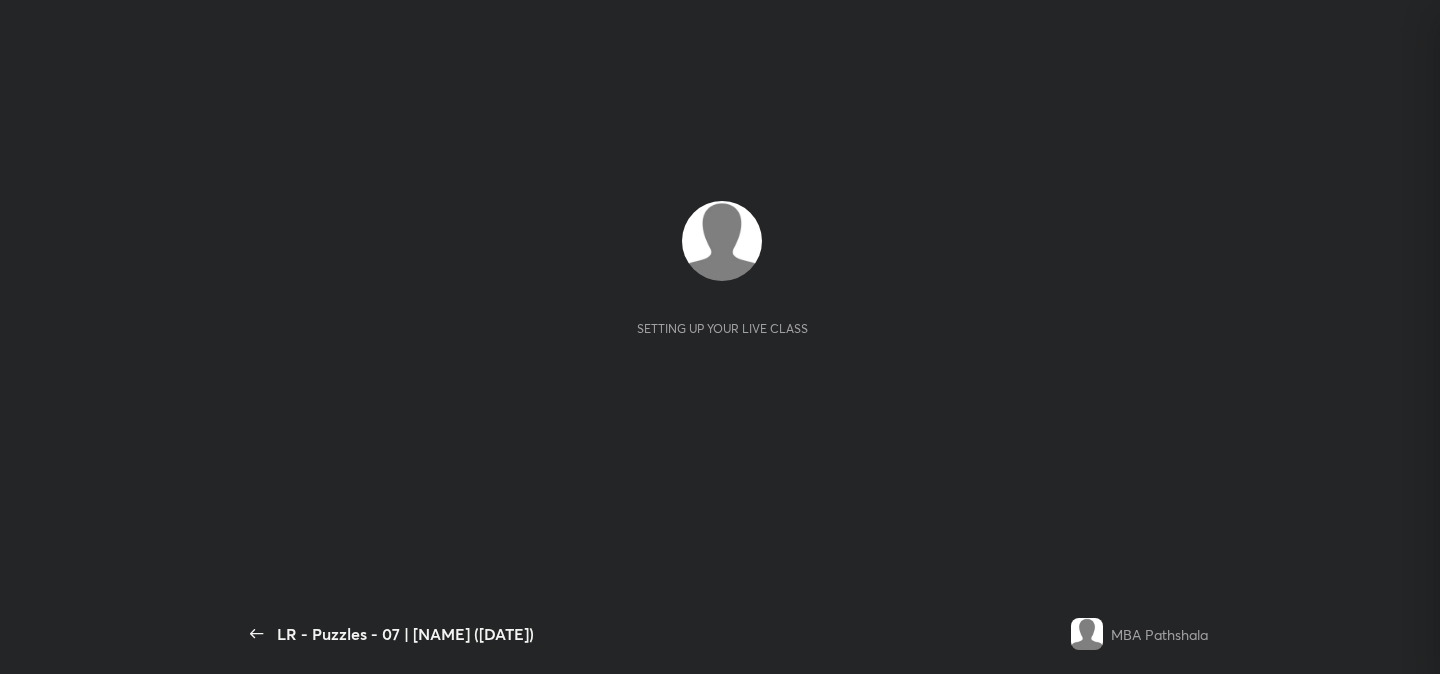 scroll, scrollTop: 0, scrollLeft: 0, axis: both 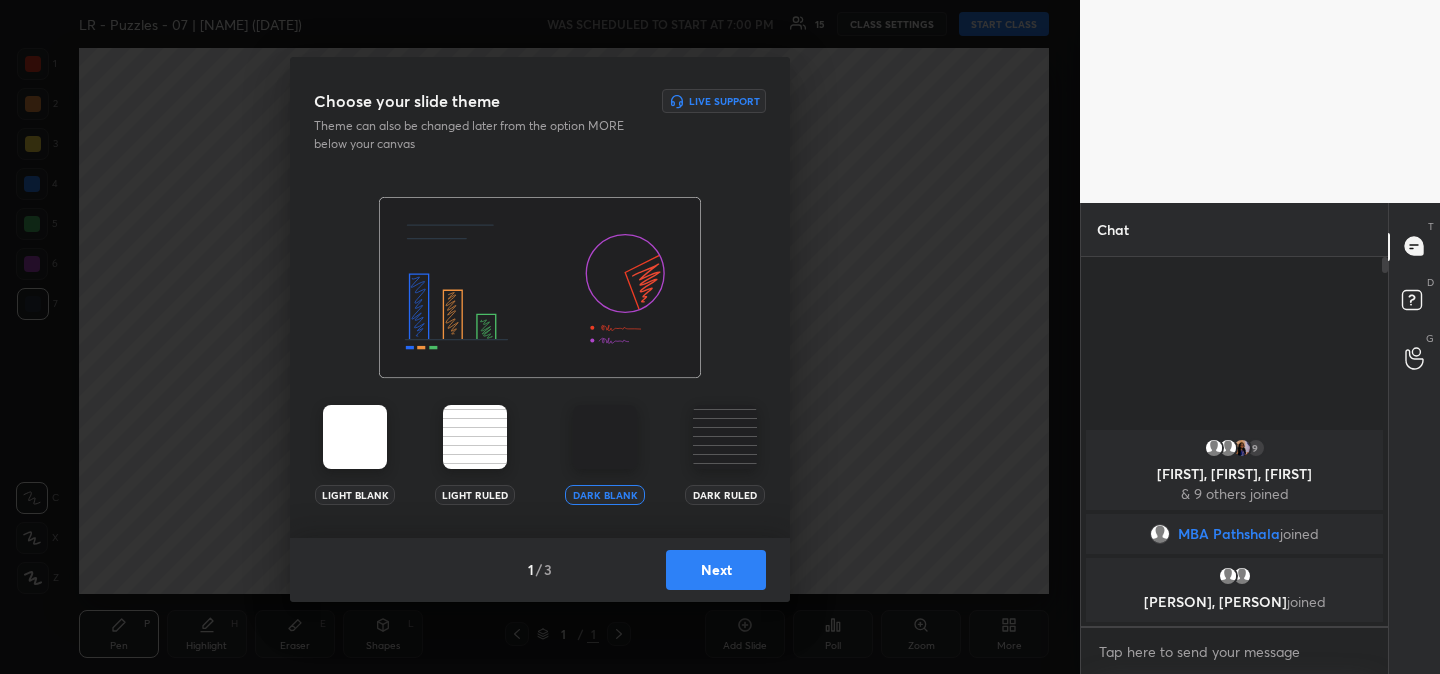 click on "Next" at bounding box center [716, 570] 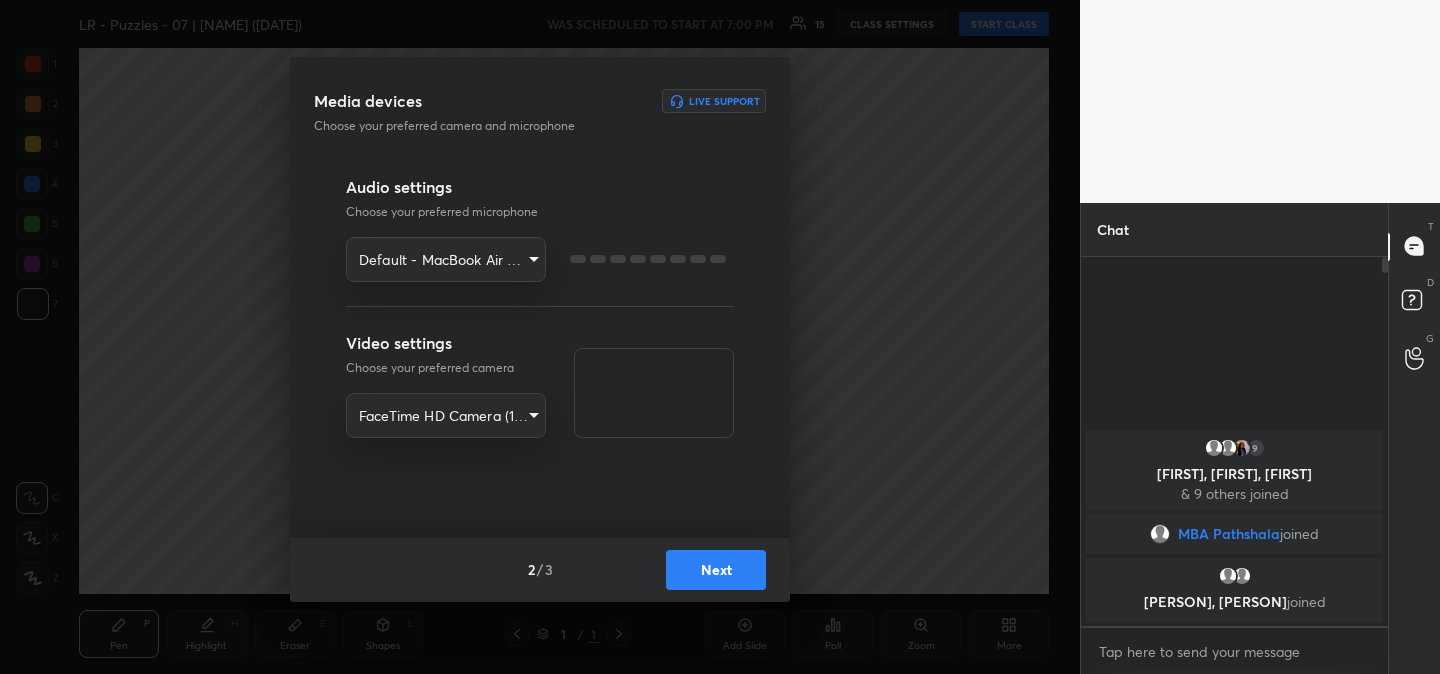 click on "Next" at bounding box center [716, 570] 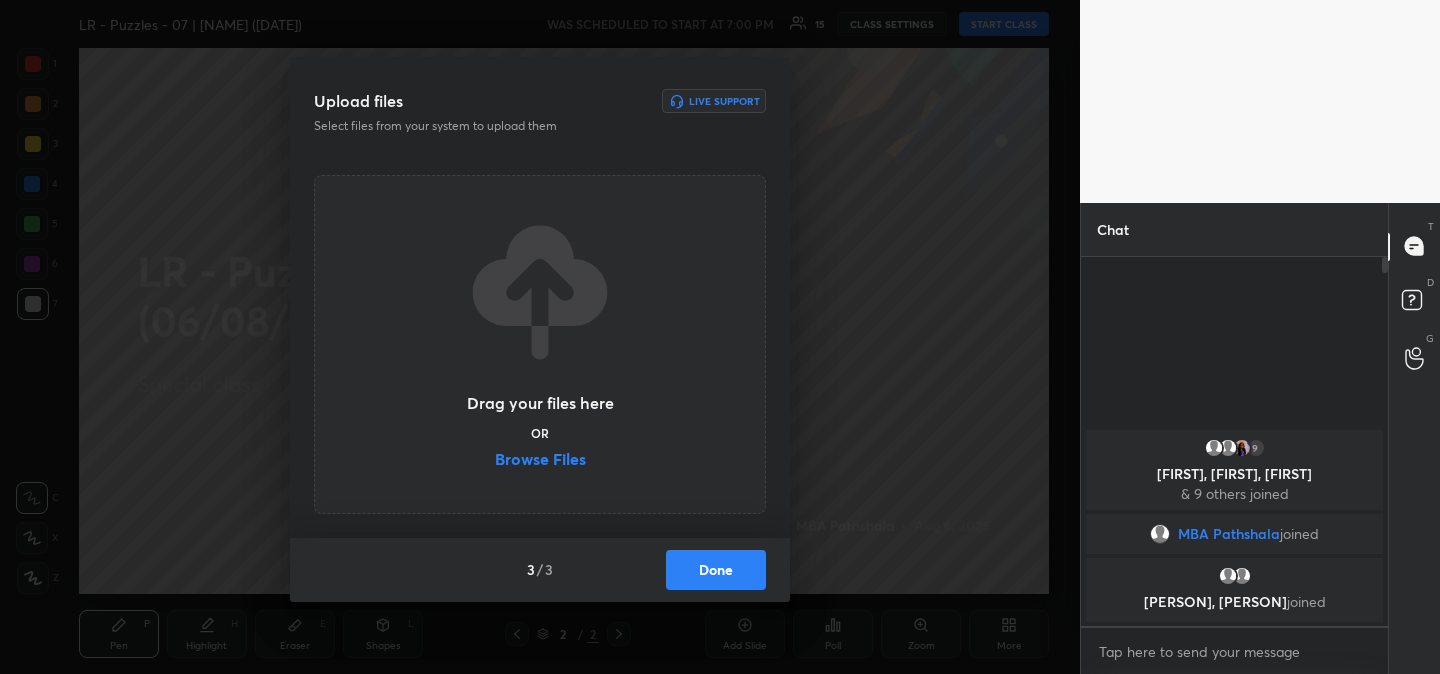 click on "Browse Files" at bounding box center [540, 461] 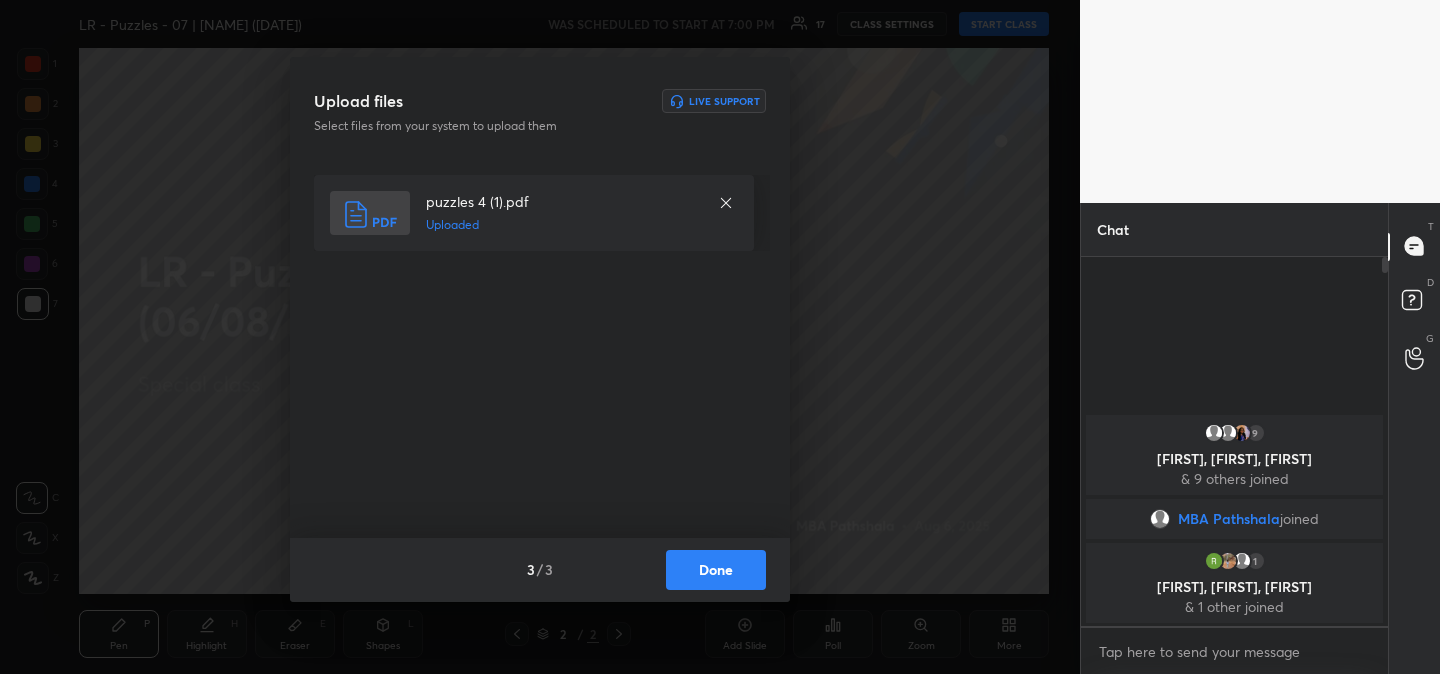 click on "Done" at bounding box center (716, 570) 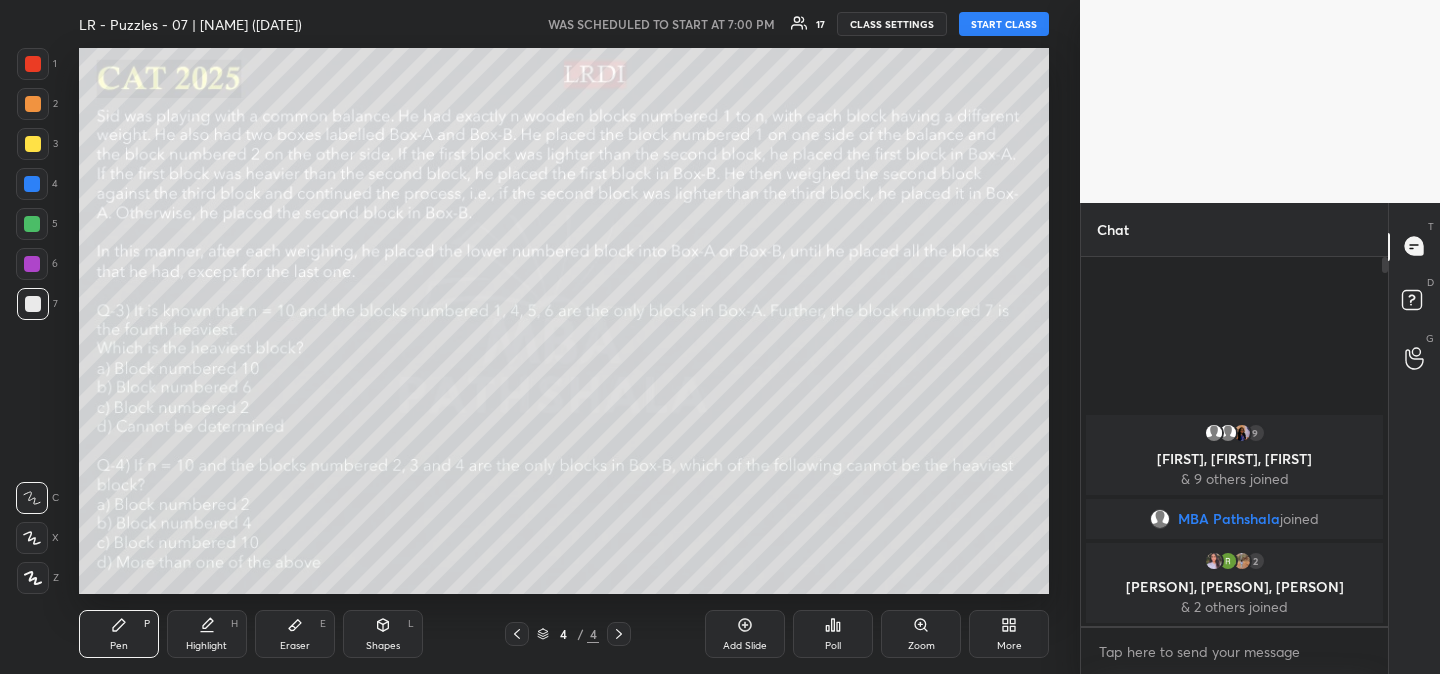 click on "More" at bounding box center [1009, 634] 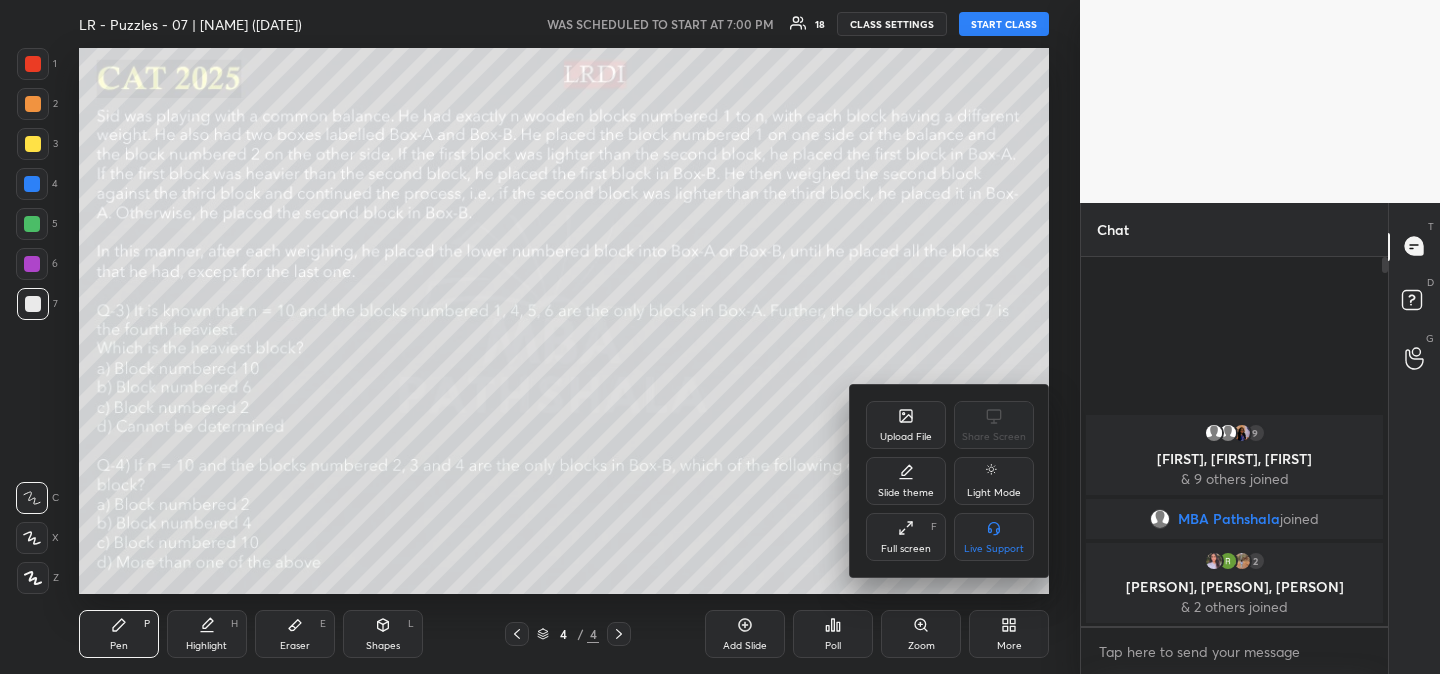 click 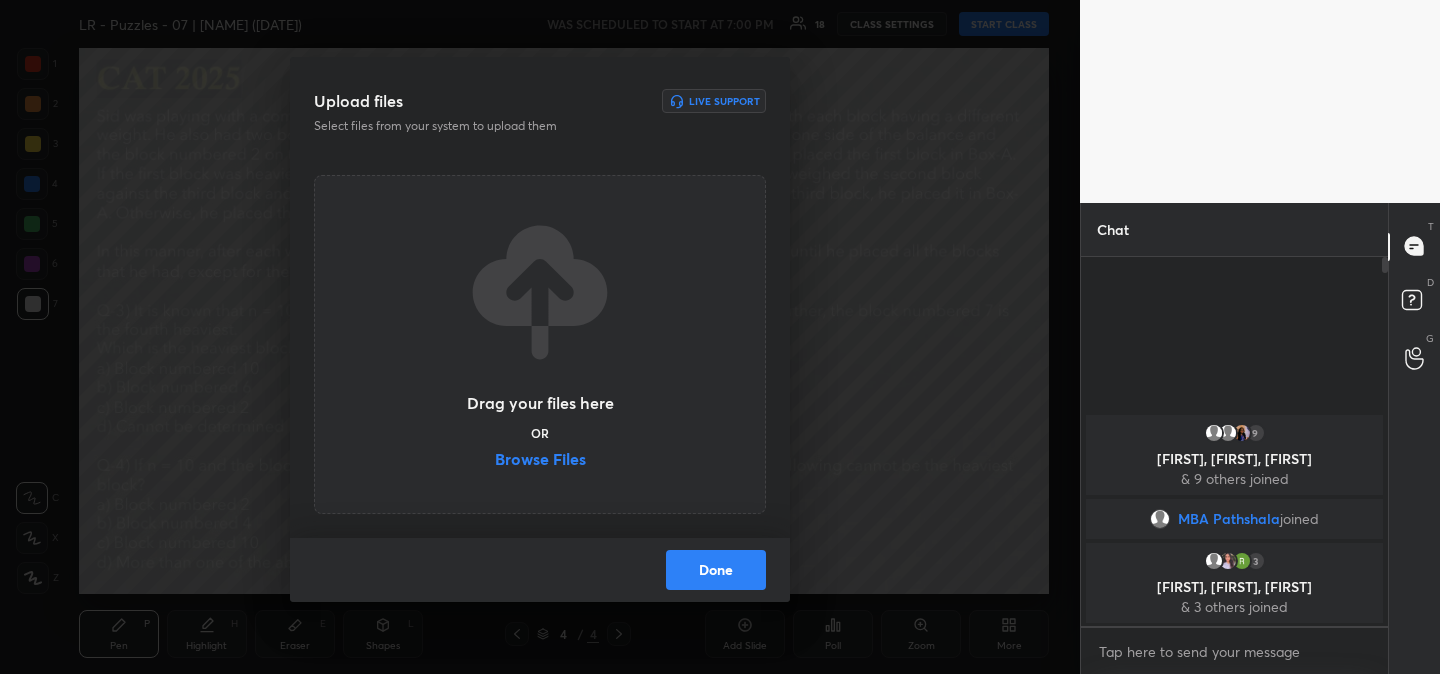 click on "Browse Files" at bounding box center (540, 461) 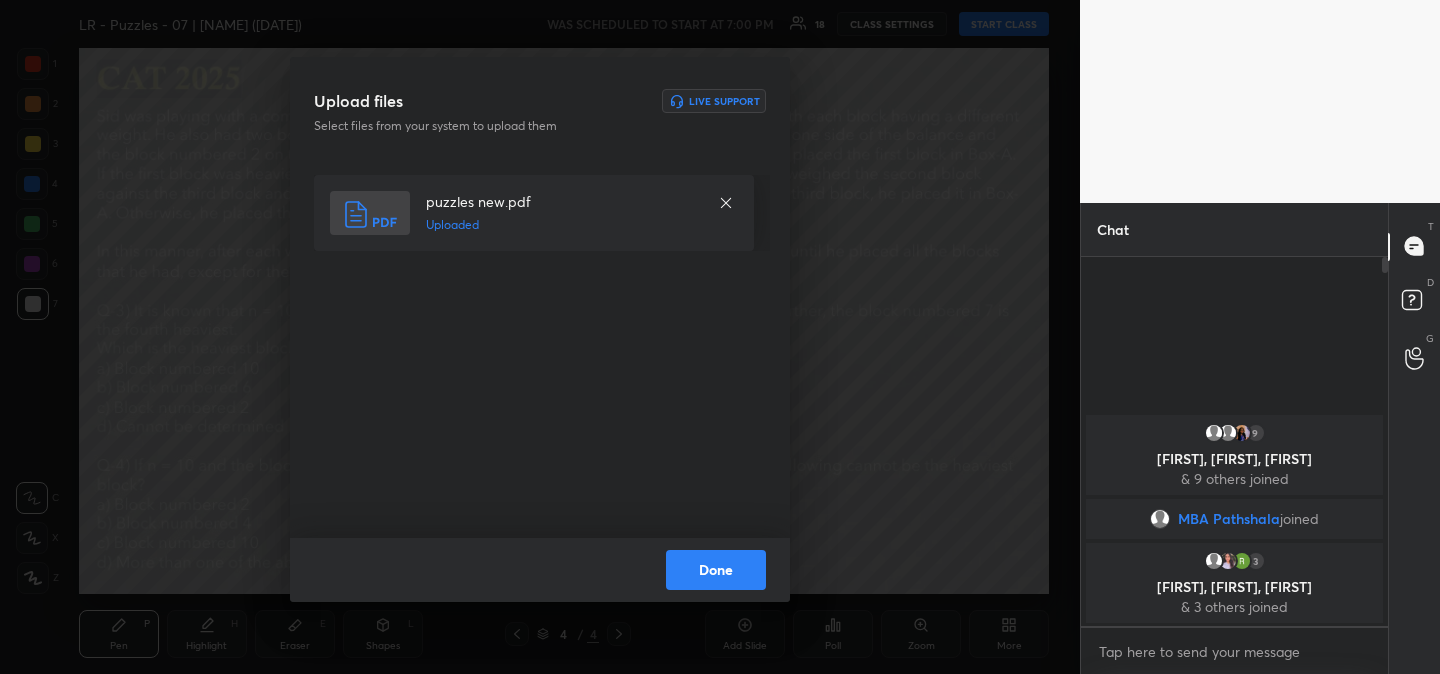 click on "Done" at bounding box center [716, 570] 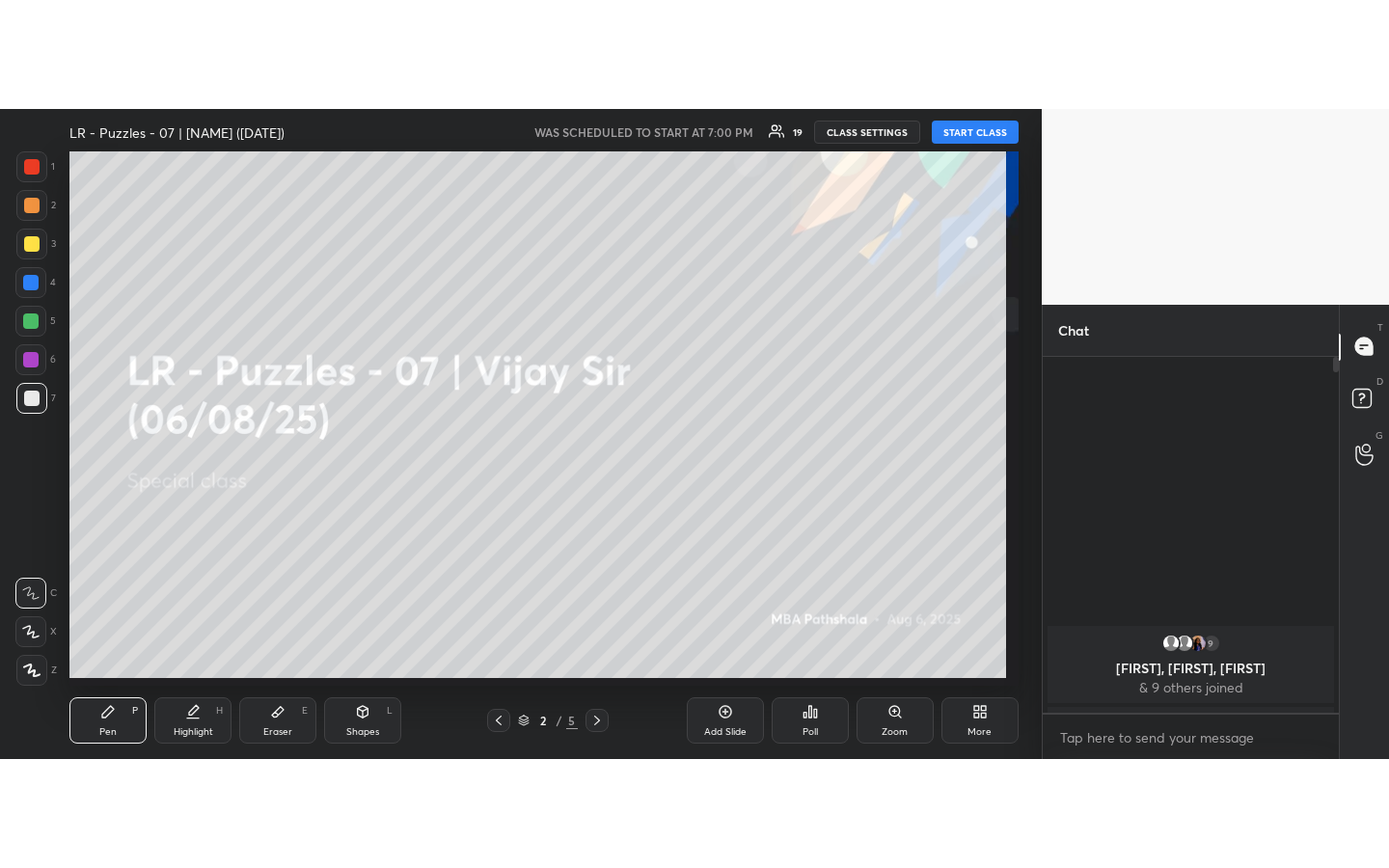 scroll, scrollTop: 95700, scrollLeft: 95494, axis: both 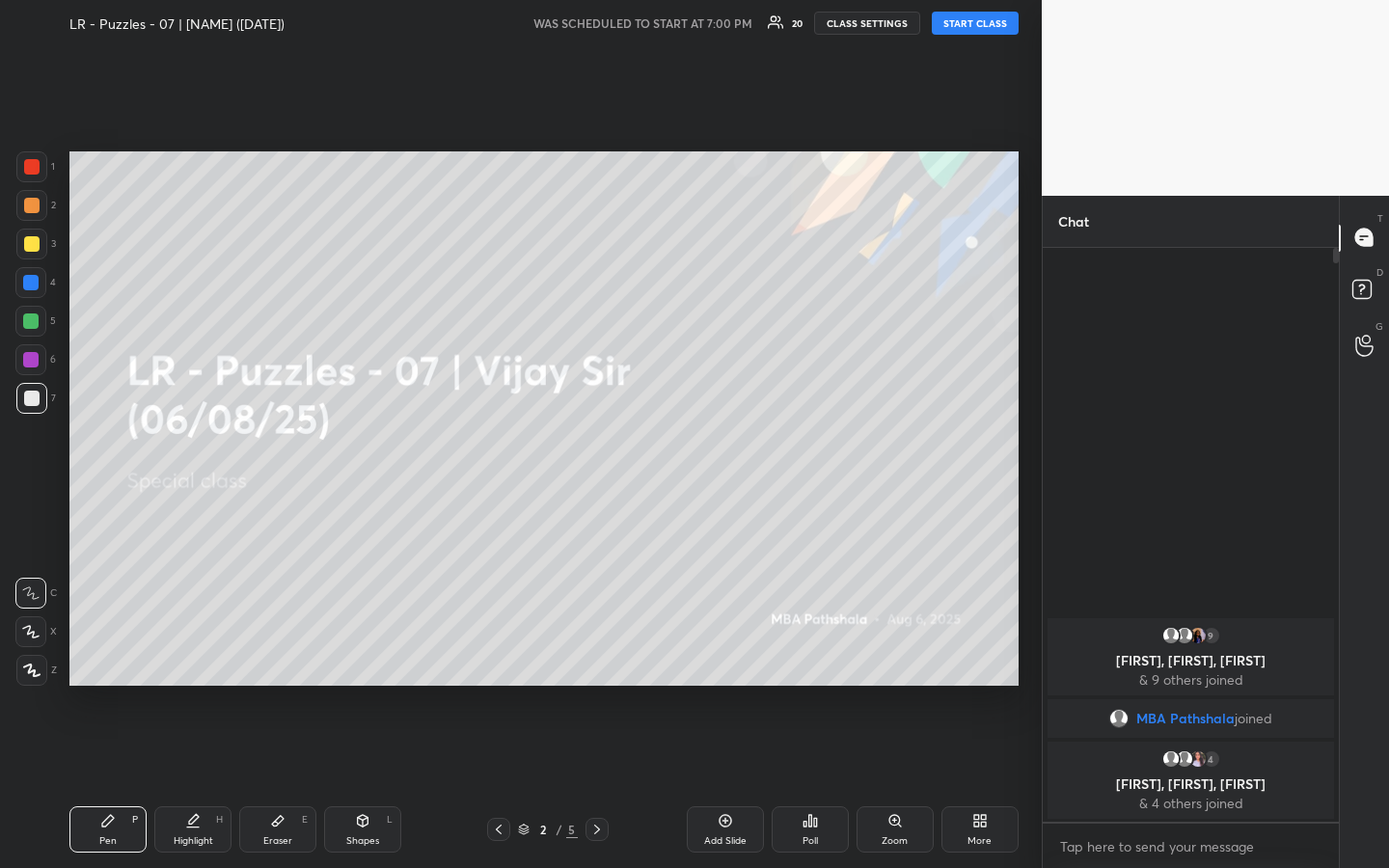 click on "START CLASS" at bounding box center [975, 23] 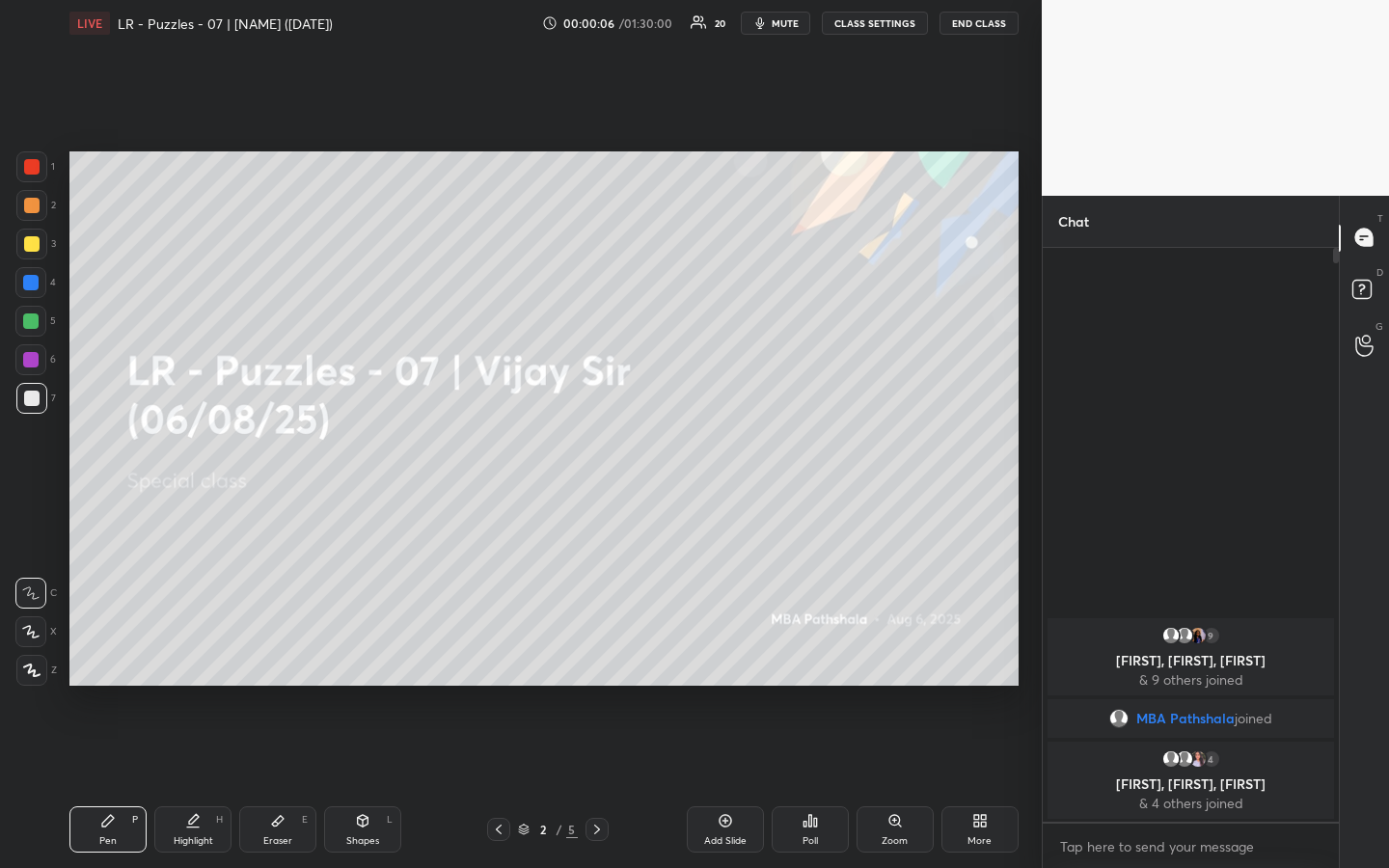 type 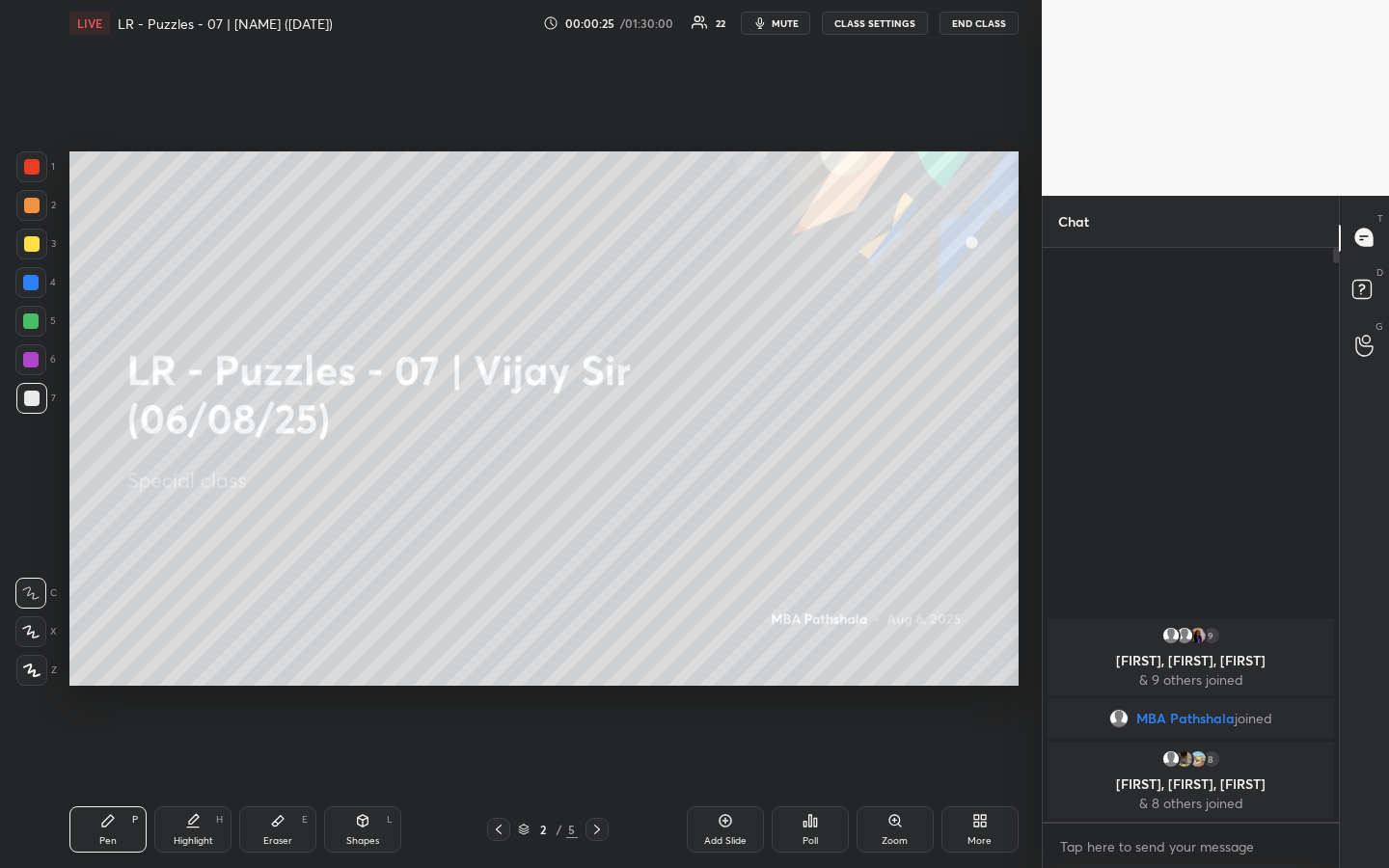 drag, startPoint x: 29, startPoint y: 205, endPoint x: 31, endPoint y: 231, distance: 26.07681 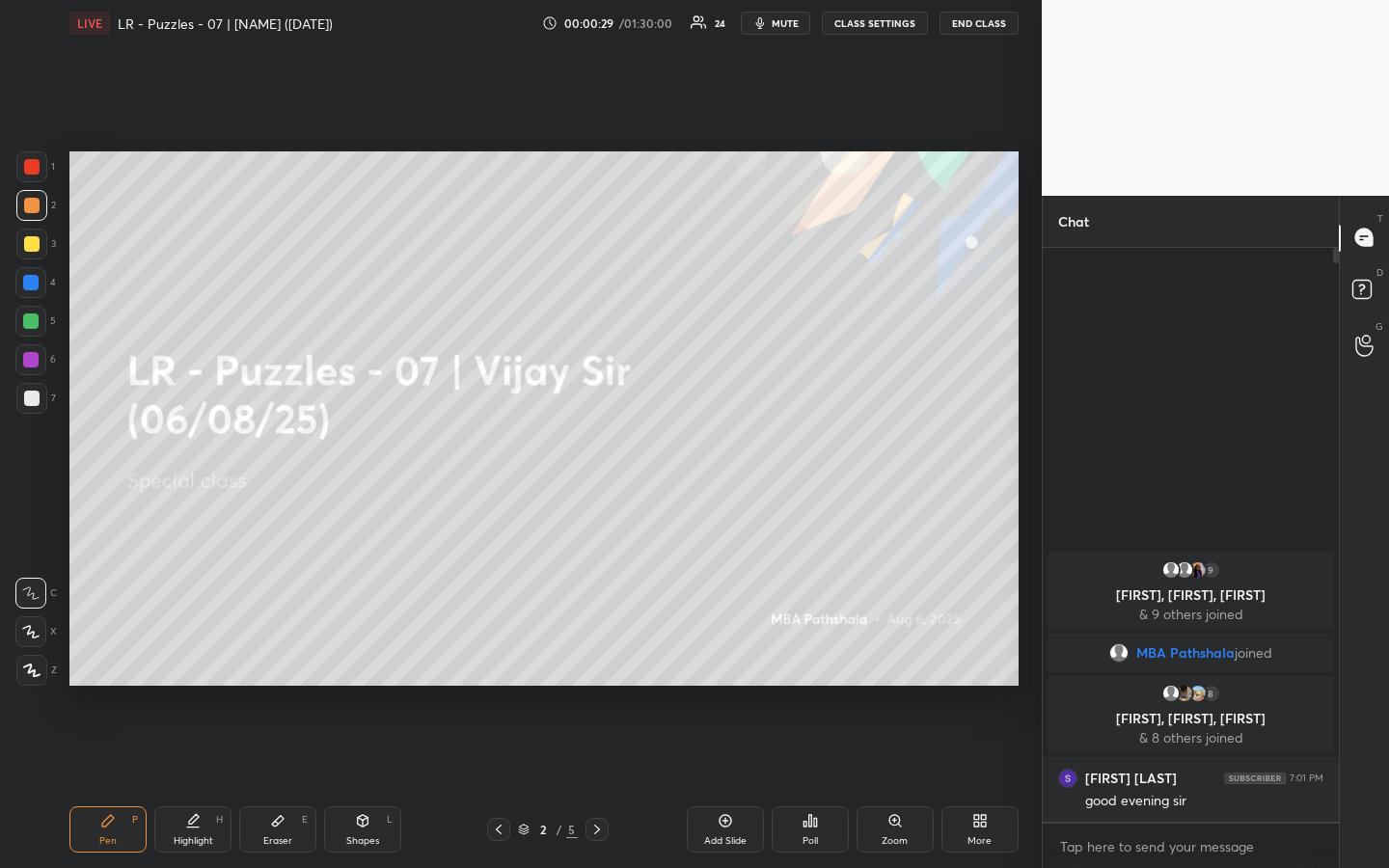 click 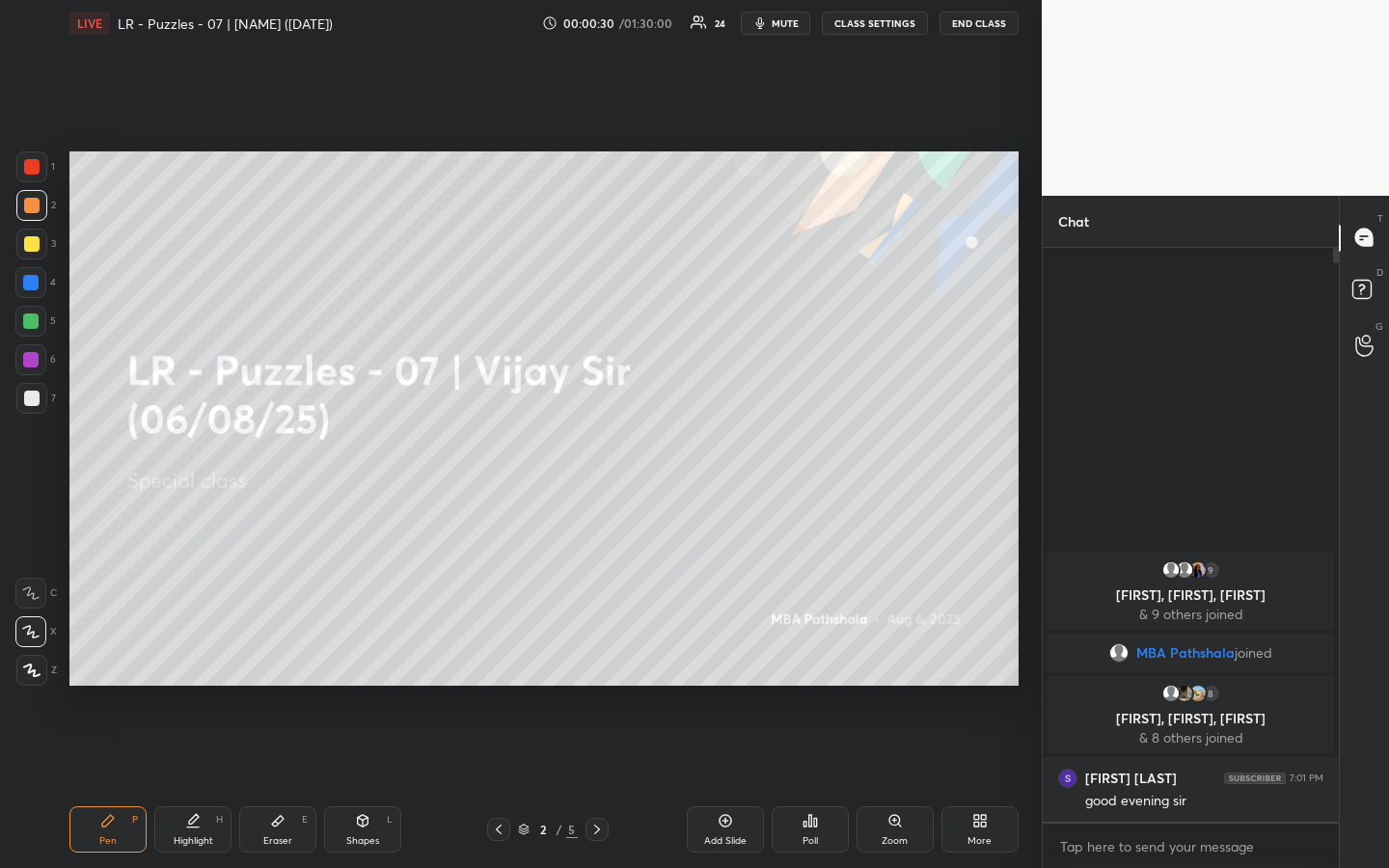 click on "Eraser E" at bounding box center [278, 829] 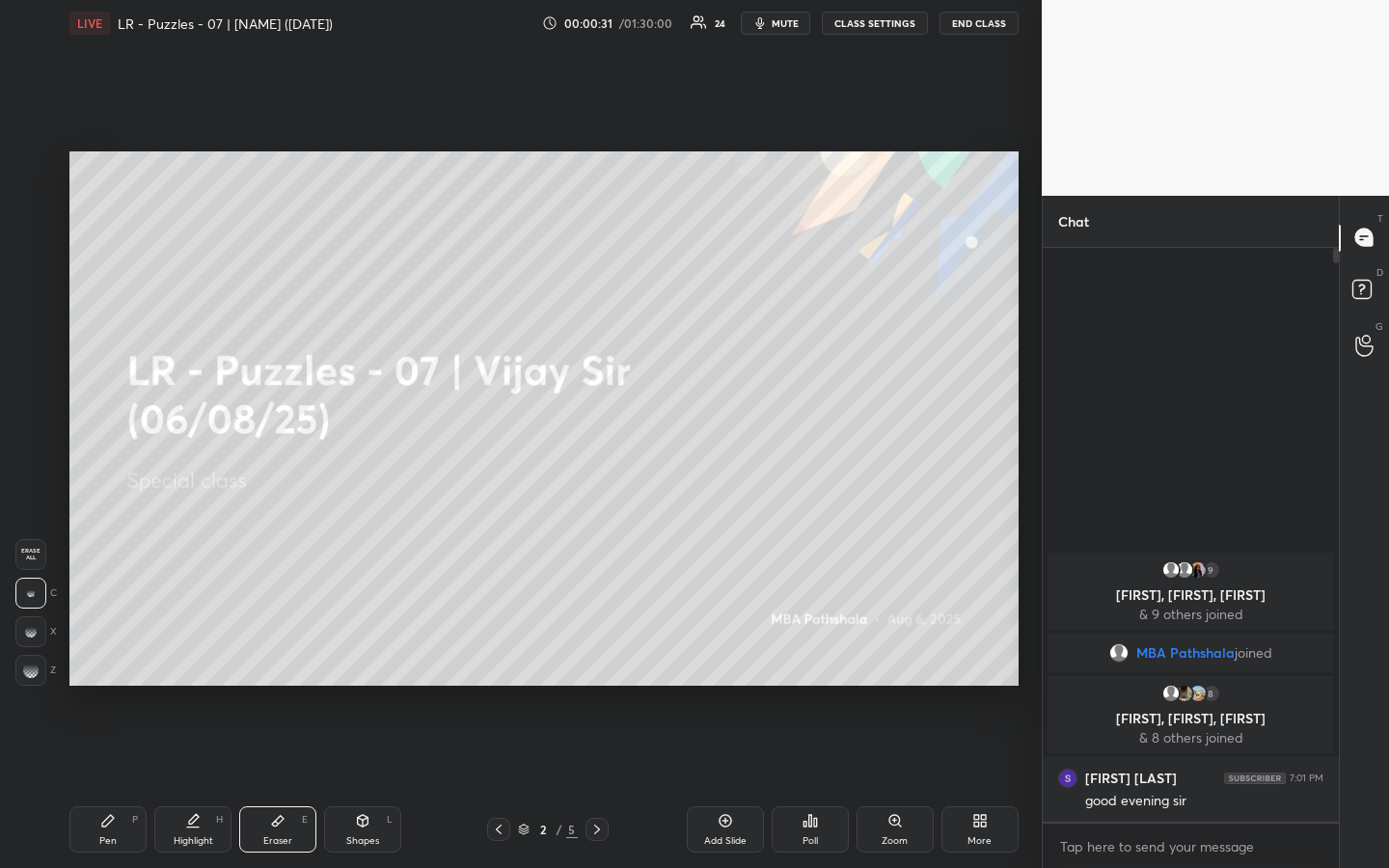 drag, startPoint x: 34, startPoint y: 669, endPoint x: 55, endPoint y: 661, distance: 22.472205 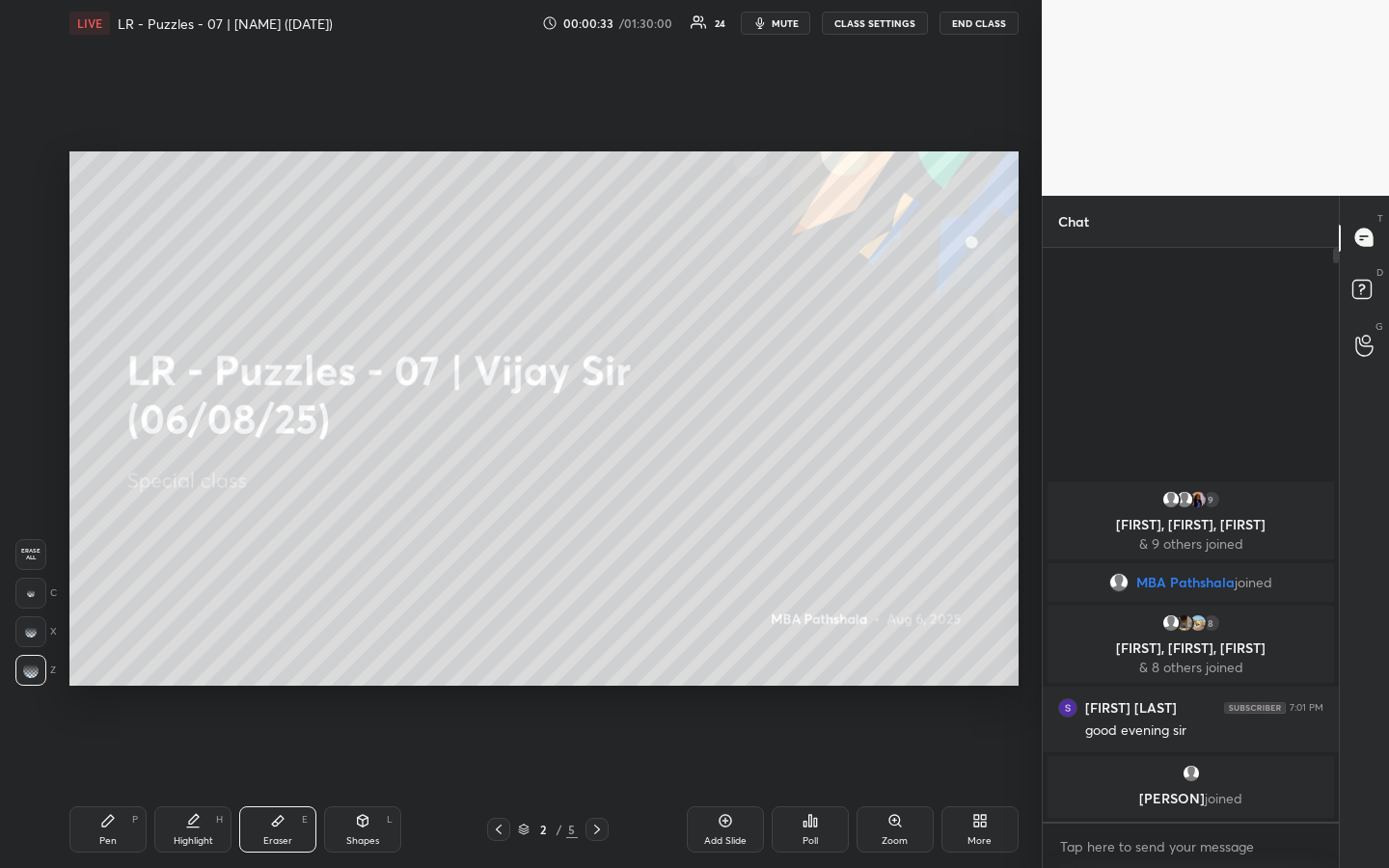 click on "Pen P" at bounding box center (108, 829) 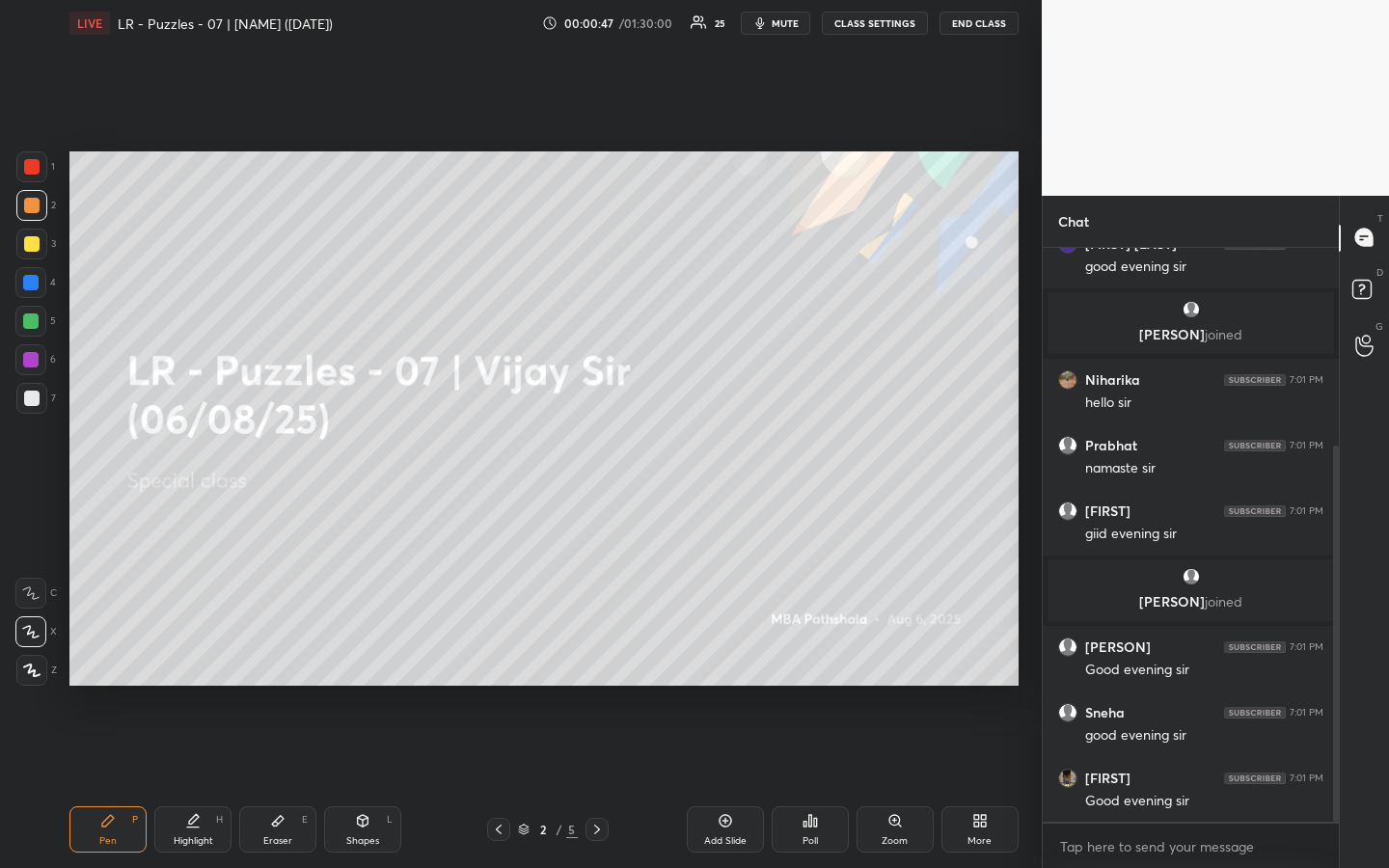 scroll, scrollTop: 304, scrollLeft: 0, axis: vertical 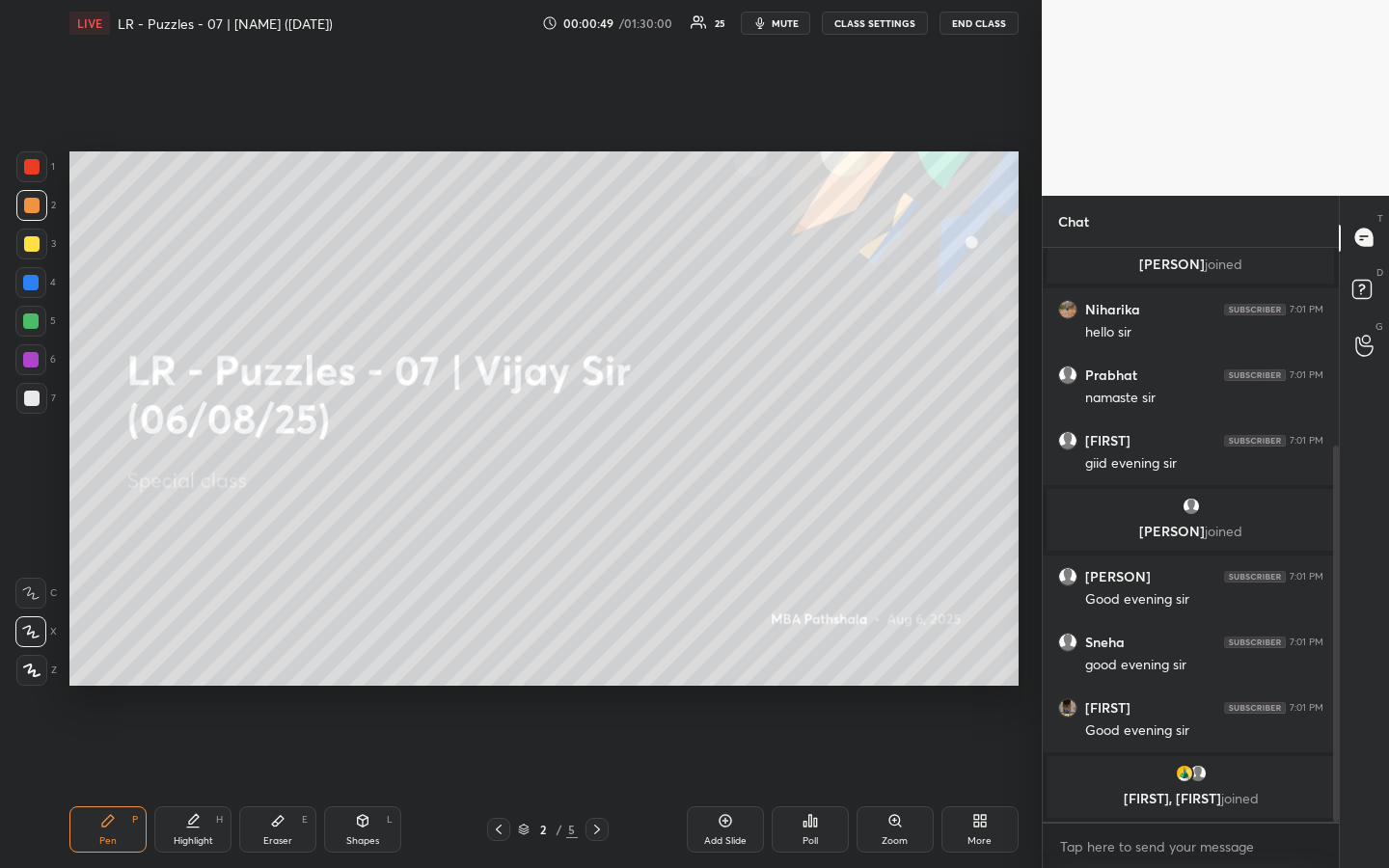 click on "Setting up your live class Poll for   secs No correct answer Start poll" at bounding box center (544, 419) 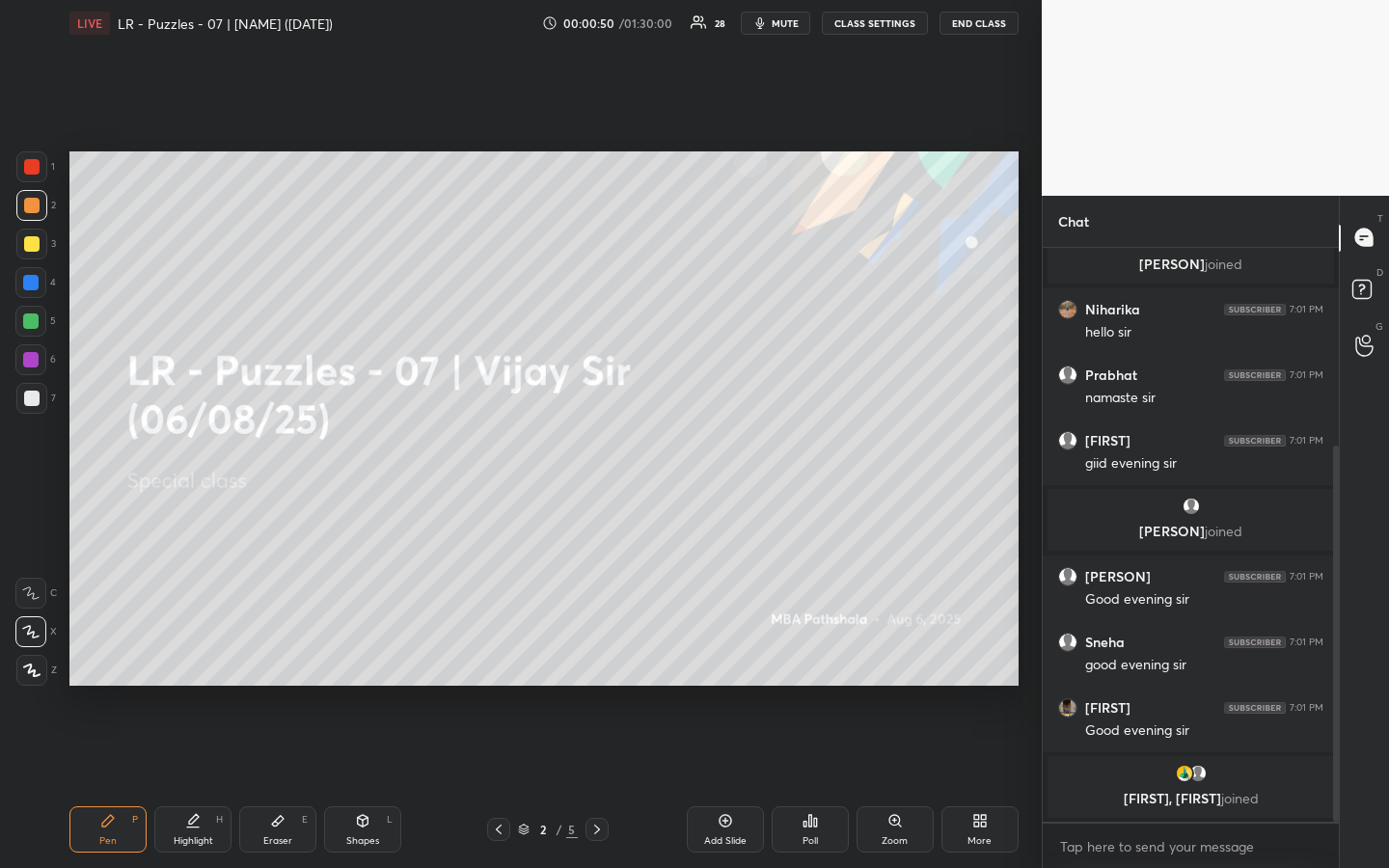 click on "Setting up your live class Poll for   secs No correct answer Start poll" at bounding box center [544, 419] 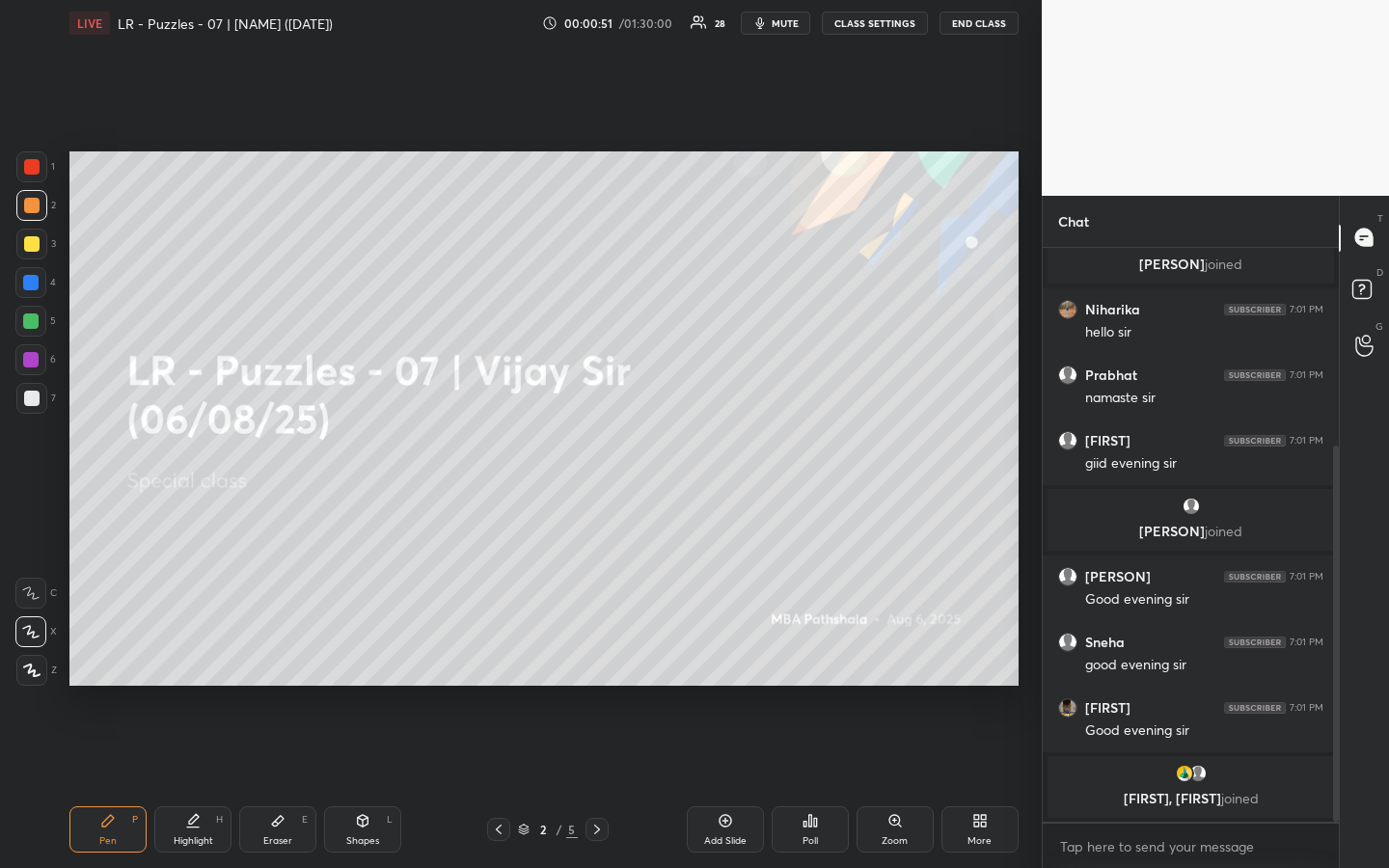 click on "Setting up your live class Poll for   secs No correct answer Start poll" at bounding box center [544, 419] 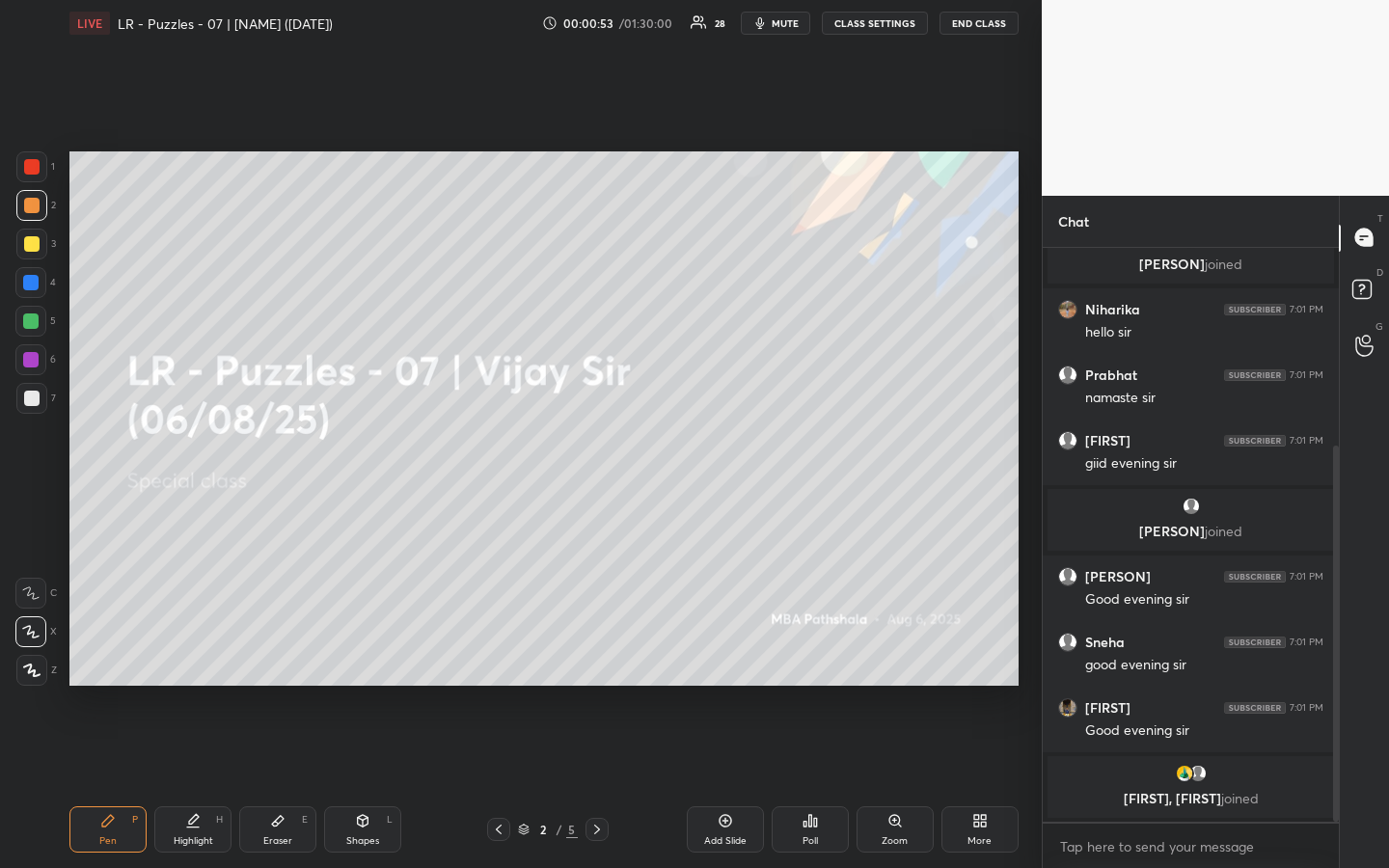 click on "Setting up your live class Poll for   secs No correct answer Start poll" at bounding box center [544, 419] 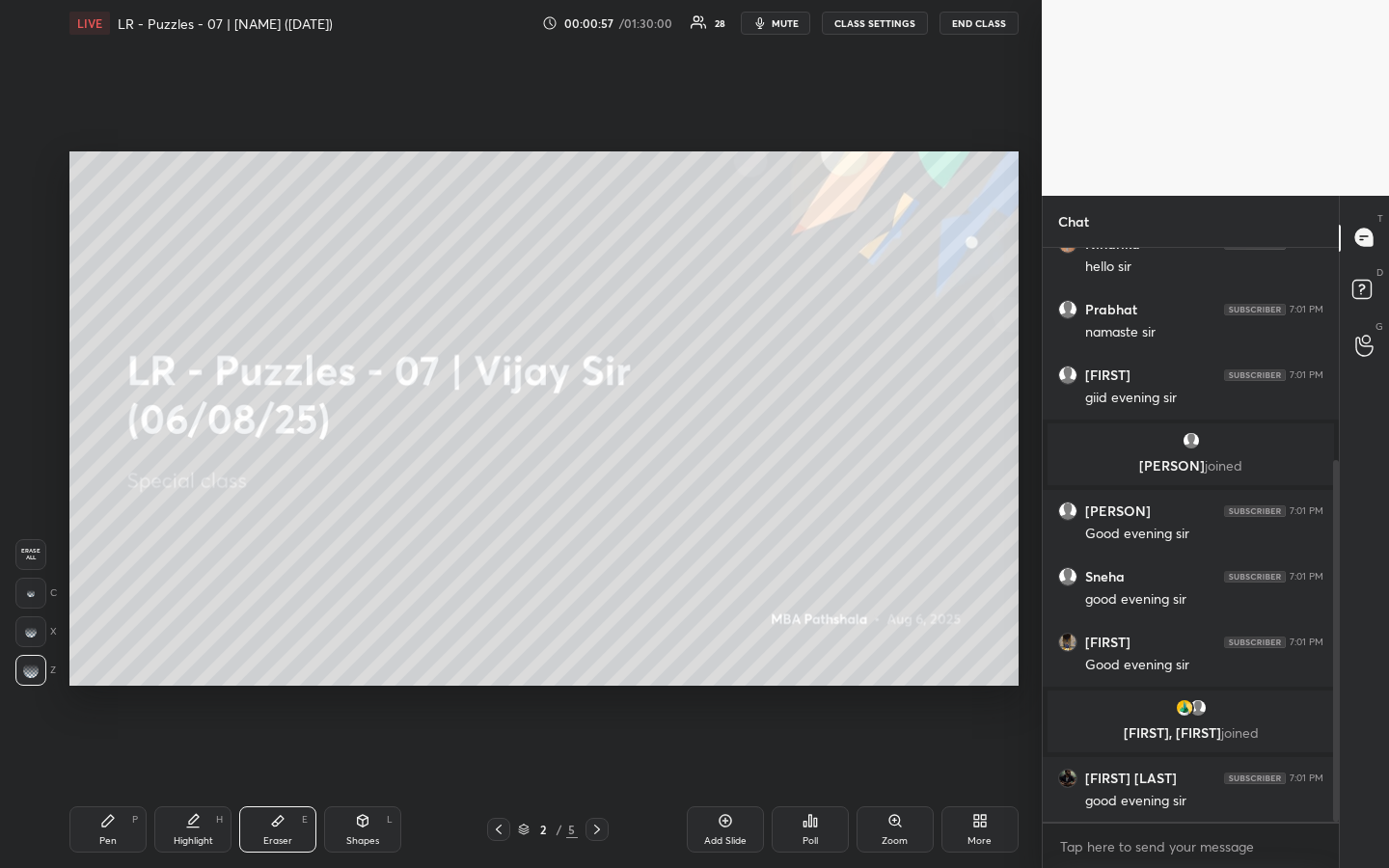 scroll, scrollTop: 404, scrollLeft: 0, axis: vertical 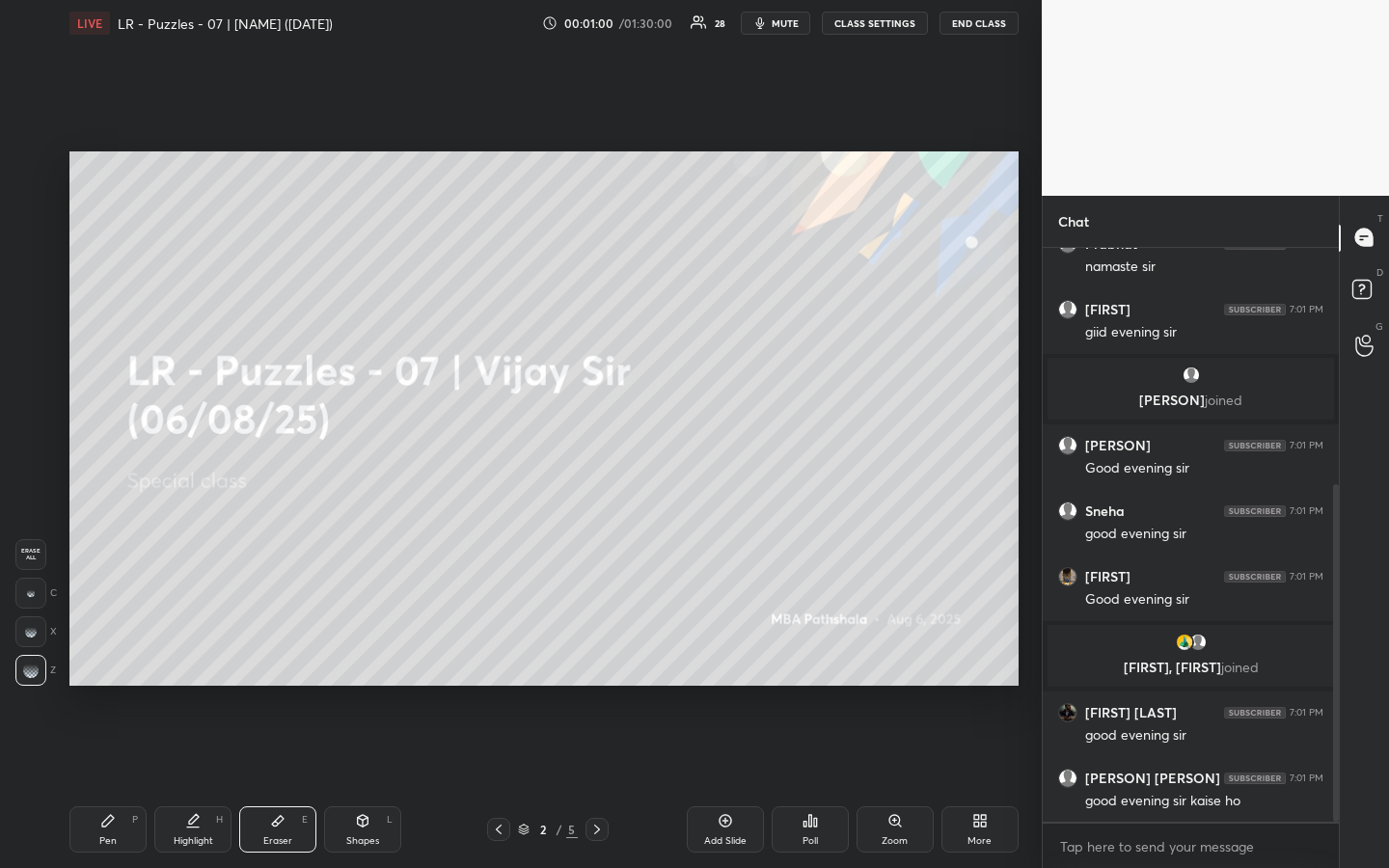 click on "Erase all" at bounding box center [31, 555] 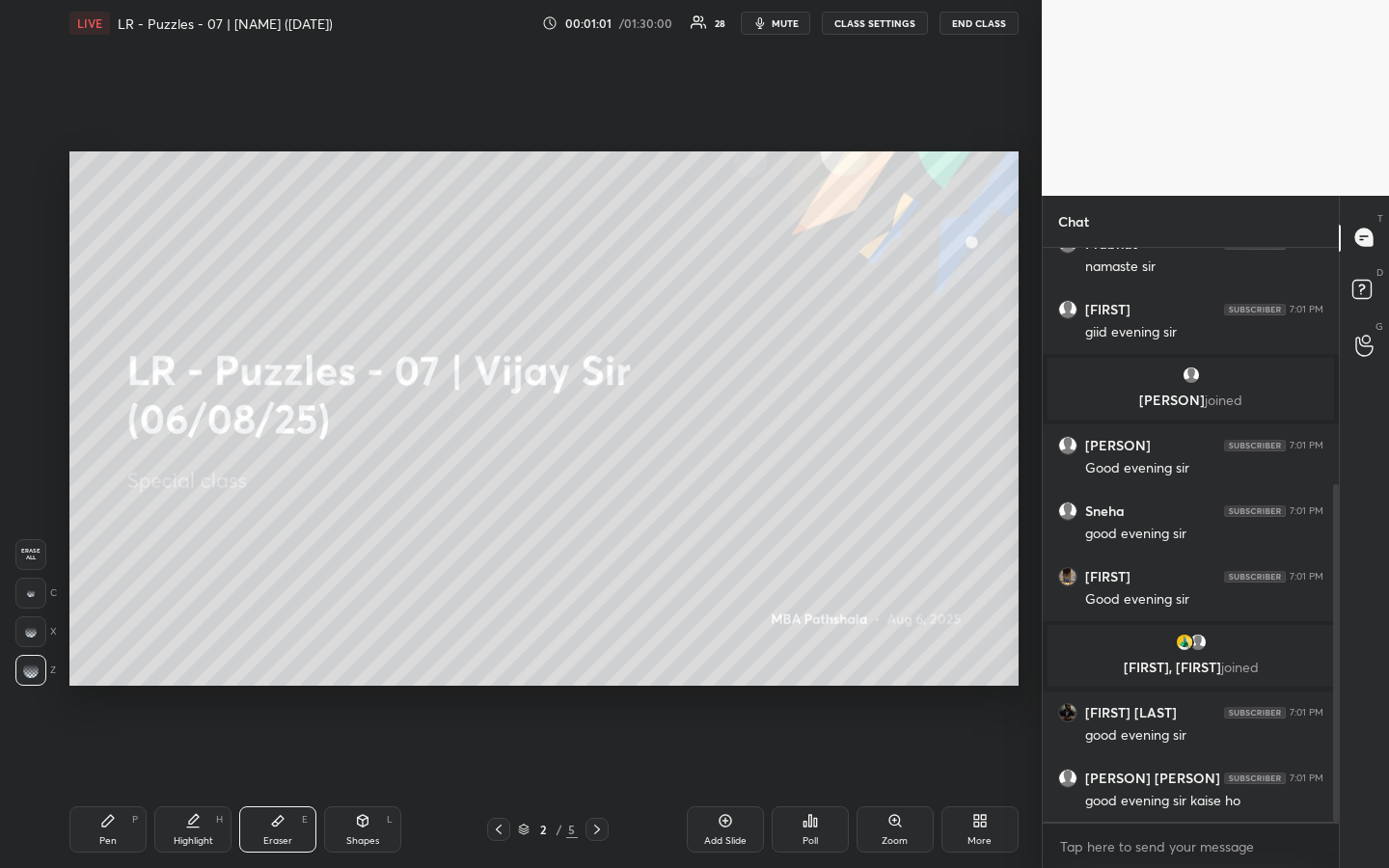 click on "Pen" at bounding box center (108, 841) 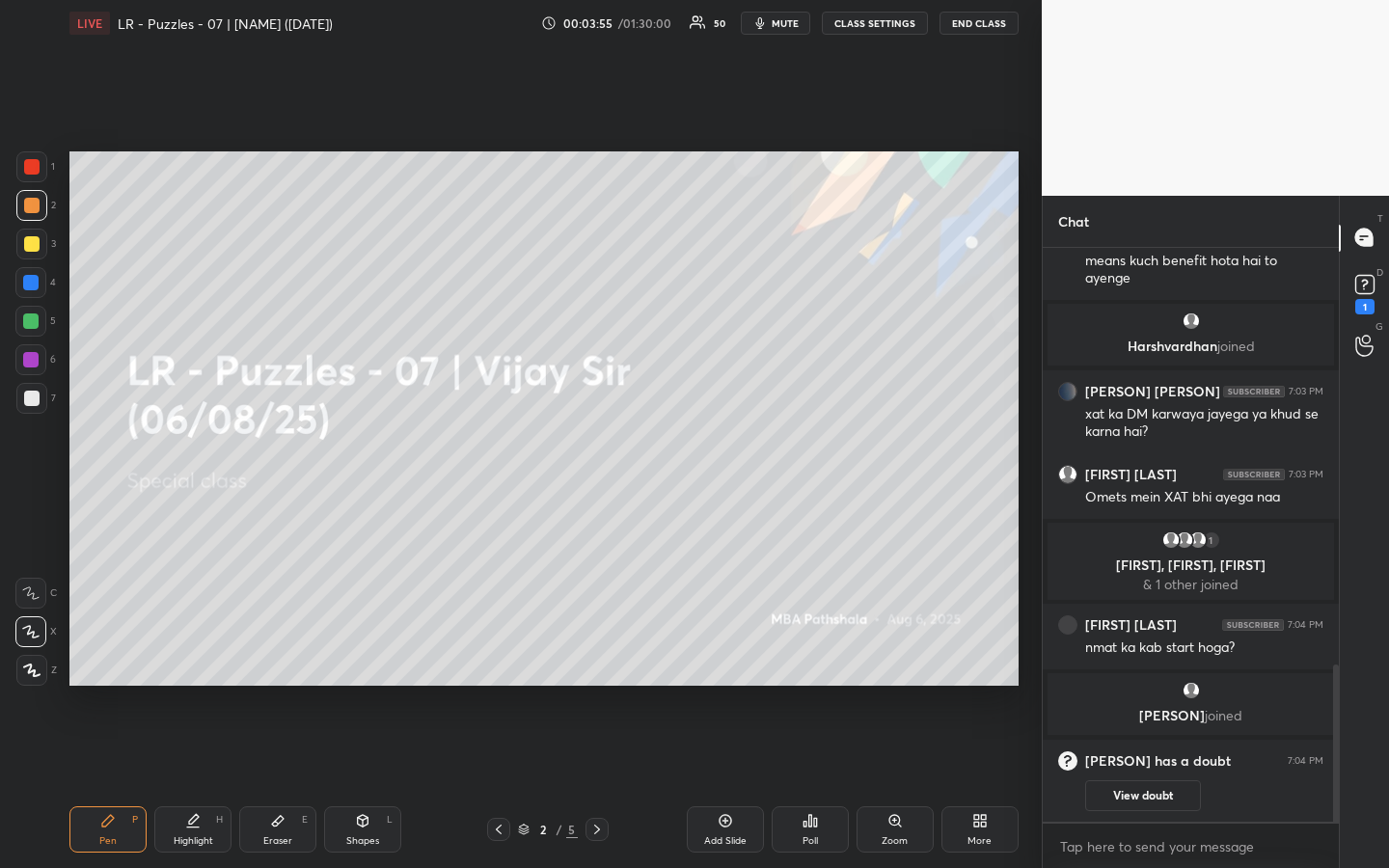 scroll, scrollTop: 1590, scrollLeft: 0, axis: vertical 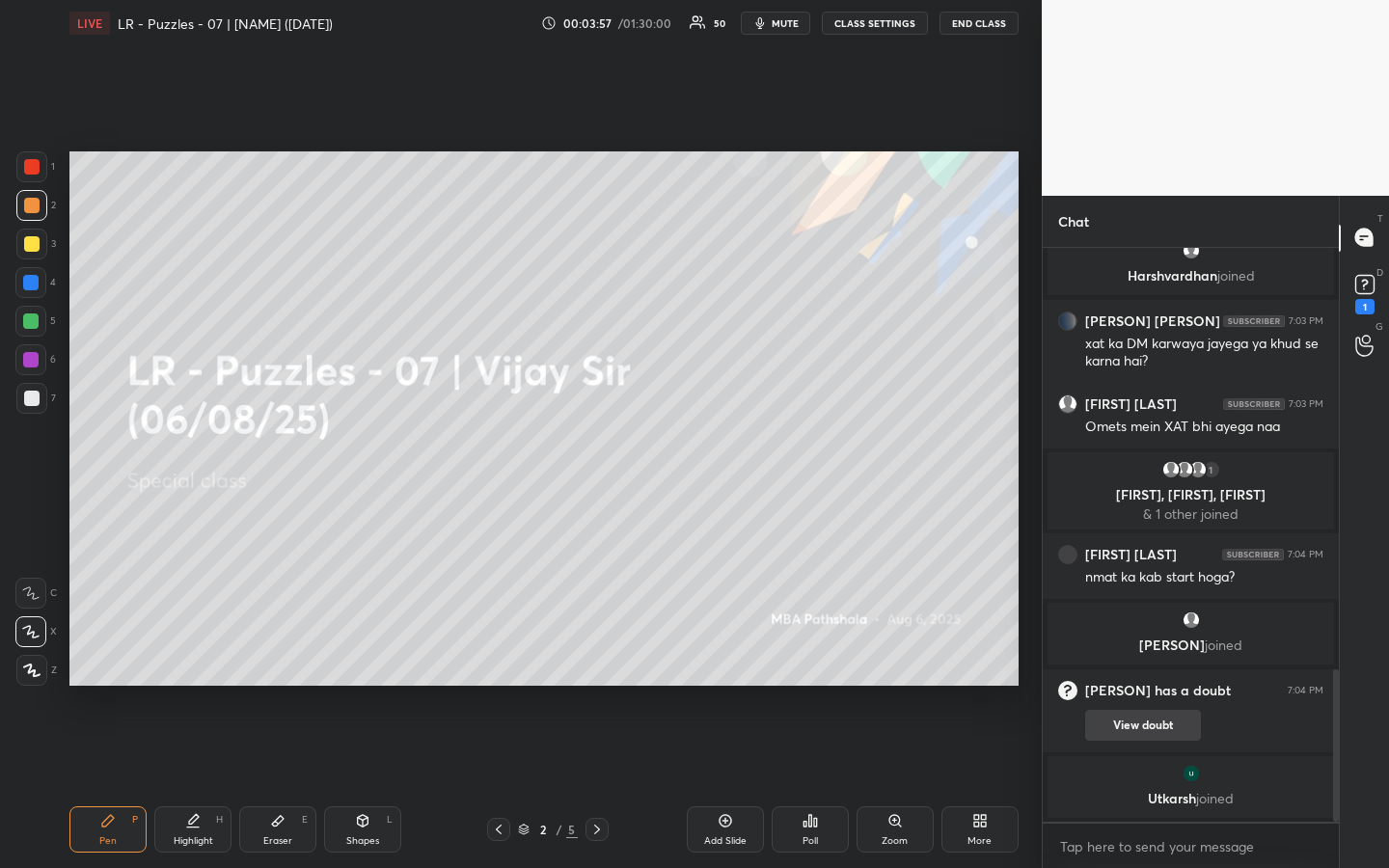 click on "View doubt" at bounding box center [1143, 725] 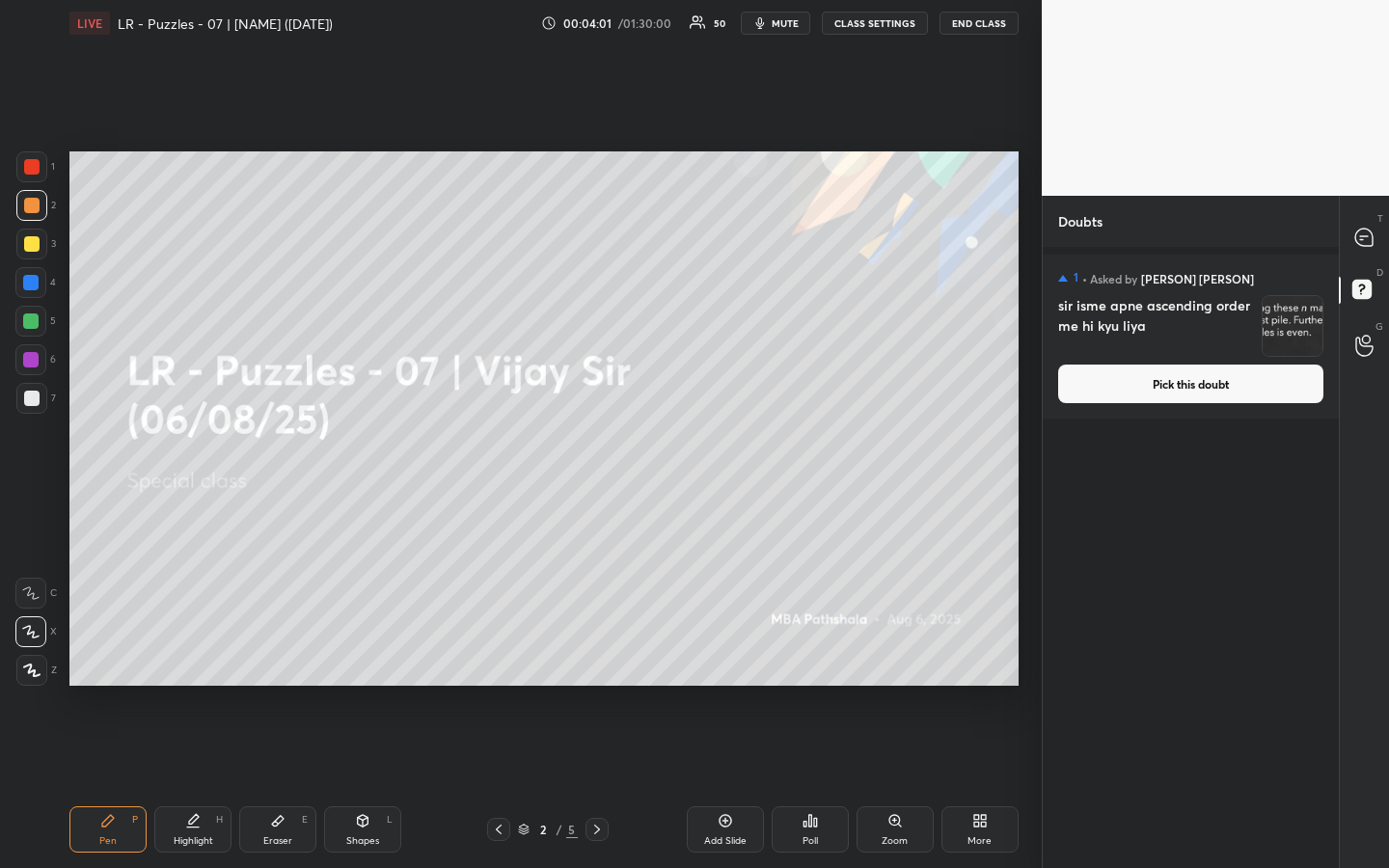 click on "Pick this doubt" at bounding box center (1190, 384) 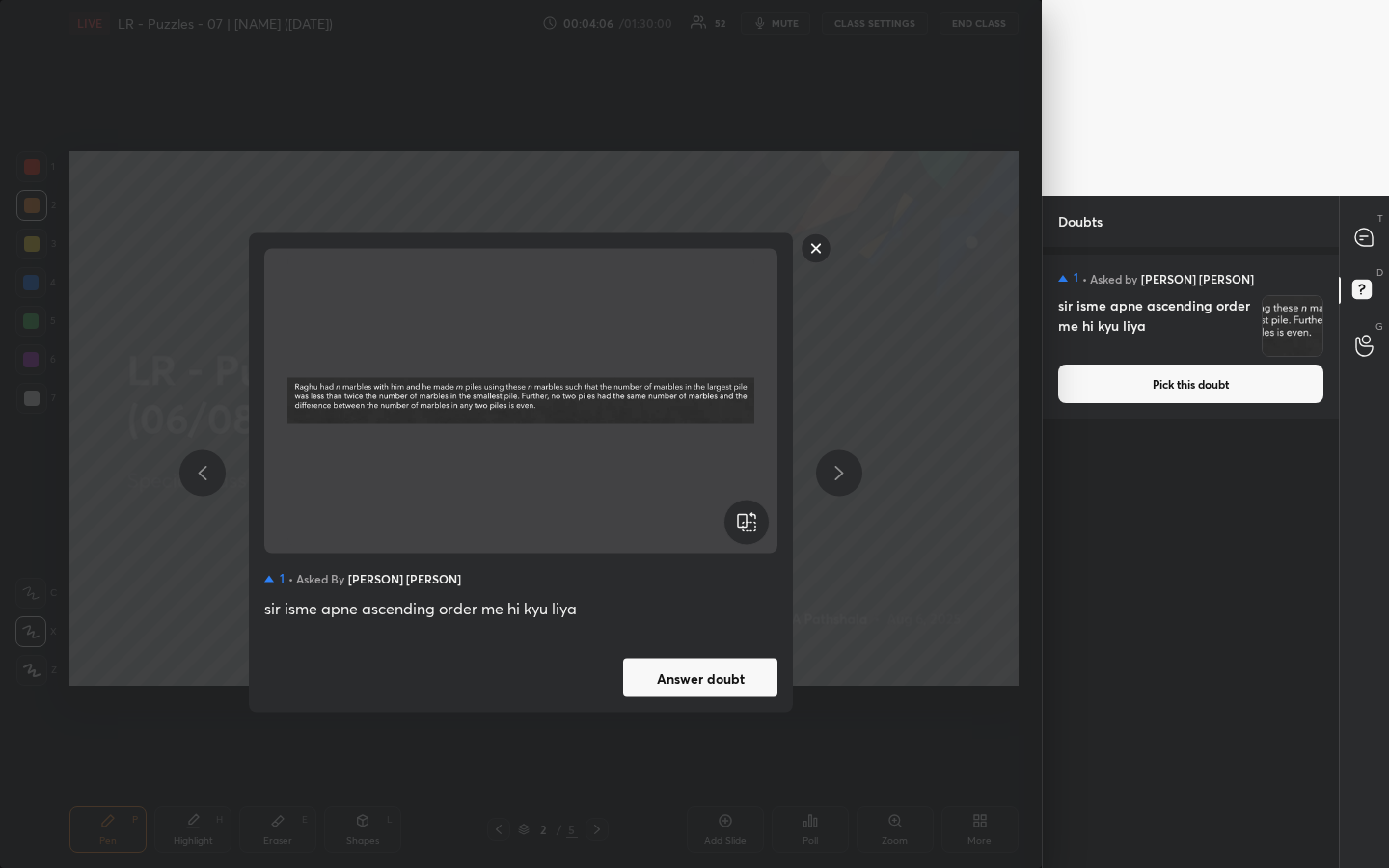 click on "Answer doubt" at bounding box center [700, 678] 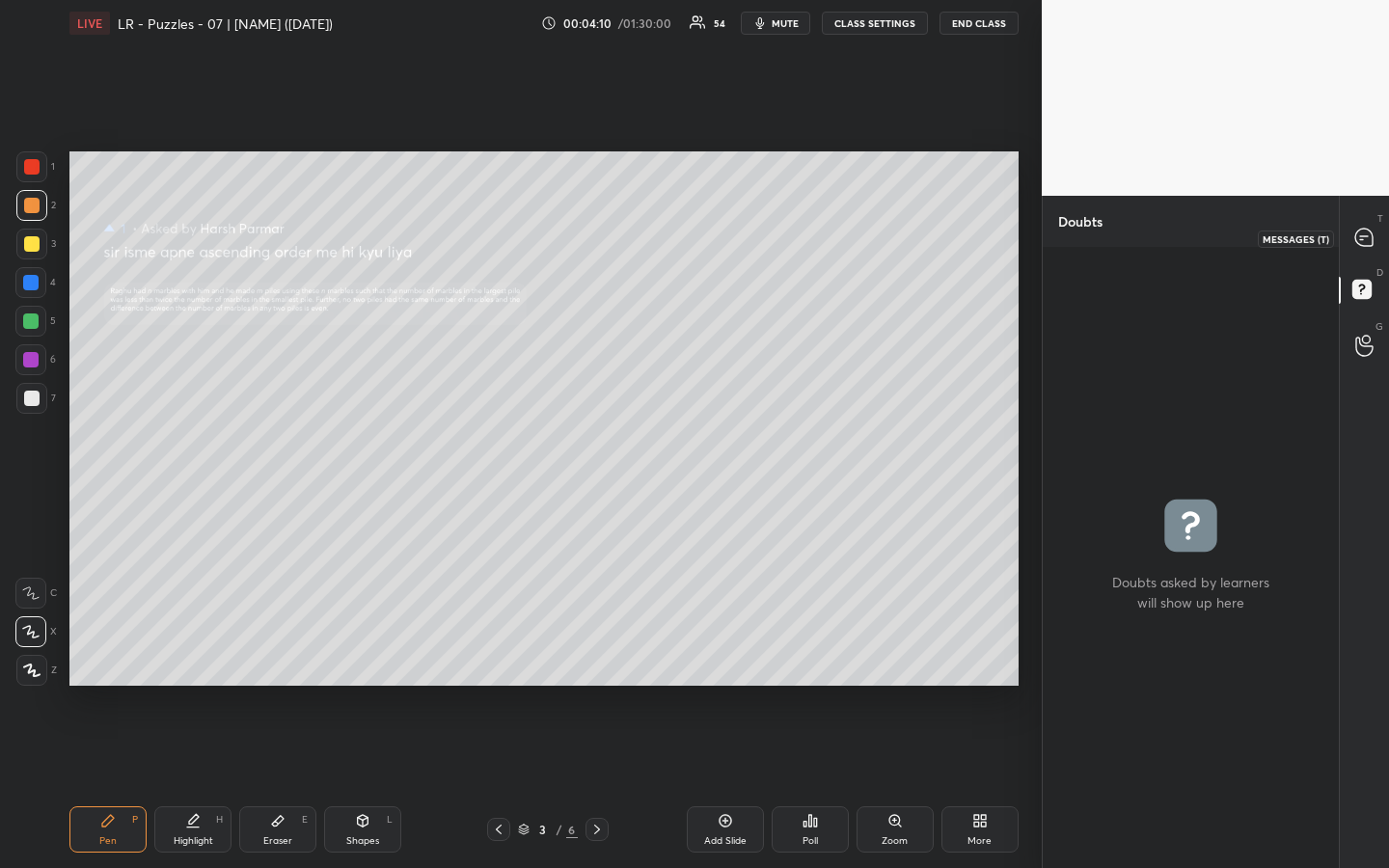 click 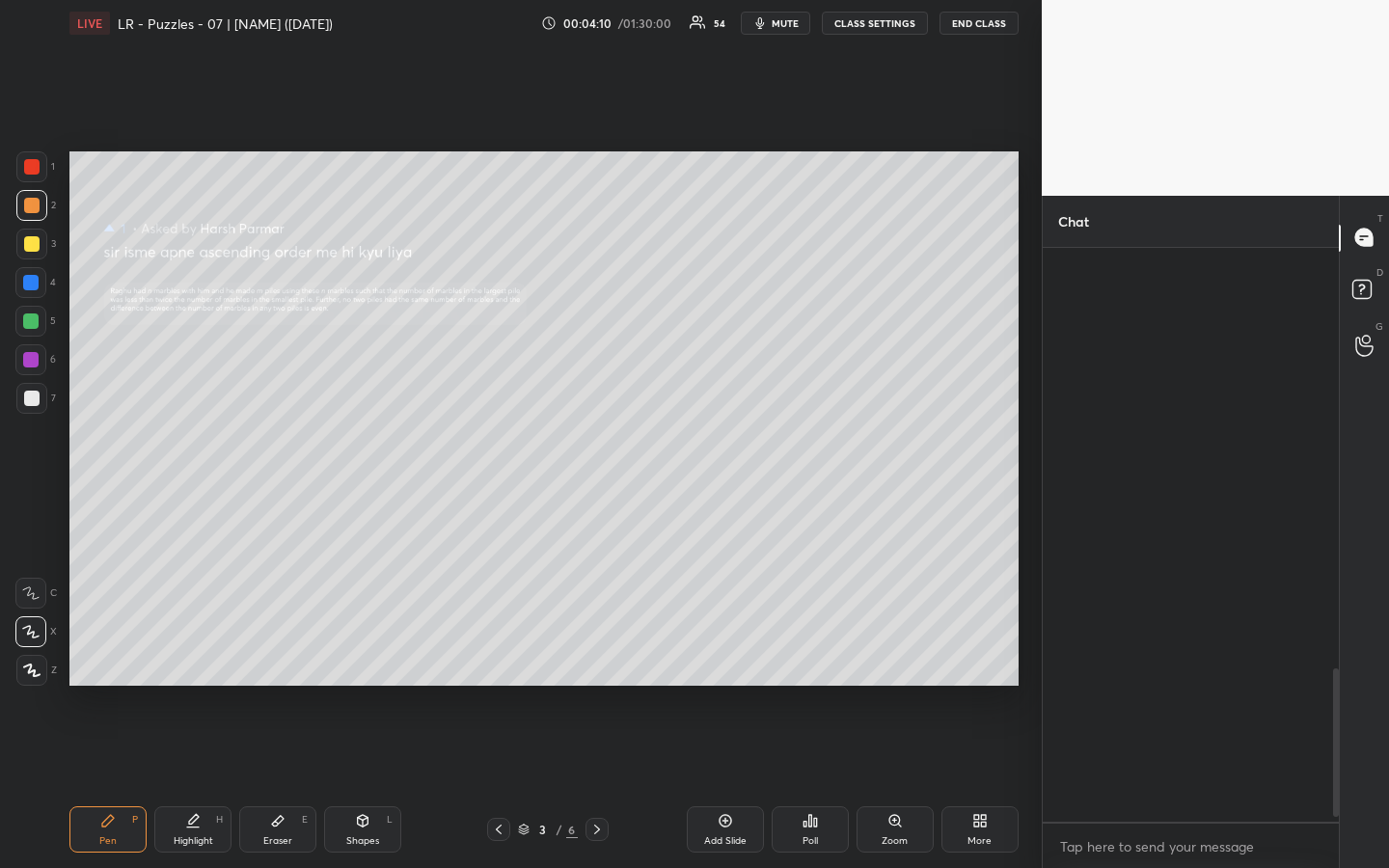 scroll, scrollTop: 1632, scrollLeft: 0, axis: vertical 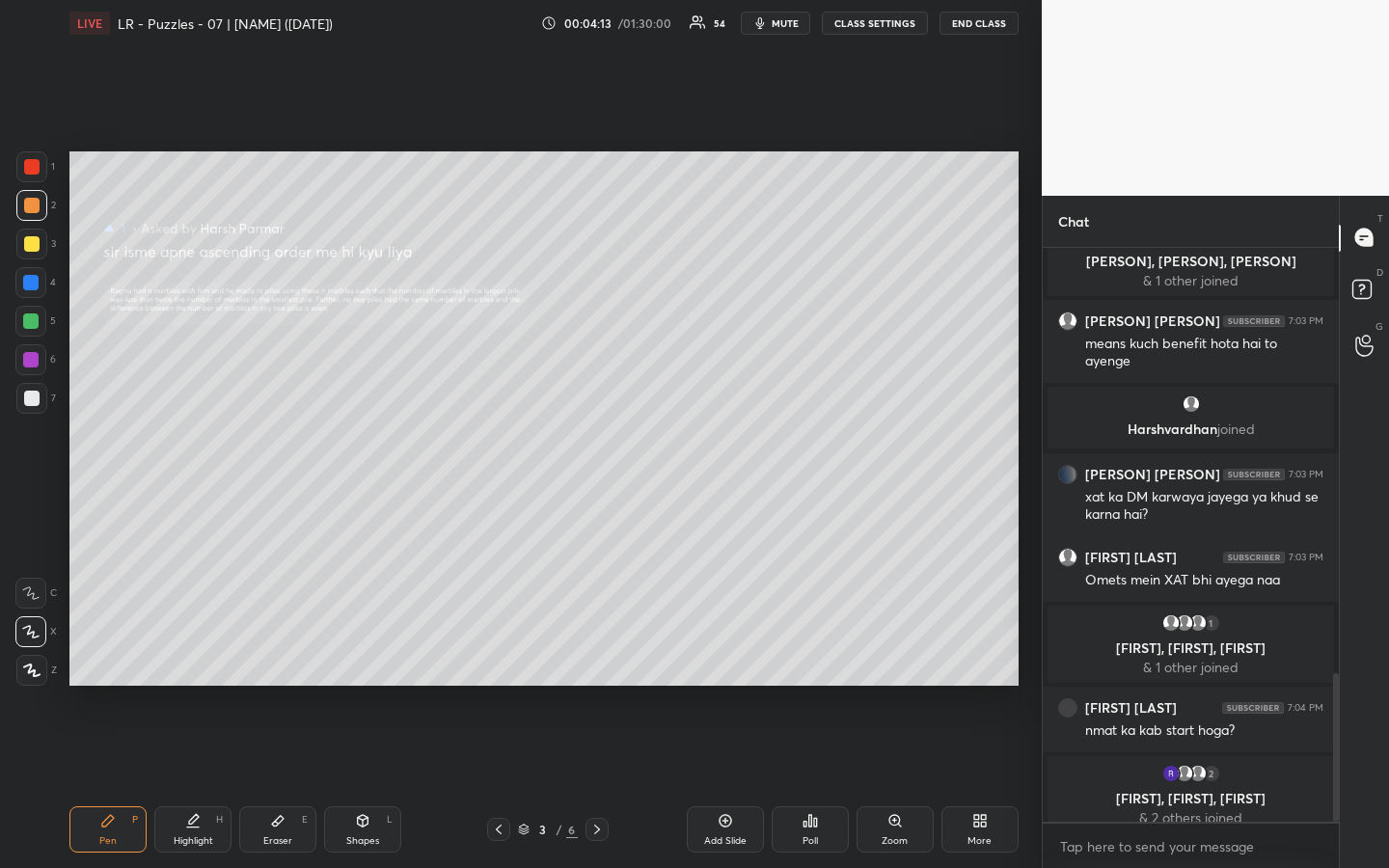 click on "Zoom" at bounding box center [894, 841] 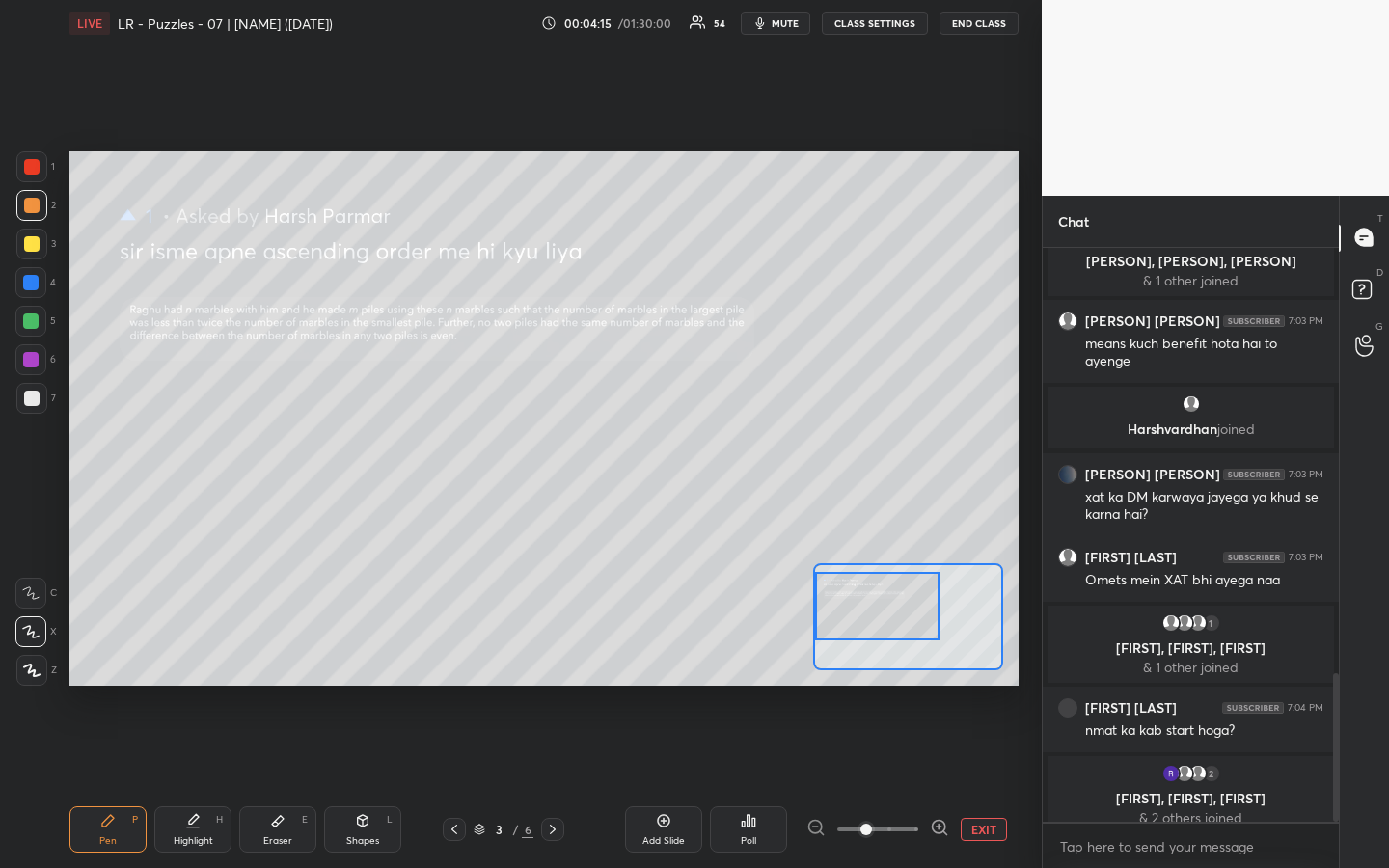 drag, startPoint x: 872, startPoint y: 613, endPoint x: 833, endPoint y: 601, distance: 40.804412 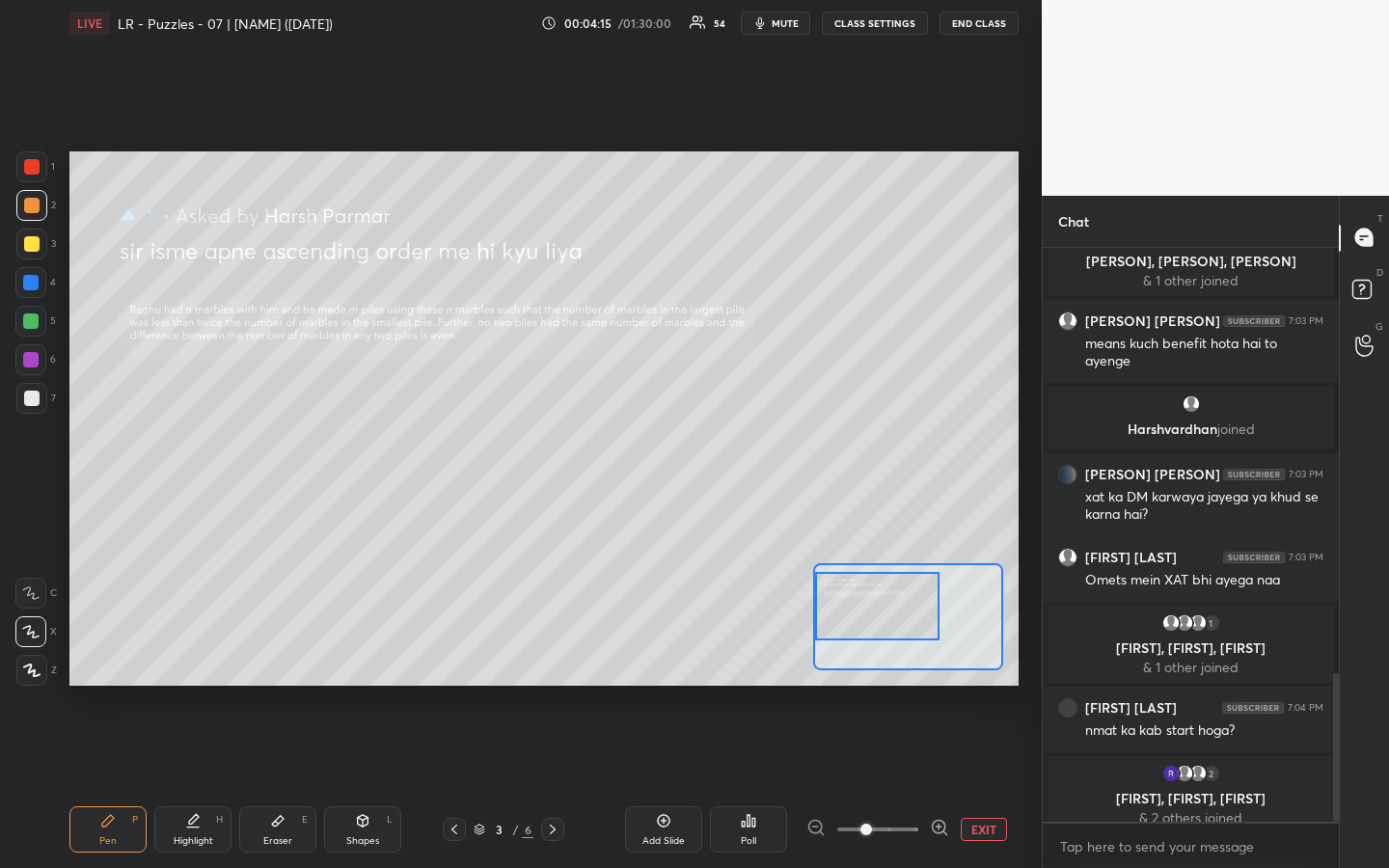 click at bounding box center [877, 606] 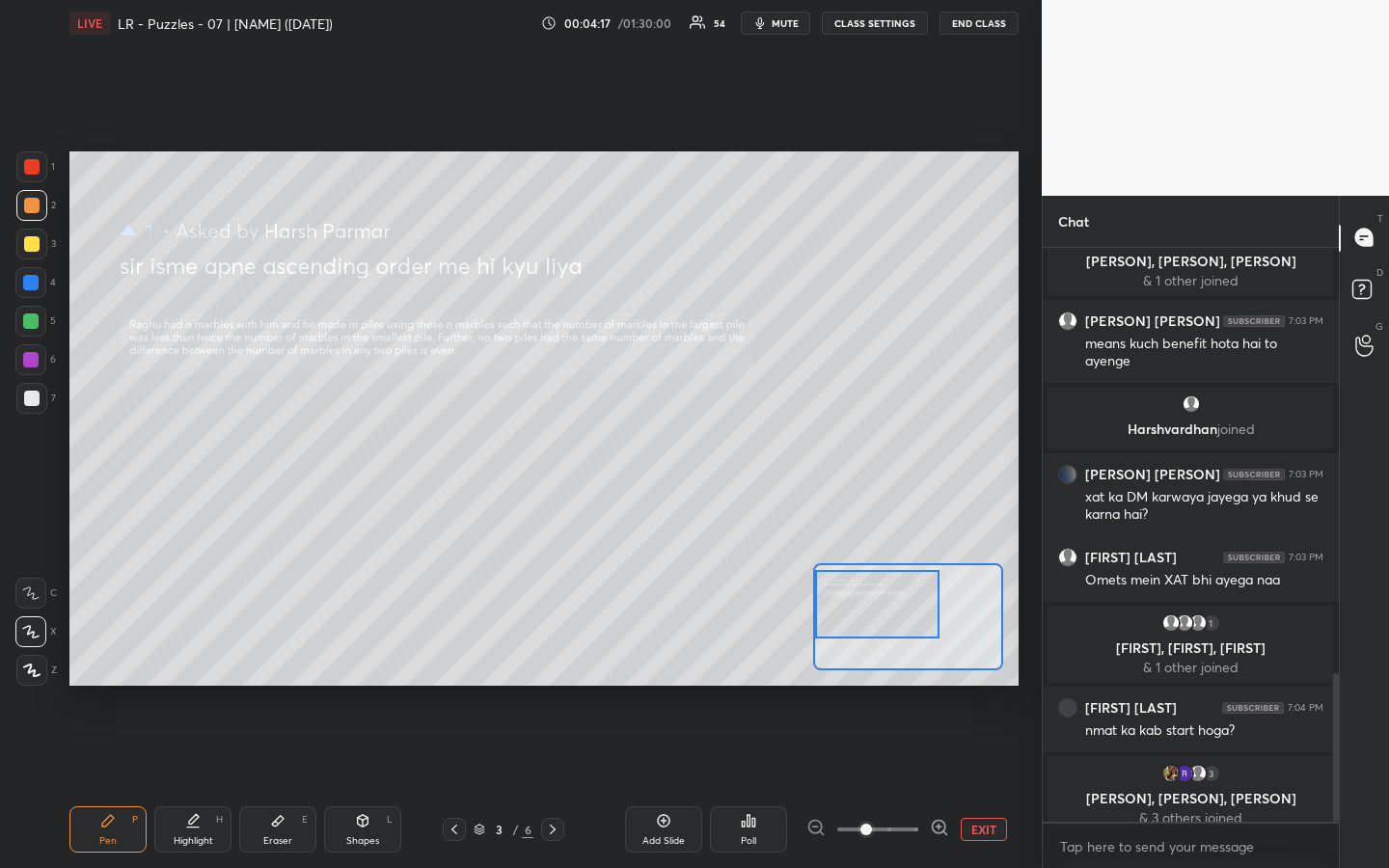 click 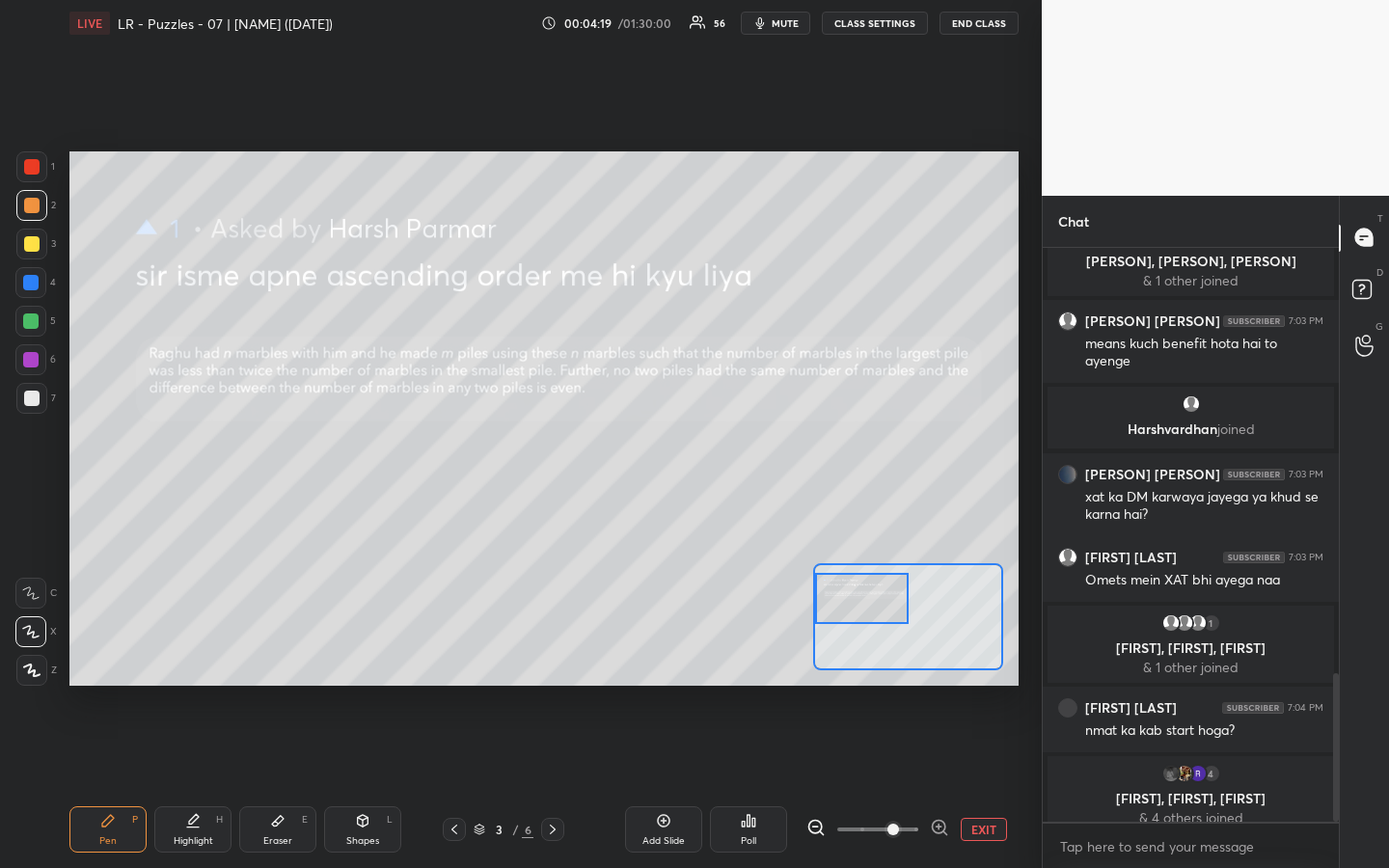 scroll, scrollTop: 1715, scrollLeft: 0, axis: vertical 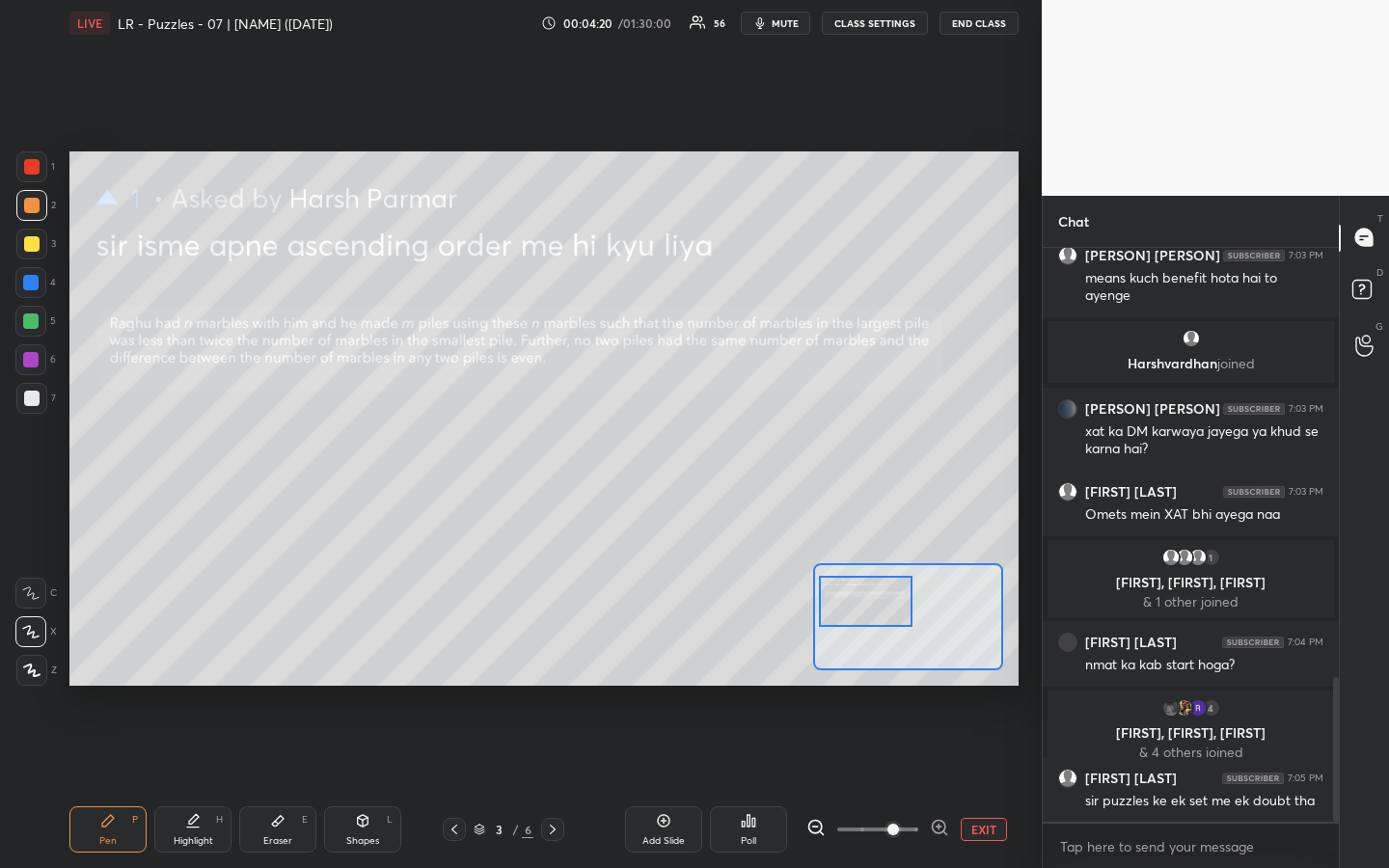 drag, startPoint x: 893, startPoint y: 604, endPoint x: 880, endPoint y: 599, distance: 13.928388 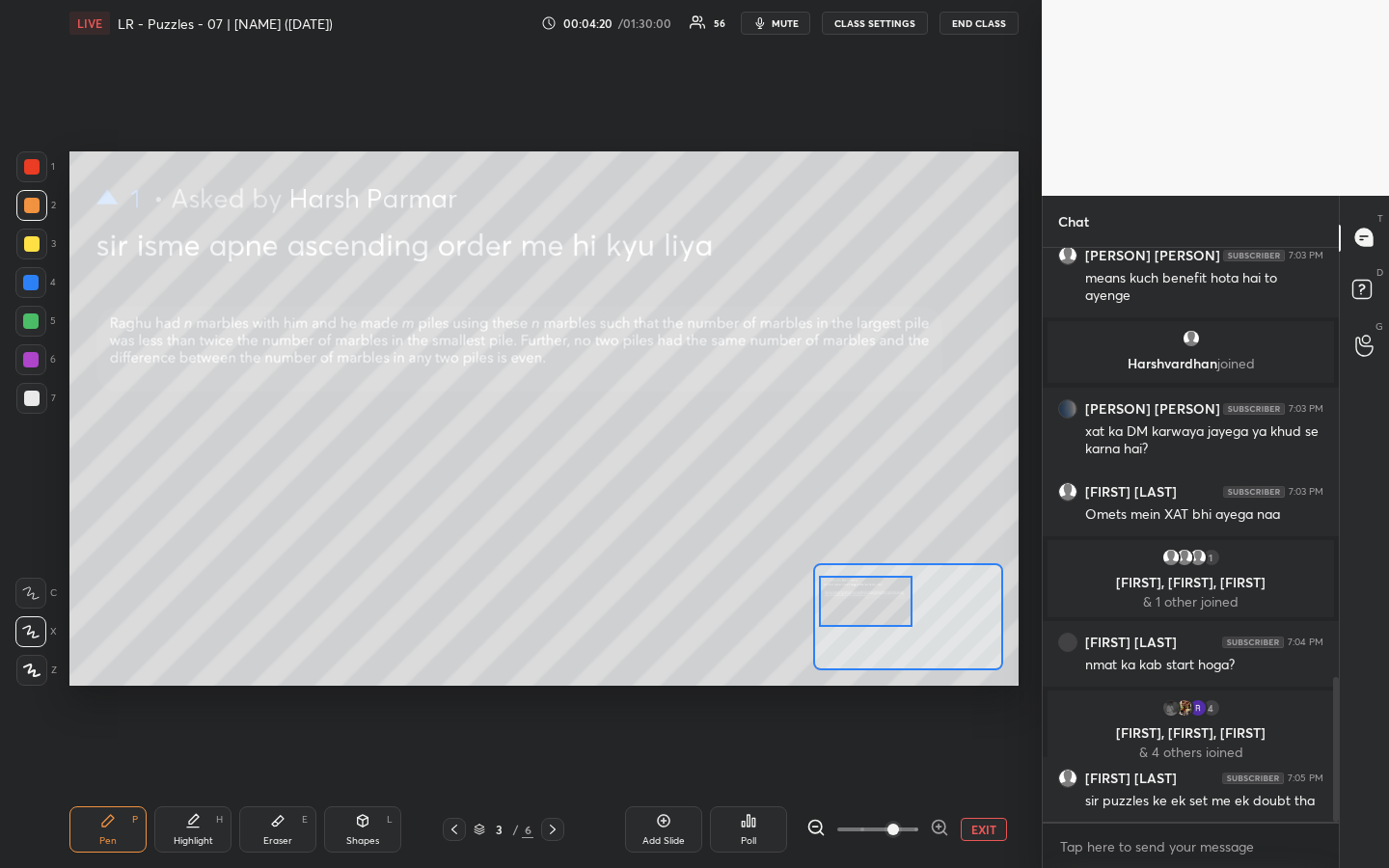 click at bounding box center [865, 601] 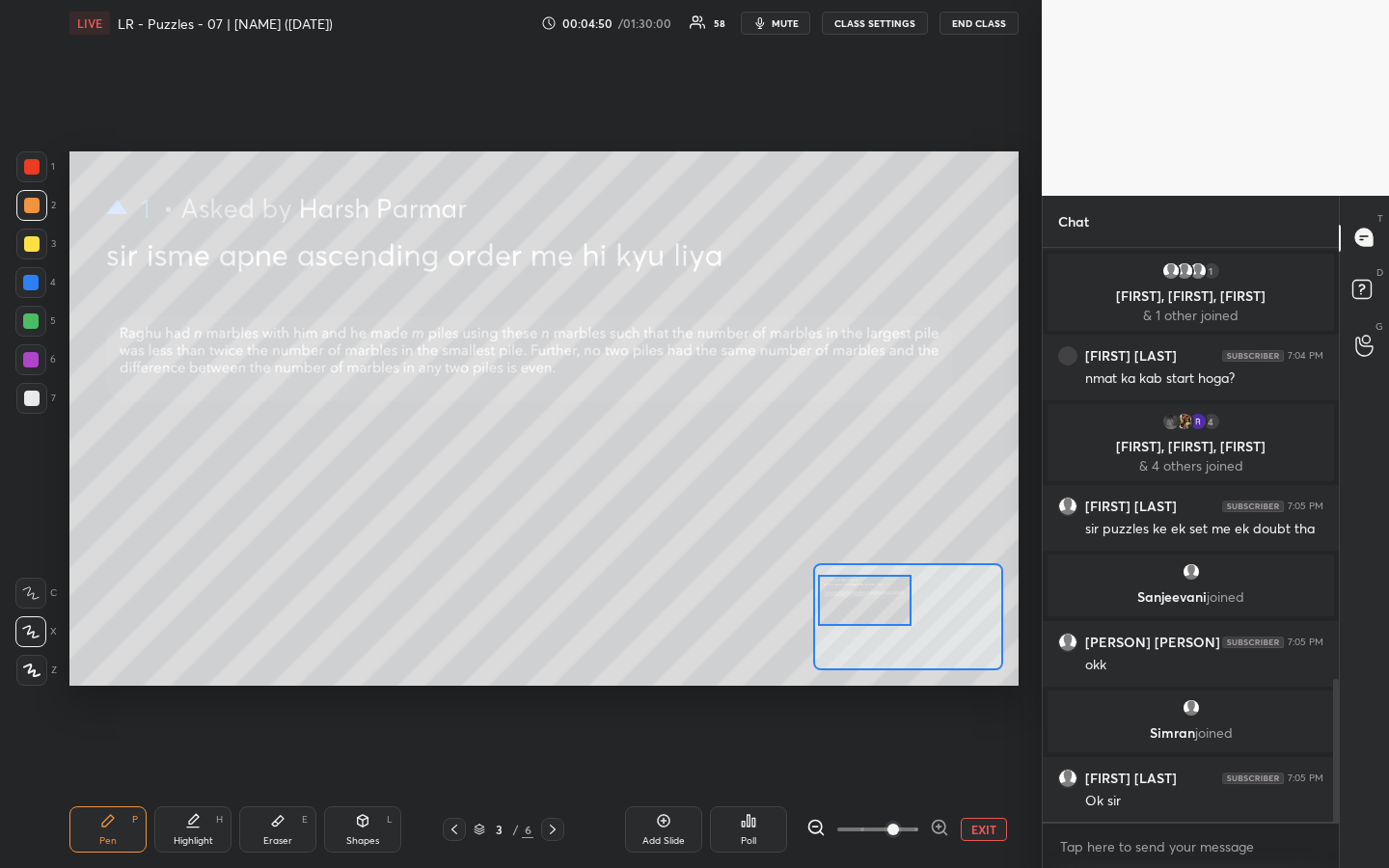 scroll, scrollTop: 1803, scrollLeft: 0, axis: vertical 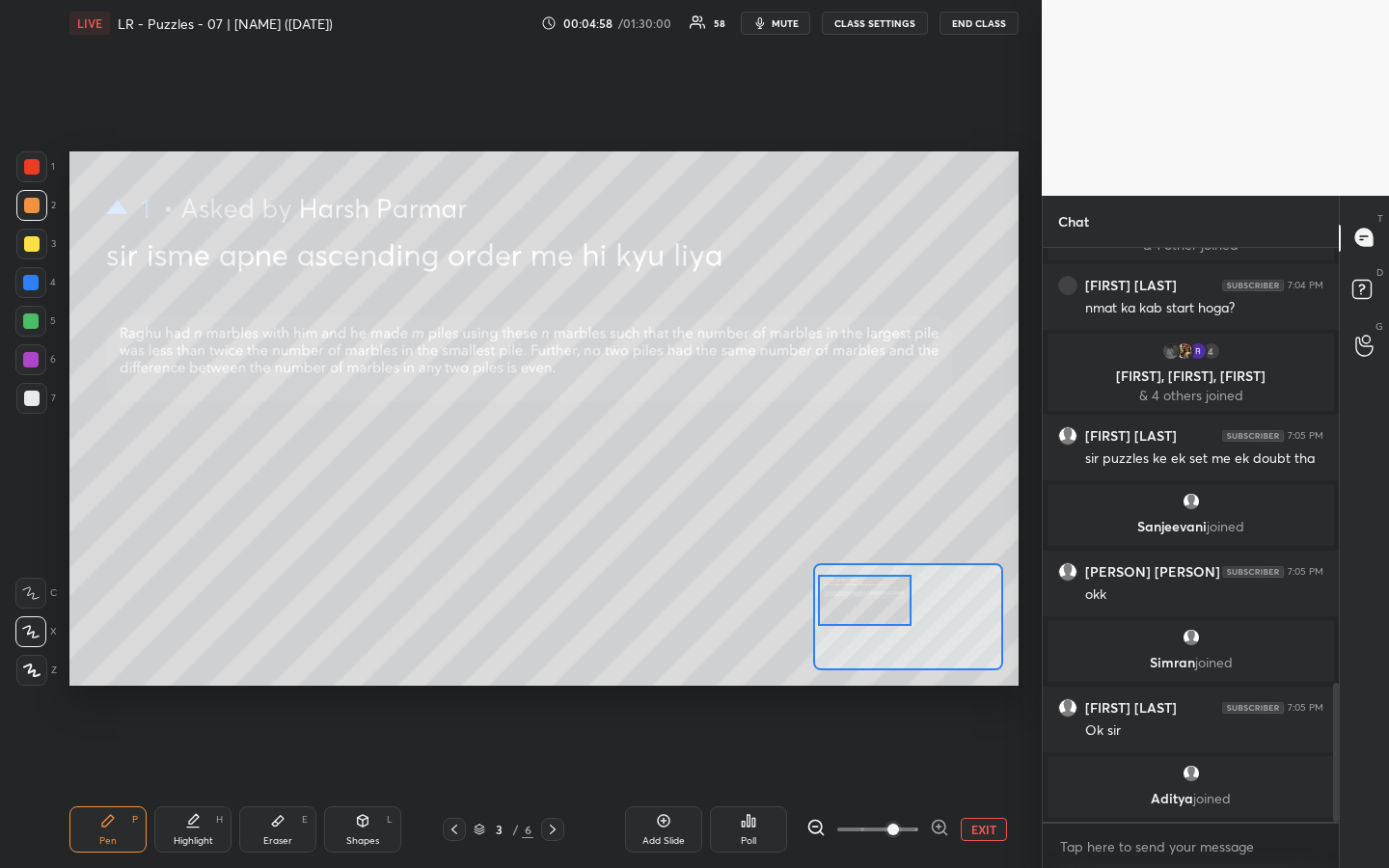 click at bounding box center (32, 244) 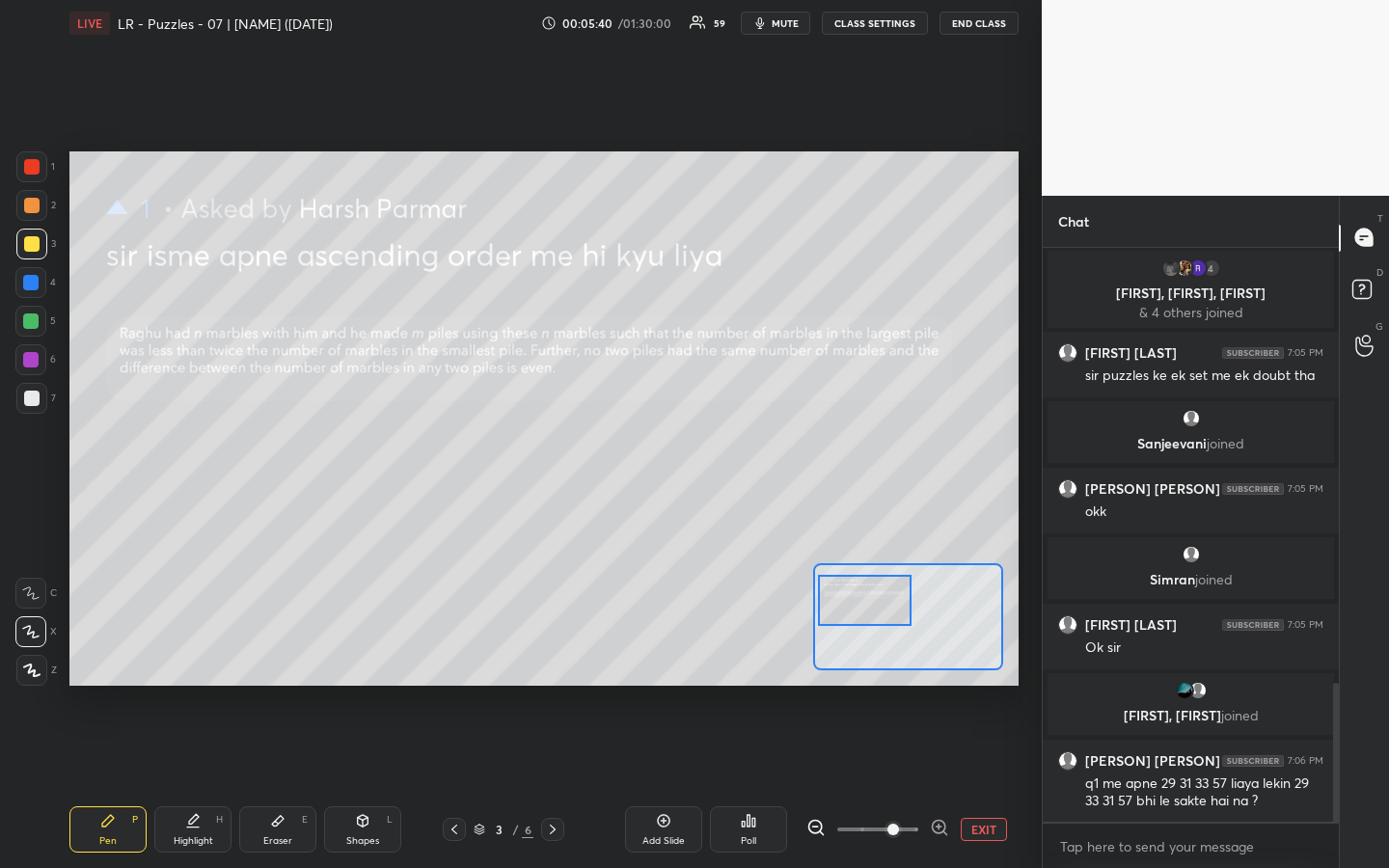 scroll, scrollTop: 1829, scrollLeft: 0, axis: vertical 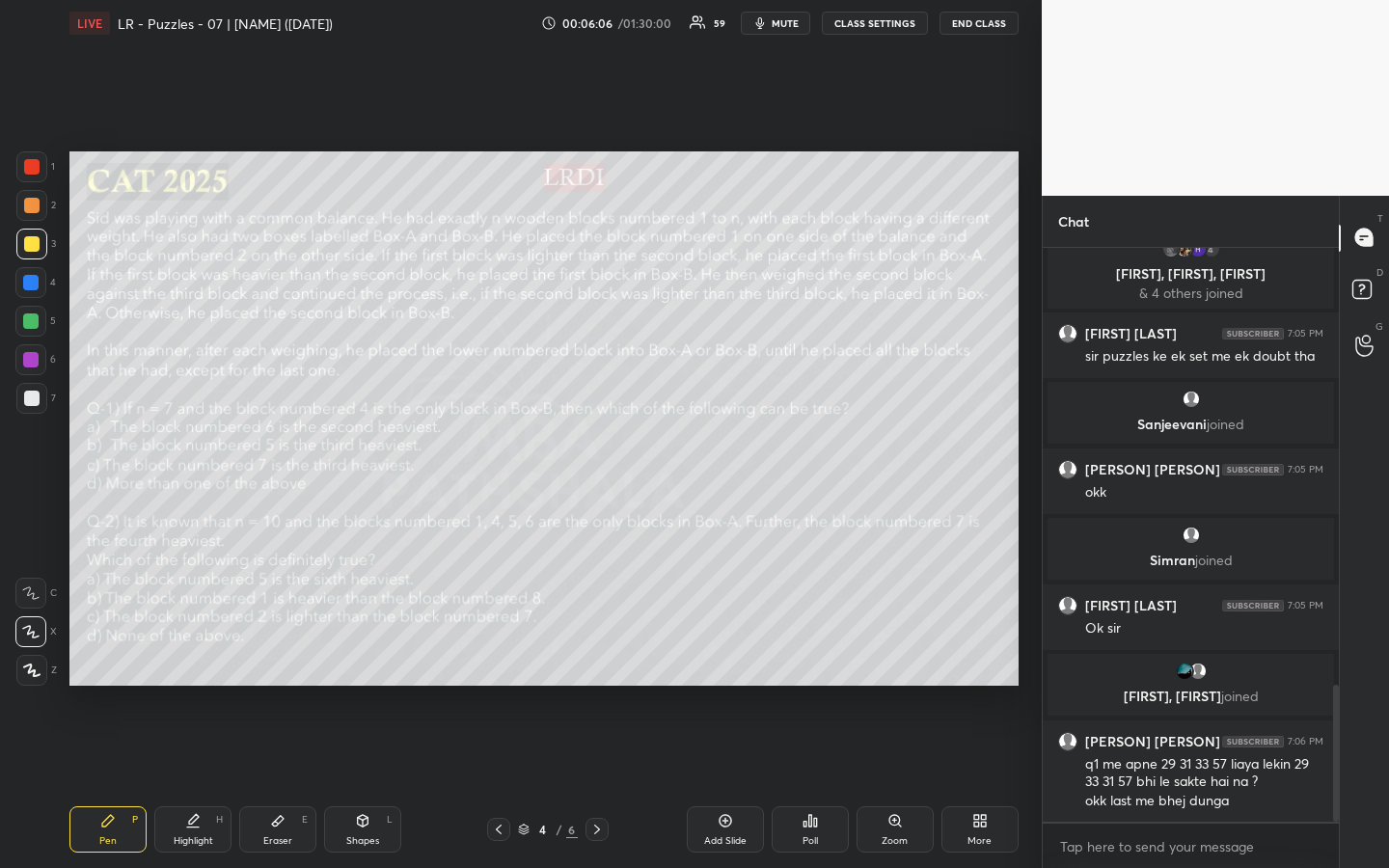 click on "Highlight" at bounding box center (193, 841) 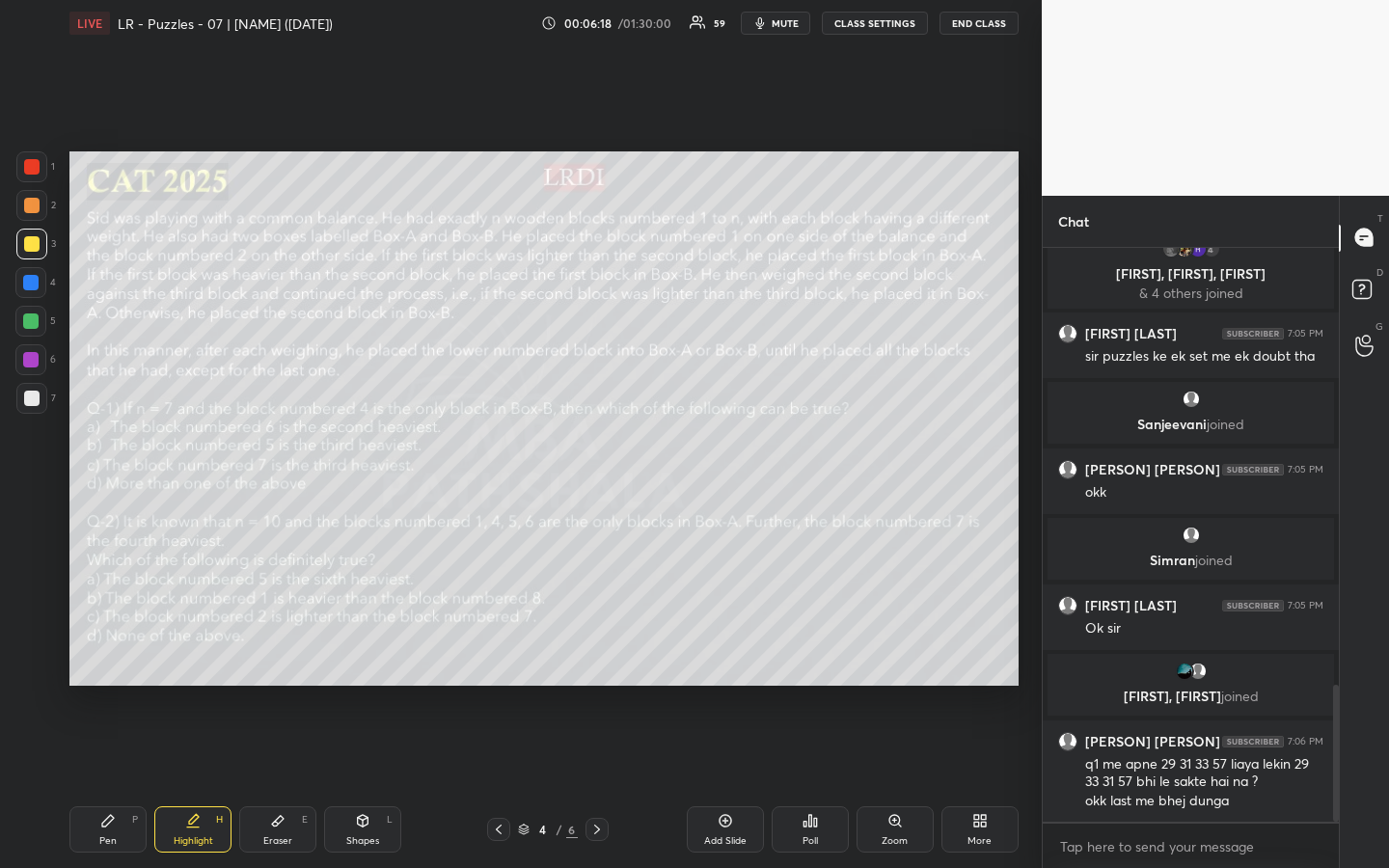 click on "Pen P" at bounding box center [108, 829] 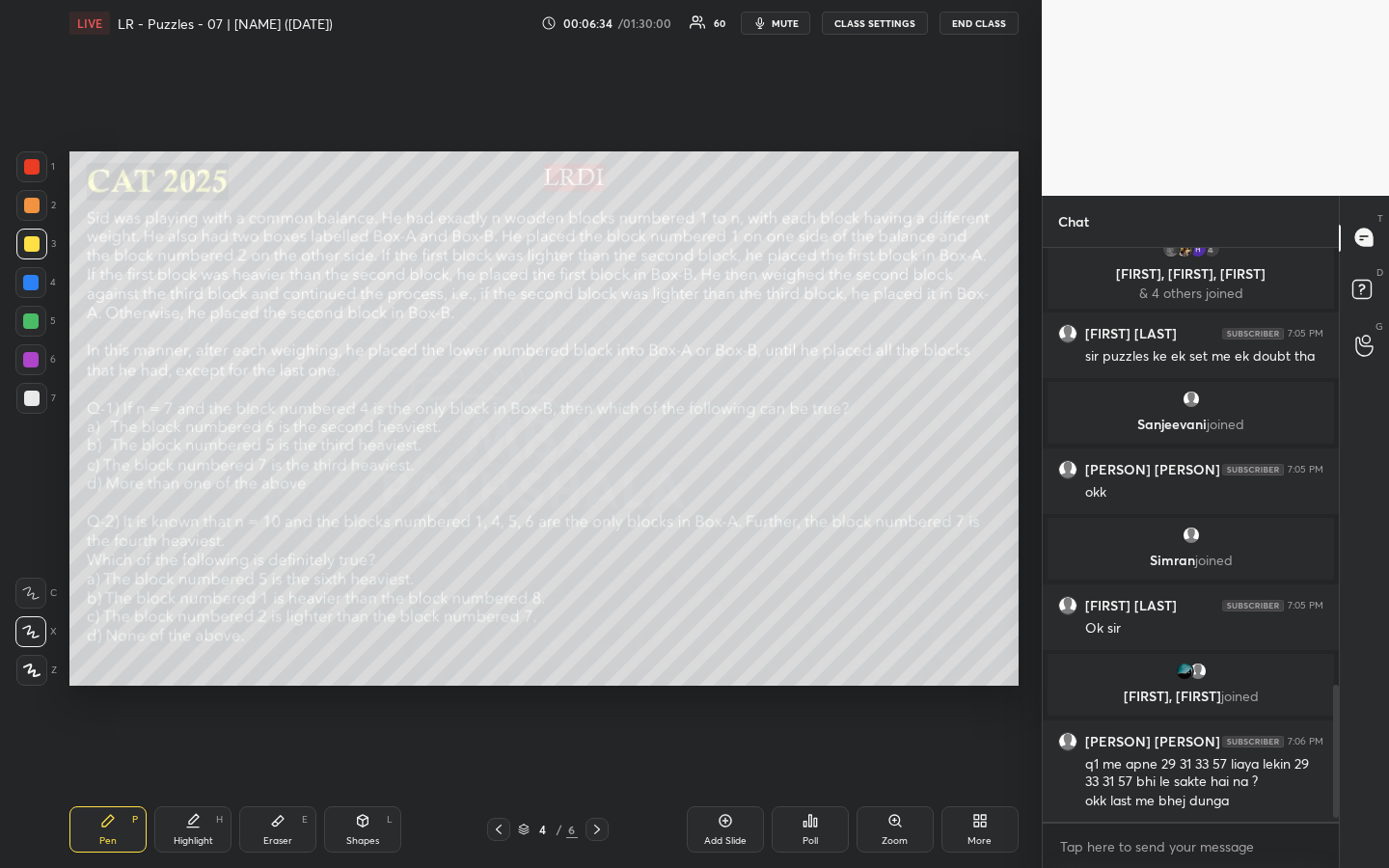 scroll, scrollTop: 1899, scrollLeft: 0, axis: vertical 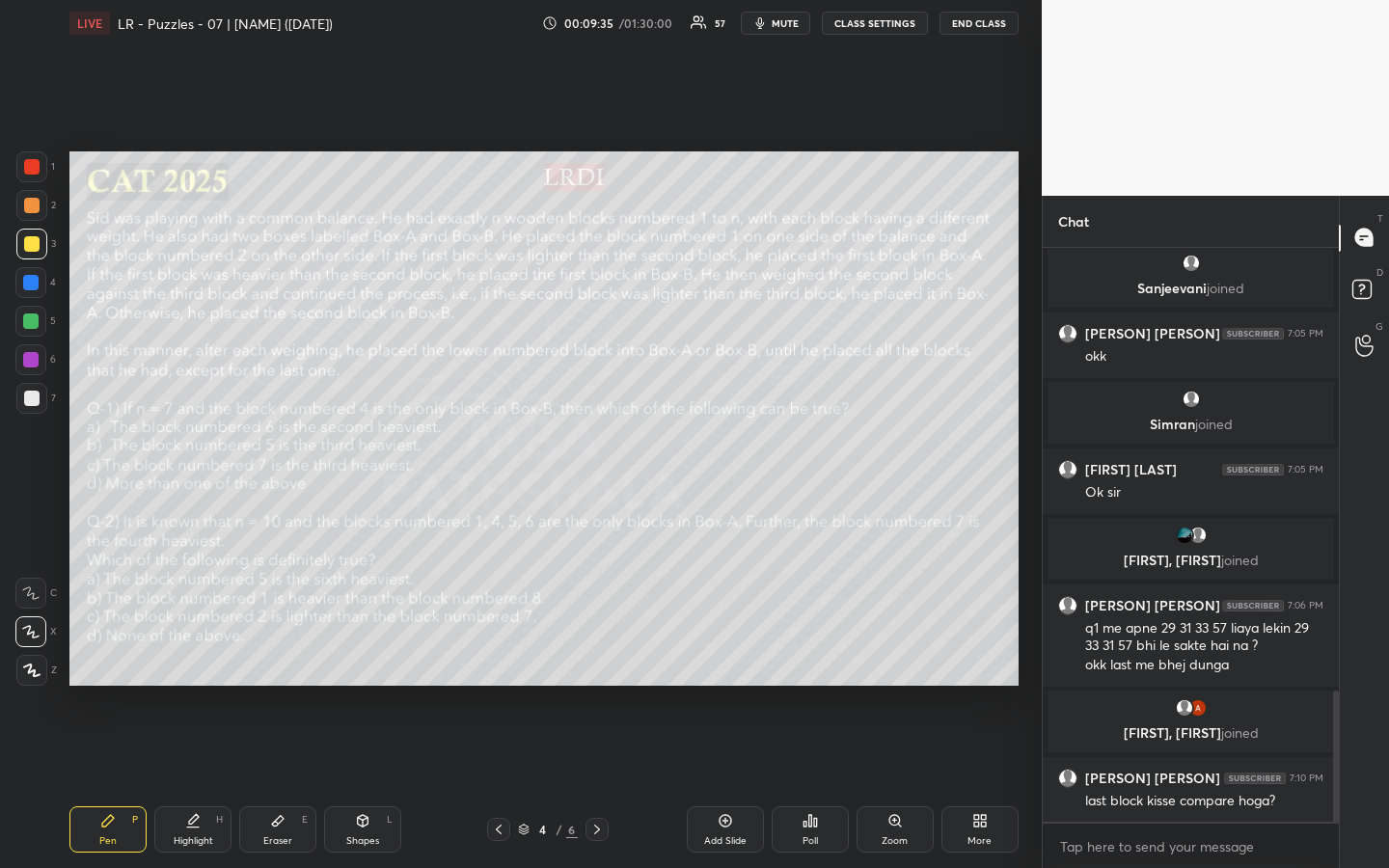 drag, startPoint x: 206, startPoint y: 821, endPoint x: 216, endPoint y: 807, distance: 17.20465 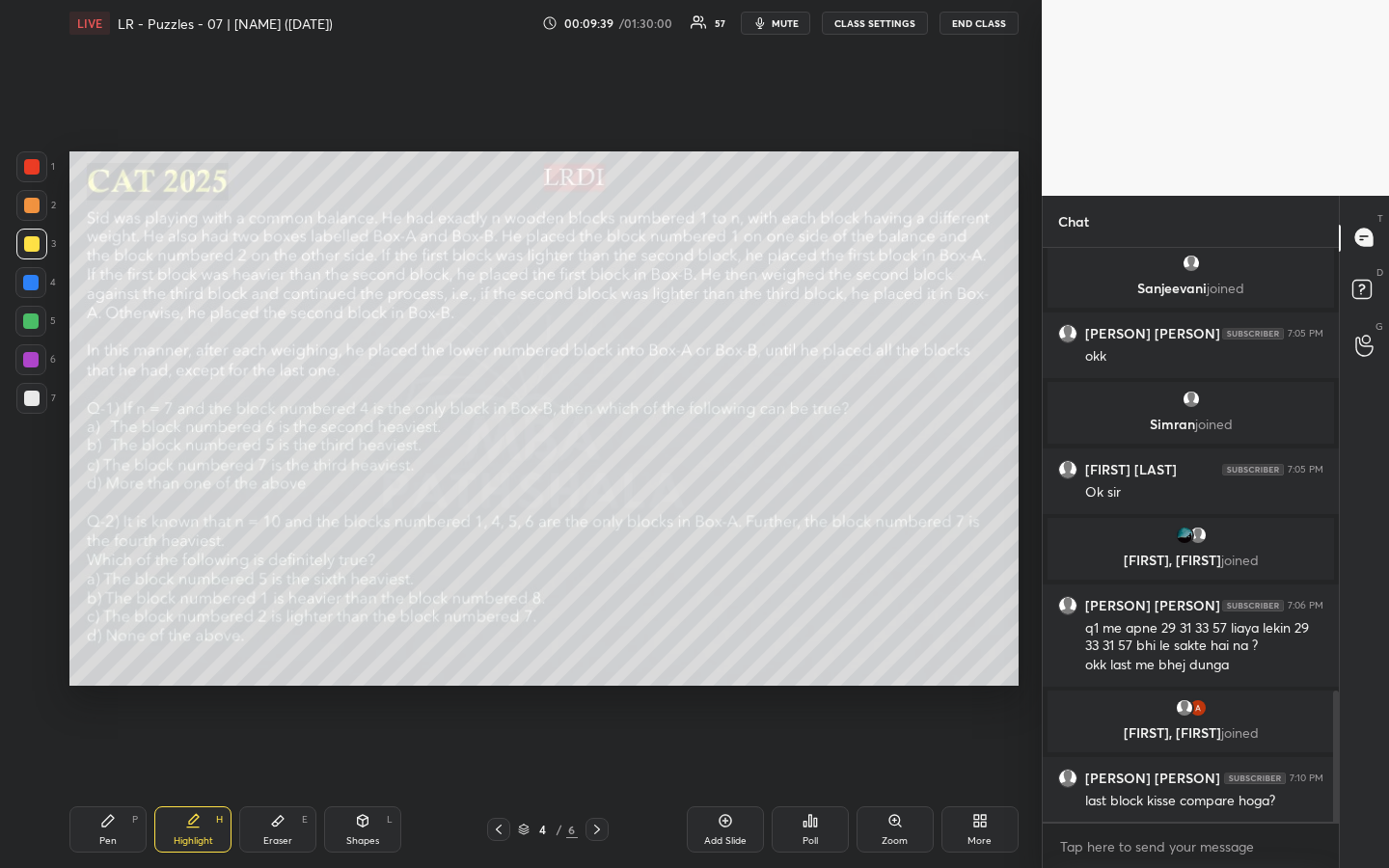 scroll, scrollTop: 2013, scrollLeft: 0, axis: vertical 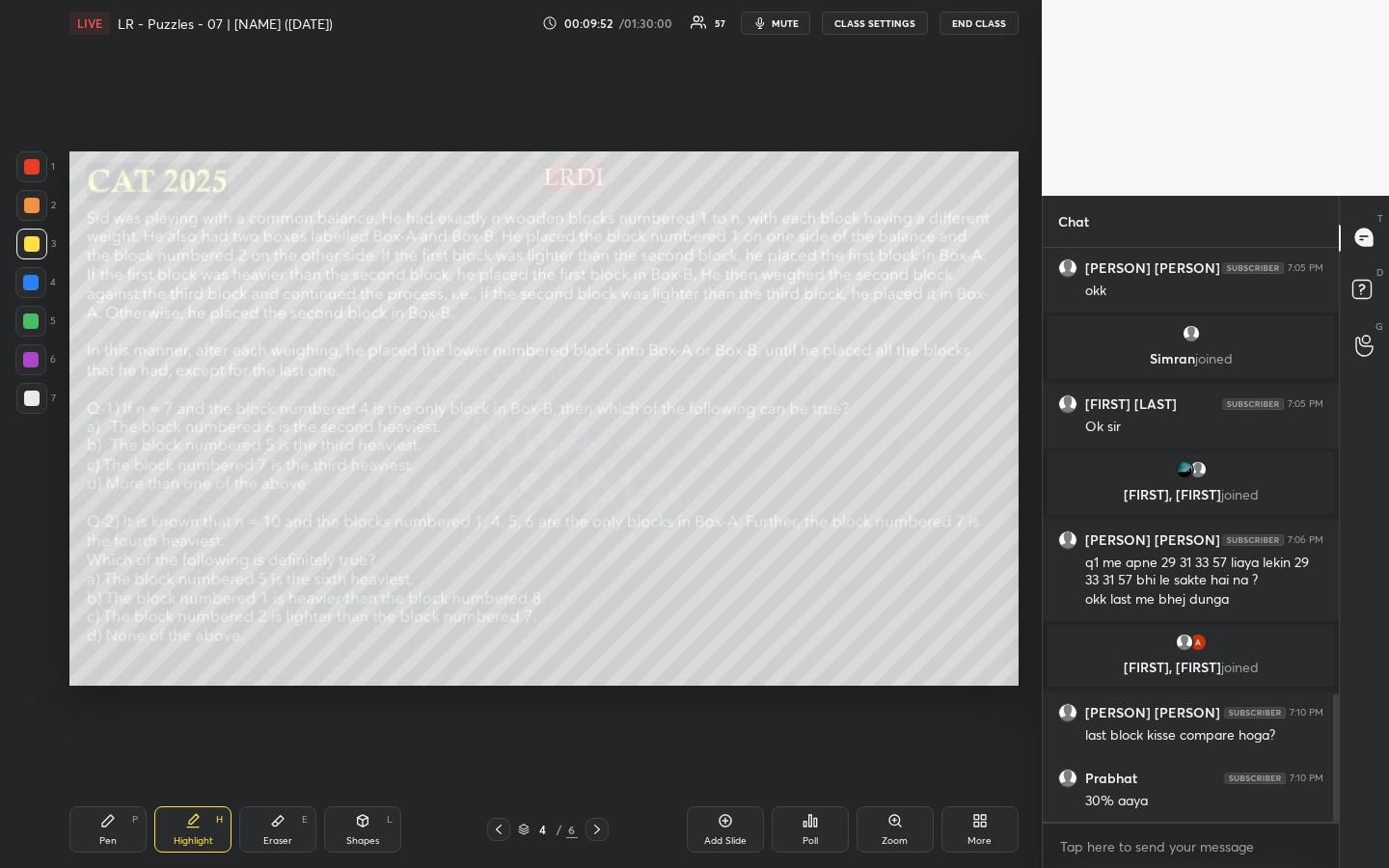 click on "Pen P" at bounding box center (108, 829) 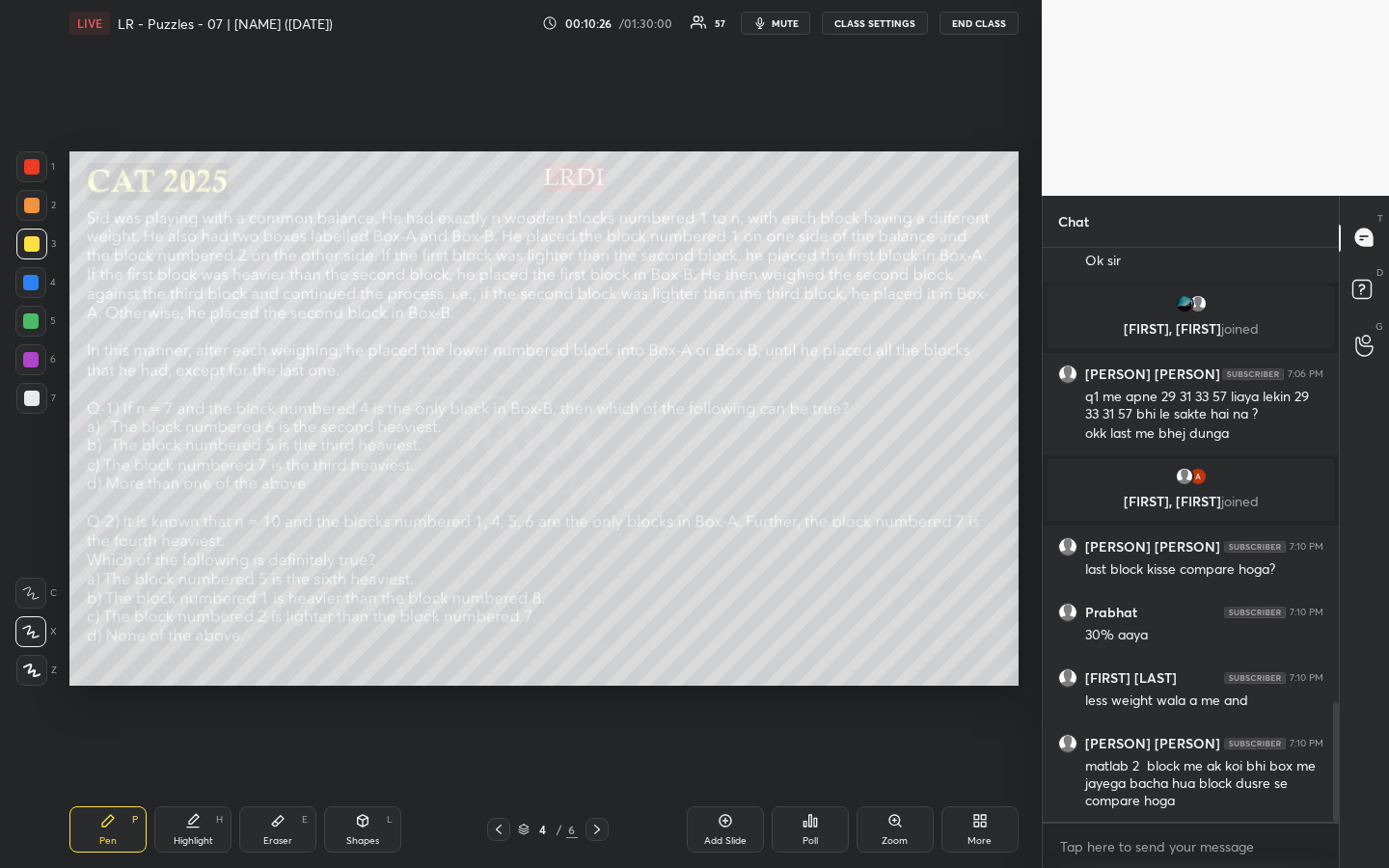scroll, scrollTop: 2249, scrollLeft: 0, axis: vertical 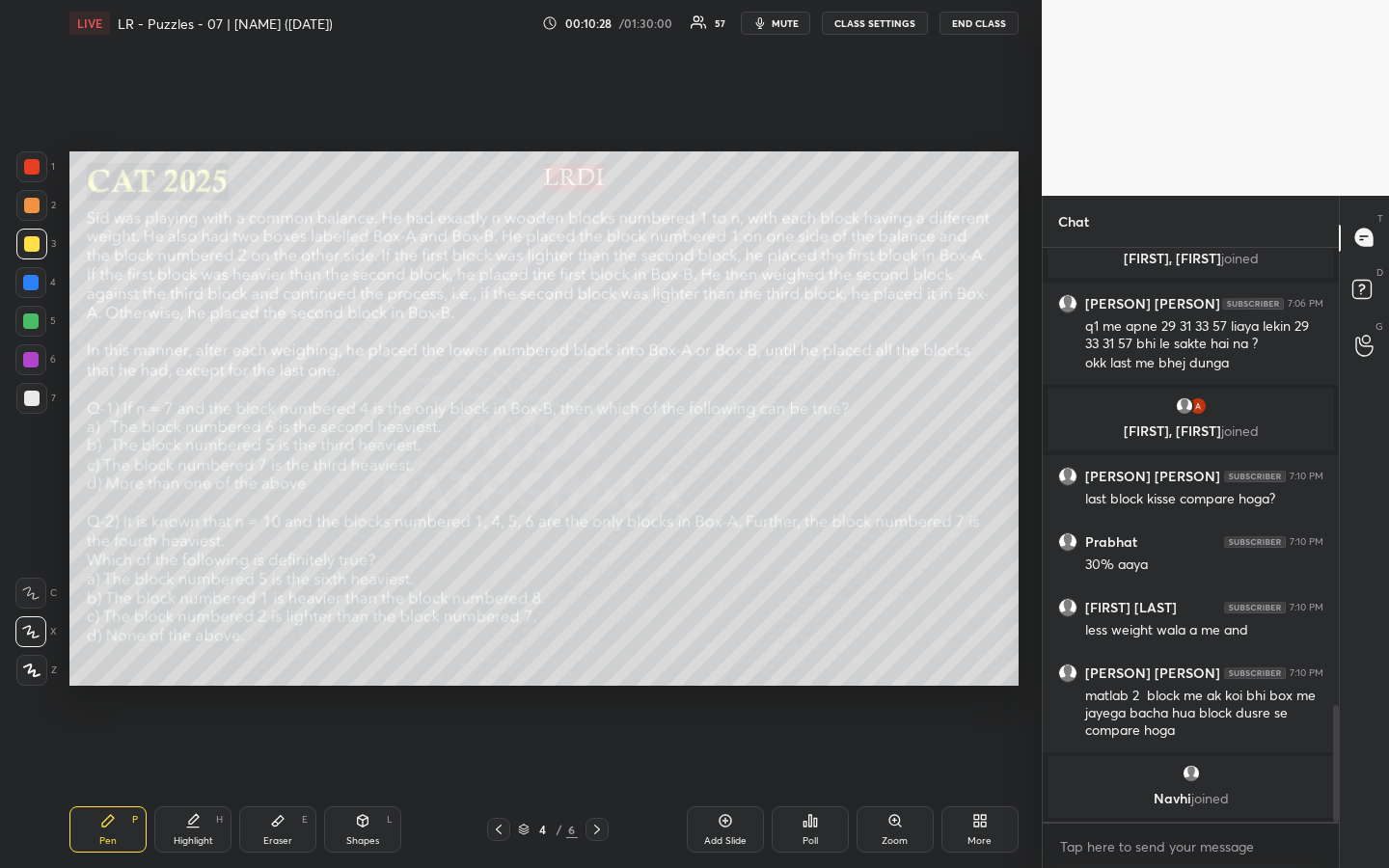 click on "Highlight" at bounding box center [193, 841] 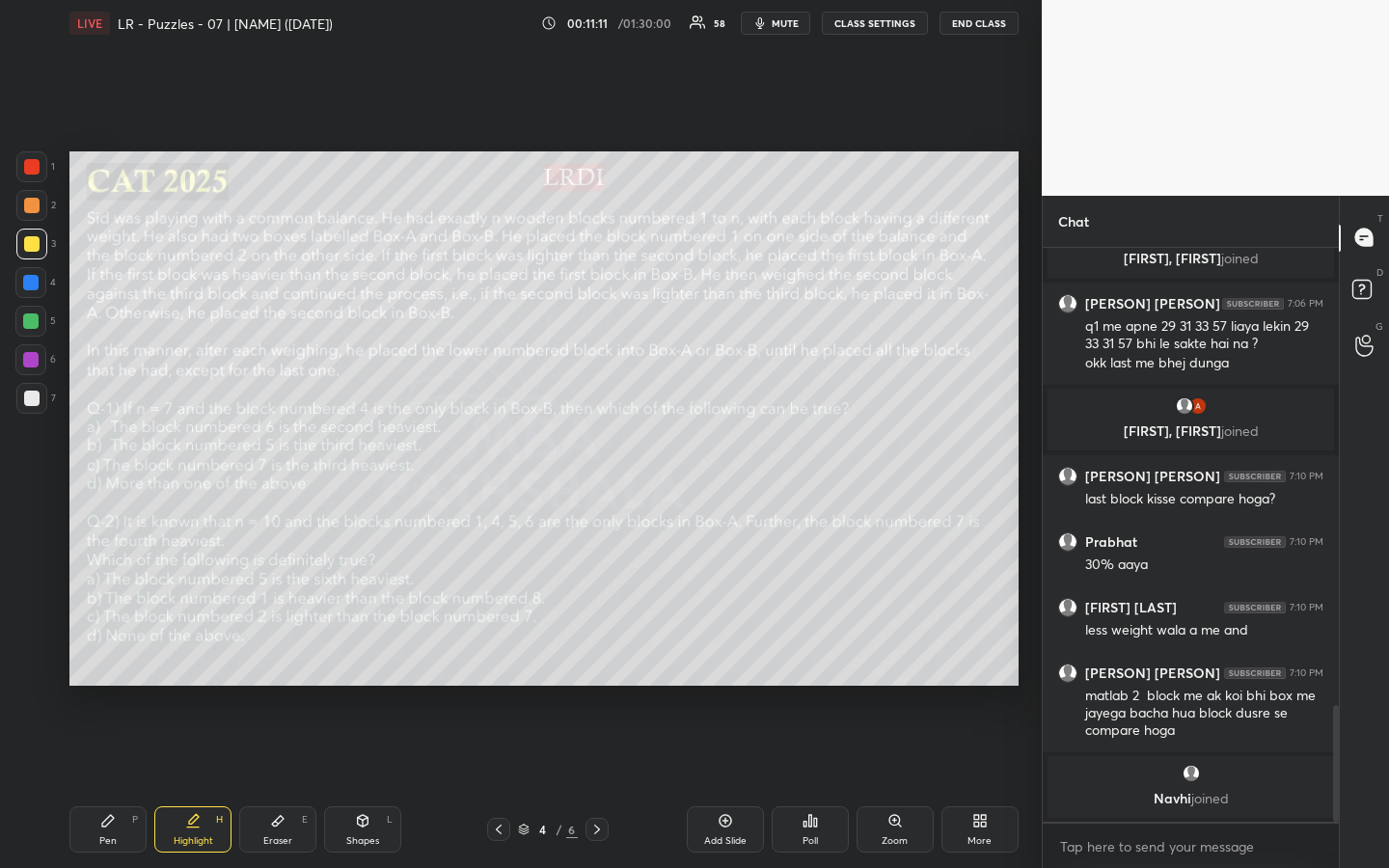click on "Pen P" at bounding box center (108, 829) 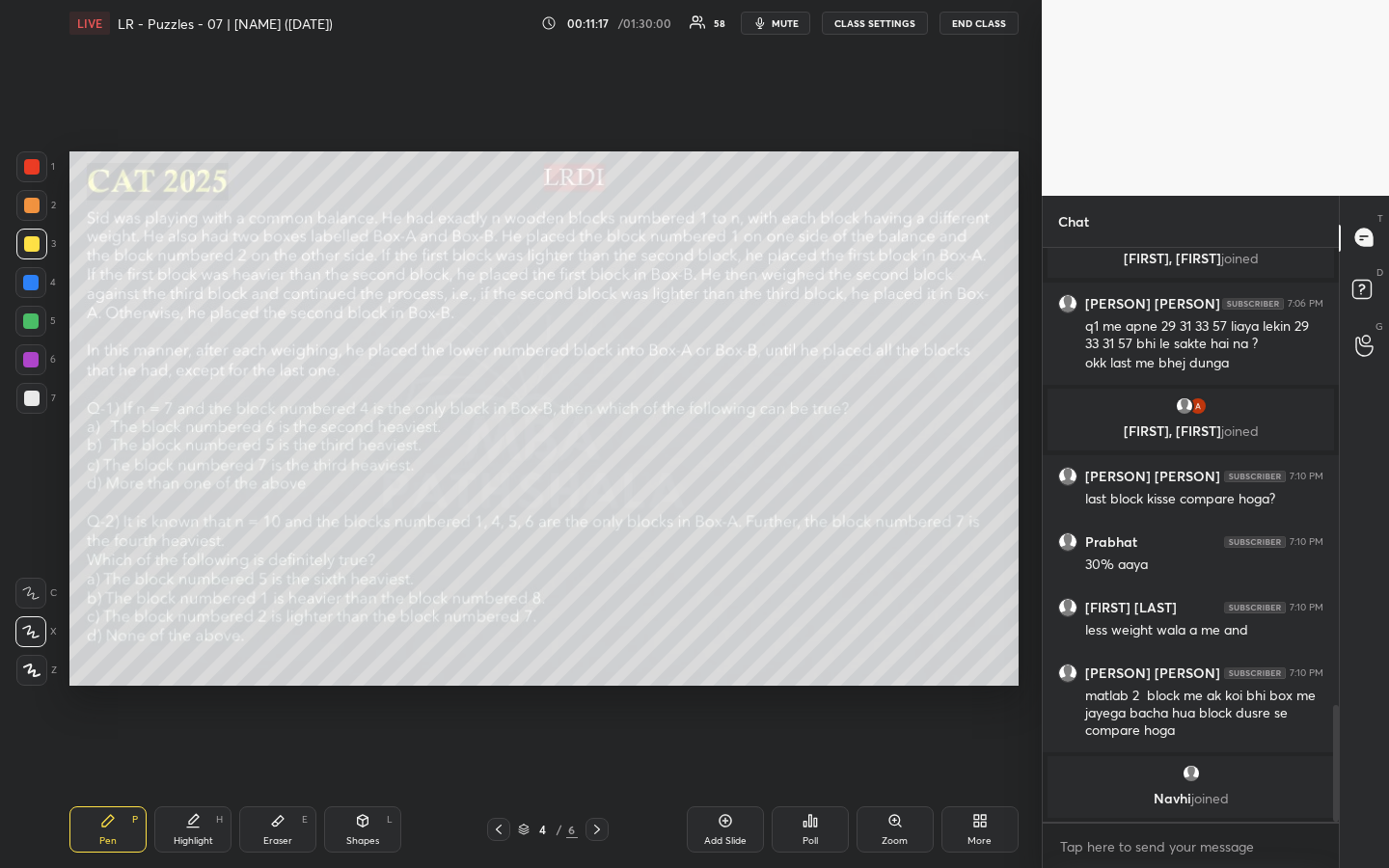 click at bounding box center (31, 593) 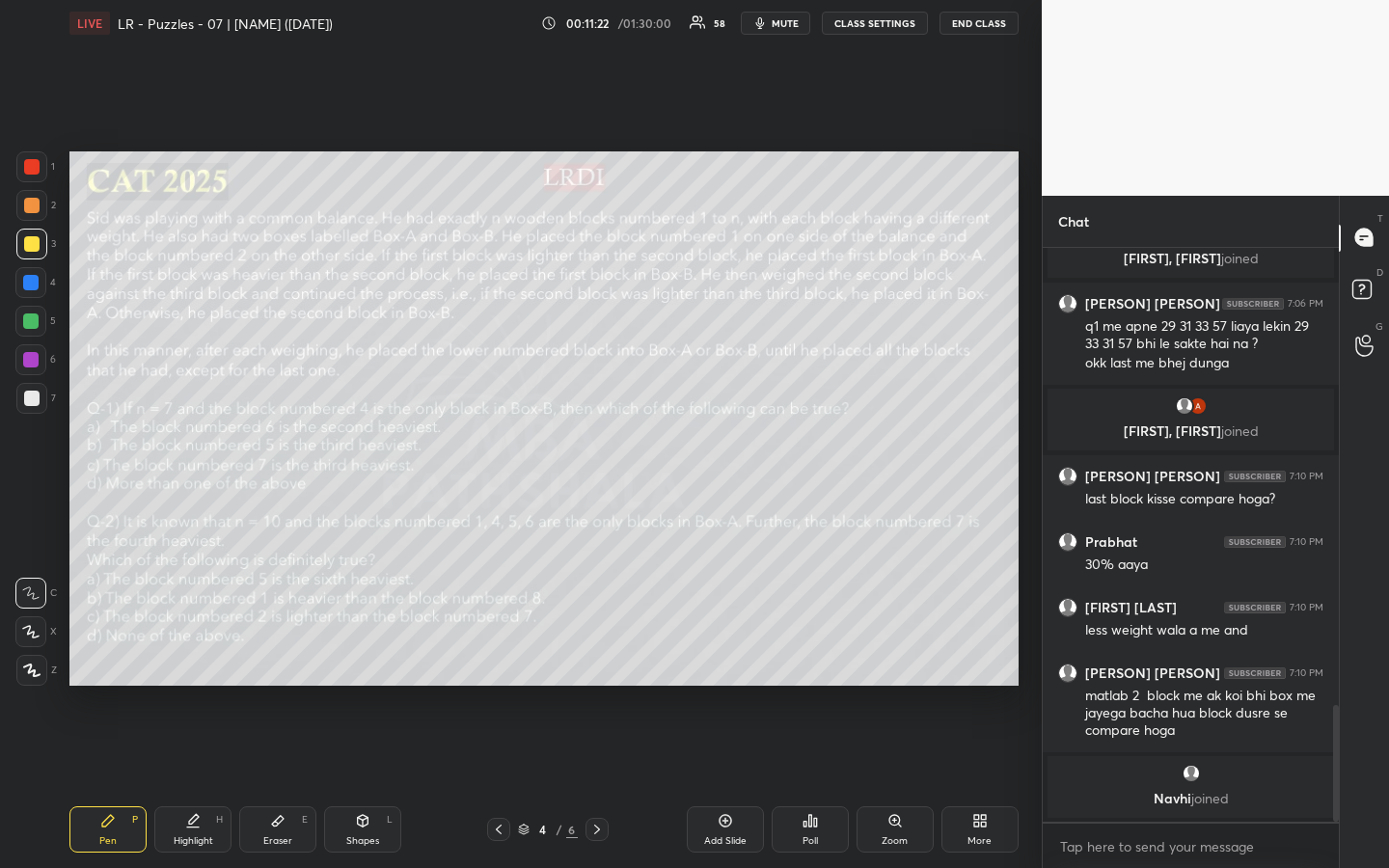 click 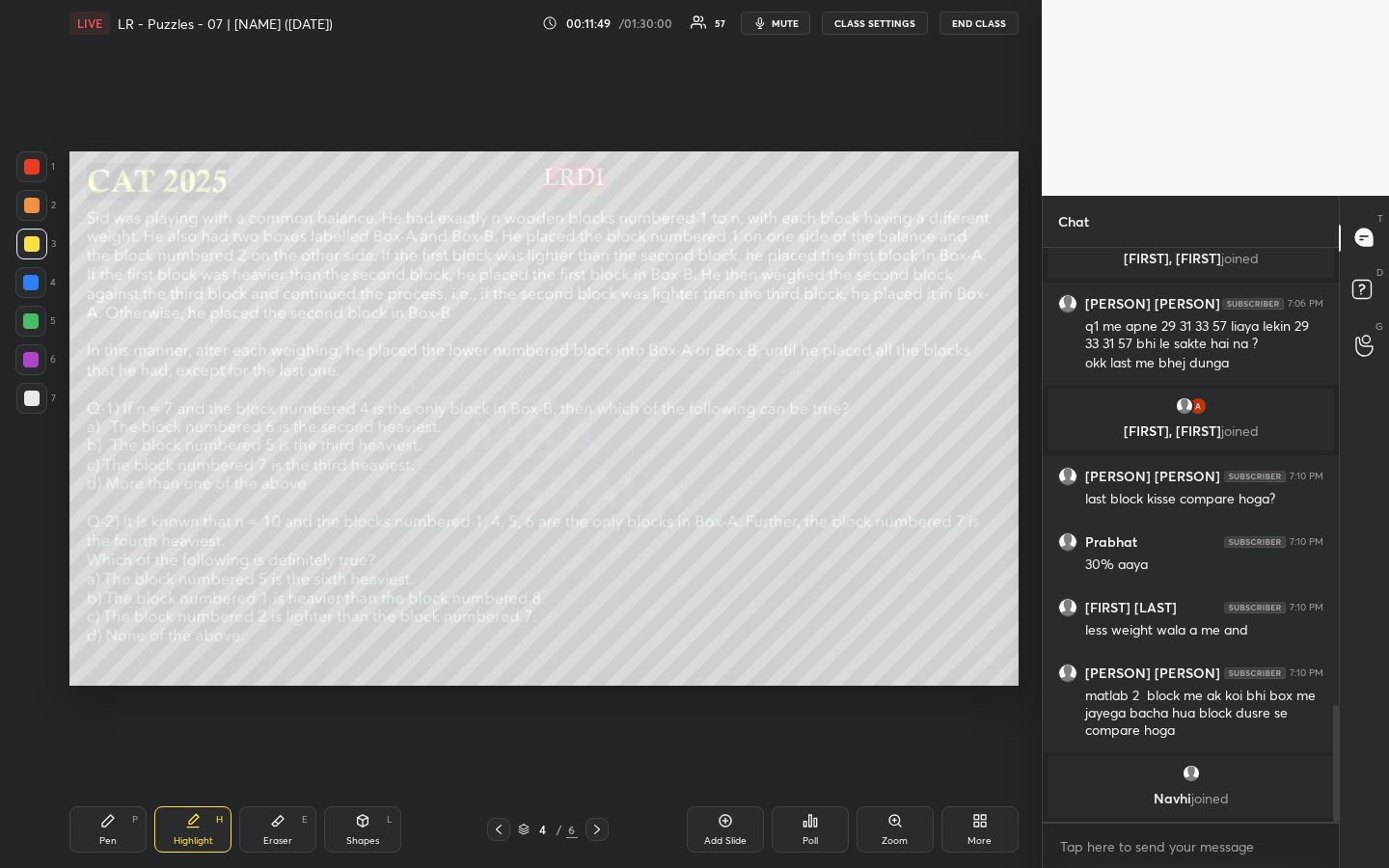 click 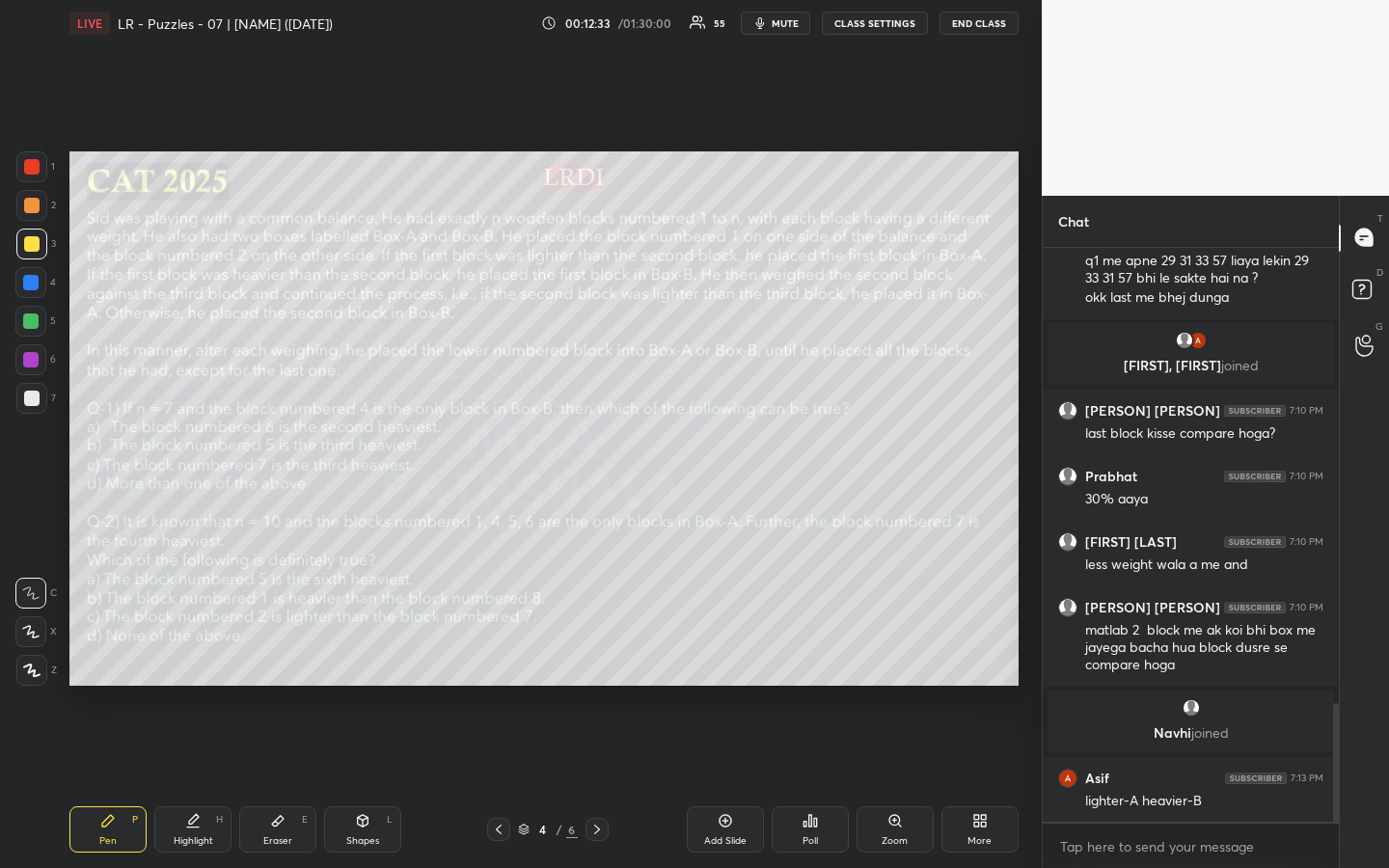 scroll, scrollTop: 2289, scrollLeft: 0, axis: vertical 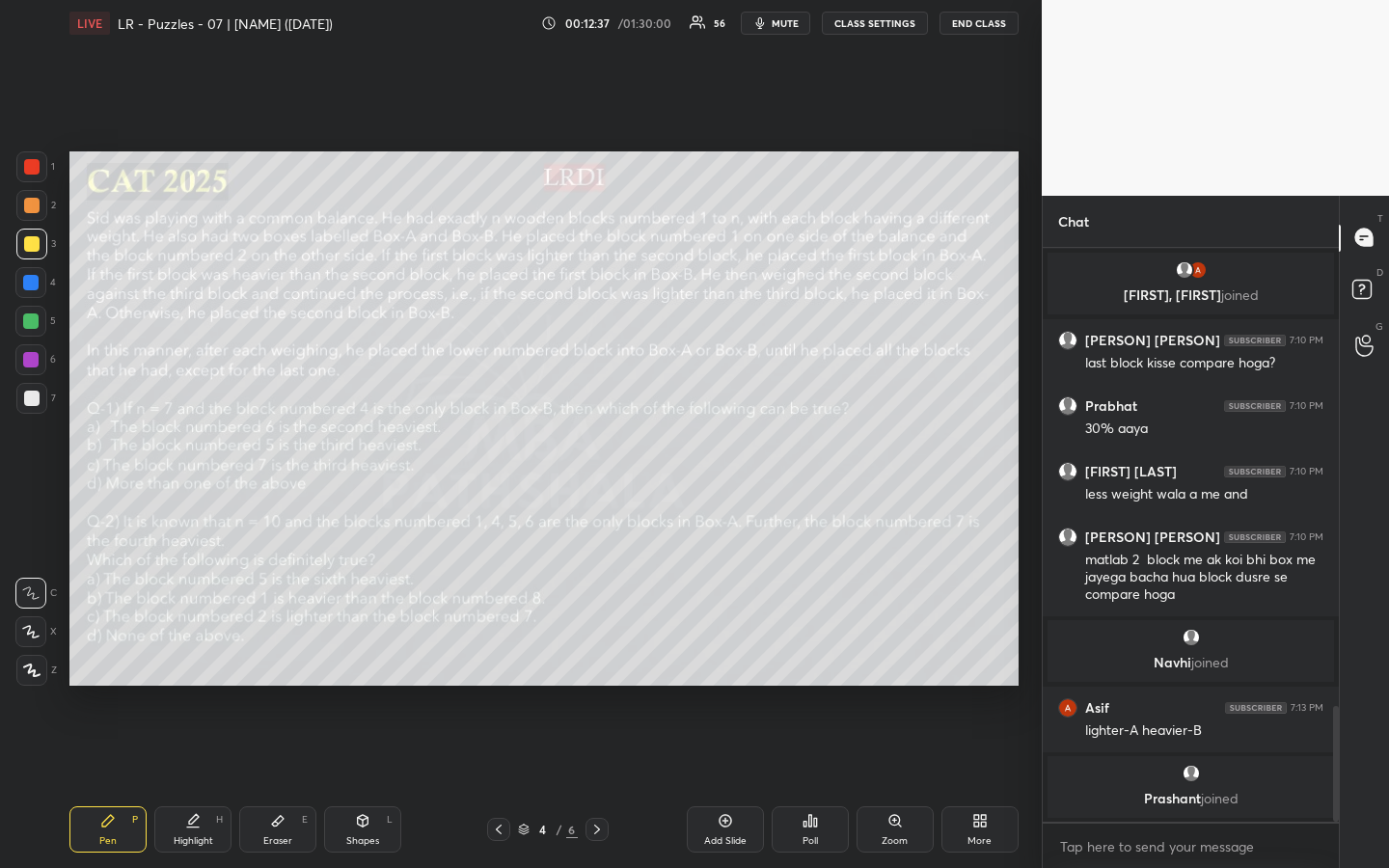 click on "Highlight H" at bounding box center [193, 829] 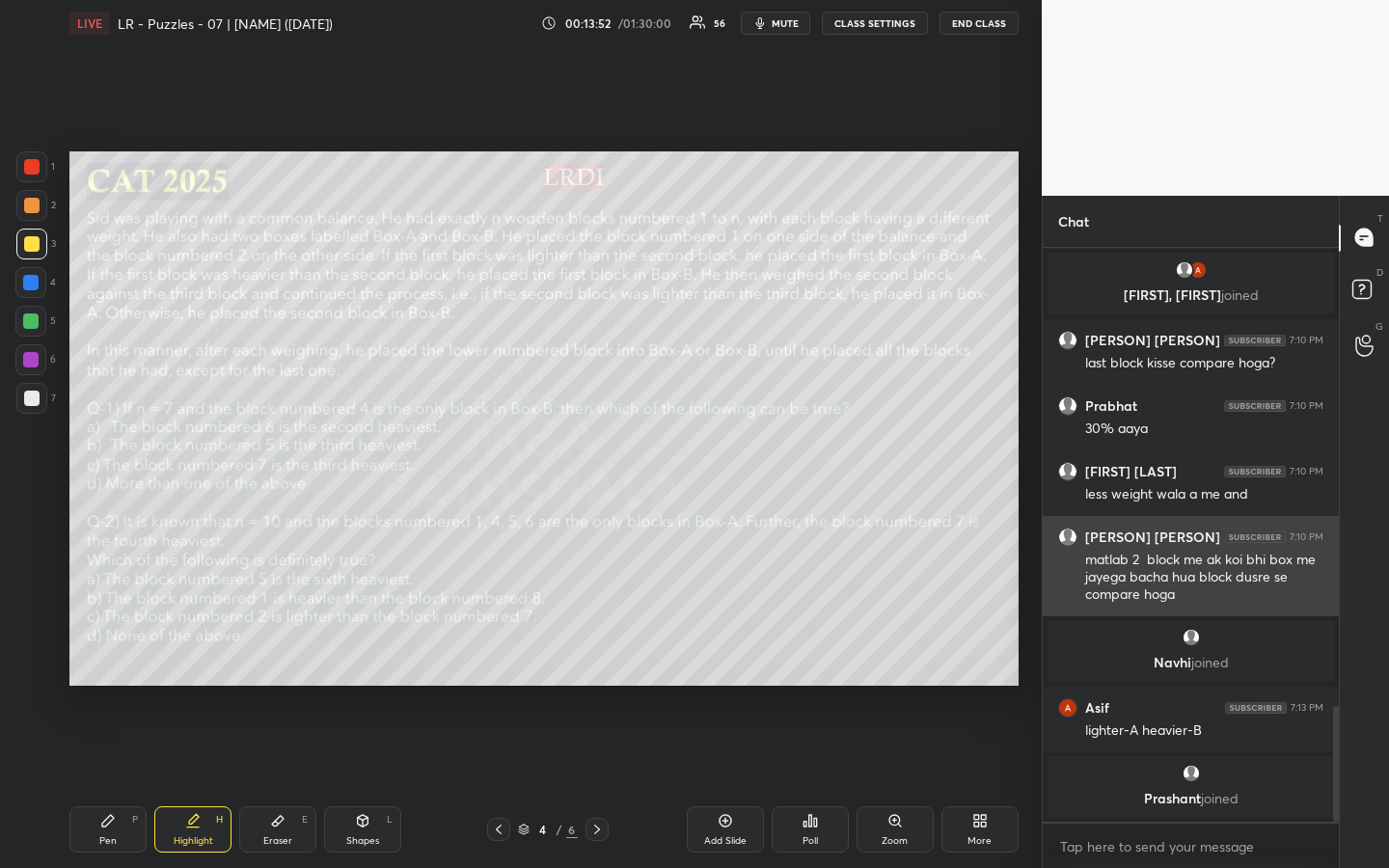 scroll, scrollTop: 2278, scrollLeft: 0, axis: vertical 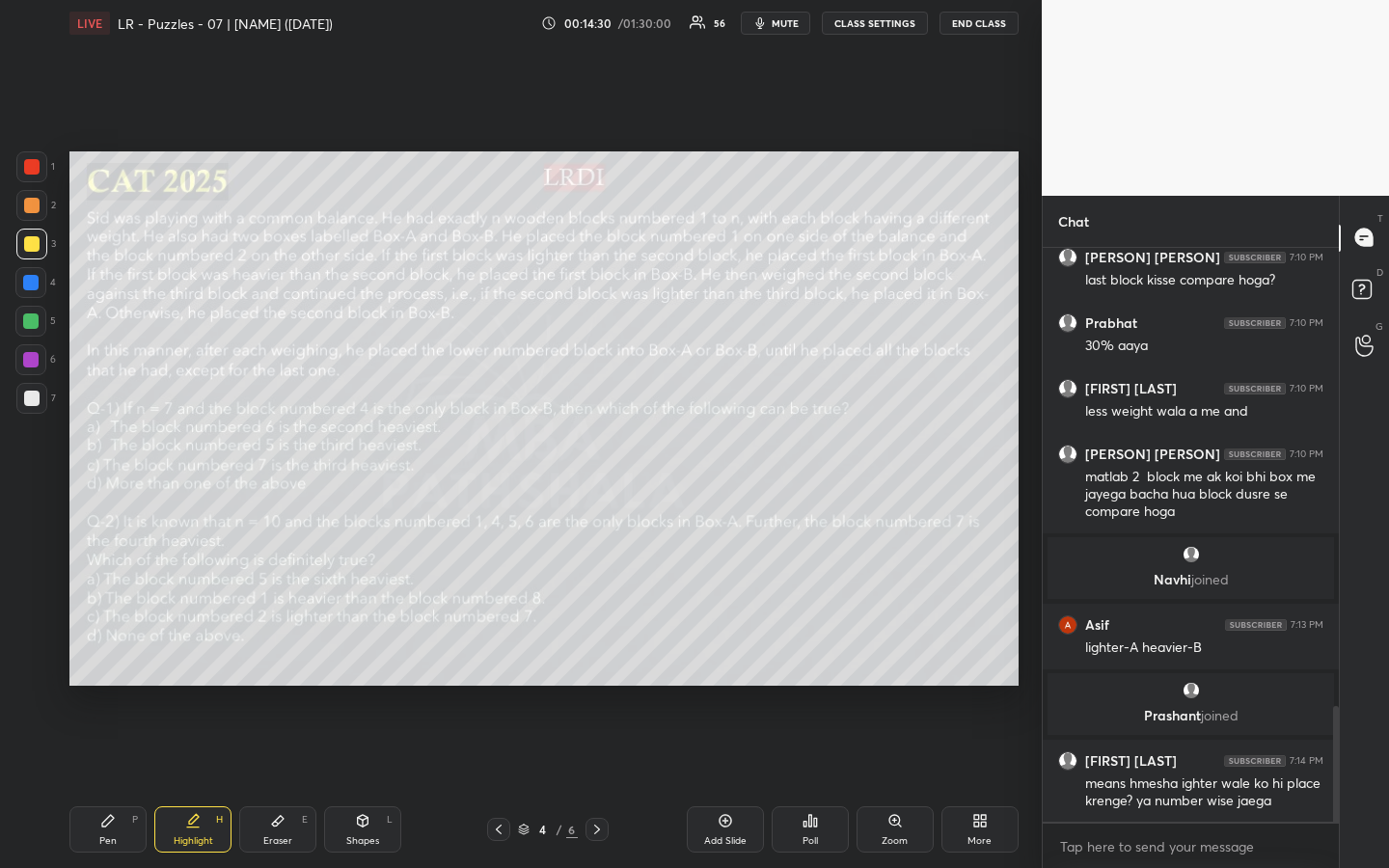 click on "Pen P" at bounding box center [108, 829] 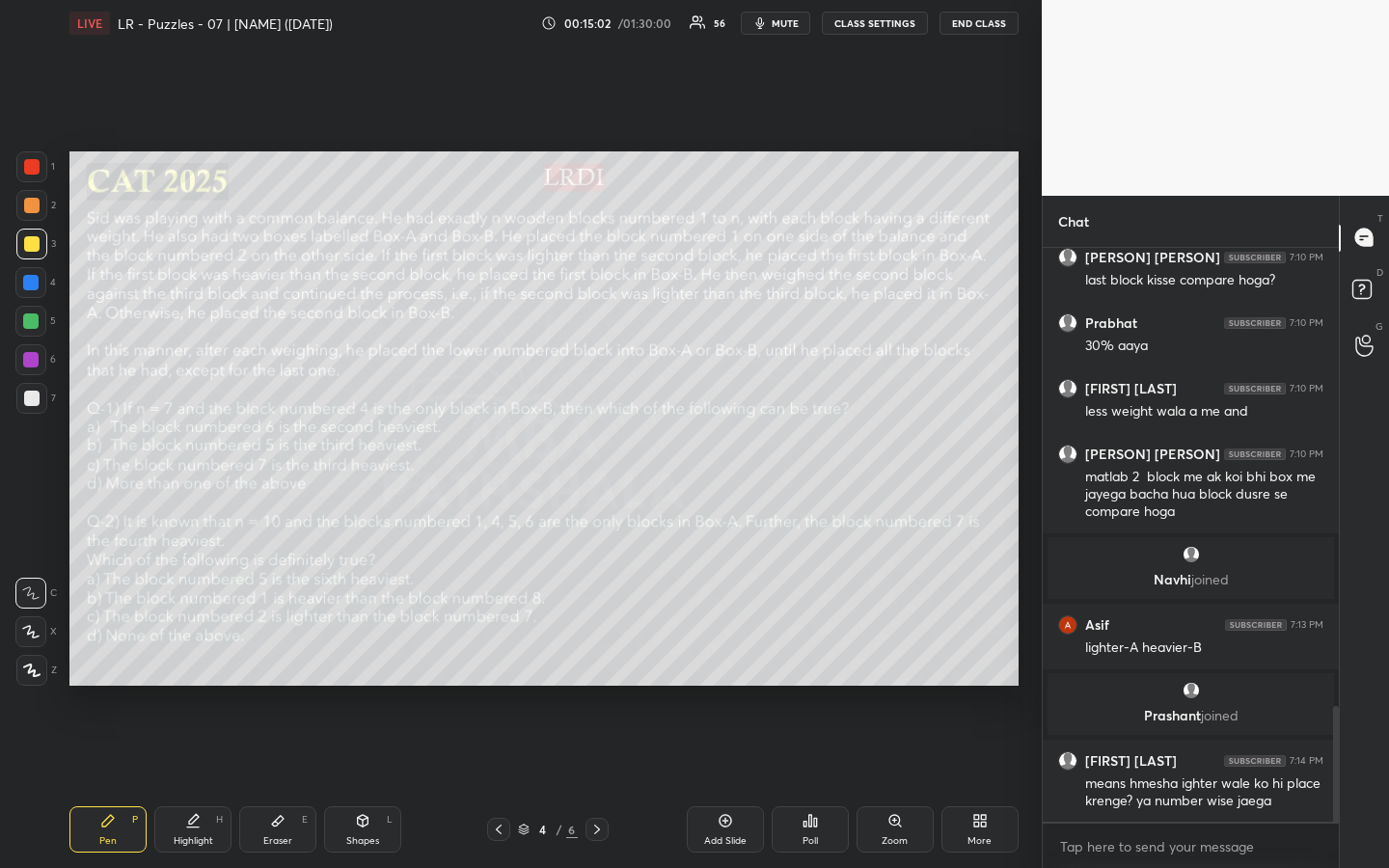 click on "Eraser" at bounding box center (278, 841) 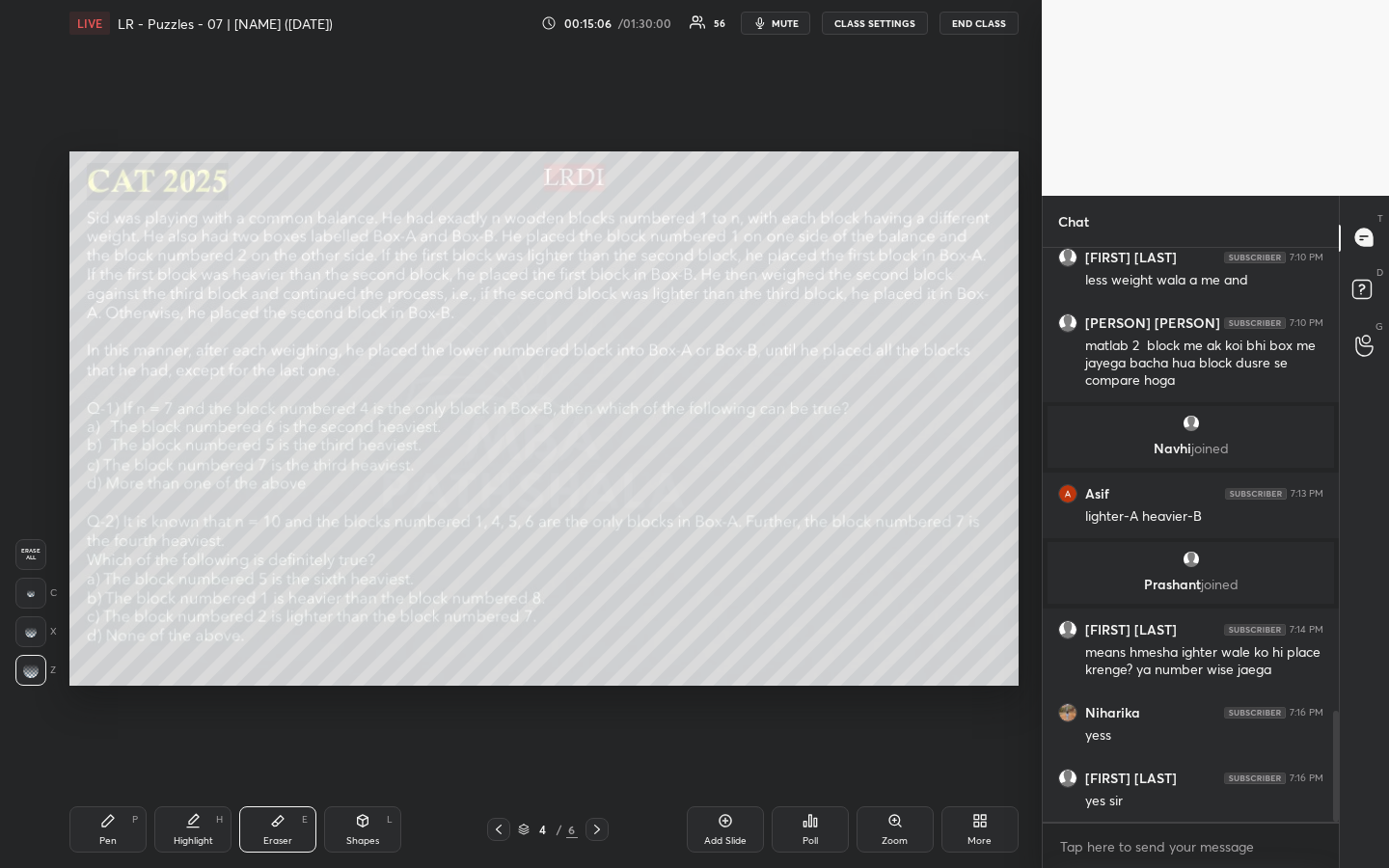 scroll, scrollTop: 2475, scrollLeft: 0, axis: vertical 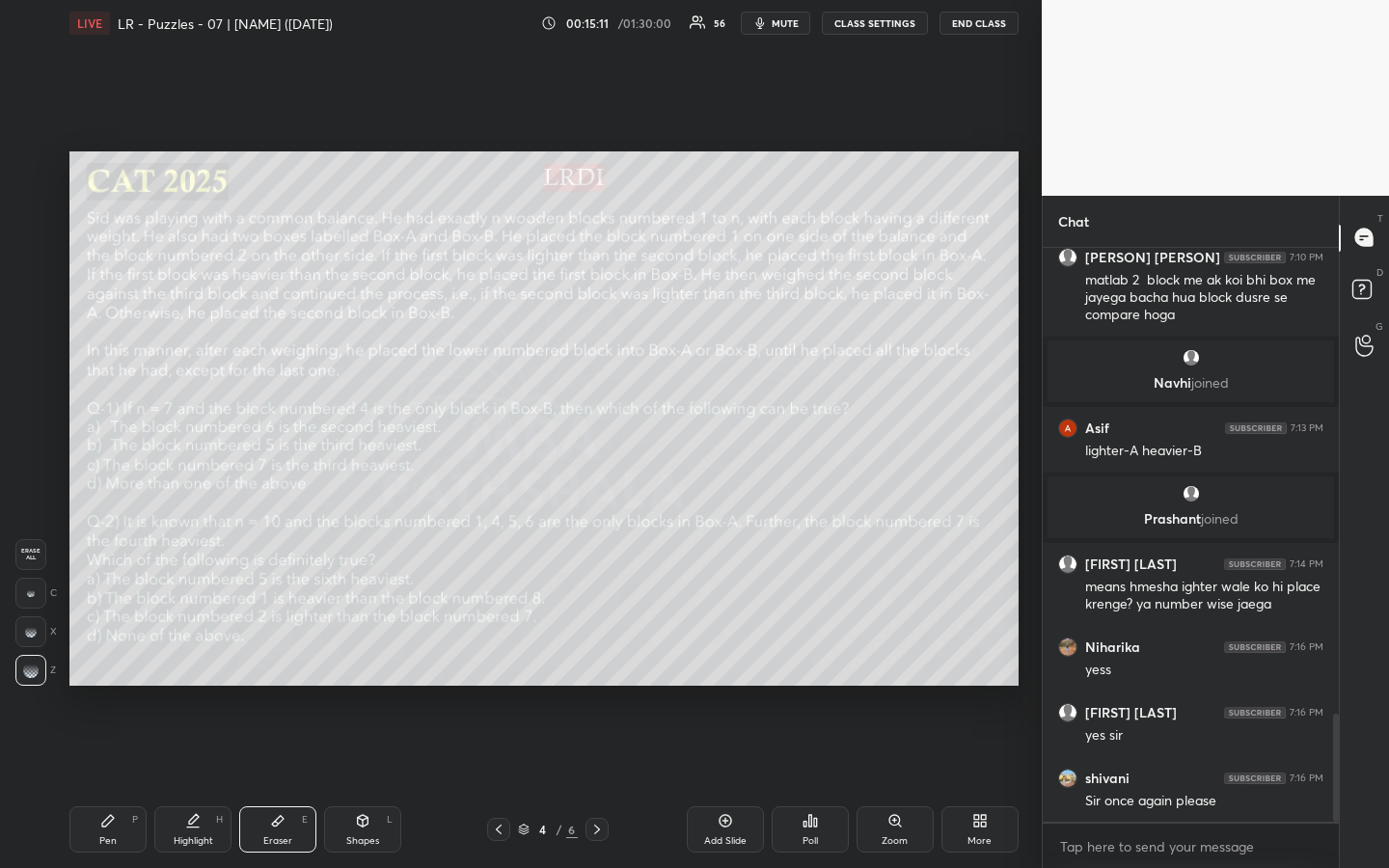click on "Pen P" at bounding box center (108, 829) 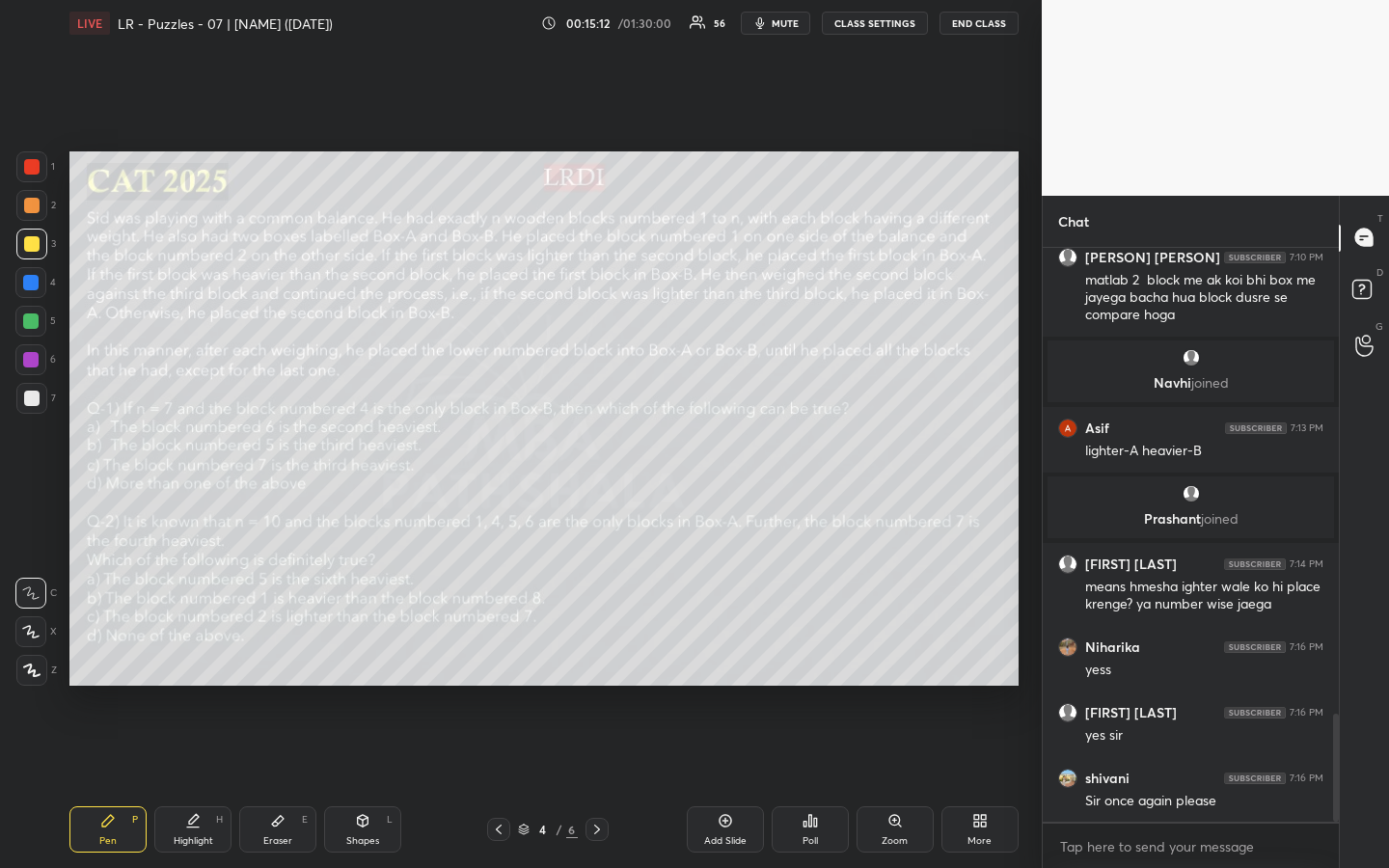 drag, startPoint x: 36, startPoint y: 204, endPoint x: 61, endPoint y: 225, distance: 32.64966 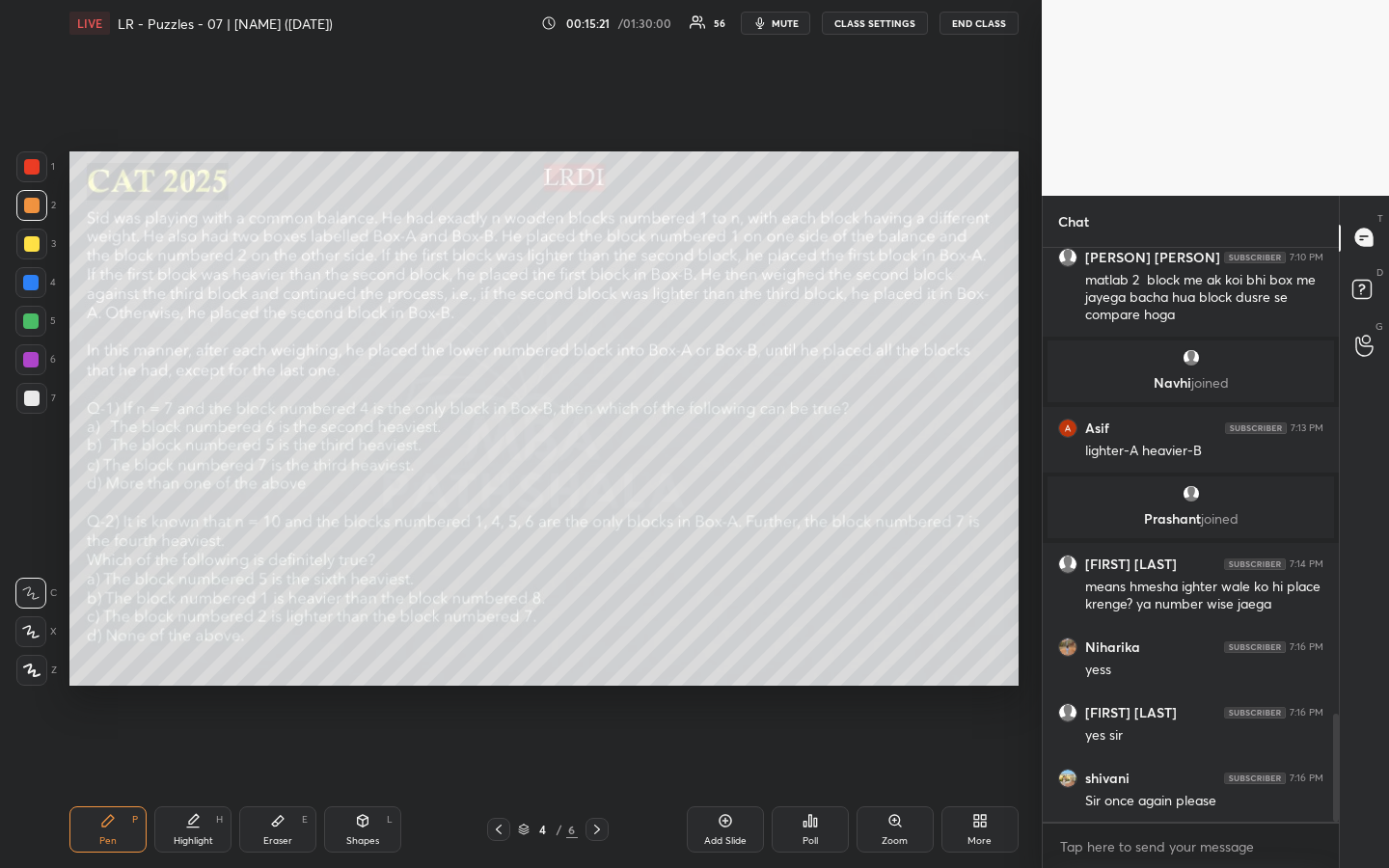 click at bounding box center [32, 244] 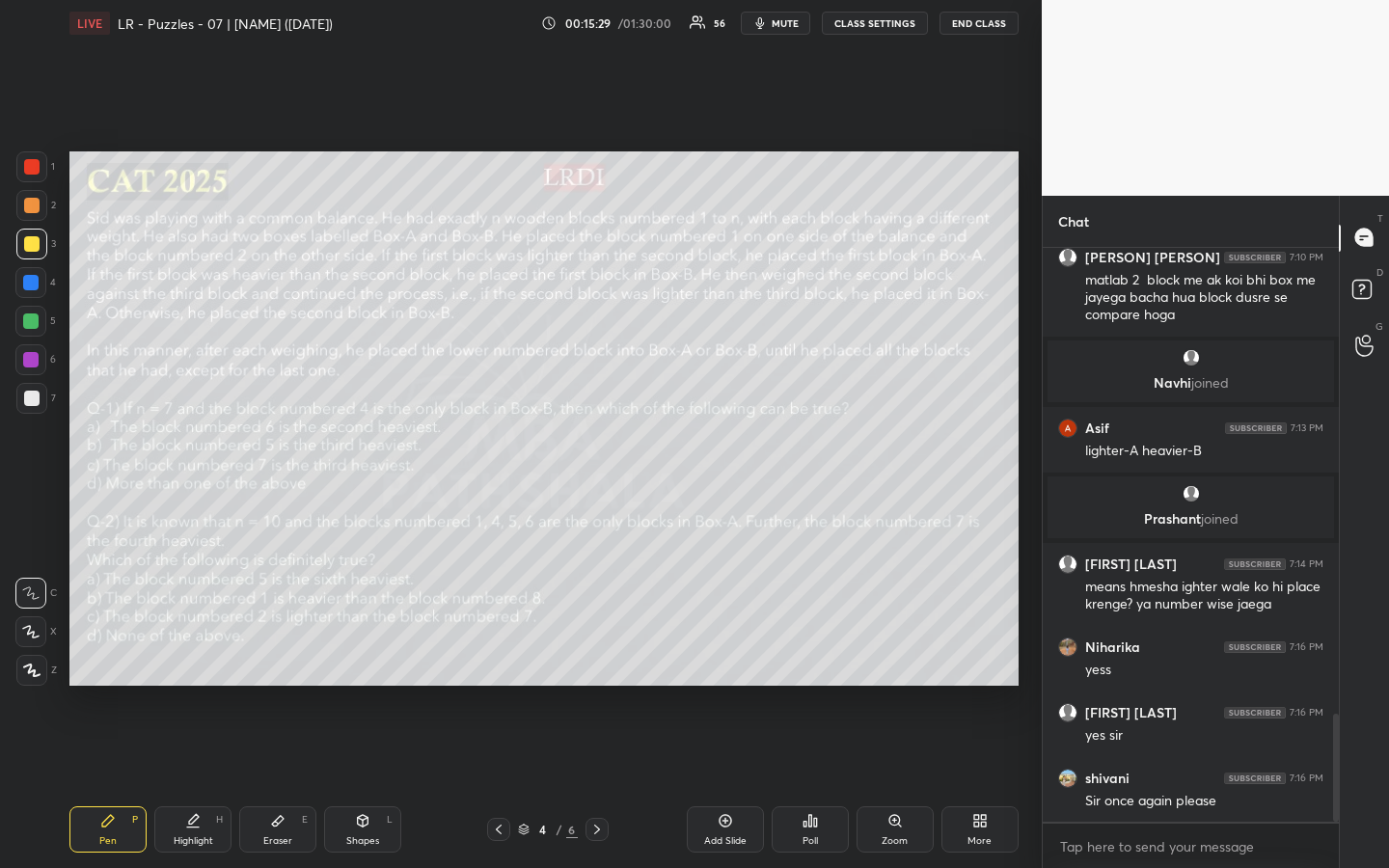 drag, startPoint x: 29, startPoint y: 317, endPoint x: 46, endPoint y: 316, distance: 17.029386 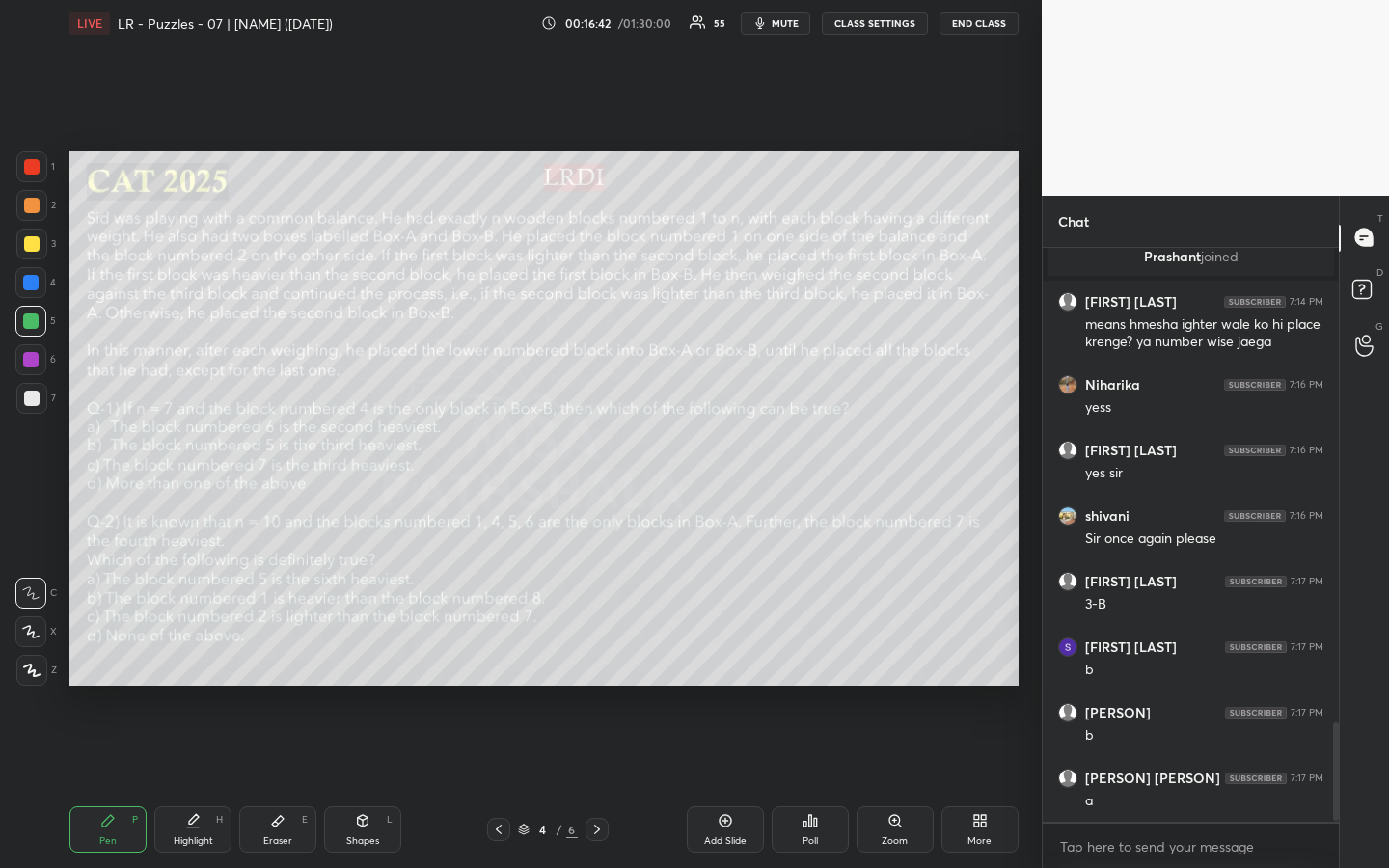 scroll, scrollTop: 2803, scrollLeft: 0, axis: vertical 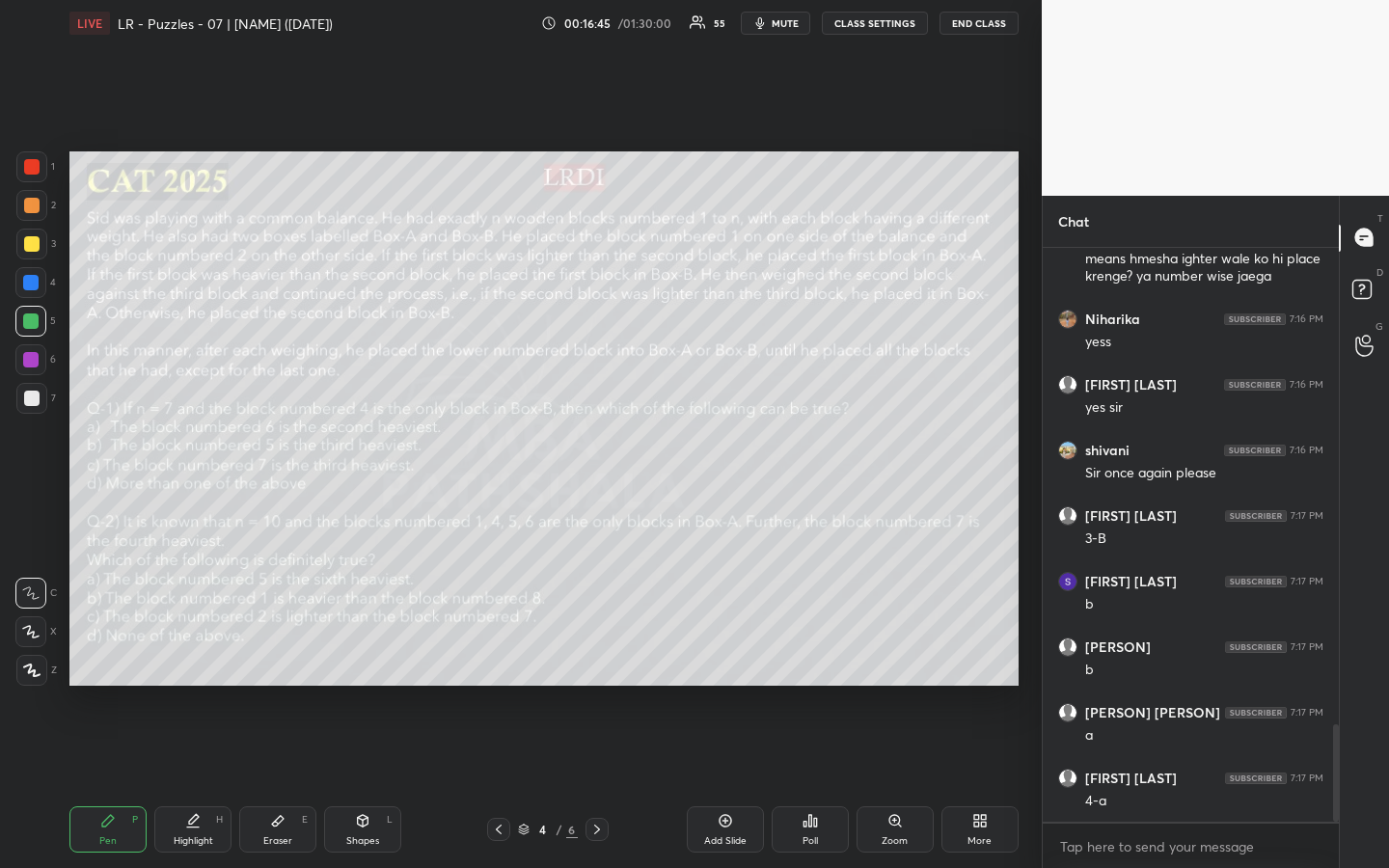 click on "Highlight" at bounding box center [193, 841] 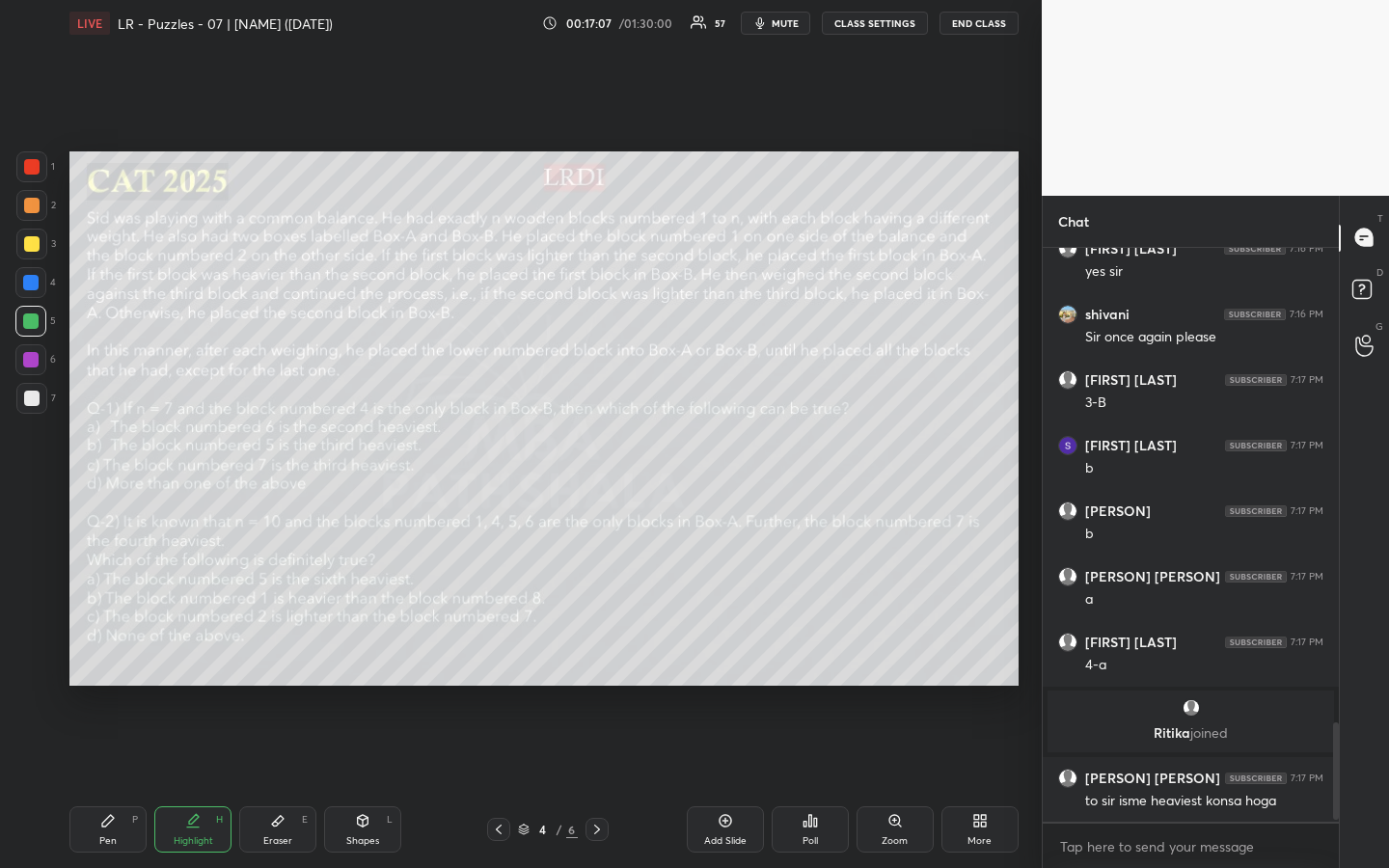 scroll, scrollTop: 2805, scrollLeft: 0, axis: vertical 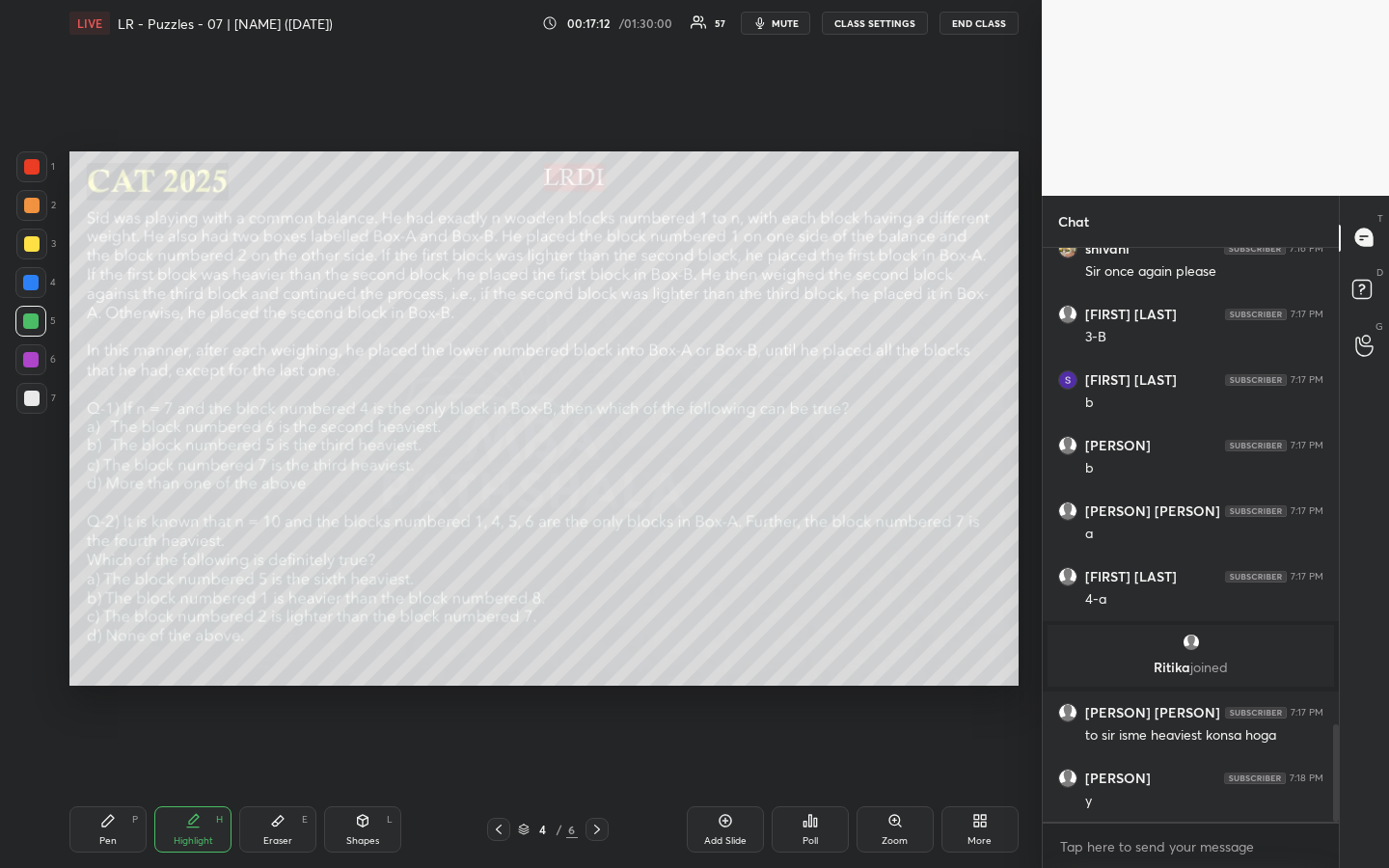 drag, startPoint x: 35, startPoint y: 210, endPoint x: 44, endPoint y: 216, distance: 10.816654 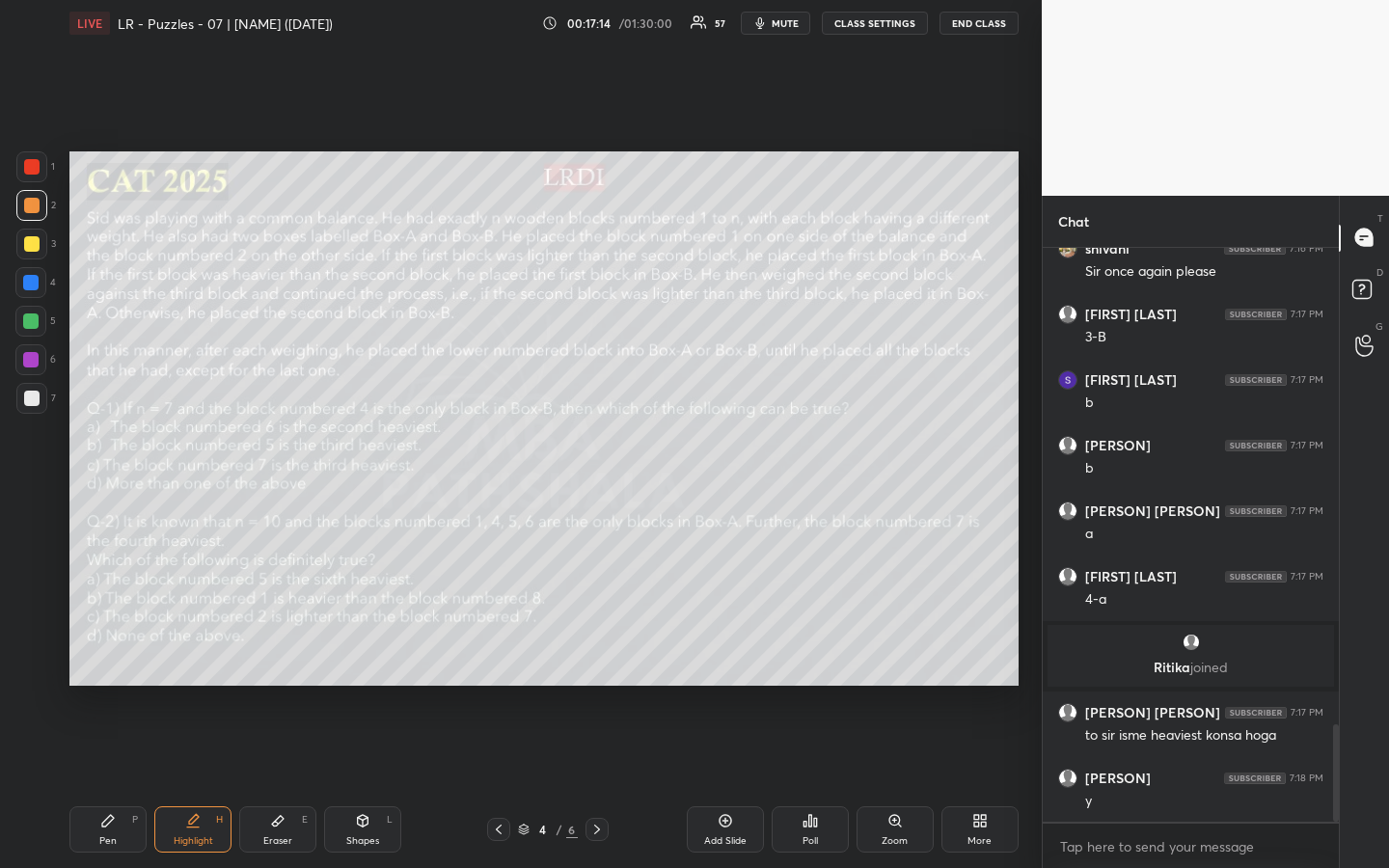 click on "Pen P" at bounding box center (108, 829) 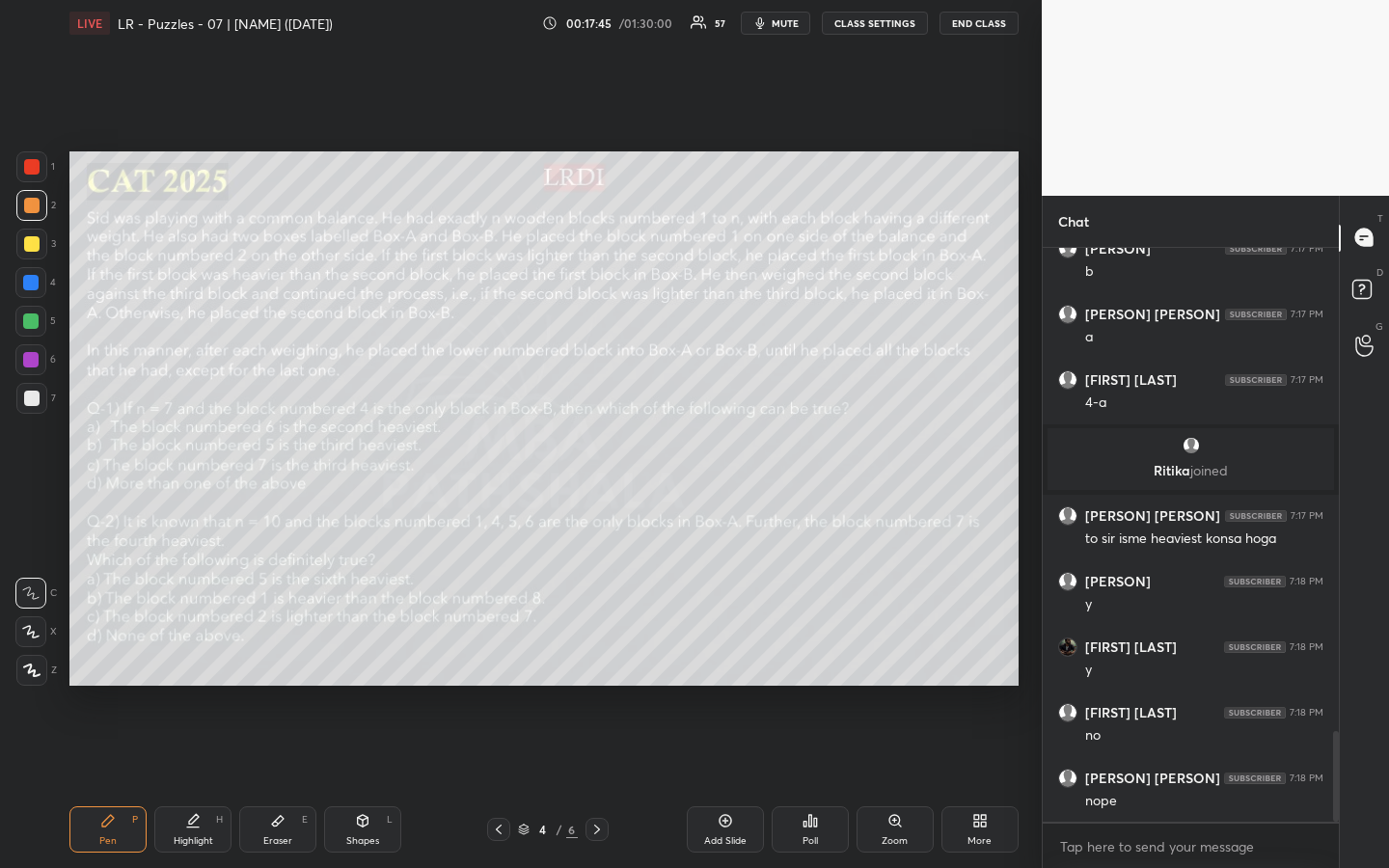 scroll, scrollTop: 3067, scrollLeft: 0, axis: vertical 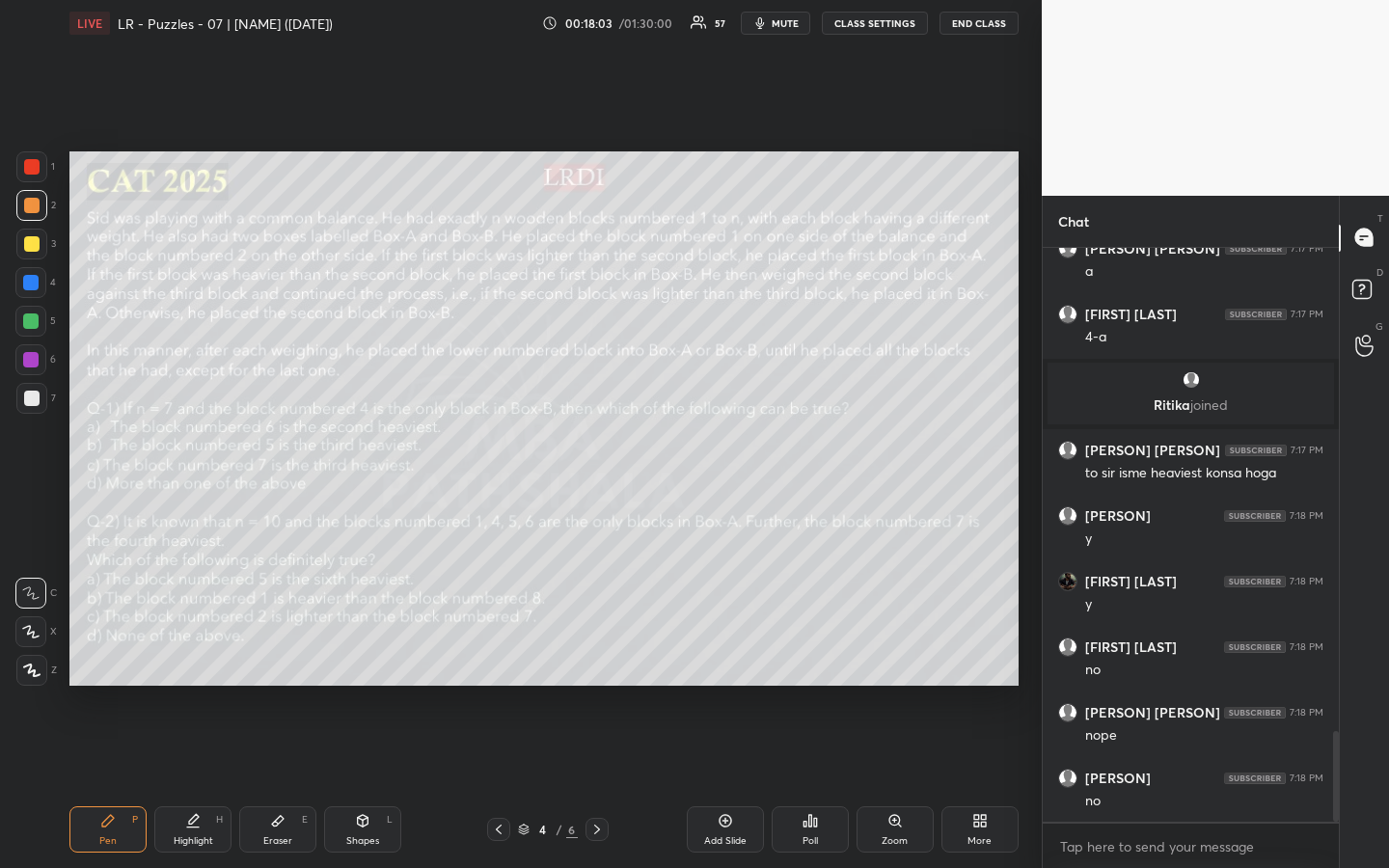drag, startPoint x: 35, startPoint y: 319, endPoint x: 50, endPoint y: 339, distance: 25 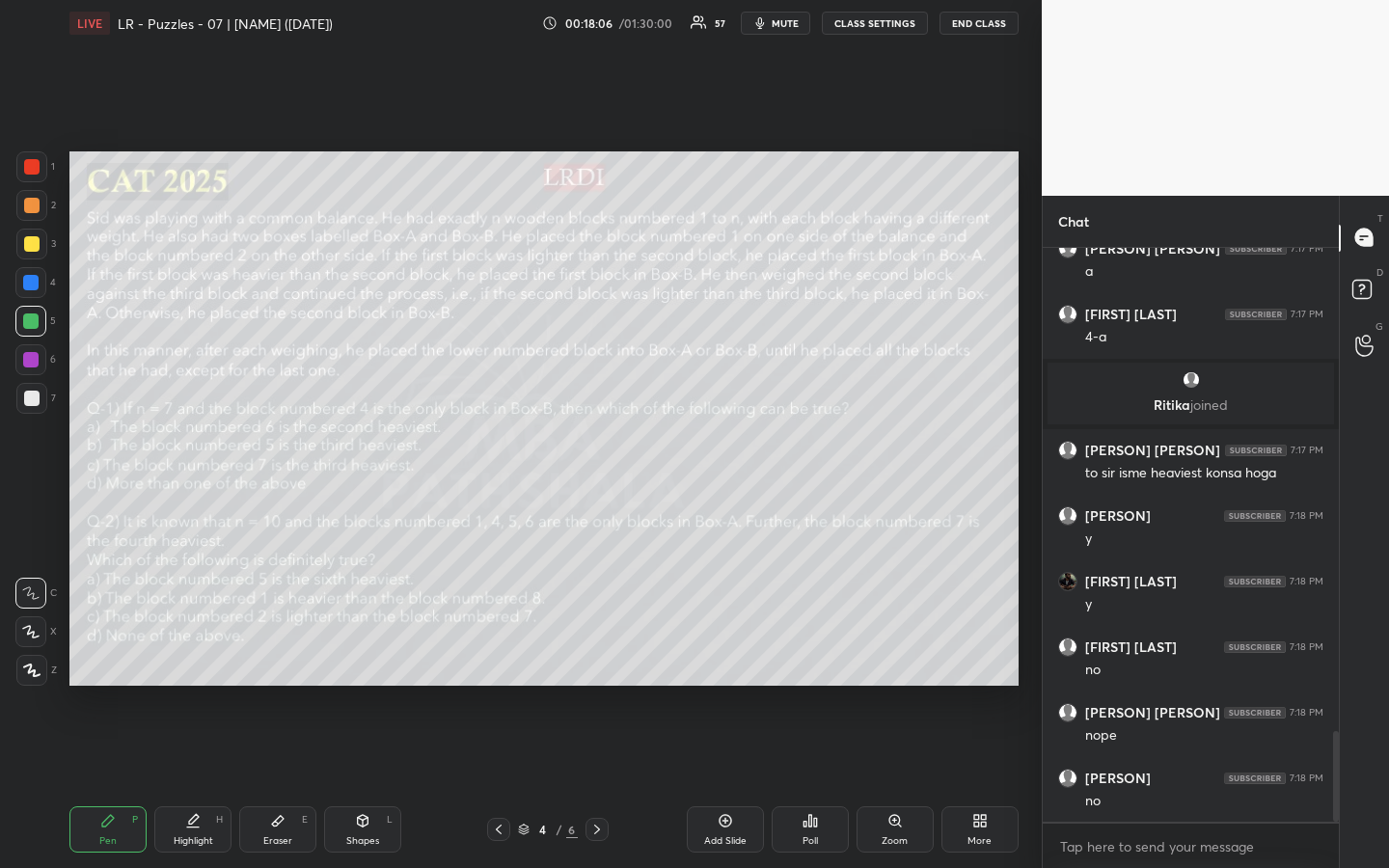 click at bounding box center [32, 398] 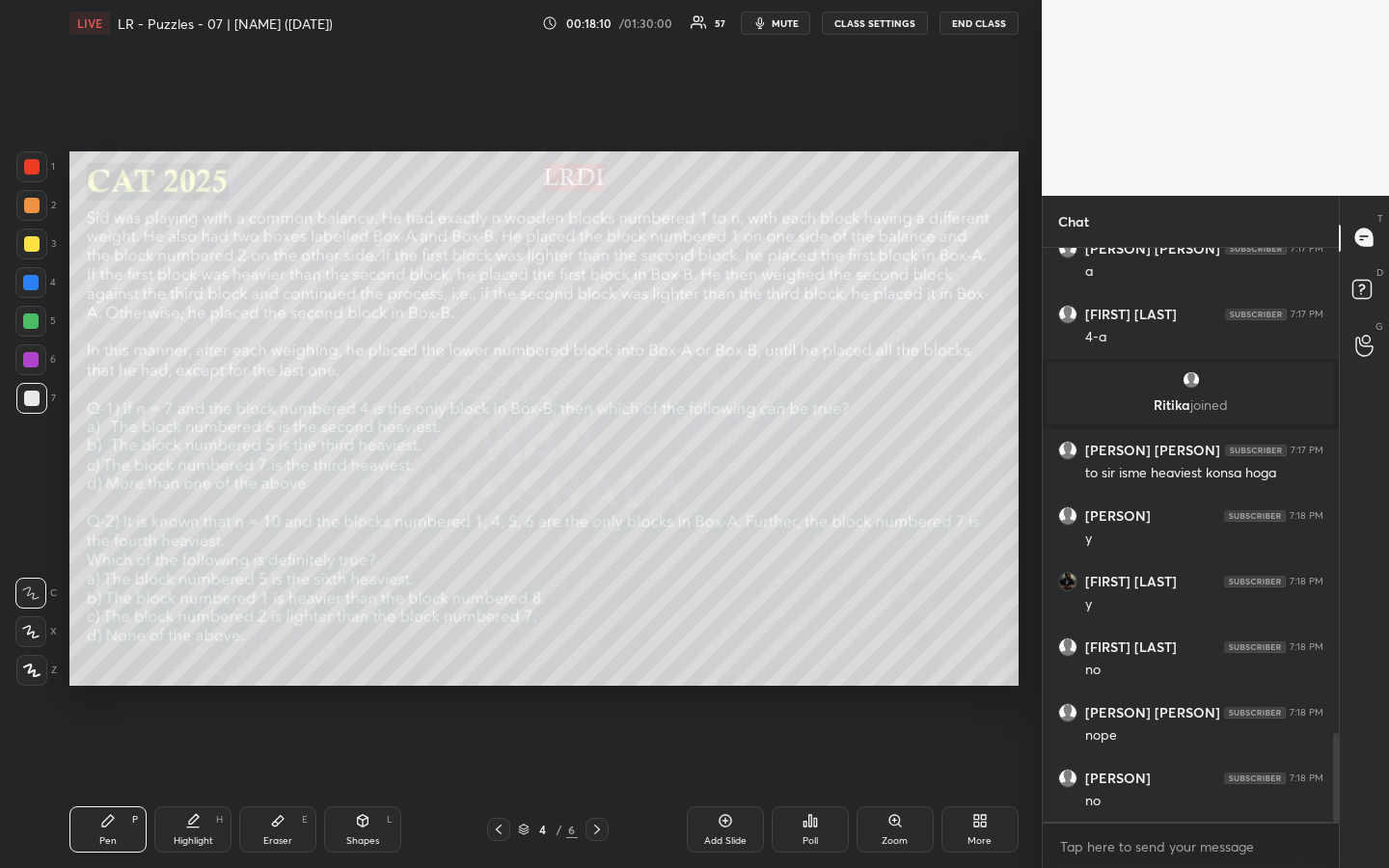 scroll, scrollTop: 3133, scrollLeft: 0, axis: vertical 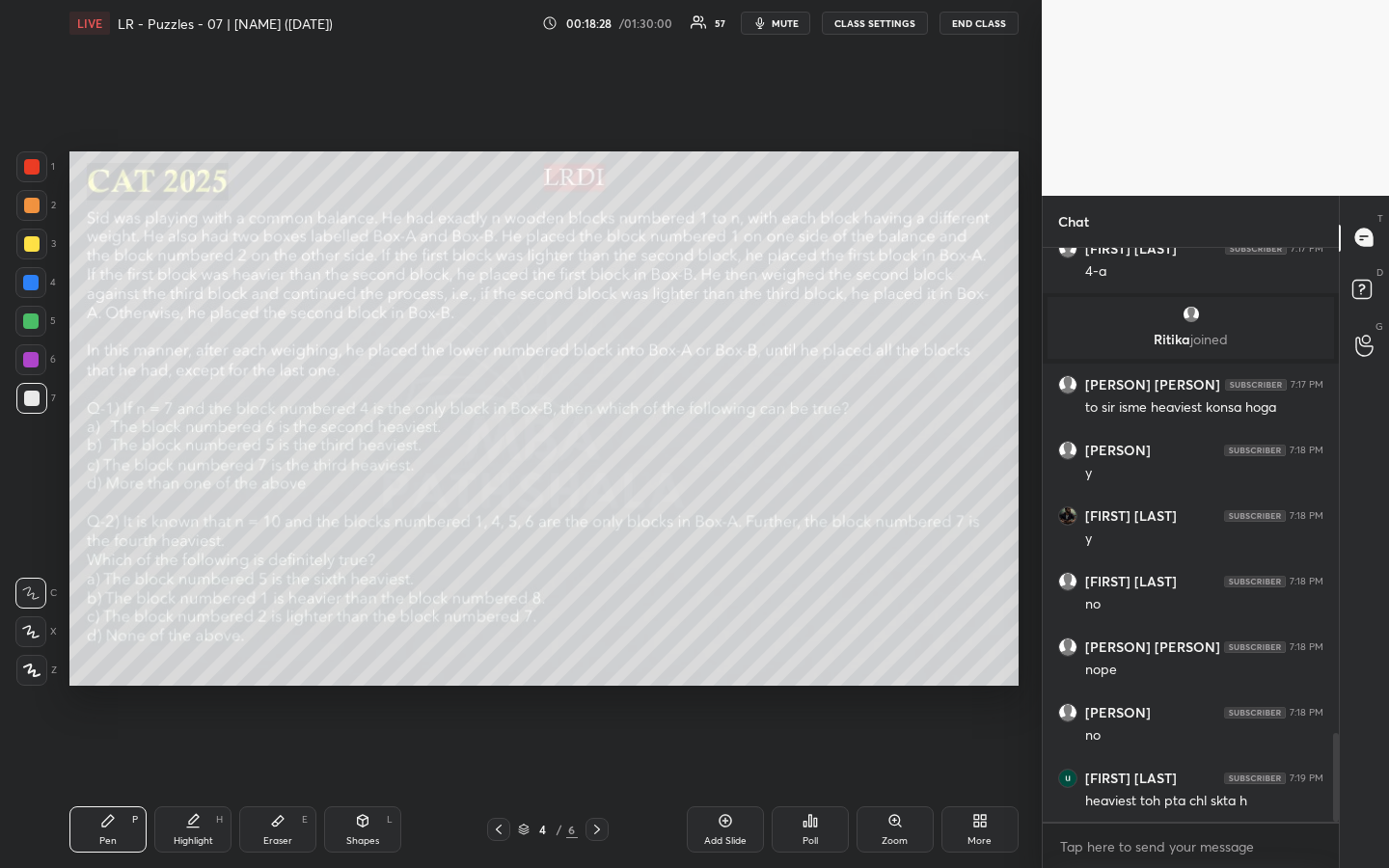 click on "Highlight H" at bounding box center [193, 829] 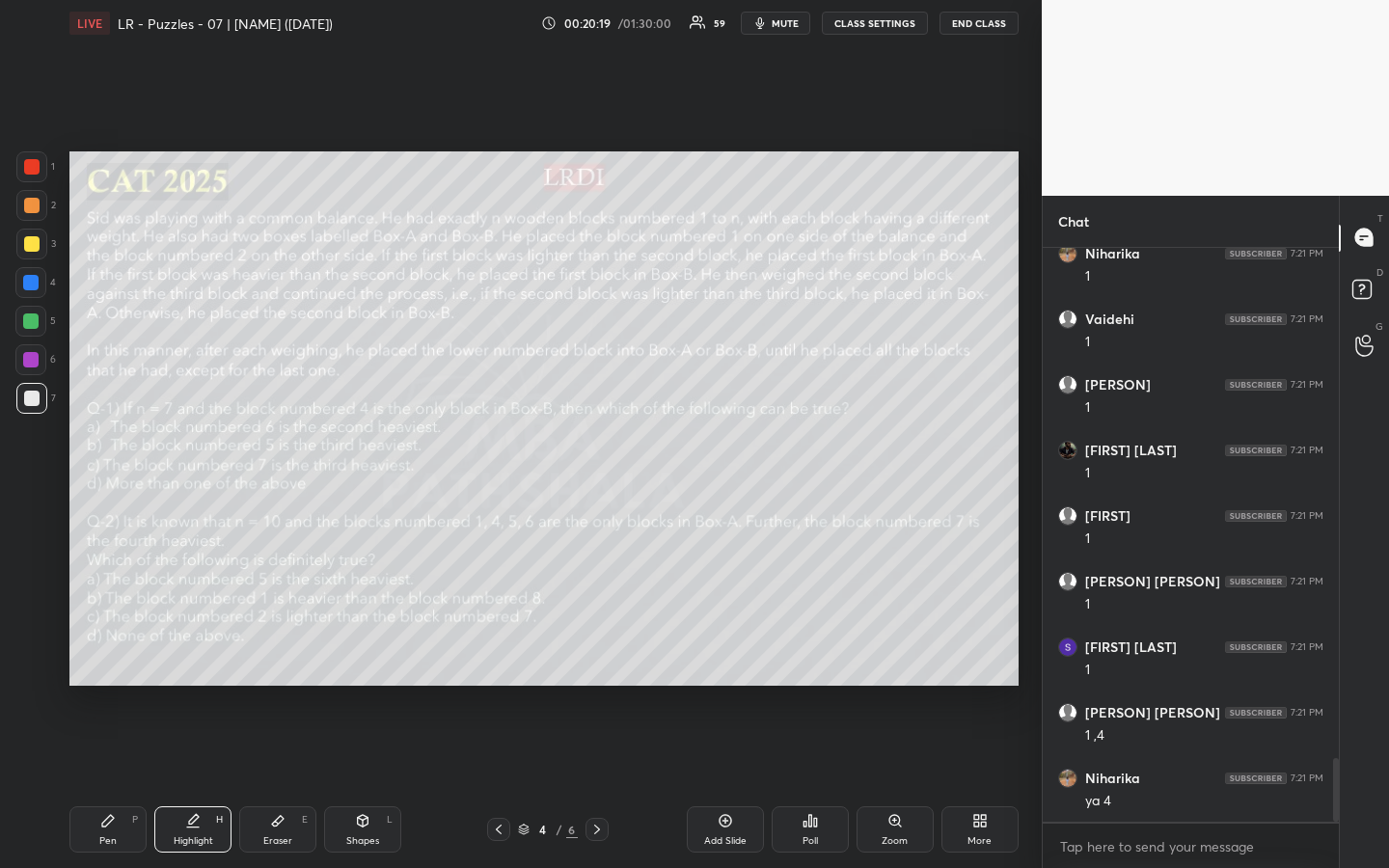 scroll, scrollTop: 4644, scrollLeft: 0, axis: vertical 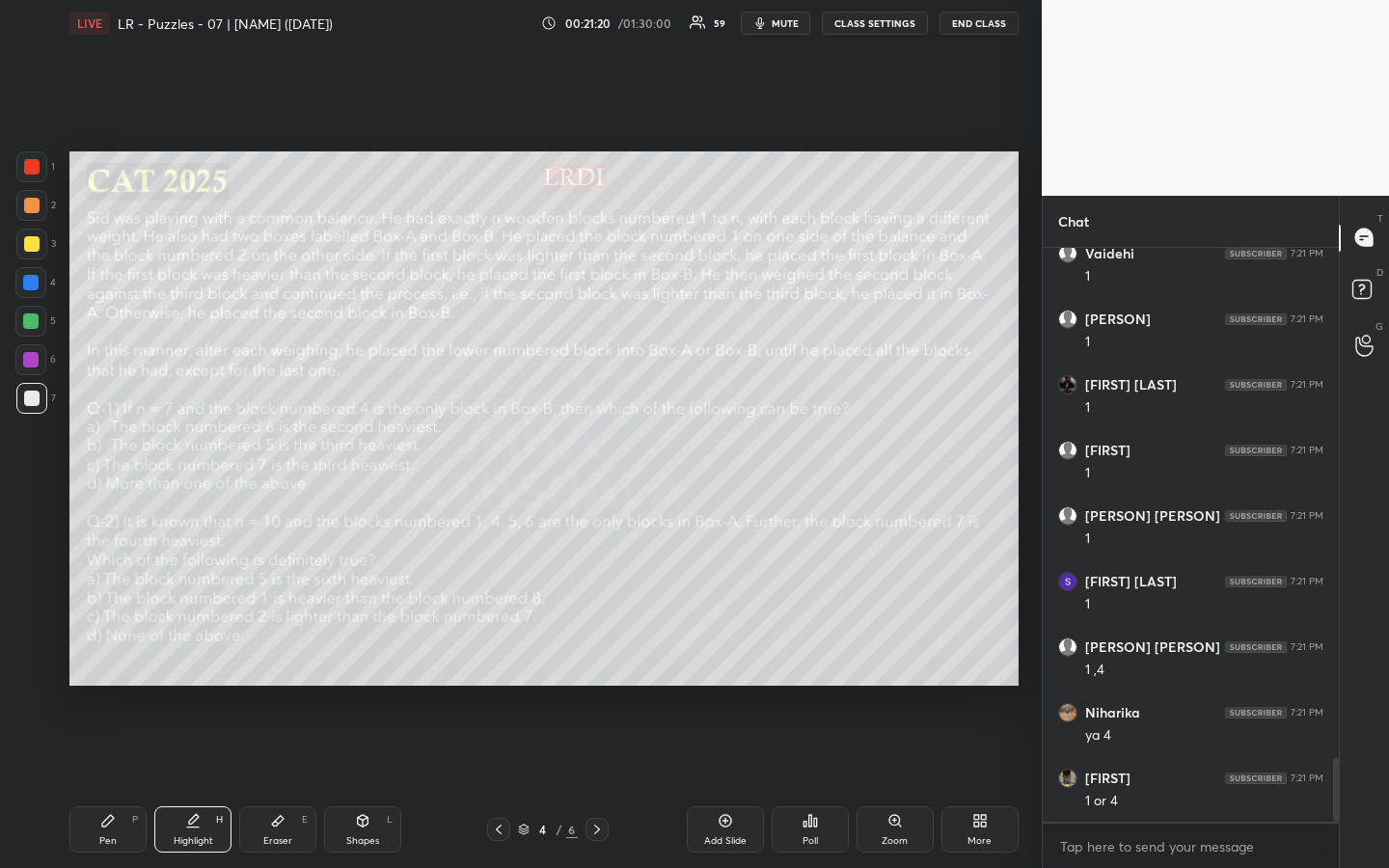 click on "Eraser" at bounding box center [278, 841] 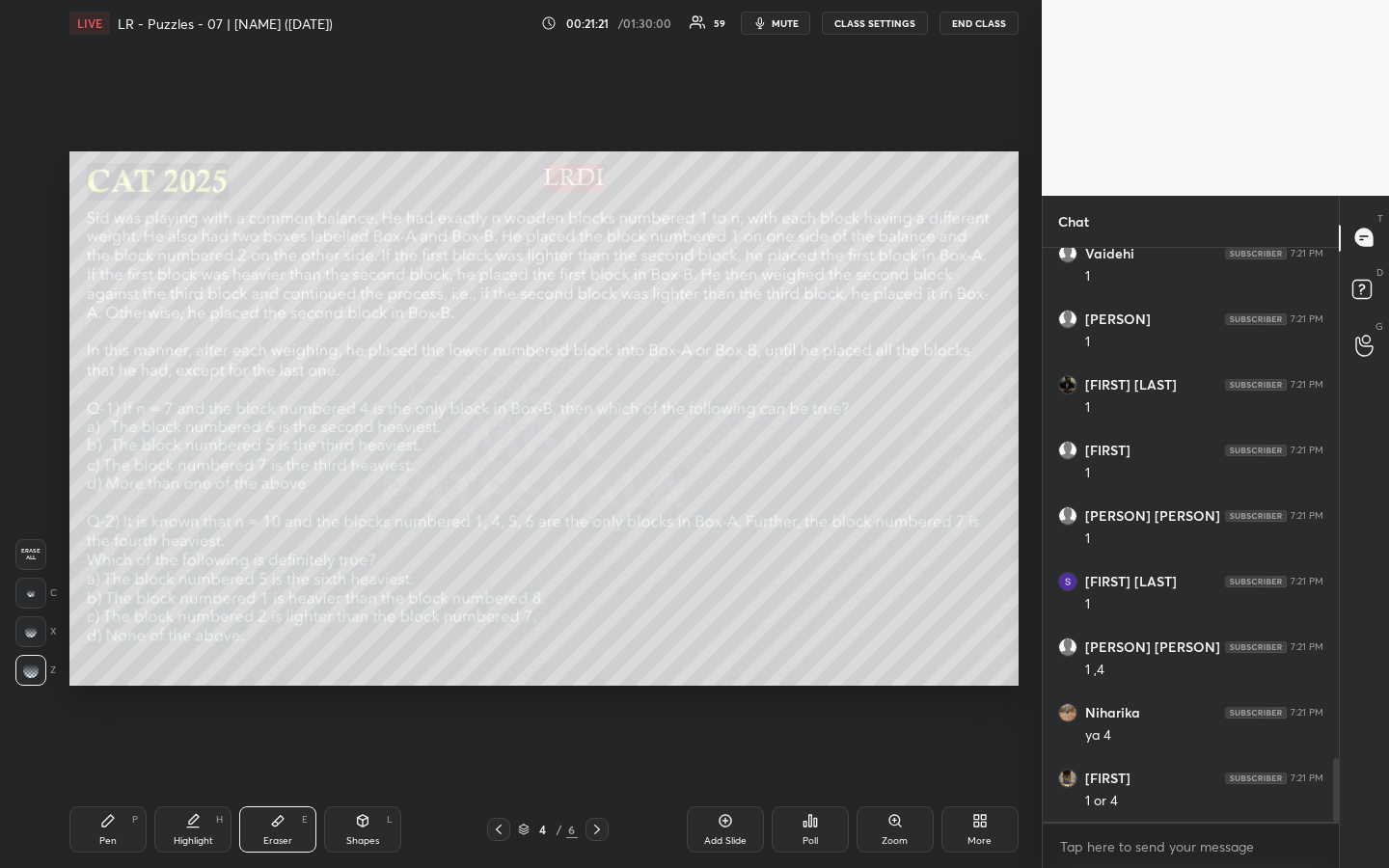 scroll, scrollTop: 4709, scrollLeft: 0, axis: vertical 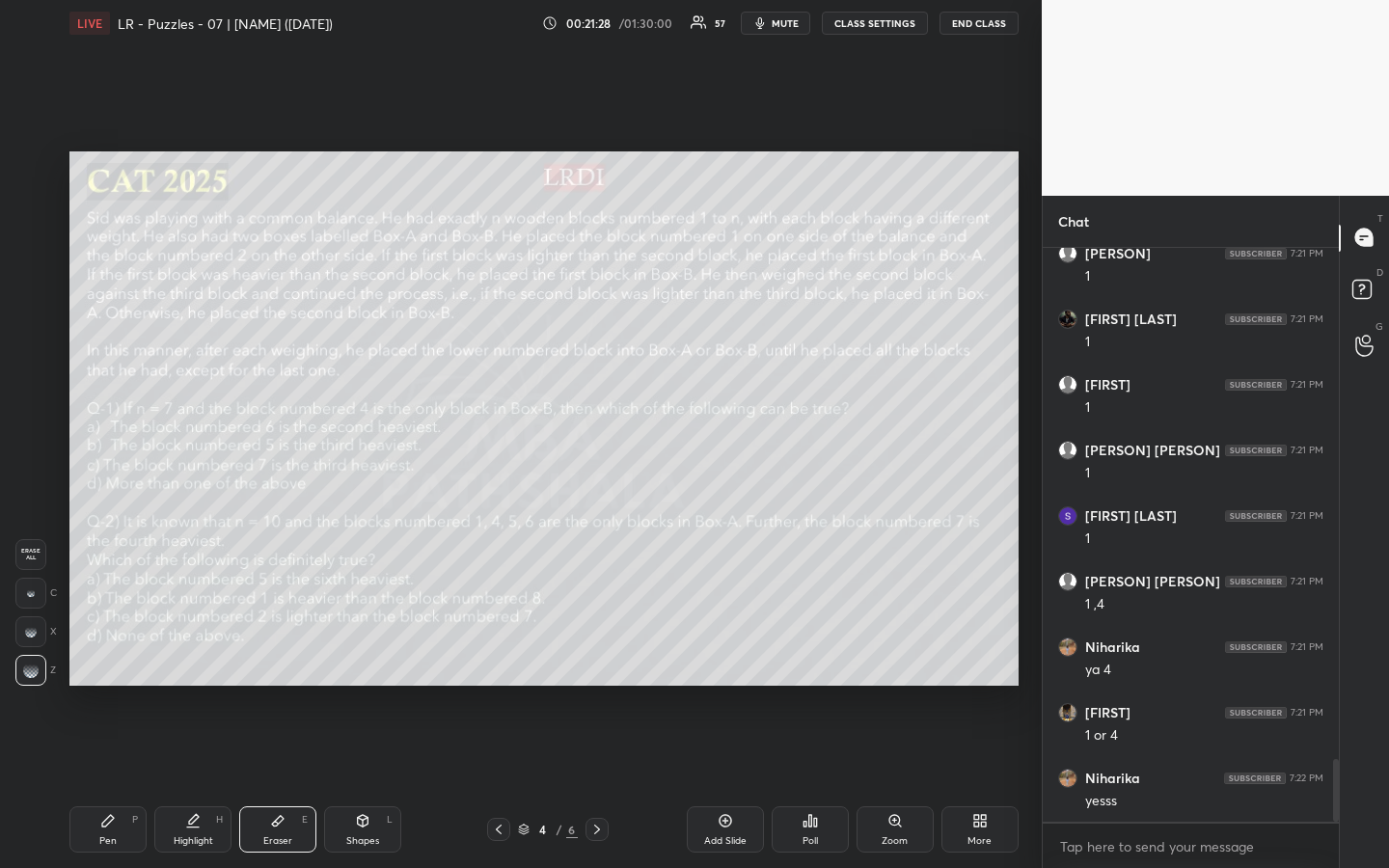 click on "Pen P" at bounding box center [108, 829] 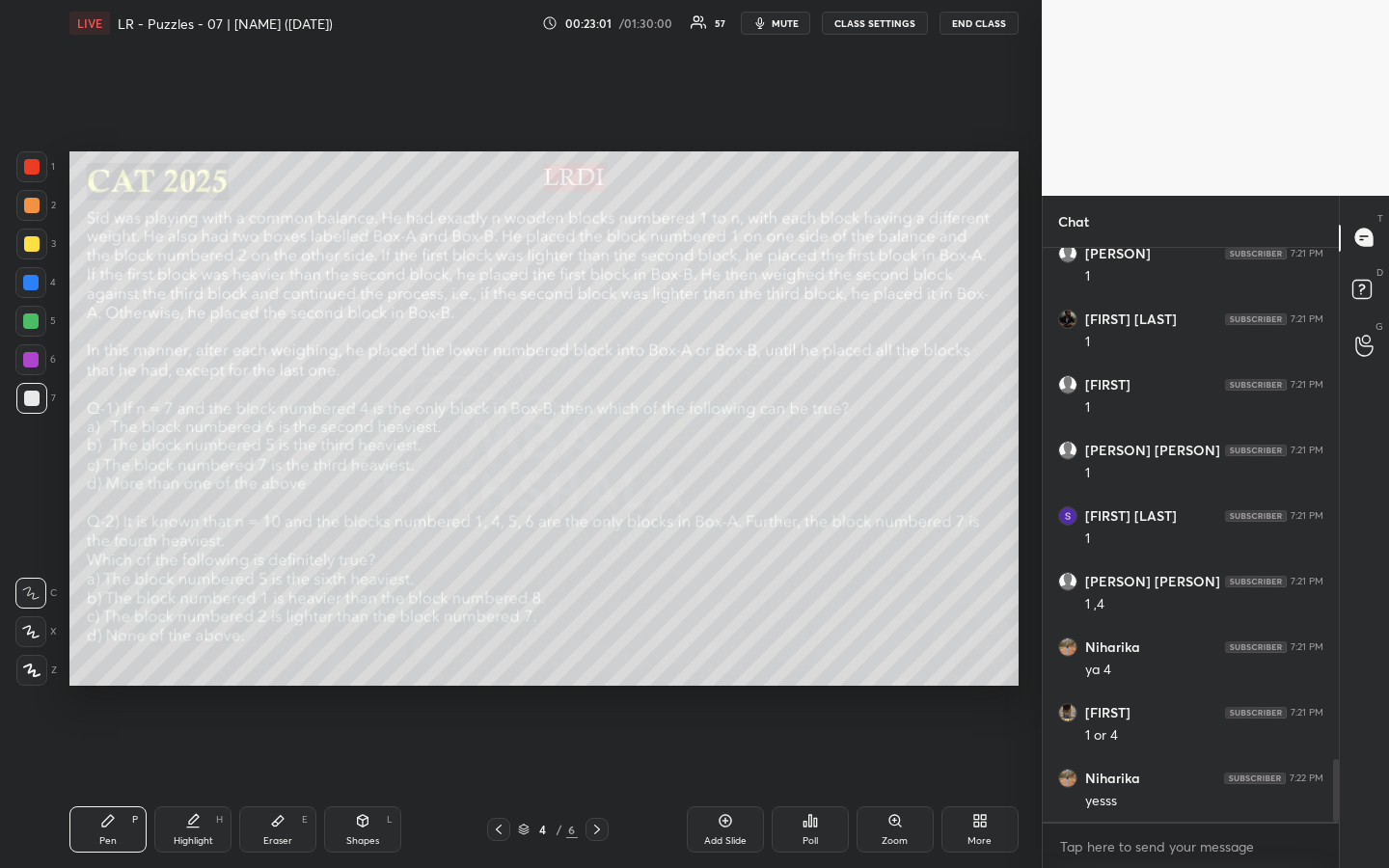 click on "Highlight H" at bounding box center (193, 829) 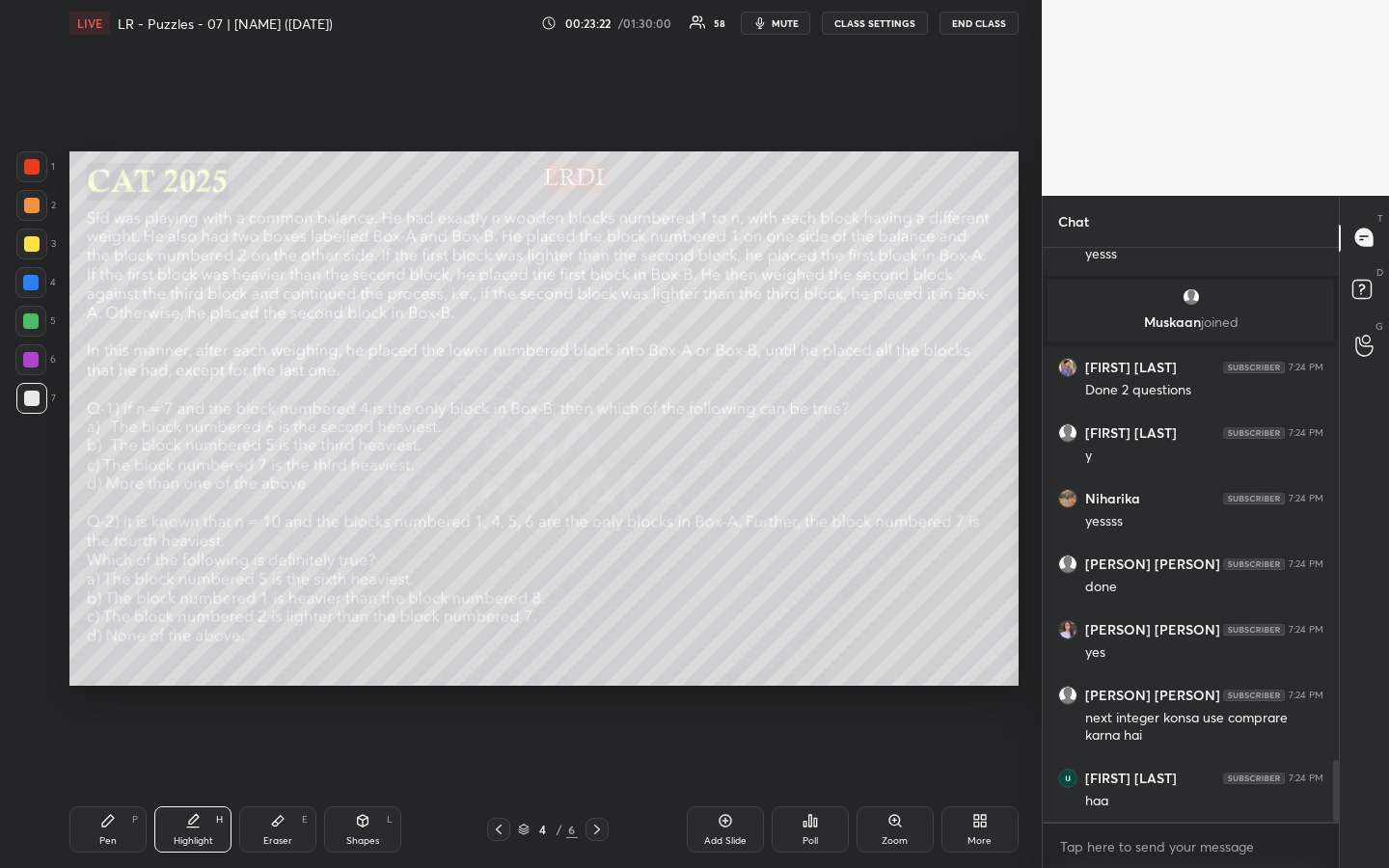 scroll, scrollTop: 4821, scrollLeft: 0, axis: vertical 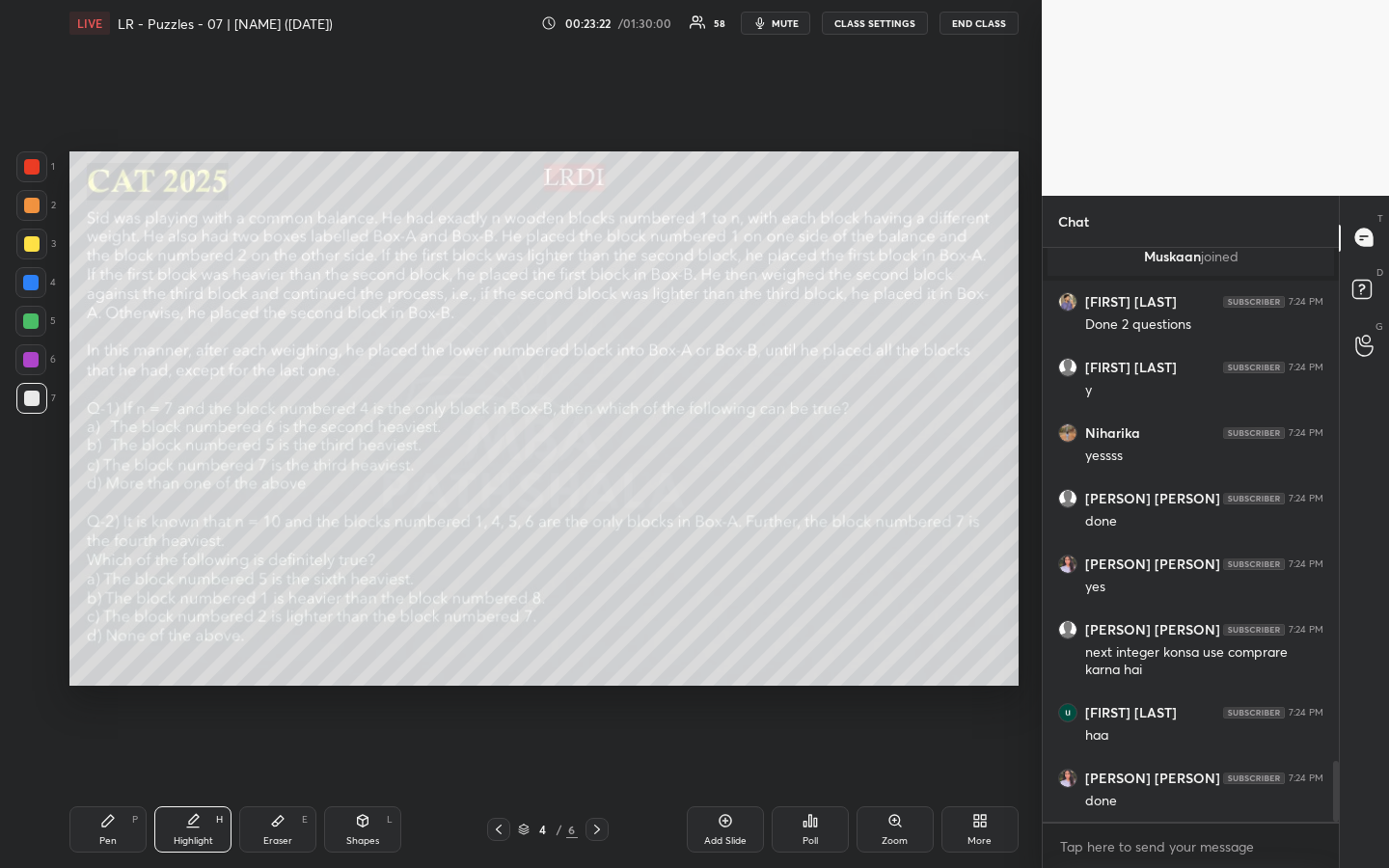 click at bounding box center (32, 244) 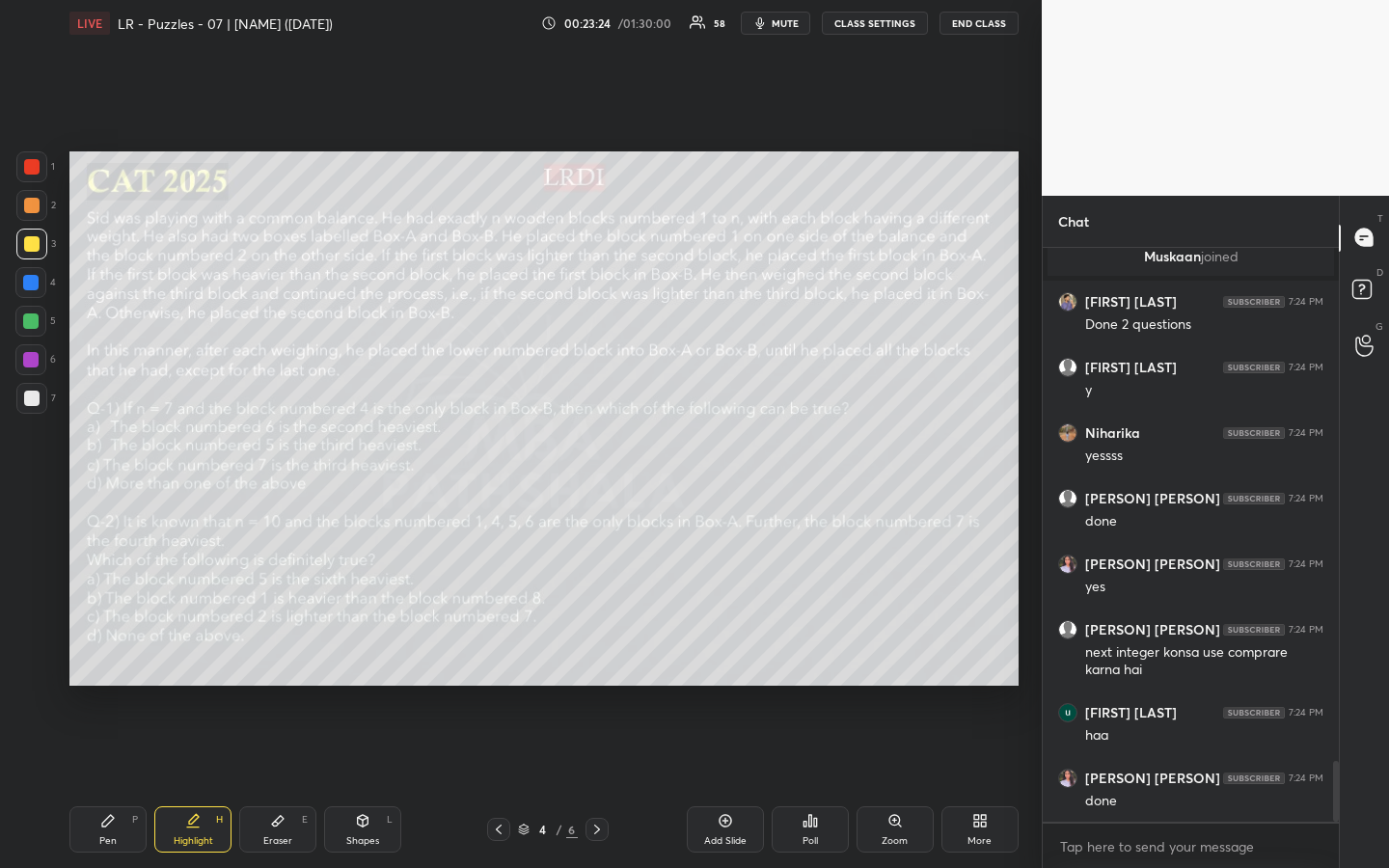 click on "Eraser E" at bounding box center (278, 829) 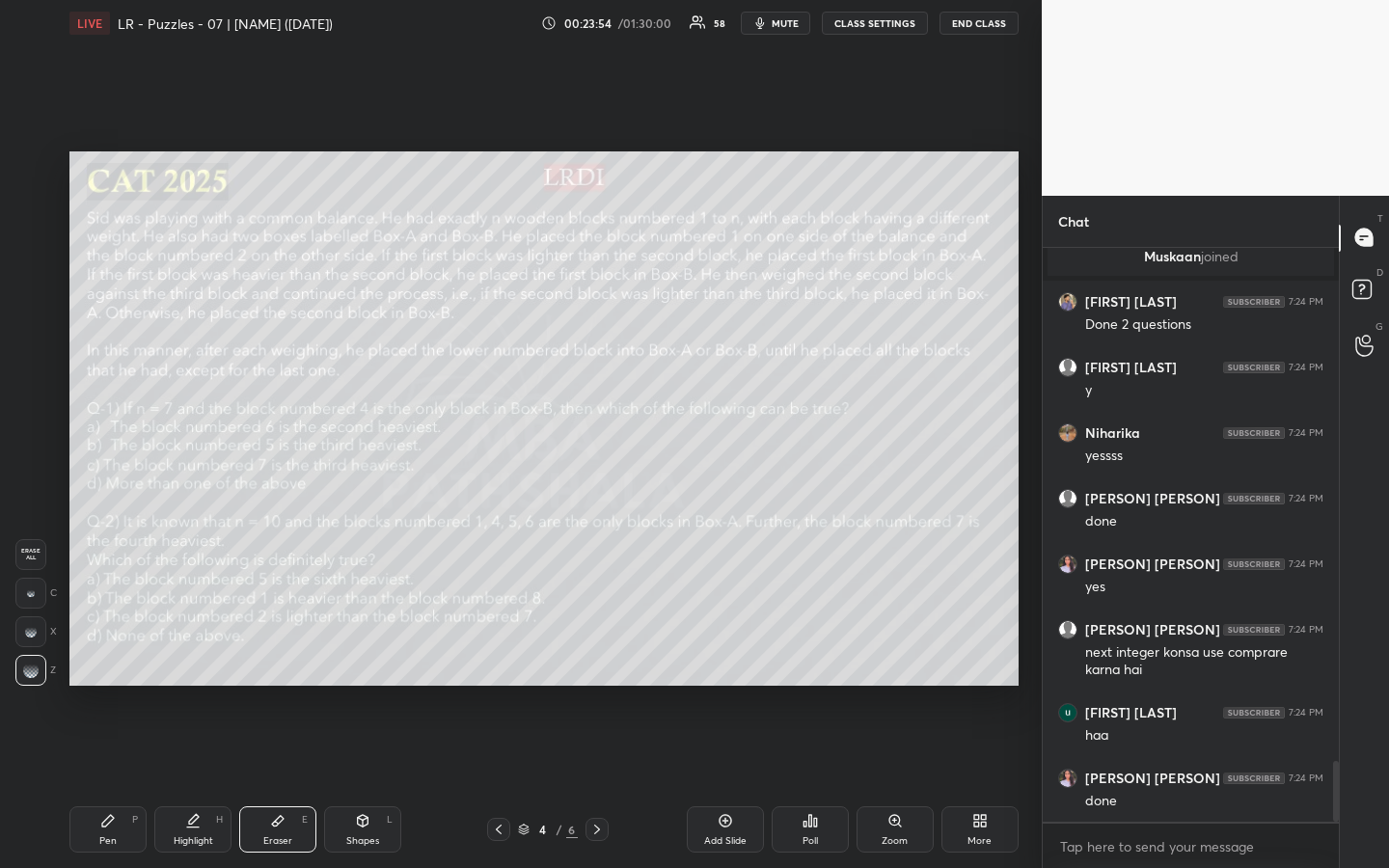 drag, startPoint x: 110, startPoint y: 830, endPoint x: 115, endPoint y: 821, distance: 10.29563 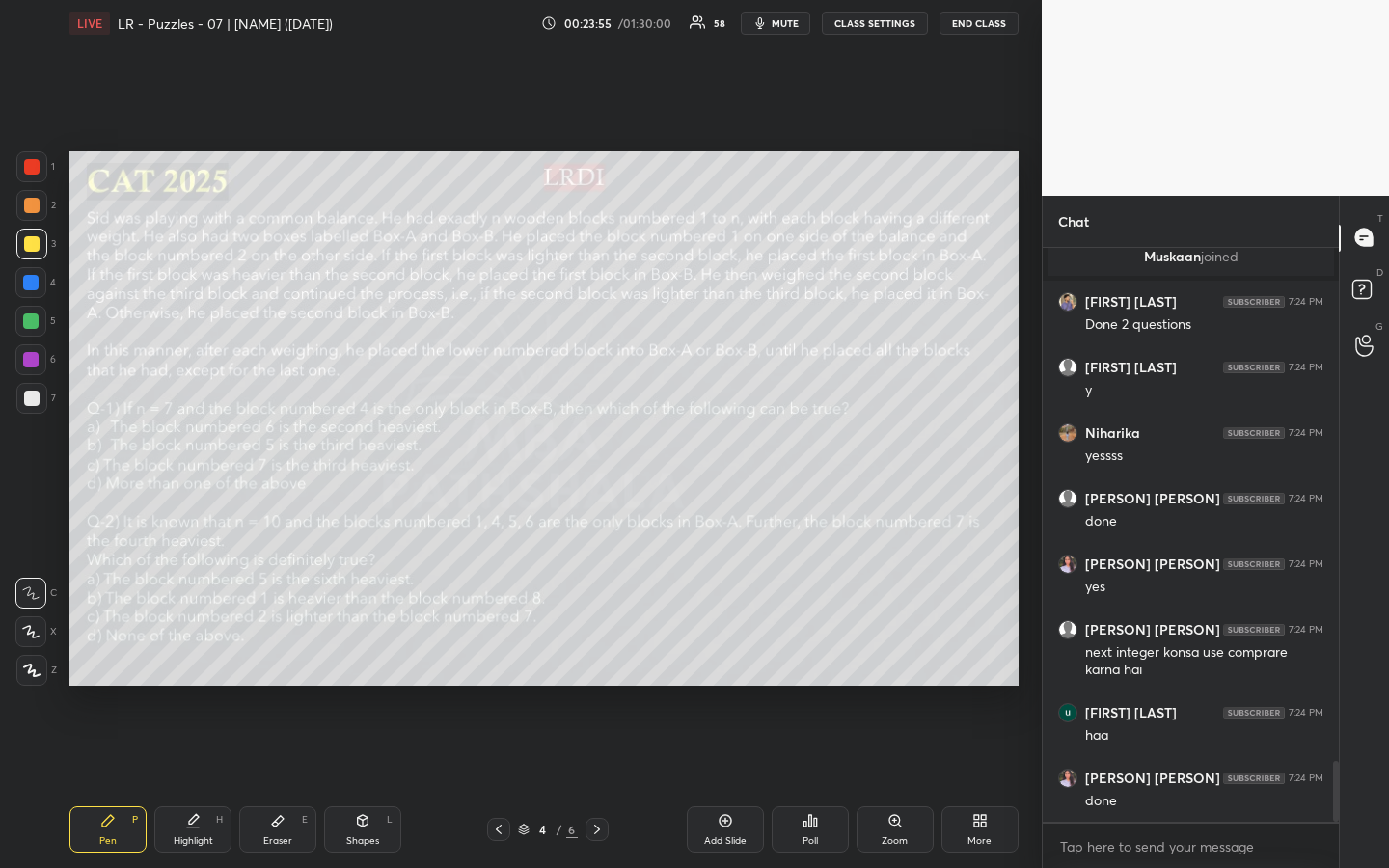 click at bounding box center (32, 205) 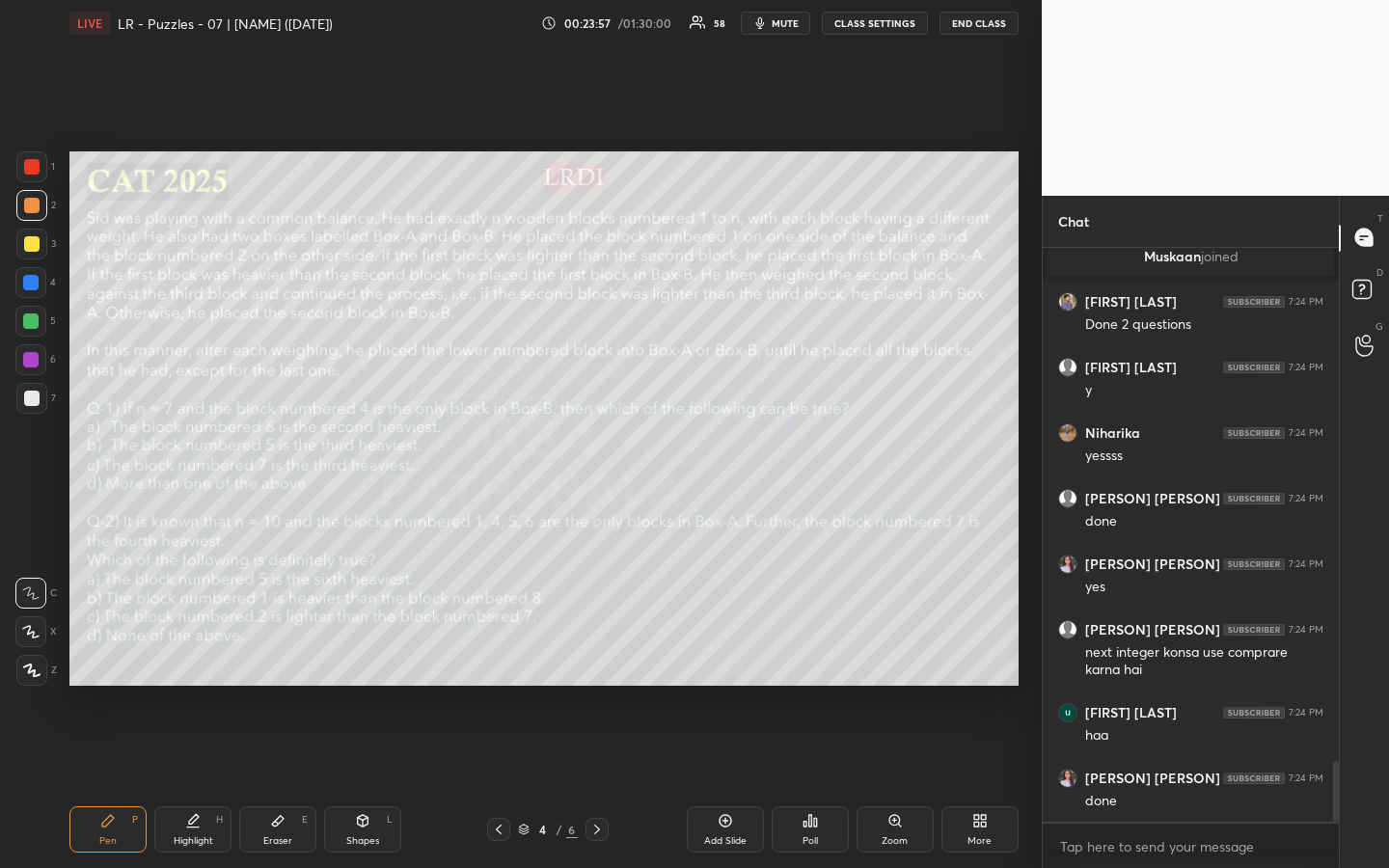 click at bounding box center [32, 398] 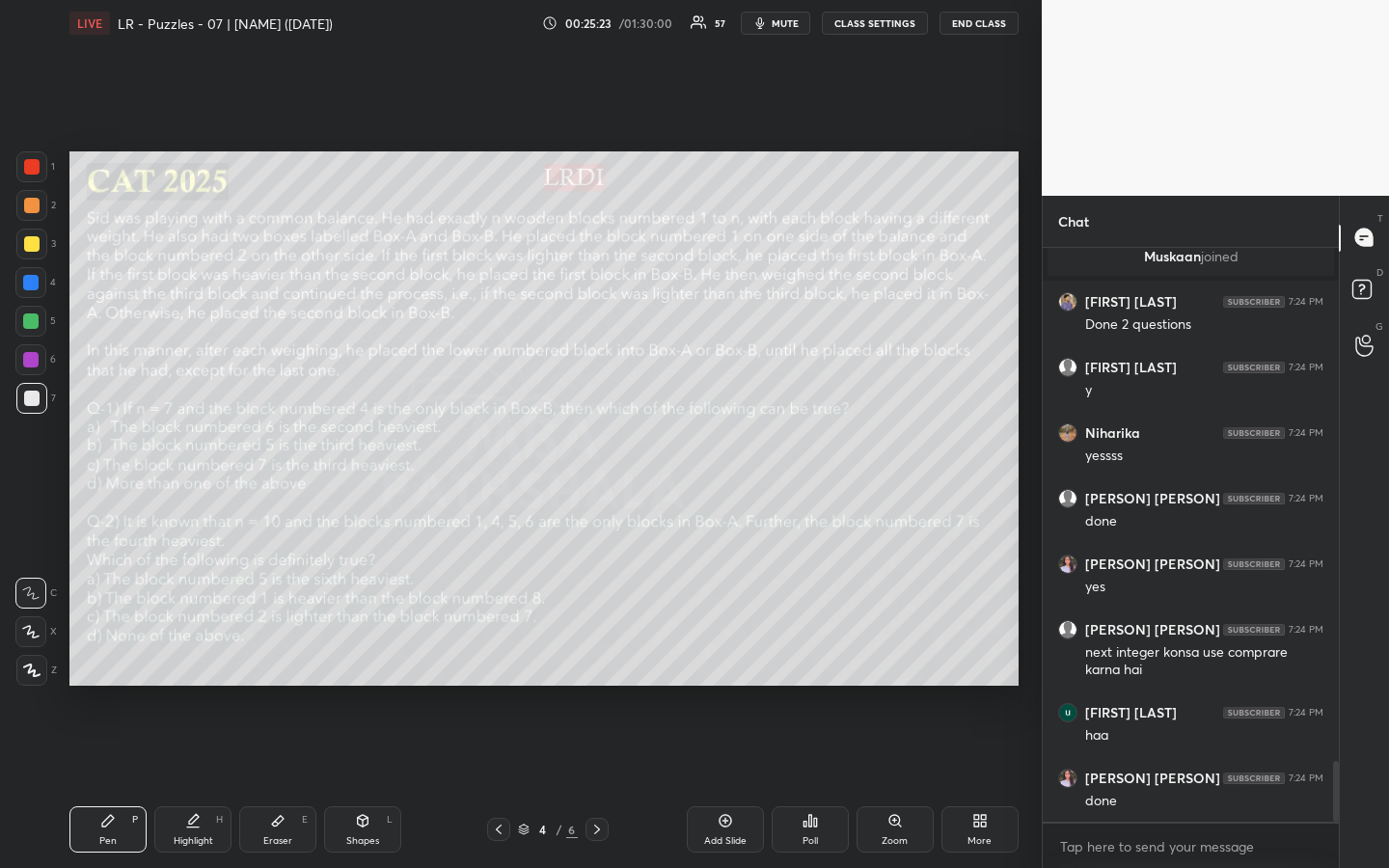 click on "Eraser E" at bounding box center [278, 829] 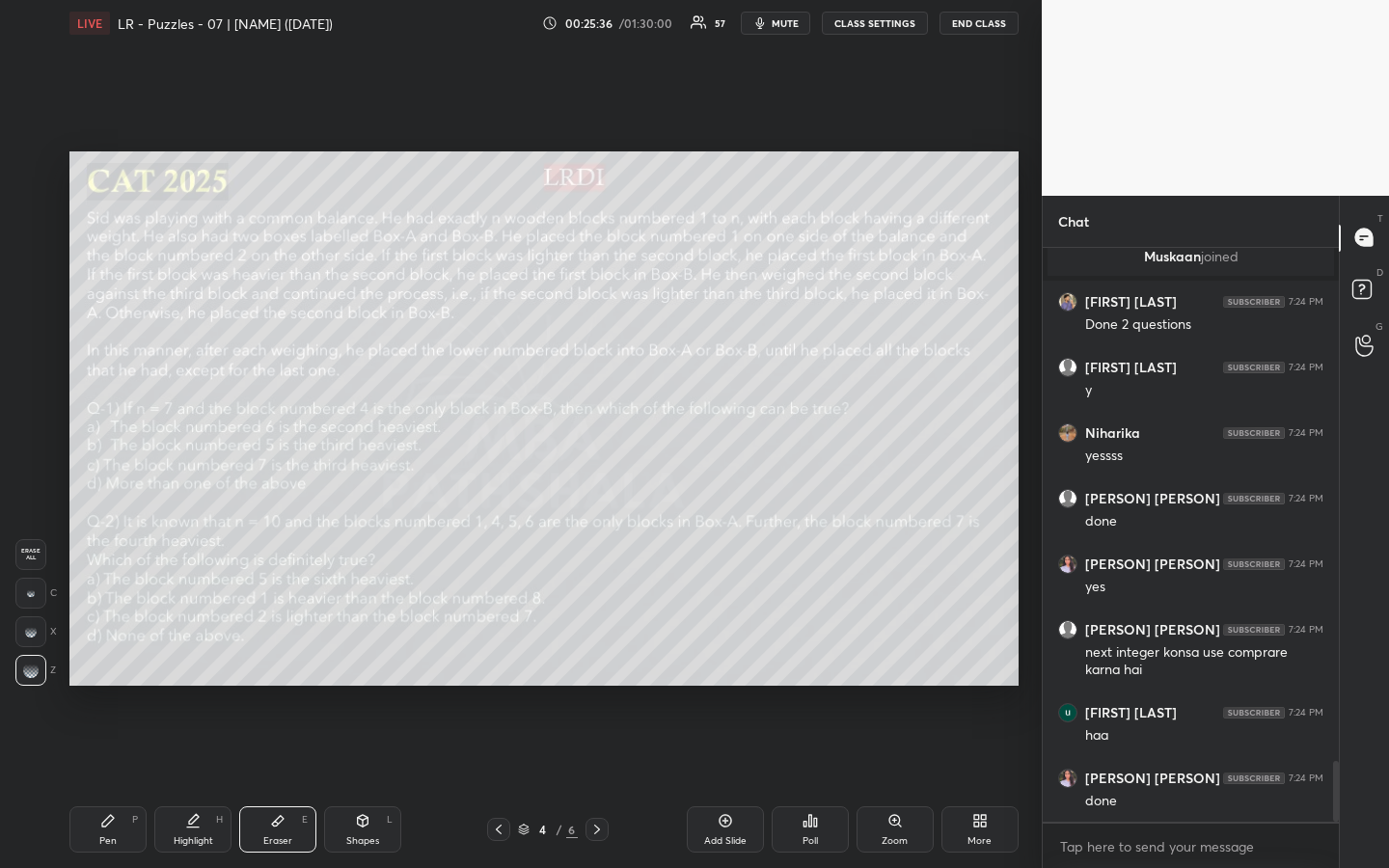click 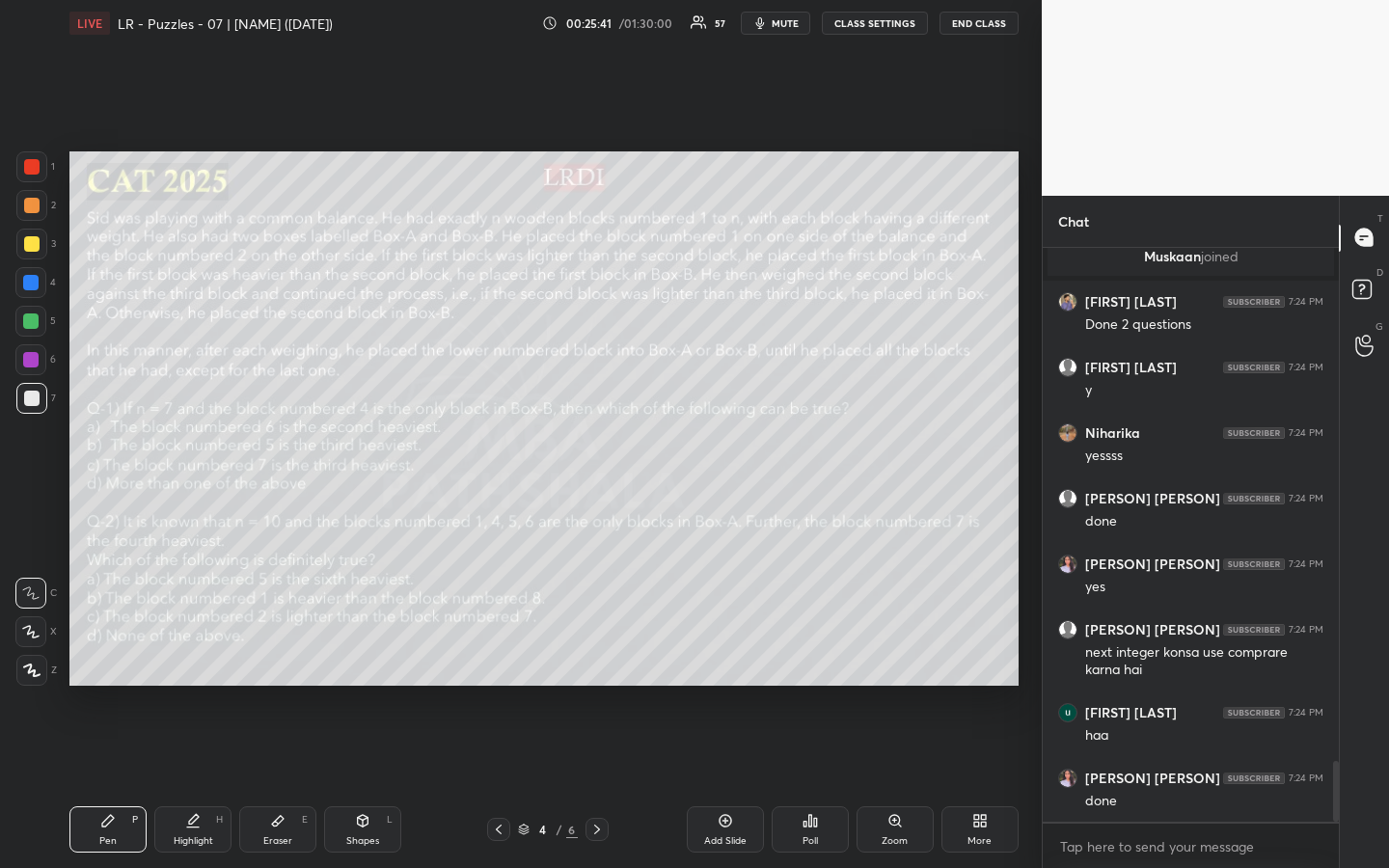 click on "Setting up your live class Poll for   secs No correct answer Start poll" at bounding box center (544, 419) 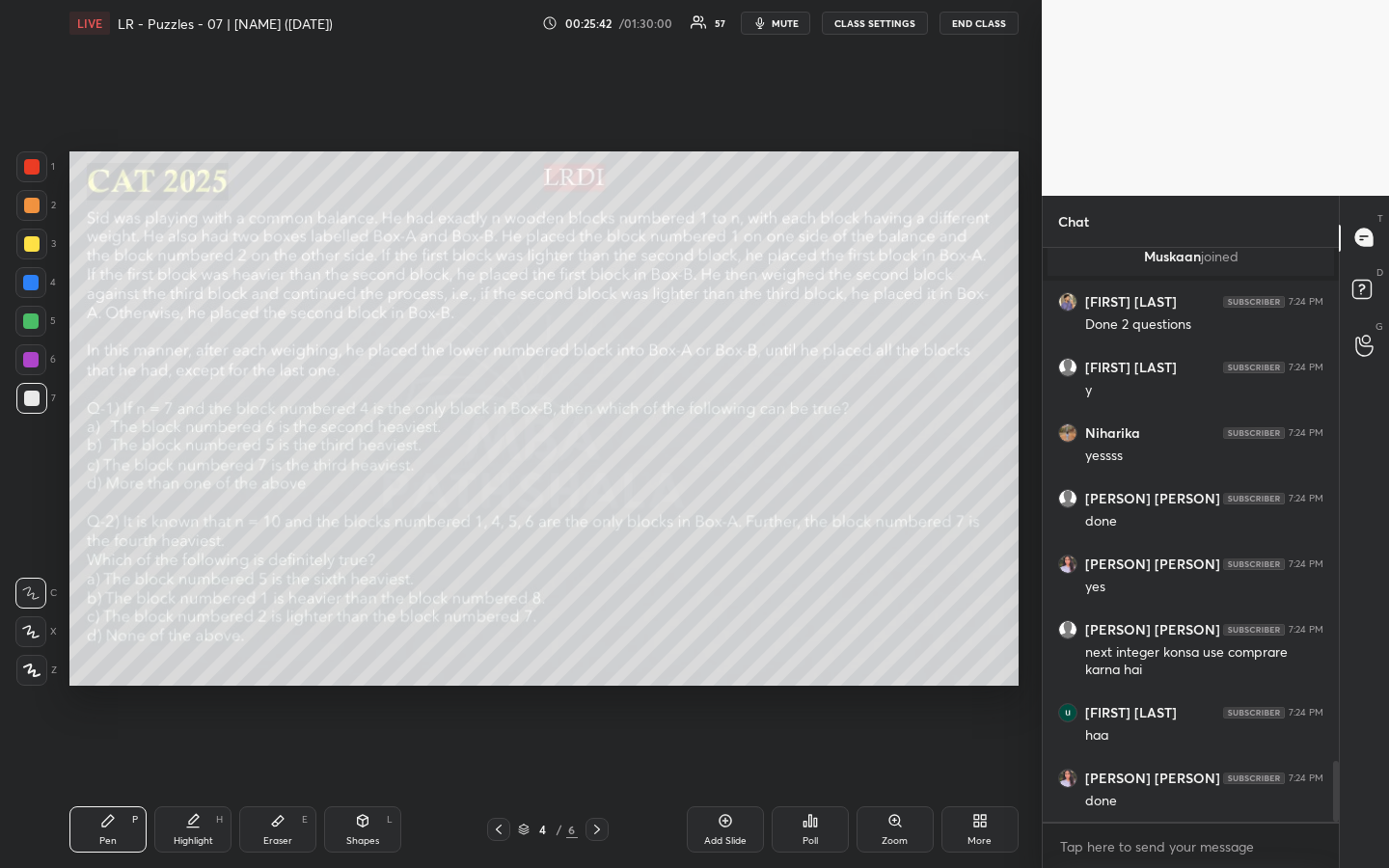 click on "Setting up your live class Poll for   secs No correct answer Start poll" at bounding box center (544, 419) 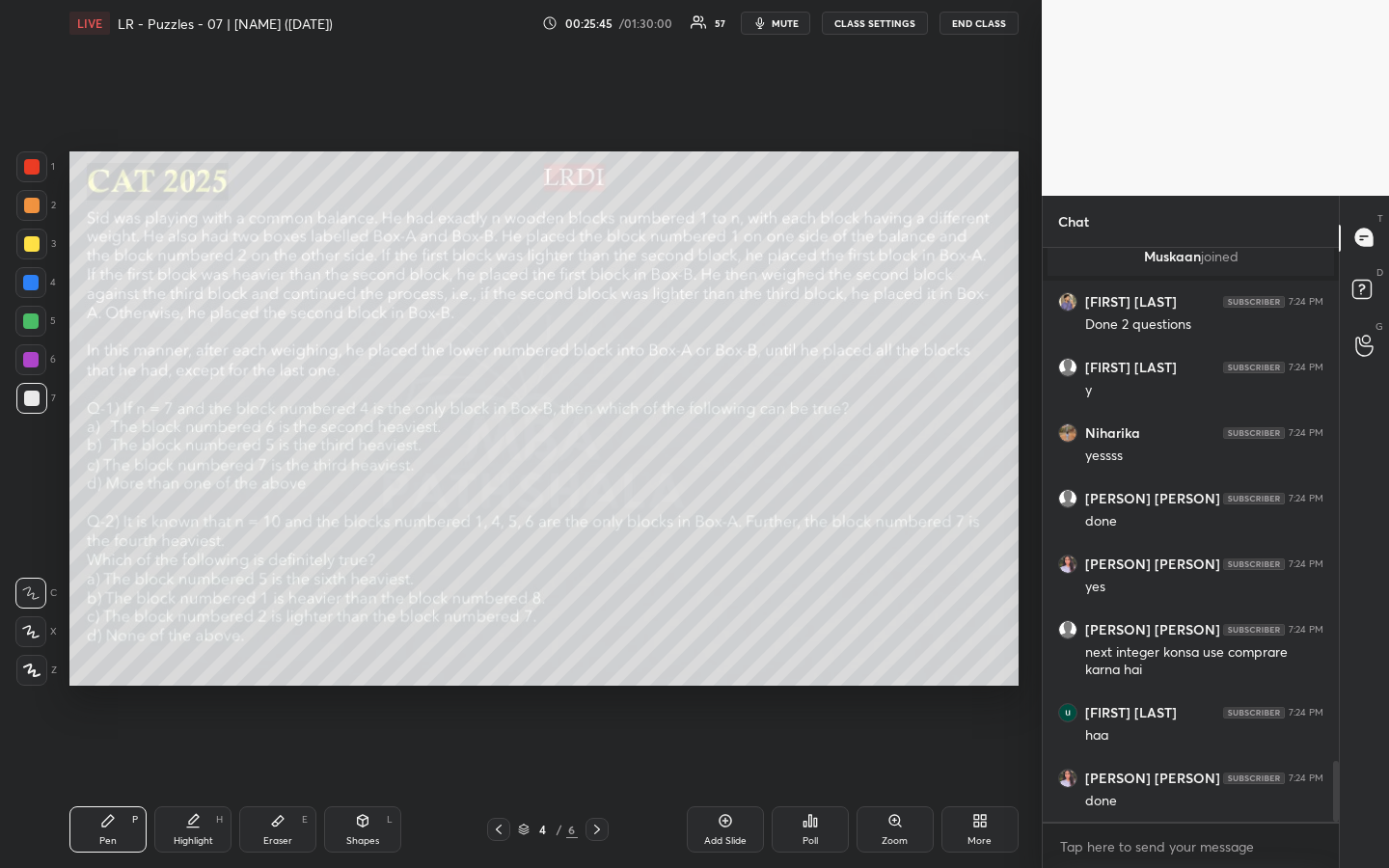 click on "Setting up your live class Poll for   secs No correct answer Start poll" at bounding box center (544, 419) 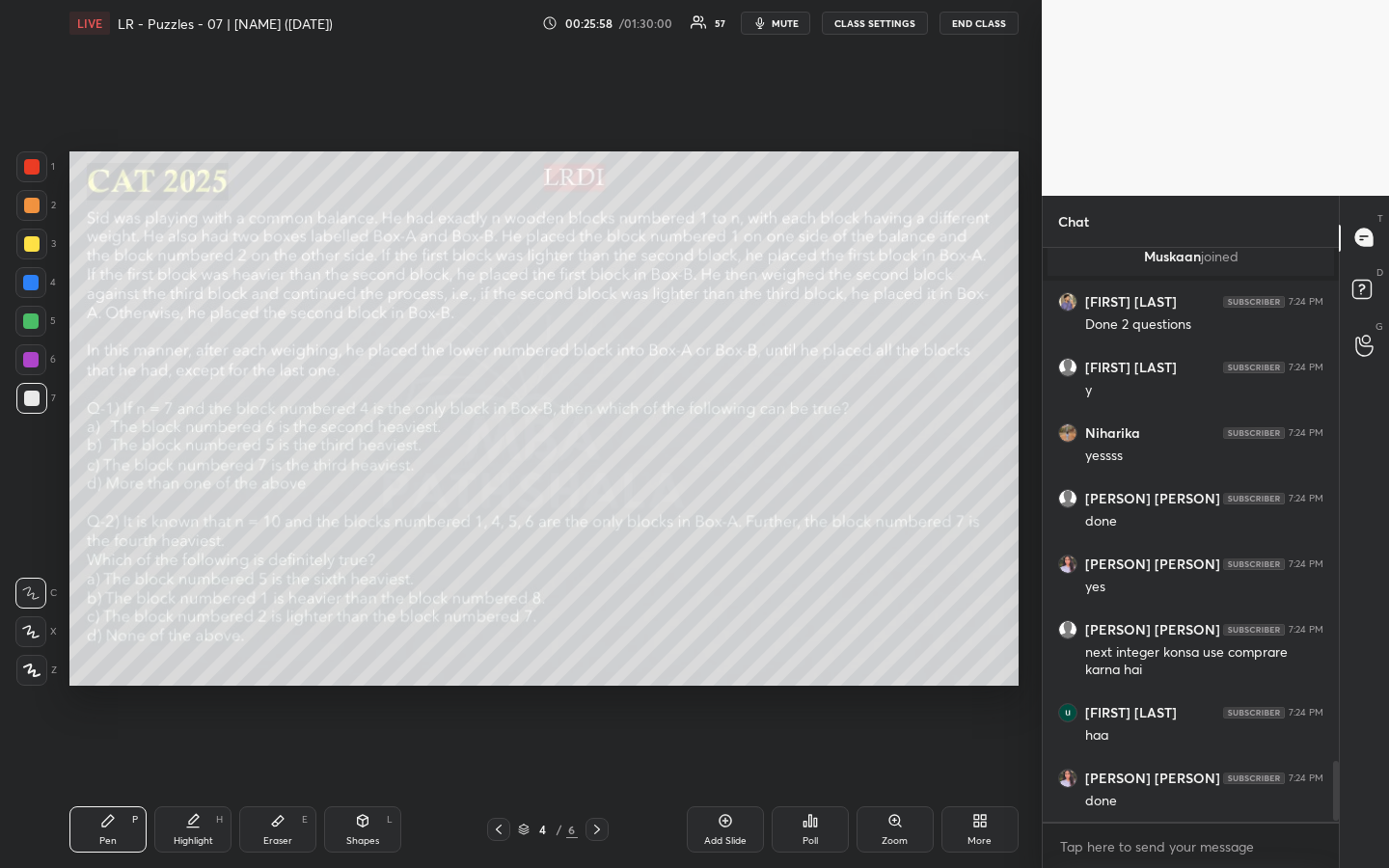scroll, scrollTop: 4887, scrollLeft: 0, axis: vertical 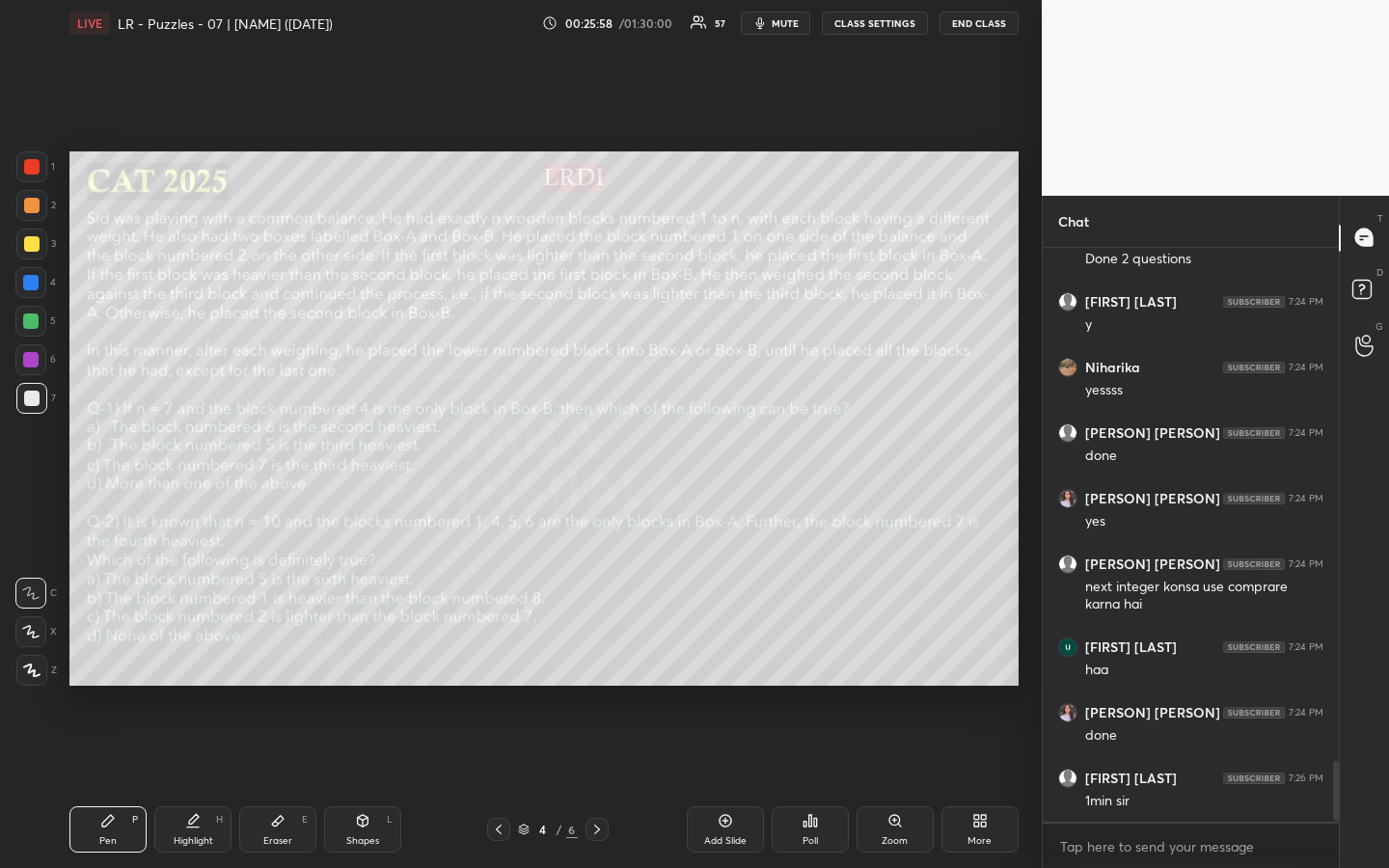 click on "Poll" at bounding box center [810, 841] 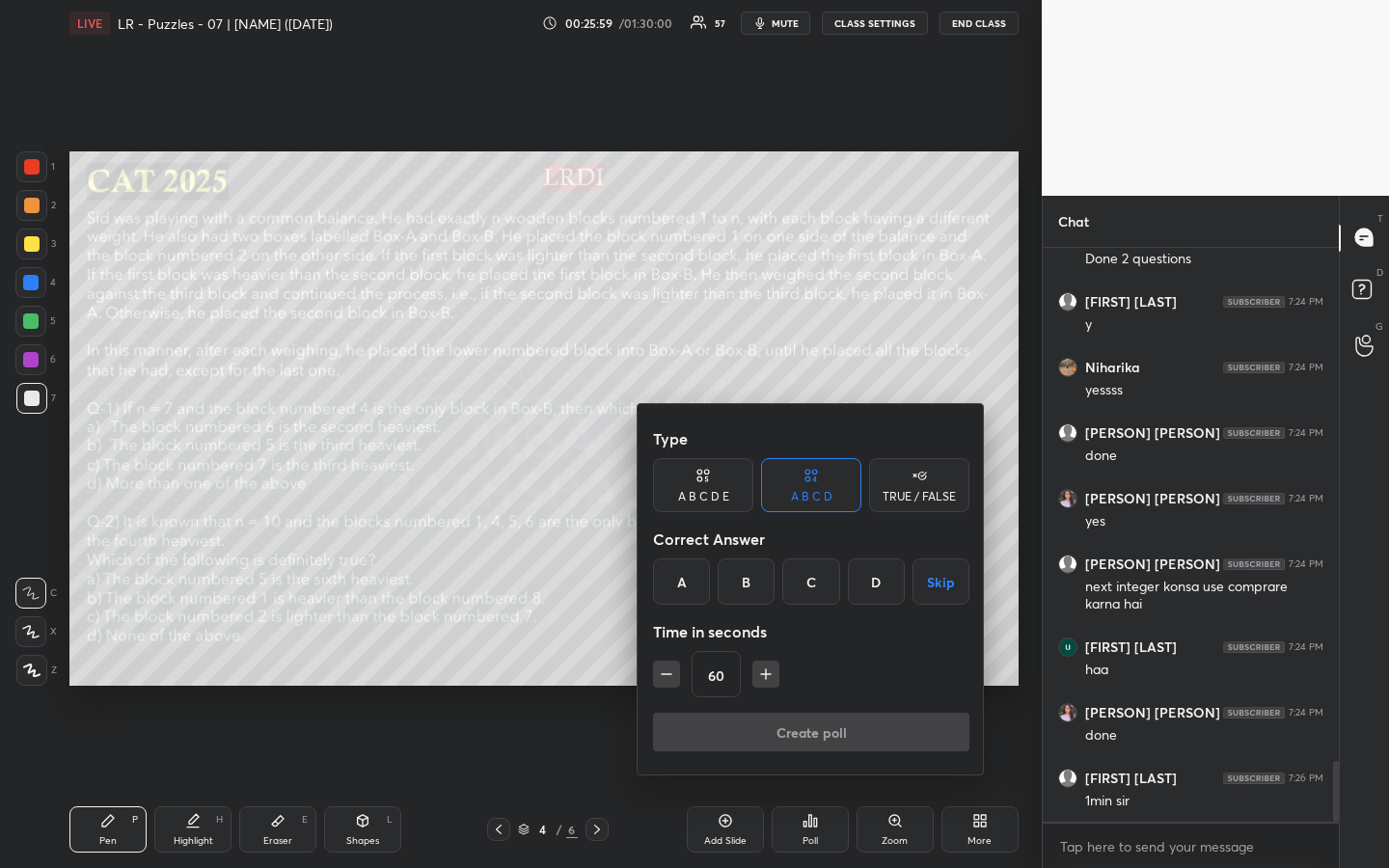 click at bounding box center [694, 434] 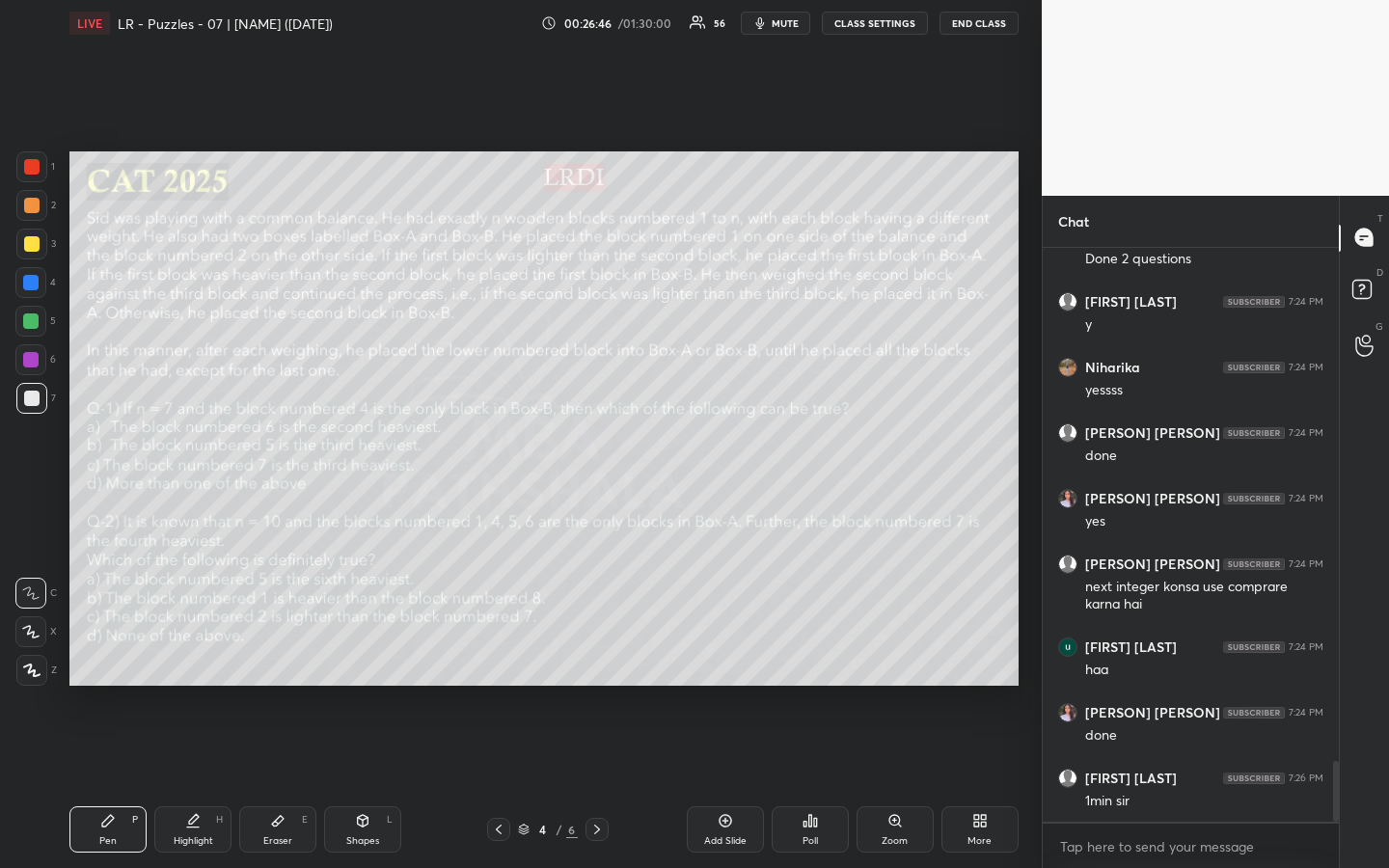 click on "Poll" at bounding box center (810, 841) 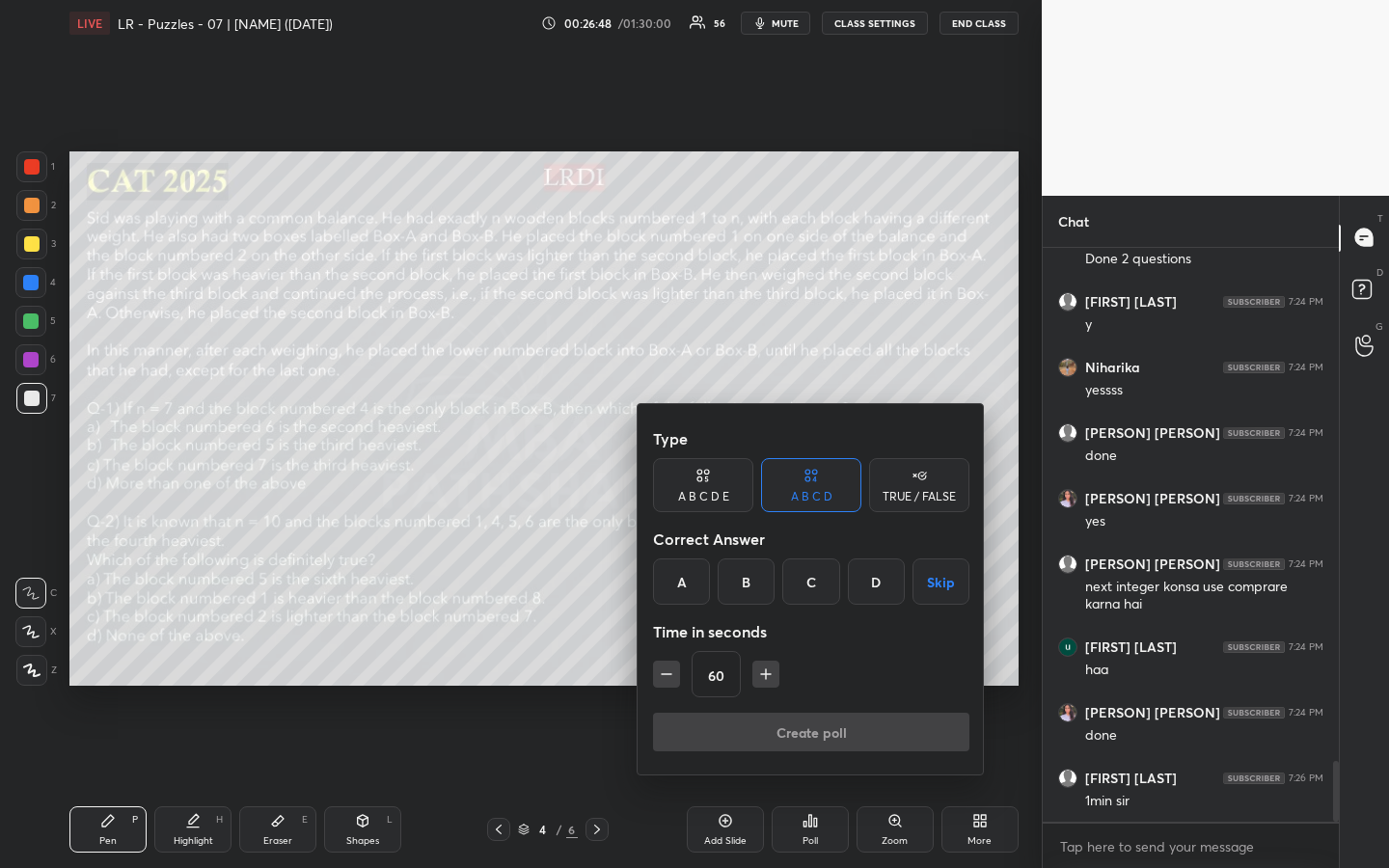 click 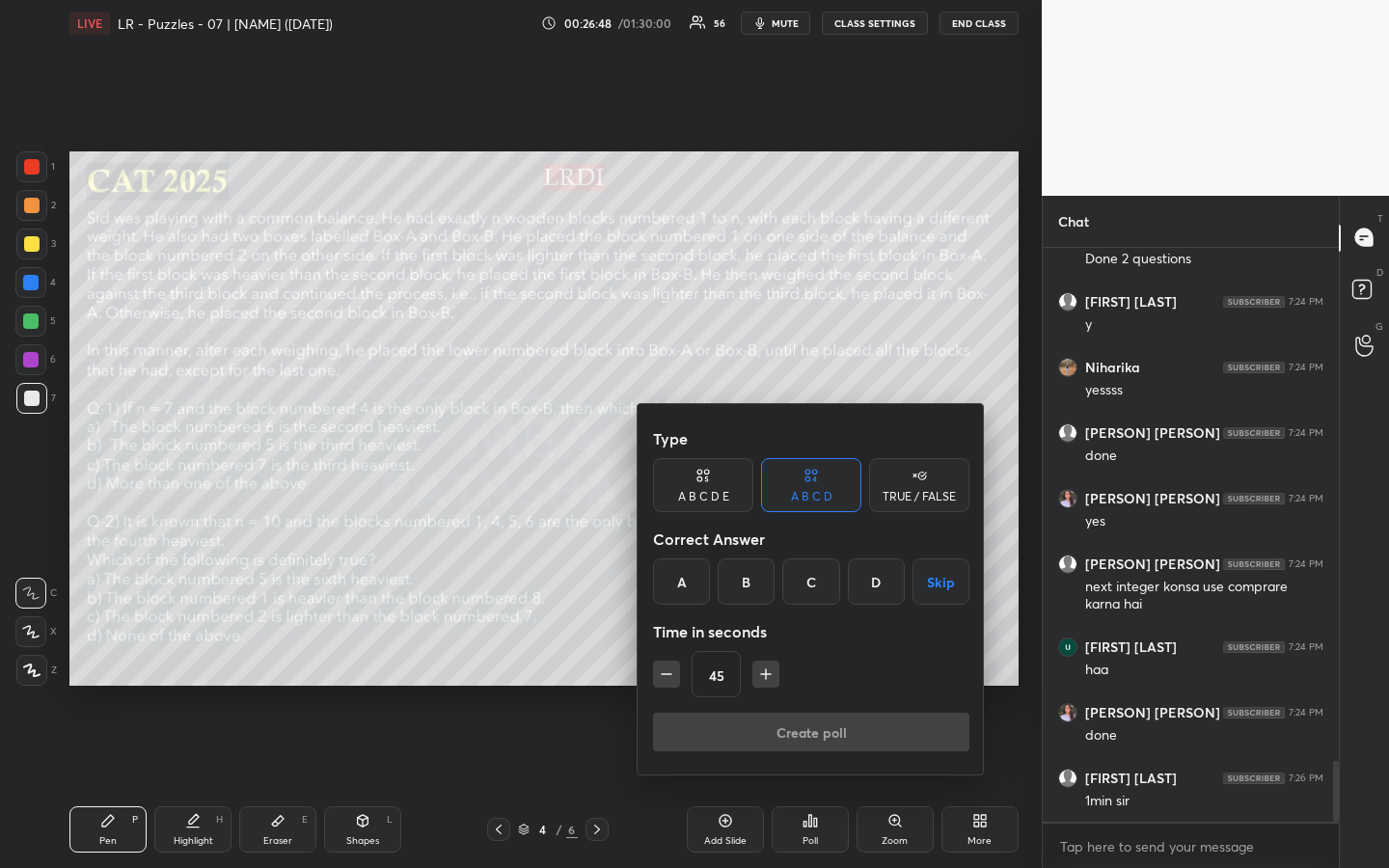 click 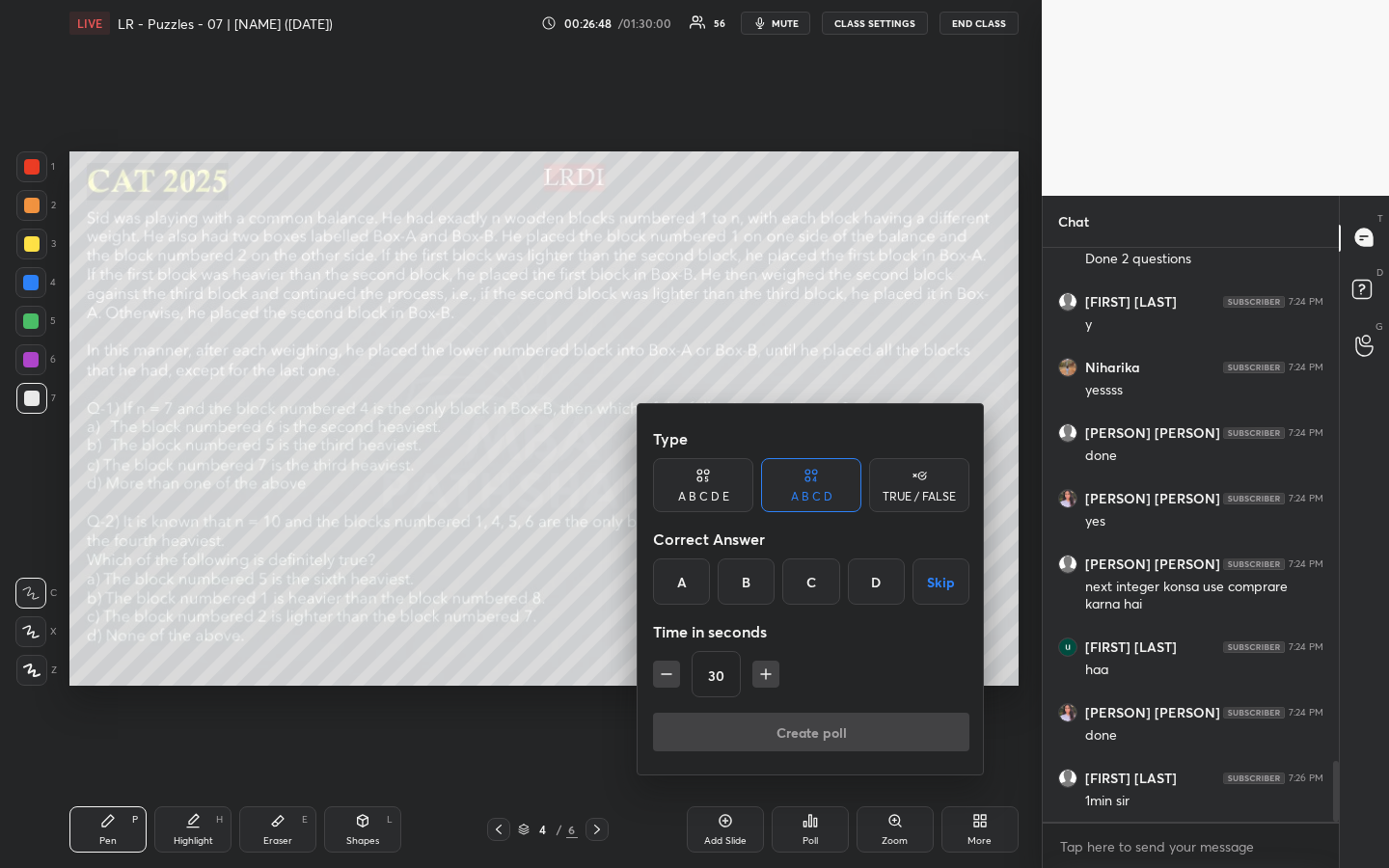 click 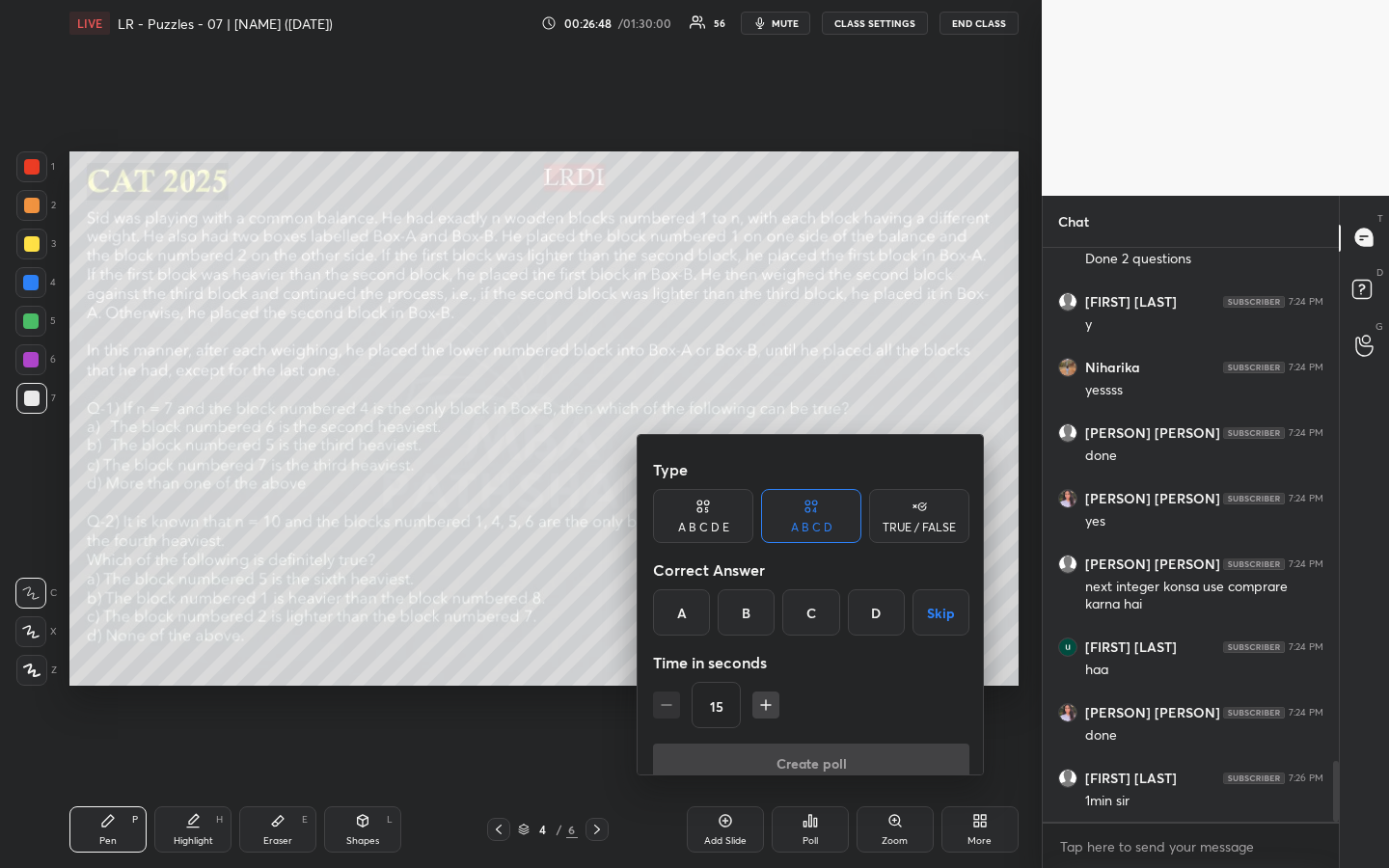 click on "15" at bounding box center [811, 705] 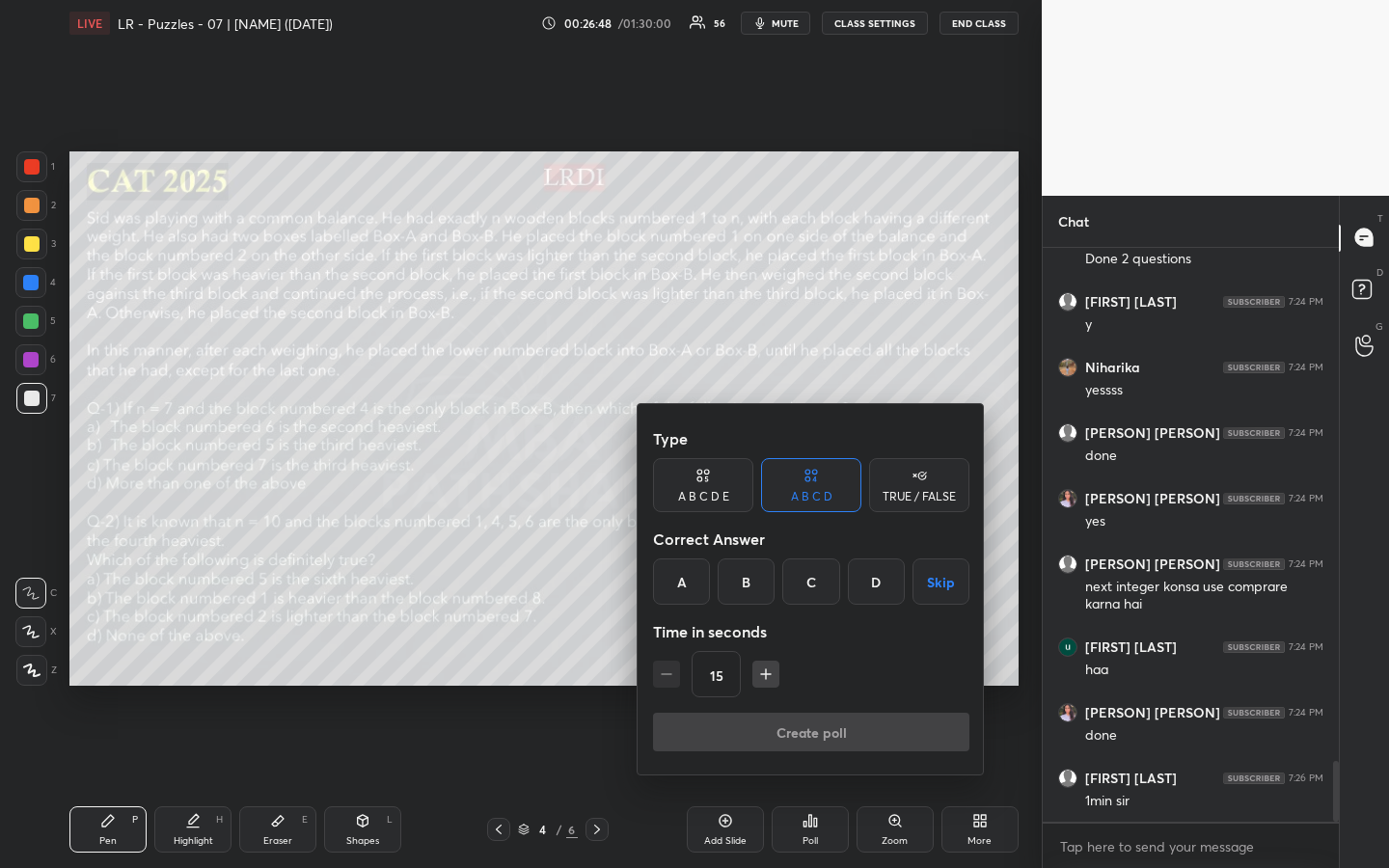 click on "15" at bounding box center (811, 674) 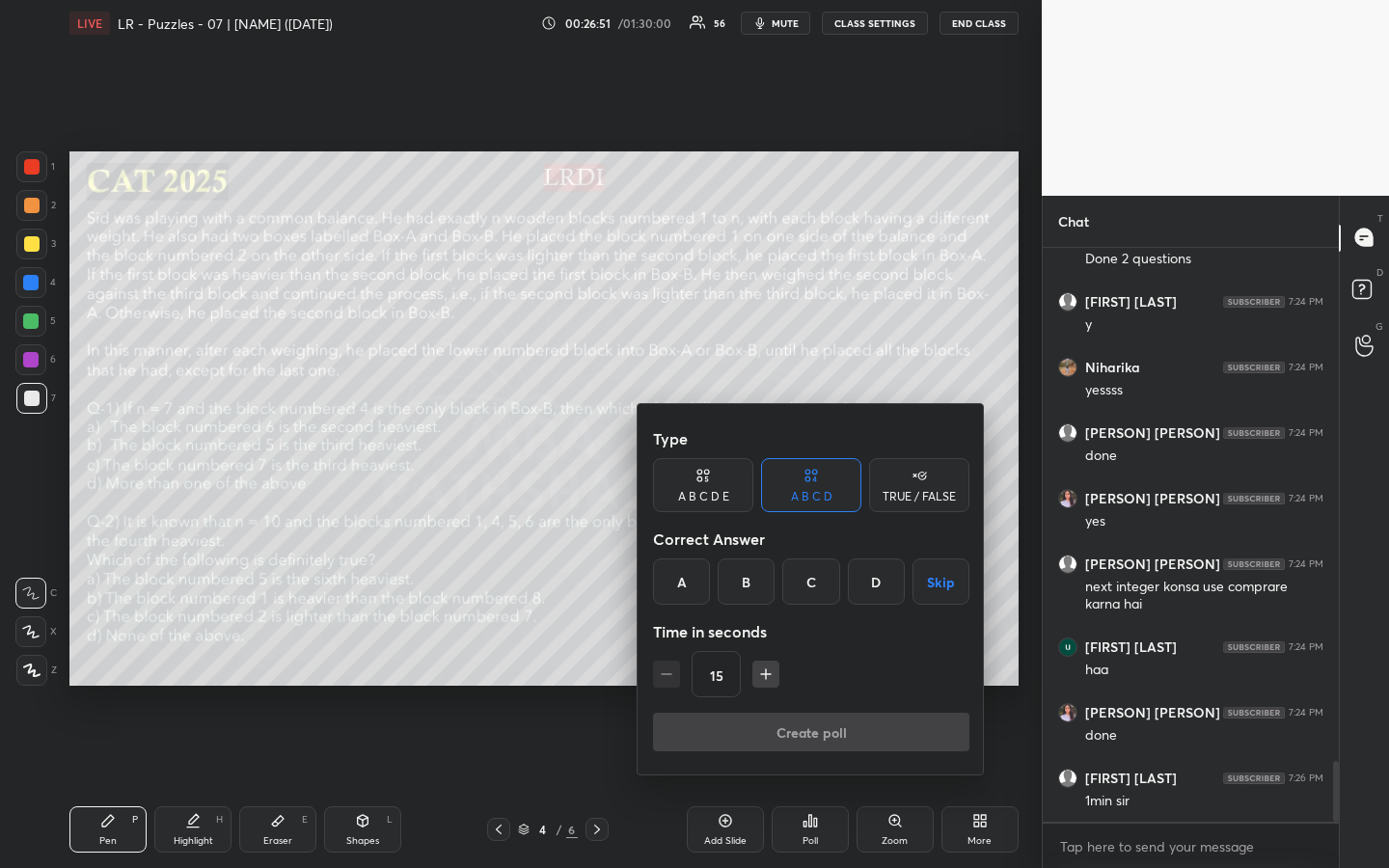 click on "D" at bounding box center (876, 582) 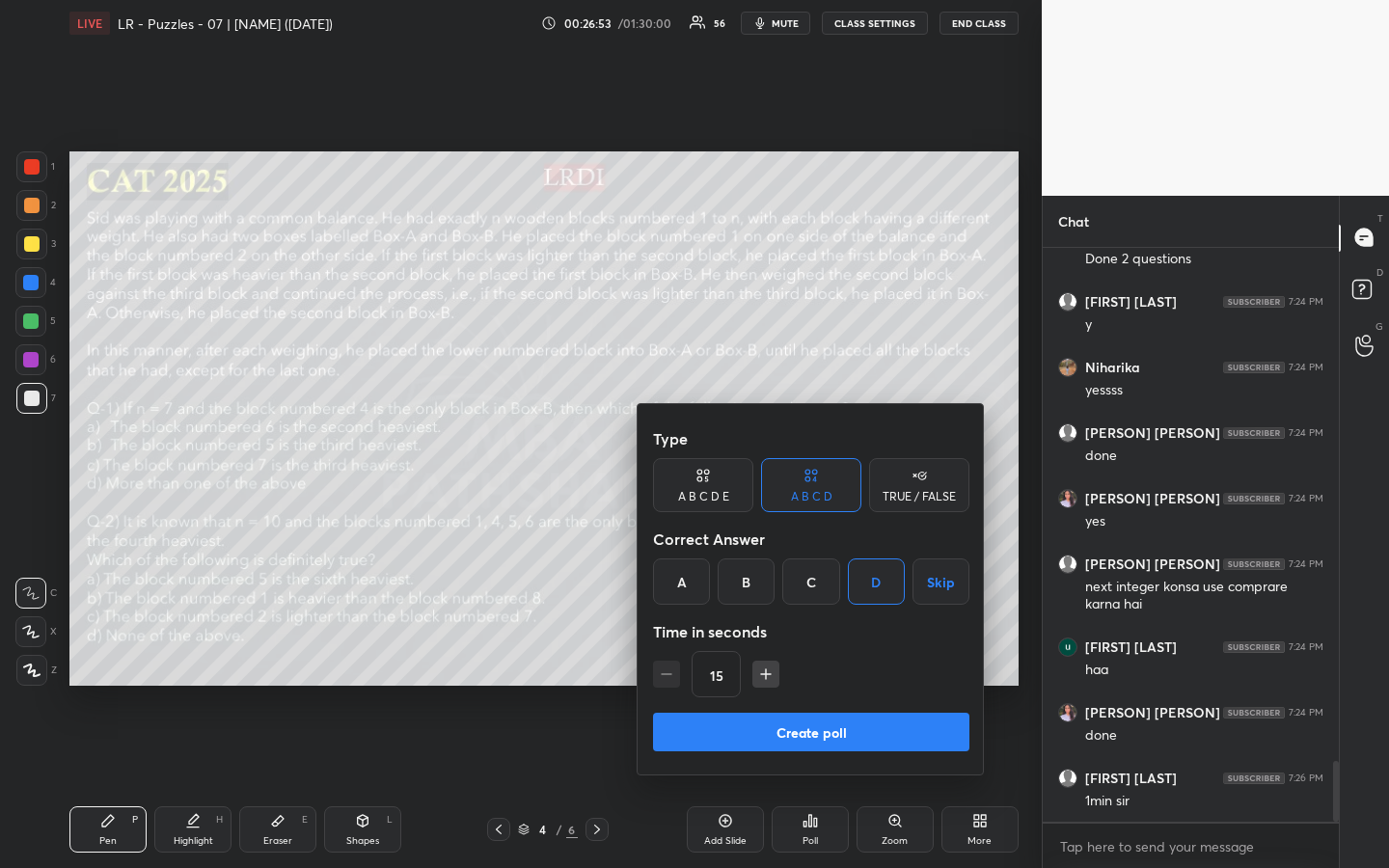 click on "Create poll" at bounding box center [811, 732] 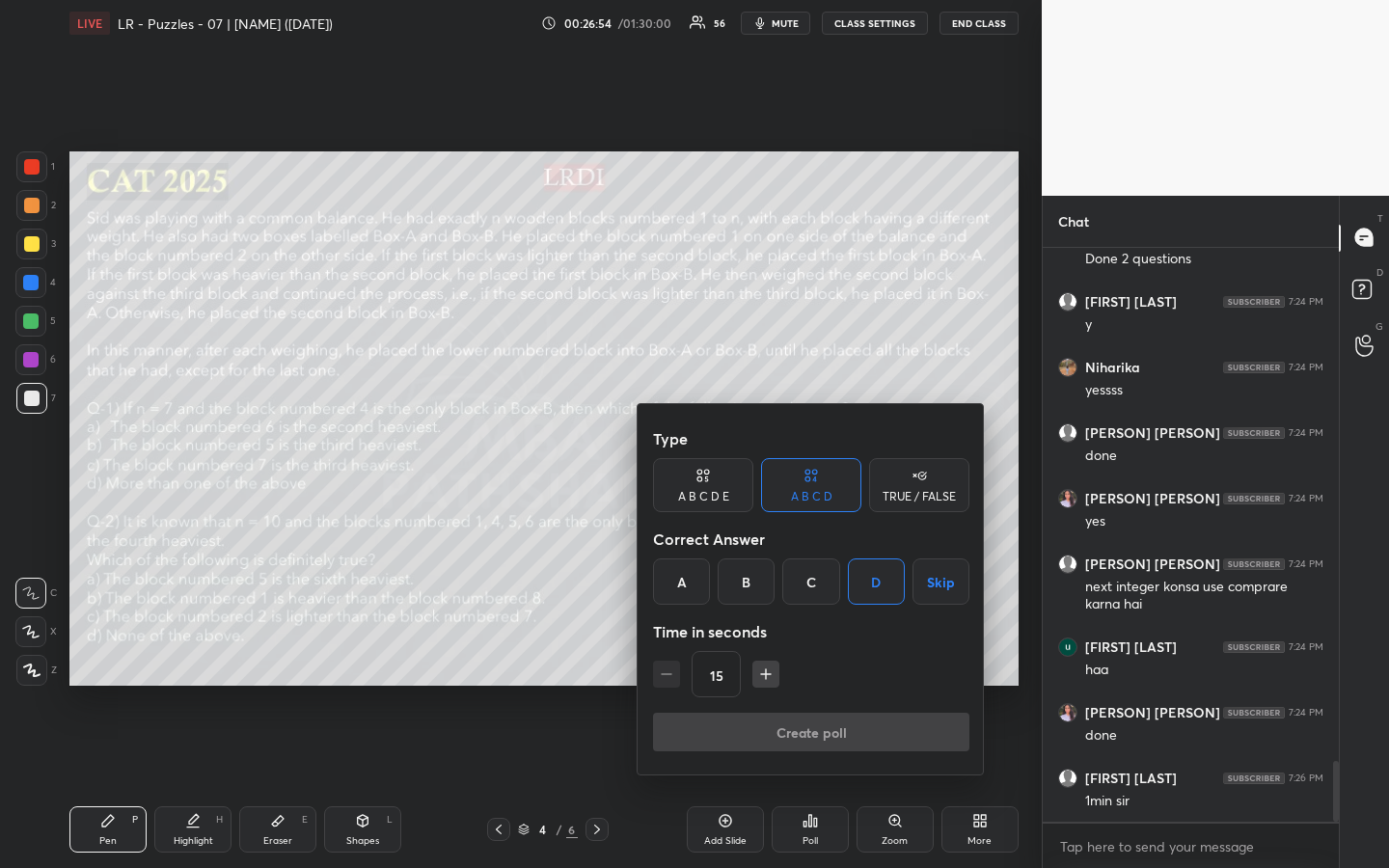 scroll, scrollTop: 492, scrollLeft: 285, axis: both 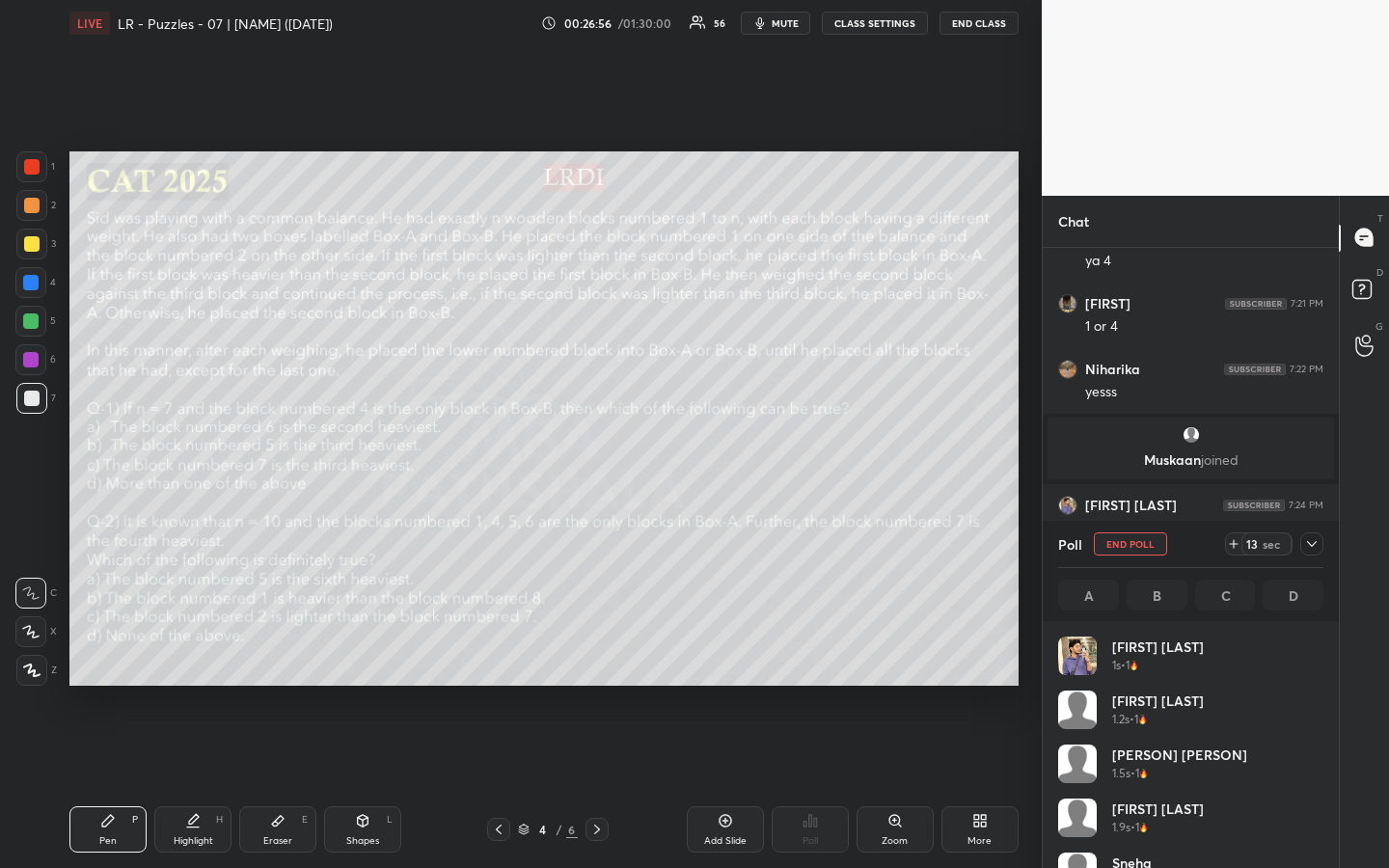 click on "1 2 3 4 5 6 7 R O A L C X Z Erase all   C X Z LIVE LR - Puzzles - 07 | [PERSON] ([DATE]) 00:26:56 /  01:30:00 56 mute CLASS SETTINGS END CLASS Setting up your live class Poll for   secs No correct answer Start poll Back LR - Puzzles - 07 | [PERSON] ([DATE]) MBA Pathshala Pen P Highlight H Eraser E Shapes L 4 / 6 Add Slide Poll Zoom More" at bounding box center [521, 434] 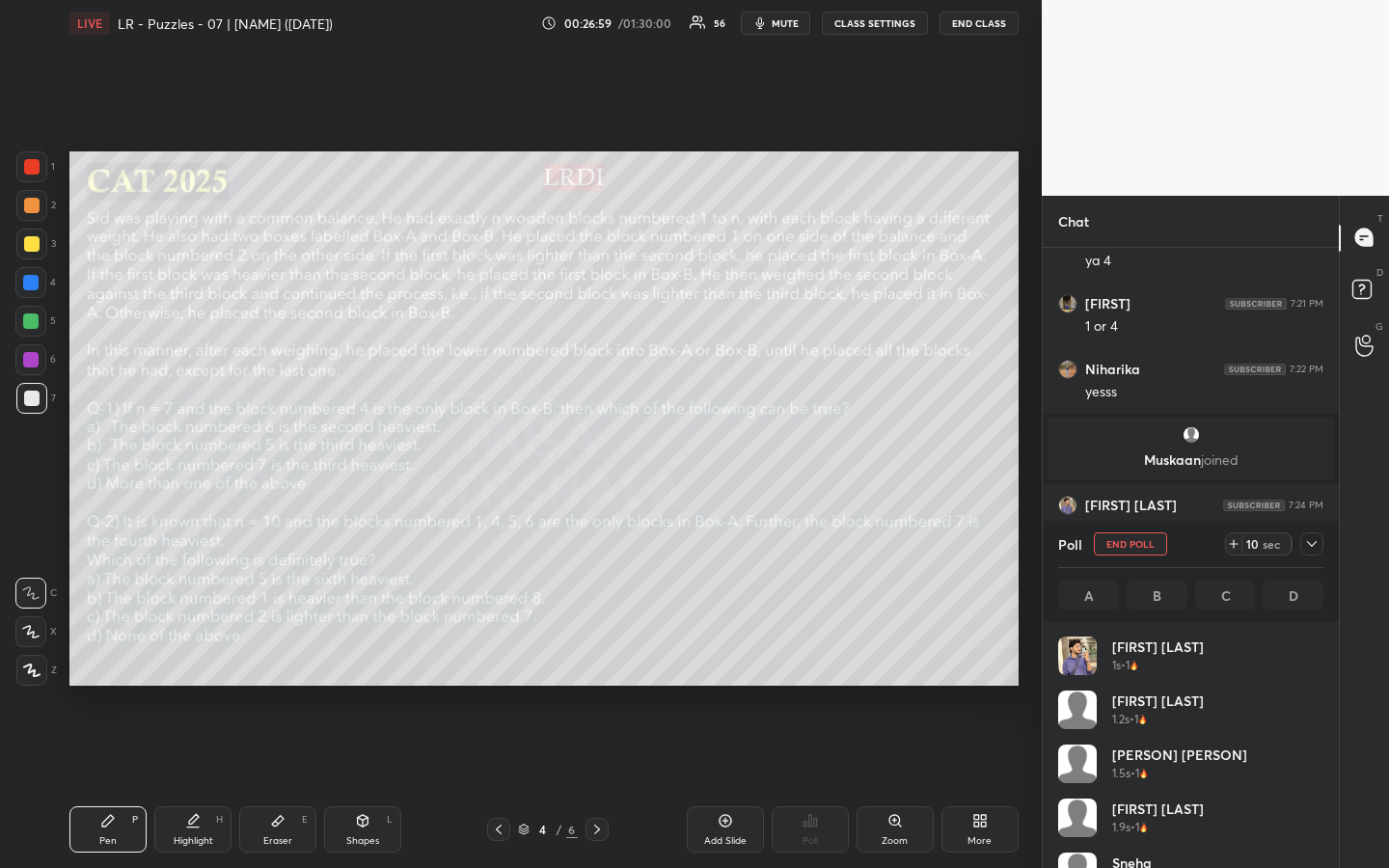 click on "1 2 3 4 5 6 7 R O A L C X Z Erase all   C X Z LIVE LR - Puzzles - 07 | Vijay Sir (06/08/25) 00:26:59 /  01:30:00 56 mute CLASS SETTINGS END CLASS Setting up your live class Poll for   secs No correct answer Start poll Back LR - Puzzles - 07 | Vijay Sir (06/08/25) MBA Pathshala Pen P Highlight H Eraser E Shapes L 4 / 6 Add Slide Poll Zoom More" at bounding box center [521, 434] 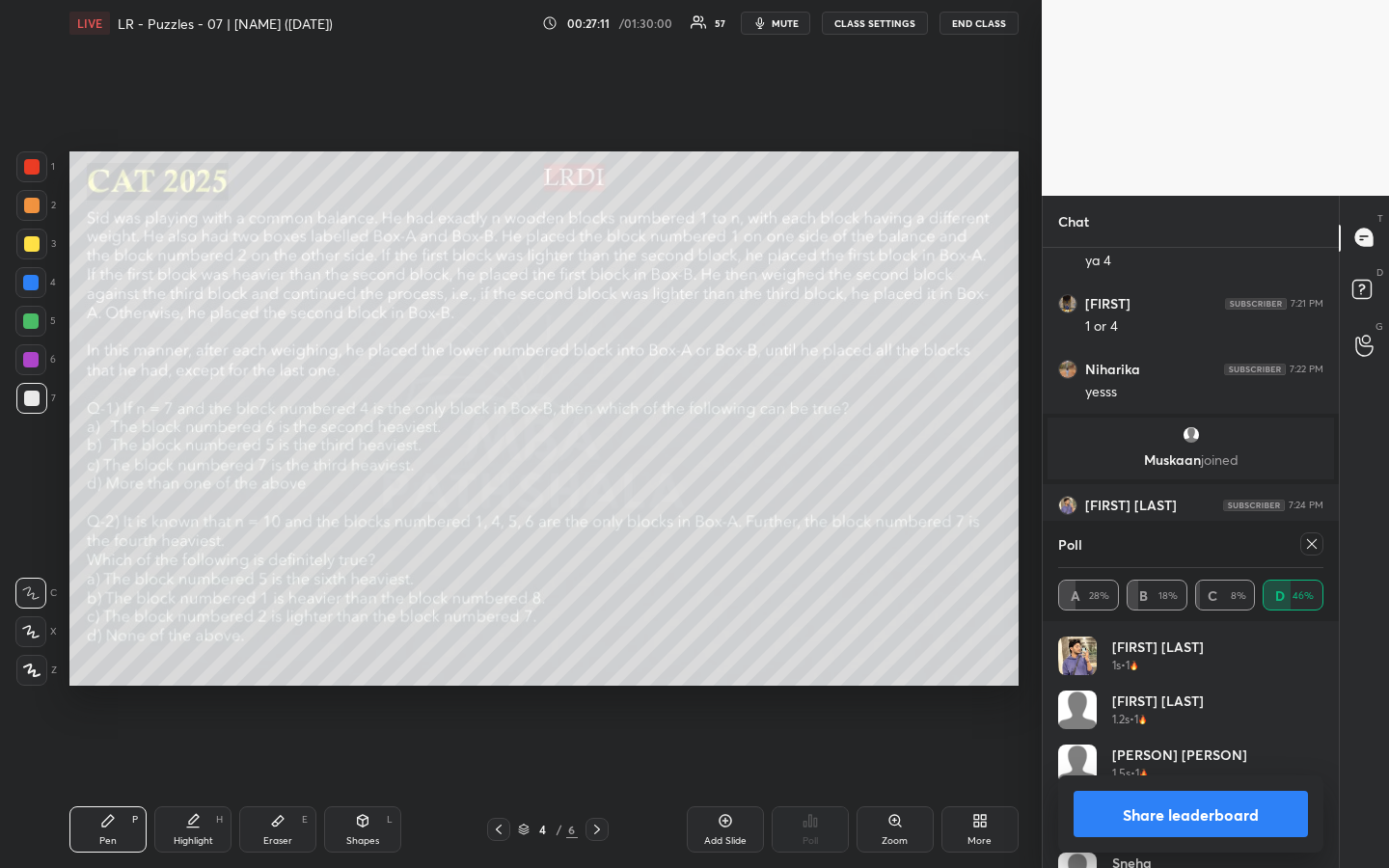 click 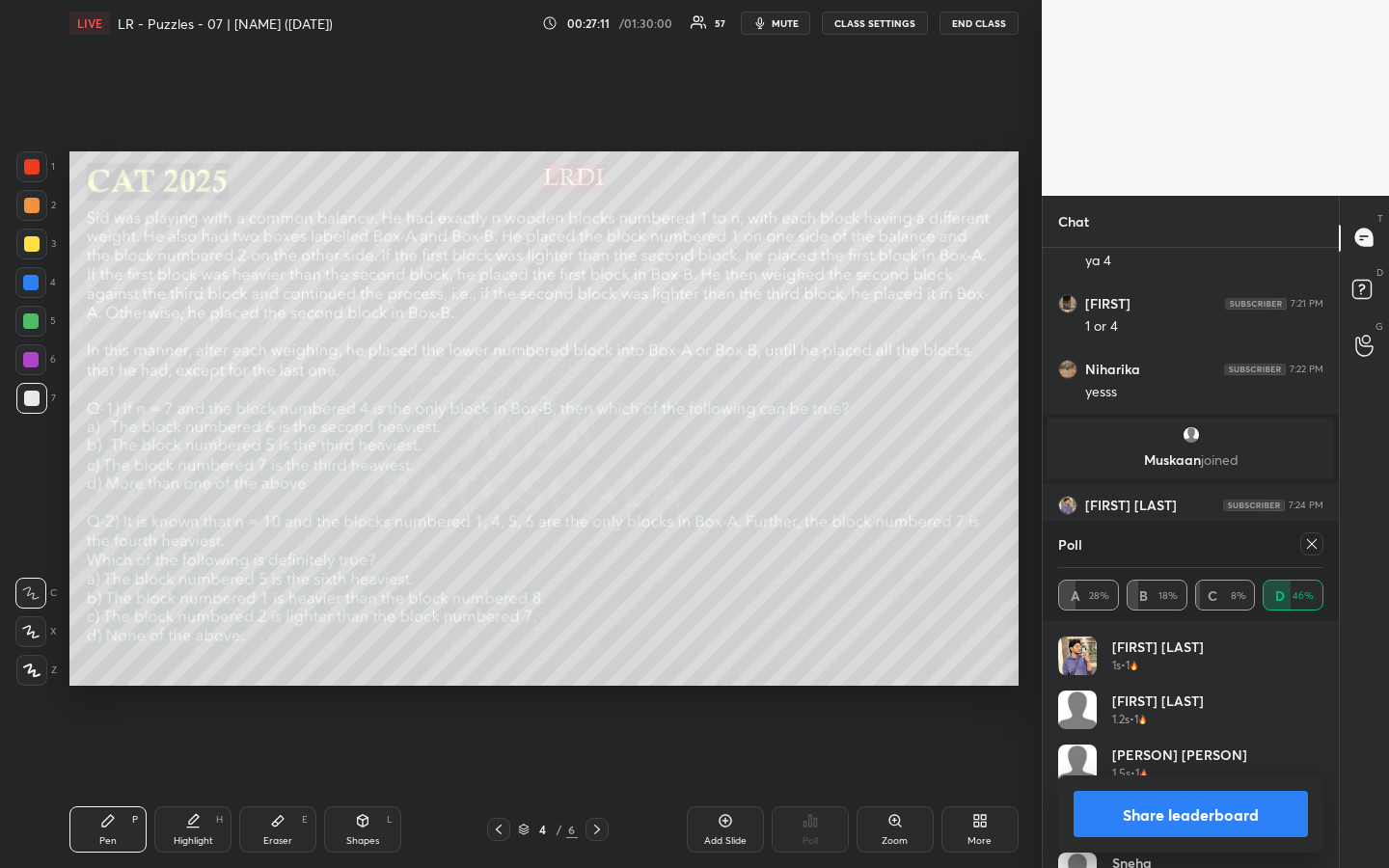 scroll, scrollTop: 509, scrollLeft: 285, axis: both 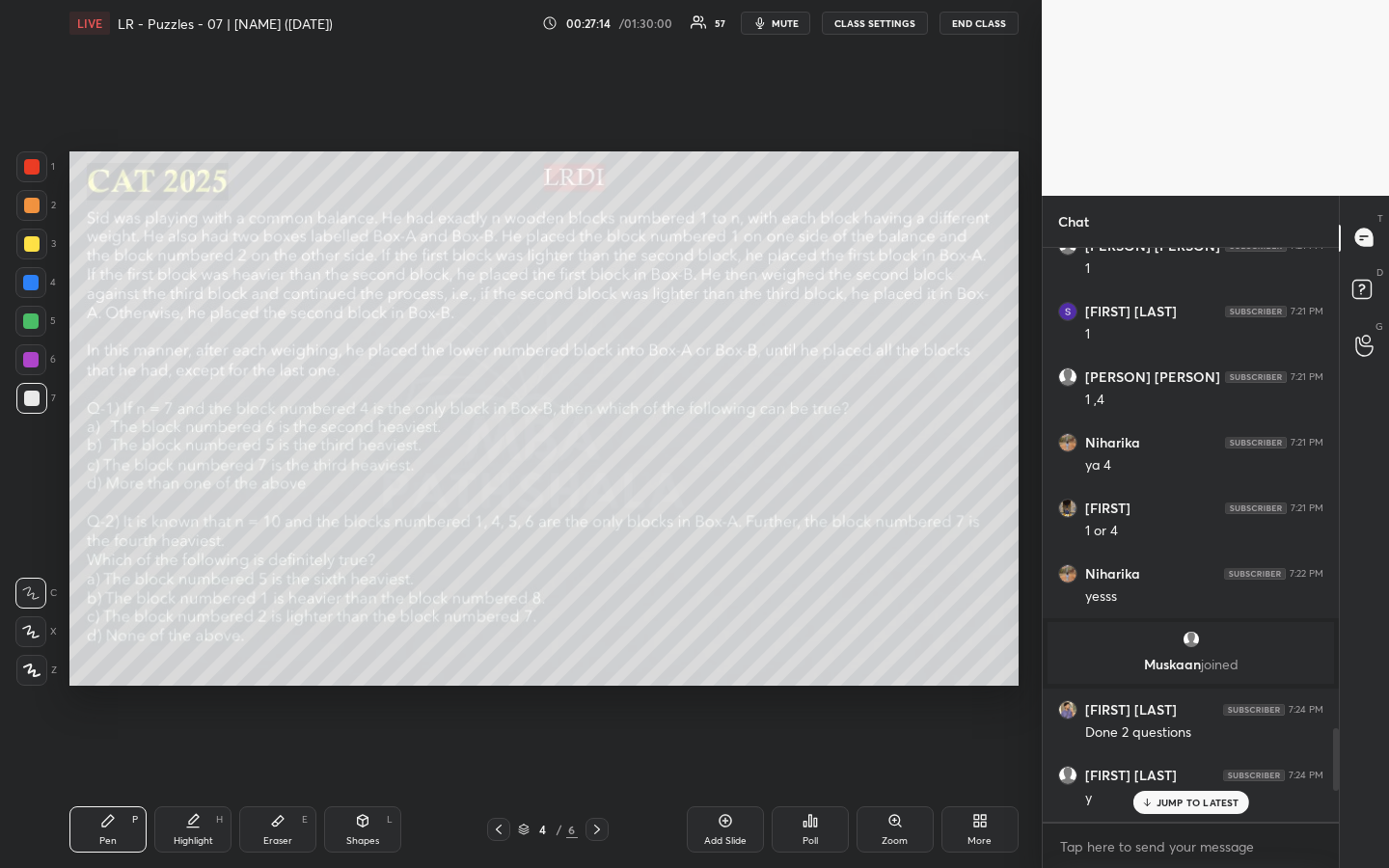 click on "Poll" at bounding box center [810, 841] 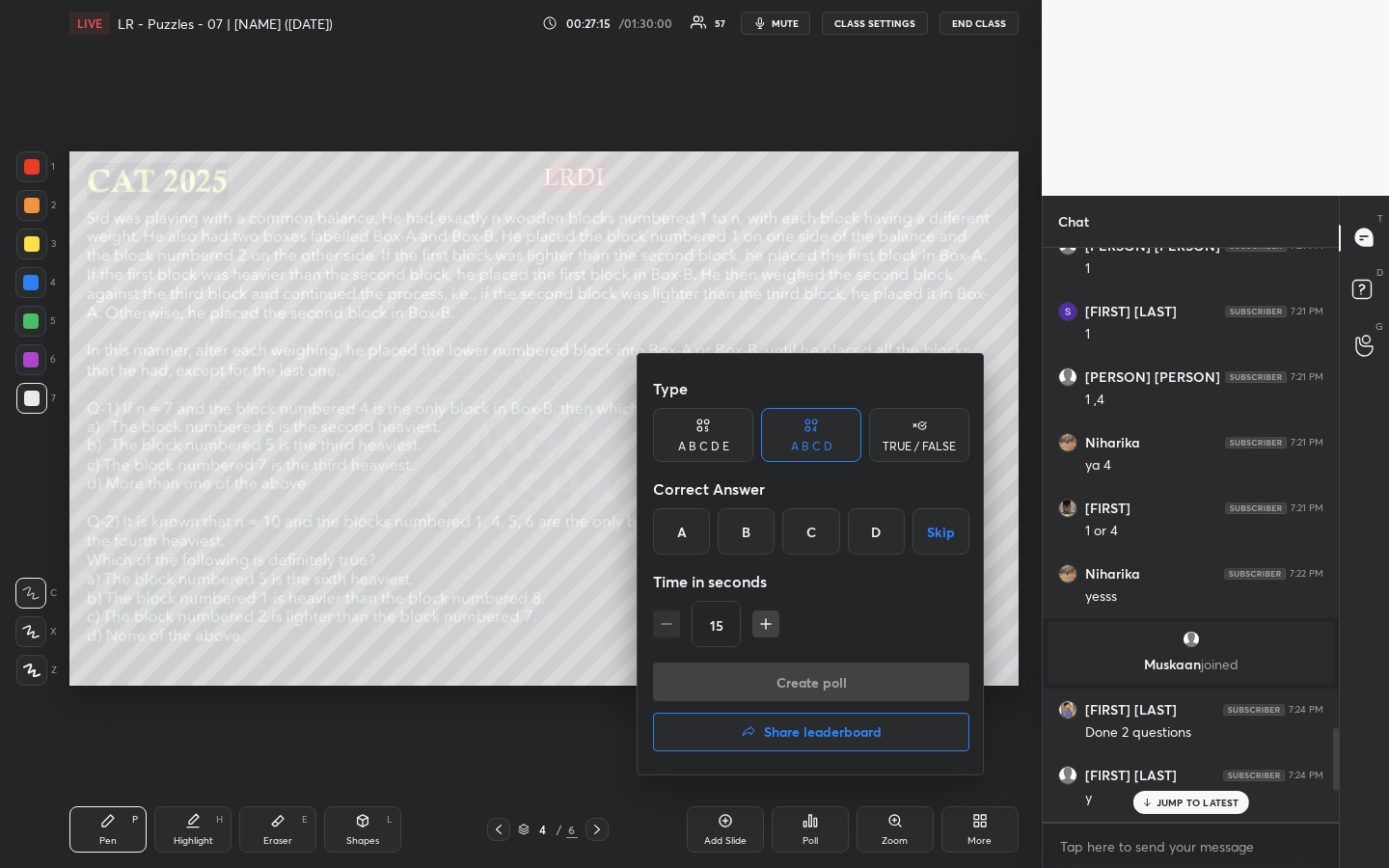 click on "B" at bounding box center (746, 531) 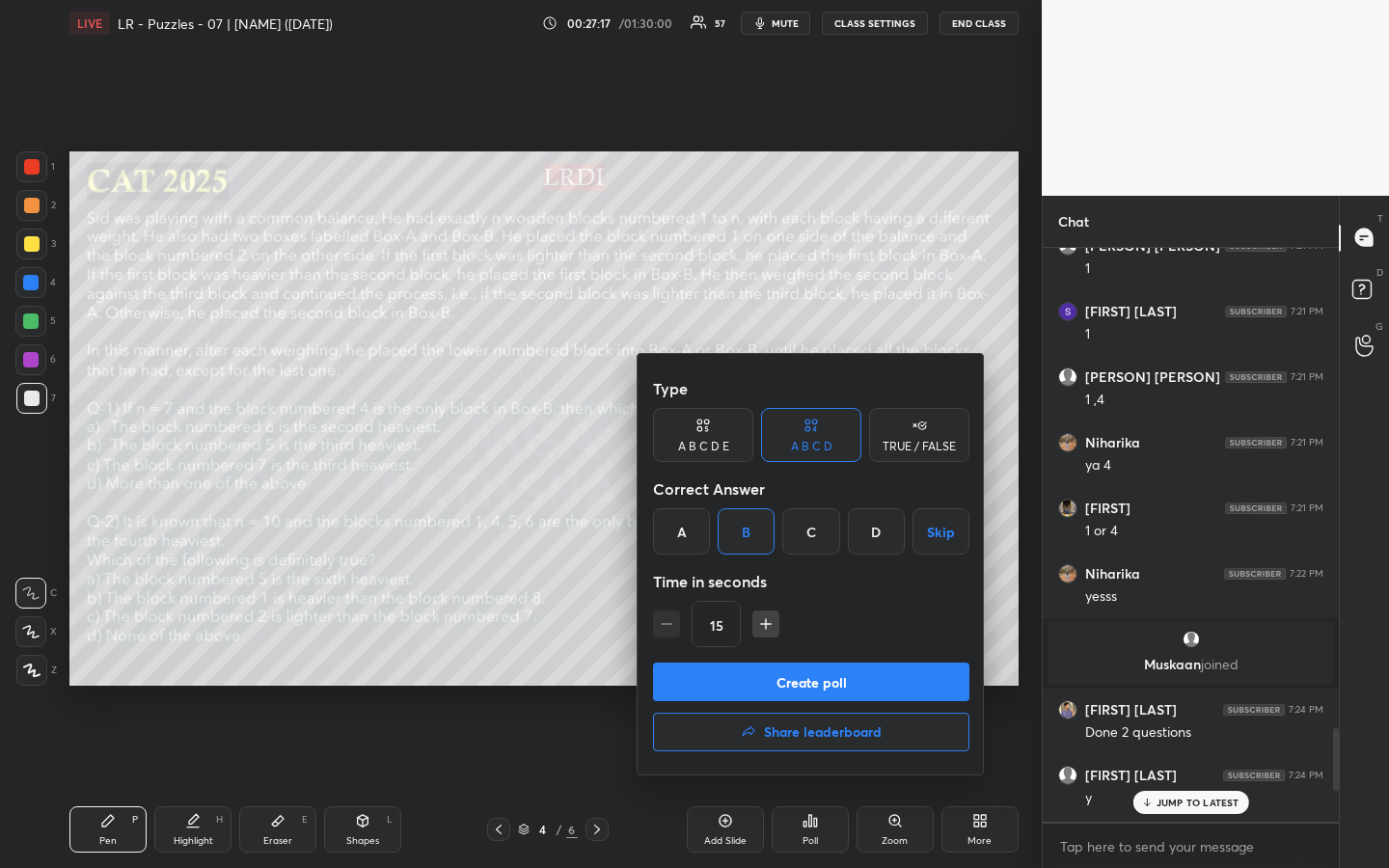 click on "Create poll" at bounding box center (811, 682) 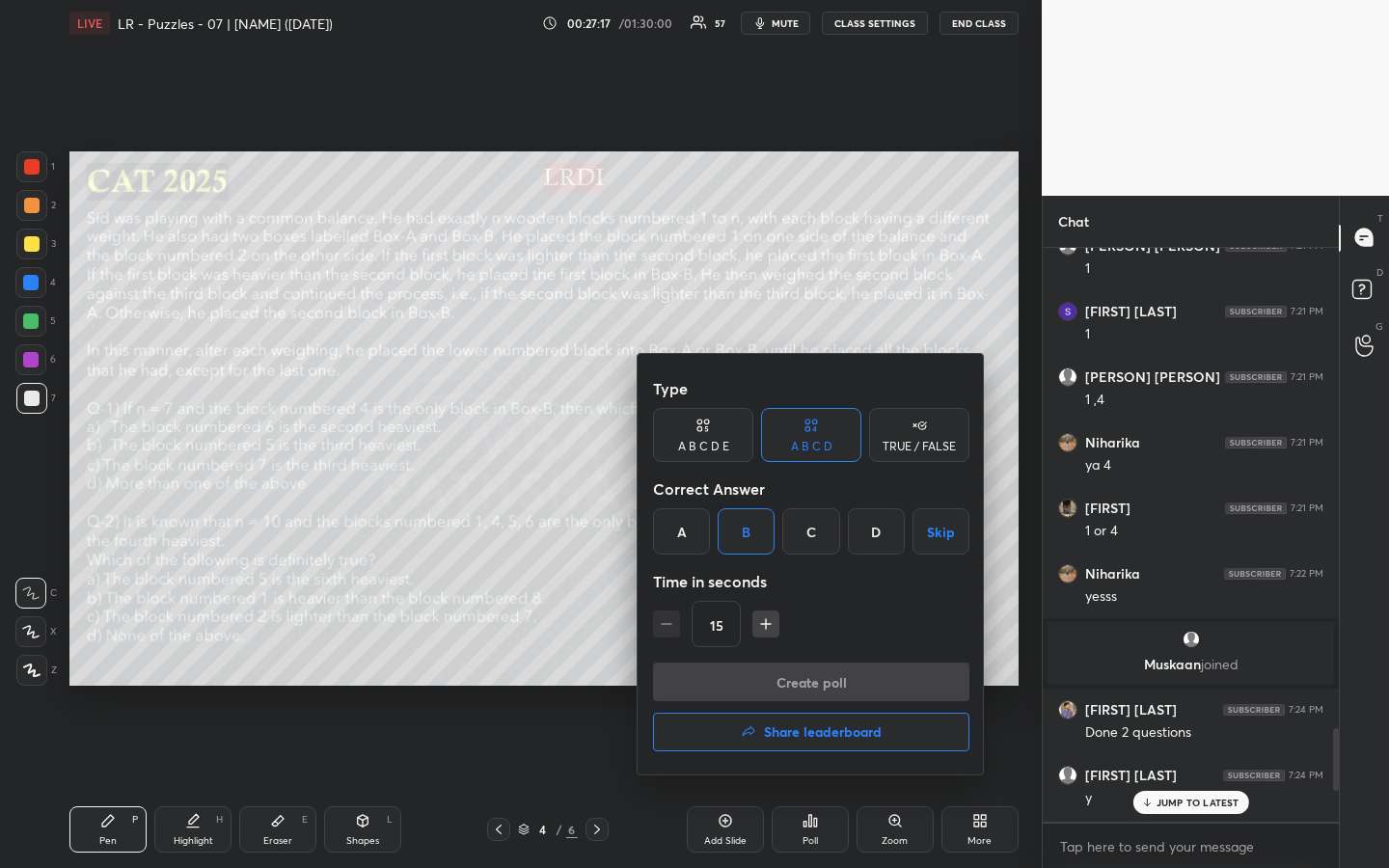 scroll, scrollTop: 491, scrollLeft: 285, axis: both 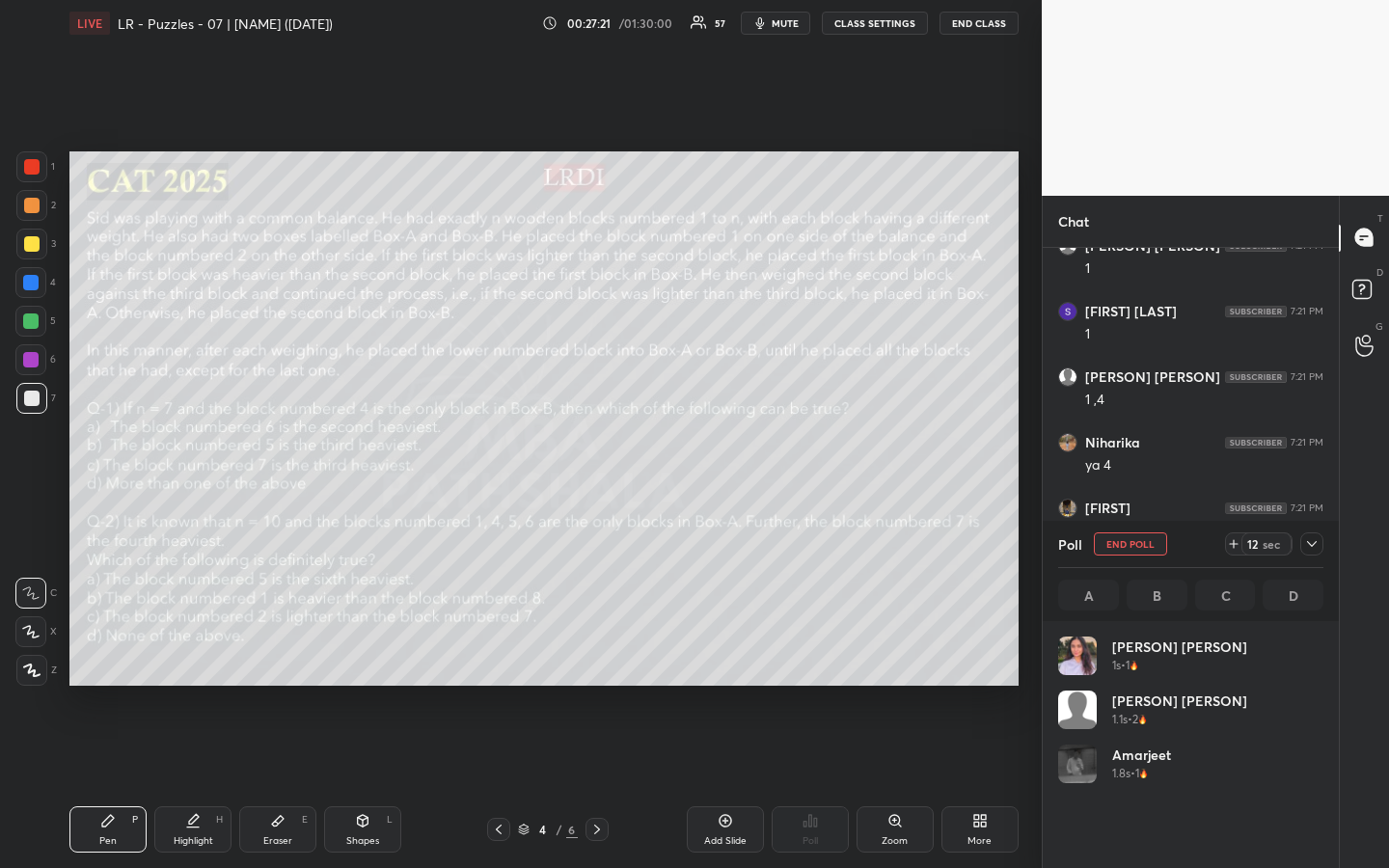 click on "1 2 3 4 5 6 7 R O A L C X Z Erase all   C X Z LIVE LR - Puzzles - 07 | Vijay Sir (06/08/25) 00:27:21 /  01:30:00 57 mute CLASS SETTINGS END CLASS Setting up your live class Poll for   secs No correct answer Start poll Back LR - Puzzles - 07 | Vijay Sir (06/08/25) MBA Pathshala Pen P Highlight H Eraser E Shapes L 4 / 6 Add Slide Poll Zoom More" at bounding box center [521, 434] 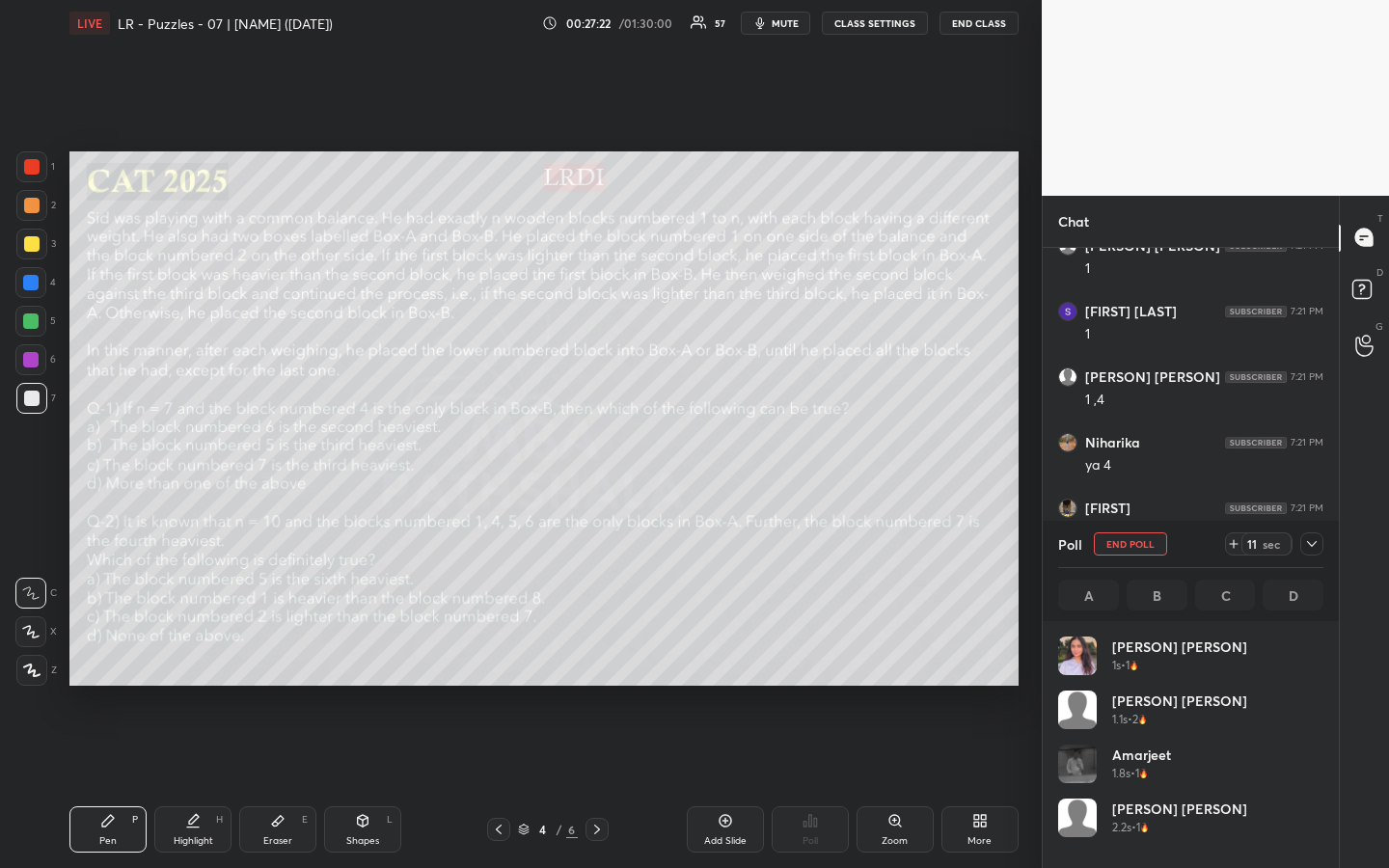 click on "1 2 3 4 5 6 7 R O A L C X Z Erase all   C X Z LIVE LR - Puzzles - 07 | [PERSON] ([DATE]) 00:27:22 /  01:30:00 57 mute CLASS SETTINGS END CLASS Setting up your live class Poll for   secs No correct answer Start poll Back LR - Puzzles - 07 | [PERSON] ([DATE]) MBA Pathshala Pen P Highlight H Eraser E Shapes L 4 / 6 Add Slide Poll Zoom More" at bounding box center [521, 434] 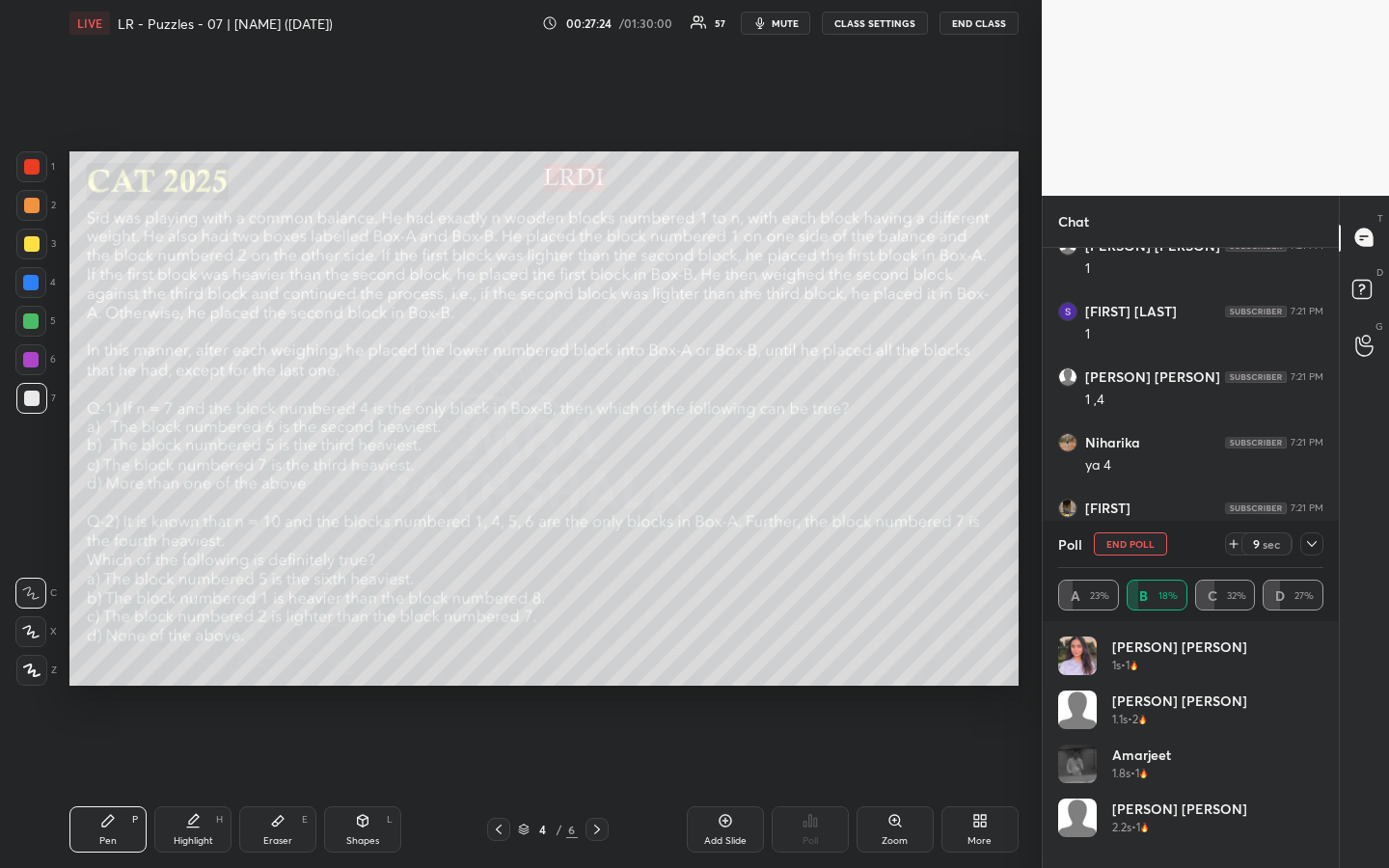 click on "1 2 3 4 5 6 7 R O A L C X Z Erase all   C X Z LIVE LR - Puzzles - 07 | [PERSON] ([DATE]) 00:27:24 /  01:30:00 57 mute CLASS SETTINGS END CLASS Setting up your live class Poll for   secs No correct answer Start poll Back LR - Puzzles - 07 | [PERSON] ([DATE]) MBA Pathshala Pen P Highlight H Eraser E Shapes L 4 / 6 Add Slide Poll Zoom More" at bounding box center [521, 434] 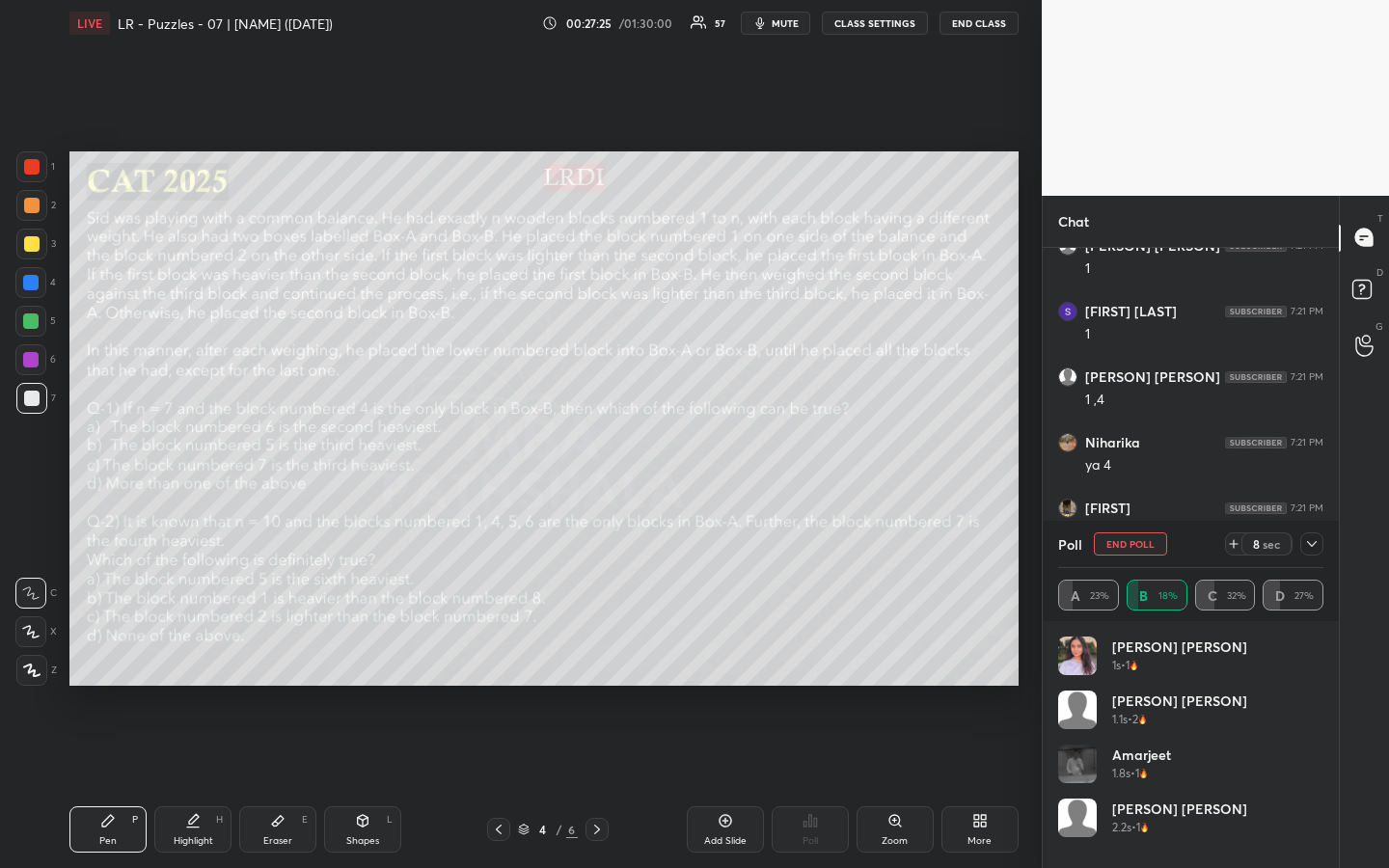 click on "1 2 3 4 5 6 7 R O A L C X Z Erase all   C X Z LIVE LR - Puzzles - 07 | Vijay Sir (06/08/25) 00:27:25 /  01:30:00 57 mute CLASS SETTINGS END CLASS Setting up your live class Poll for   secs No correct answer Start poll Back LR - Puzzles - 07 | Vijay Sir (06/08/25) MBA Pathshala Pen P Highlight H Eraser E Shapes L 4 / 6 Add Slide Poll Zoom More" at bounding box center (521, 434) 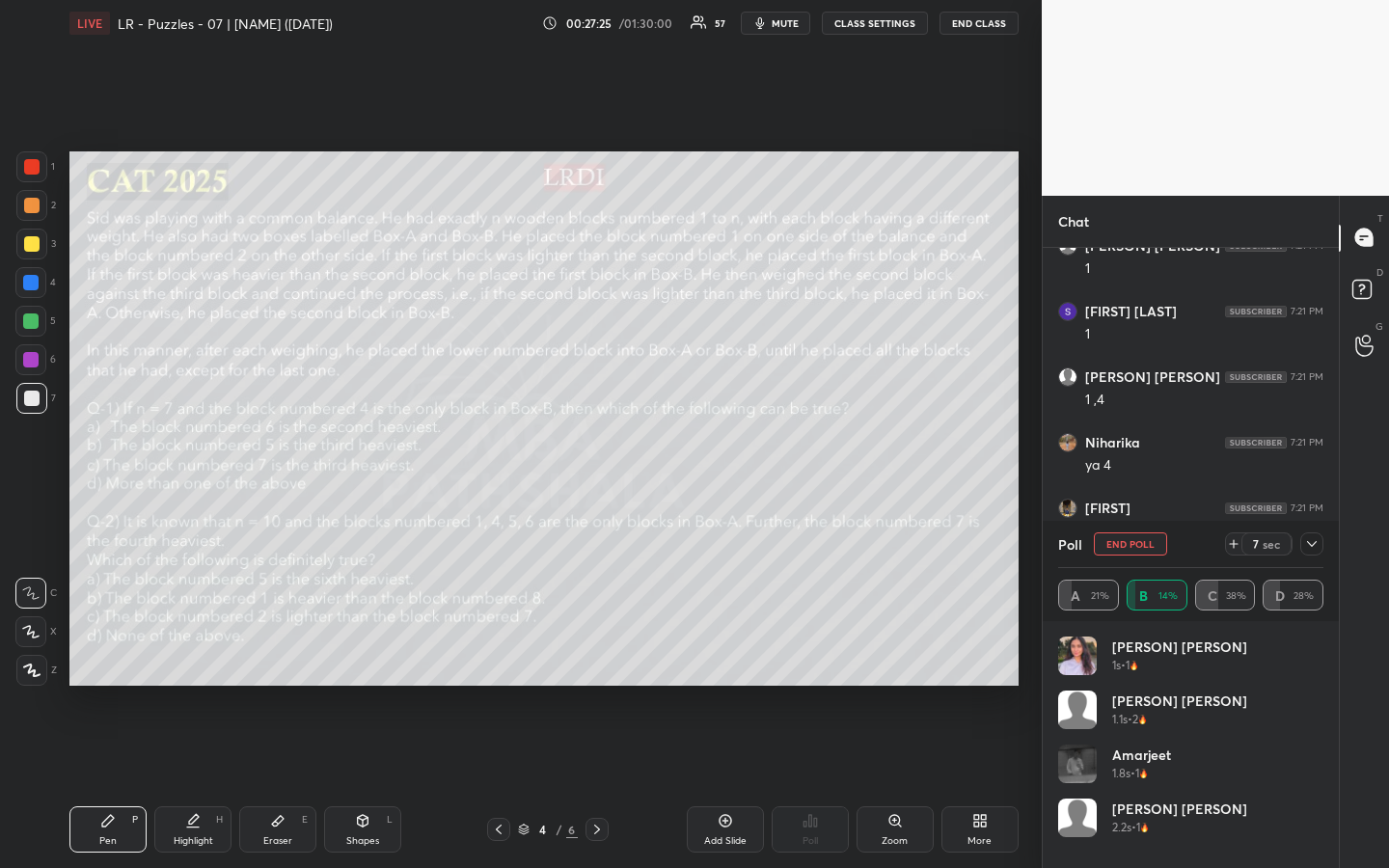 click on "1 2 3 4 5 6 7 R O A L C X Z Erase all   C X Z LIVE LR - Puzzles - 07 | Vijay Sir (06/08/25) 00:27:25 /  01:30:00 57 mute CLASS SETTINGS END CLASS Setting up your live class Poll for   secs No correct answer Start poll Back LR - Puzzles - 07 | Vijay Sir (06/08/25) MBA Pathshala Pen P Highlight H Eraser E Shapes L 4 / 6 Add Slide Poll Zoom More" at bounding box center [521, 434] 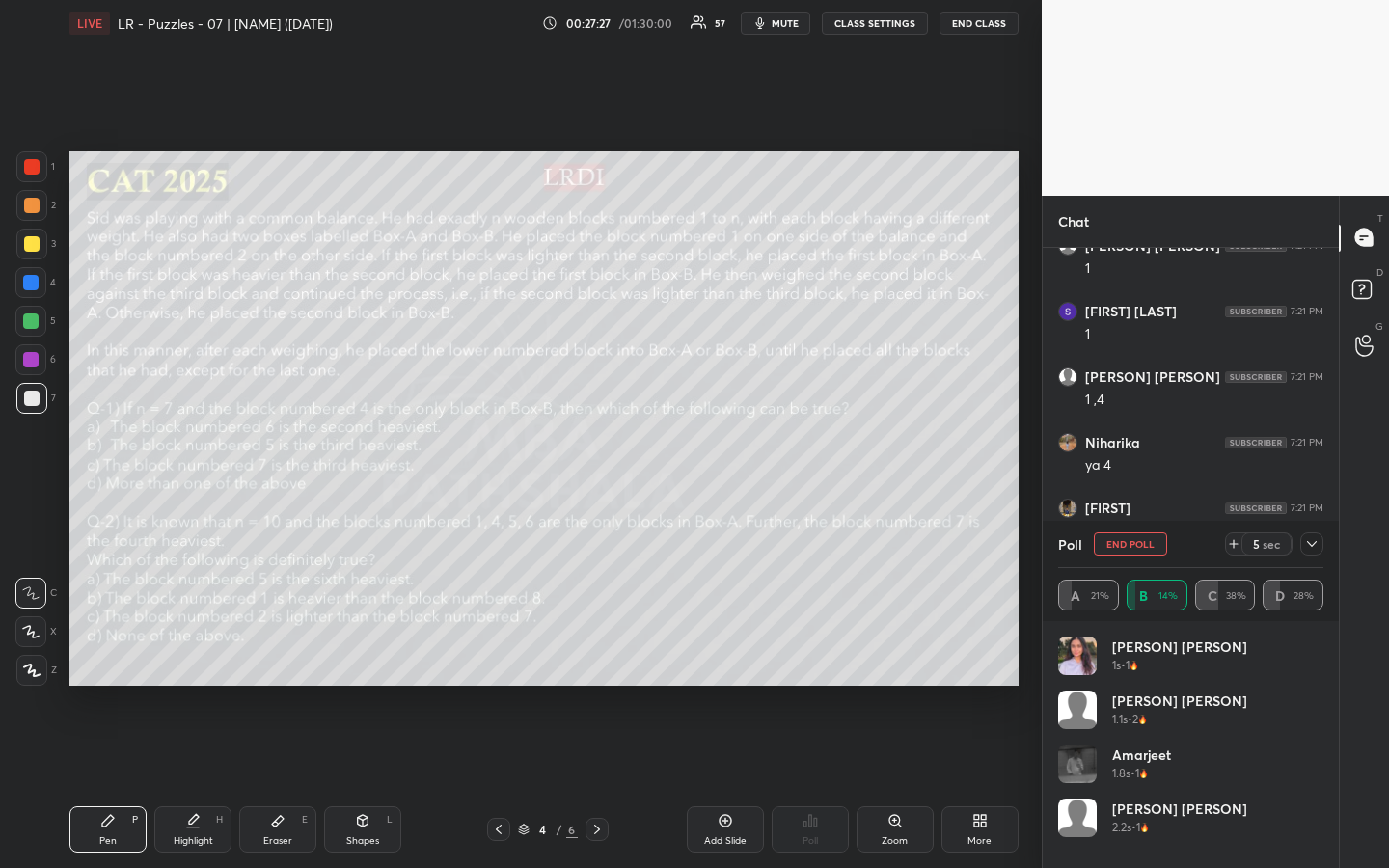 click on "1 2 3 4 5 6 7 R O A L C X Z Erase all   C X Z LIVE LR - Puzzles - 07 | [PERSON] ([DATE]) [TIME] /  [TIME] 57 mute CLASS SETTINGS END CLASS Setting up your live class Poll for   secs No correct answer Start poll Back LR - Puzzles - 07 | [PERSON] ([DATE]) MBA Pathshala Pen P Highlight H Eraser E Shapes L 4 / 6 Add Slide Poll Zoom More" at bounding box center (521, 434) 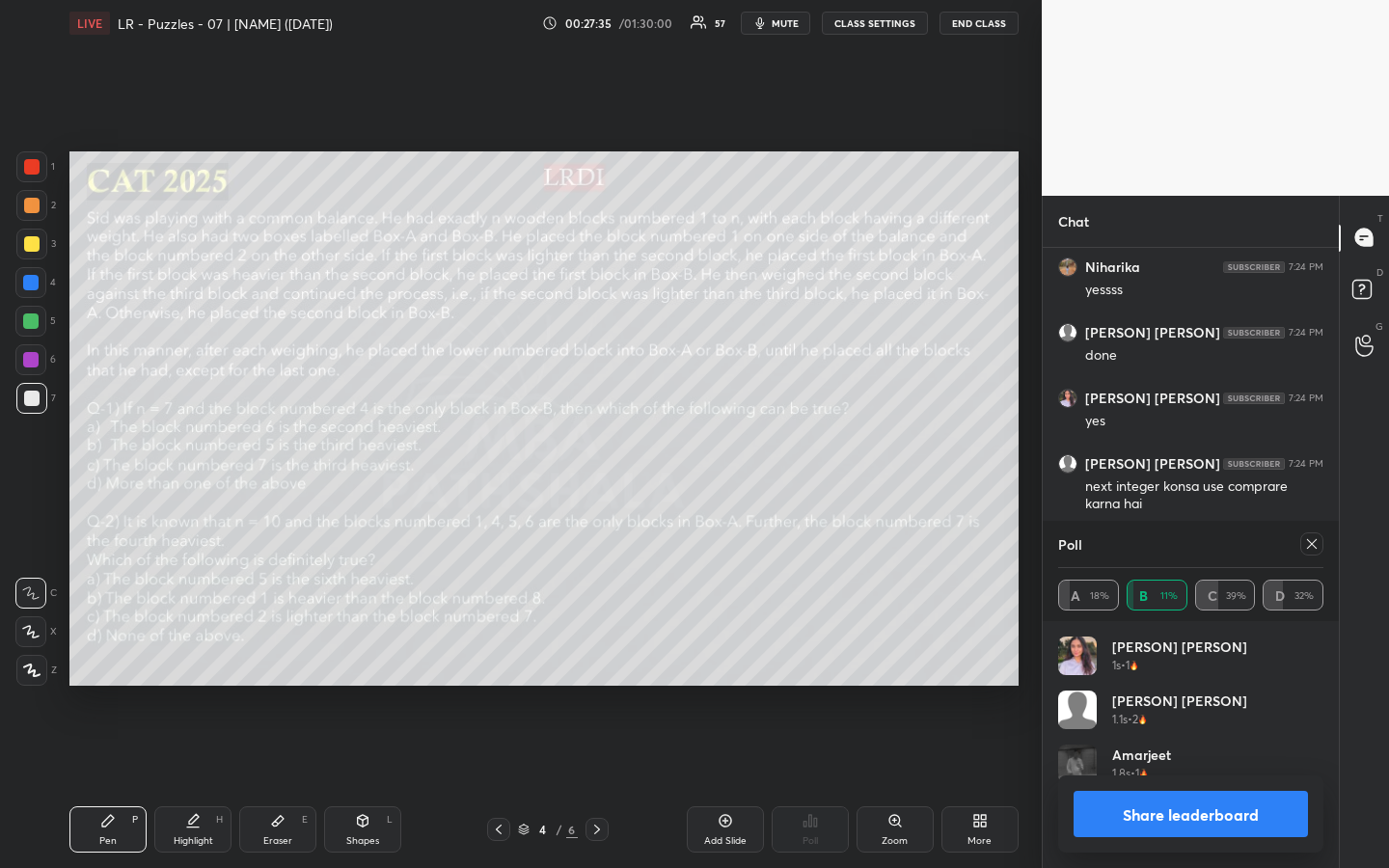 click on "Share leaderboard" at bounding box center (1190, 814) 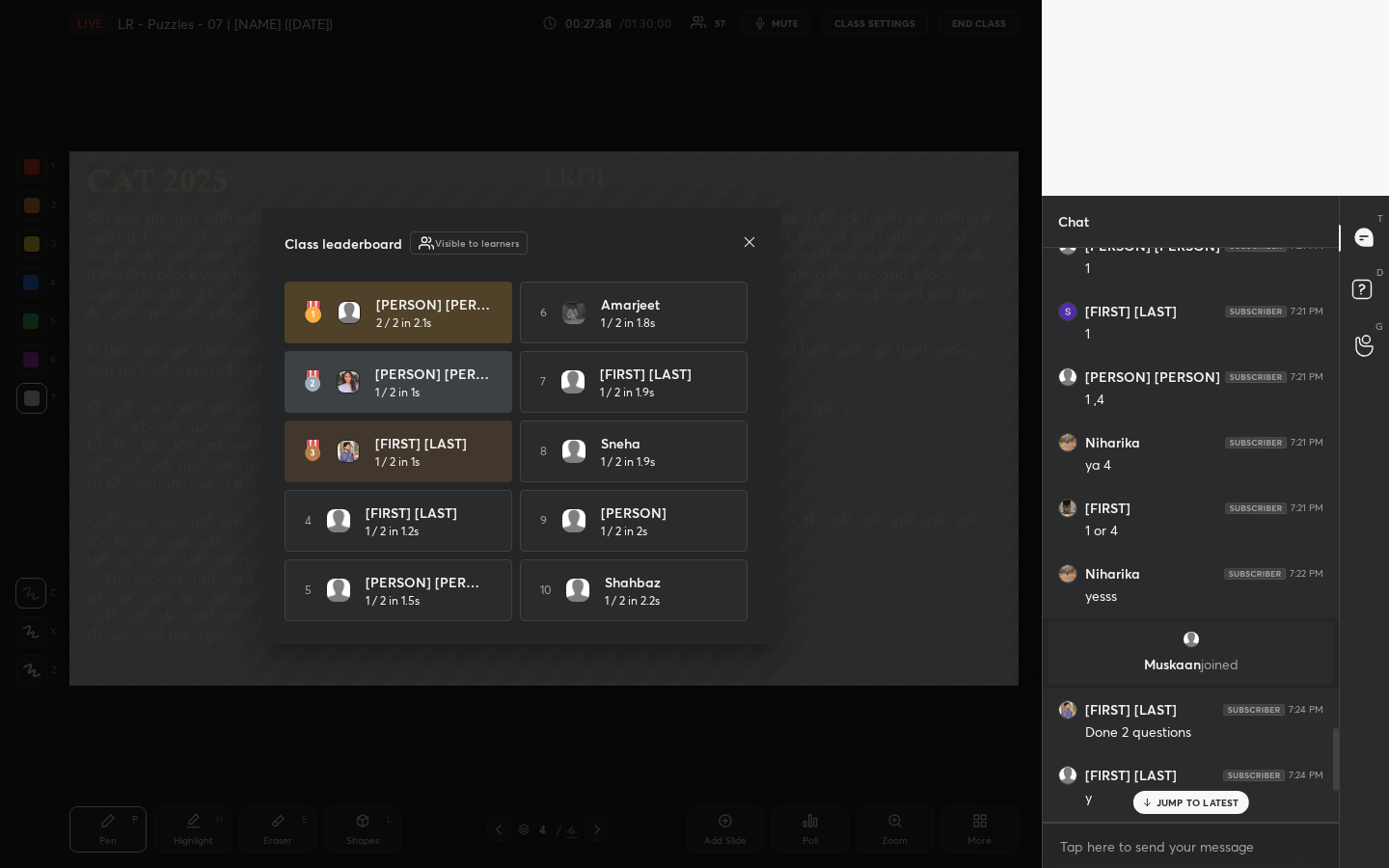 click 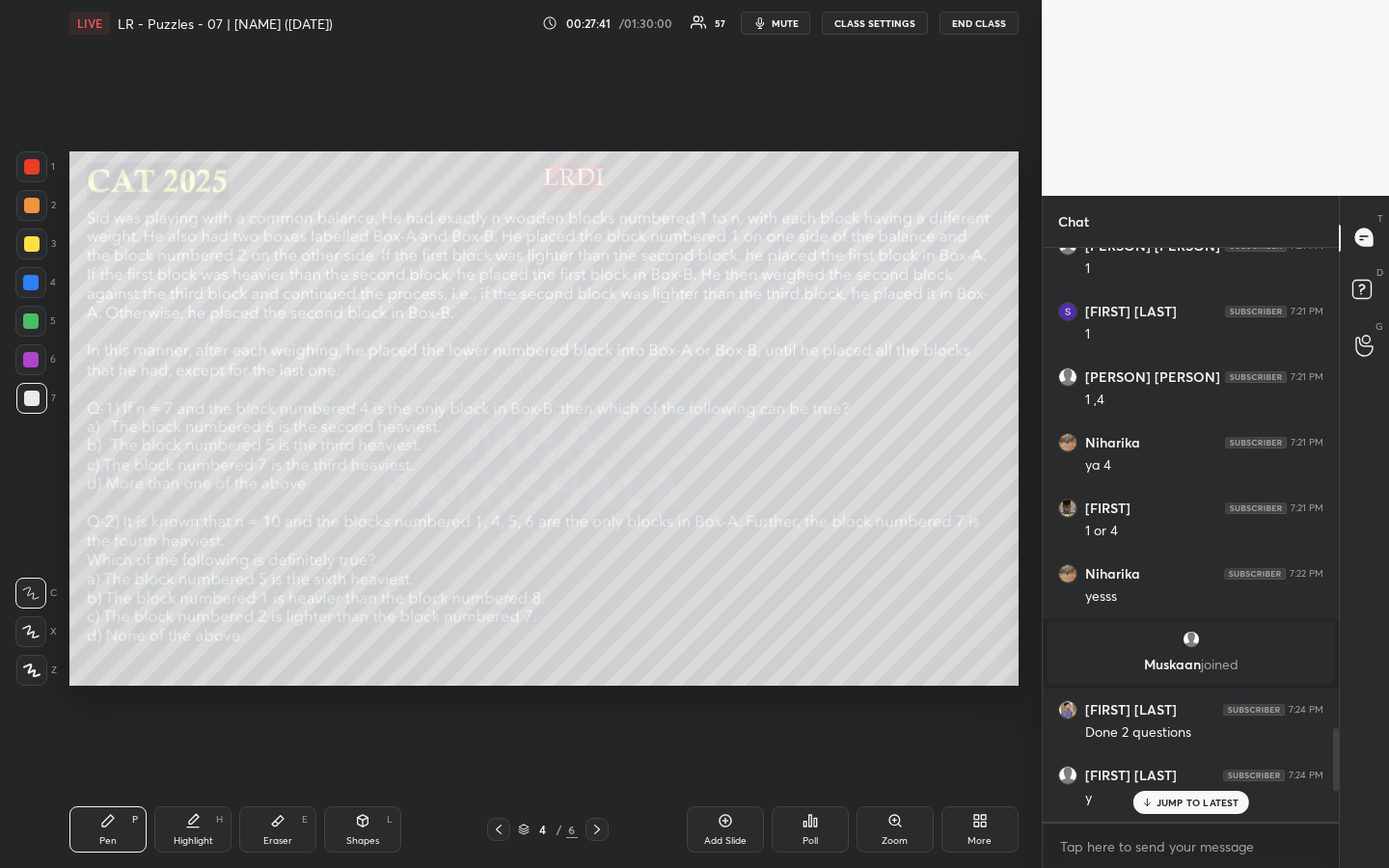 click on "JUMP TO LATEST" at bounding box center [1198, 802] 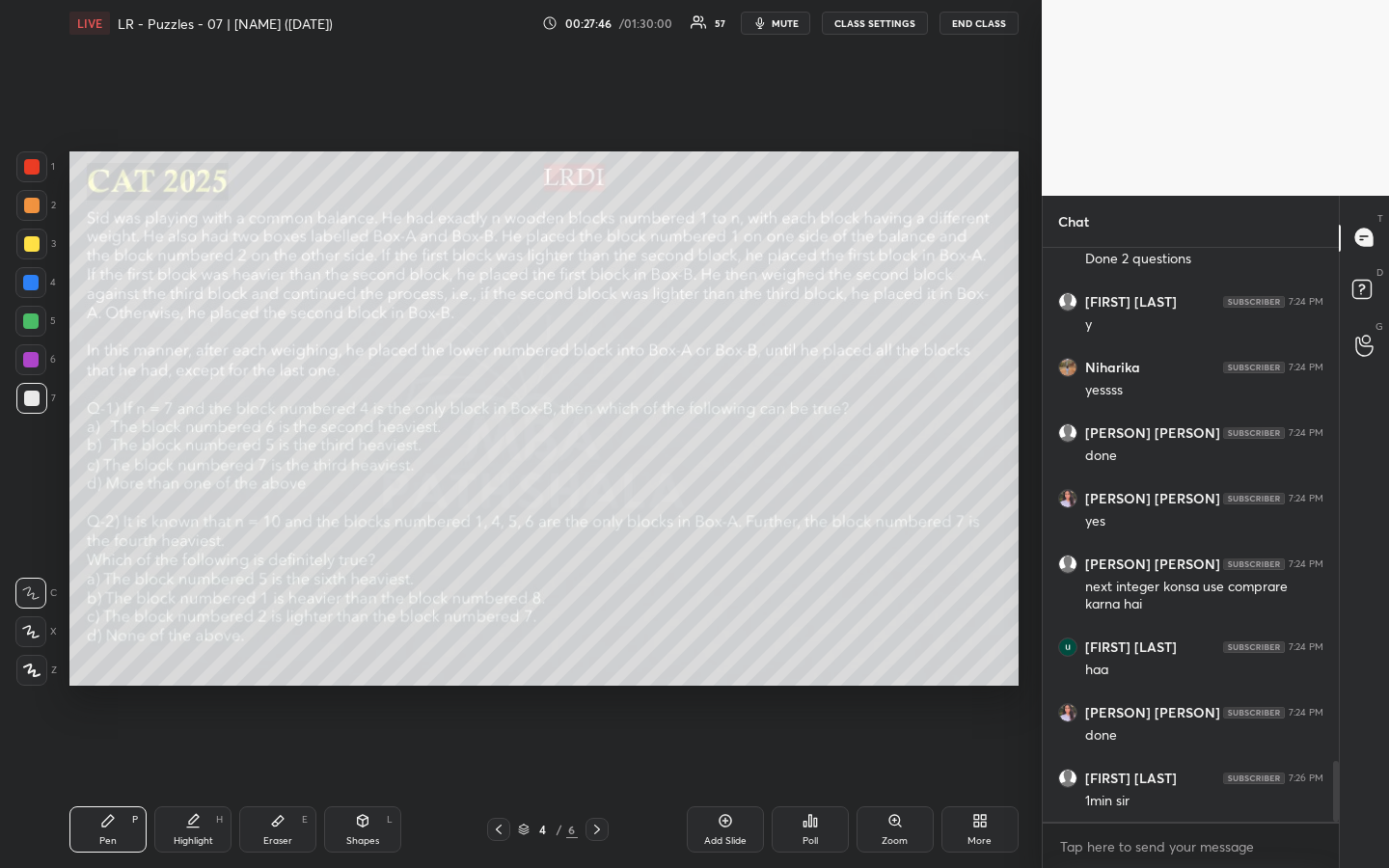 drag, startPoint x: 40, startPoint y: 244, endPoint x: 37, endPoint y: 261, distance: 17.262677 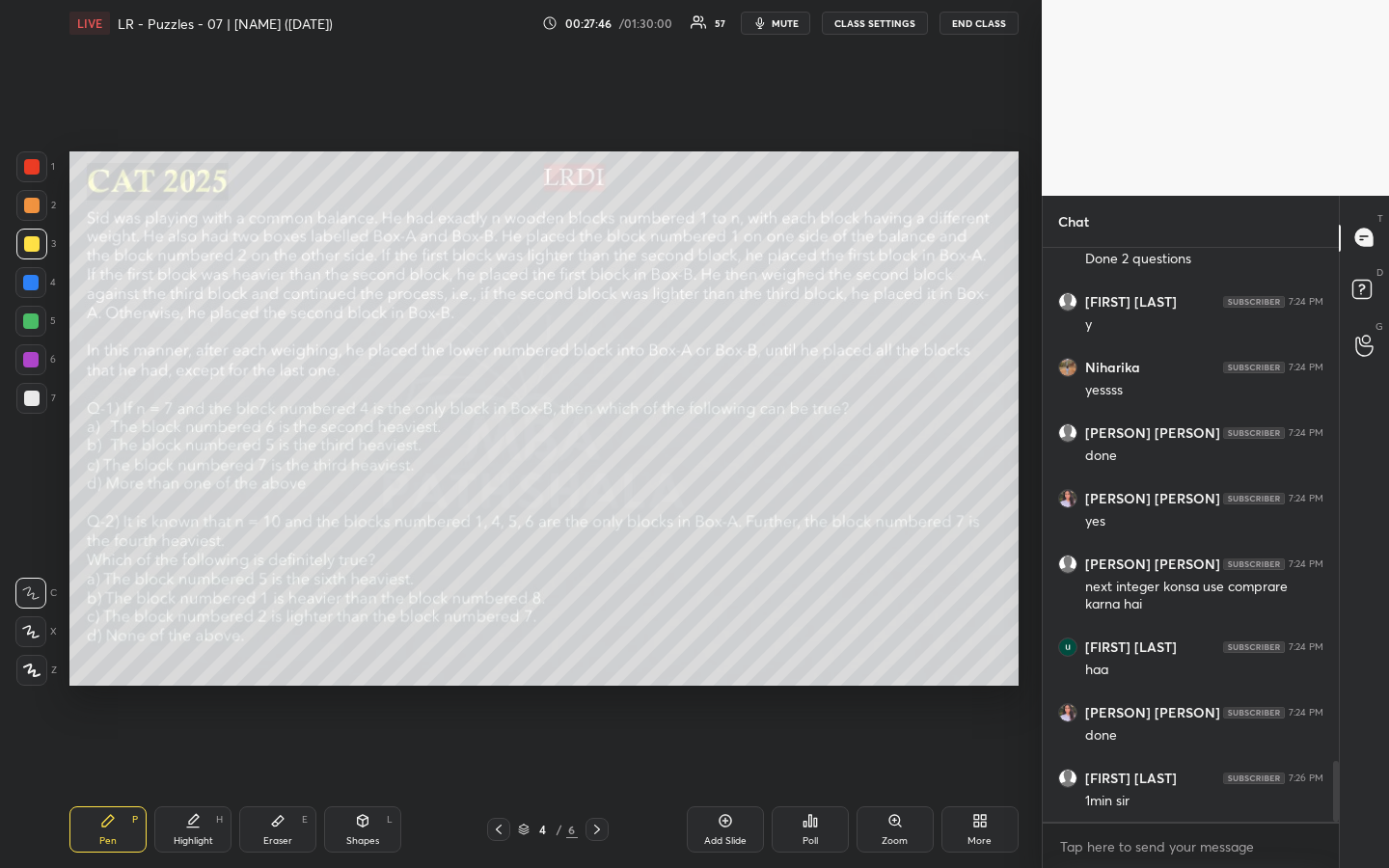 click on "Highlight" at bounding box center (193, 841) 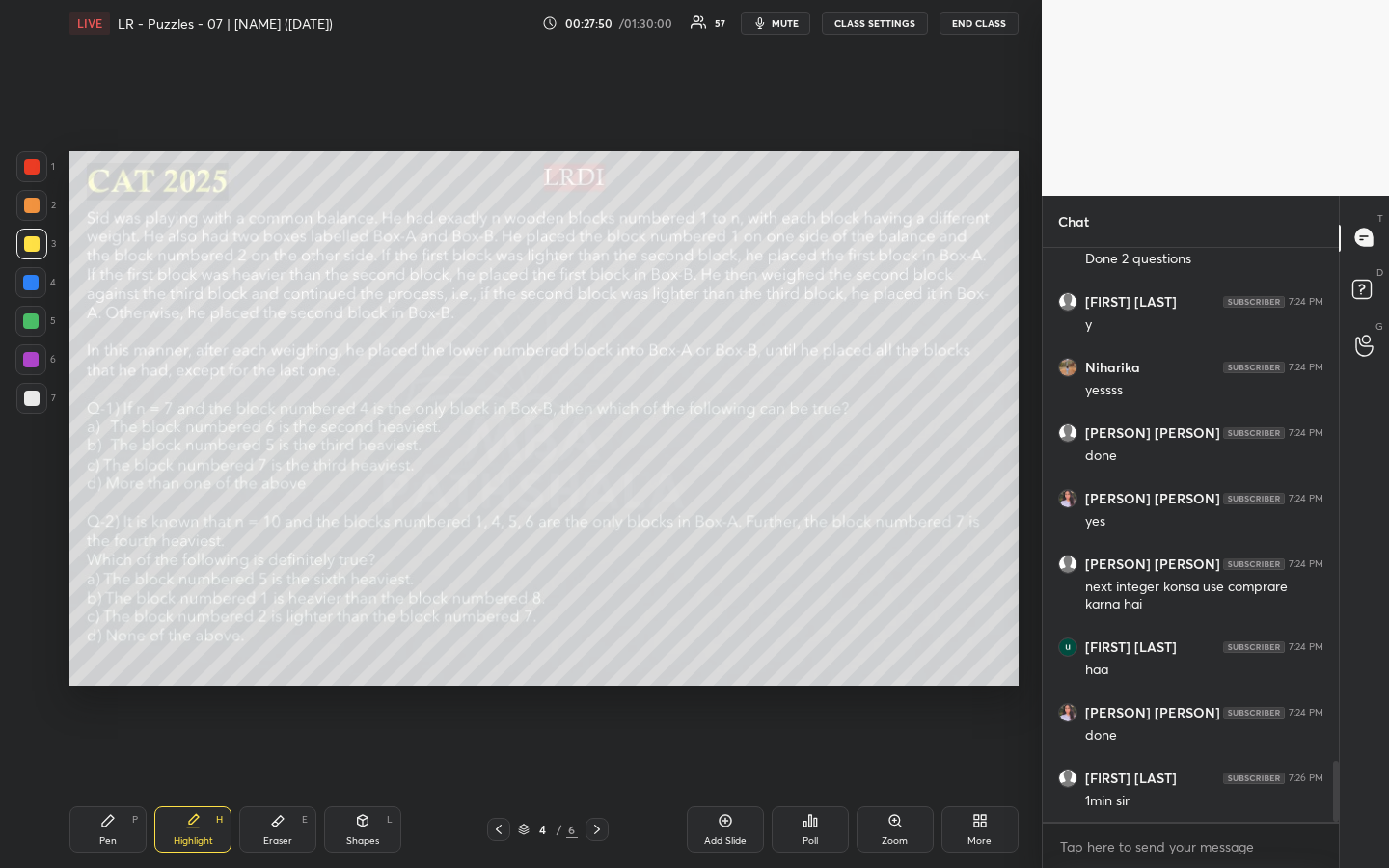 click on "Pen P" at bounding box center [108, 829] 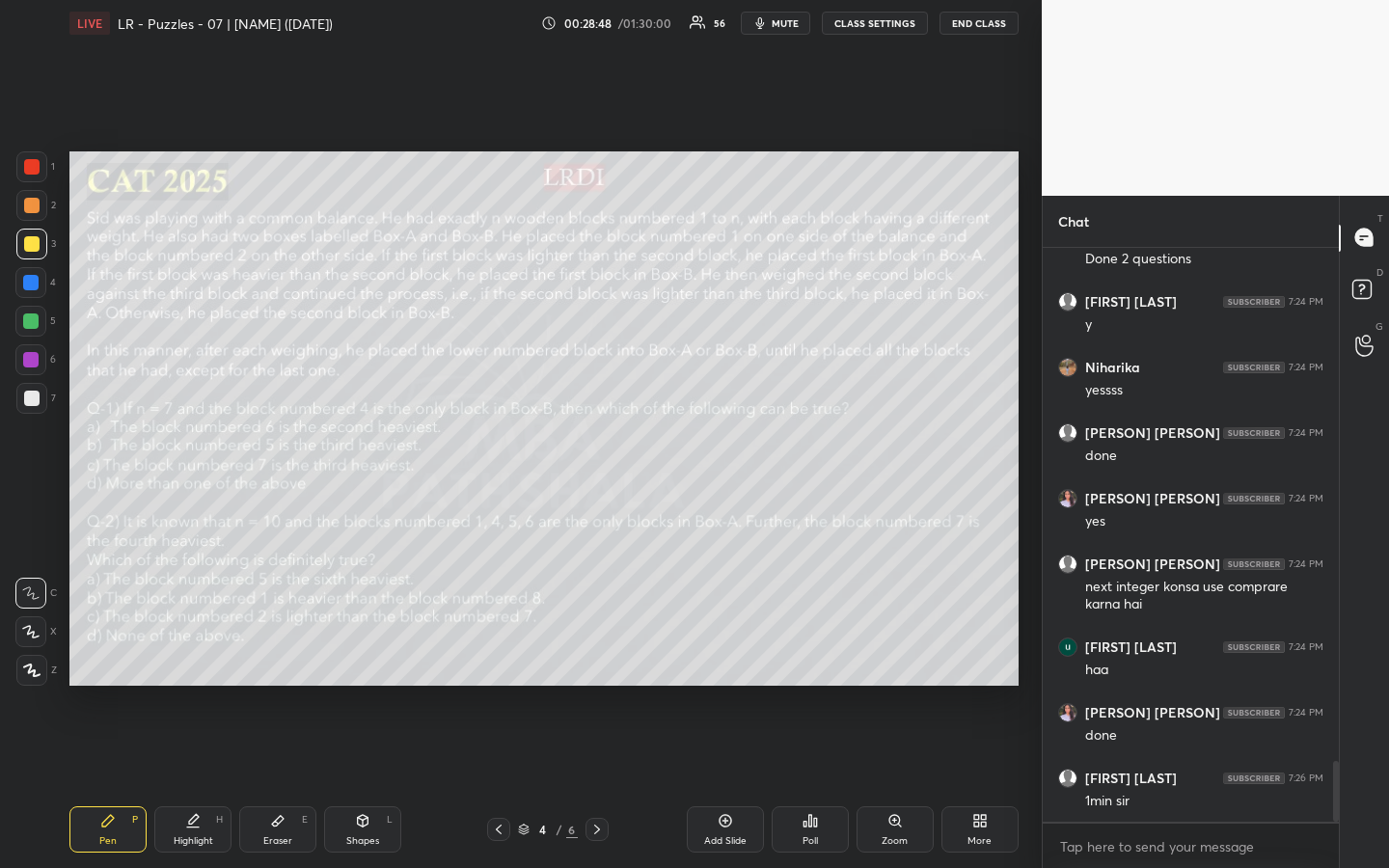 click at bounding box center (32, 398) 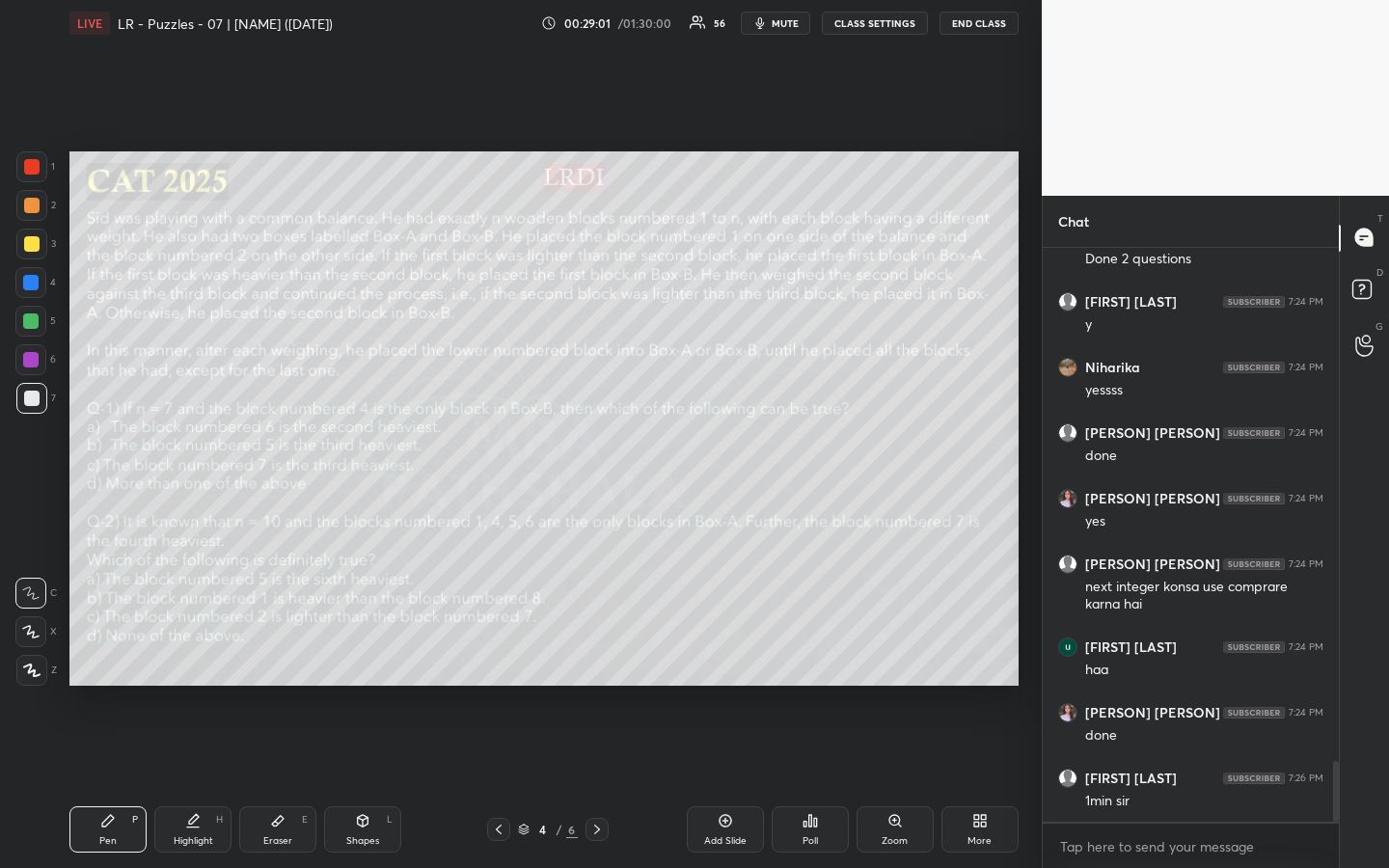 scroll, scrollTop: 4883, scrollLeft: 0, axis: vertical 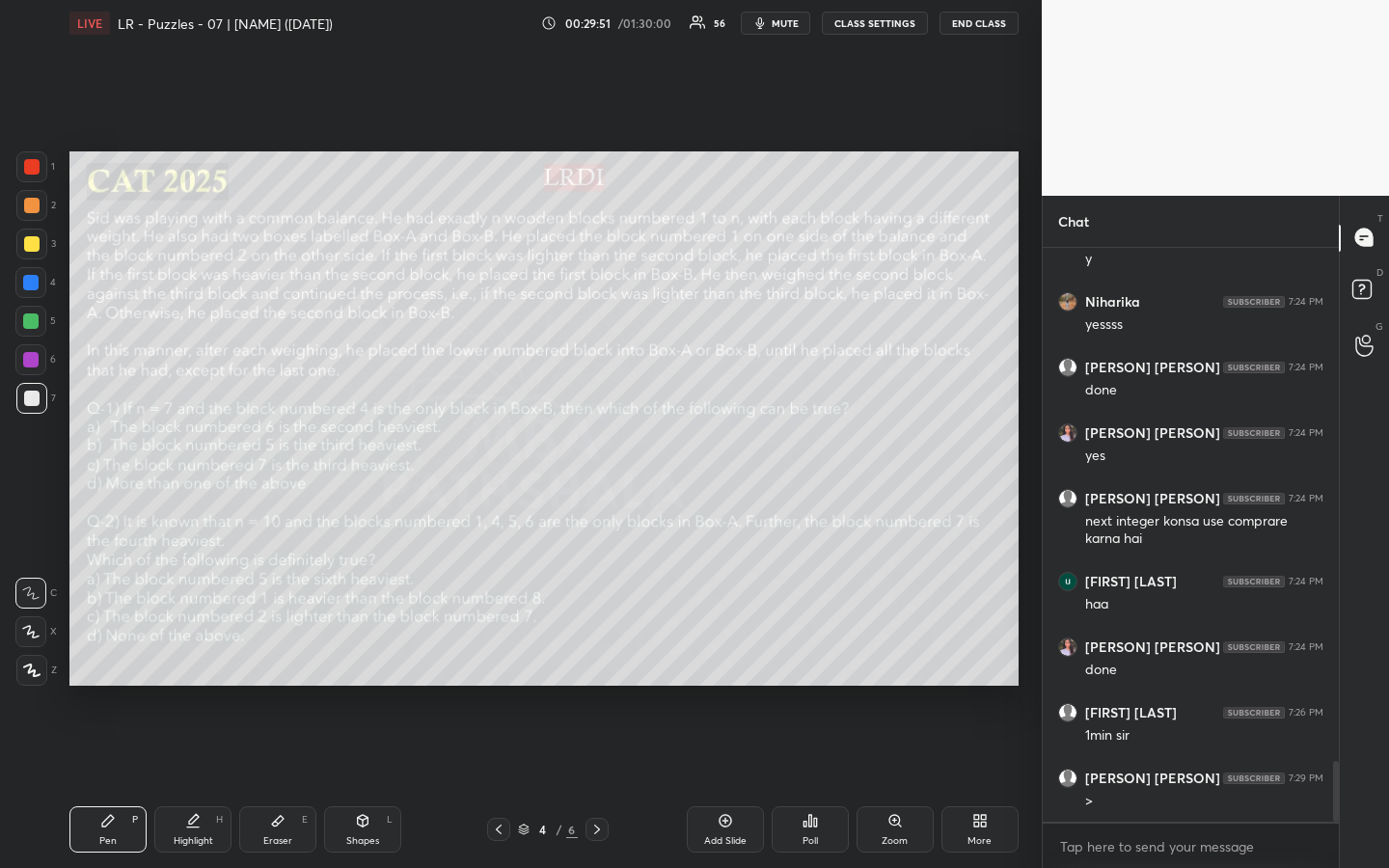 click at bounding box center (32, 244) 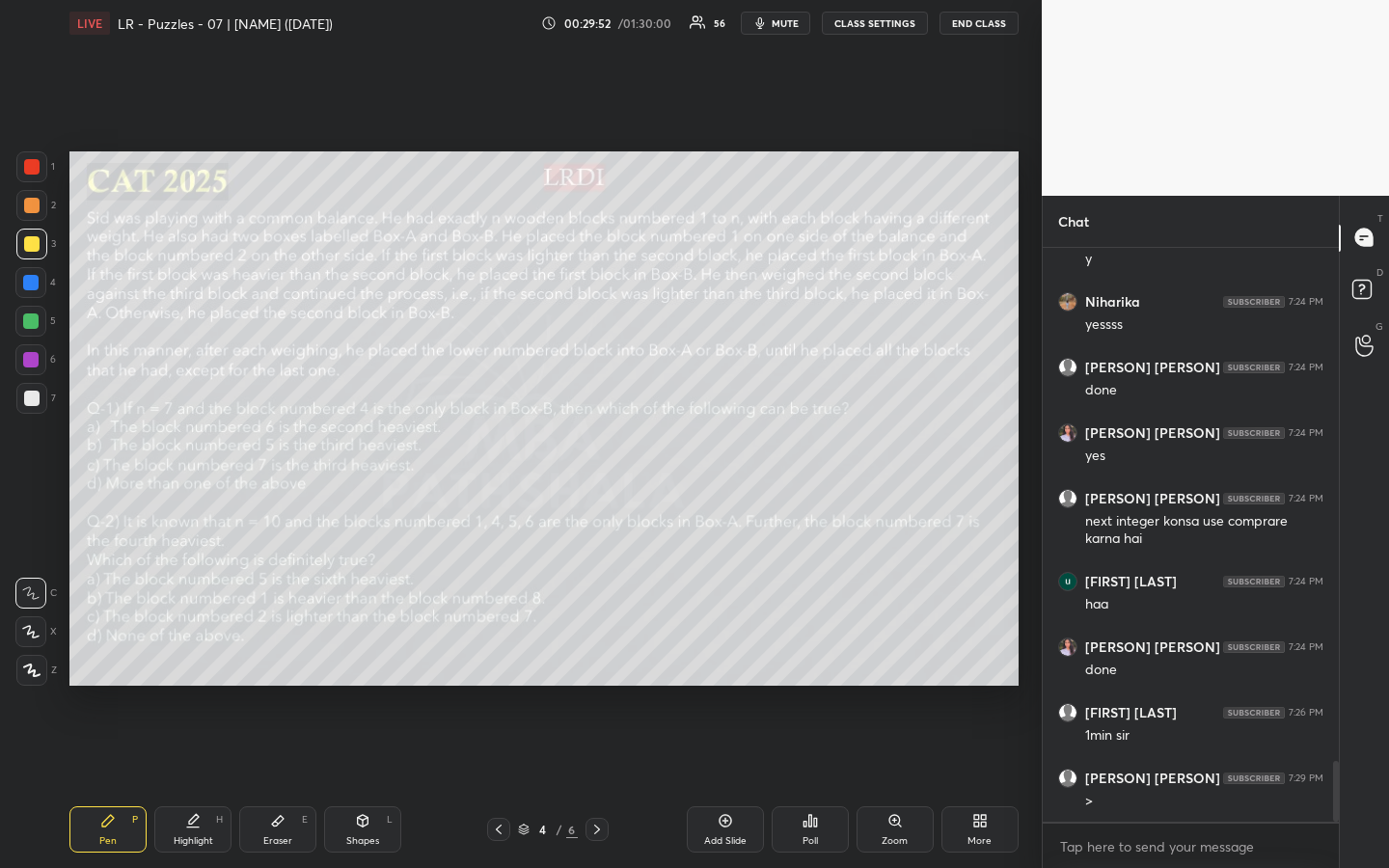 click on "Highlight H" at bounding box center [193, 829] 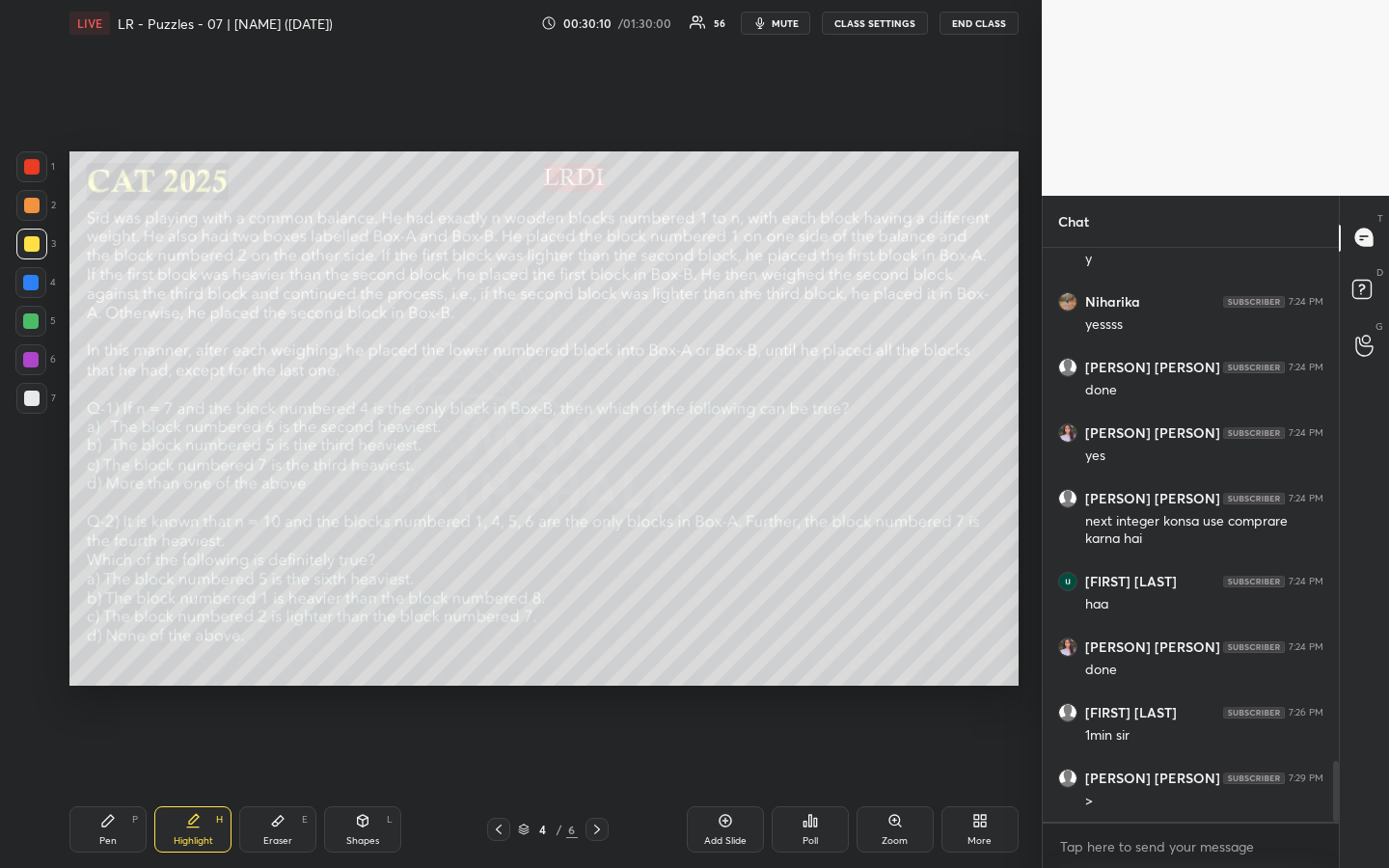 click on "Pen" at bounding box center [108, 841] 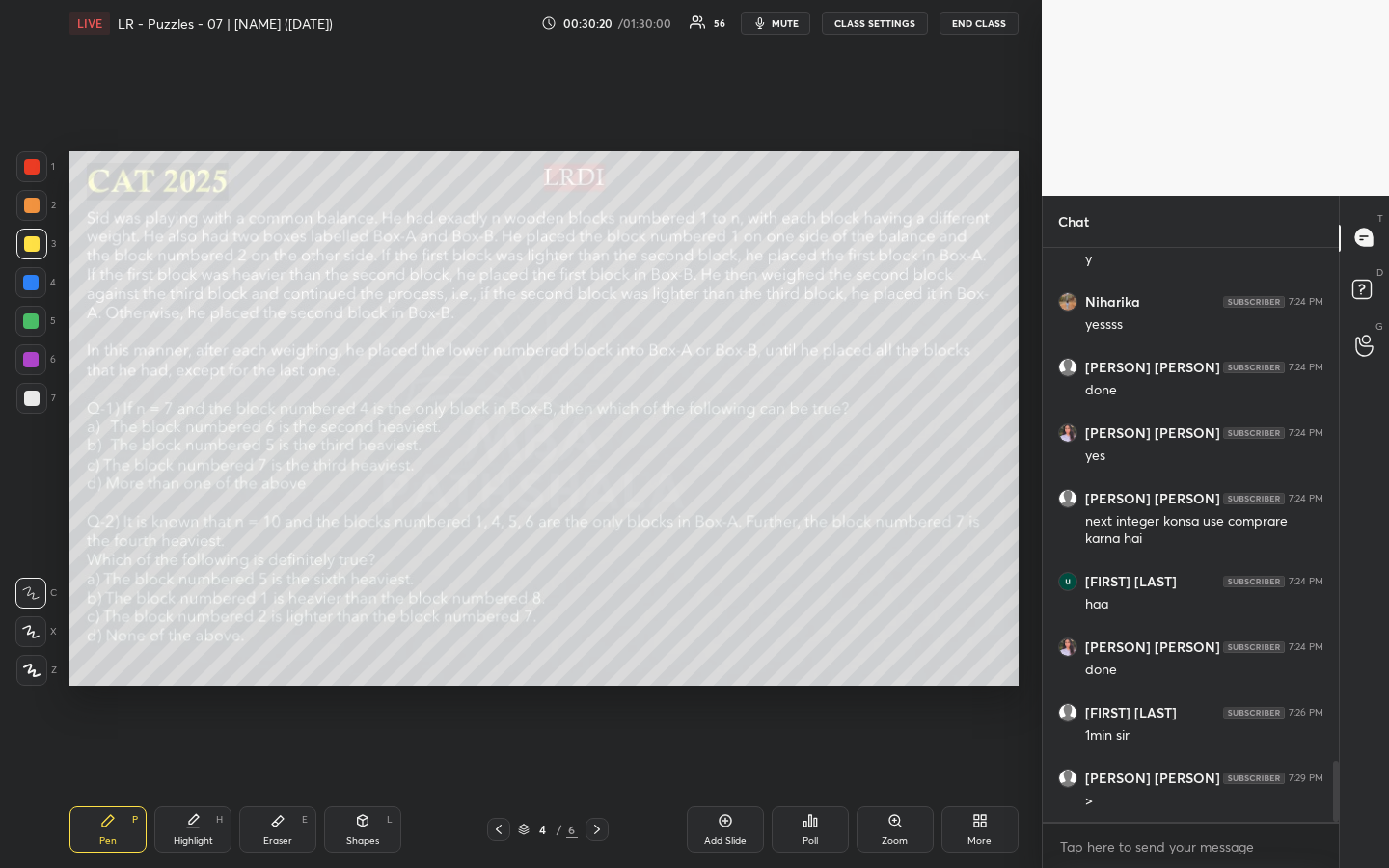 click on "Highlight H" at bounding box center (193, 829) 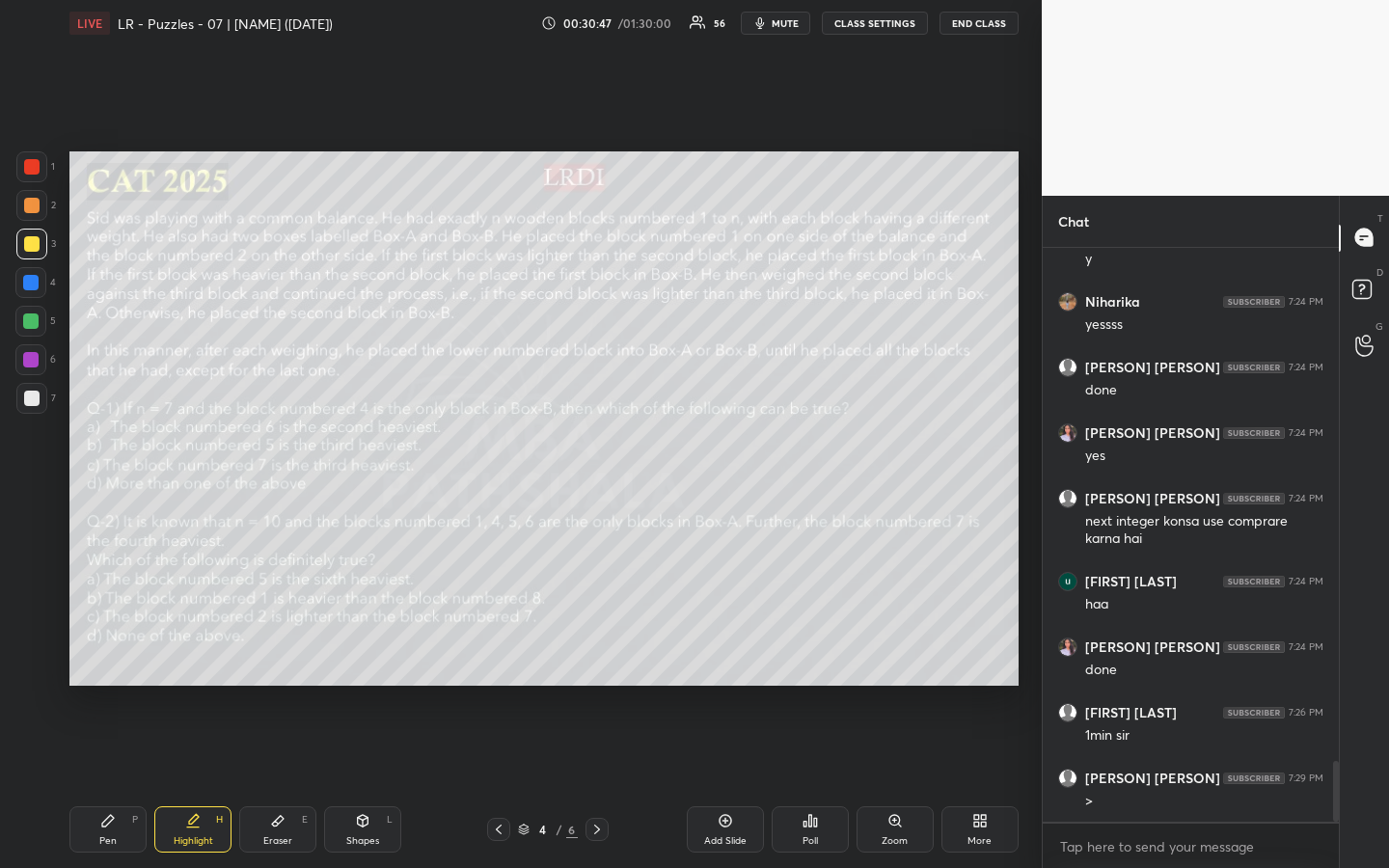 click on "Pen P" at bounding box center [108, 829] 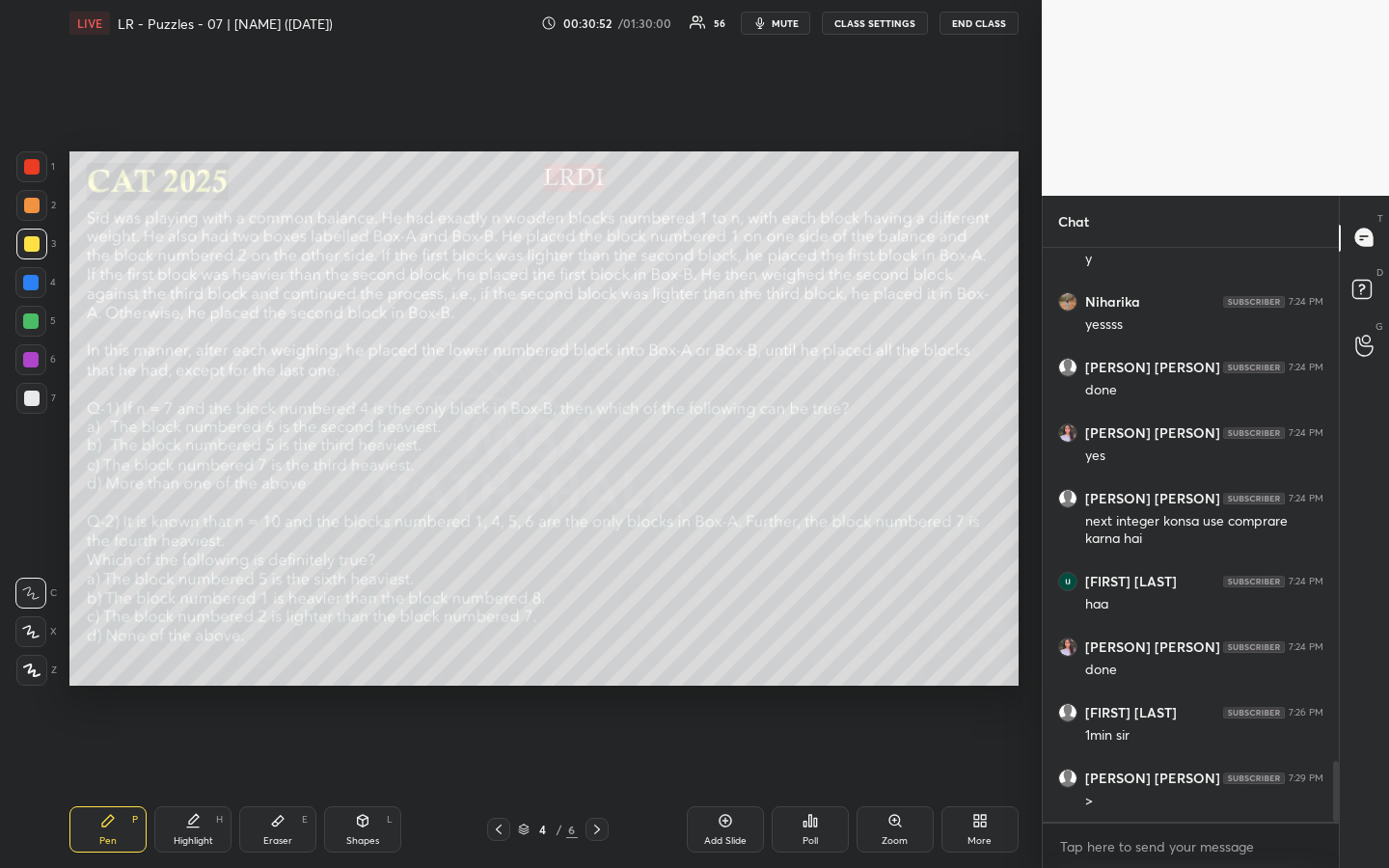 click on "Highlight H" at bounding box center [193, 829] 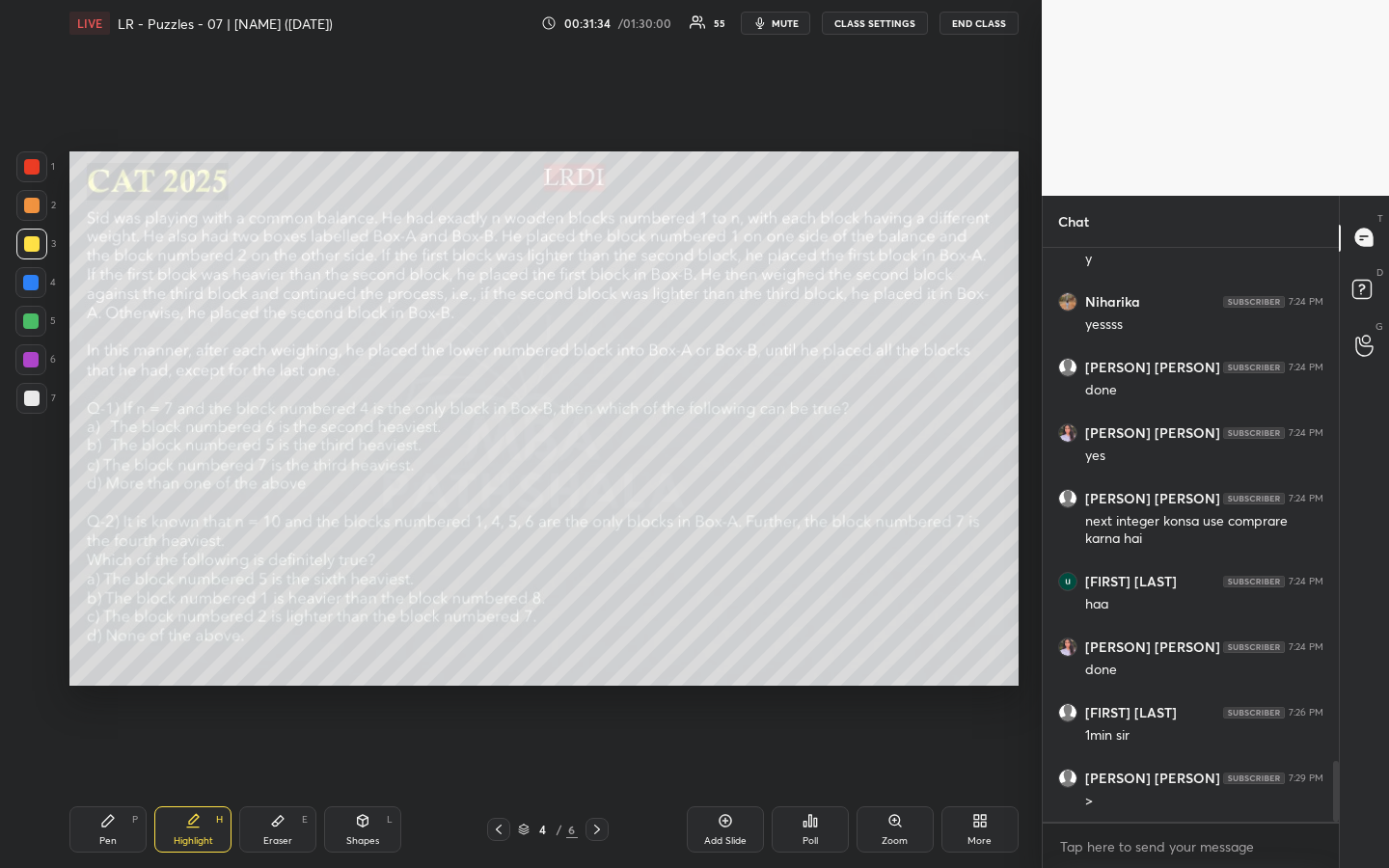 click on "Pen P" at bounding box center [108, 829] 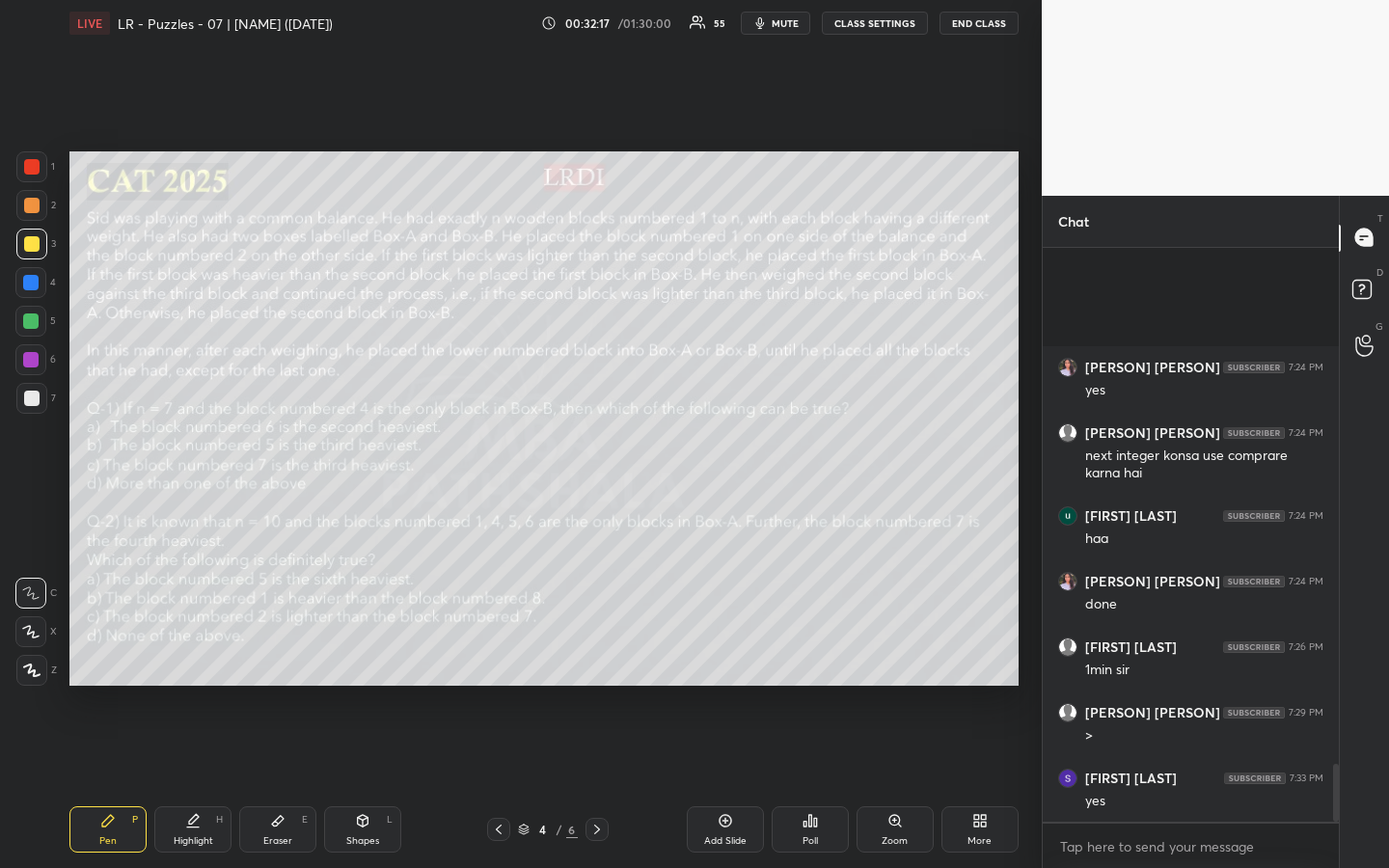 scroll, scrollTop: 5145, scrollLeft: 0, axis: vertical 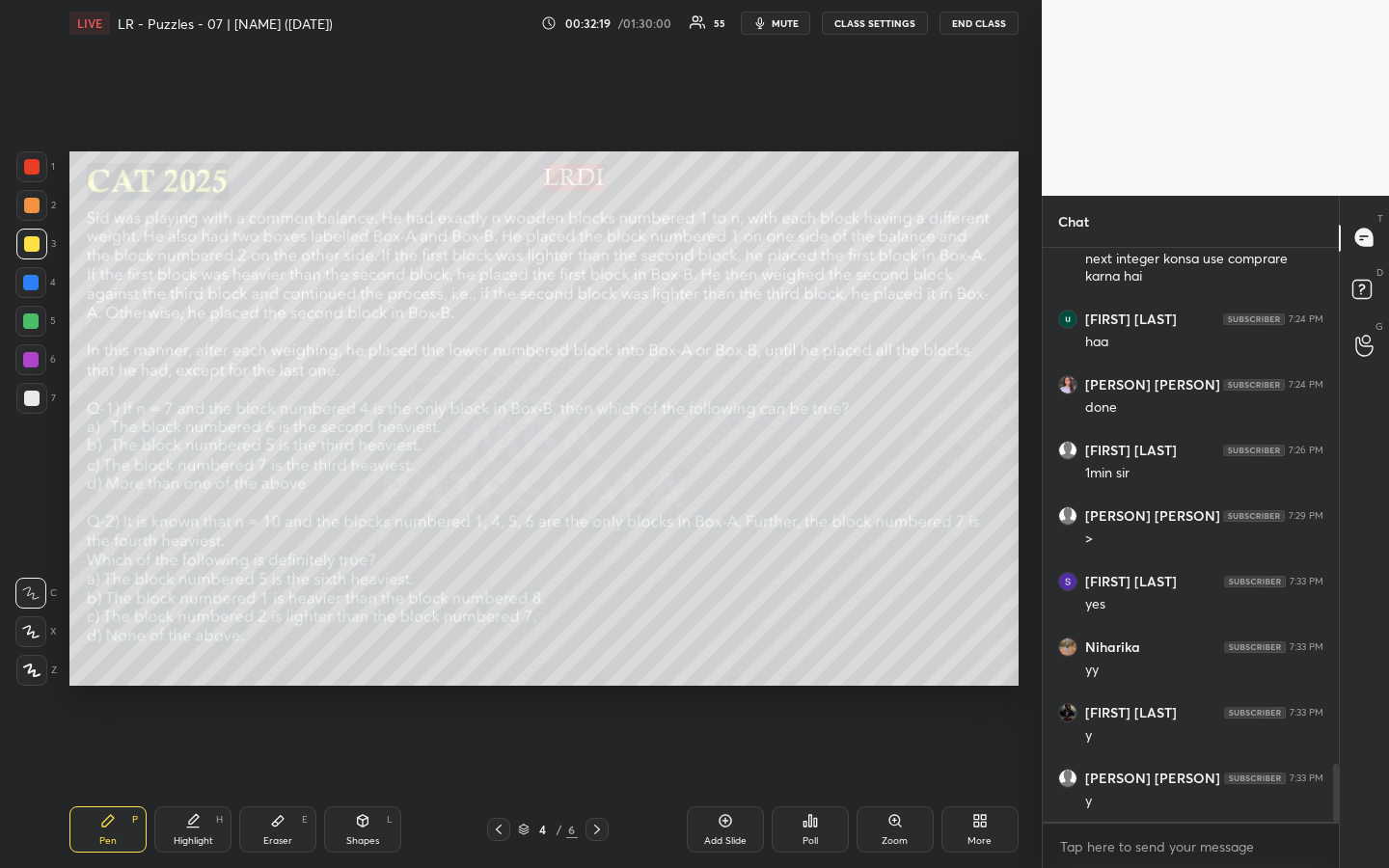 click on "Eraser E" at bounding box center [278, 829] 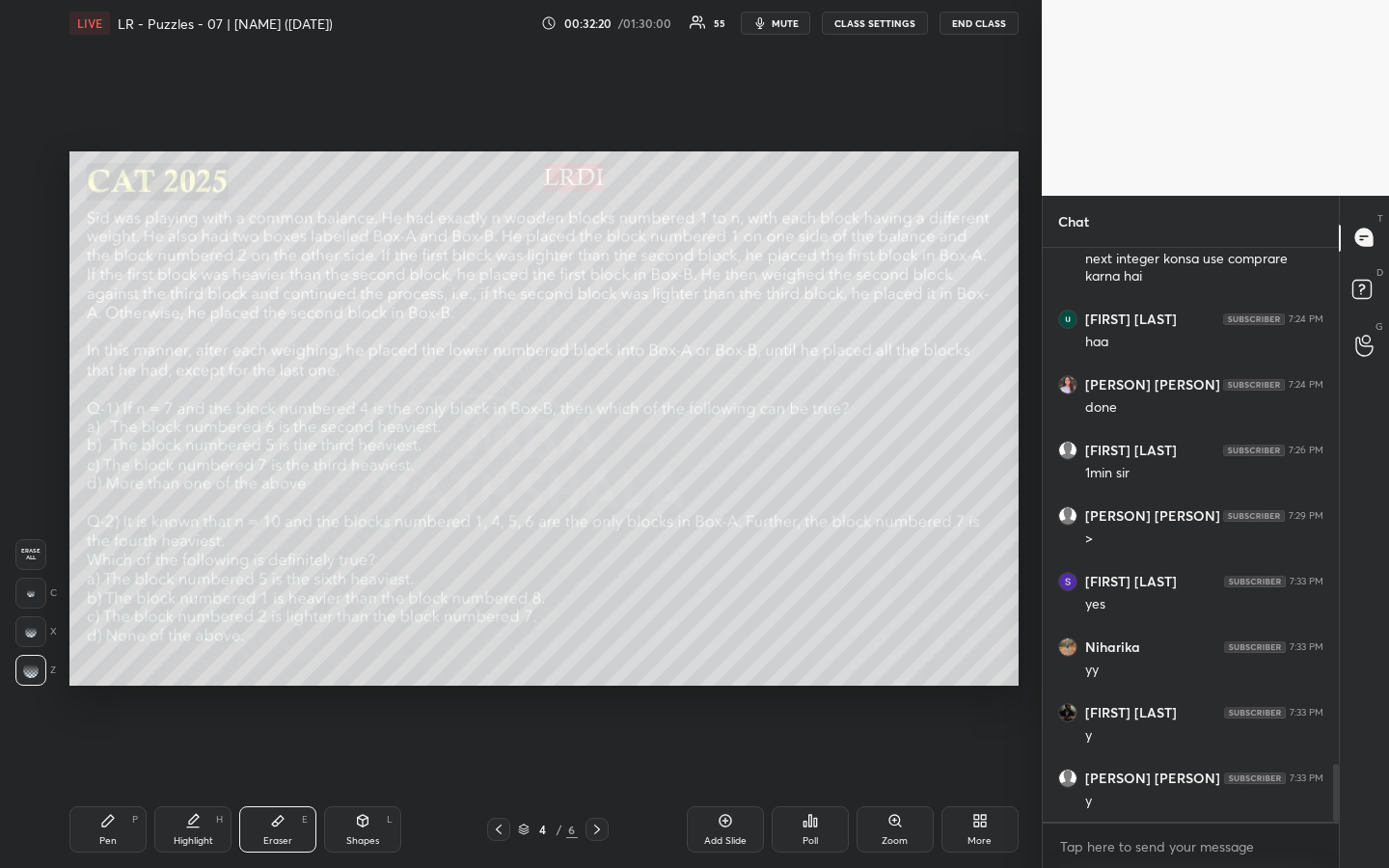 drag, startPoint x: 36, startPoint y: 593, endPoint x: 46, endPoint y: 603, distance: 14.142136 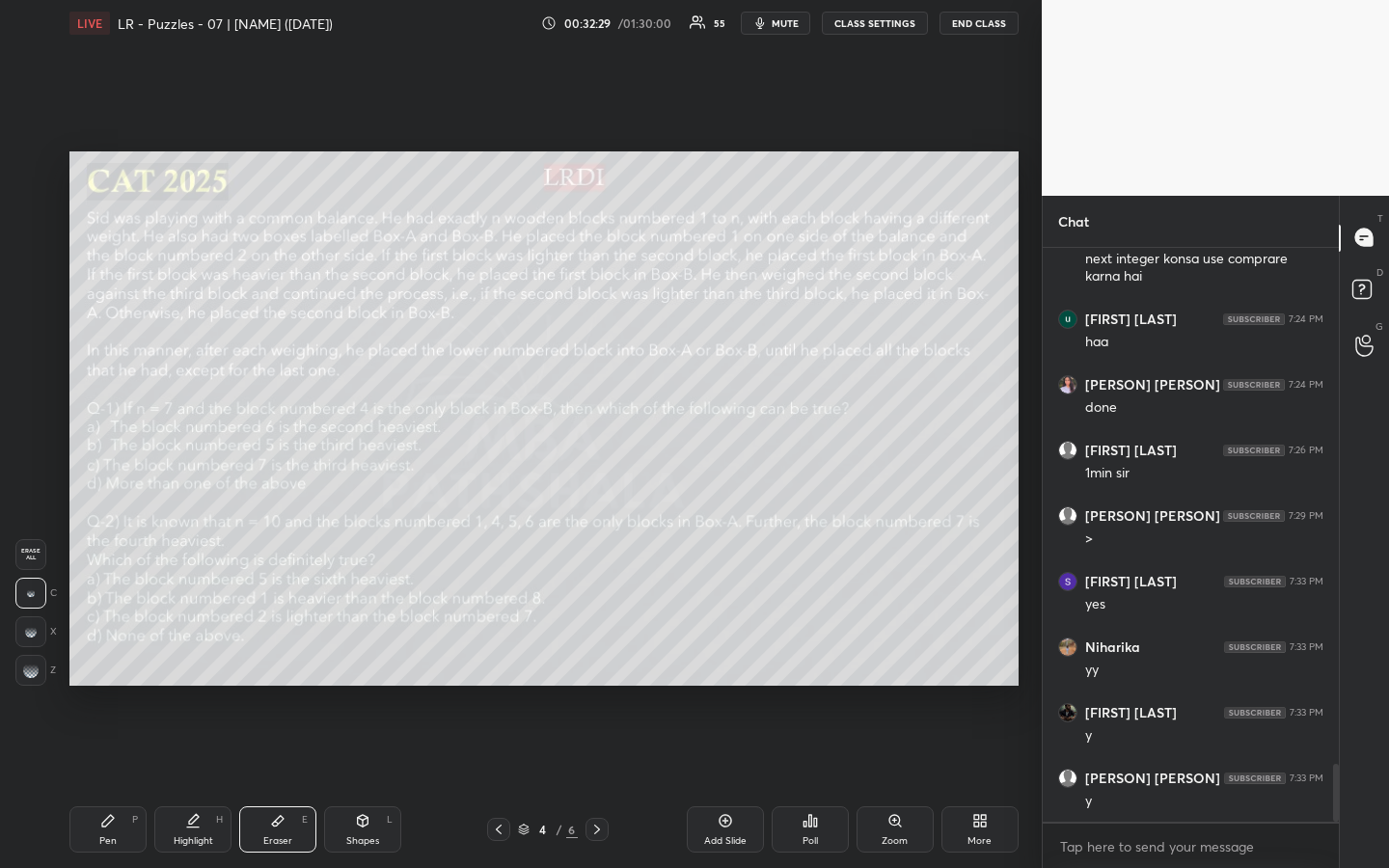 drag, startPoint x: 101, startPoint y: 823, endPoint x: 153, endPoint y: 753, distance: 87 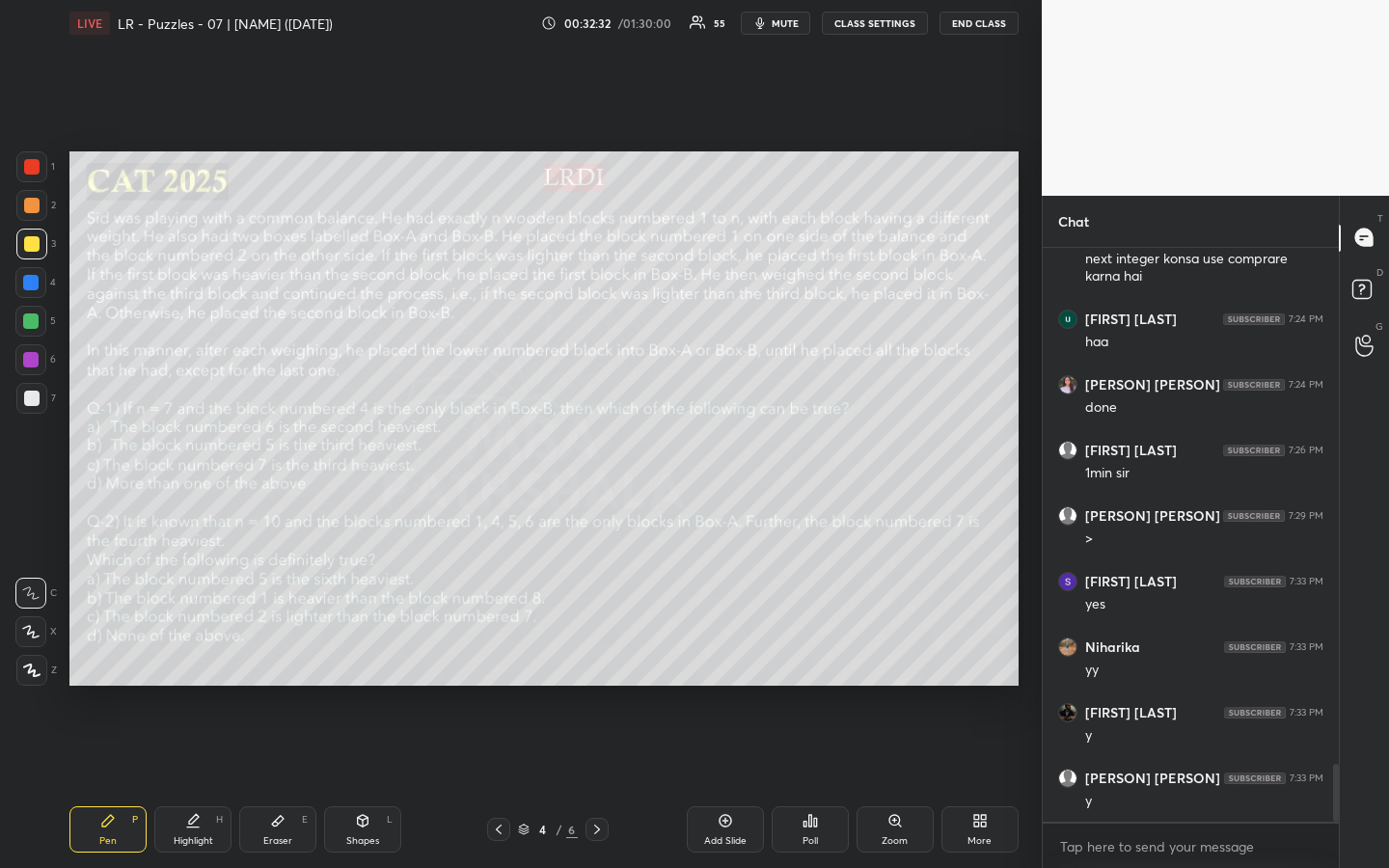 scroll, scrollTop: 5228, scrollLeft: 0, axis: vertical 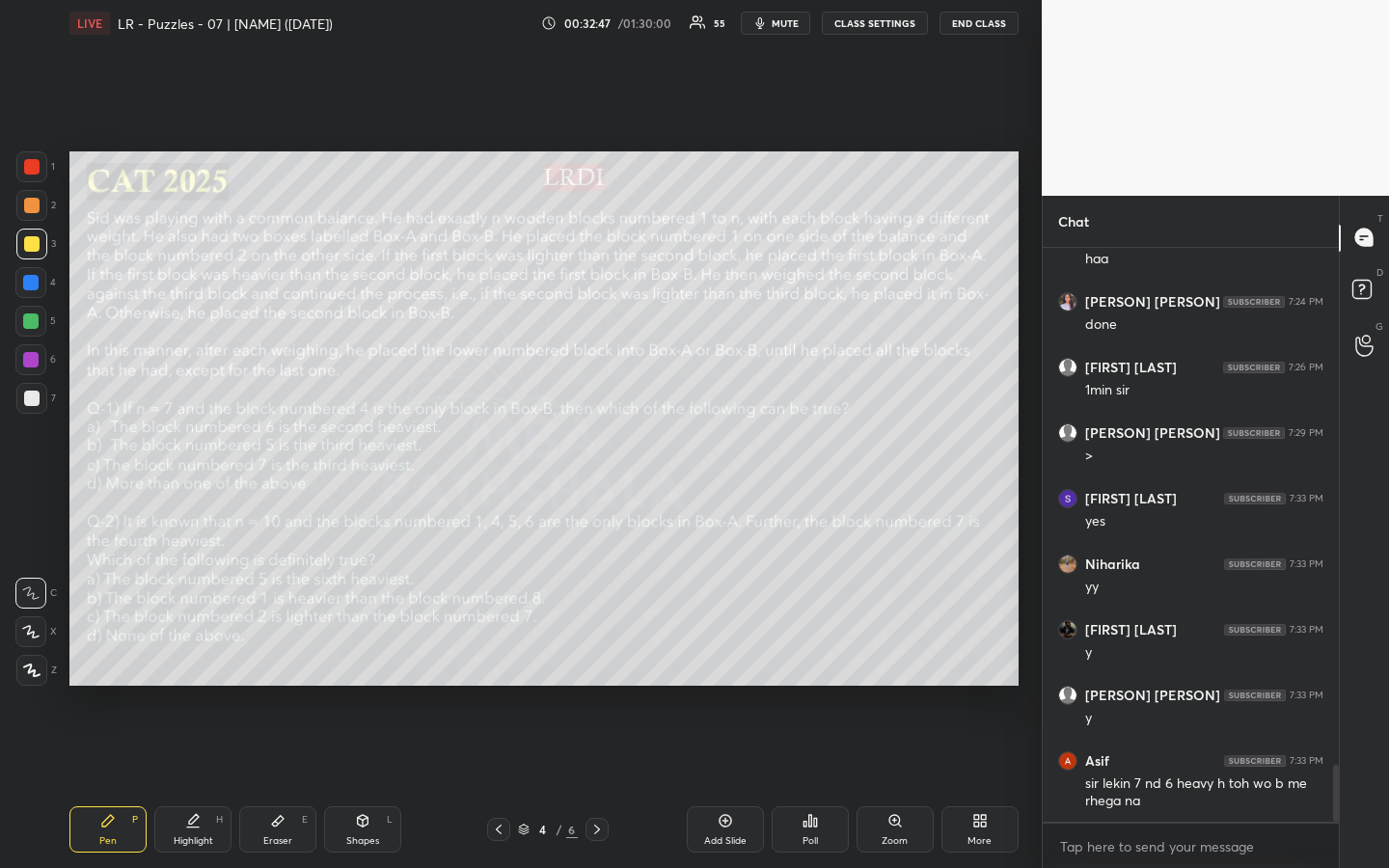 click on "Highlight H" at bounding box center (193, 829) 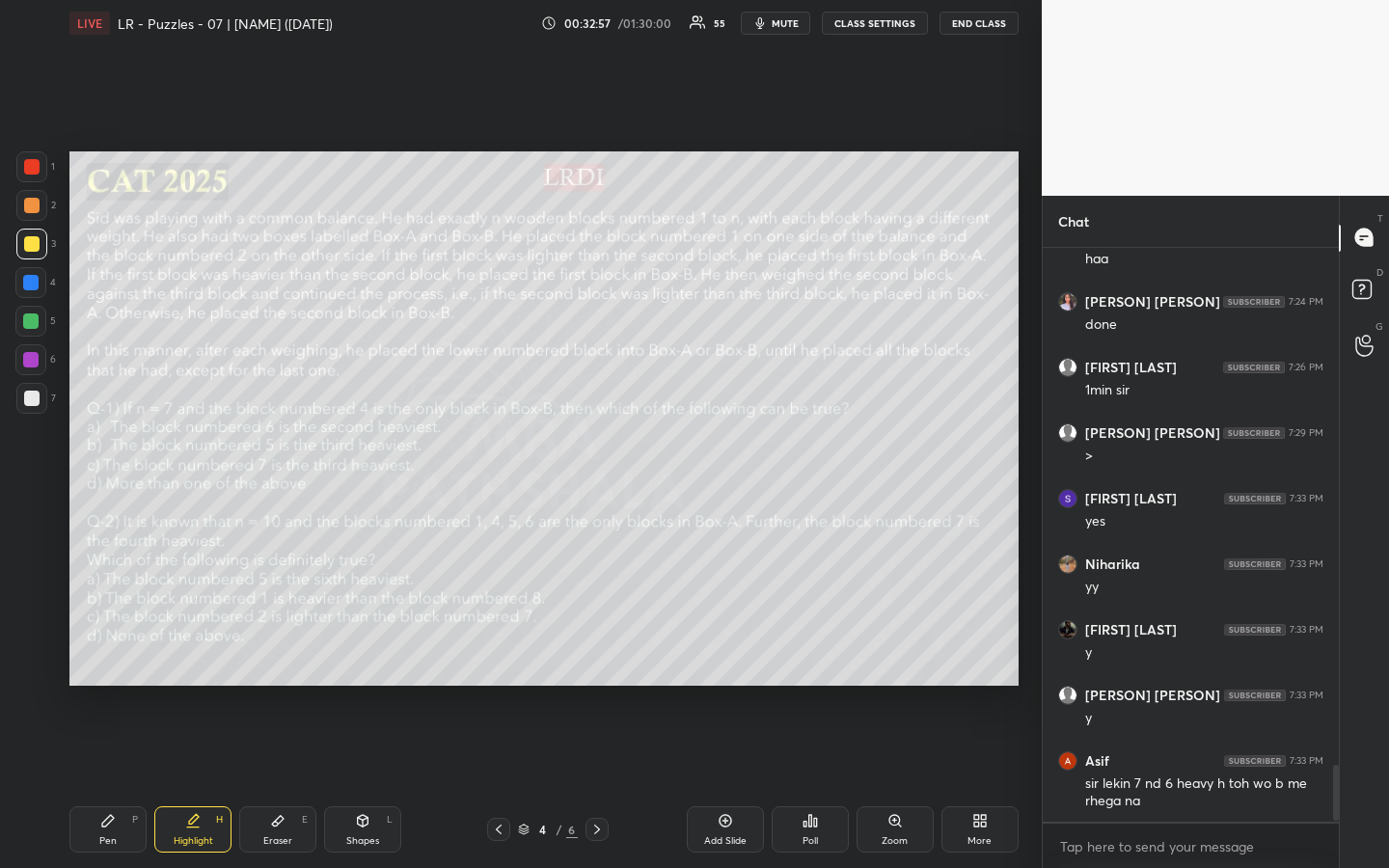 scroll, scrollTop: 5294, scrollLeft: 0, axis: vertical 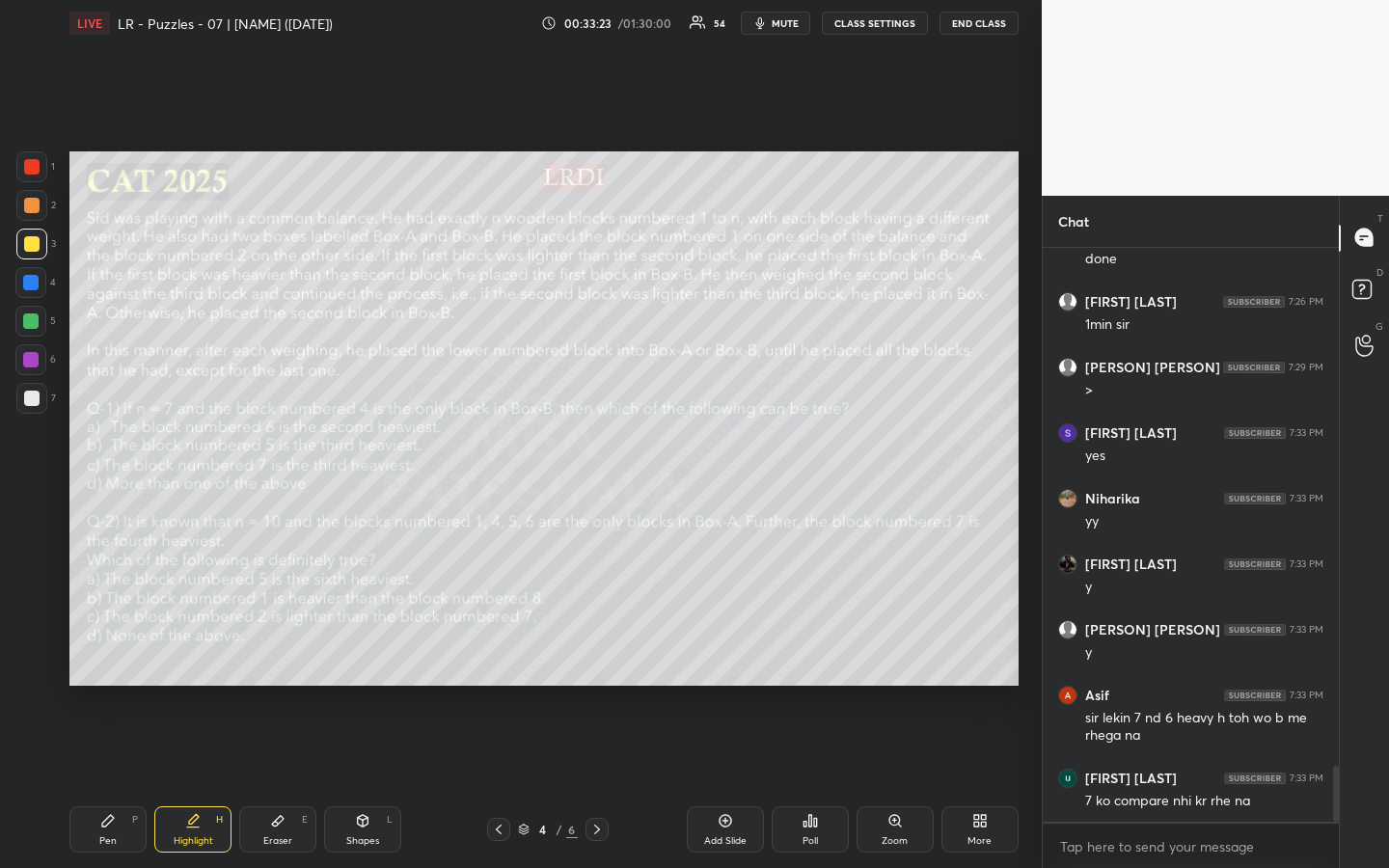 click 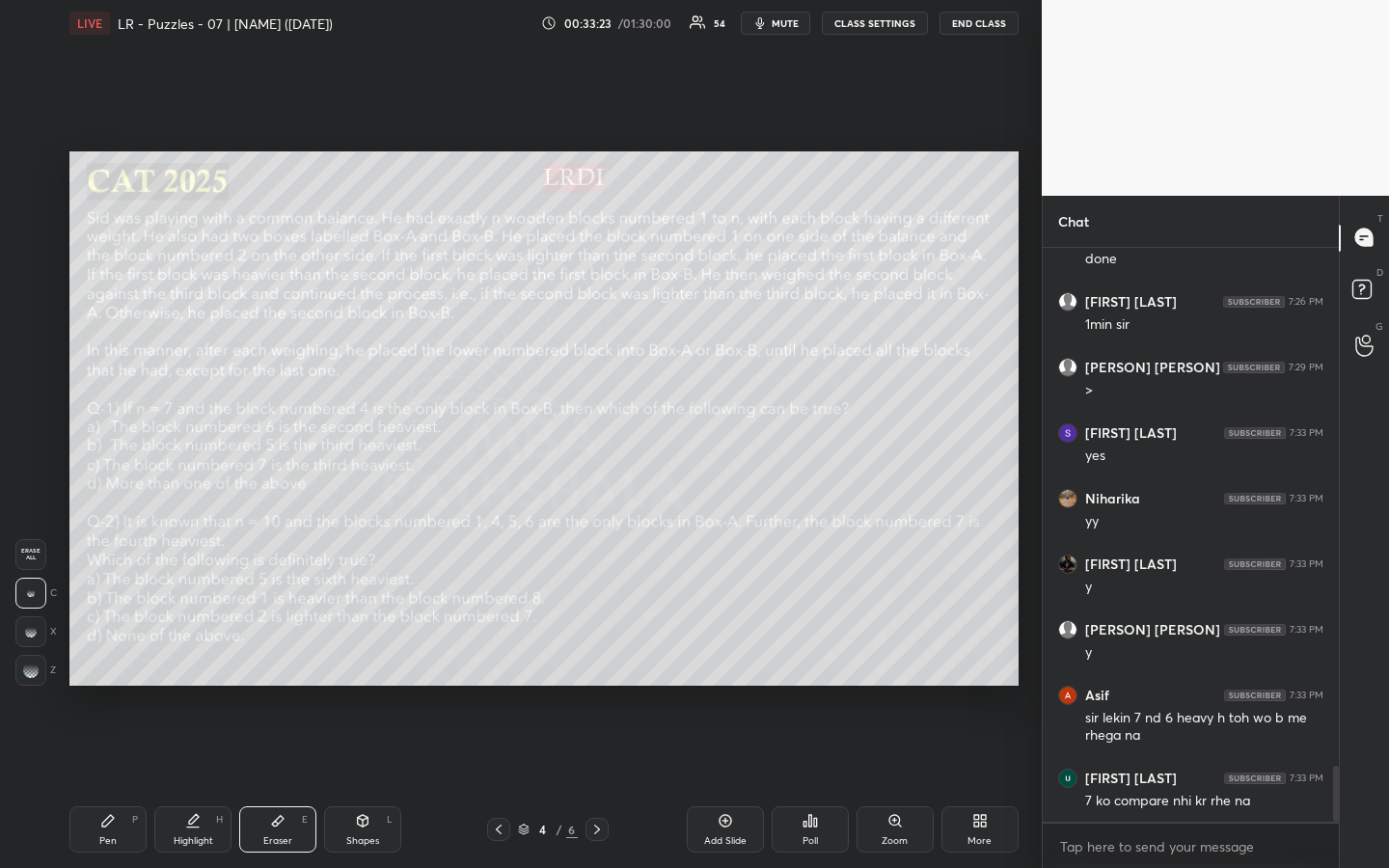 scroll, scrollTop: 5359, scrollLeft: 0, axis: vertical 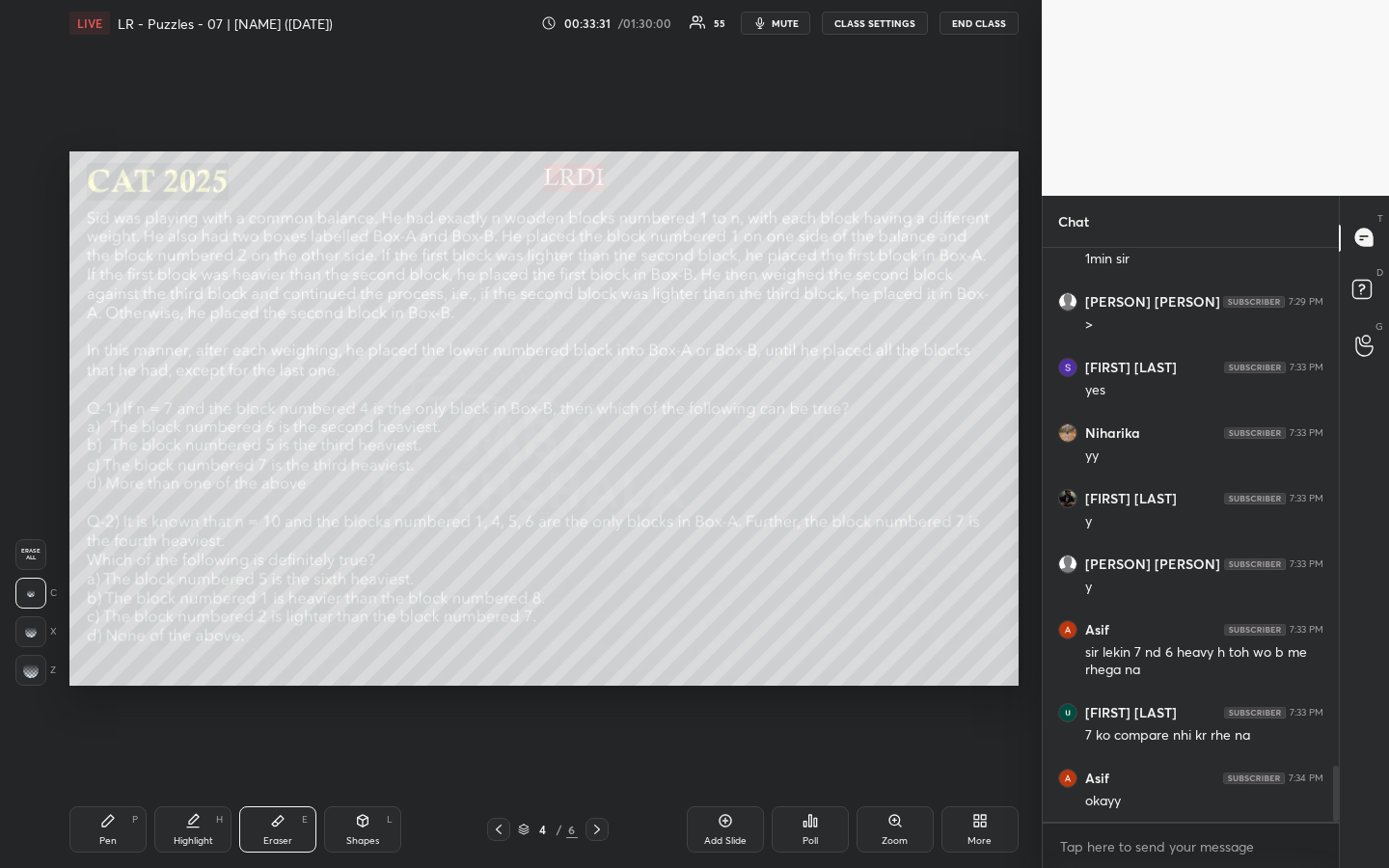 drag, startPoint x: 117, startPoint y: 825, endPoint x: 129, endPoint y: 793, distance: 34.176015 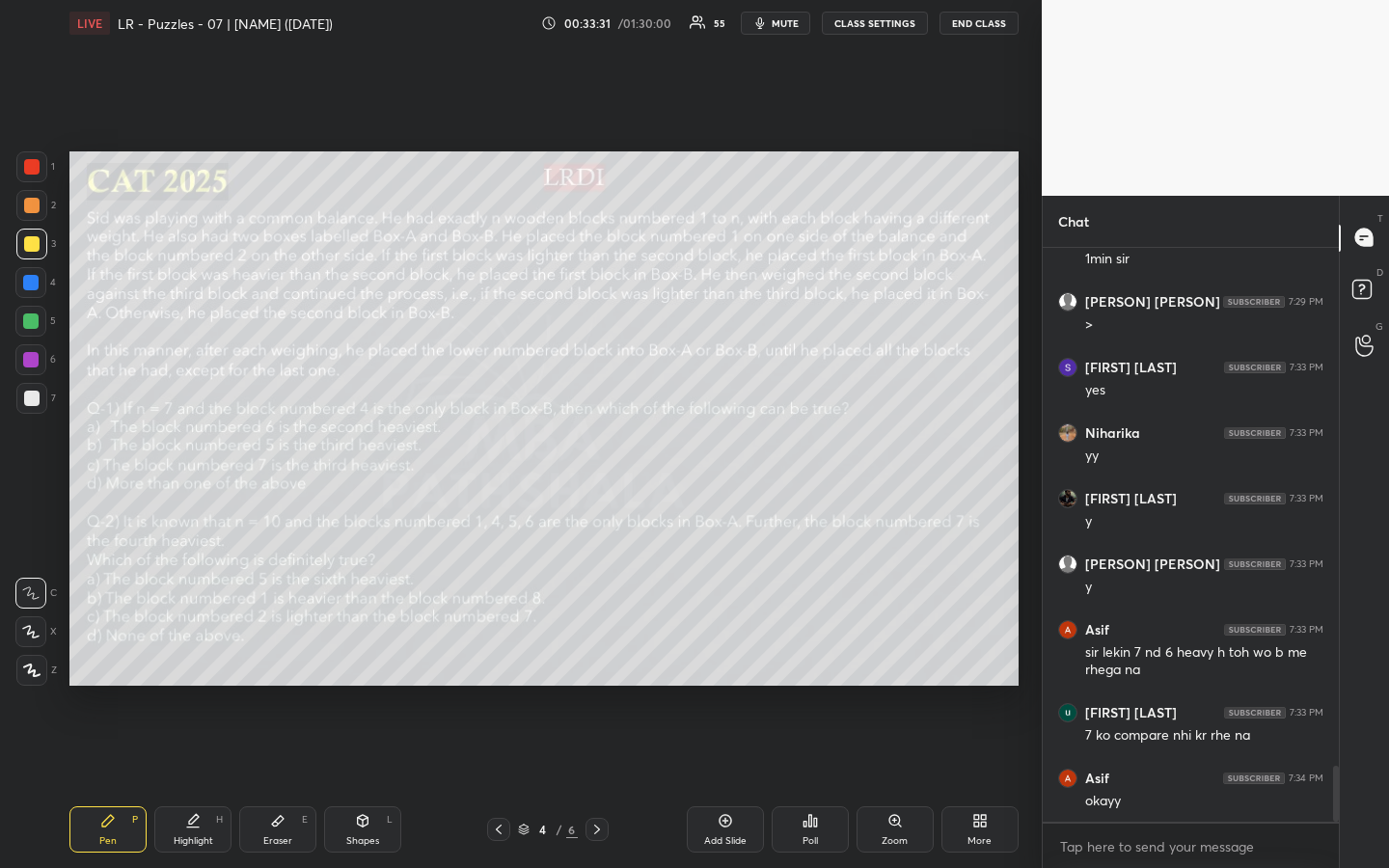 click at bounding box center (32, 244) 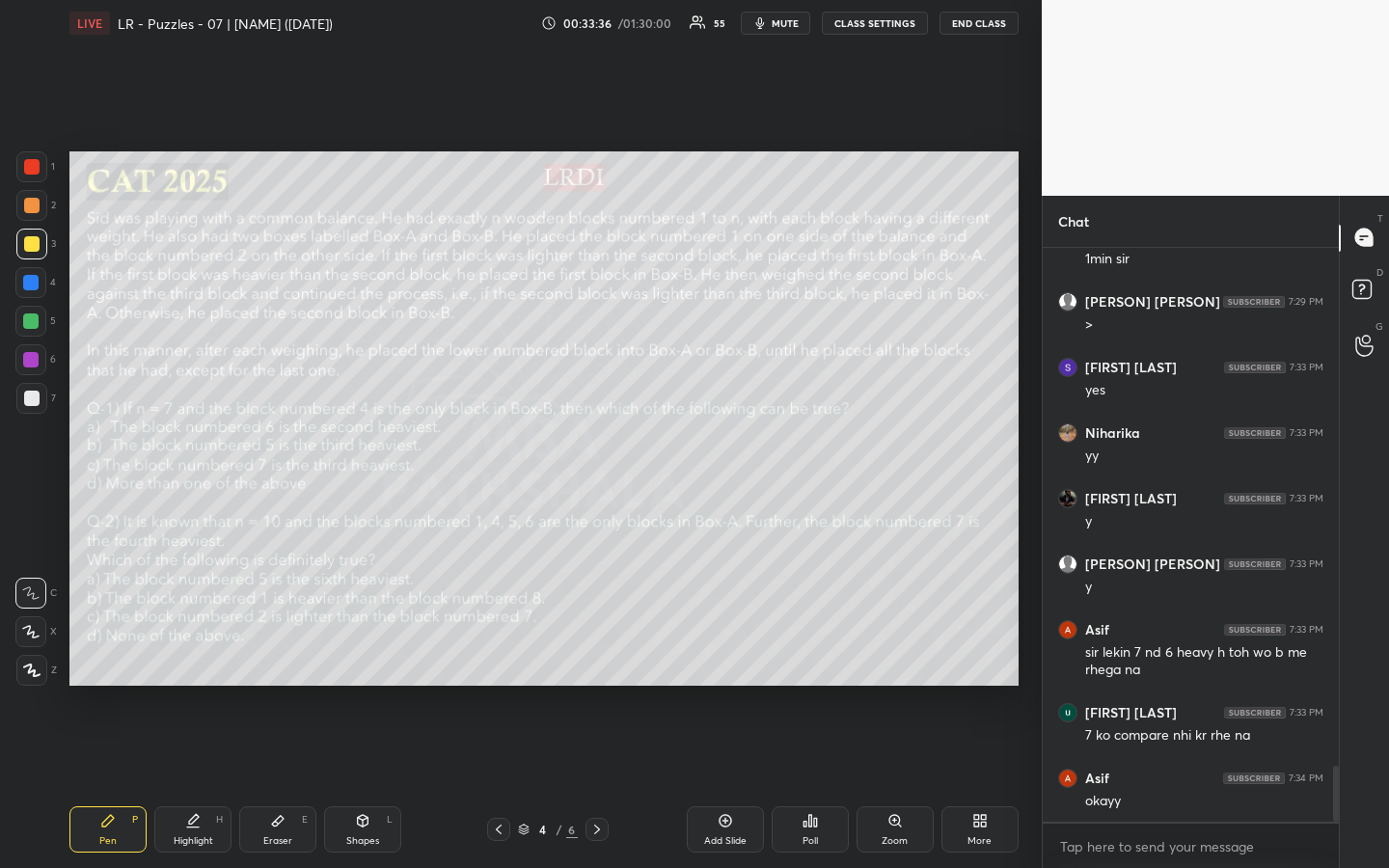 click on "Highlight H" at bounding box center [193, 829] 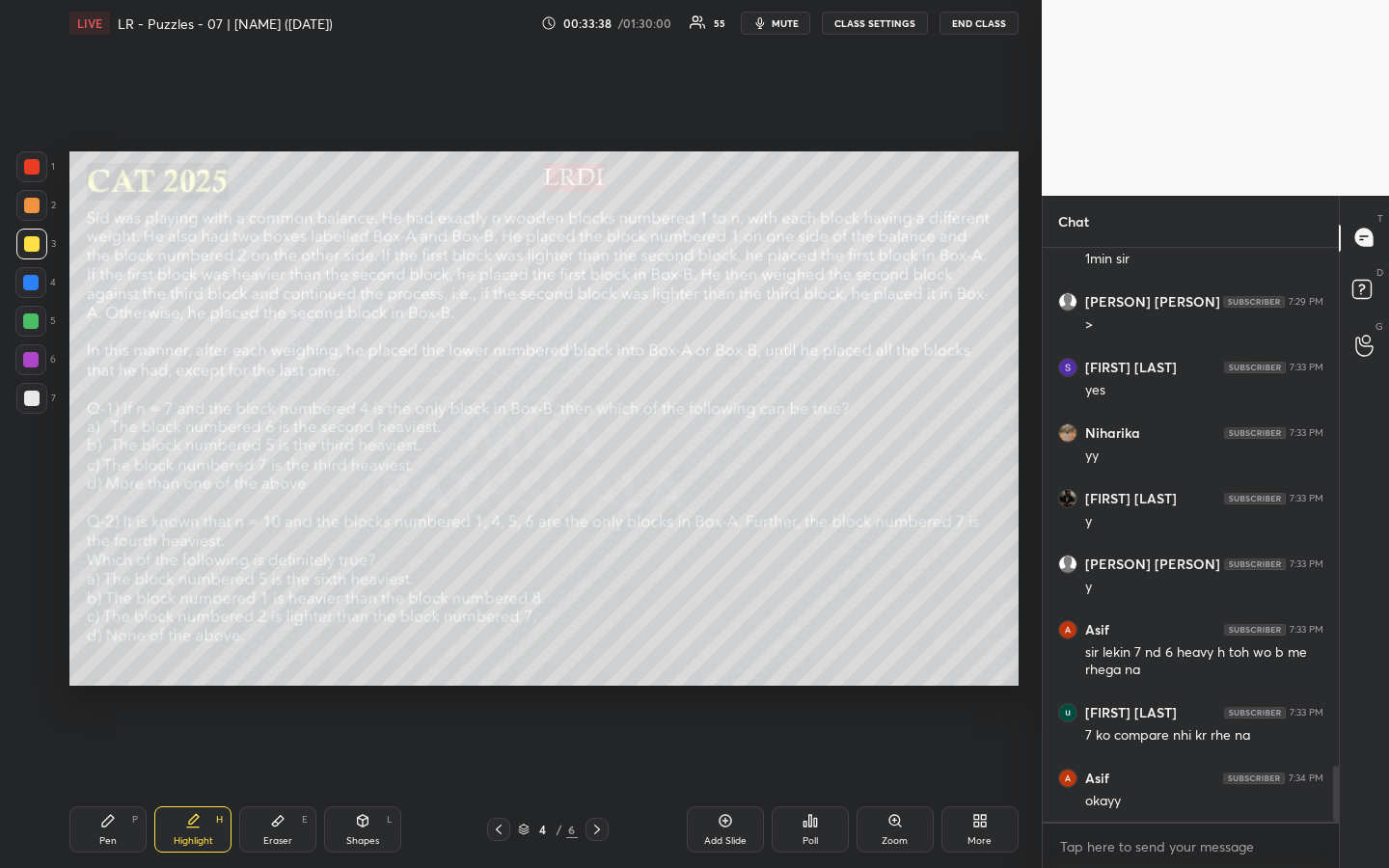 click on "Pen P" at bounding box center [108, 829] 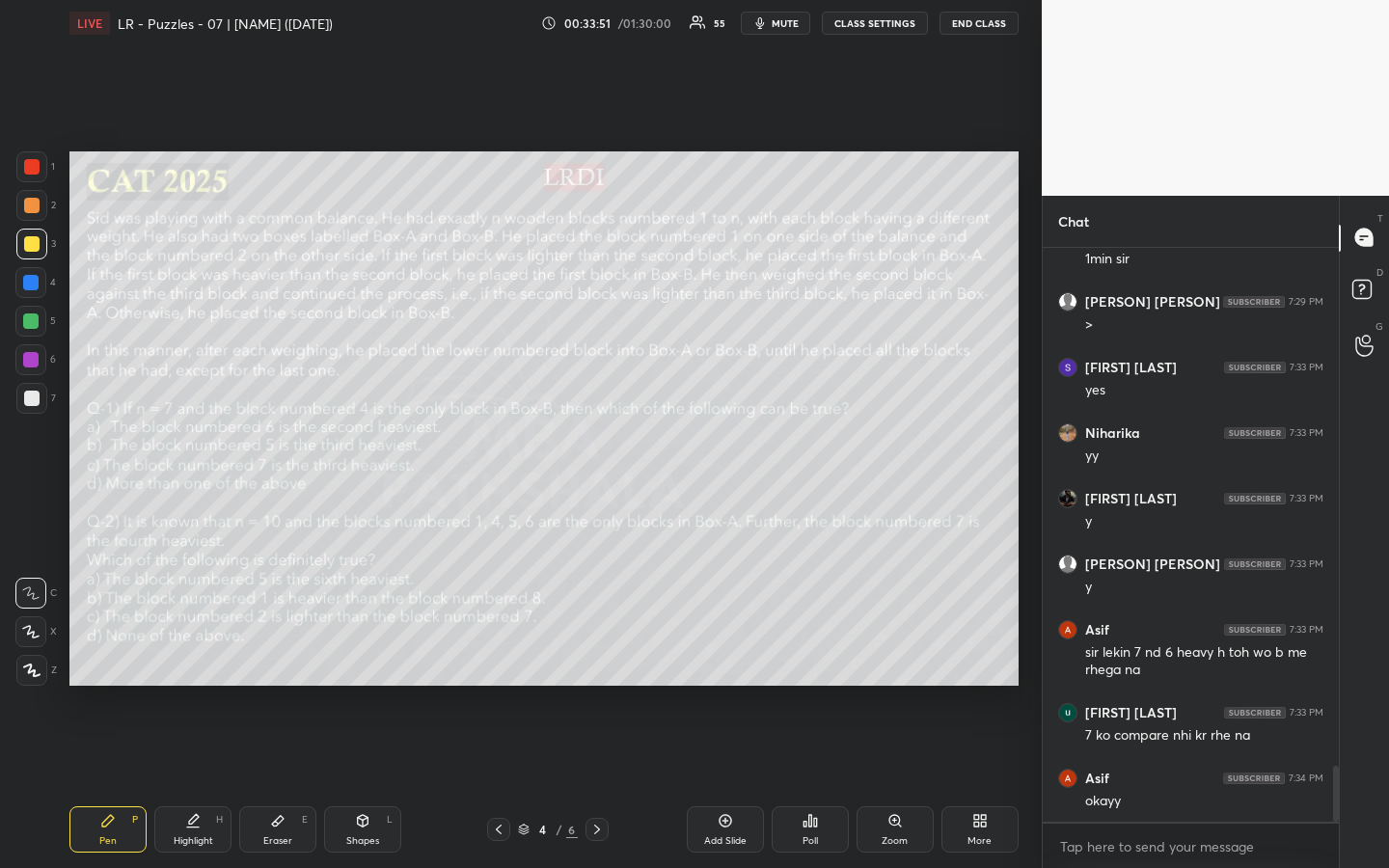 click on "Highlight" at bounding box center (193, 841) 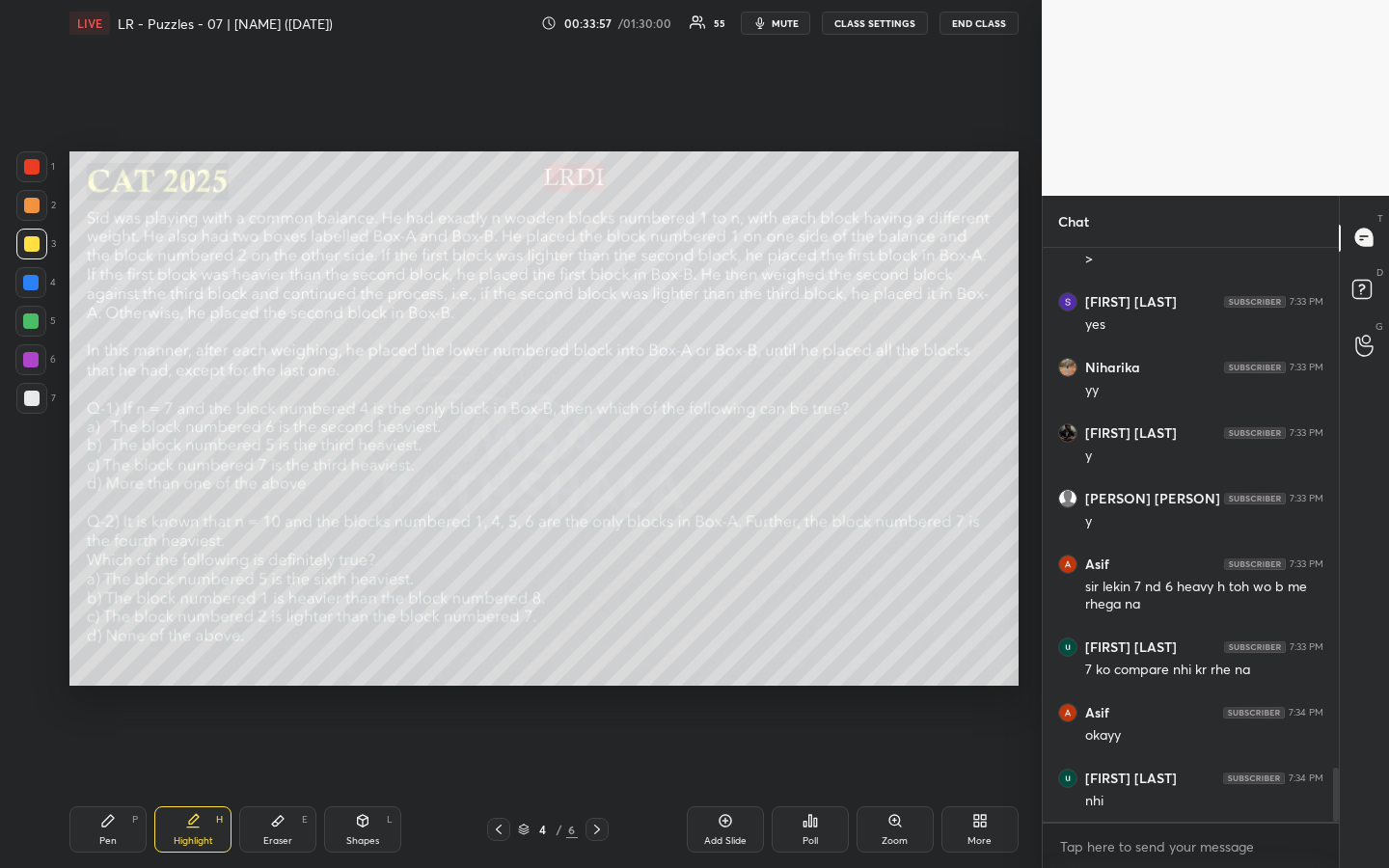 scroll, scrollTop: 5491, scrollLeft: 0, axis: vertical 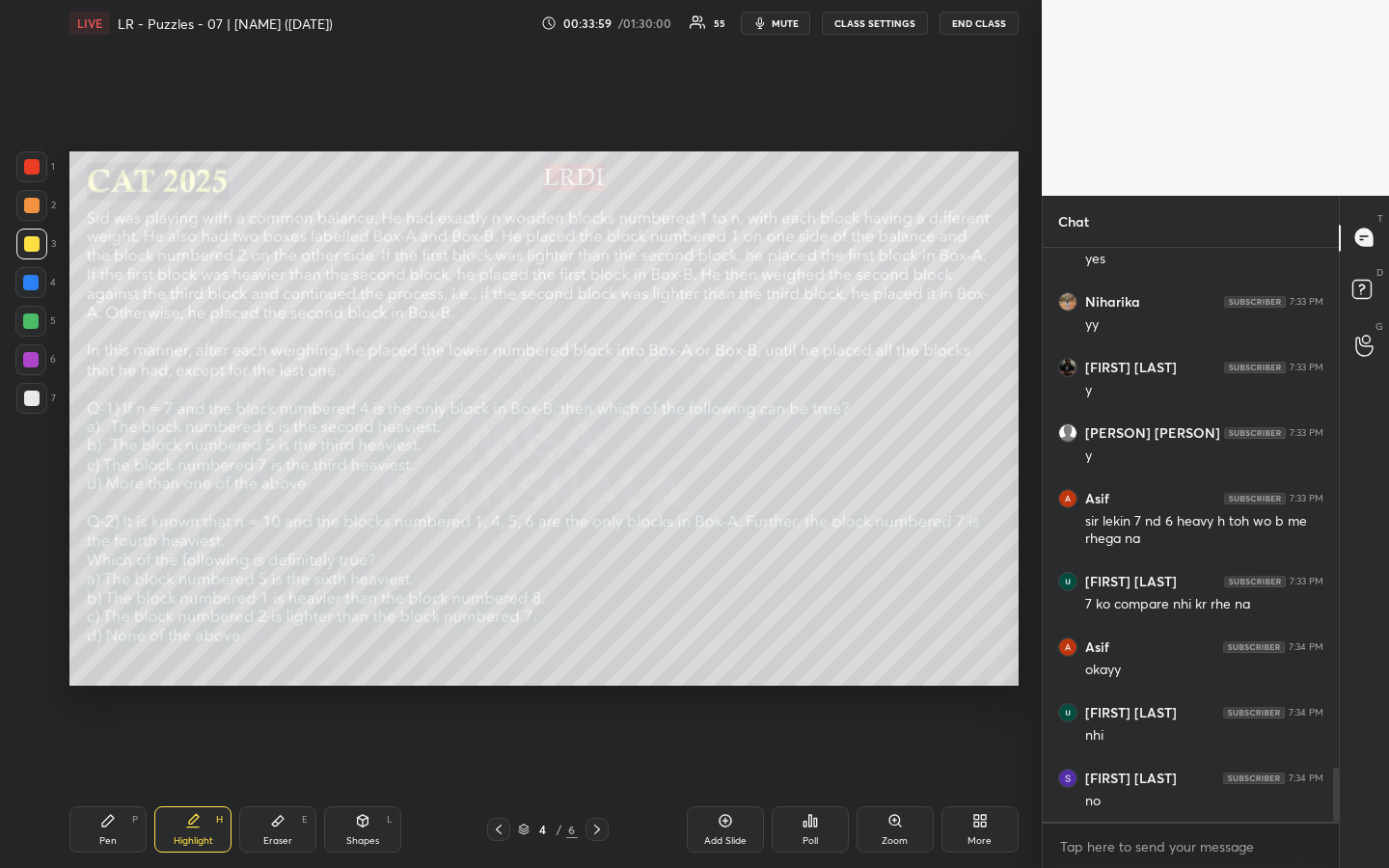 click at bounding box center (31, 321) 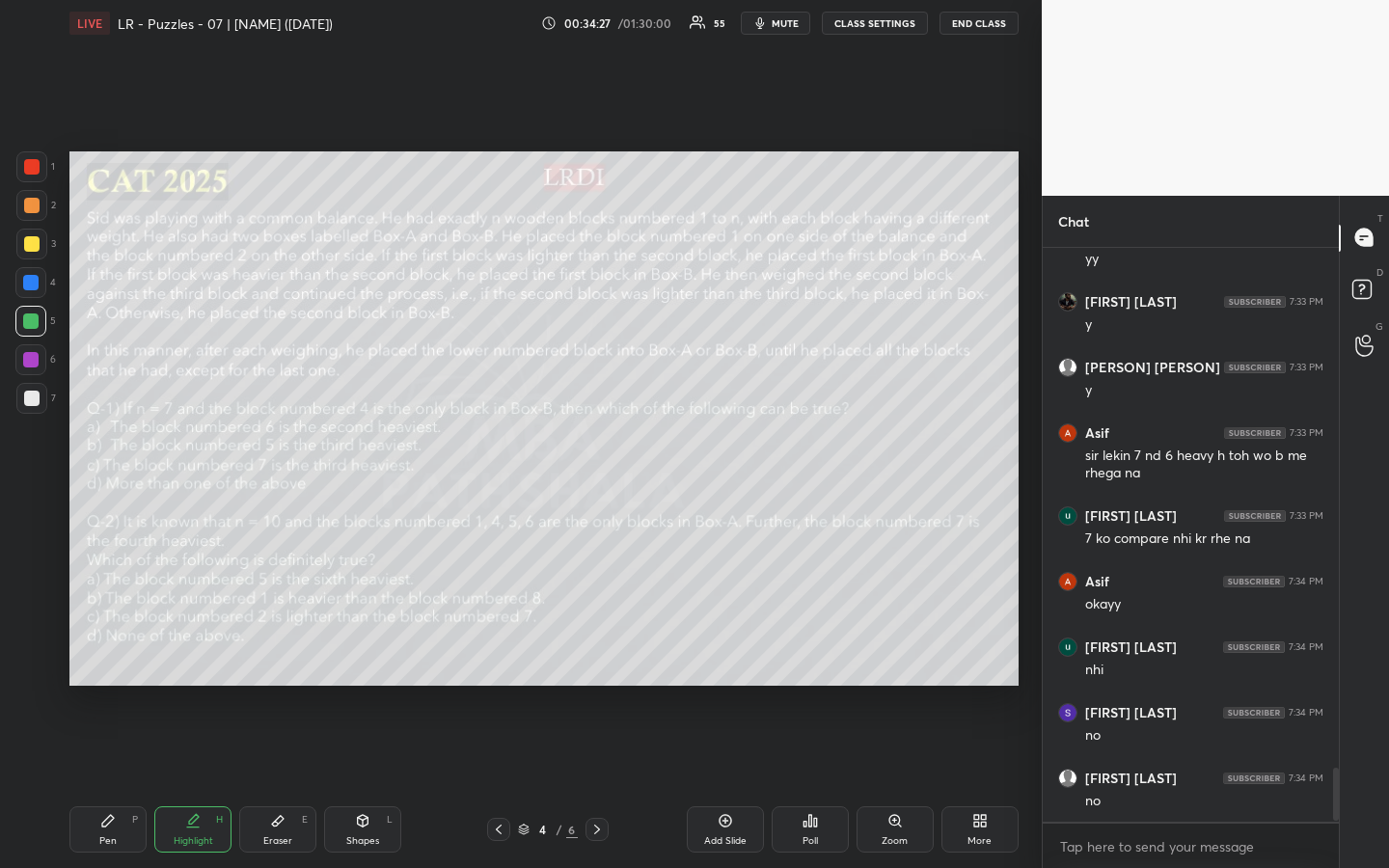 scroll, scrollTop: 5622, scrollLeft: 0, axis: vertical 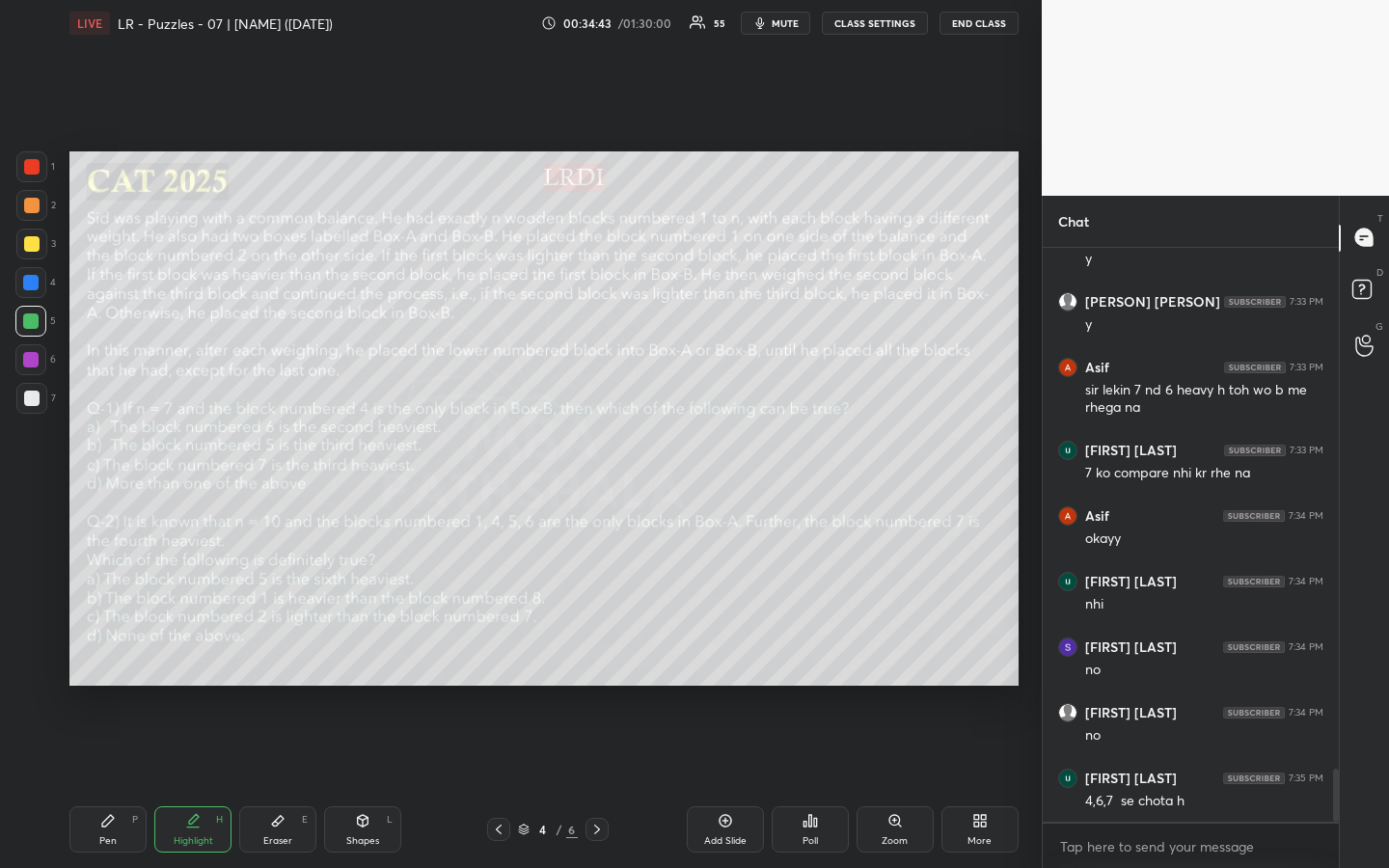 click on "Pen P" at bounding box center (108, 829) 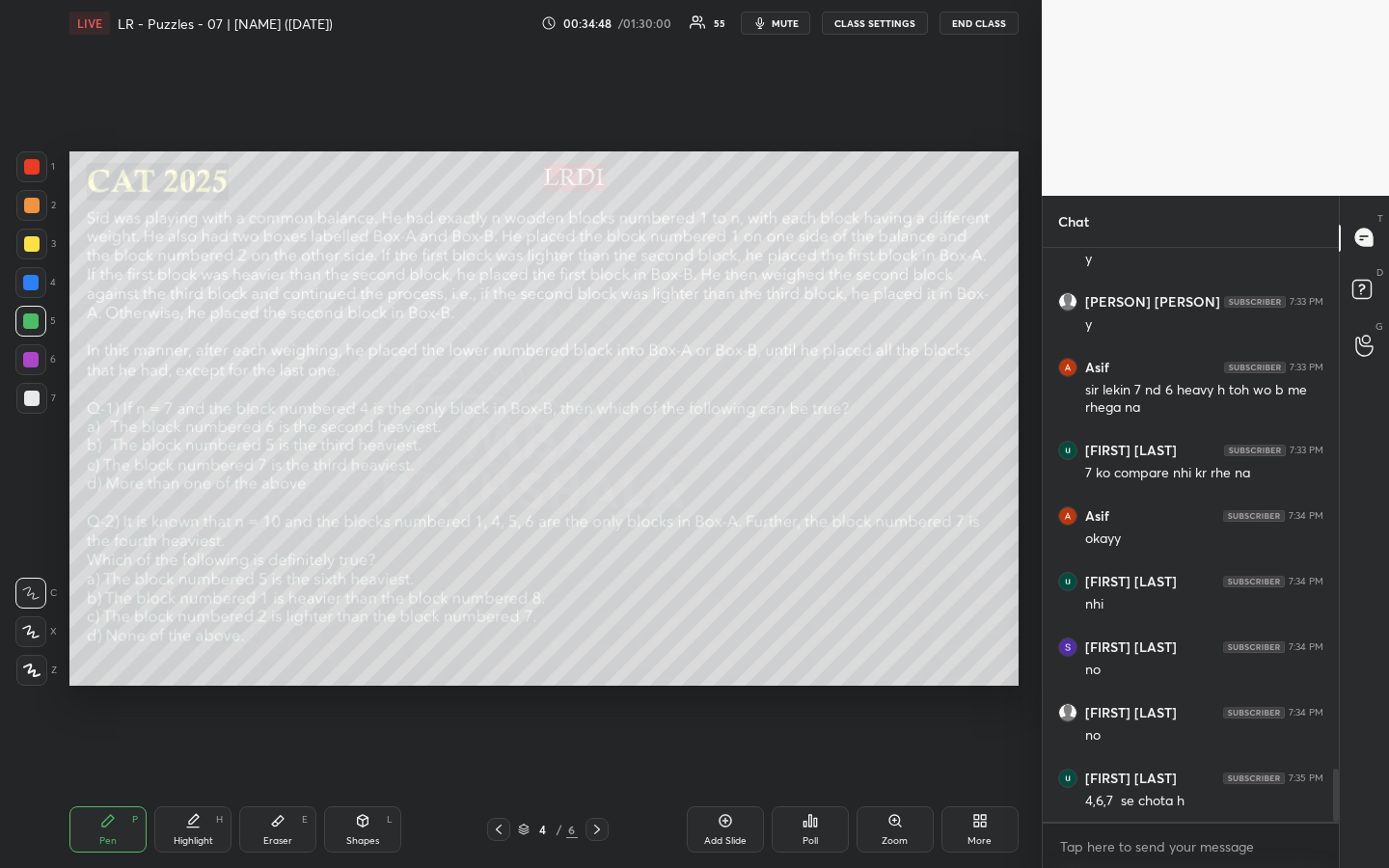 click on "Eraser E" at bounding box center [278, 829] 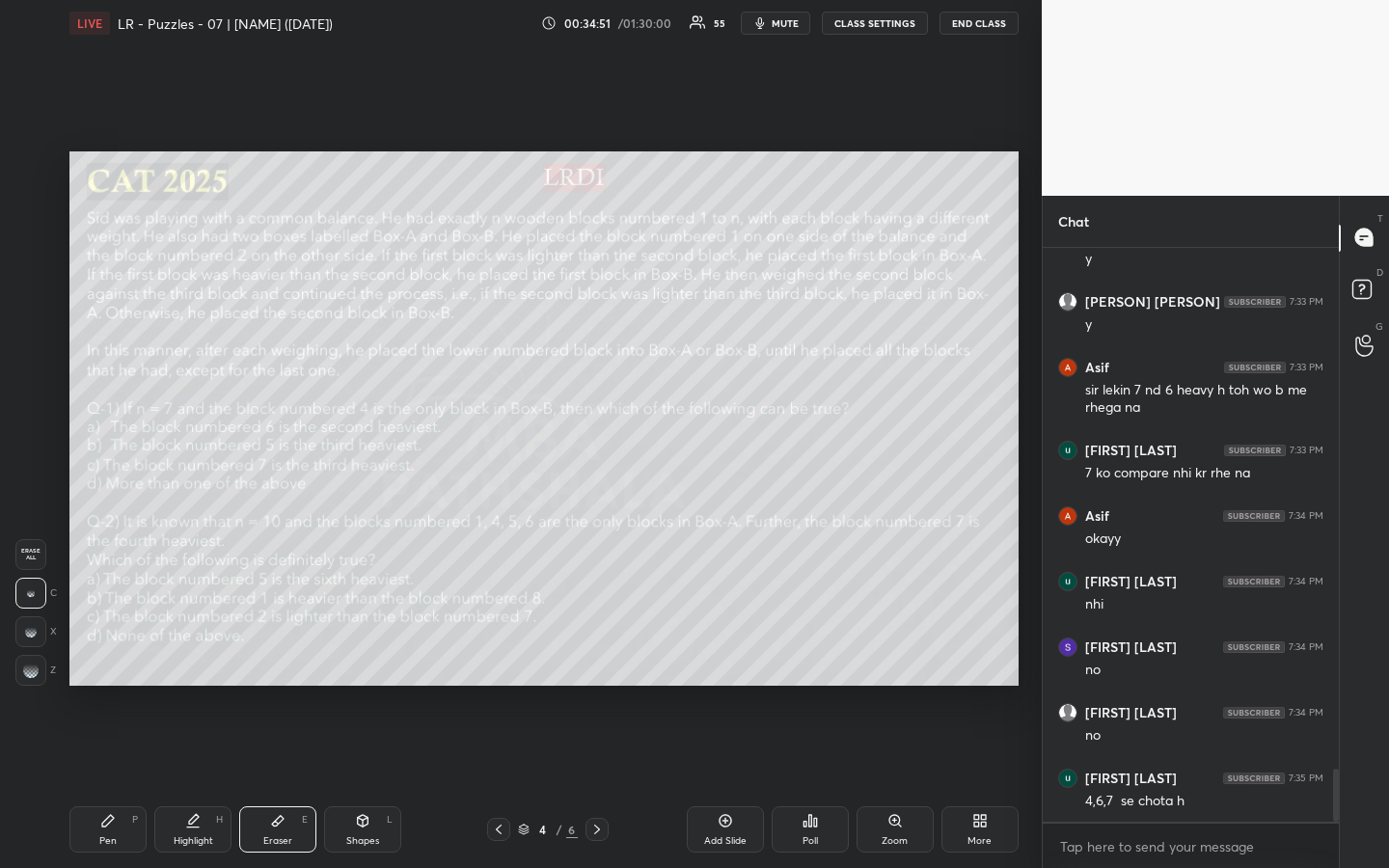 click 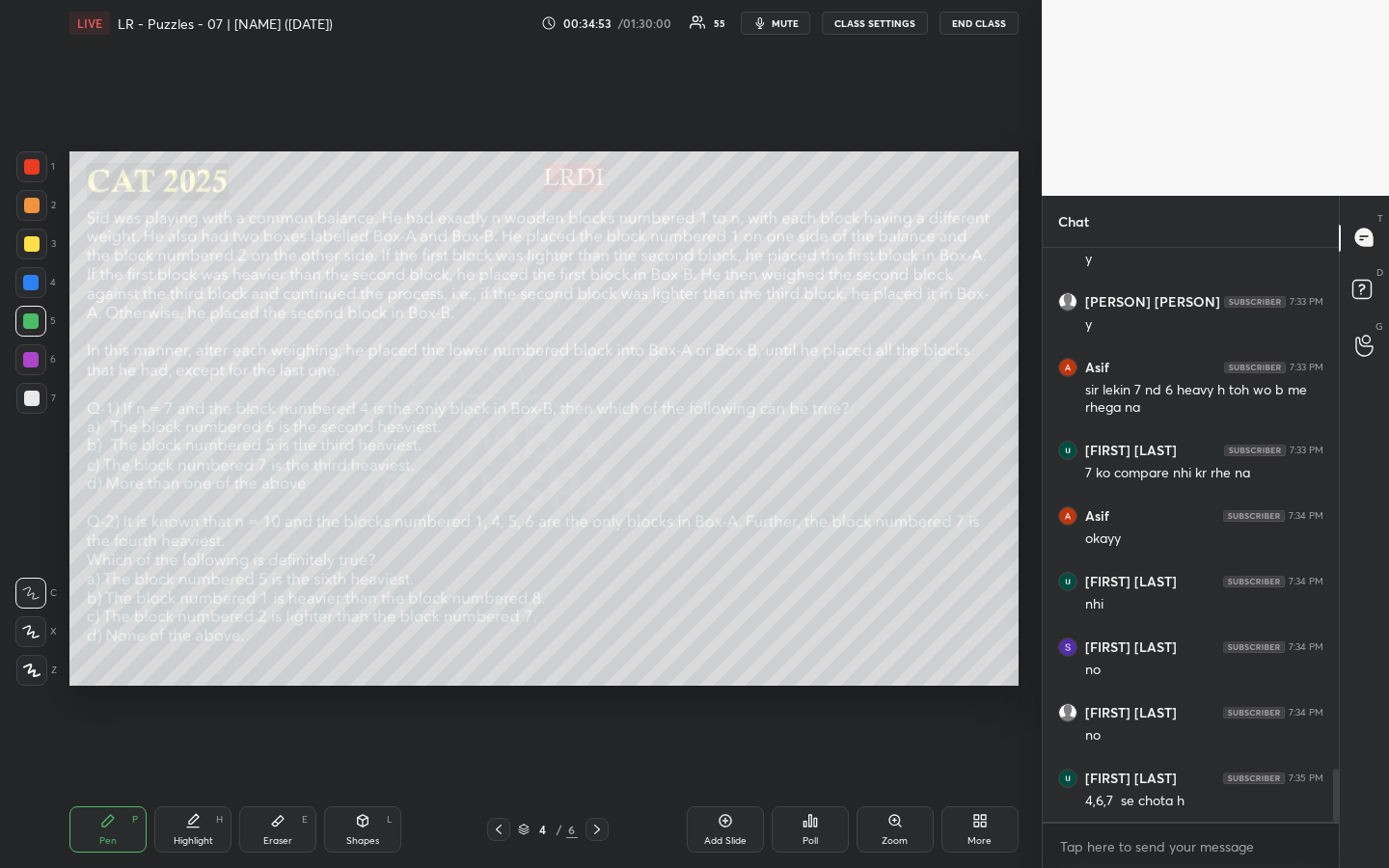 click on "Eraser E" at bounding box center (278, 829) 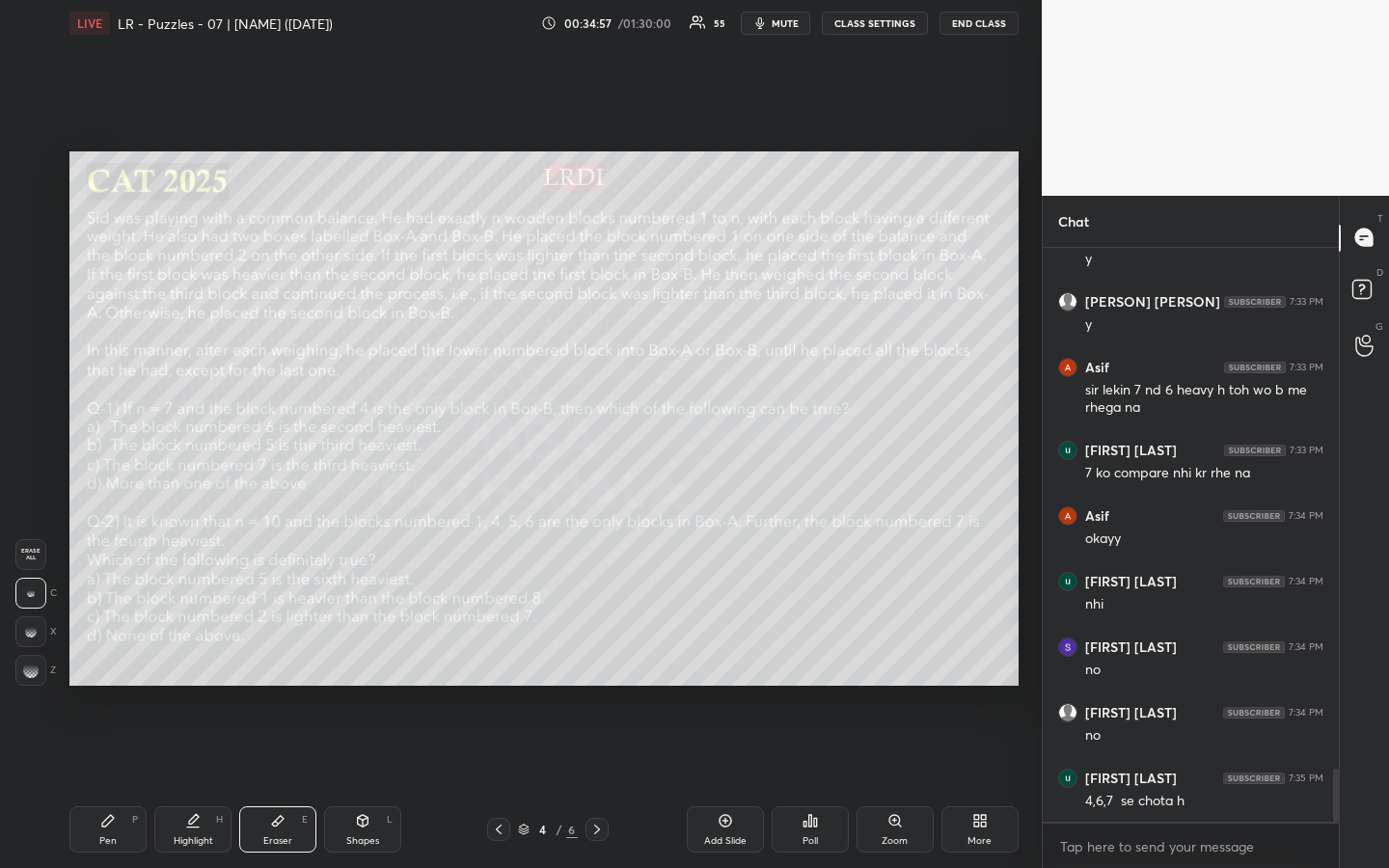 click on "Pen" at bounding box center [108, 841] 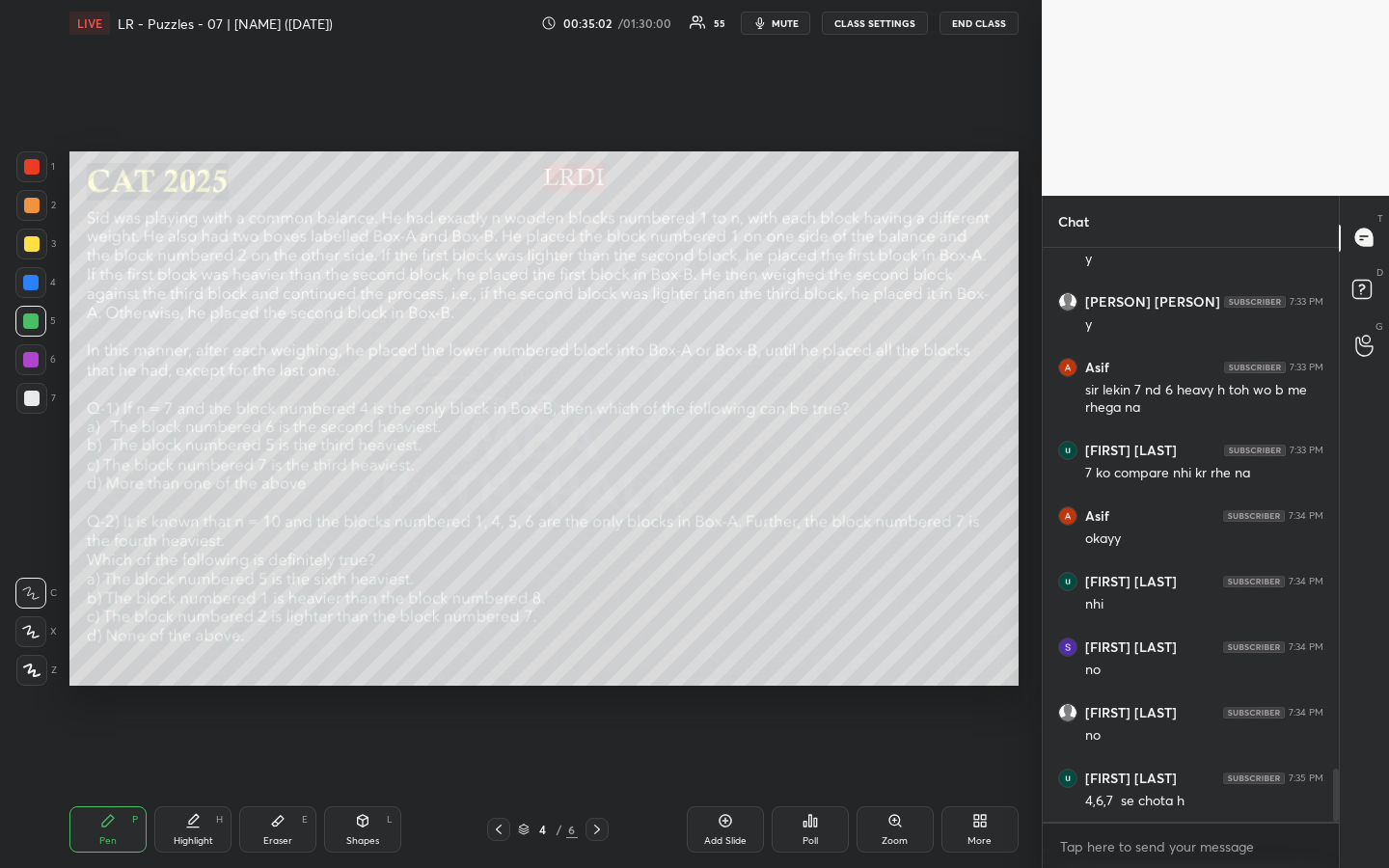 click at bounding box center [32, 244] 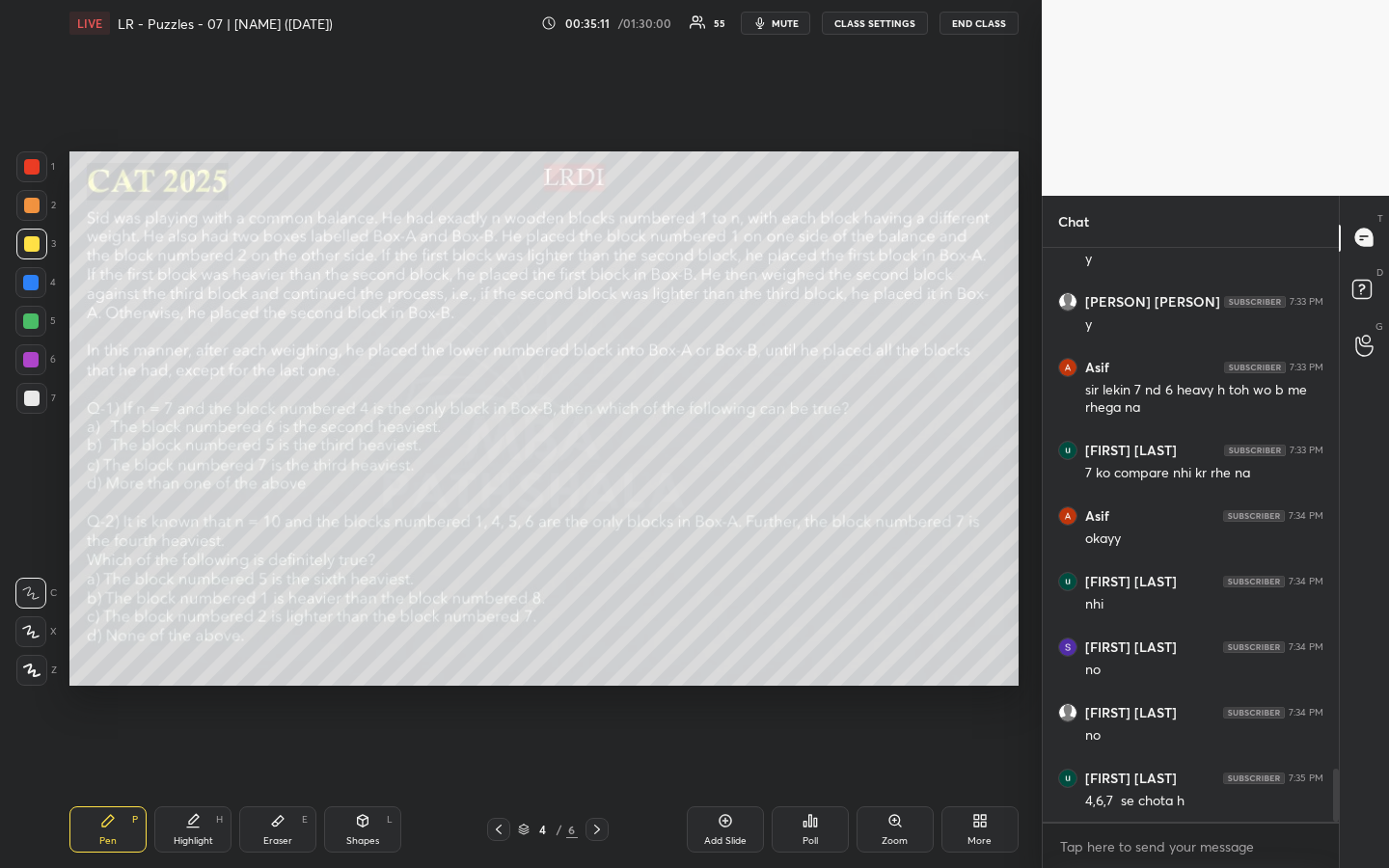 click on "Highlight" at bounding box center [193, 841] 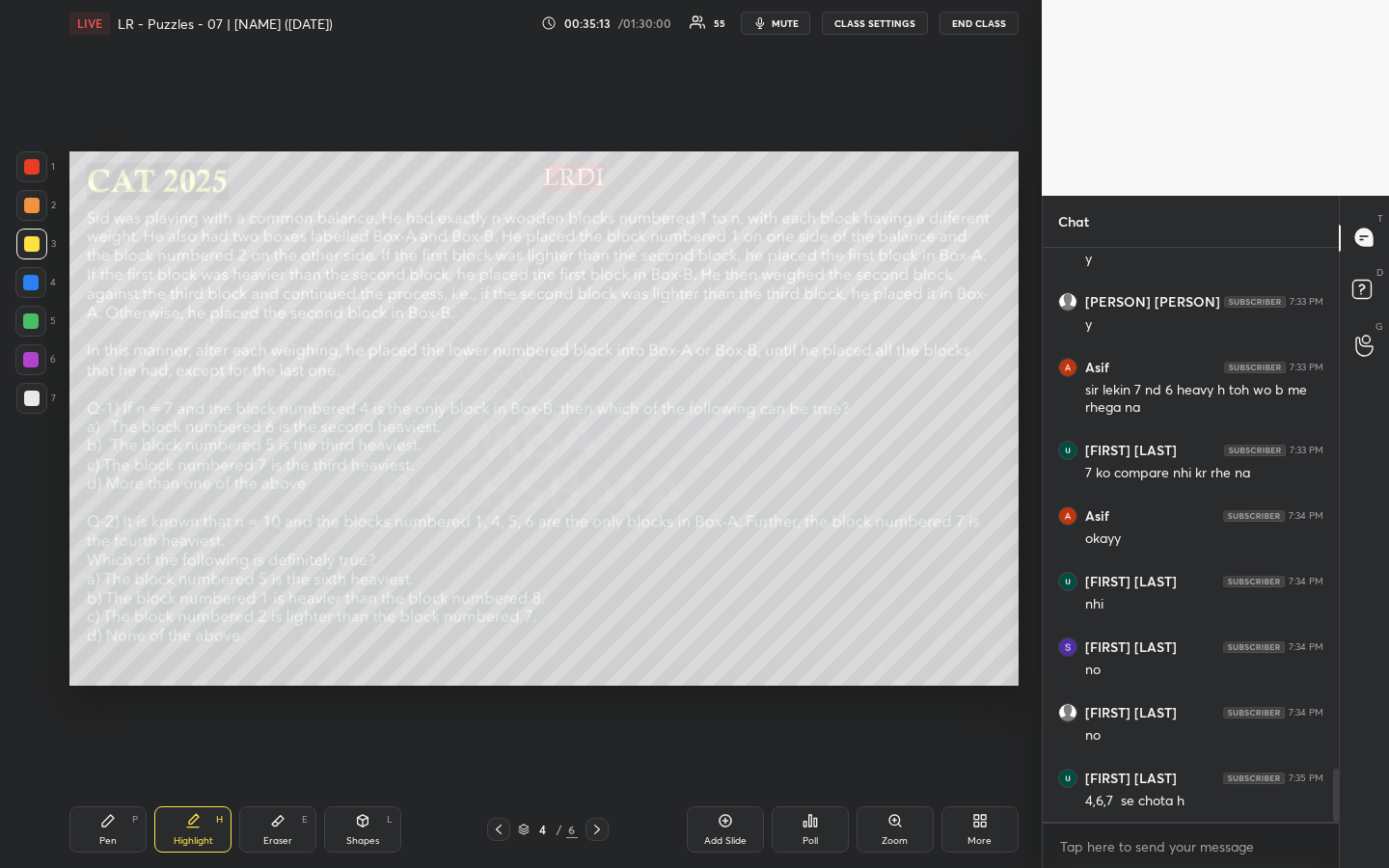 scroll, scrollTop: 5687, scrollLeft: 0, axis: vertical 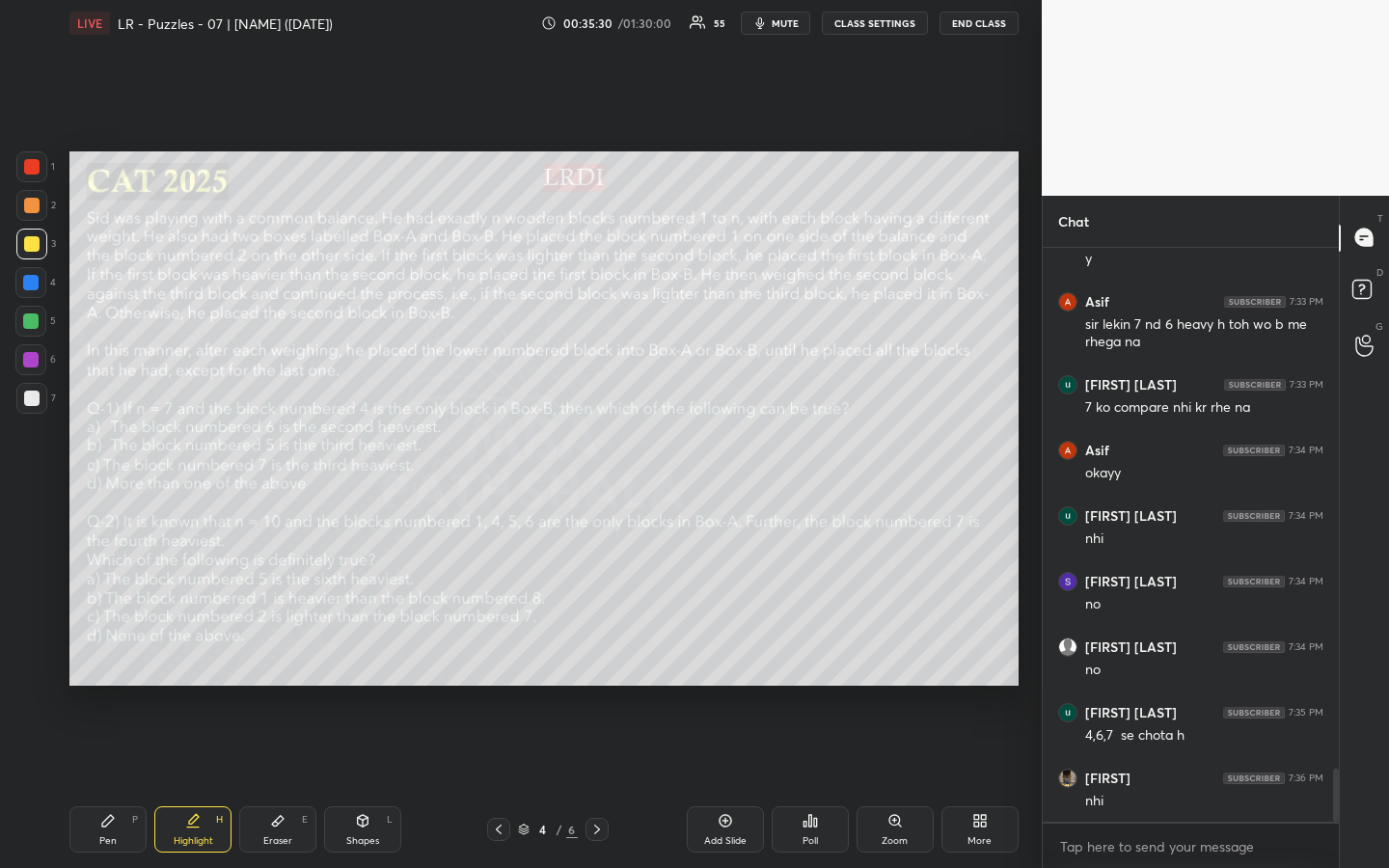 click on "Pen P" at bounding box center [108, 829] 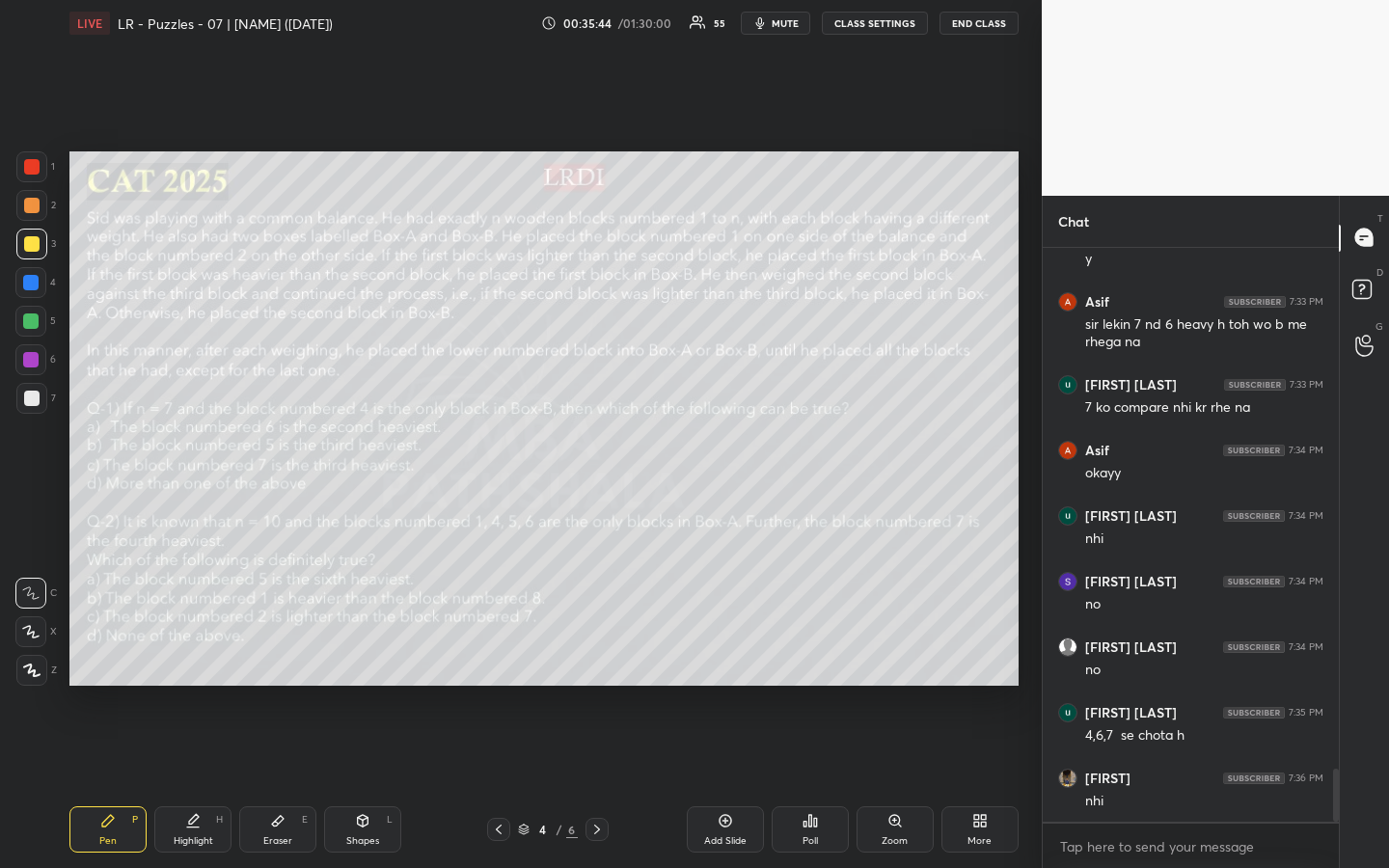 click on "Highlight H" at bounding box center (193, 829) 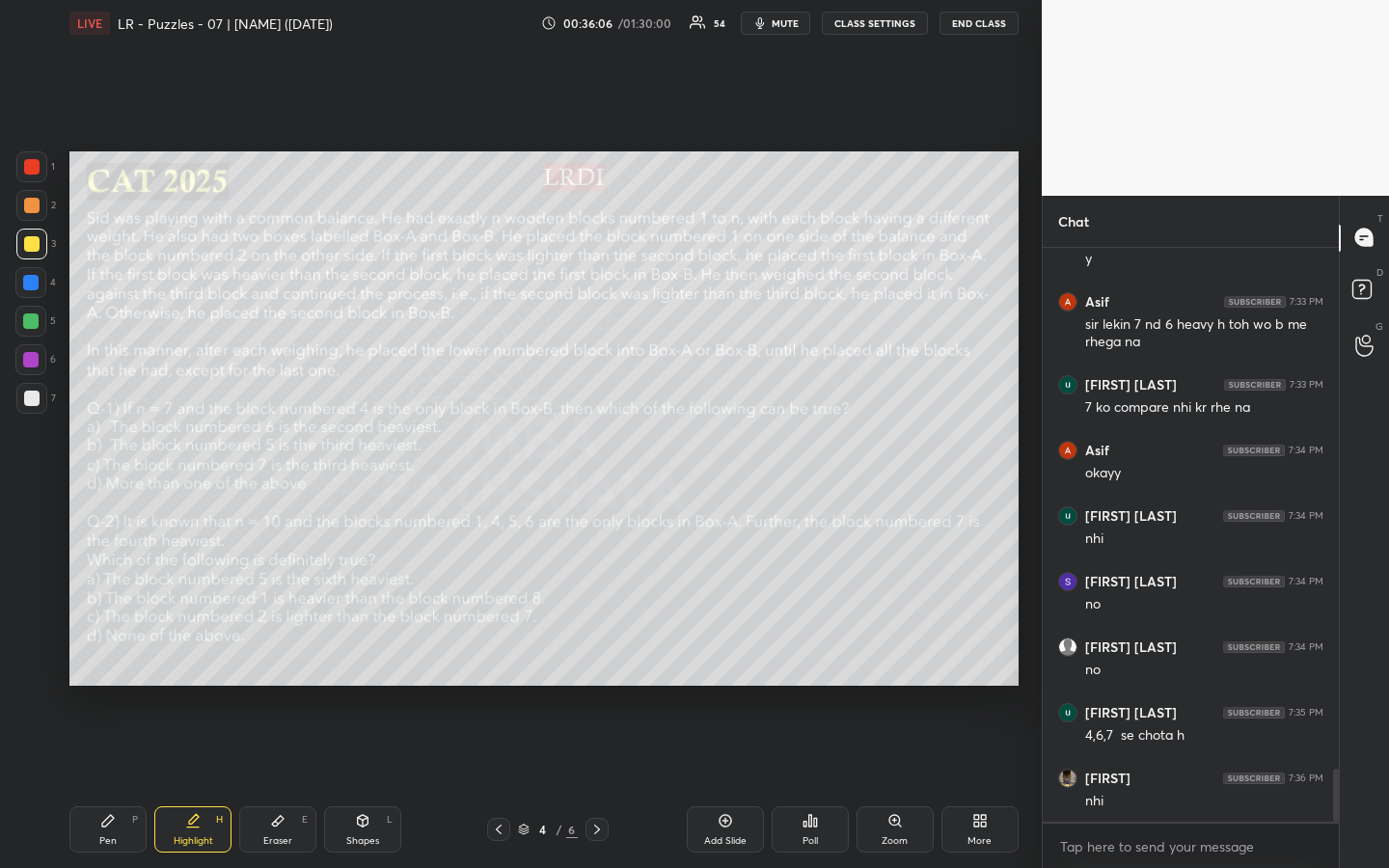 click on "Pen P" at bounding box center (108, 829) 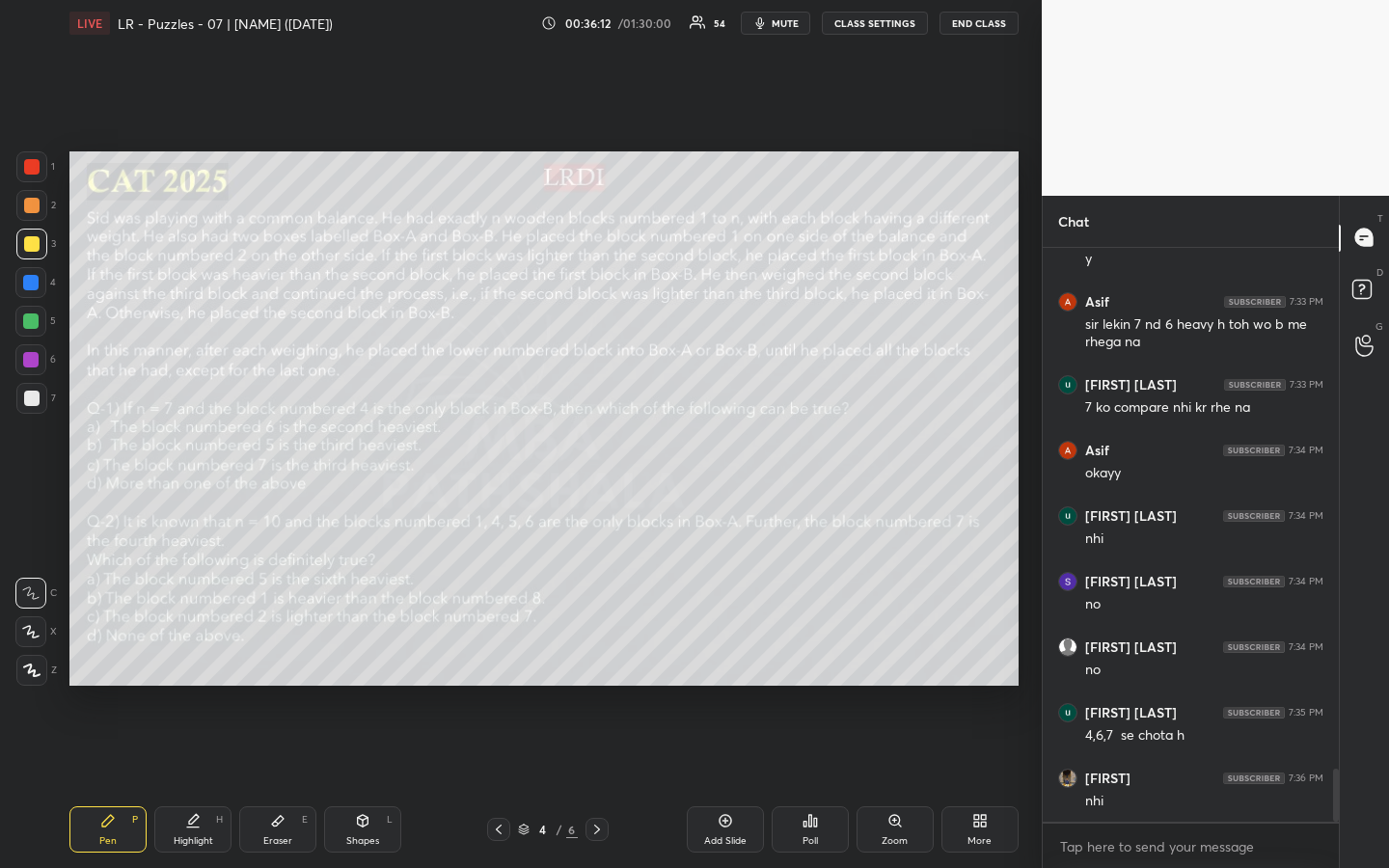drag, startPoint x: 202, startPoint y: 833, endPoint x: 213, endPoint y: 814, distance: 21.954498 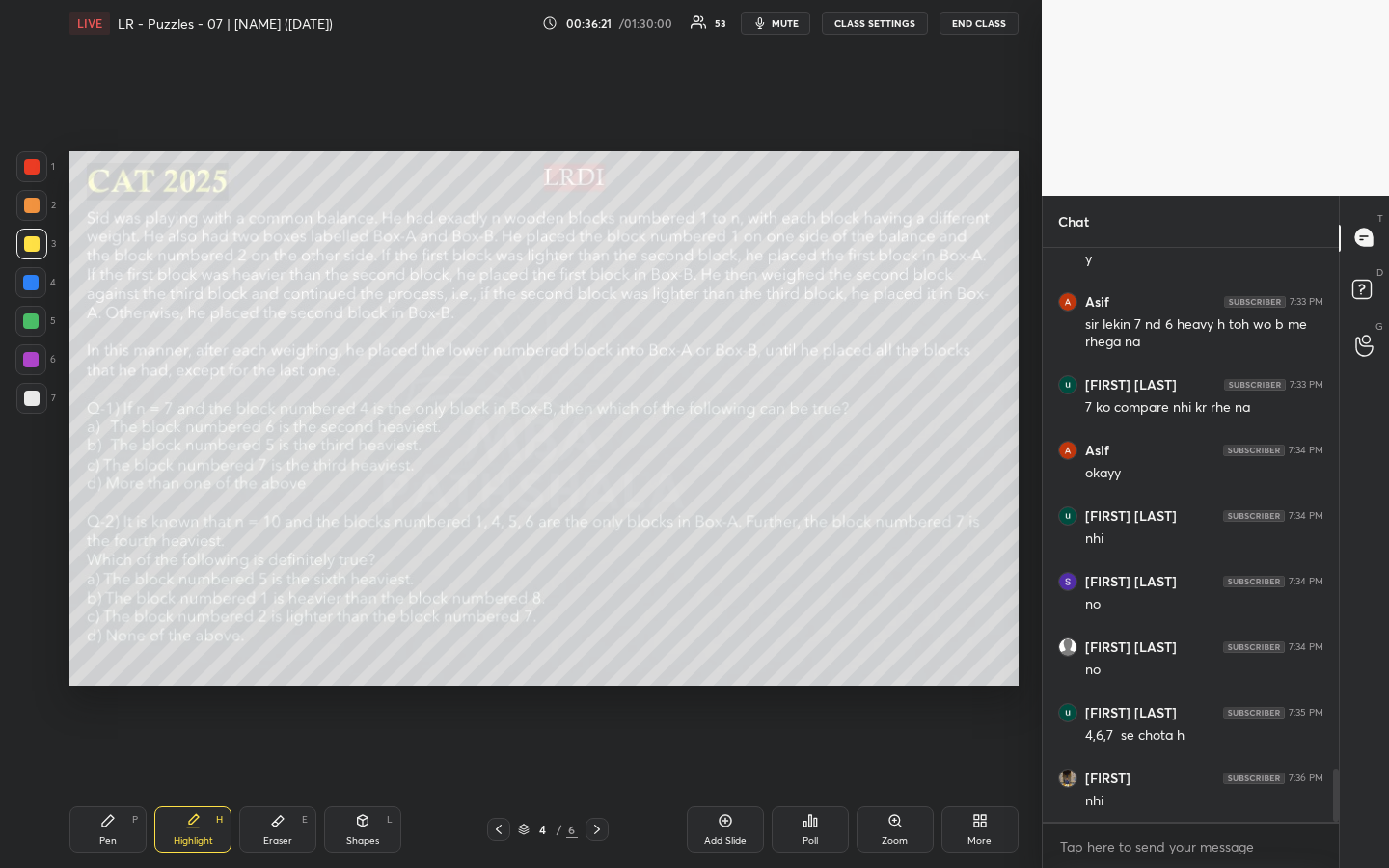 click on "Pen P" at bounding box center [108, 829] 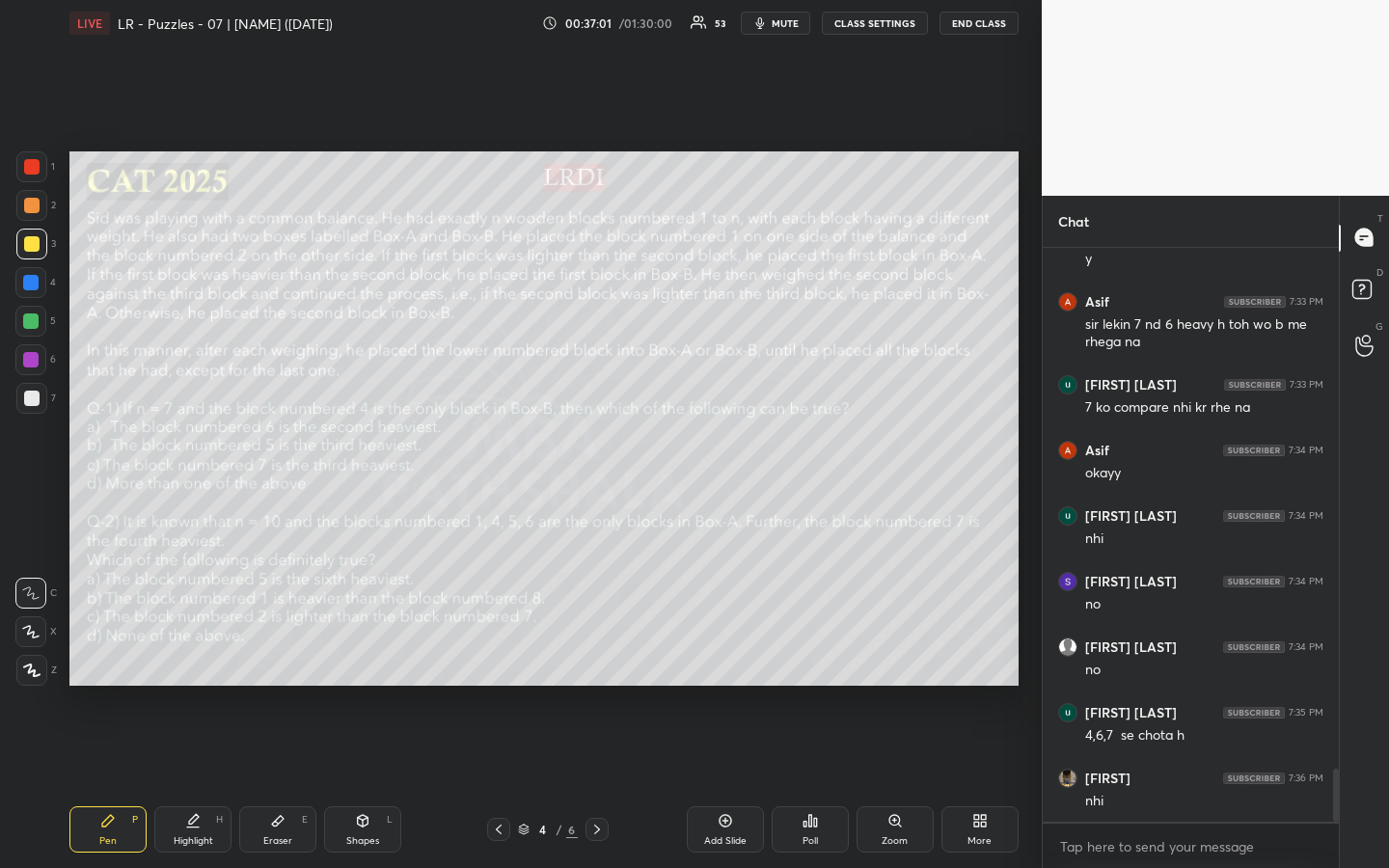 drag, startPoint x: 192, startPoint y: 837, endPoint x: 252, endPoint y: 808, distance: 66.6408 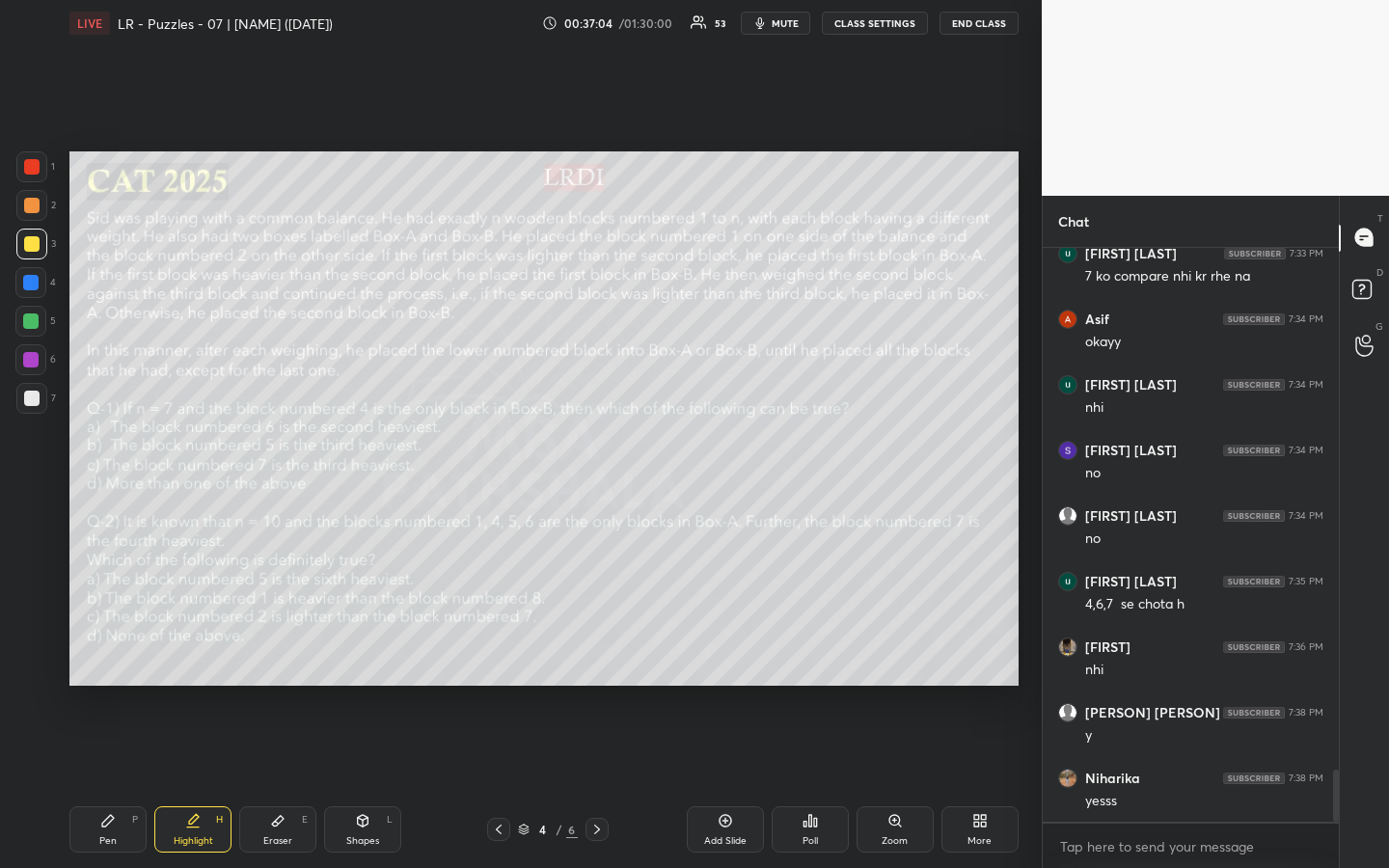 scroll, scrollTop: 5884, scrollLeft: 0, axis: vertical 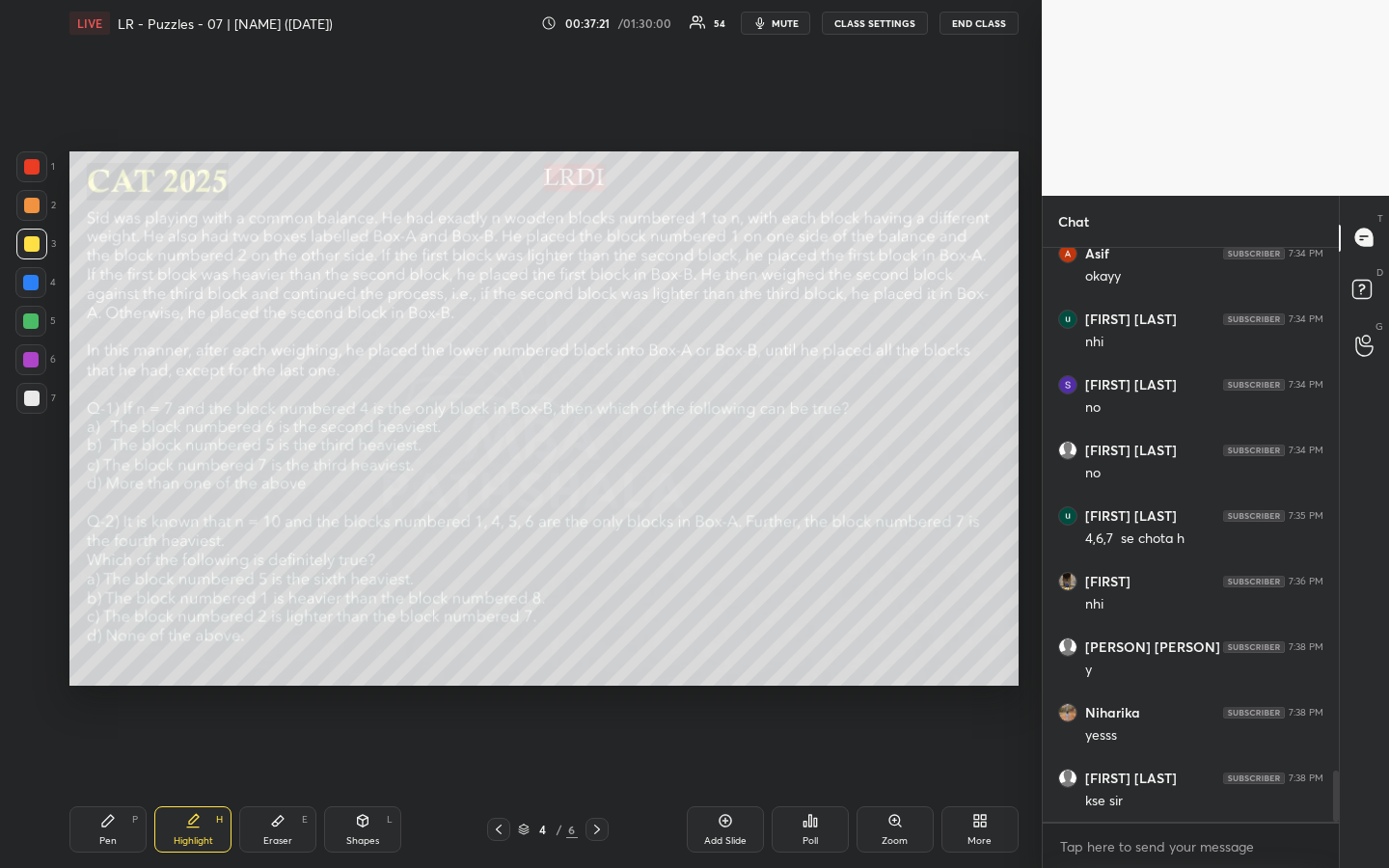 click on "Pen P" at bounding box center [108, 829] 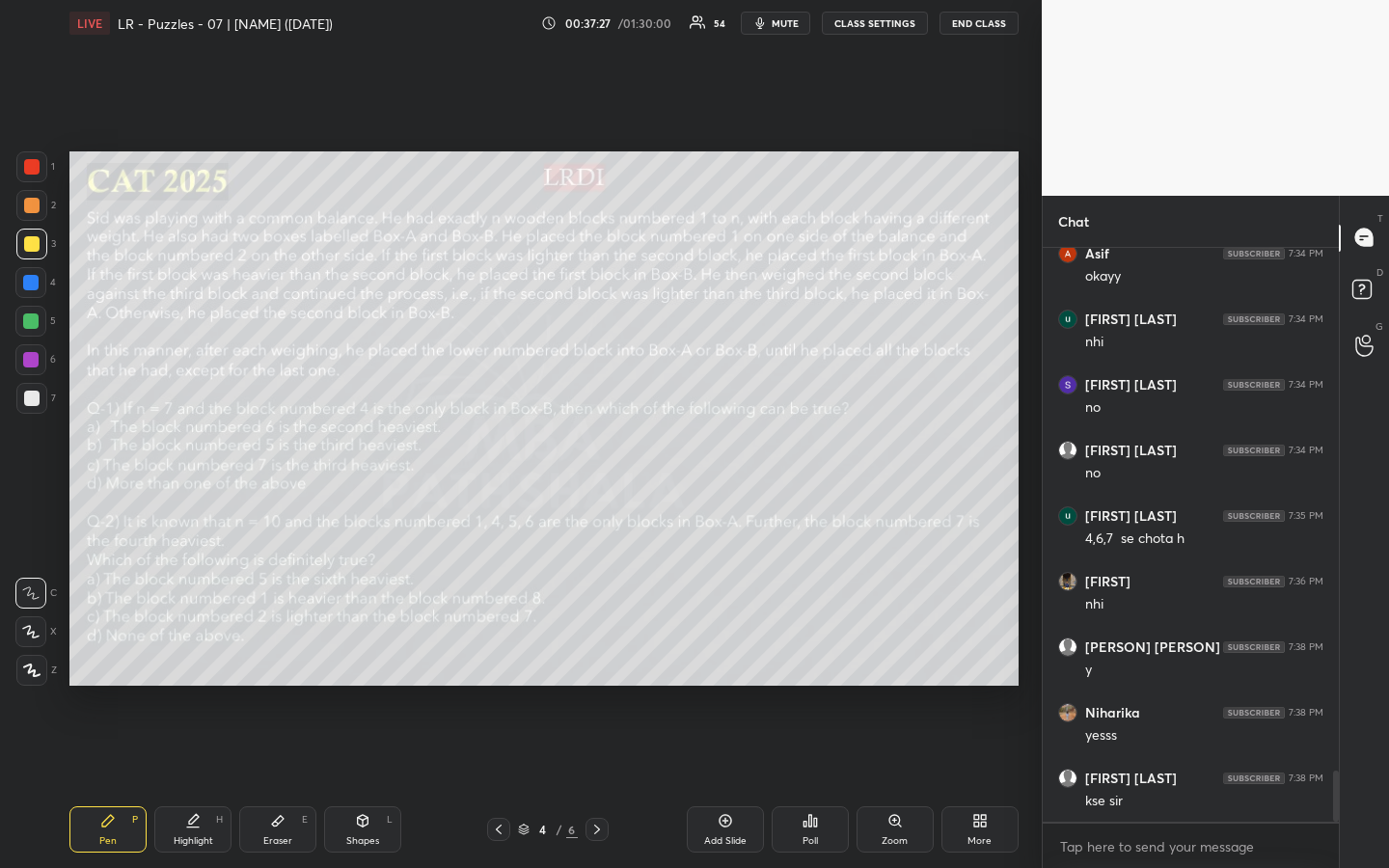 drag, startPoint x: 192, startPoint y: 833, endPoint x: 220, endPoint y: 823, distance: 29.732137 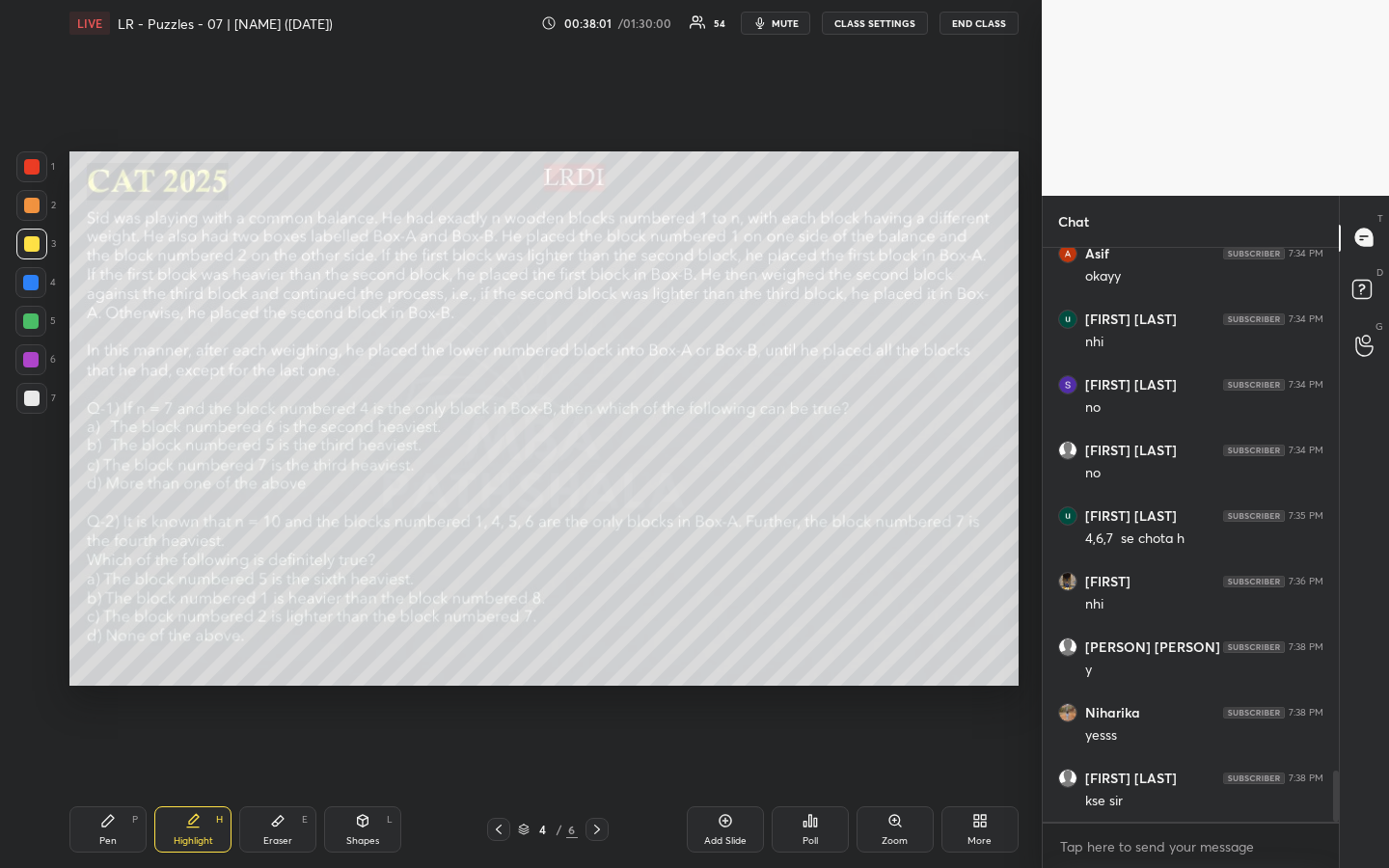 click 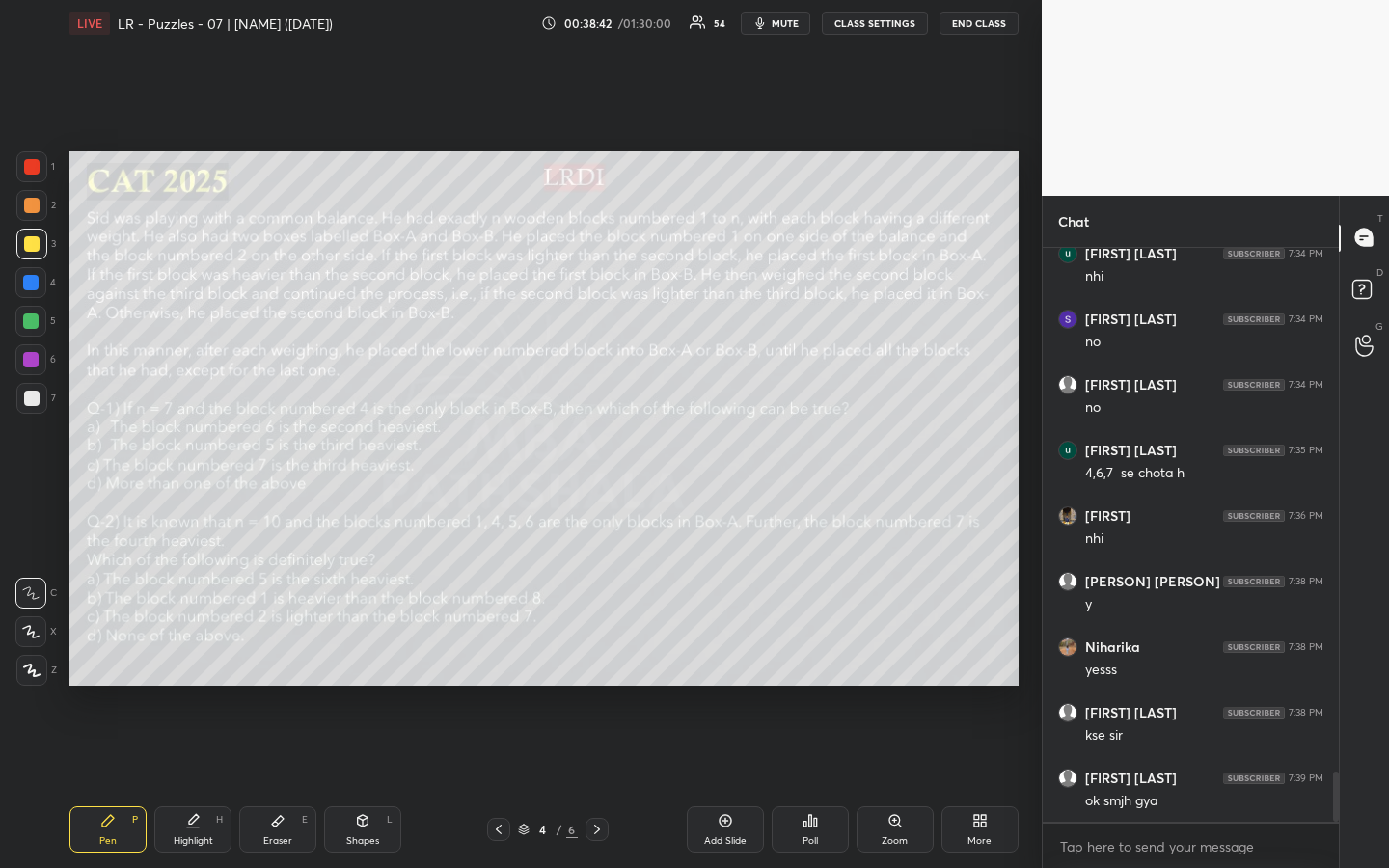 scroll, scrollTop: 6015, scrollLeft: 0, axis: vertical 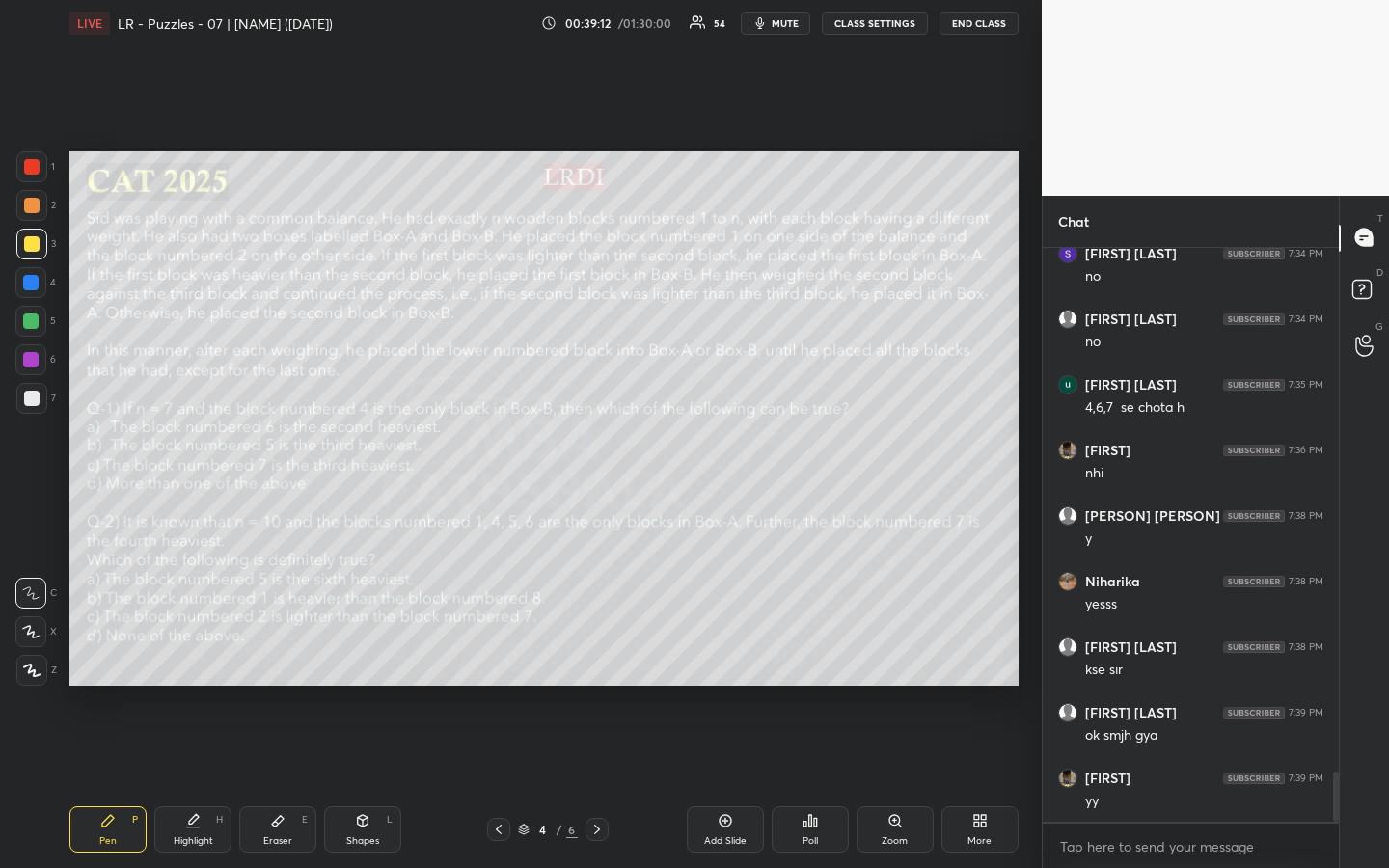 click on "Eraser E" at bounding box center (278, 829) 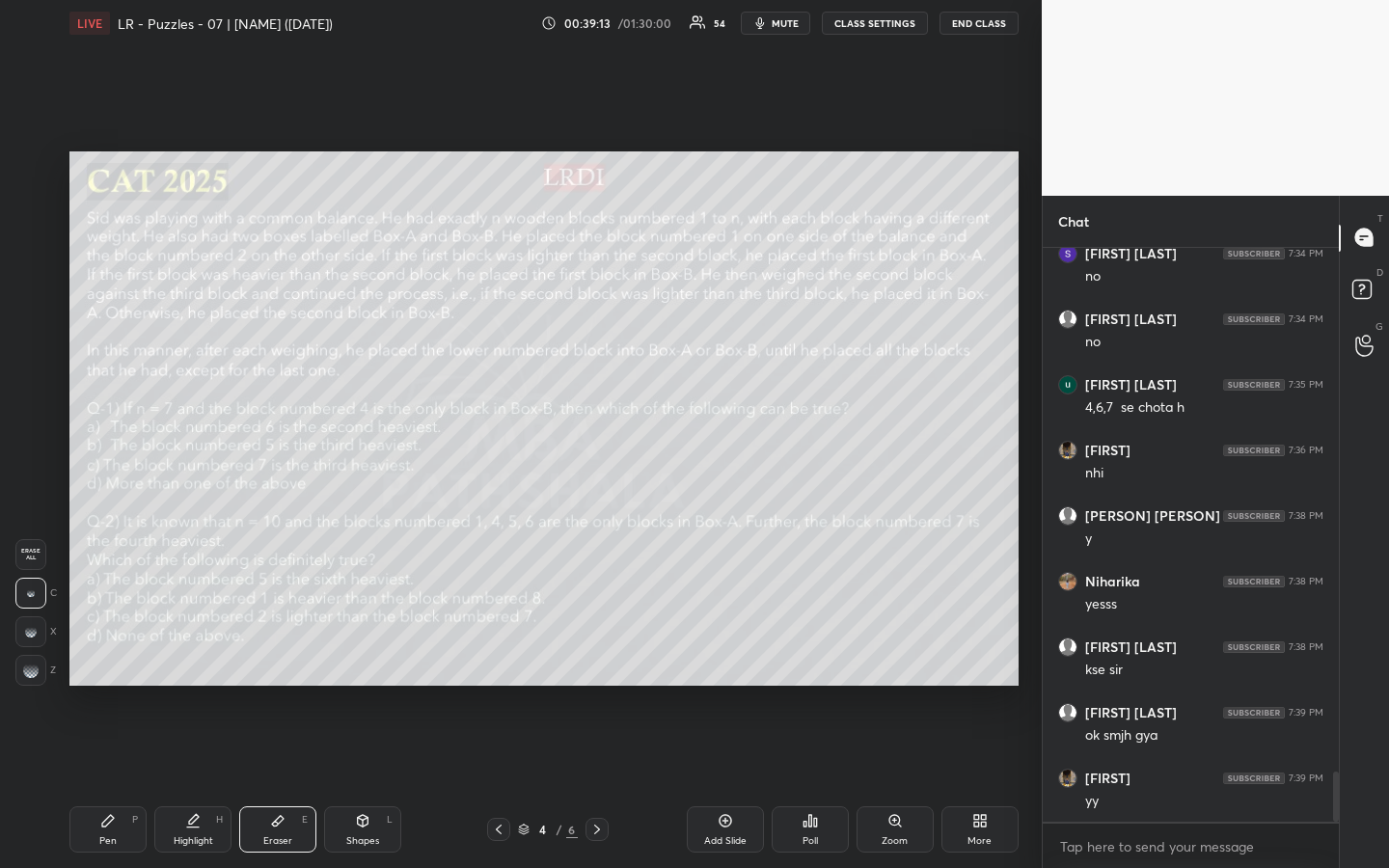 drag, startPoint x: 288, startPoint y: 832, endPoint x: 275, endPoint y: 805, distance: 29.966648 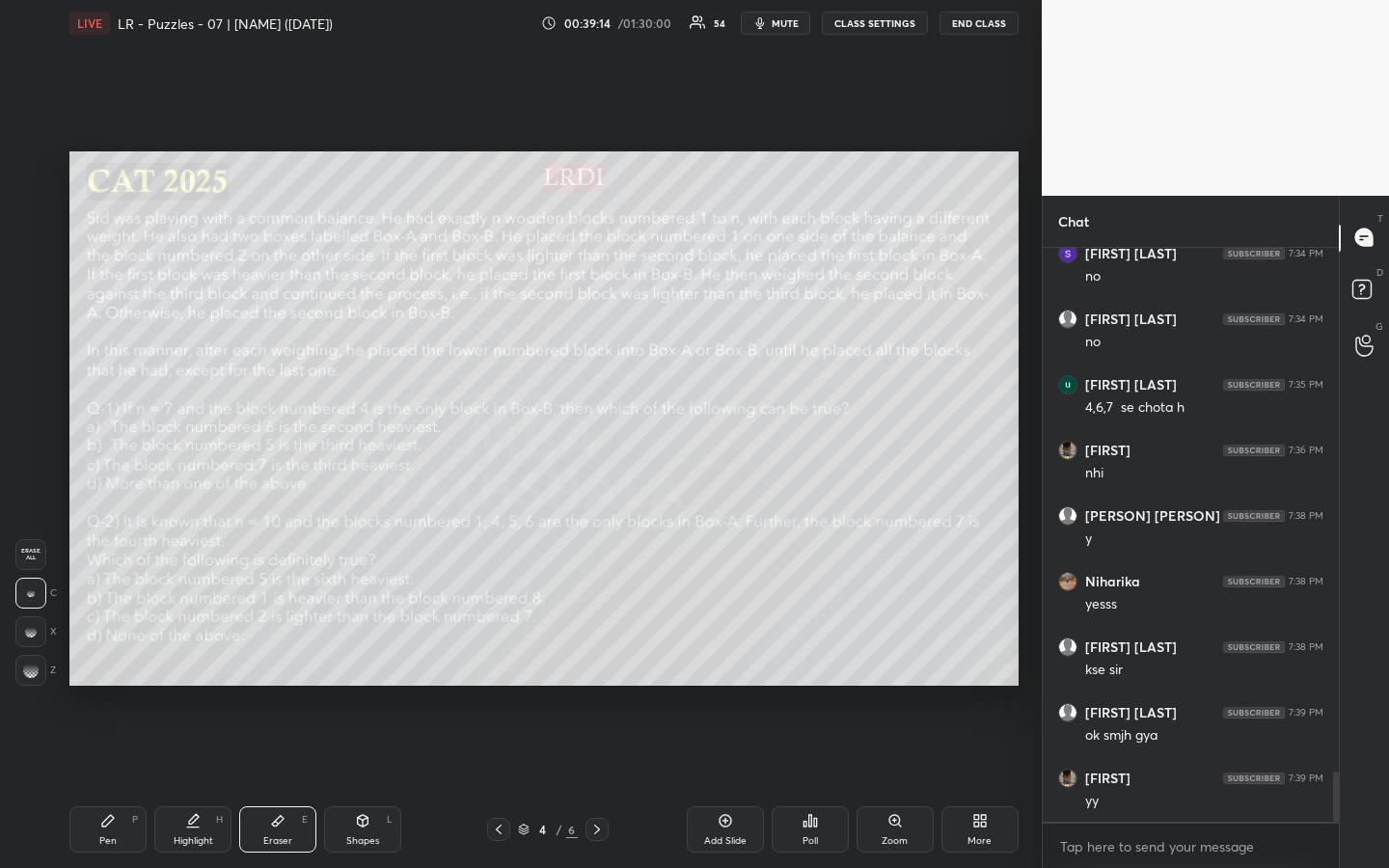 click 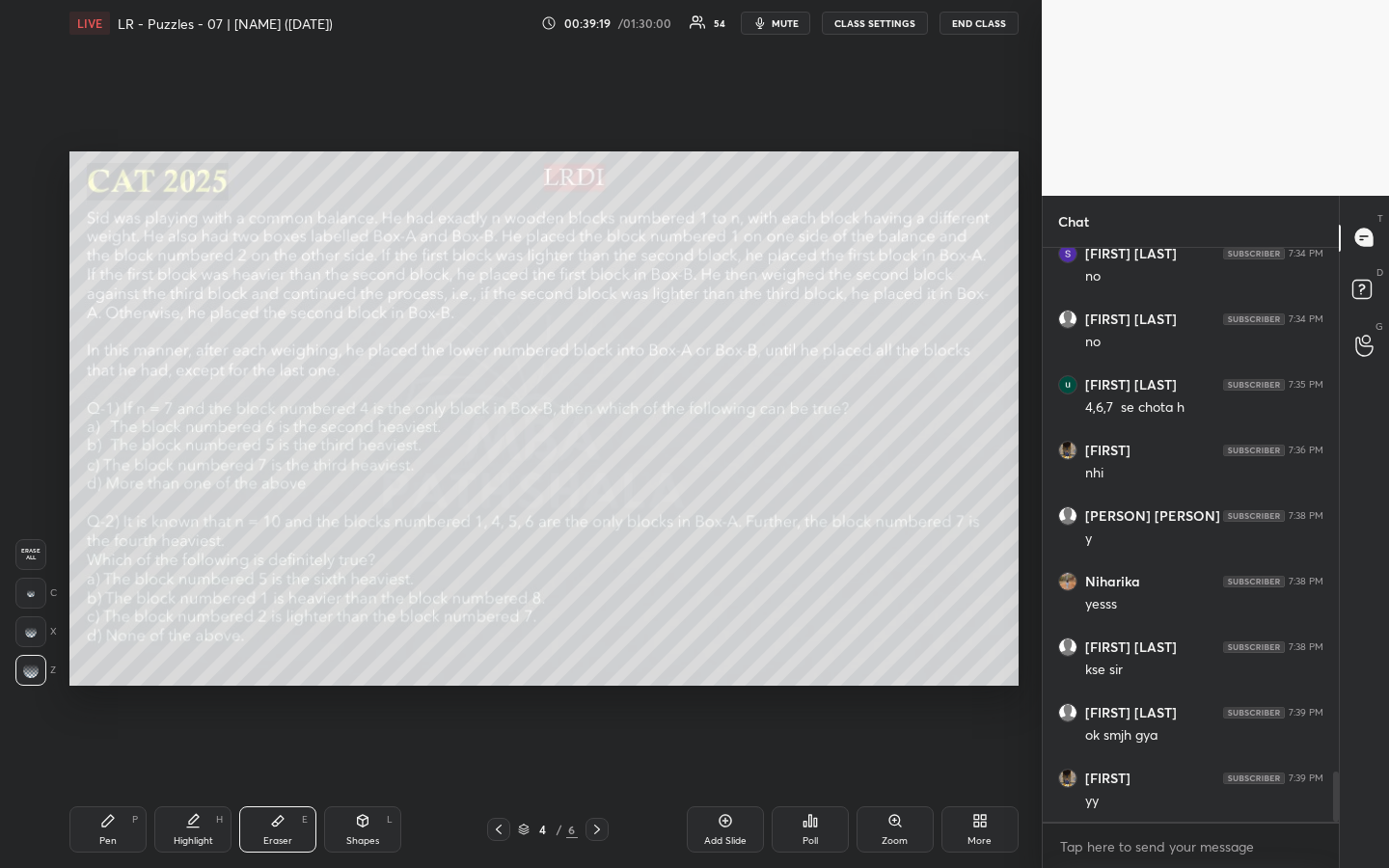 click on "Pen P" at bounding box center [108, 829] 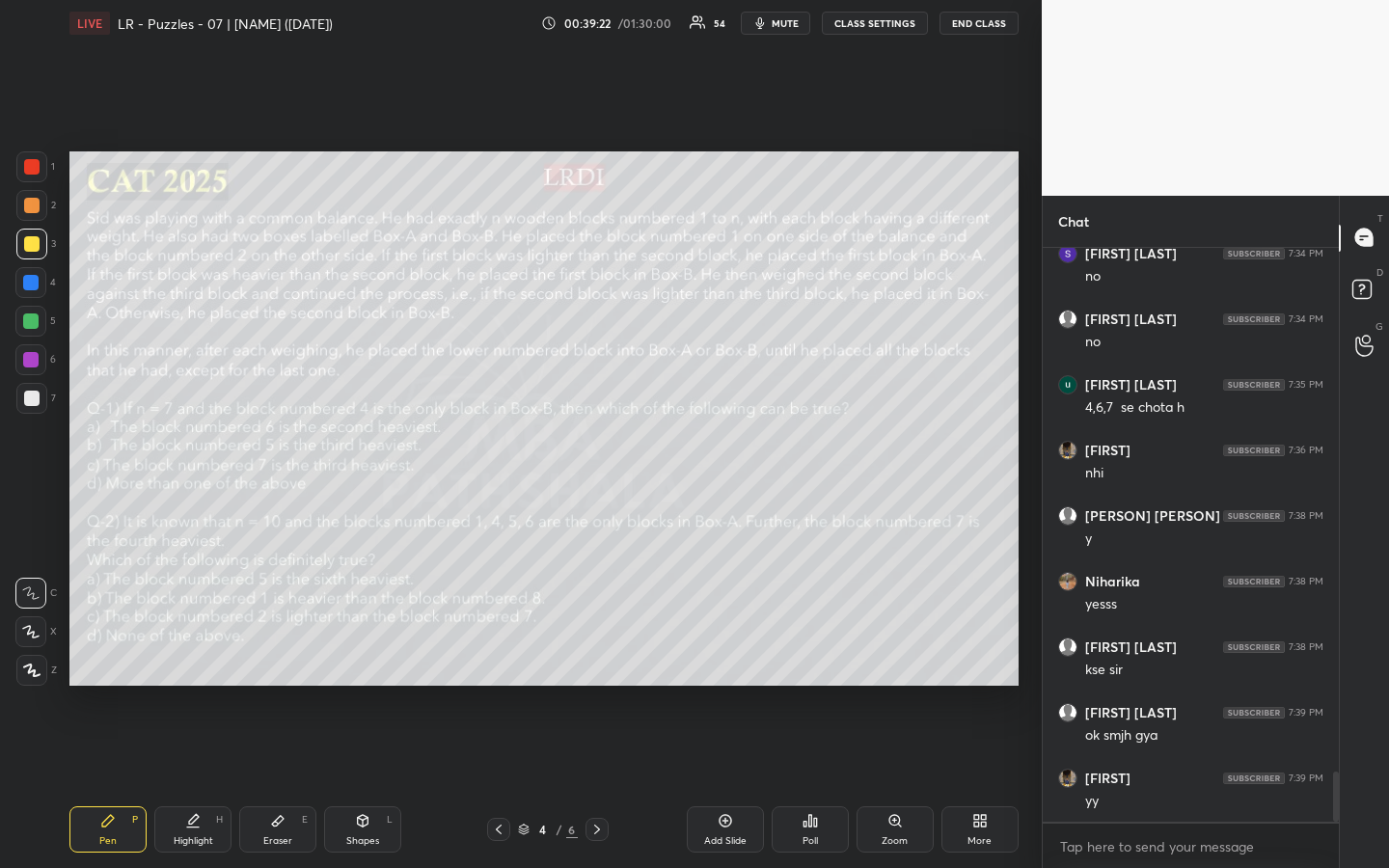 scroll, scrollTop: 6081, scrollLeft: 0, axis: vertical 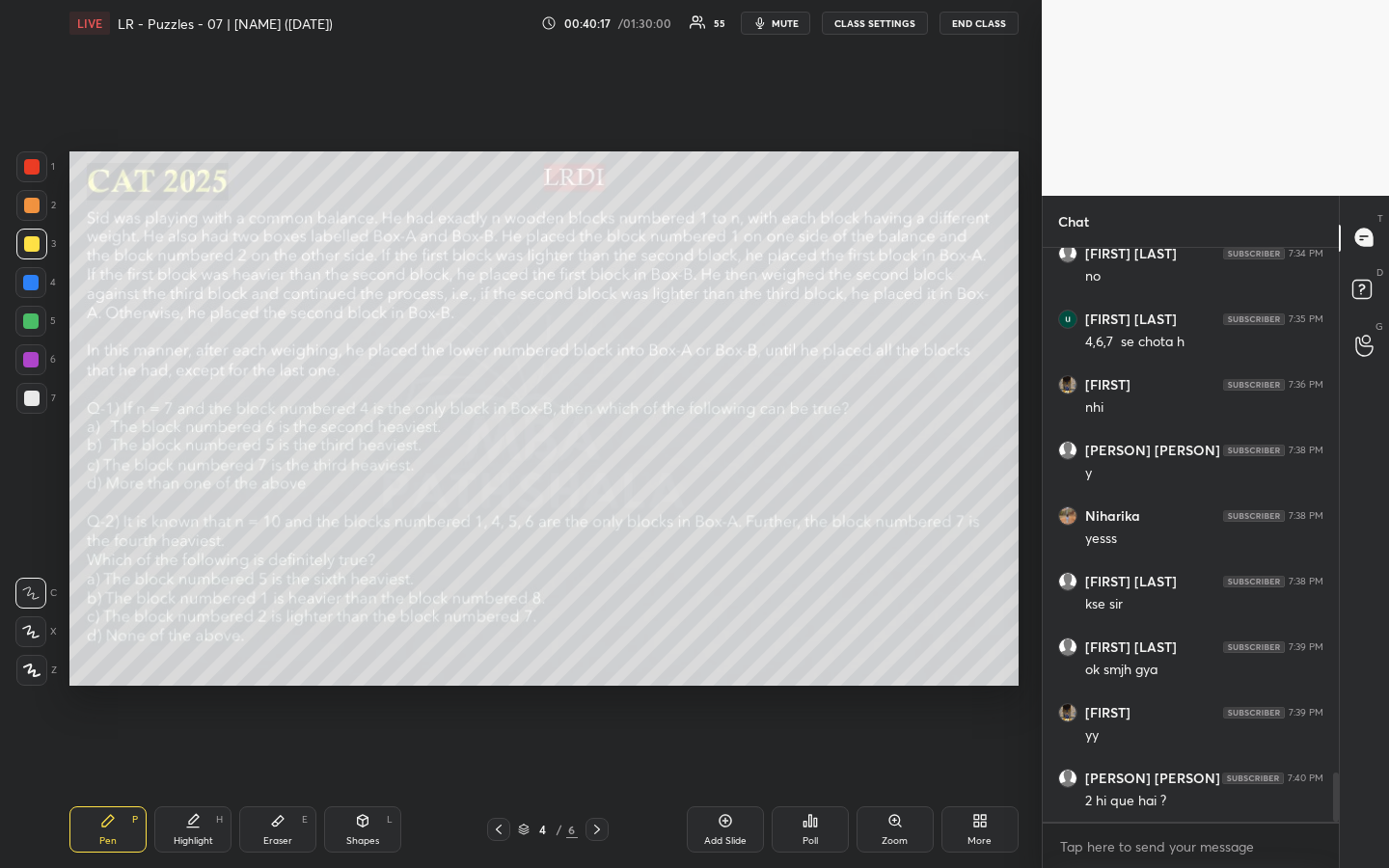 click 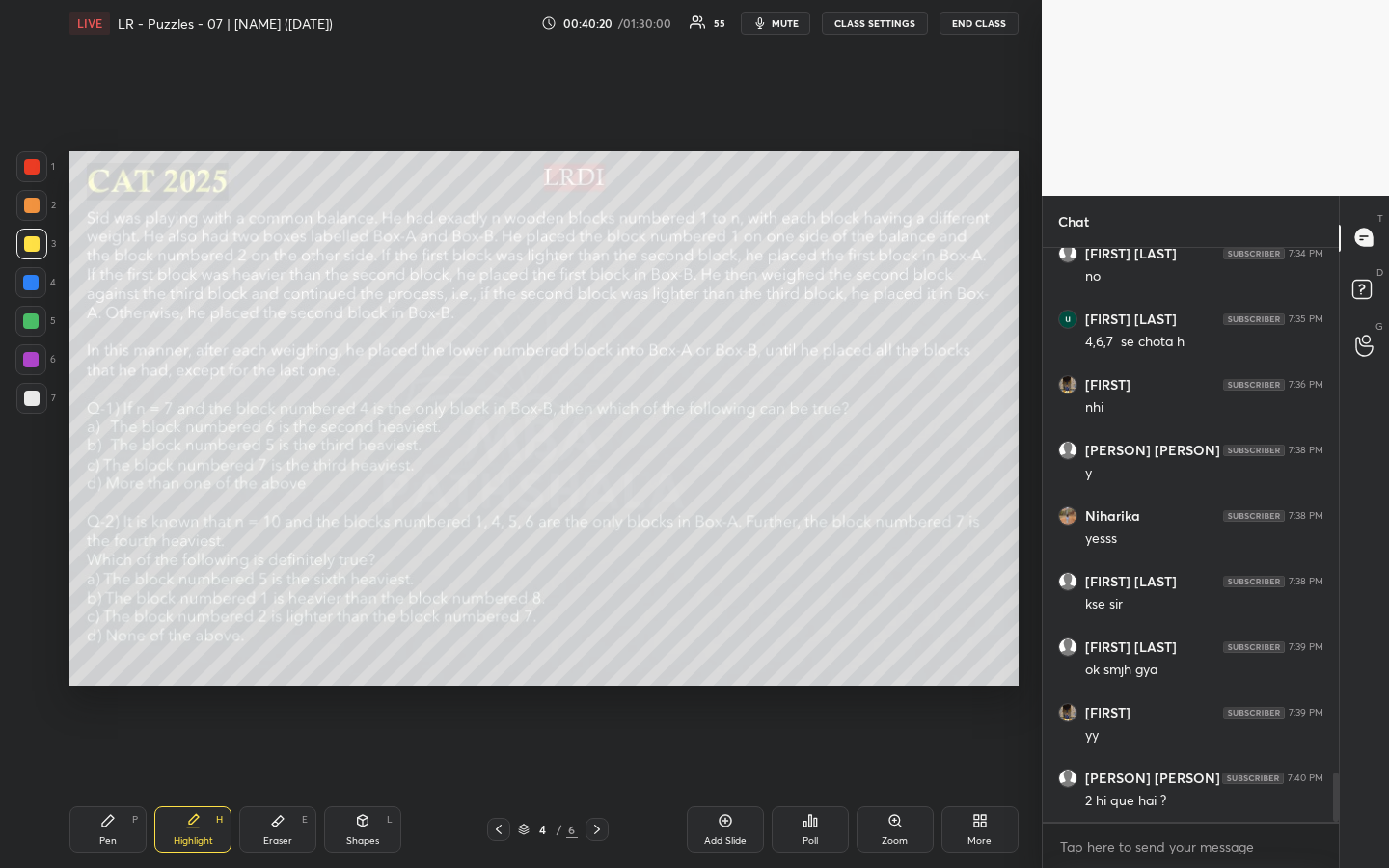 click on "Pen" at bounding box center [108, 841] 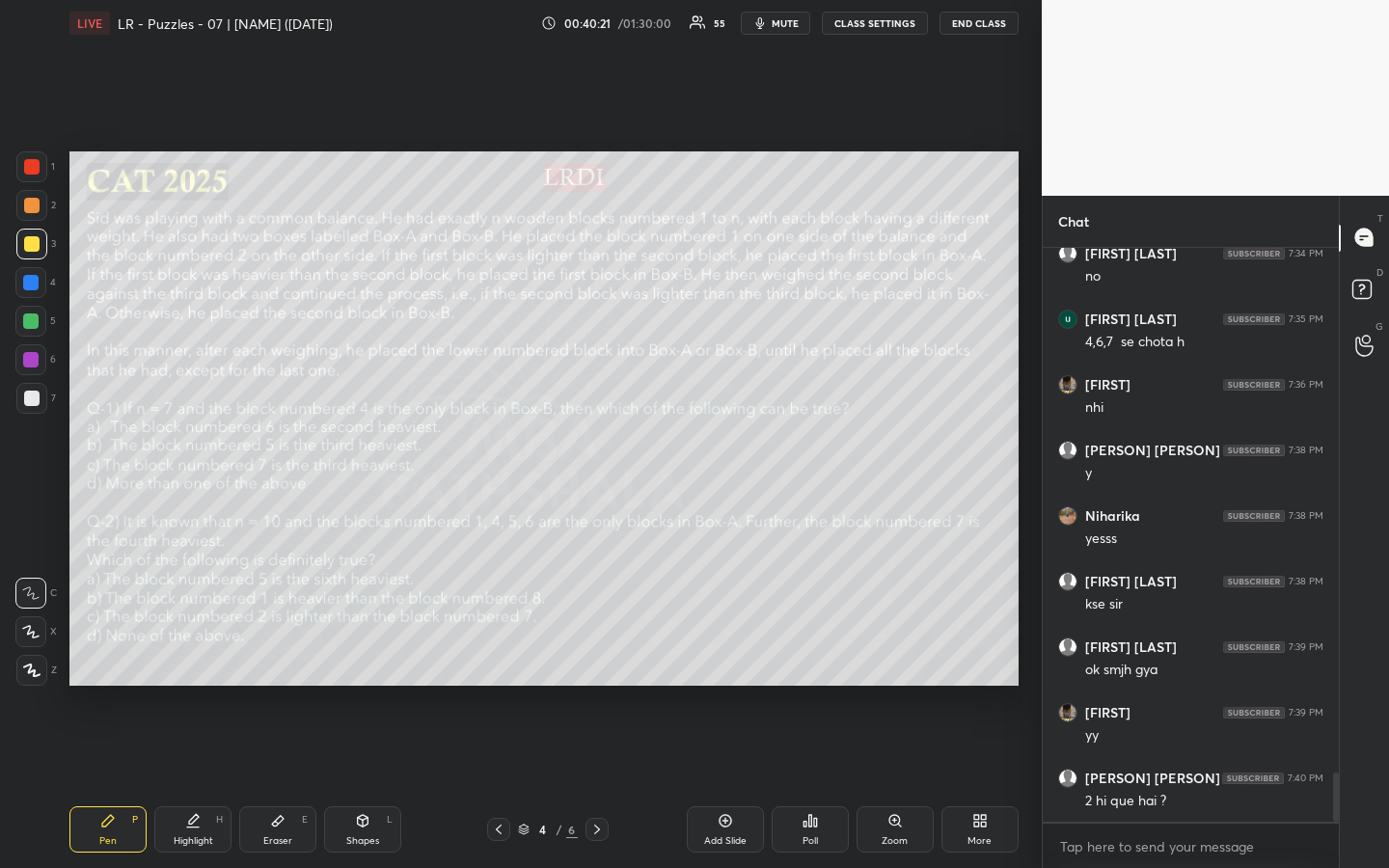 click at bounding box center (32, 398) 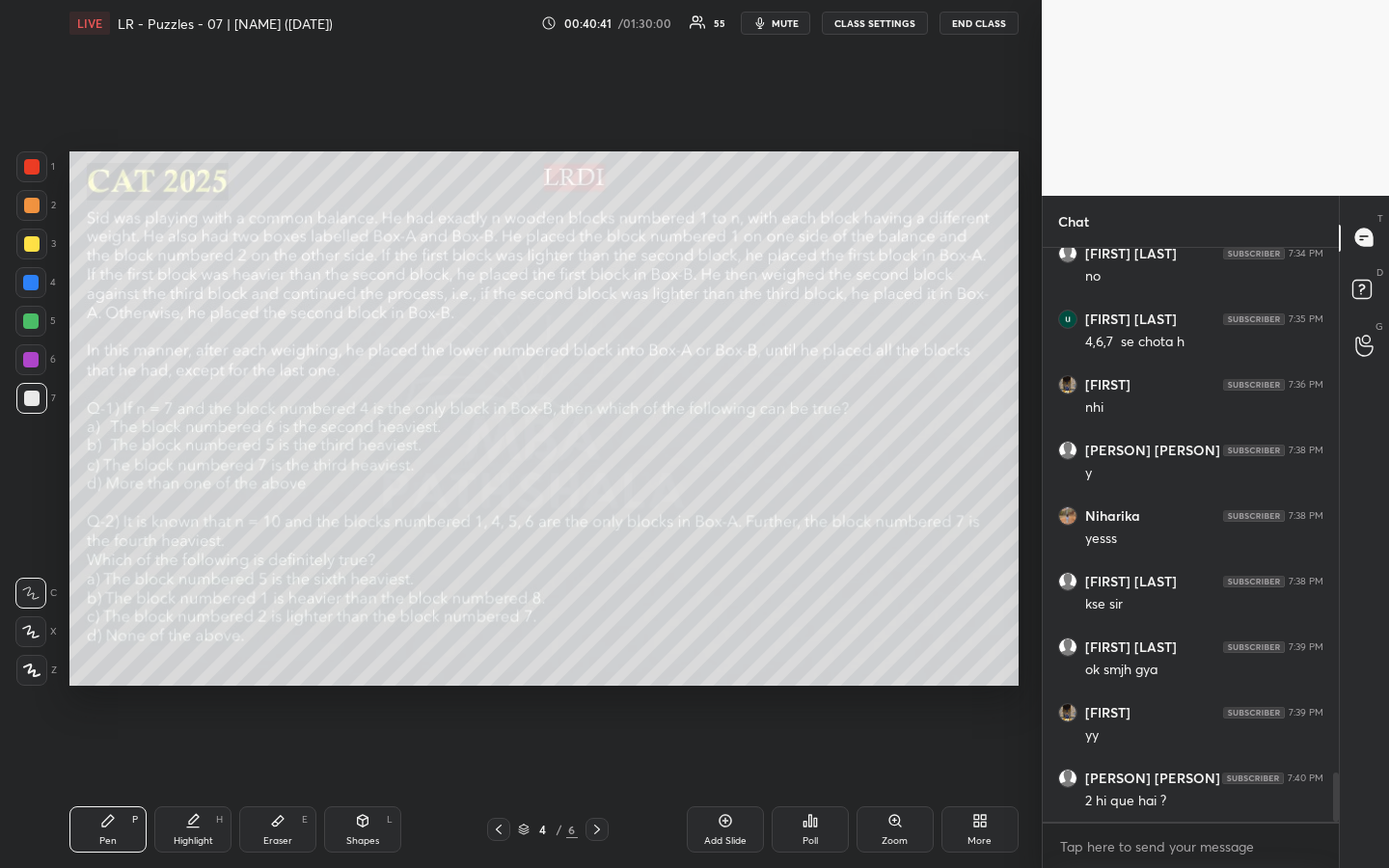 drag, startPoint x: 190, startPoint y: 820, endPoint x: 195, endPoint y: 809, distance: 12.083046 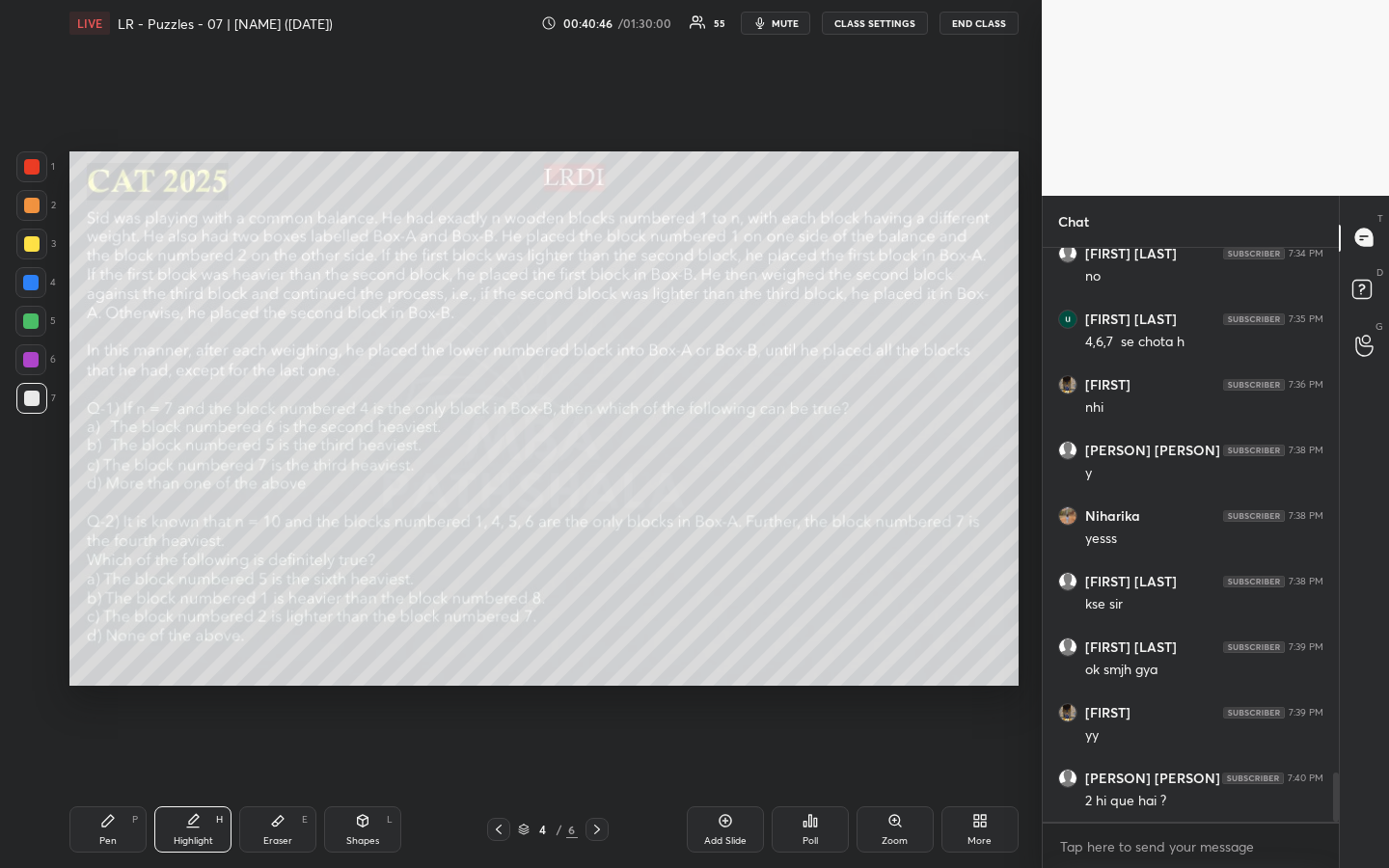 click on "Pen P" at bounding box center (108, 829) 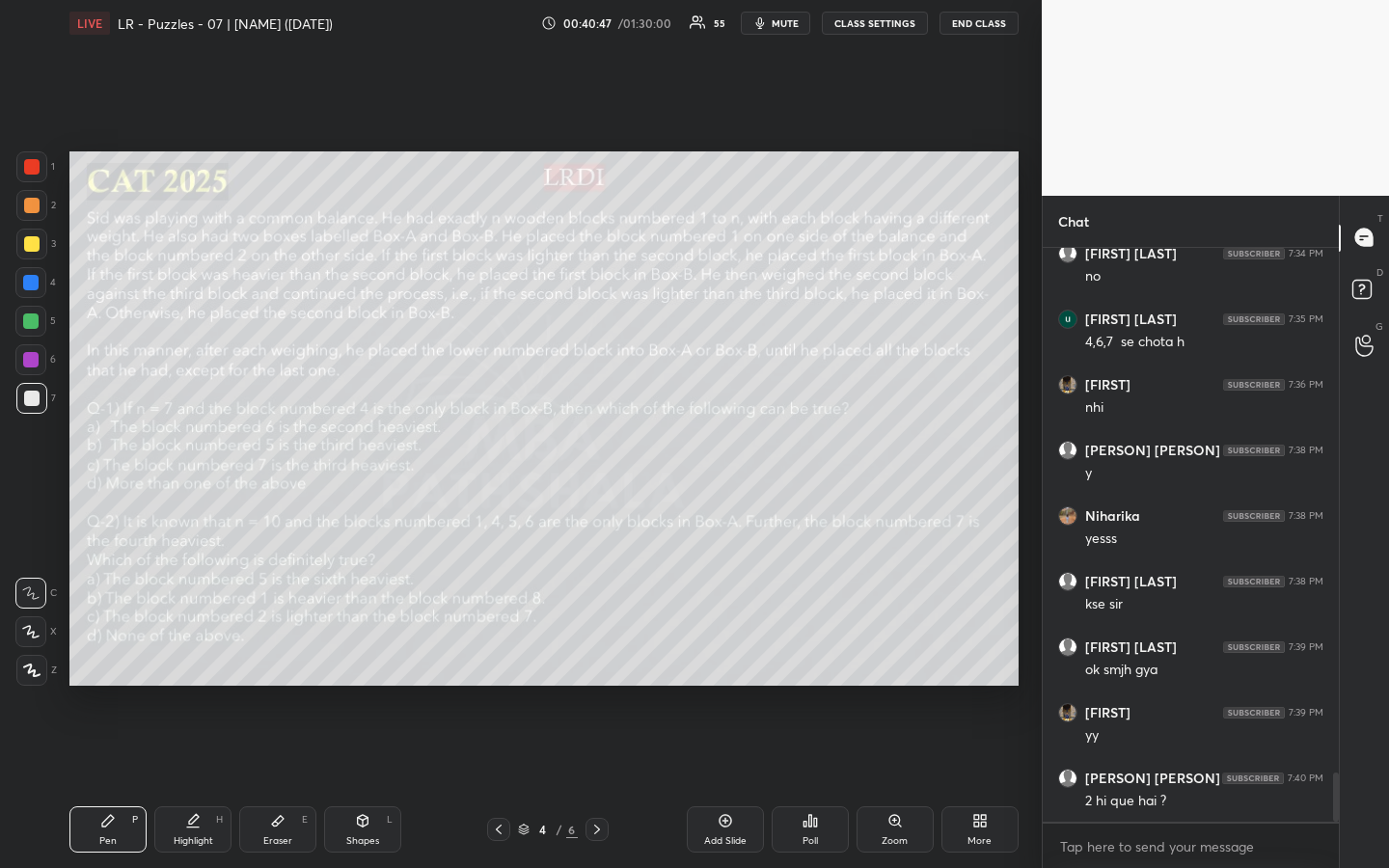 click on "Highlight H" at bounding box center (193, 829) 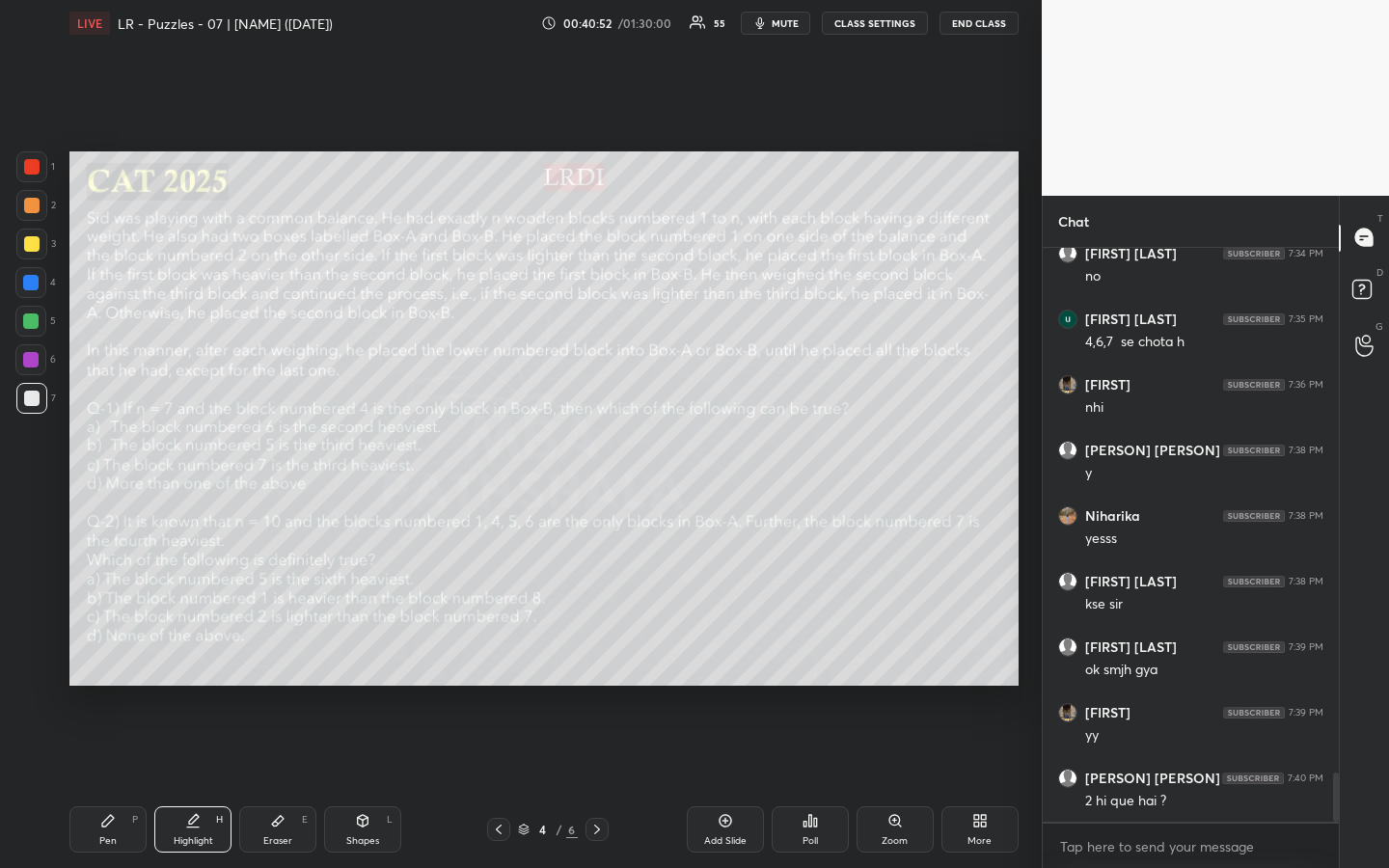 click on "Pen" at bounding box center (108, 841) 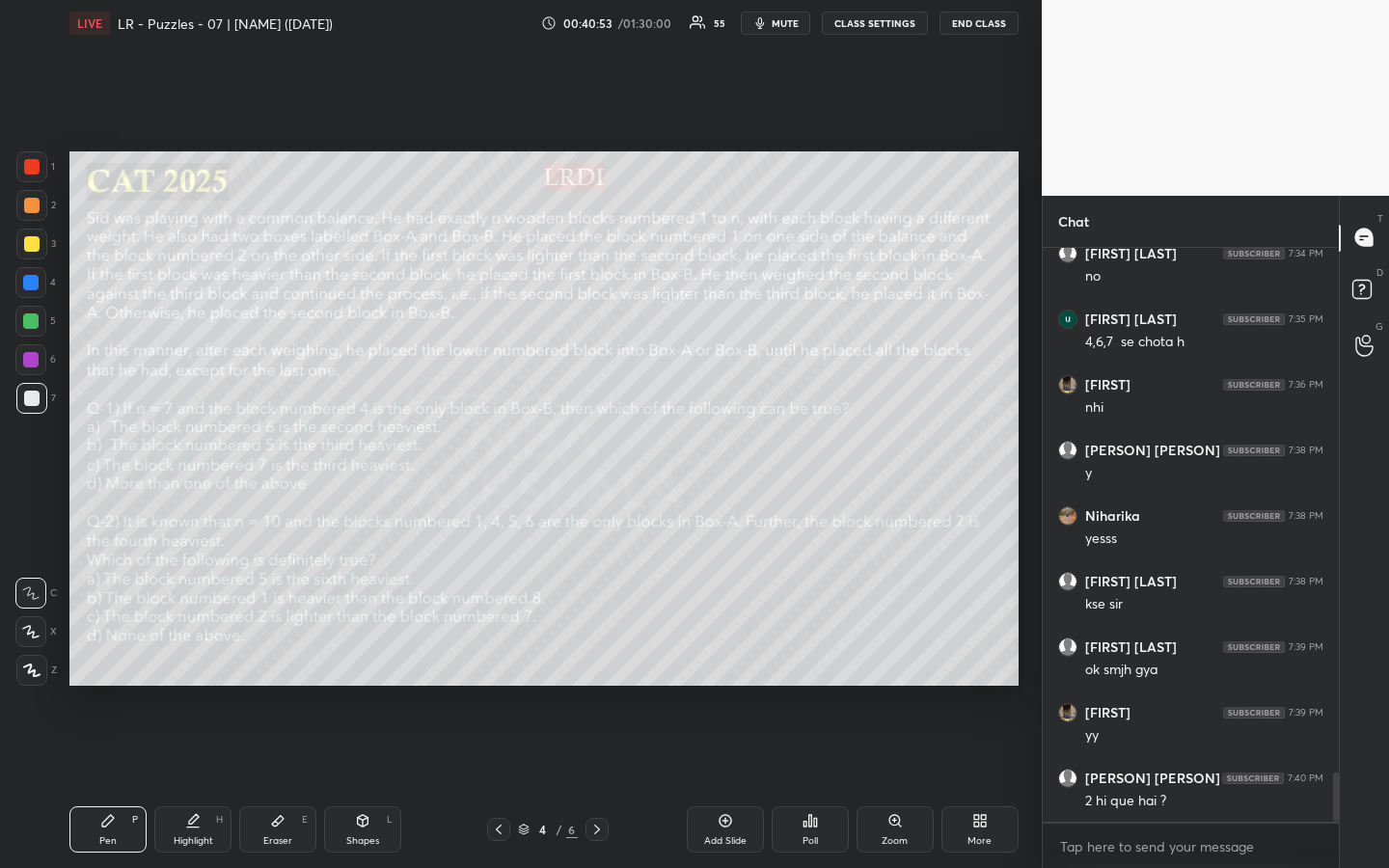 drag, startPoint x: 29, startPoint y: 247, endPoint x: 45, endPoint y: 274, distance: 31.38471 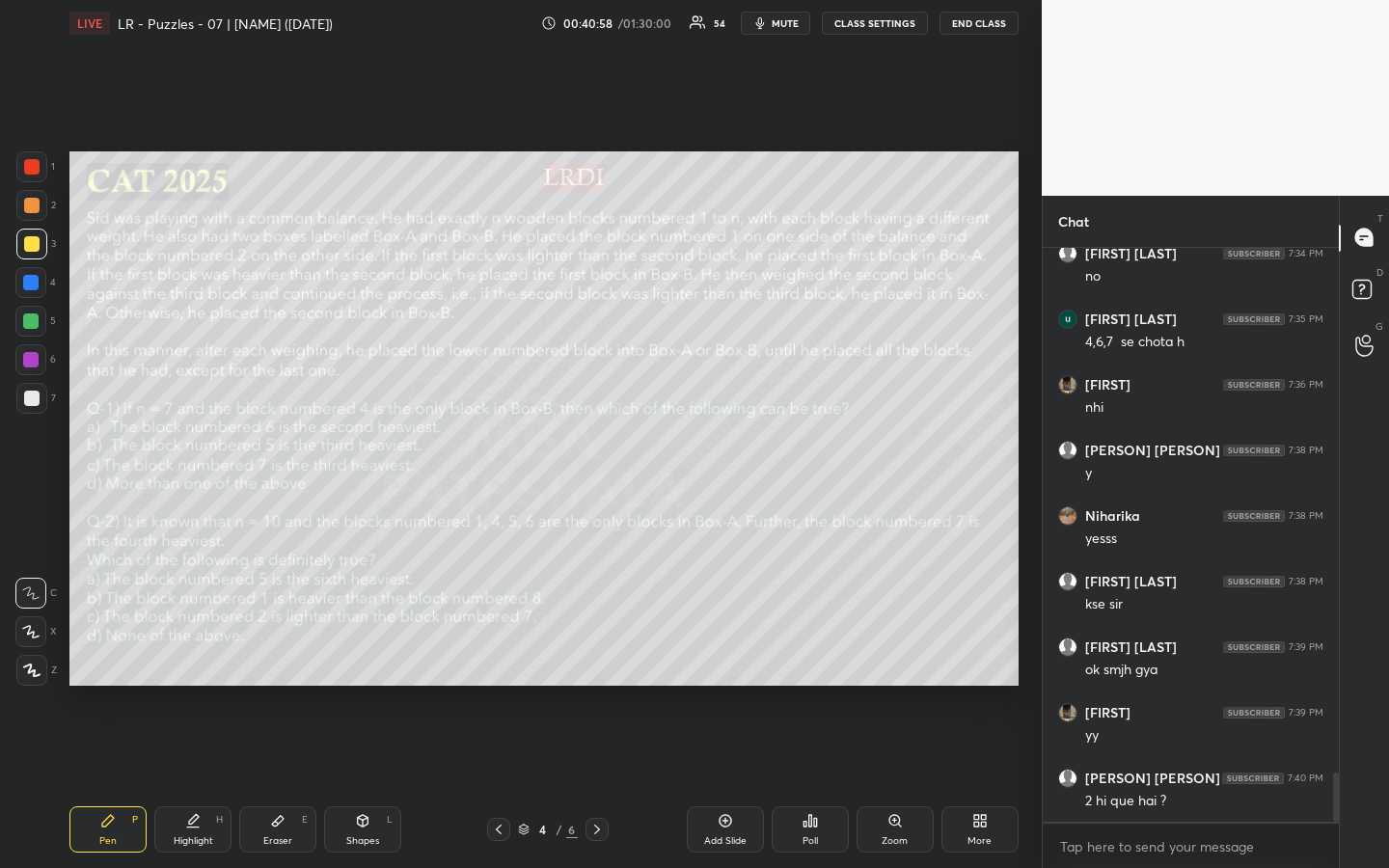 click on "Highlight" at bounding box center [193, 841] 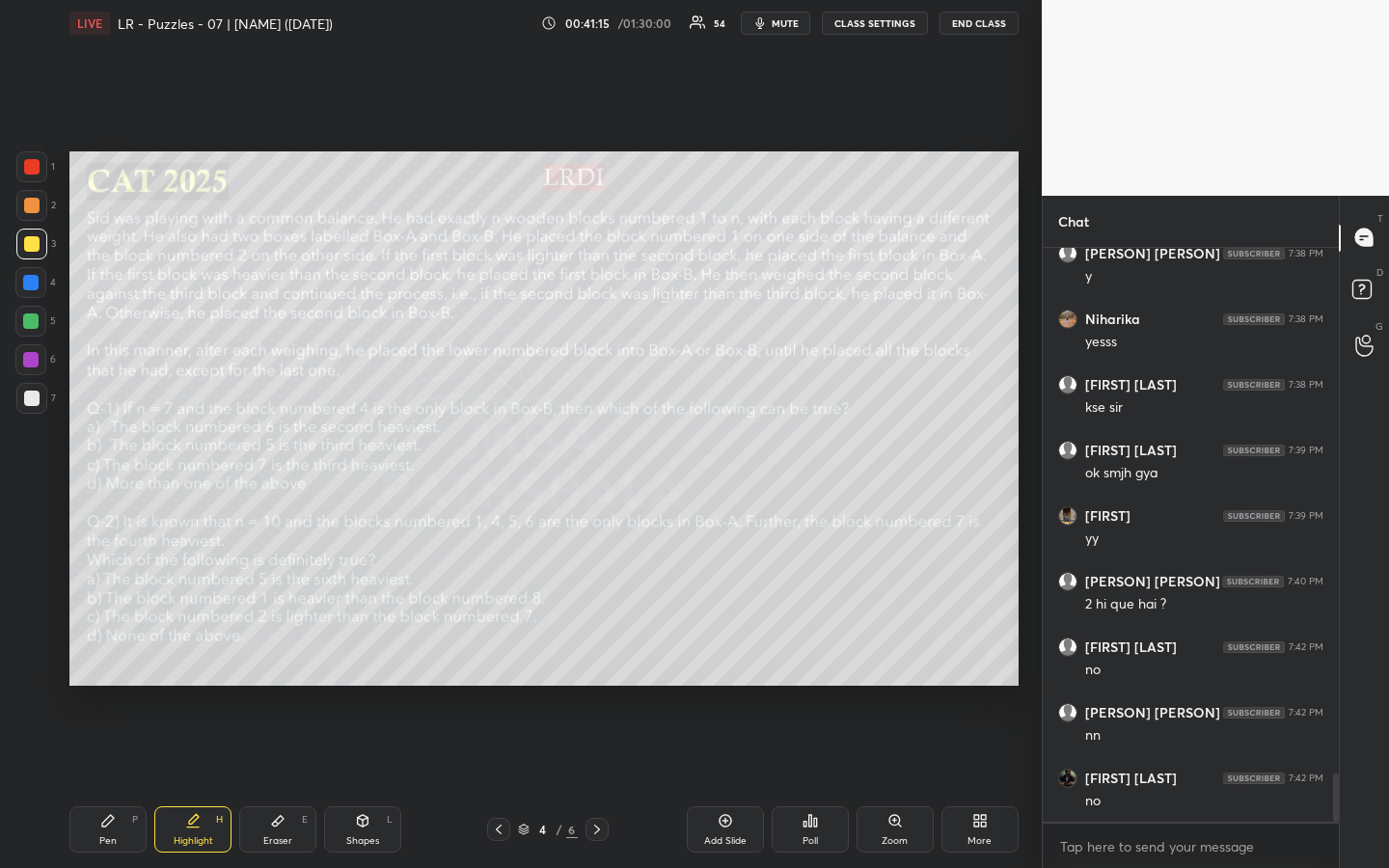 scroll, scrollTop: 6343, scrollLeft: 0, axis: vertical 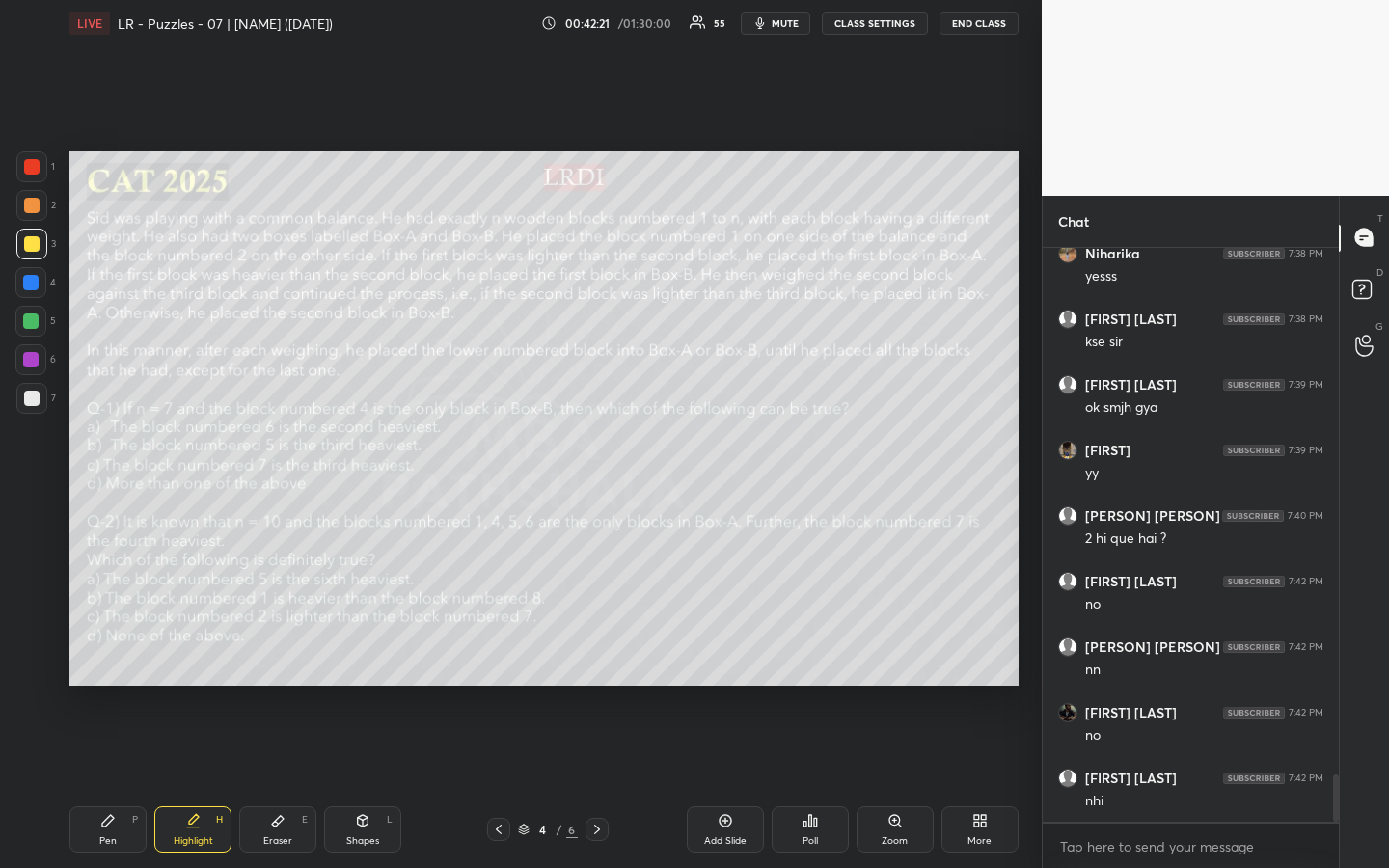 click on "Eraser E" at bounding box center [278, 829] 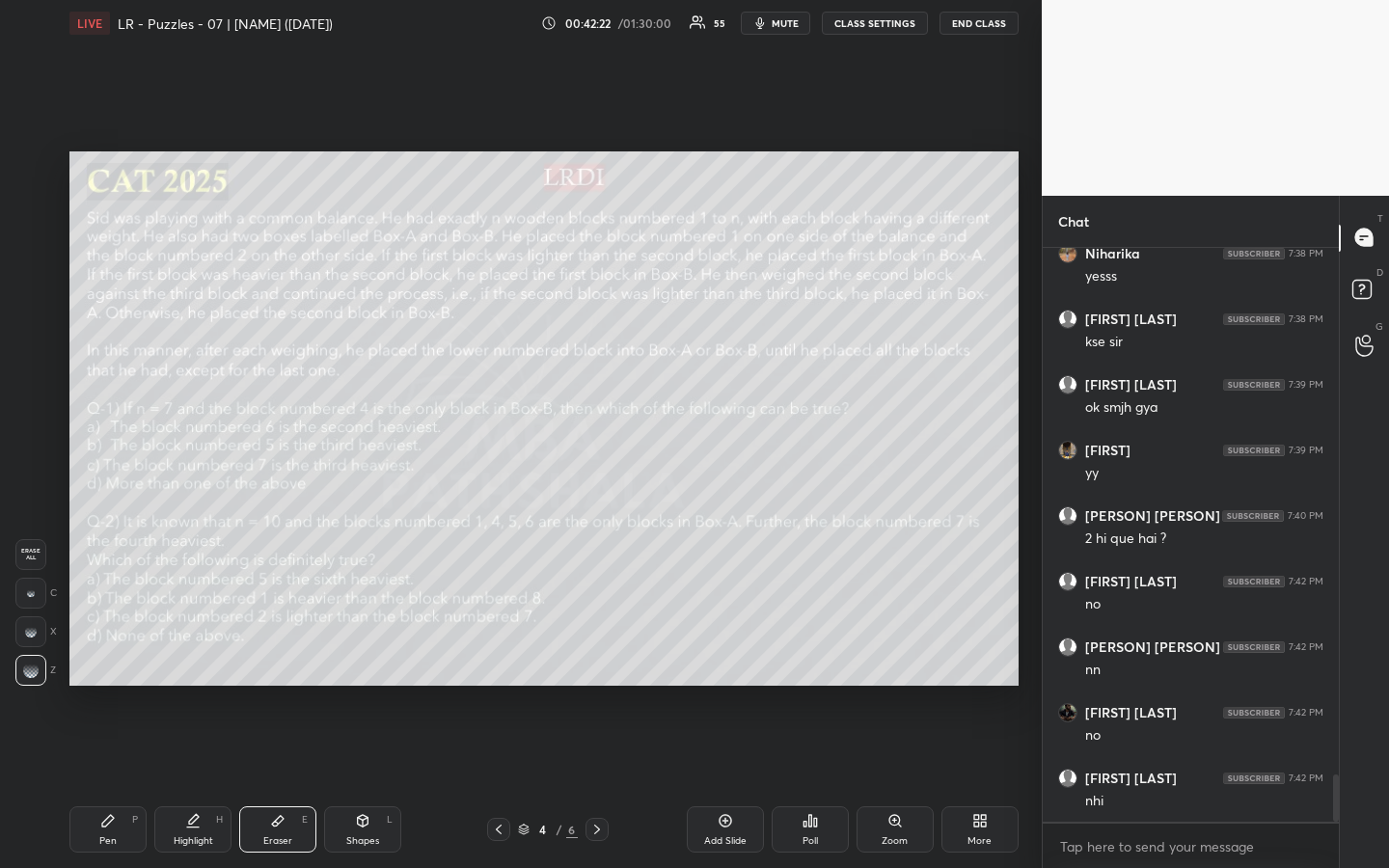scroll, scrollTop: 6409, scrollLeft: 0, axis: vertical 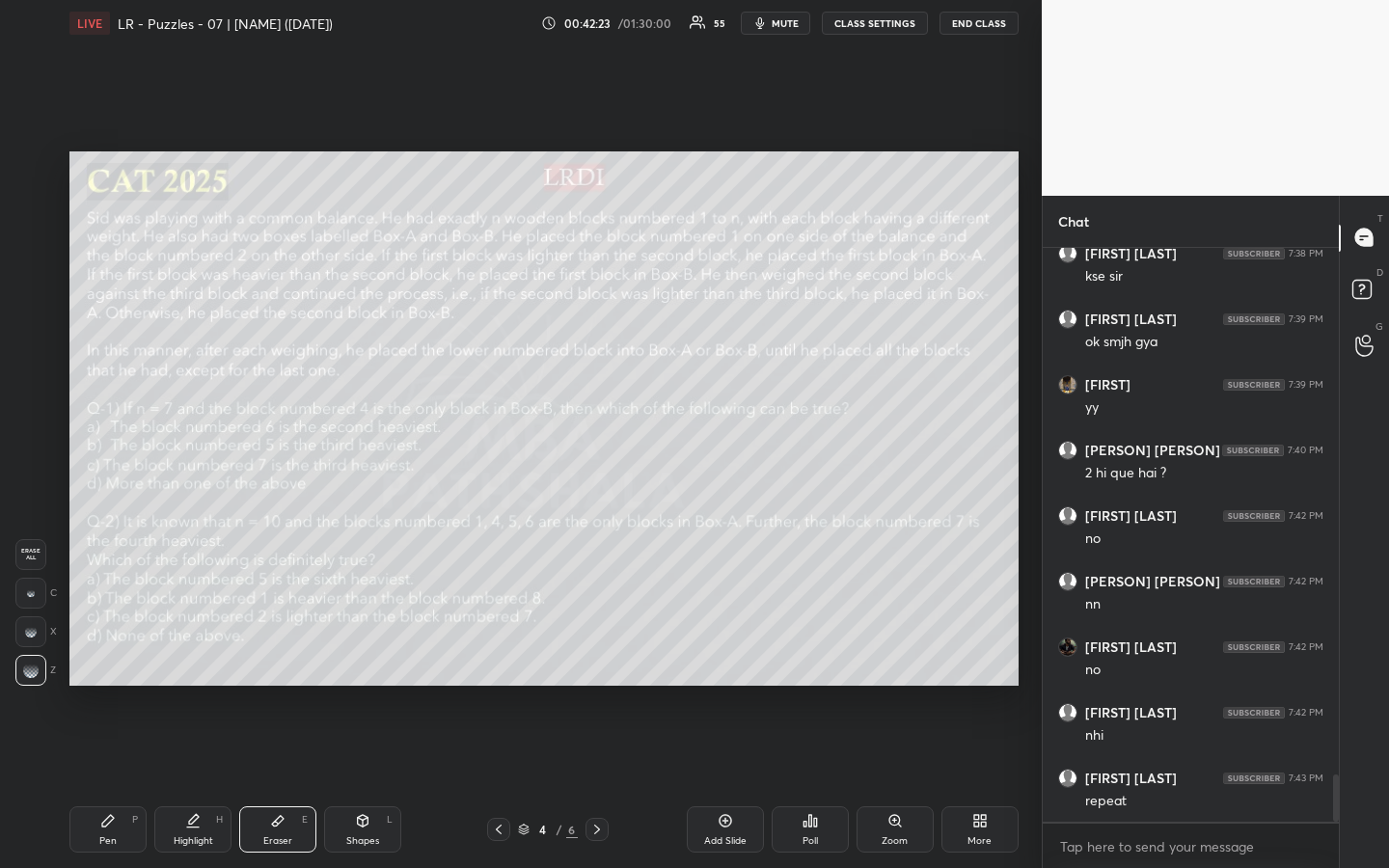 drag, startPoint x: 115, startPoint y: 825, endPoint x: 138, endPoint y: 816, distance: 24.698178 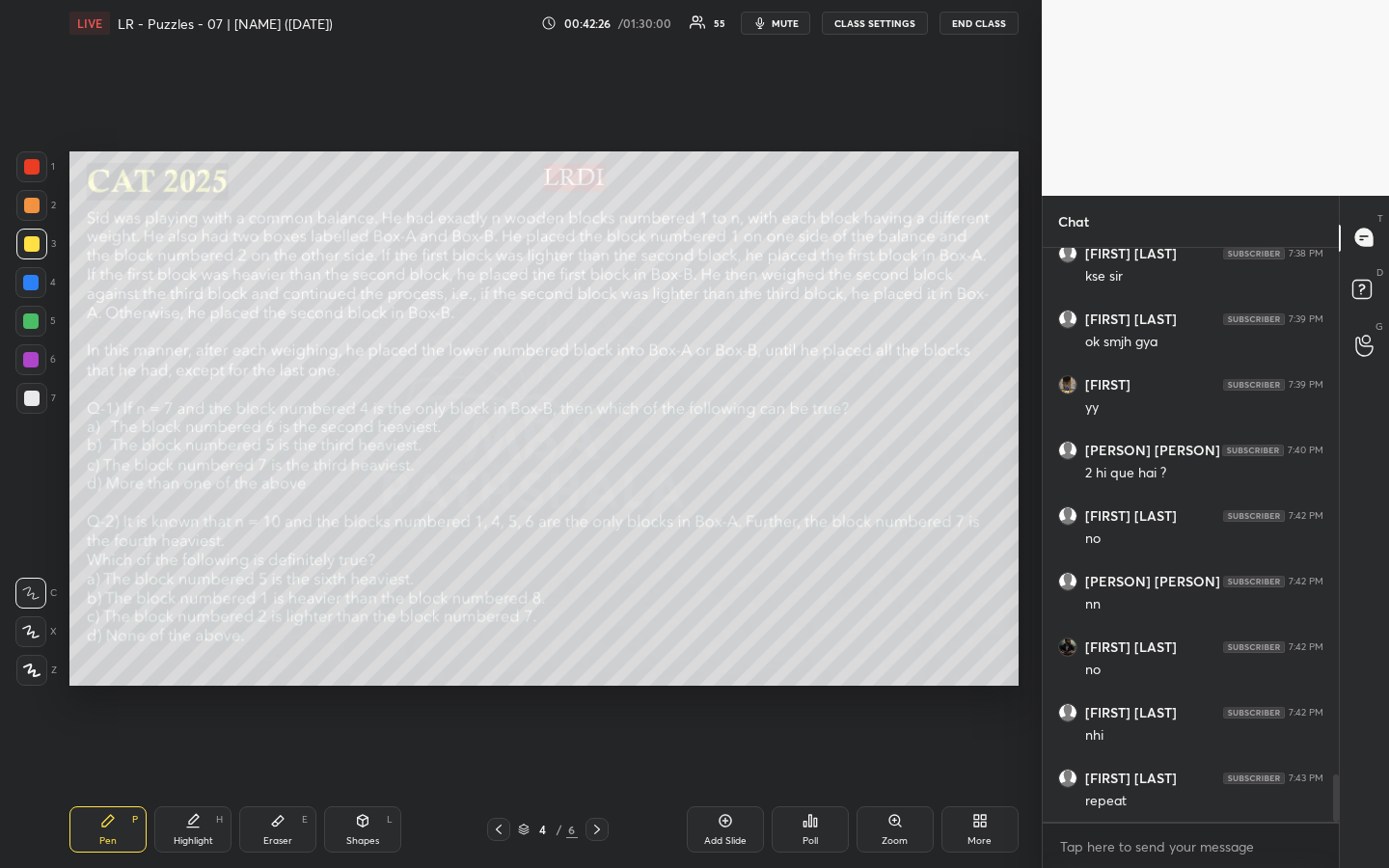 click at bounding box center (32, 398) 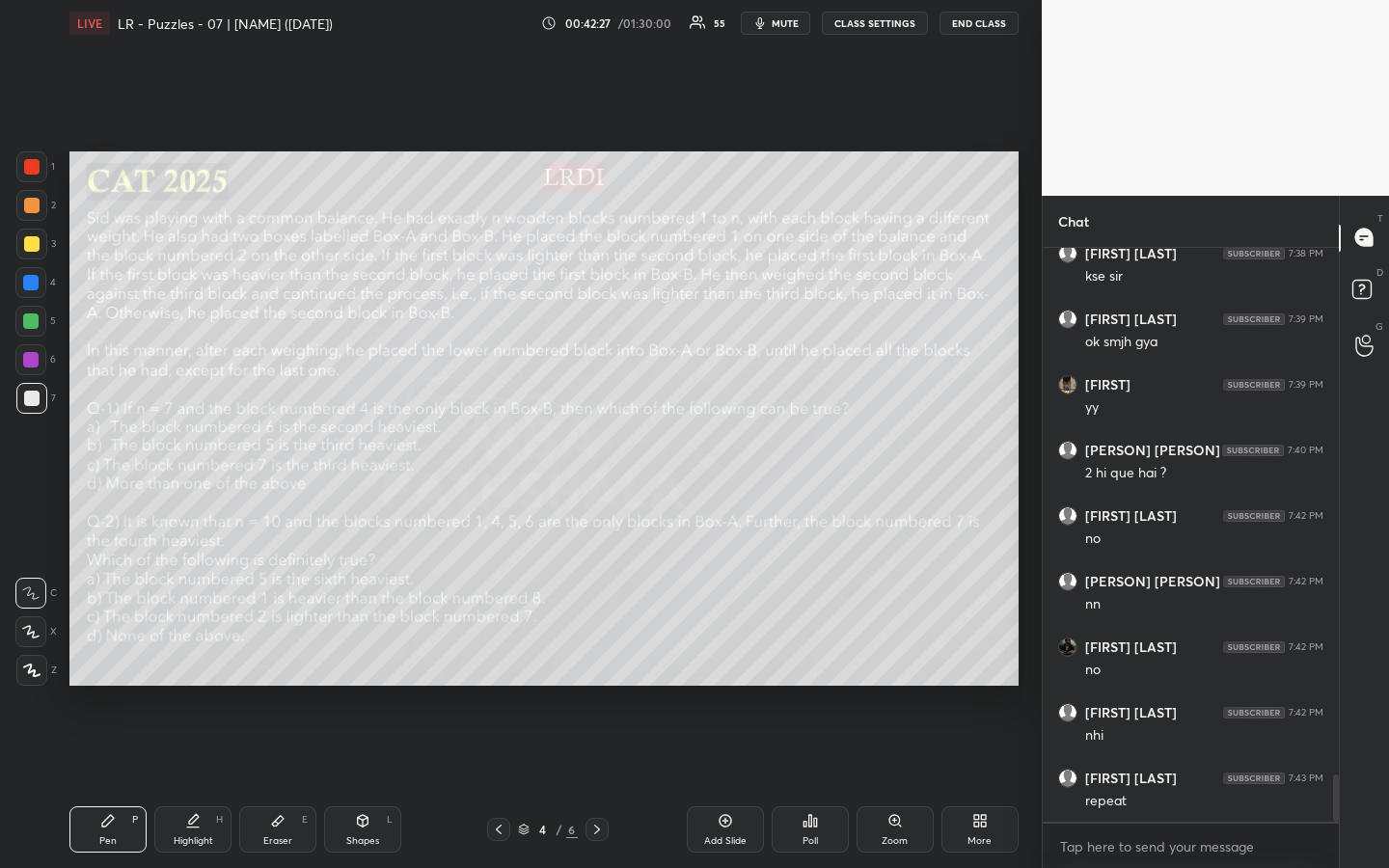 drag, startPoint x: 183, startPoint y: 824, endPoint x: 206, endPoint y: 811, distance: 26.41969 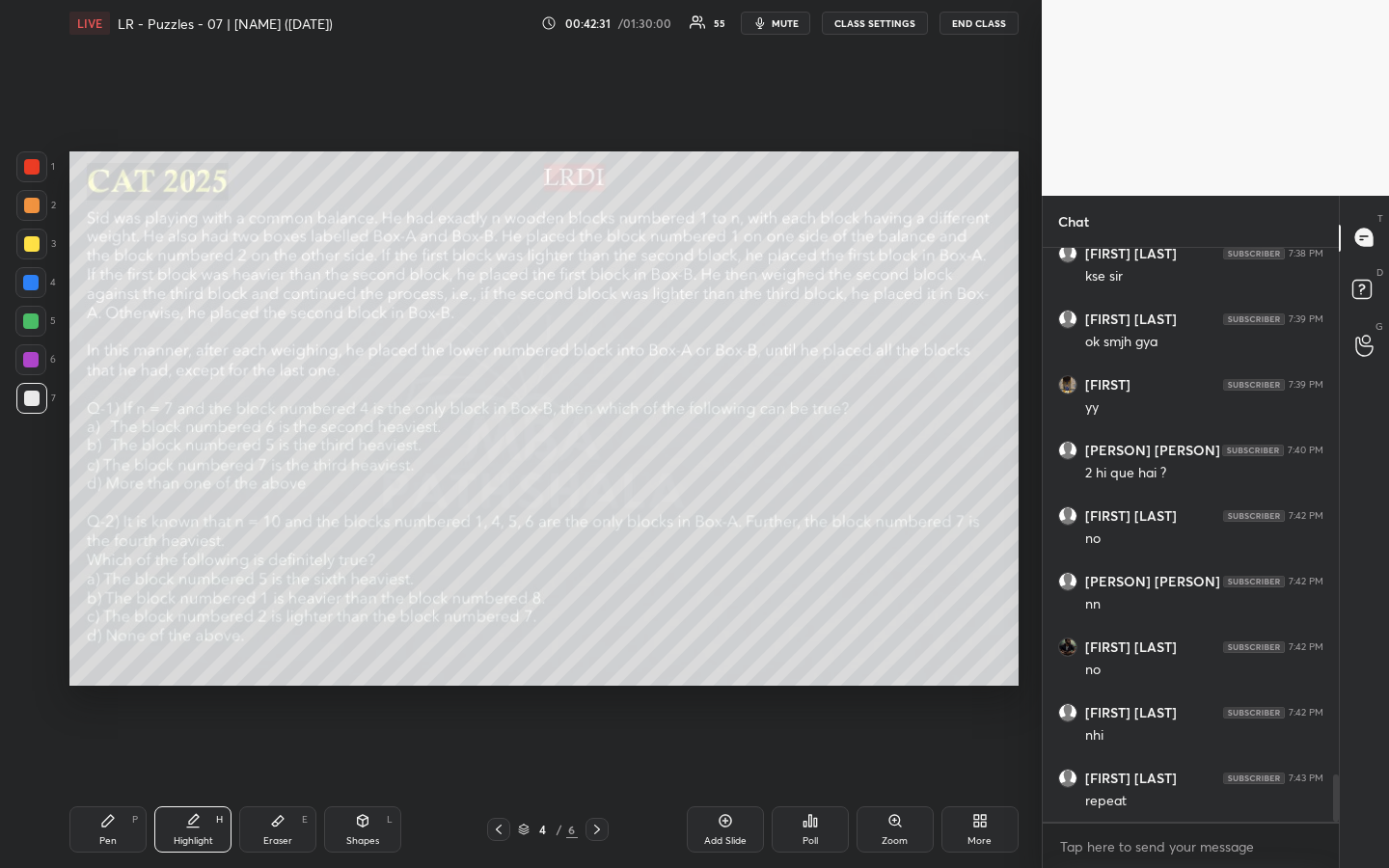 drag, startPoint x: 32, startPoint y: 244, endPoint x: 42, endPoint y: 263, distance: 21.470911 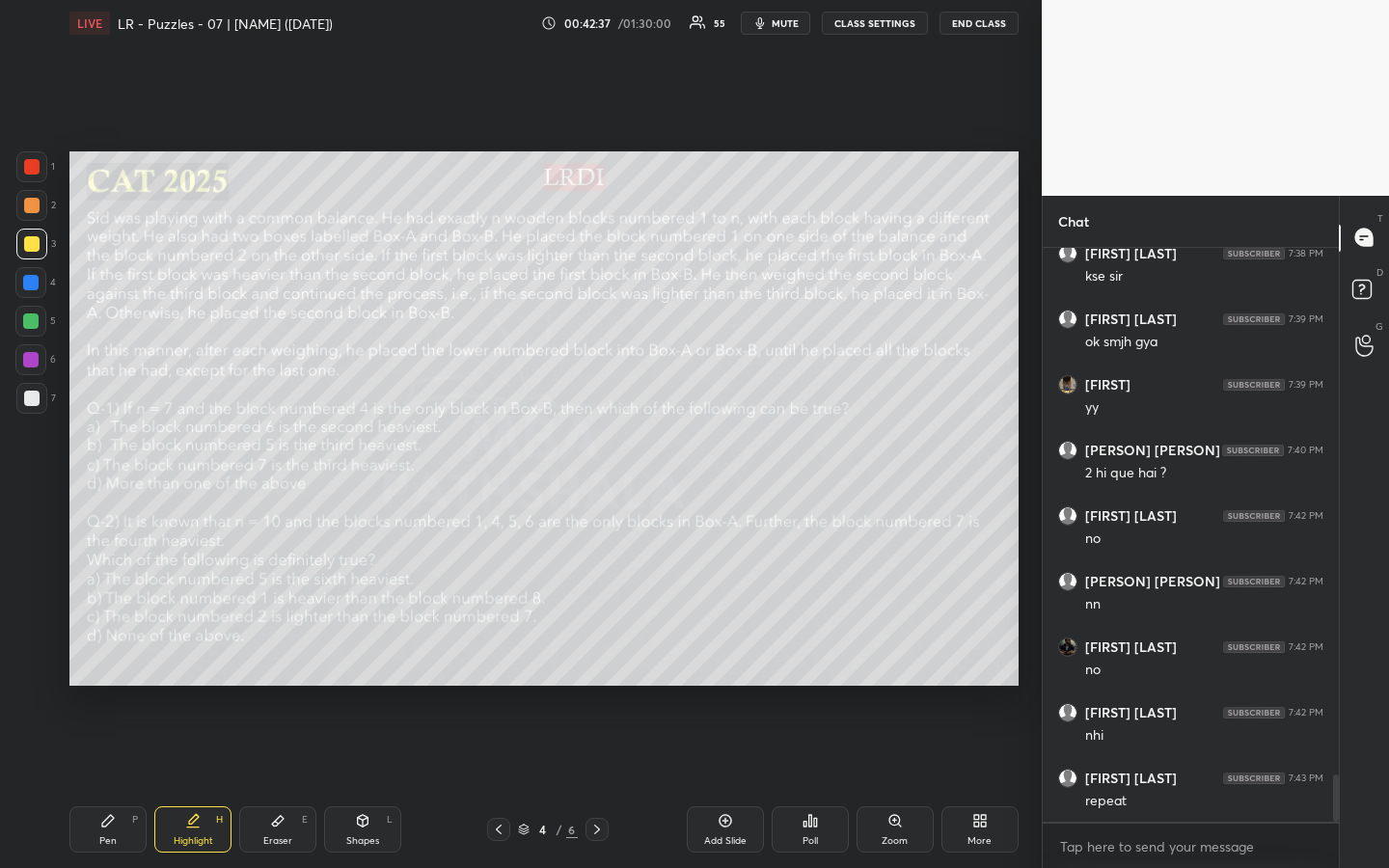 click on "Pen P" at bounding box center (108, 829) 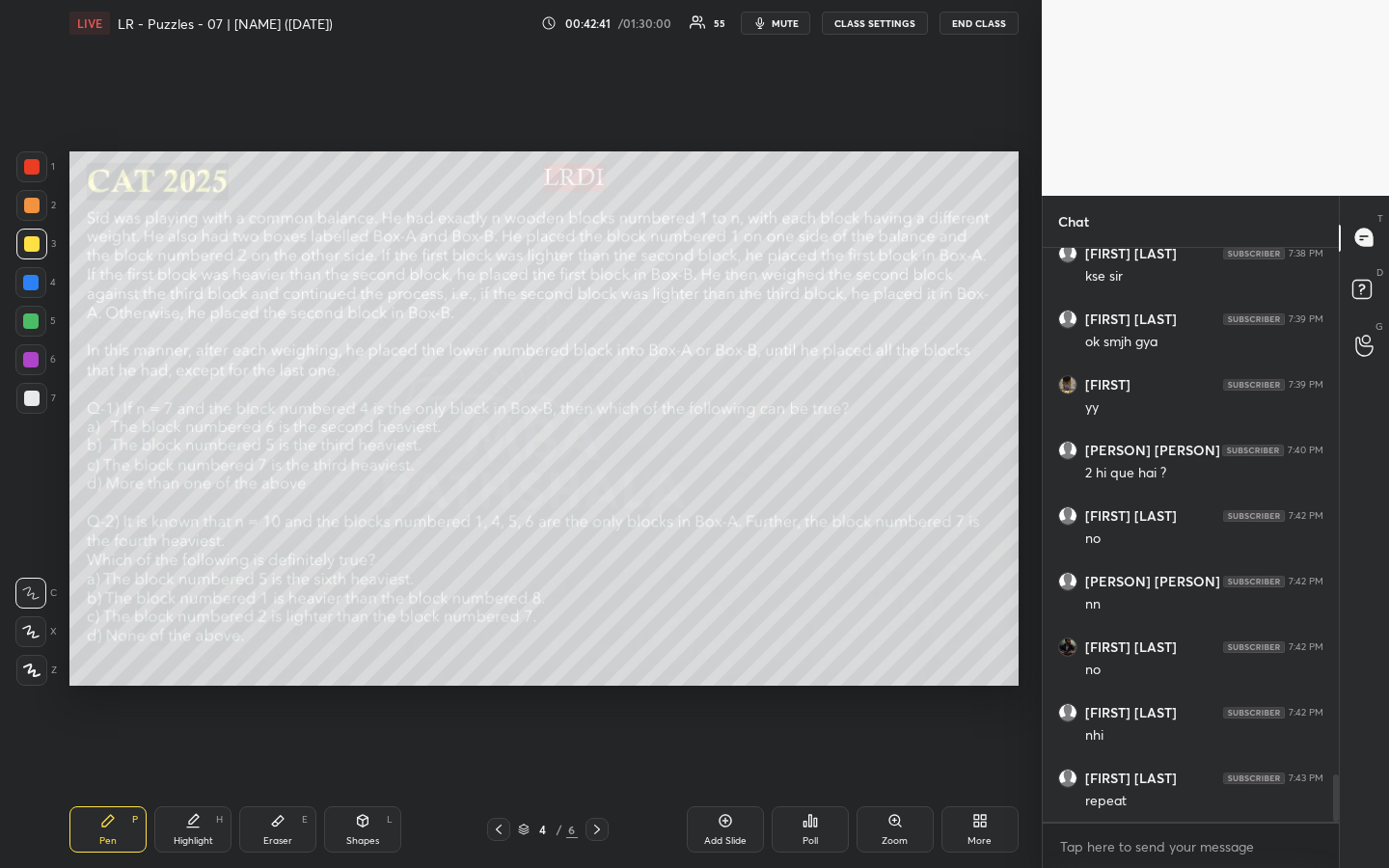 click on "Highlight" at bounding box center (193, 841) 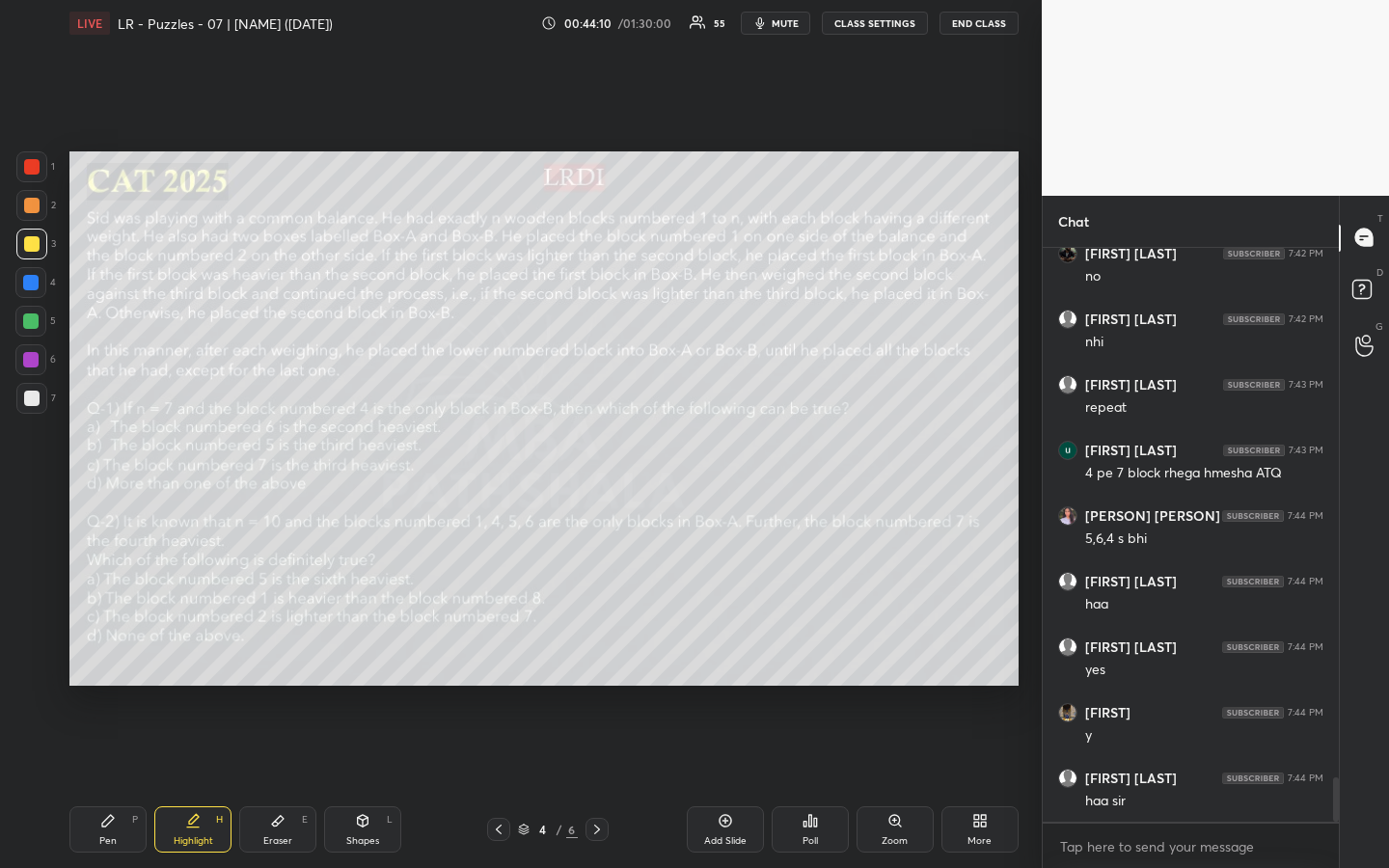 scroll, scrollTop: 6868, scrollLeft: 0, axis: vertical 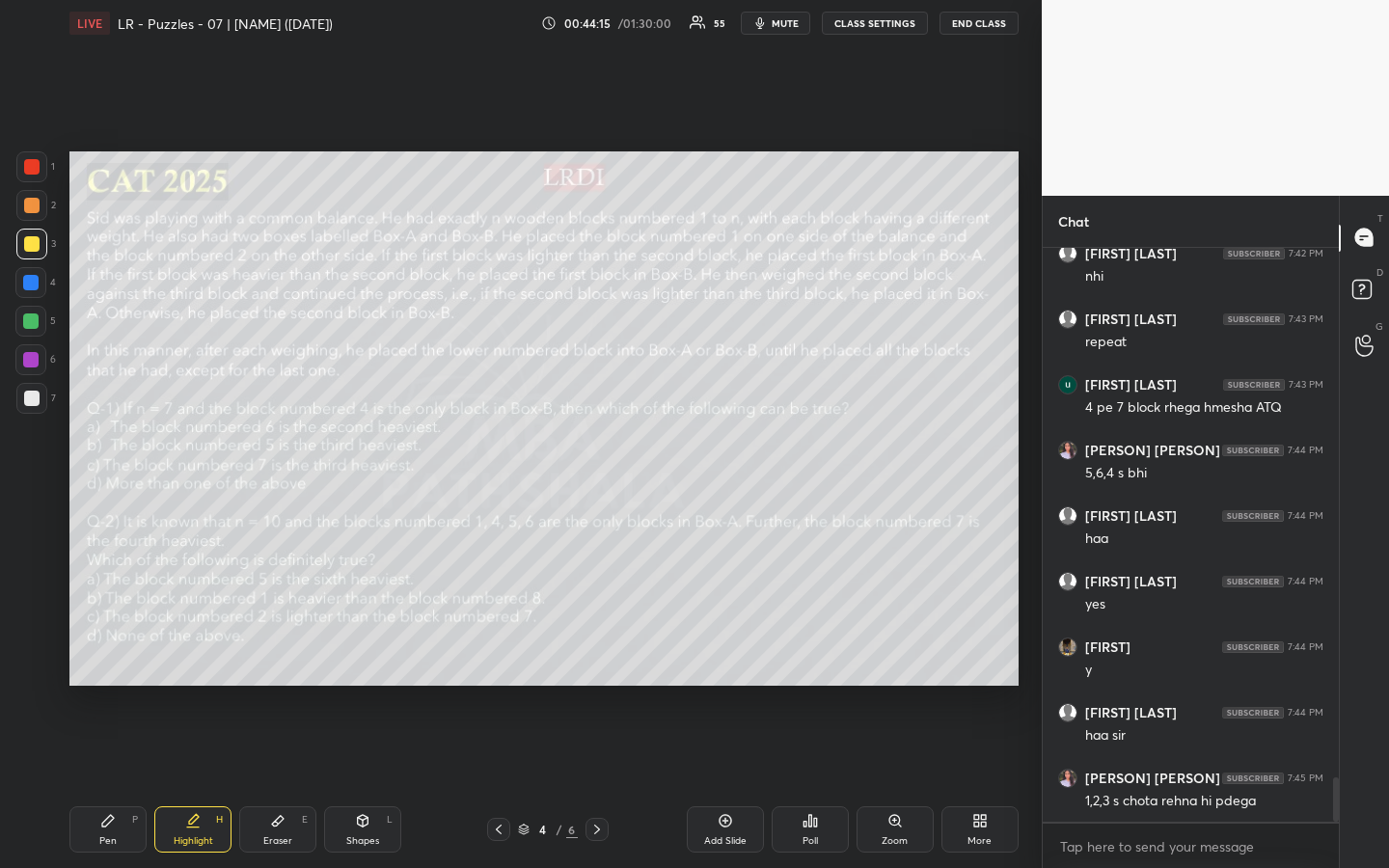 drag, startPoint x: 115, startPoint y: 821, endPoint x: 158, endPoint y: 792, distance: 51.86521 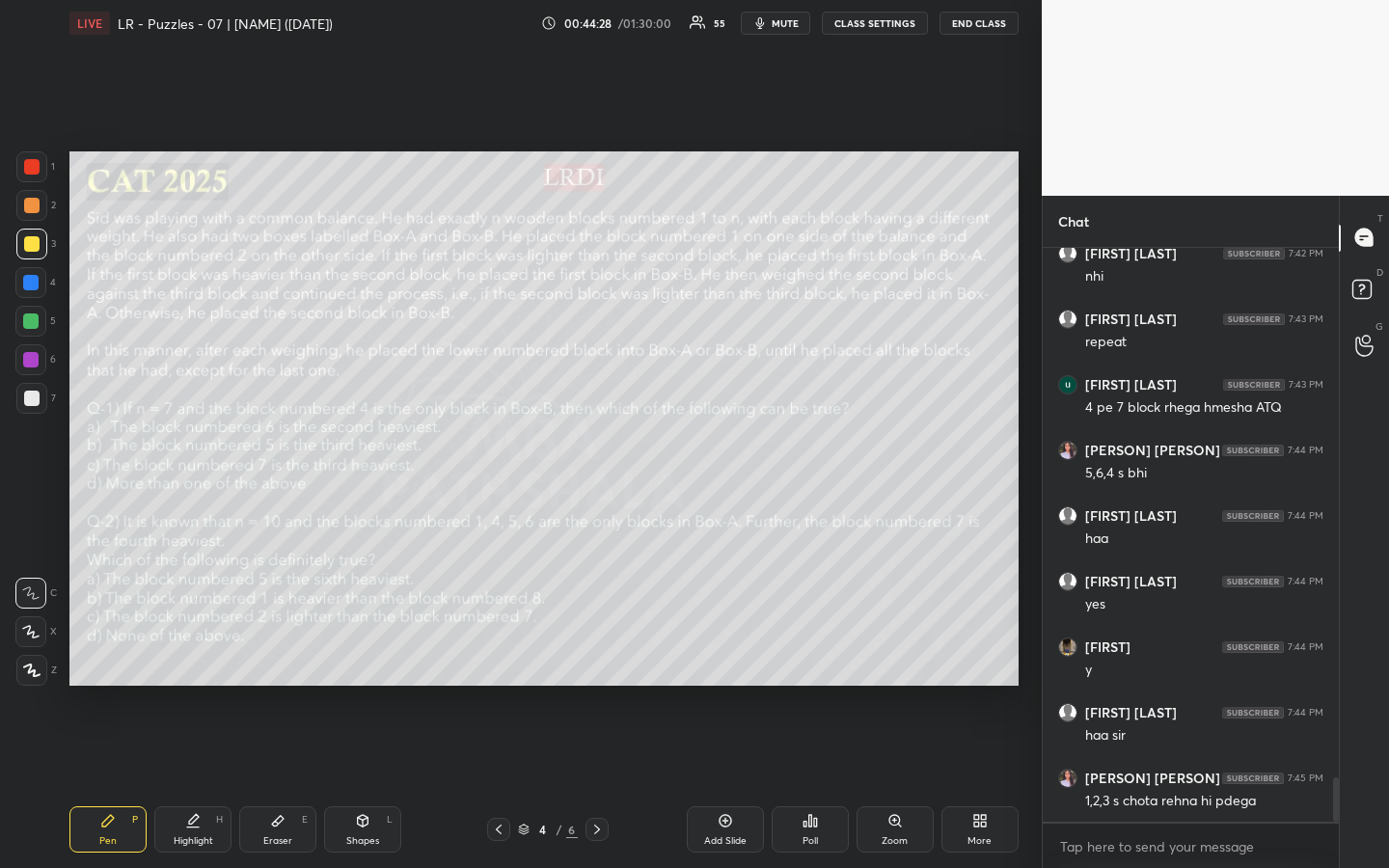 scroll, scrollTop: 6933, scrollLeft: 0, axis: vertical 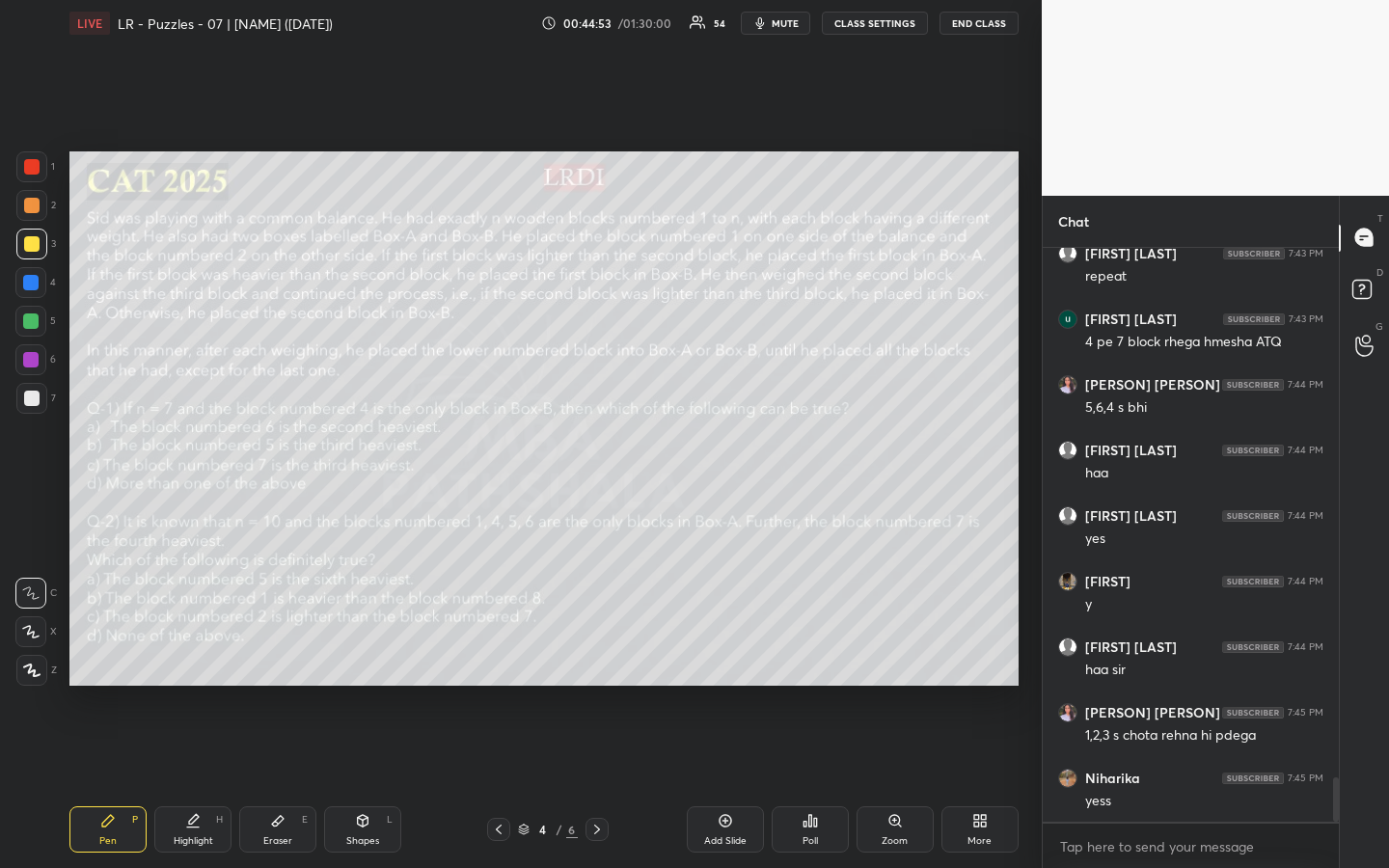 click on "Highlight" at bounding box center [193, 841] 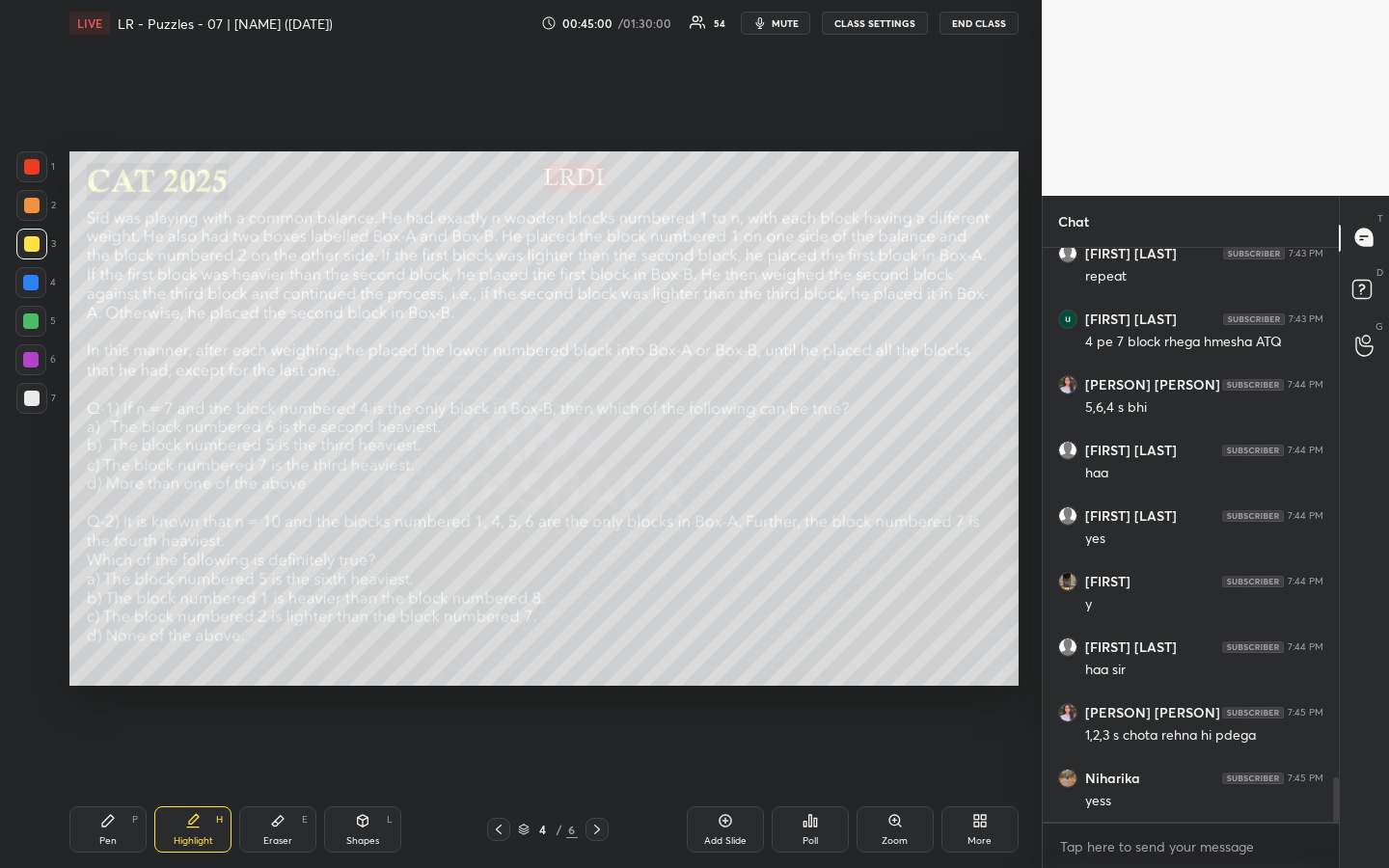 click on "Highlight H" at bounding box center (193, 829) 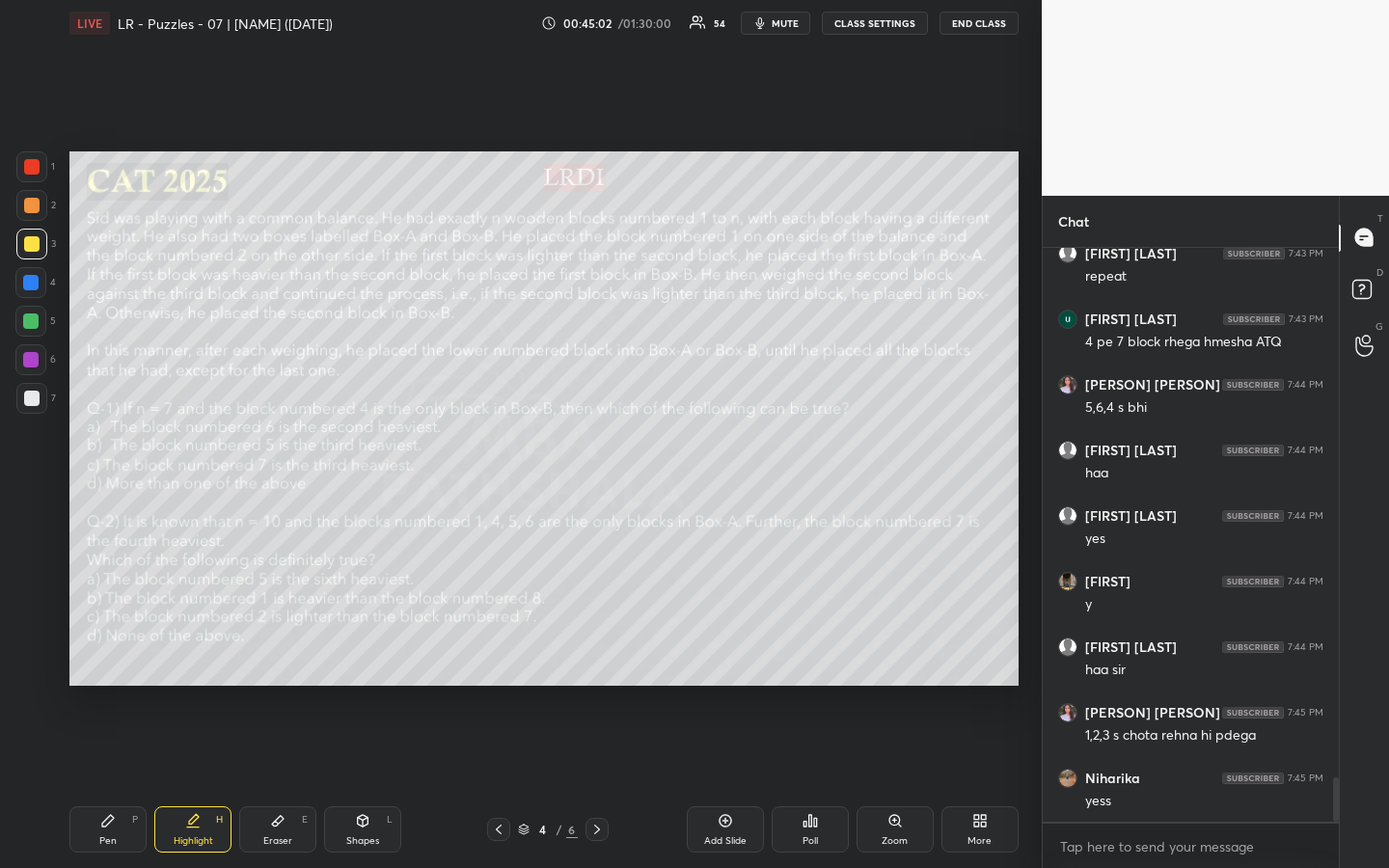click on "Highlight H" at bounding box center [193, 829] 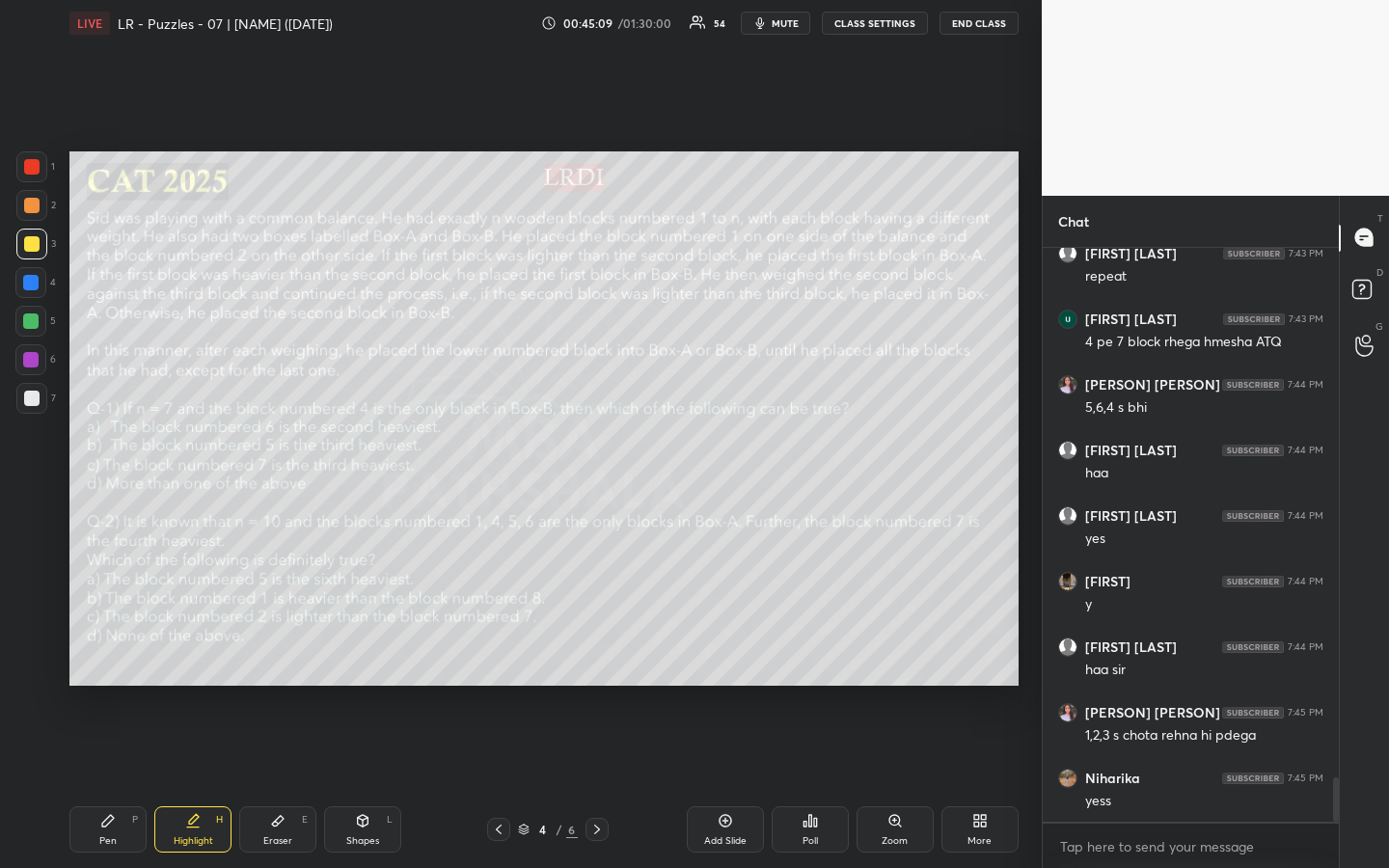 click on "Pen P" at bounding box center (108, 829) 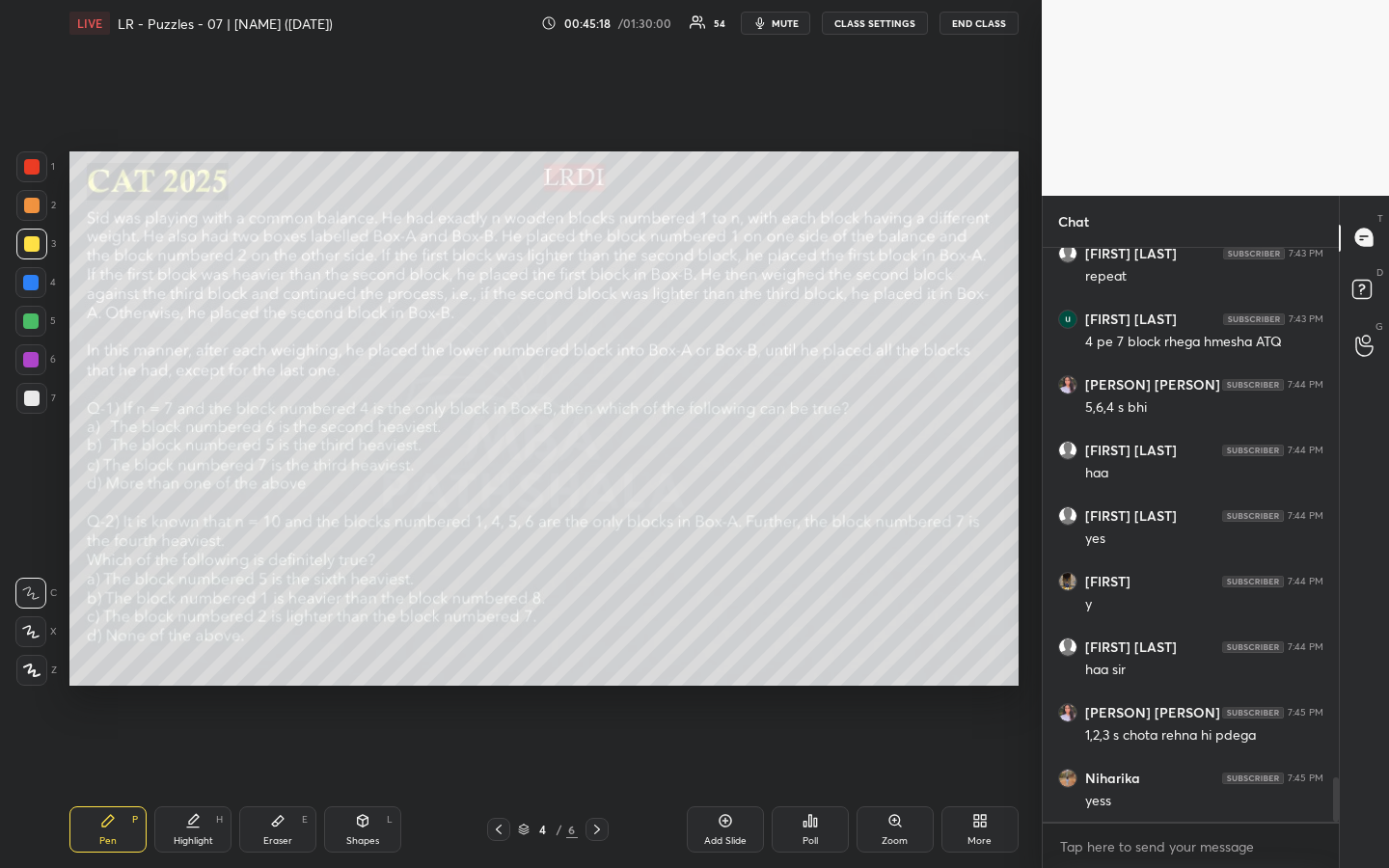 drag, startPoint x: 196, startPoint y: 828, endPoint x: 231, endPoint y: 807, distance: 40.816663 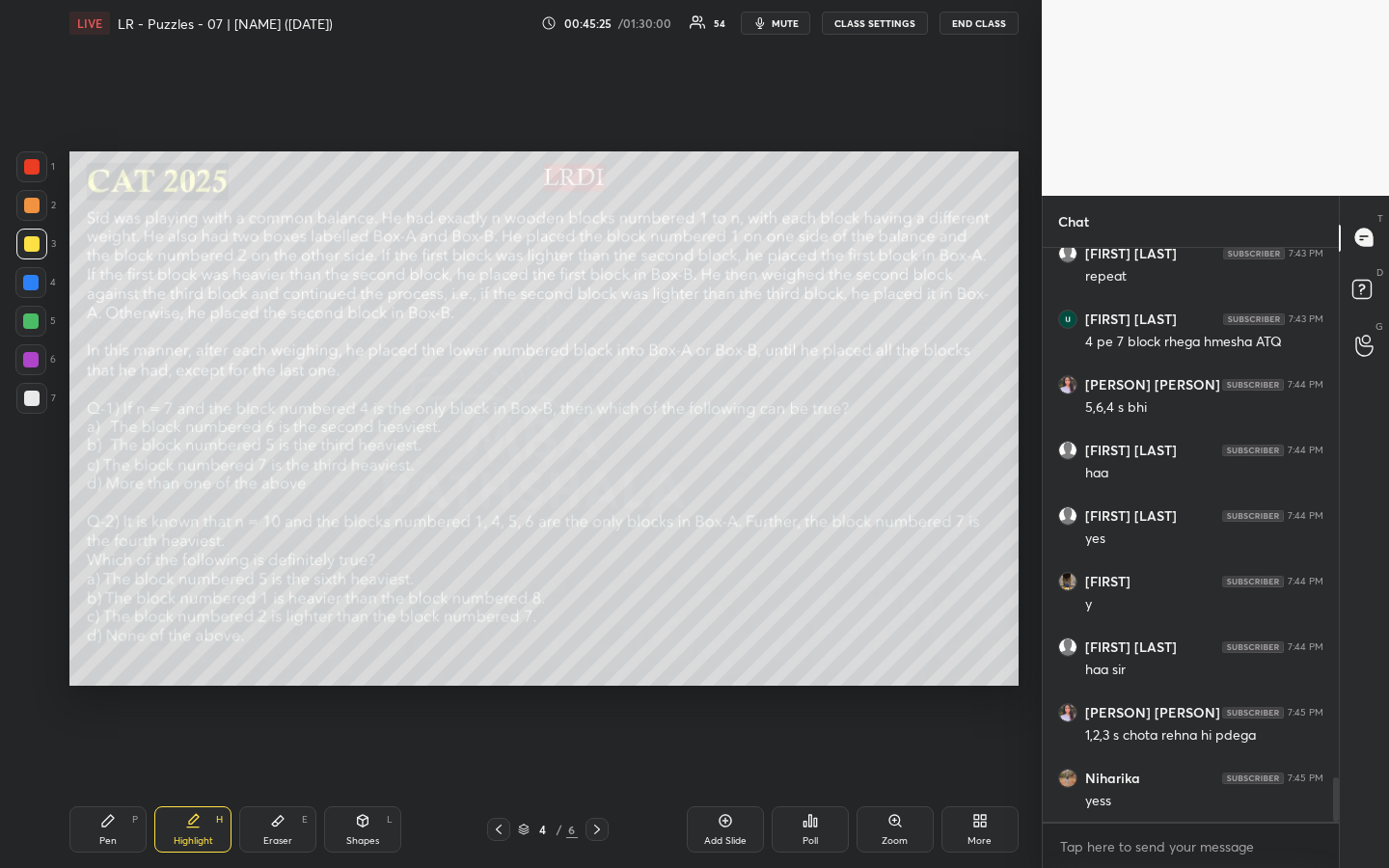 drag, startPoint x: 127, startPoint y: 818, endPoint x: 186, endPoint y: 800, distance: 61.684682 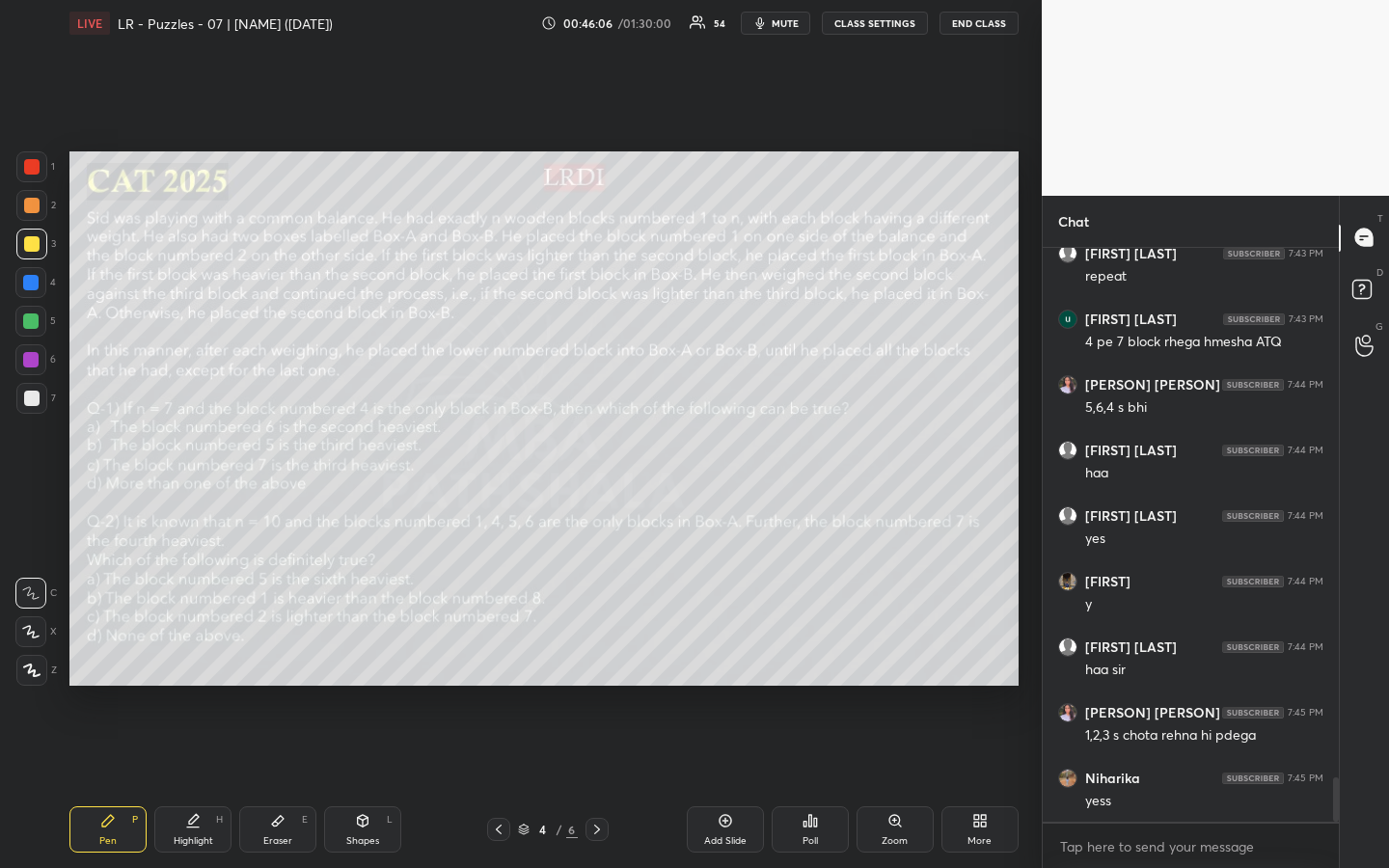 click on "Eraser" at bounding box center (278, 841) 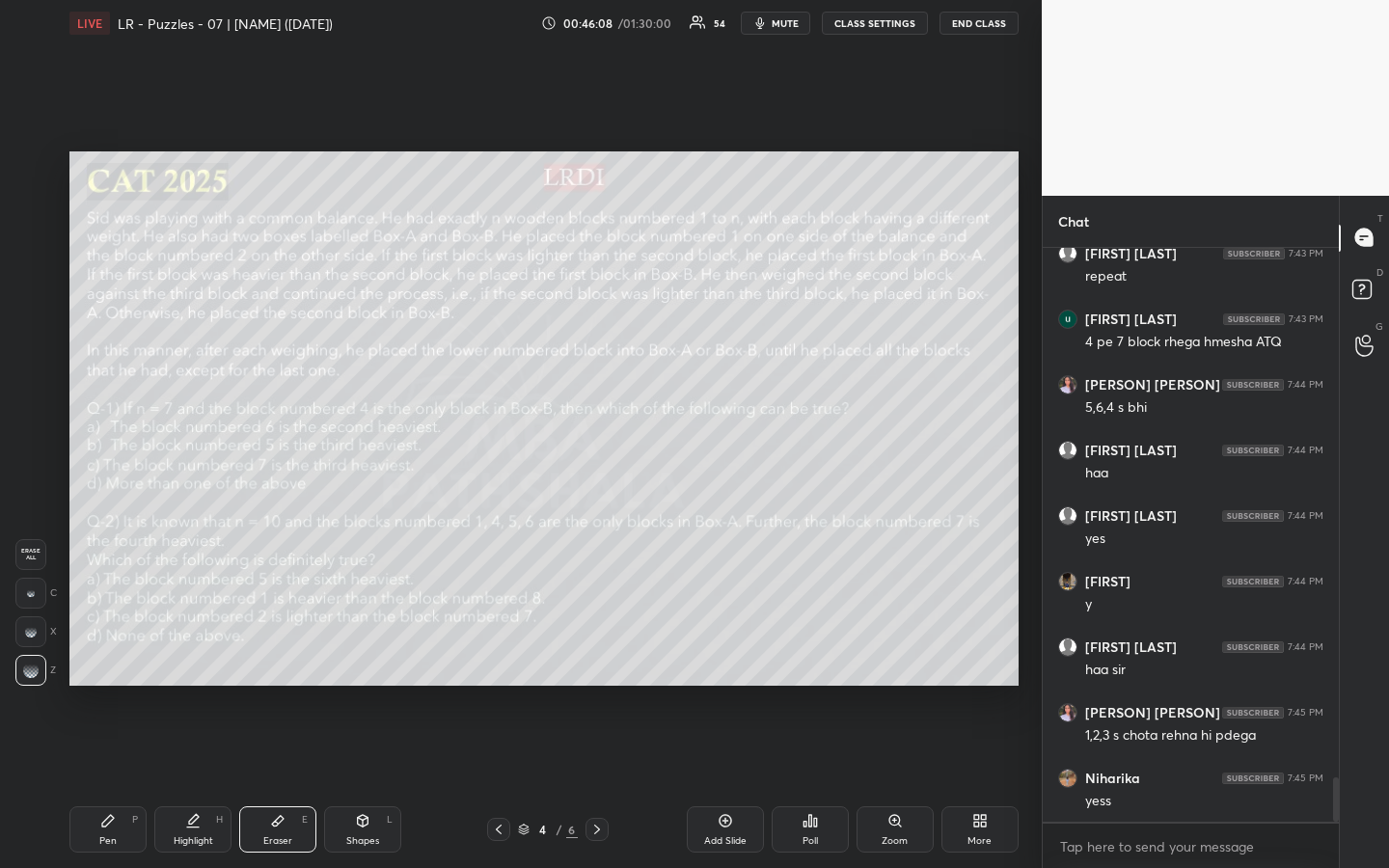click at bounding box center (31, 593) 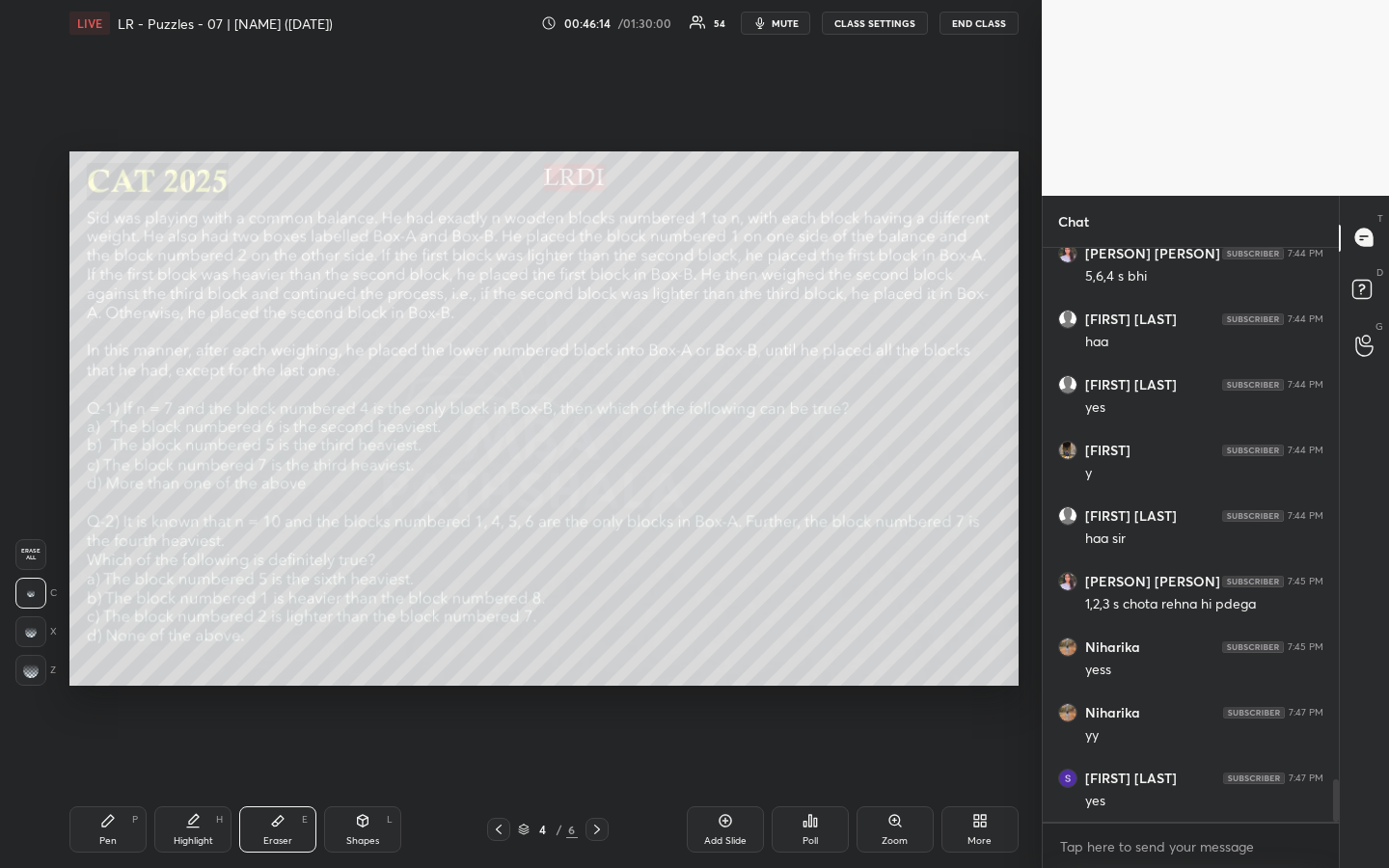scroll, scrollTop: 7130, scrollLeft: 0, axis: vertical 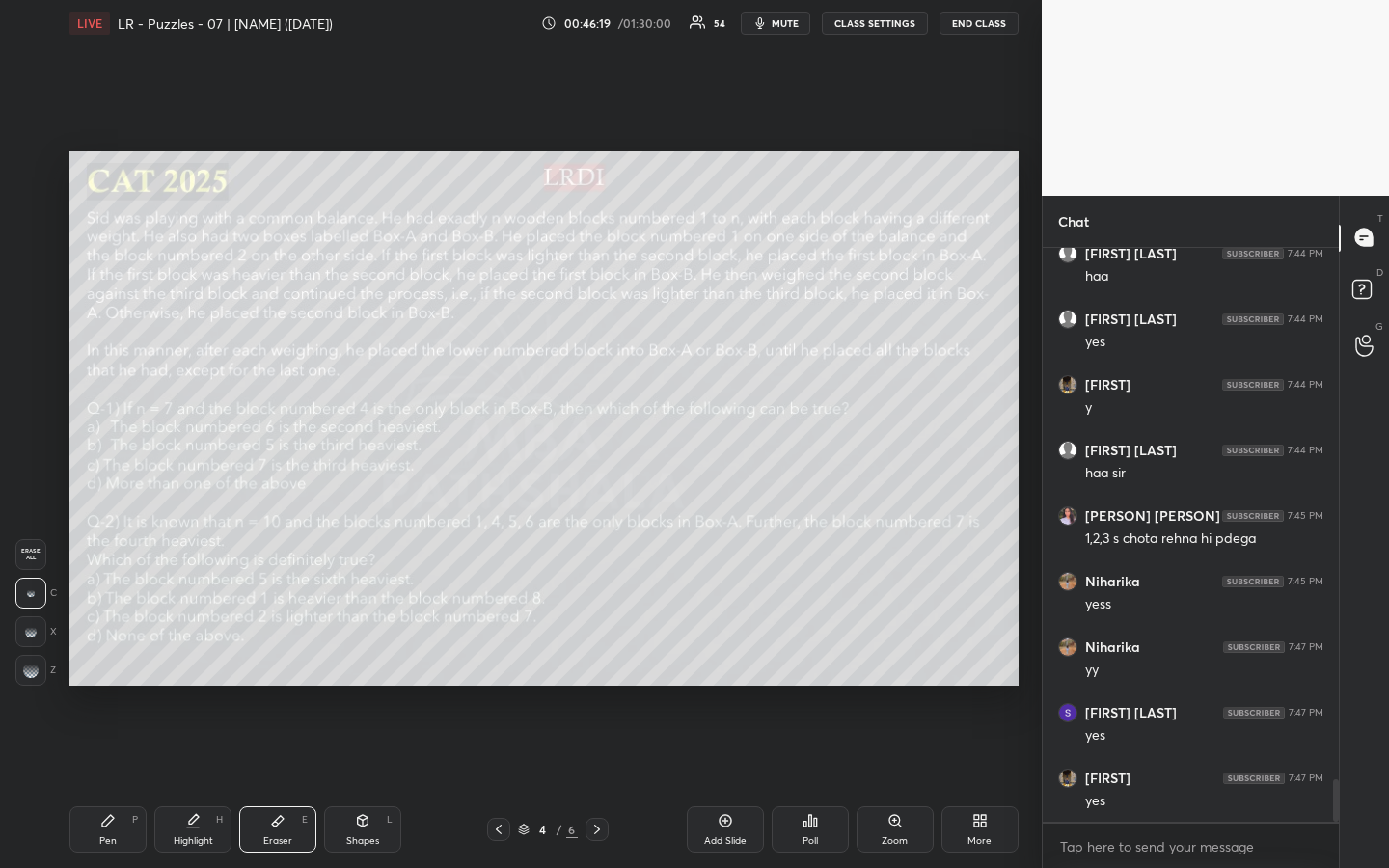 click on "Pen P" at bounding box center [108, 829] 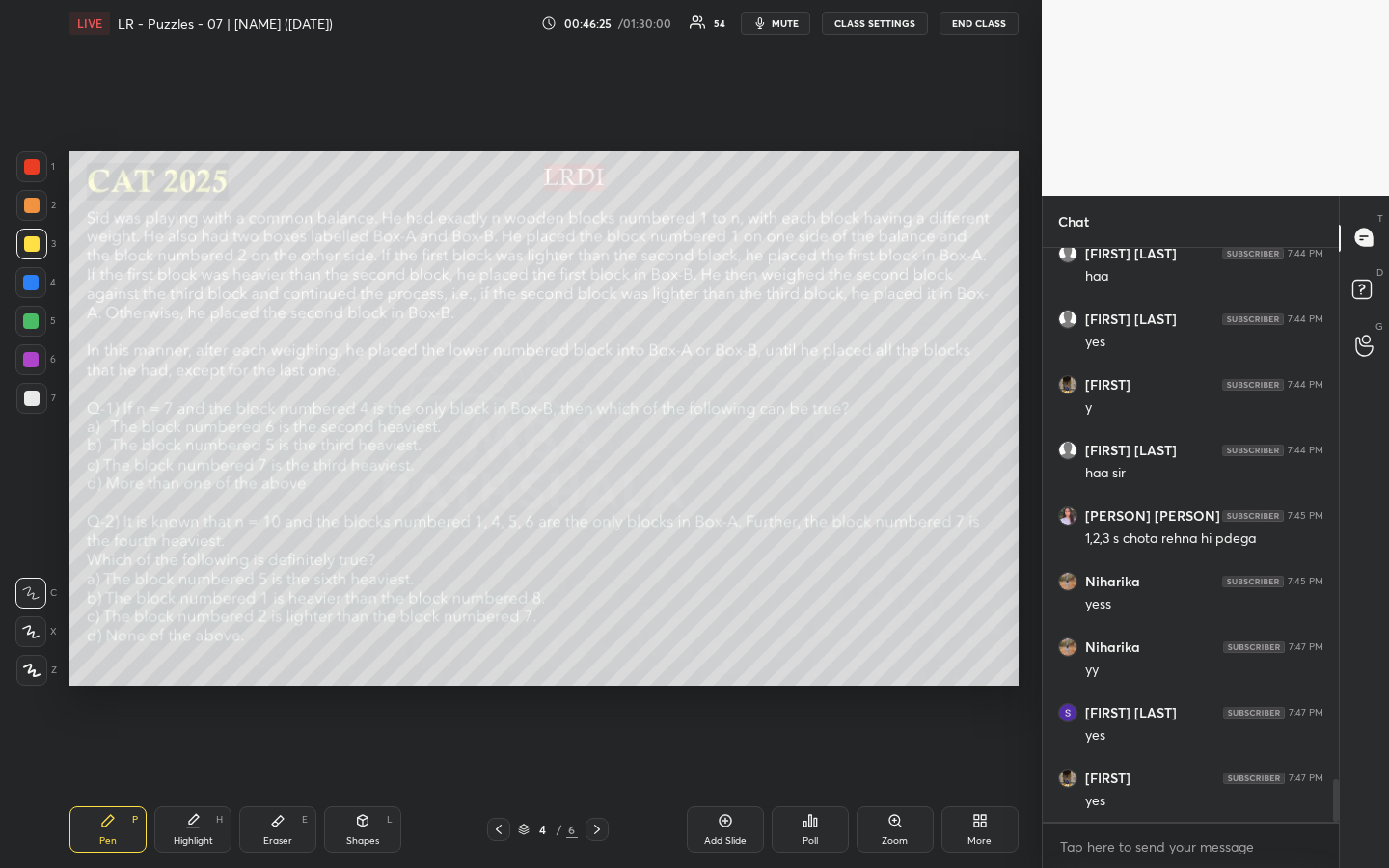 click on "Highlight H" at bounding box center (193, 829) 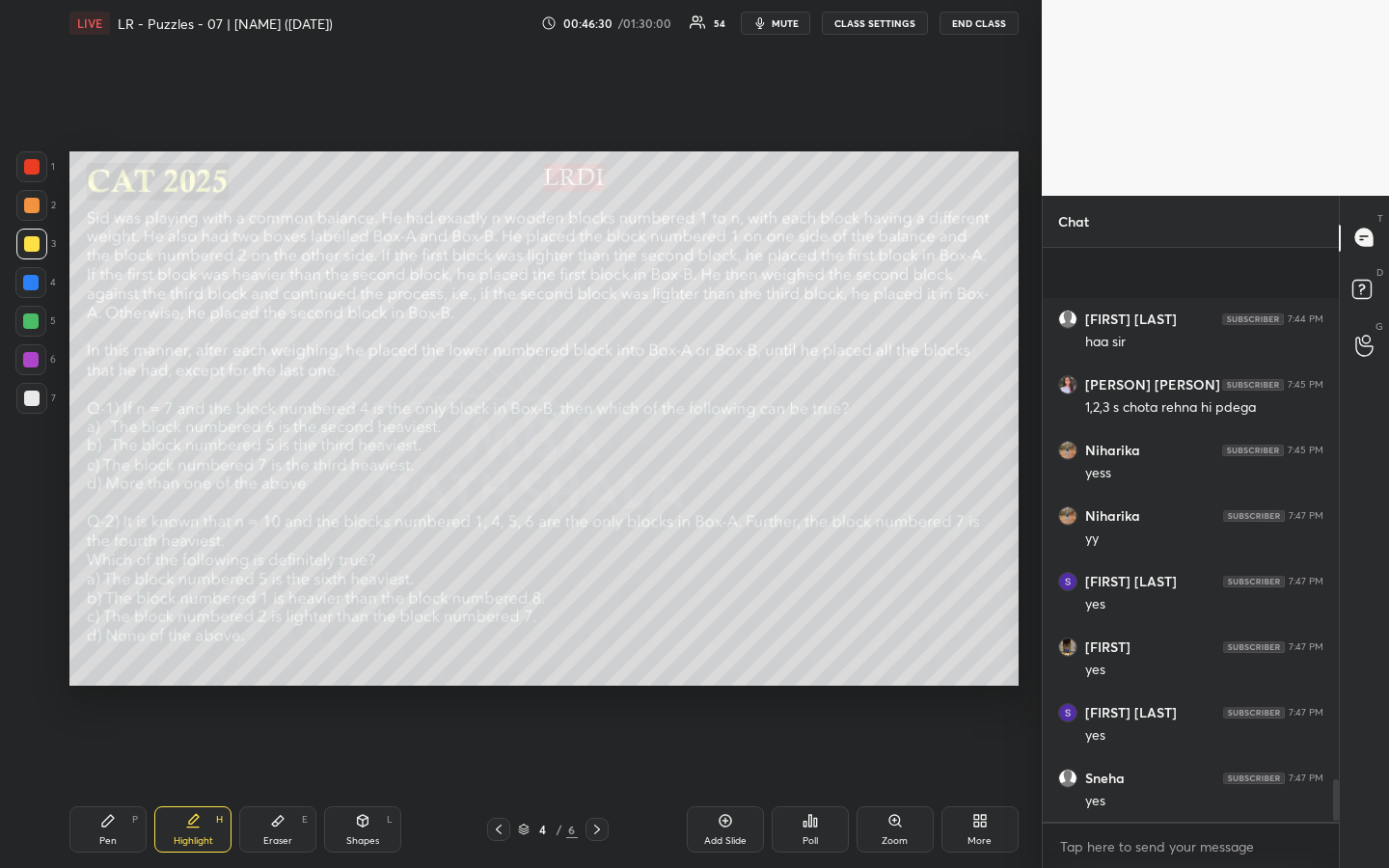 scroll, scrollTop: 7392, scrollLeft: 0, axis: vertical 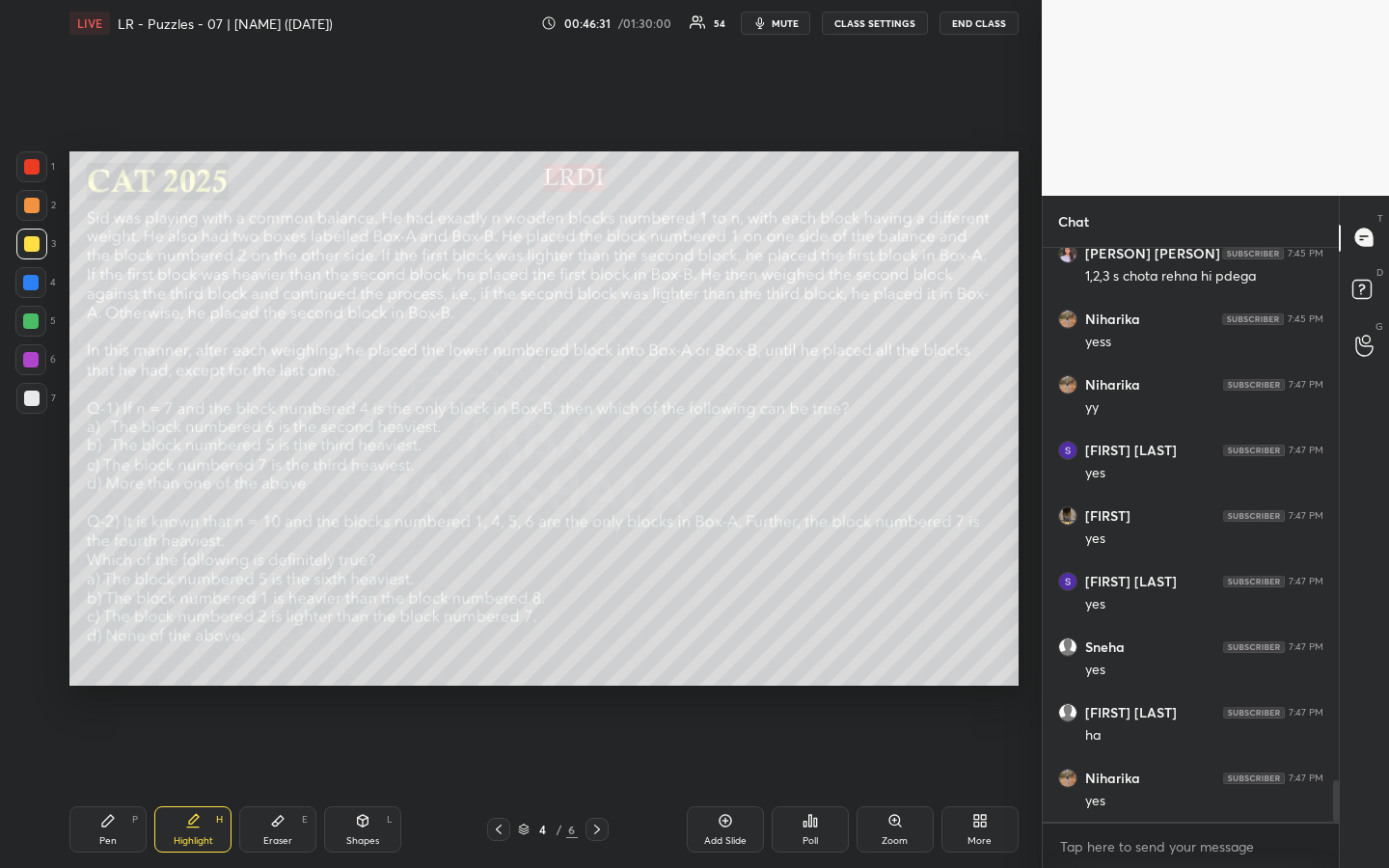click on "Highlight H" at bounding box center (193, 829) 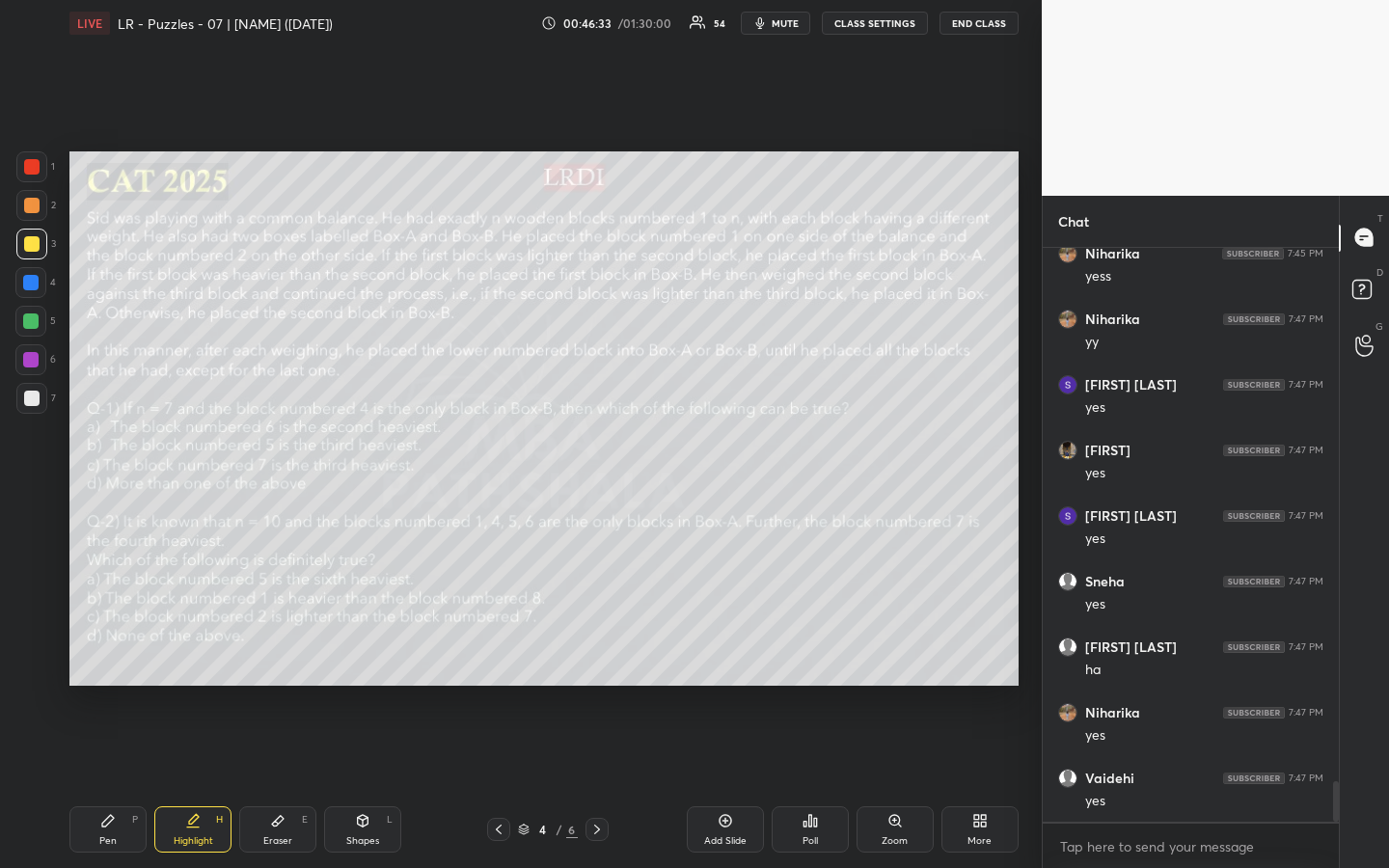scroll, scrollTop: 7524, scrollLeft: 0, axis: vertical 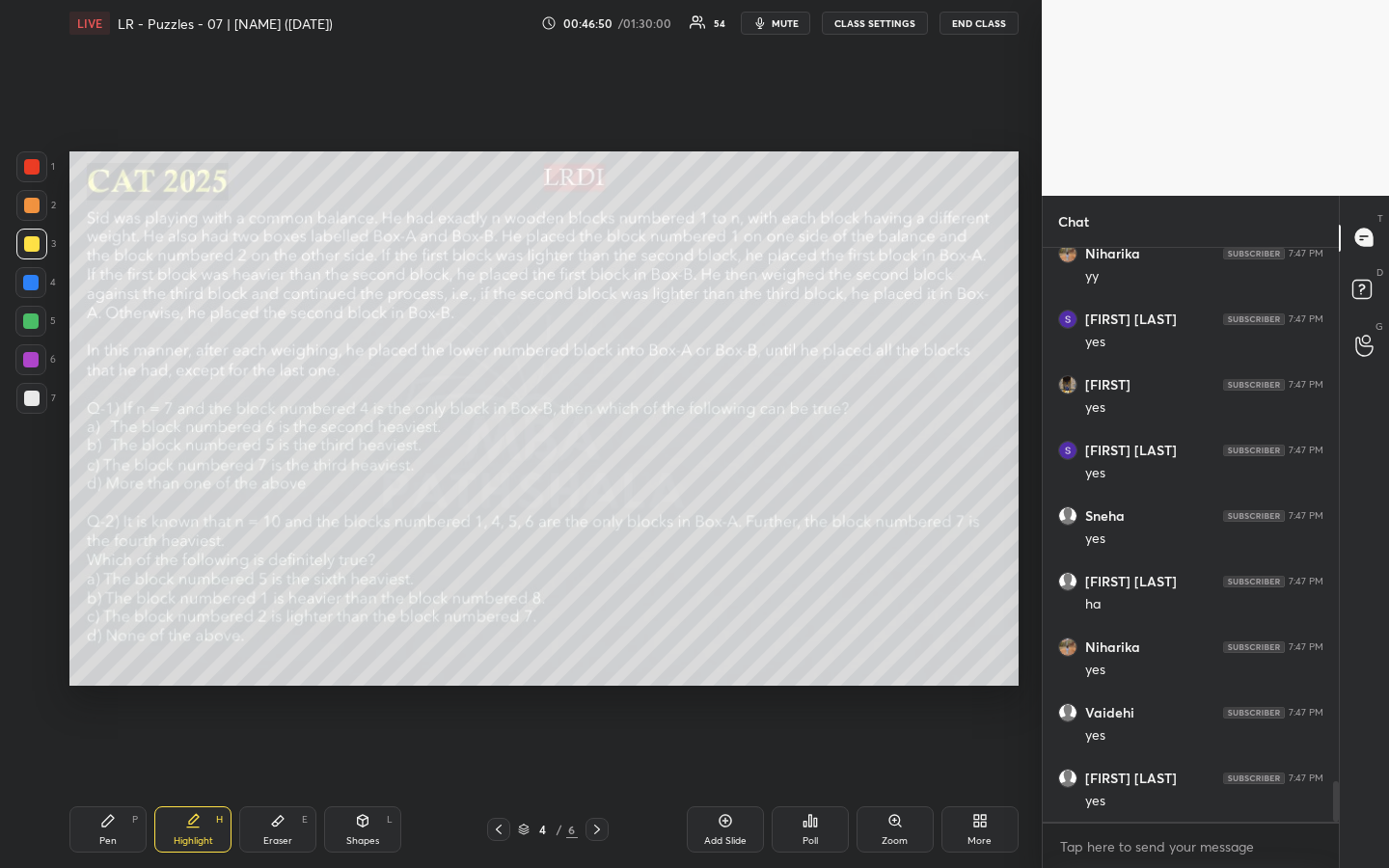 click on "Pen" at bounding box center [108, 841] 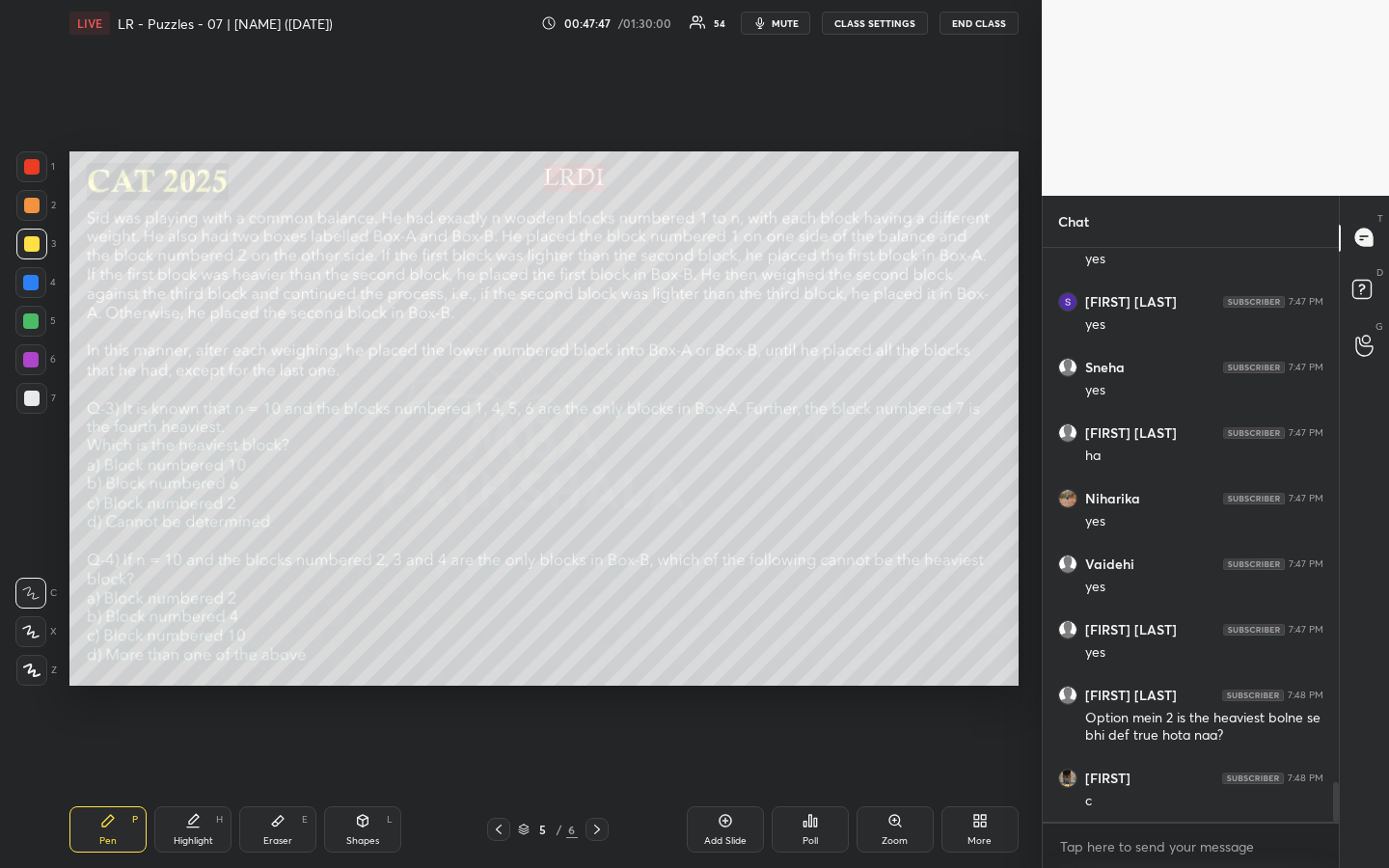 scroll, scrollTop: 7738, scrollLeft: 0, axis: vertical 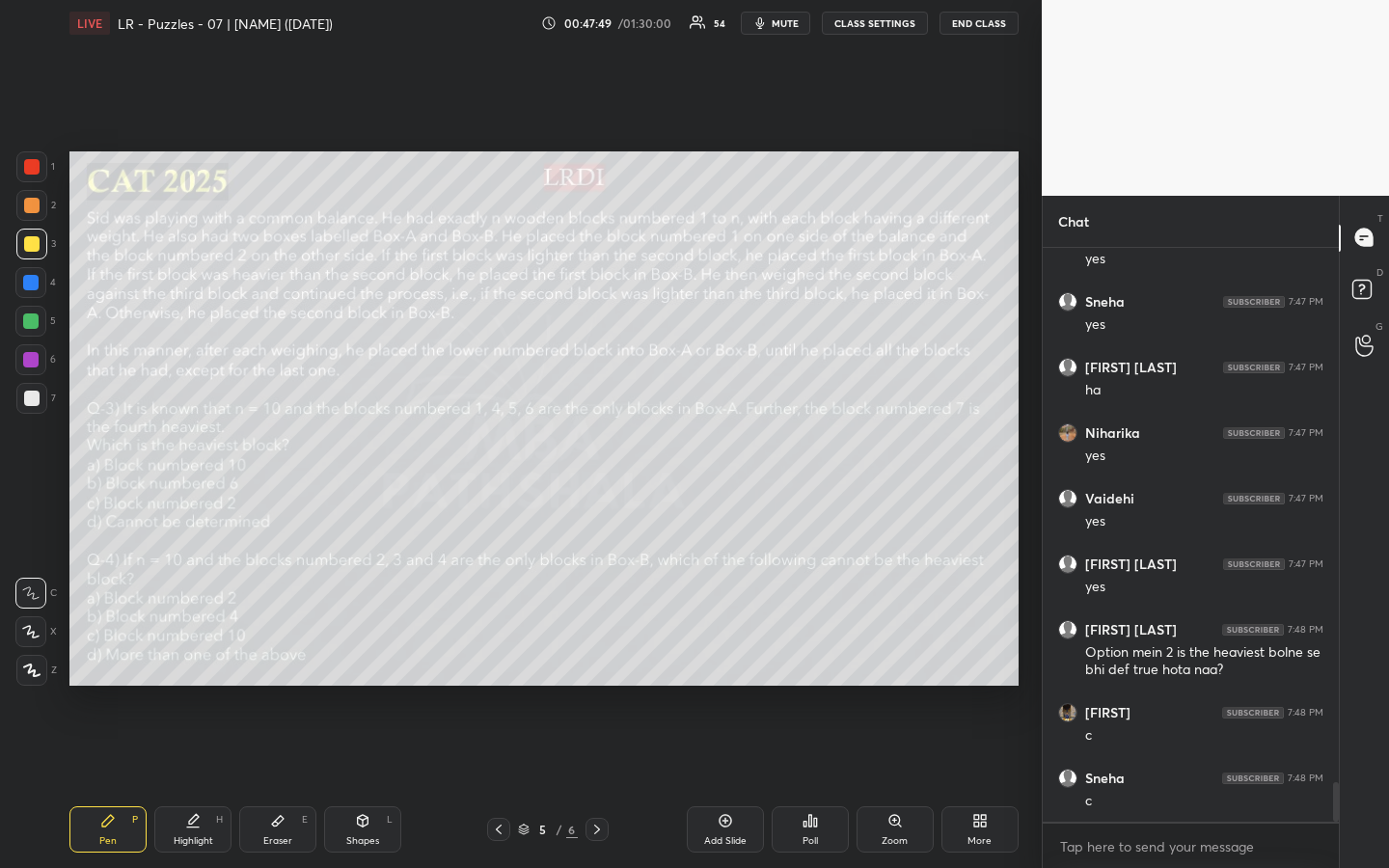 click on "Highlight" at bounding box center [193, 841] 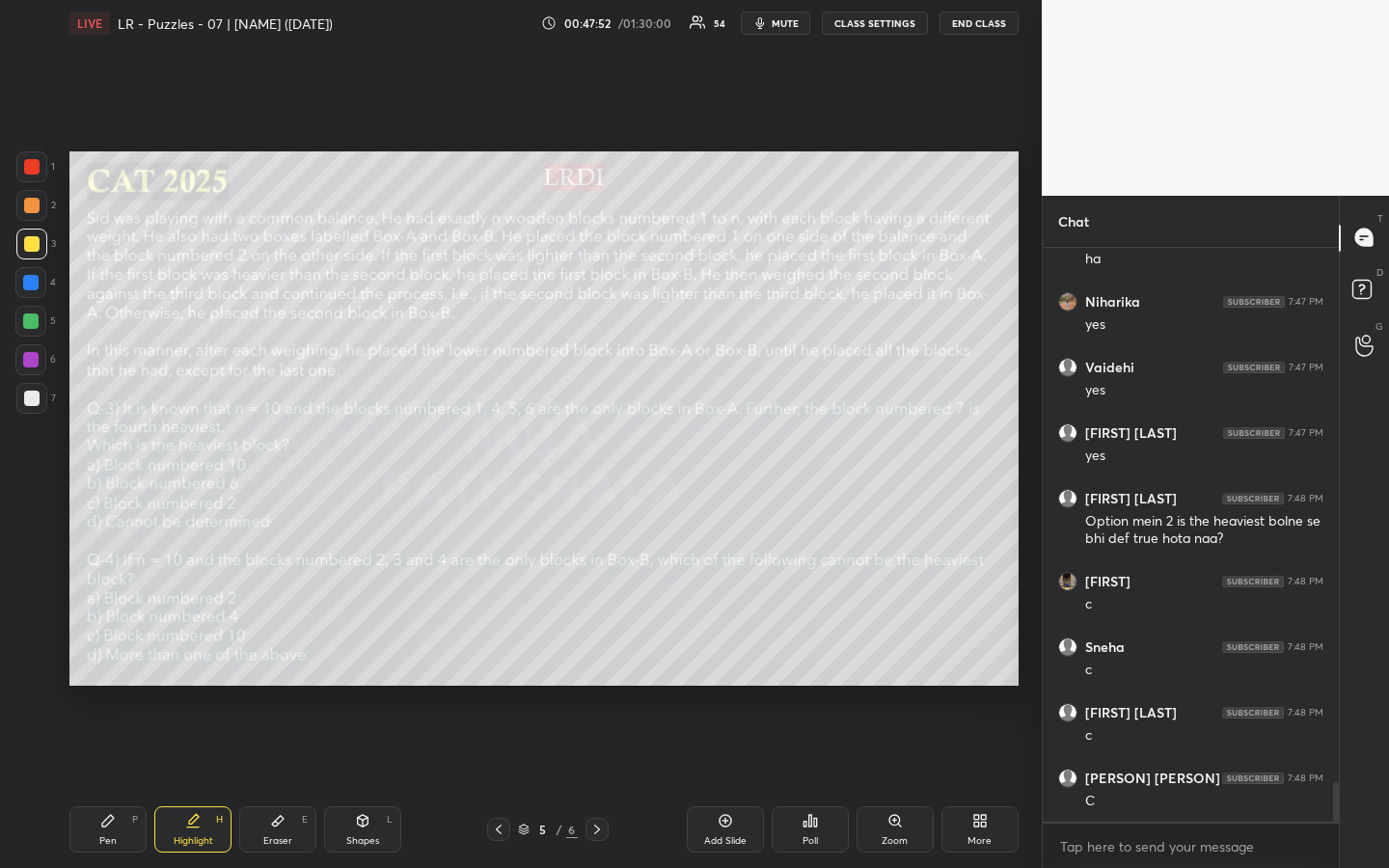 scroll, scrollTop: 7934, scrollLeft: 0, axis: vertical 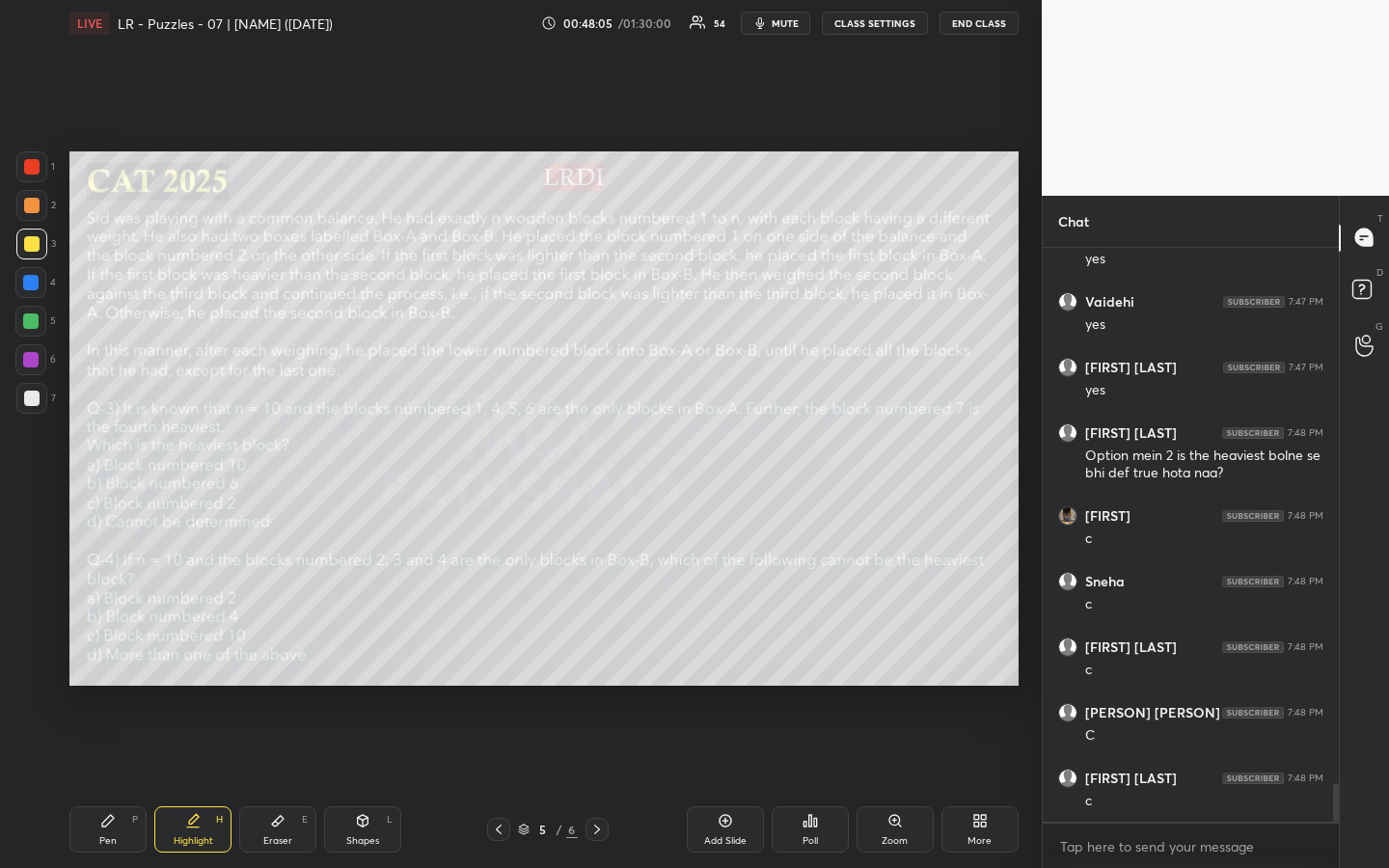 click on "Pen P" at bounding box center (108, 829) 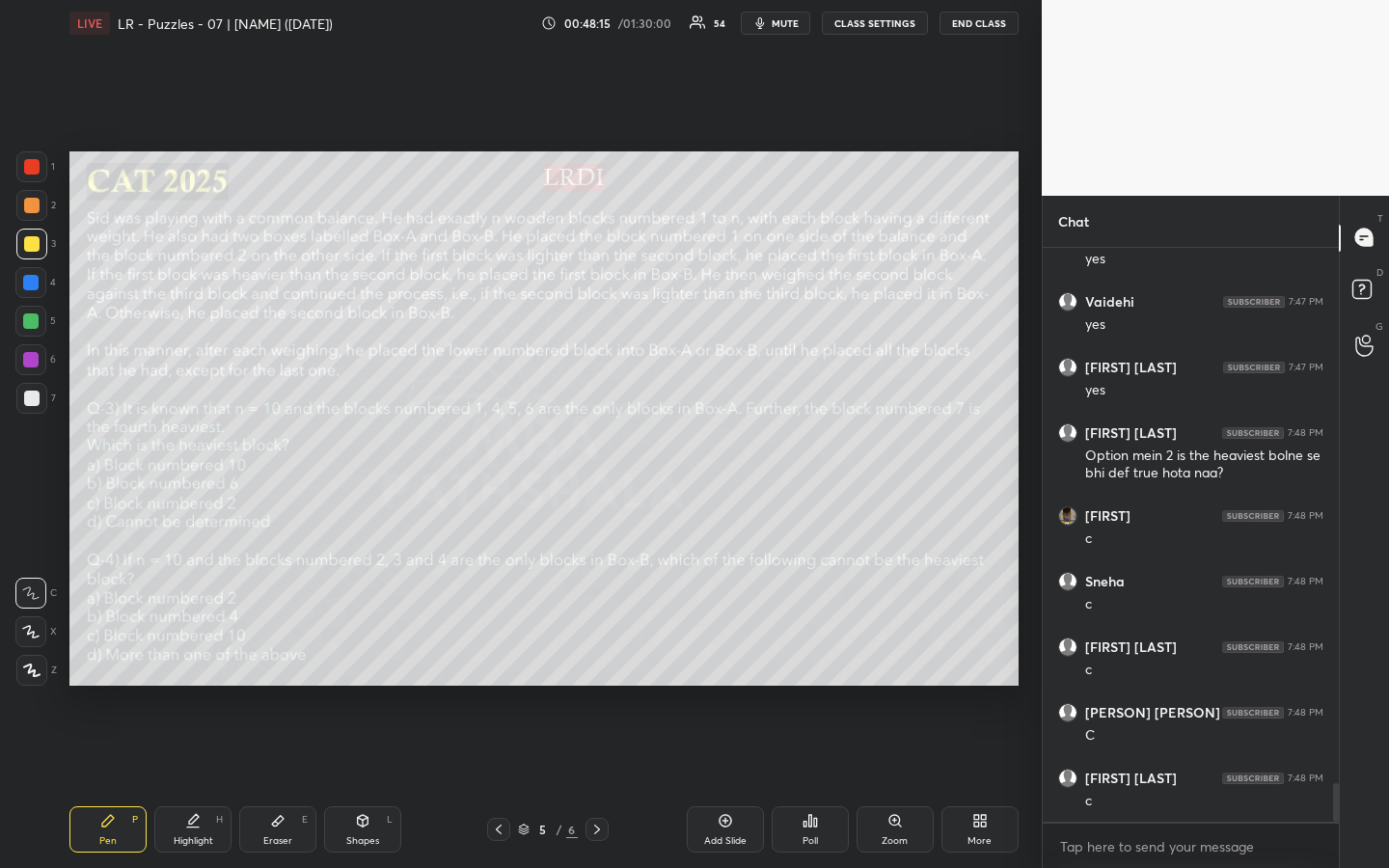 scroll, scrollTop: 8000, scrollLeft: 0, axis: vertical 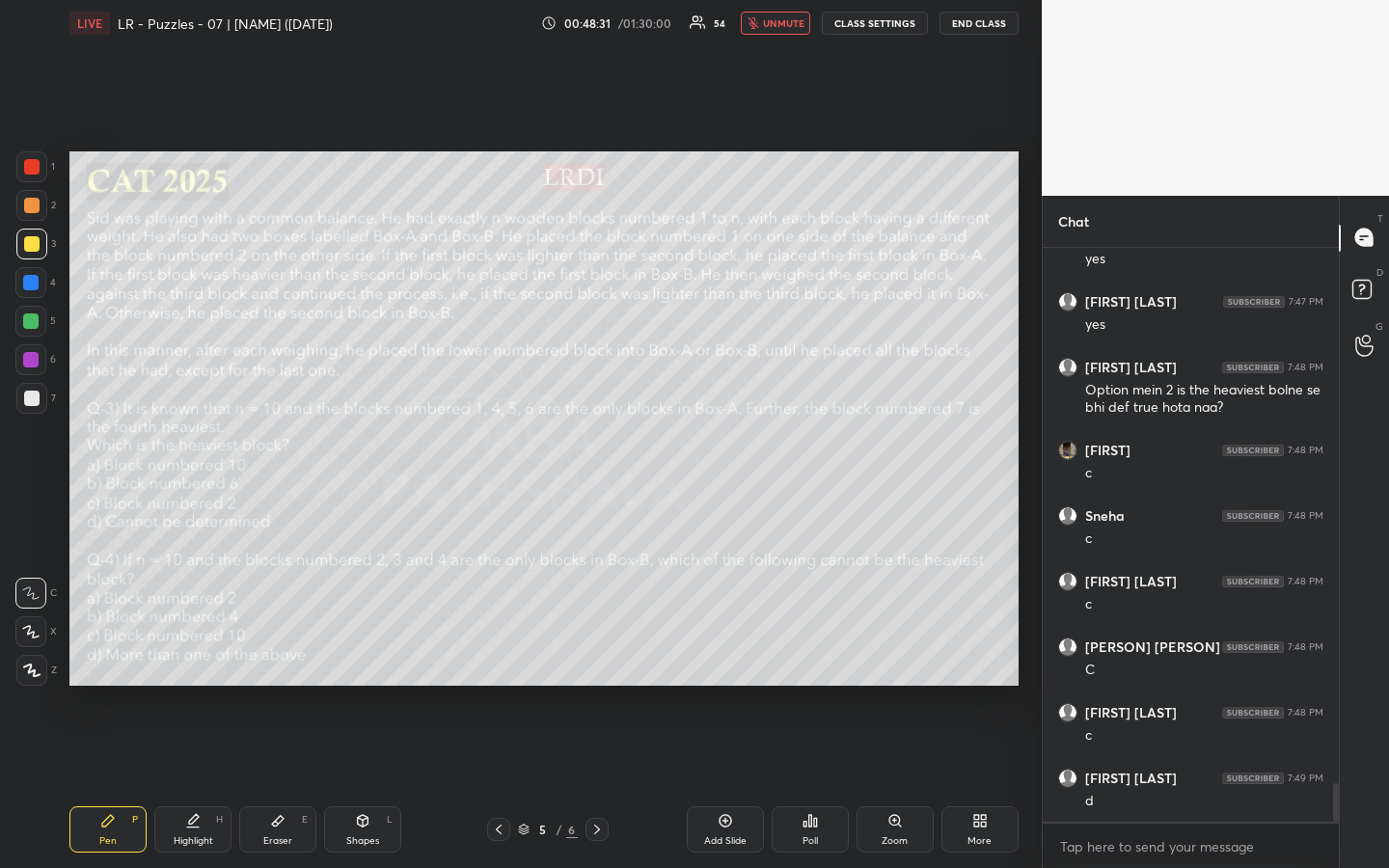 click at bounding box center [32, 244] 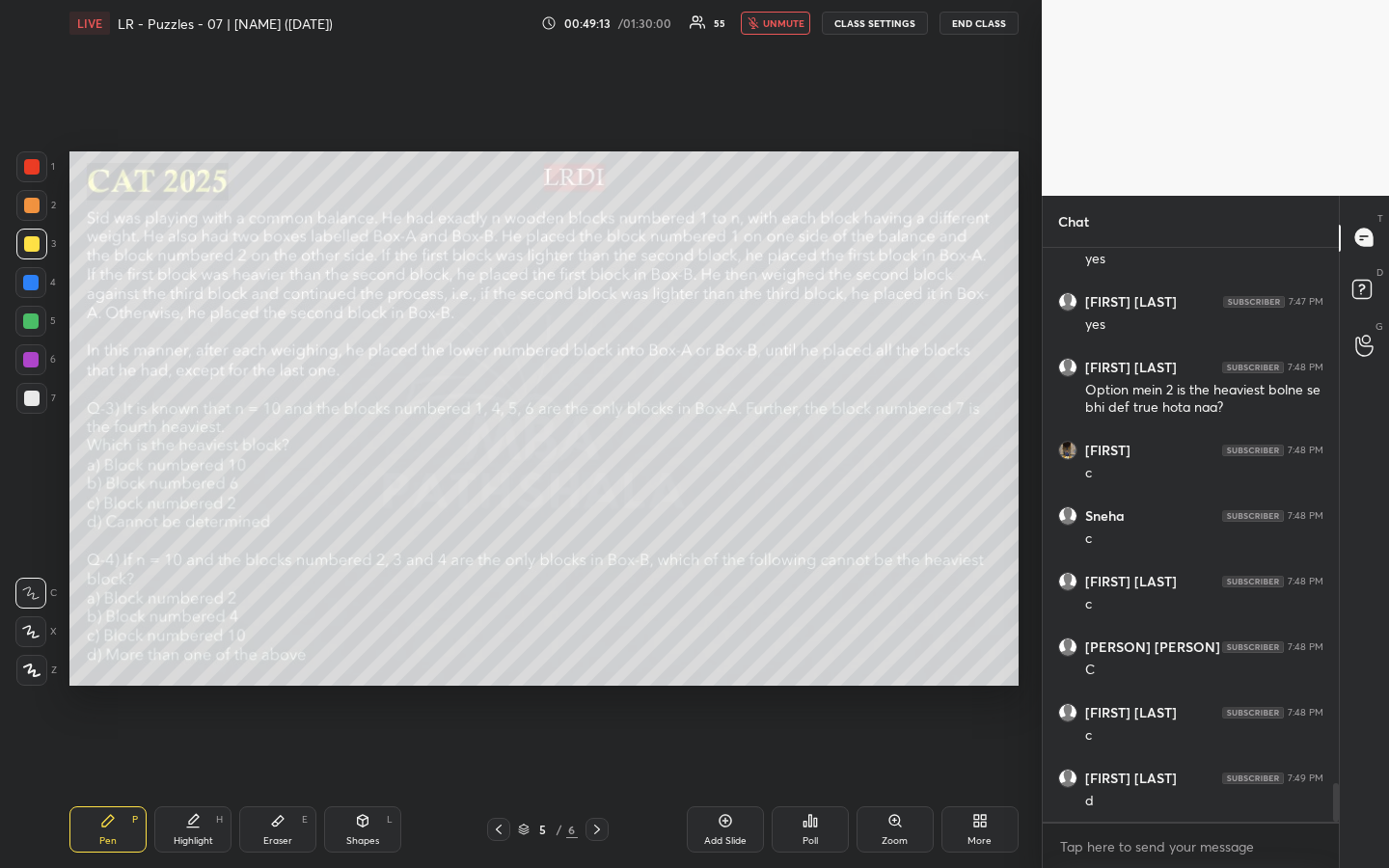scroll, scrollTop: 8066, scrollLeft: 0, axis: vertical 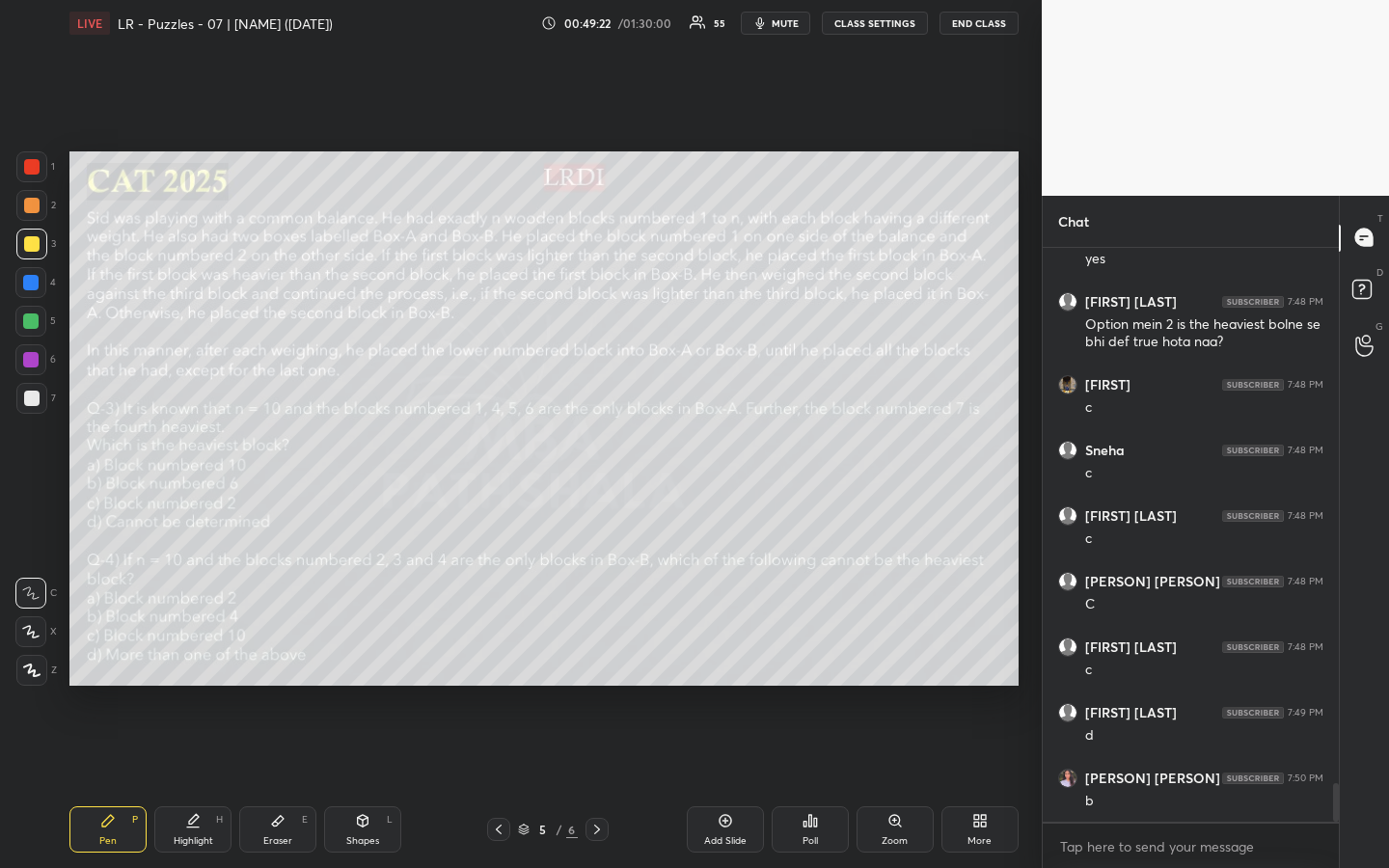 click at bounding box center (31, 321) 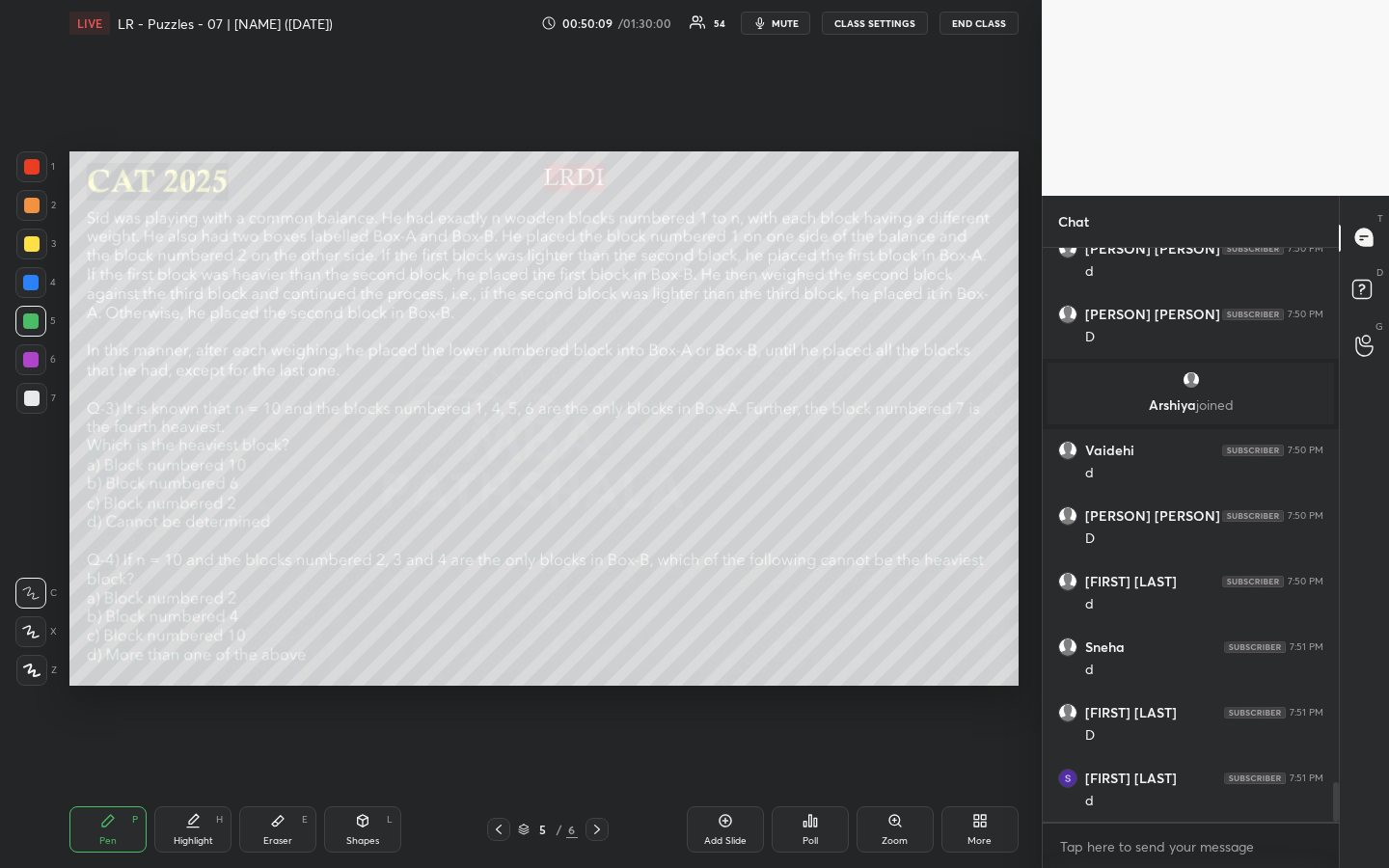 scroll, scrollTop: 7794, scrollLeft: 0, axis: vertical 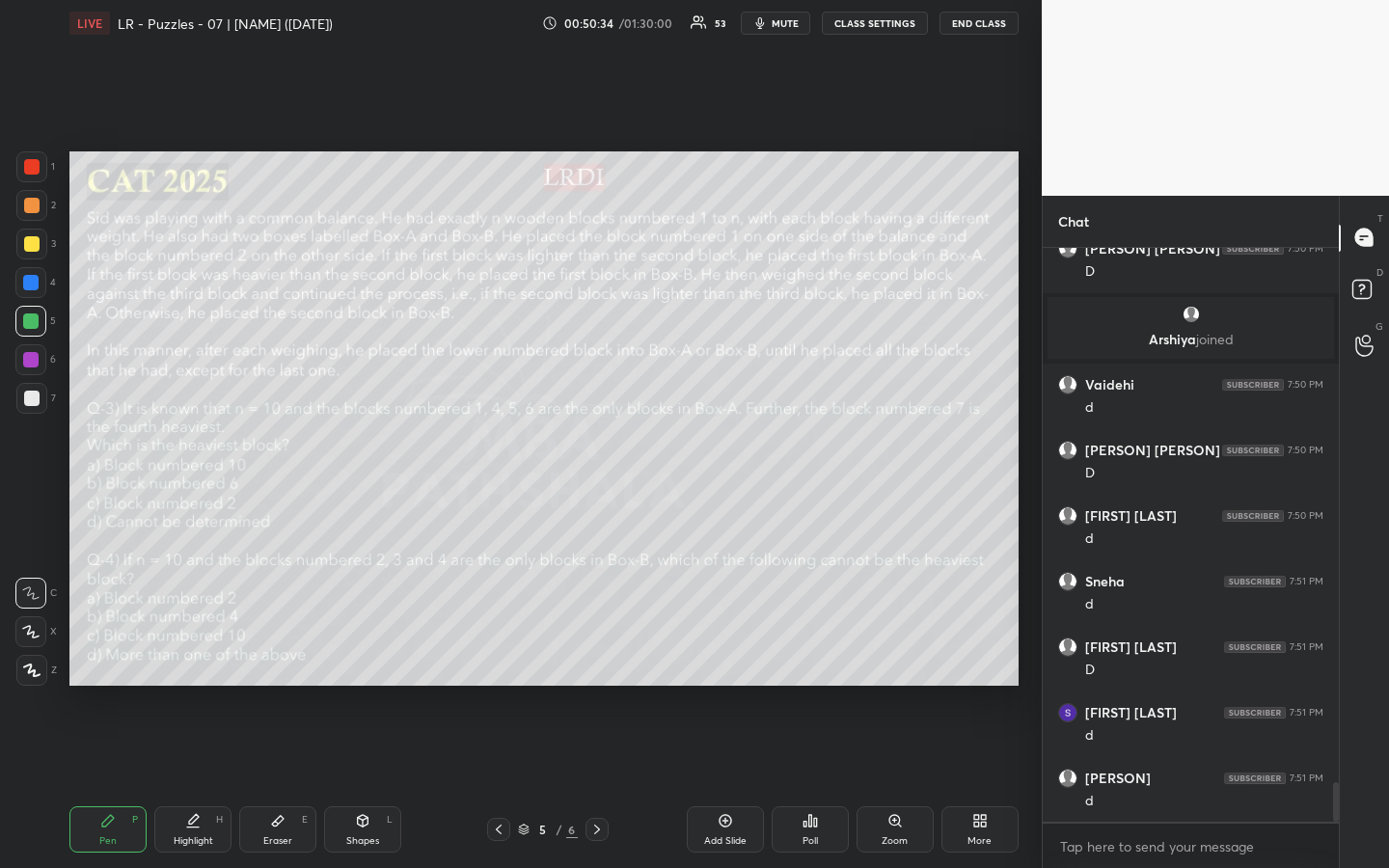 click on "1 2 3 4 5 6 7" at bounding box center [36, 286] 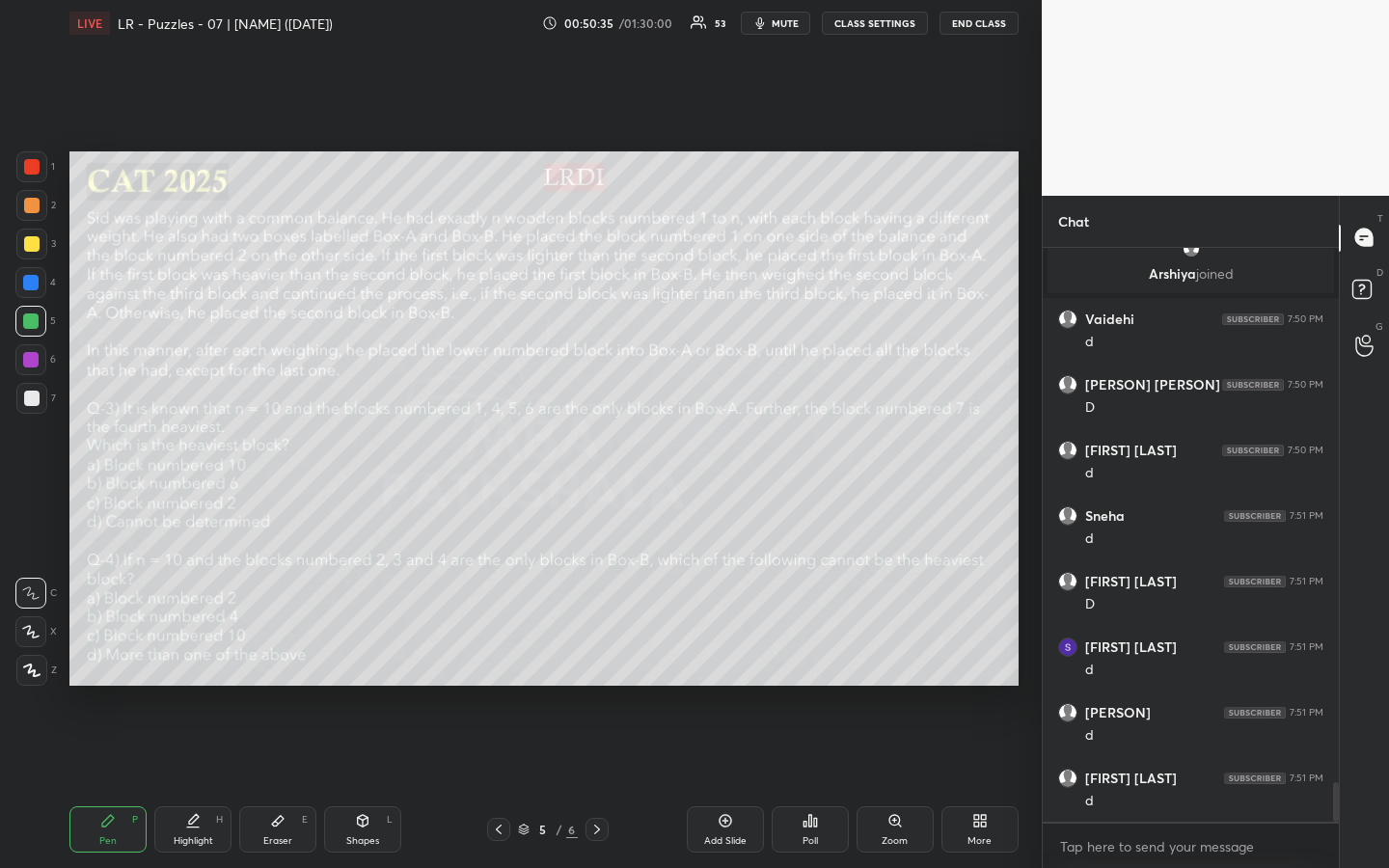 drag, startPoint x: 29, startPoint y: 389, endPoint x: 51, endPoint y: 413, distance: 32.557641 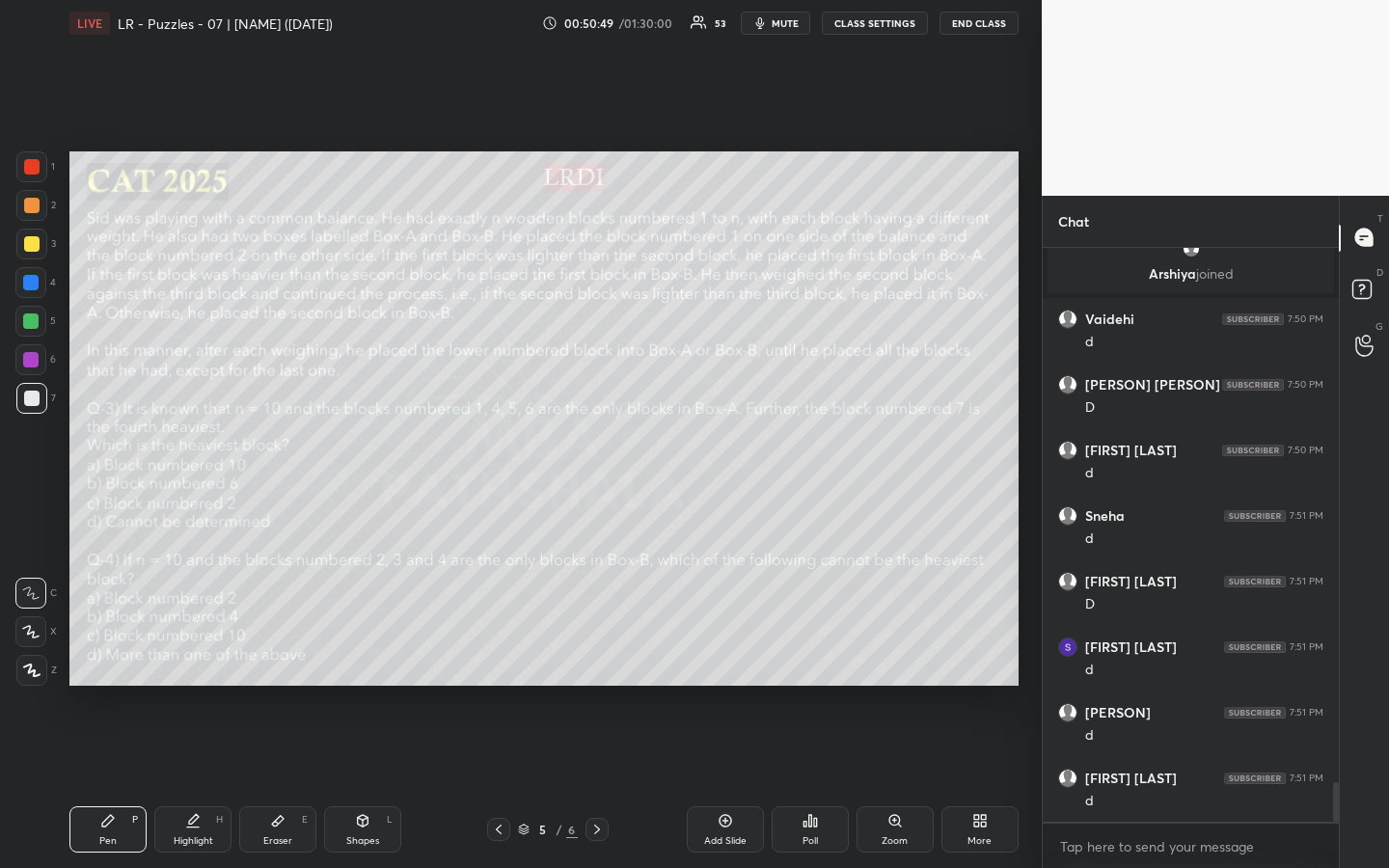 drag, startPoint x: 194, startPoint y: 826, endPoint x: 214, endPoint y: 802, distance: 31.240999 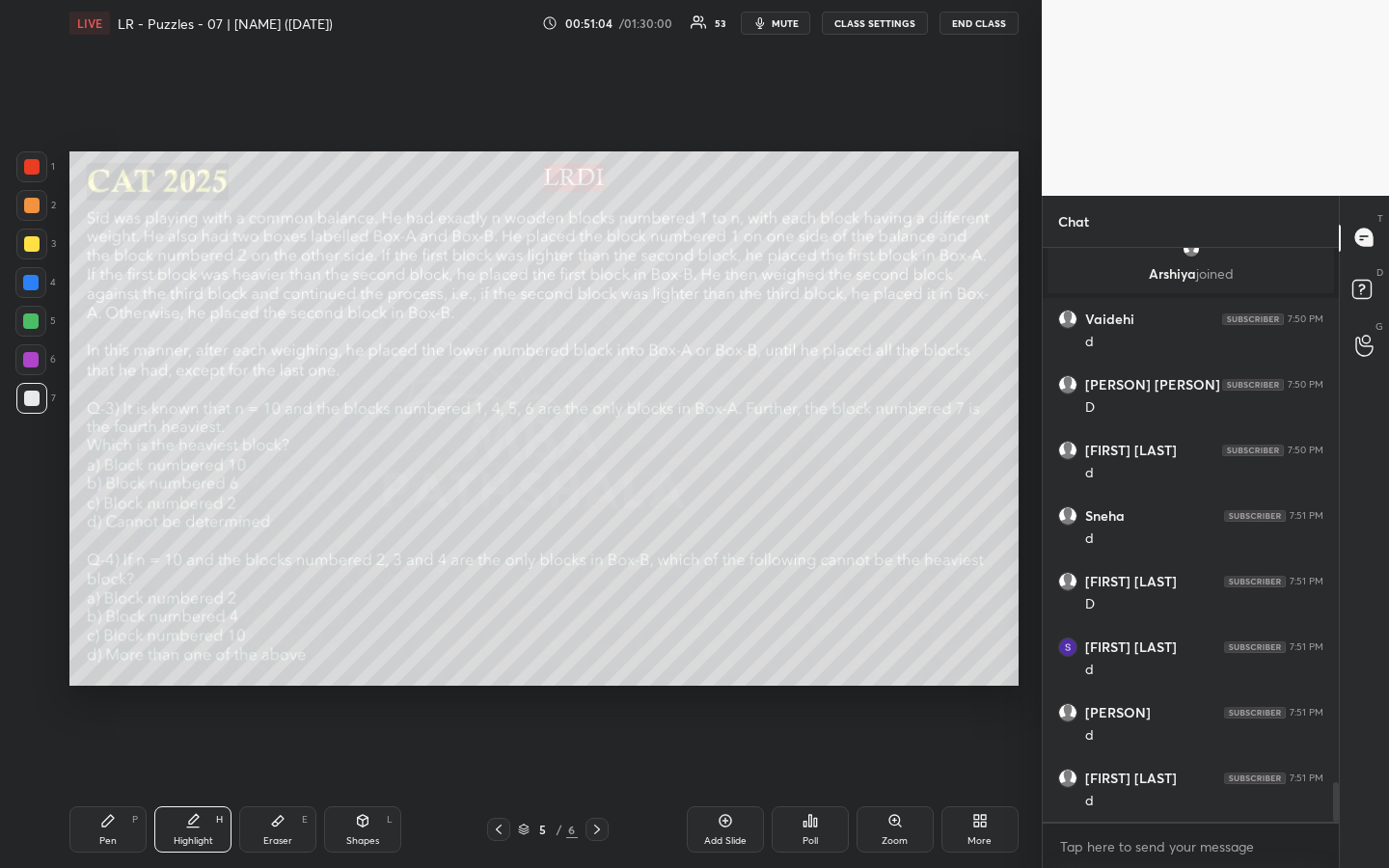 drag, startPoint x: 28, startPoint y: 241, endPoint x: 38, endPoint y: 258, distance: 19.723083 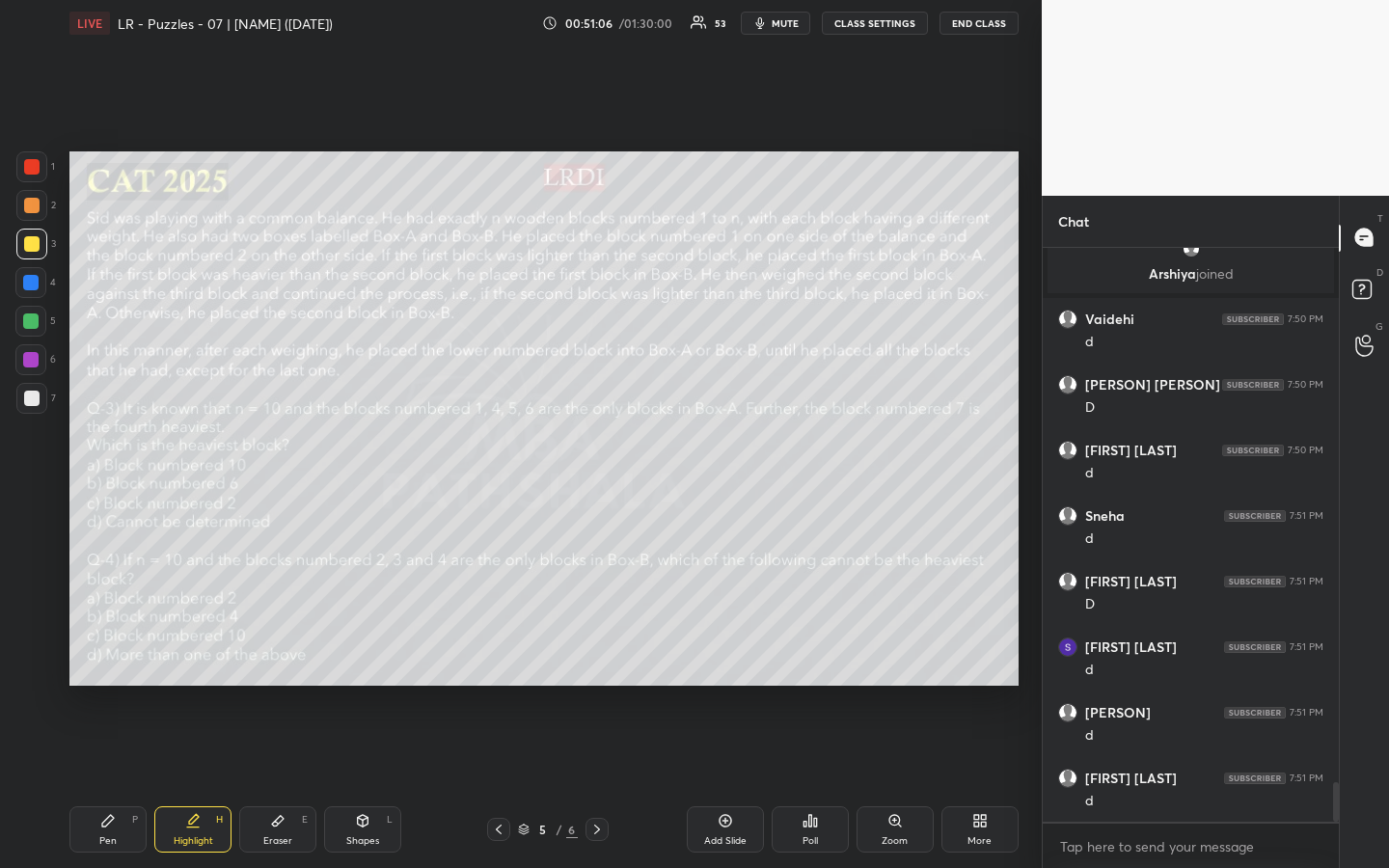 click on "Pen P" at bounding box center [108, 829] 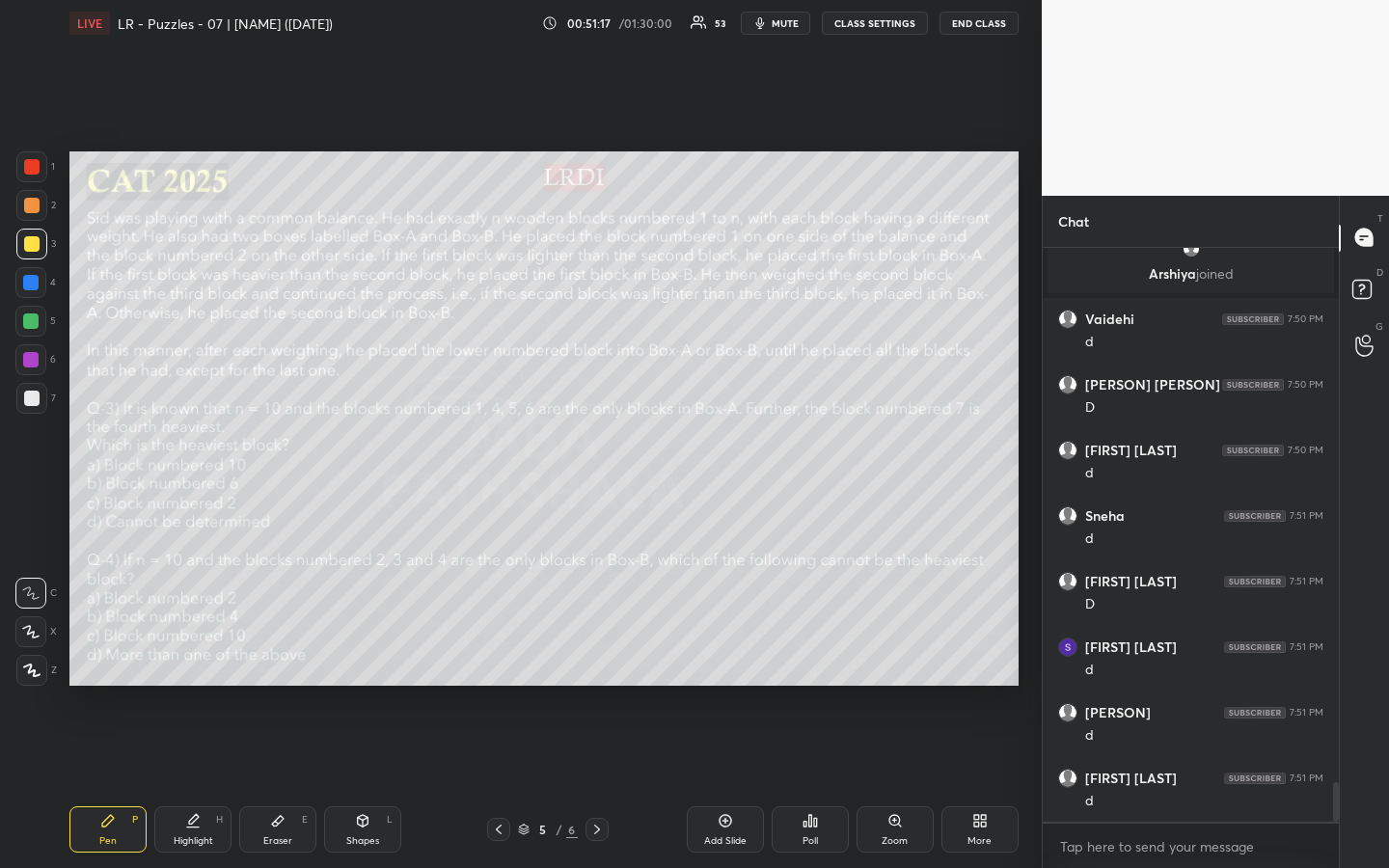 click on "Highlight H" at bounding box center [193, 829] 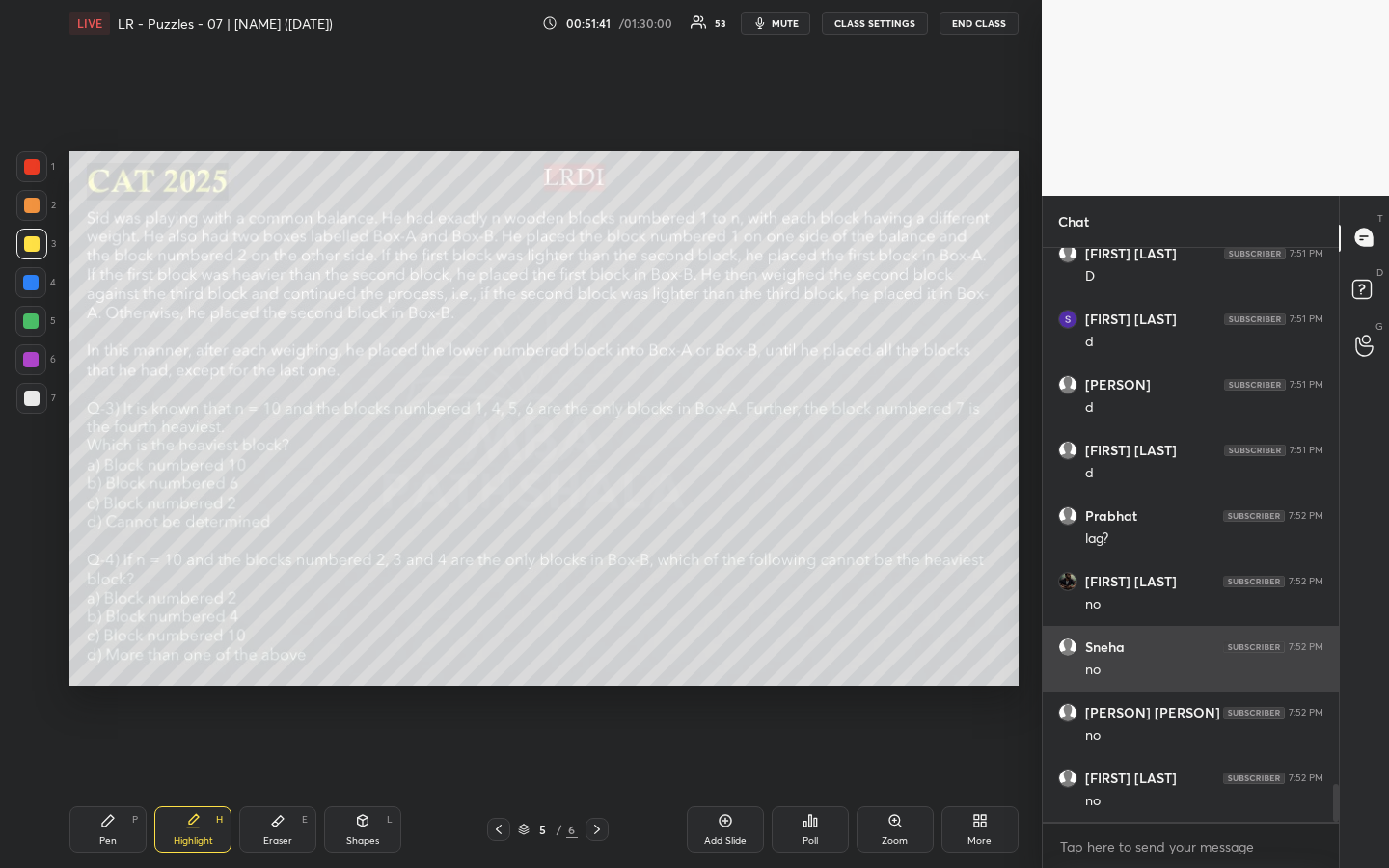 scroll, scrollTop: 8253, scrollLeft: 0, axis: vertical 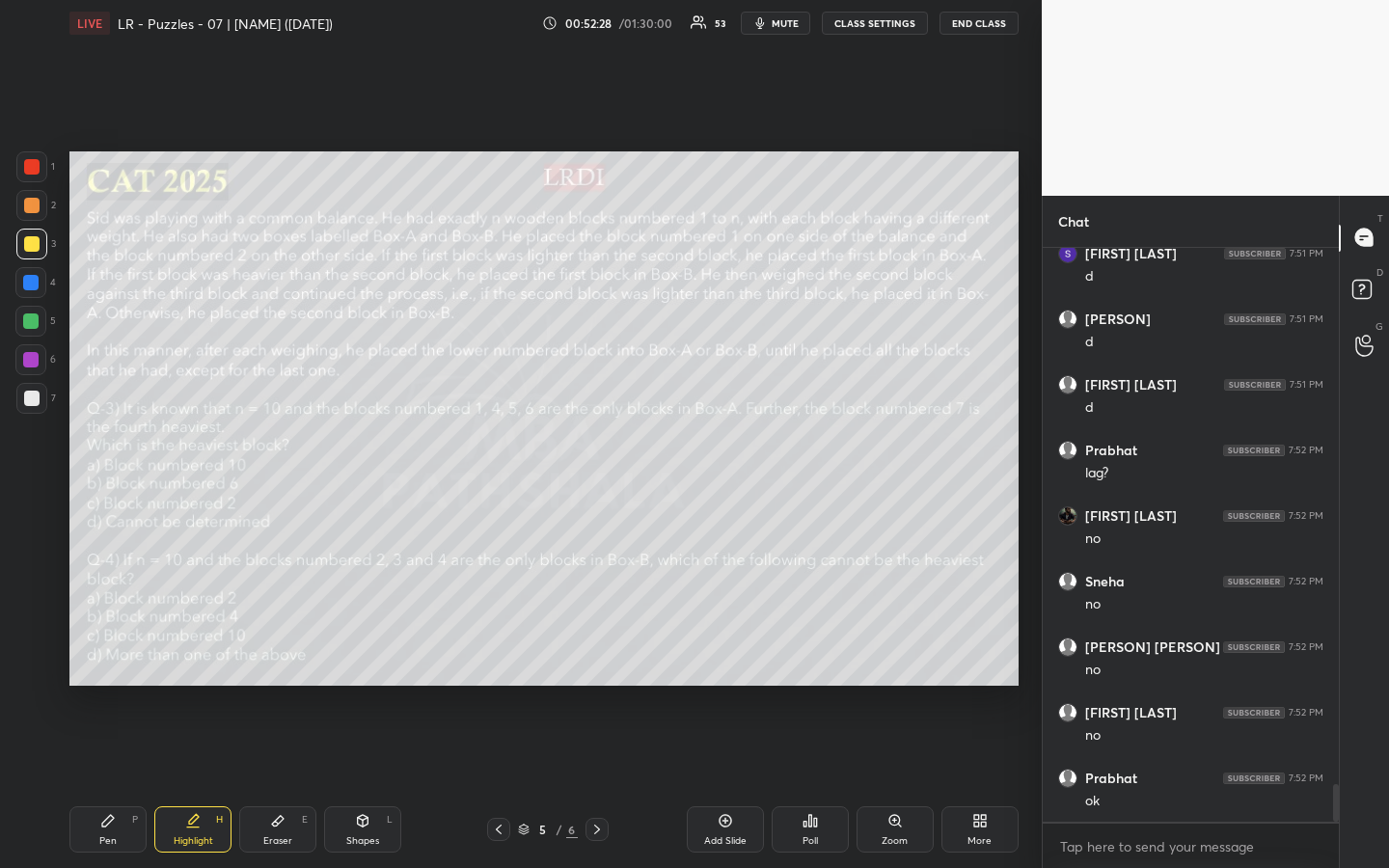 click 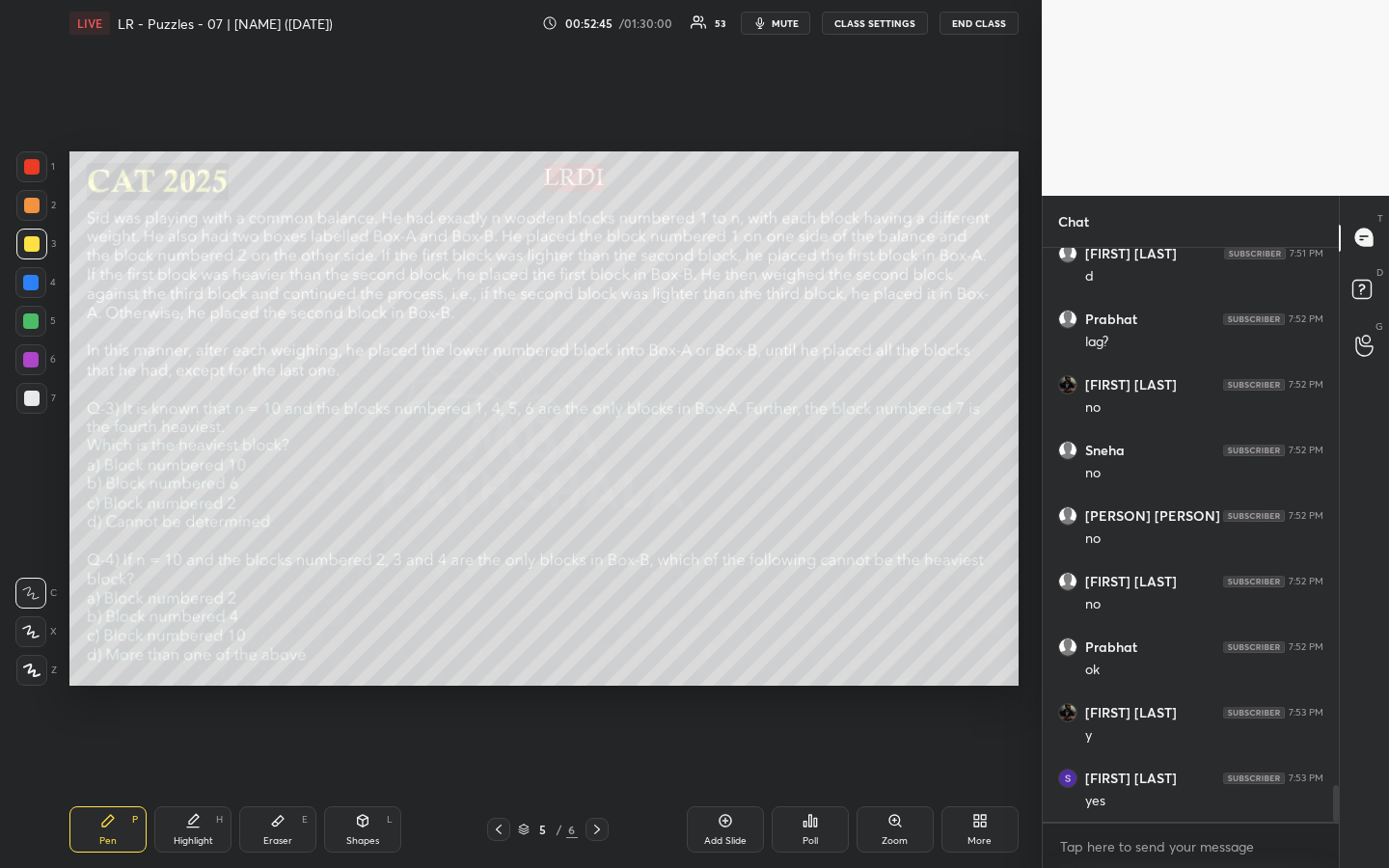scroll, scrollTop: 8449, scrollLeft: 0, axis: vertical 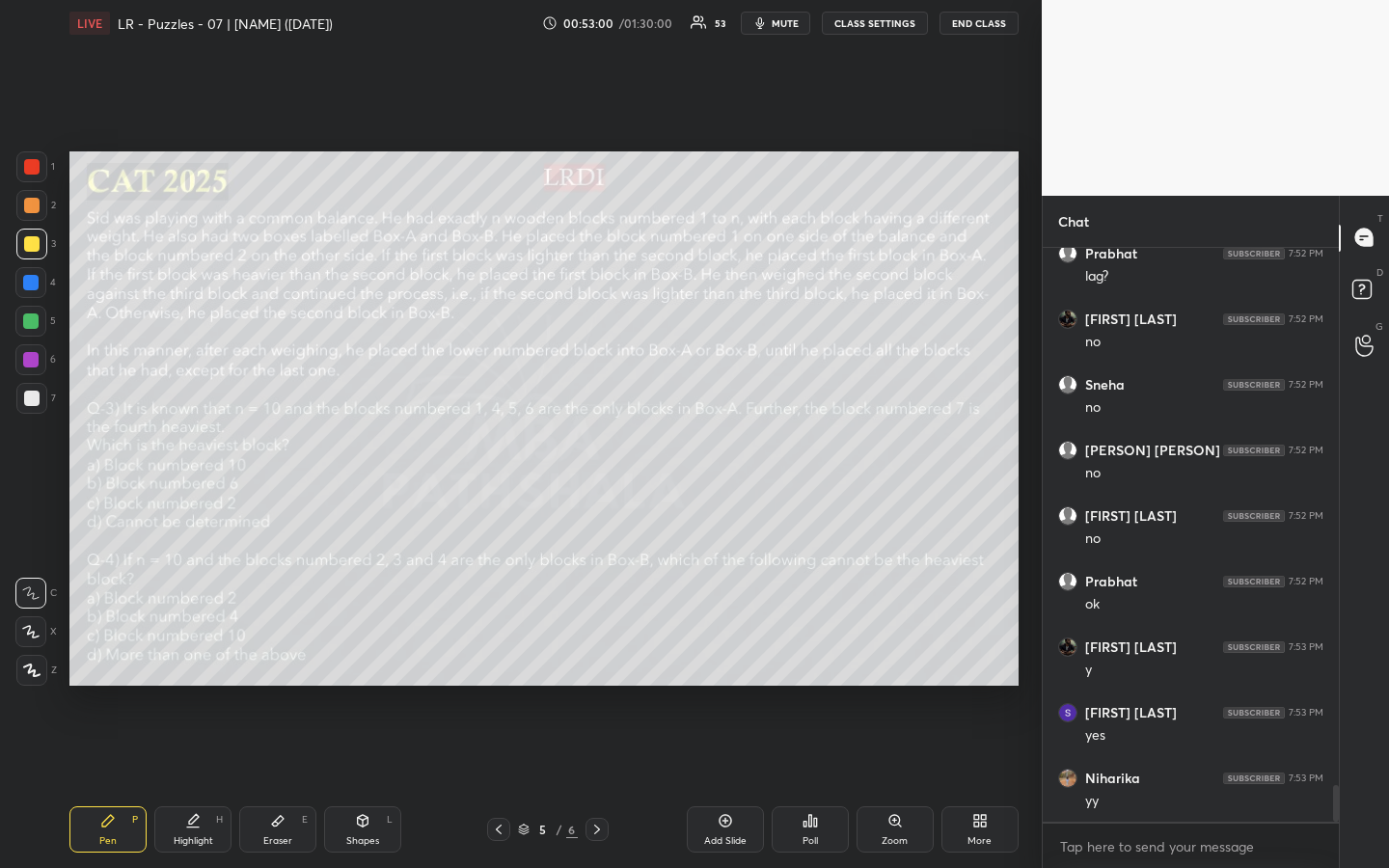 click 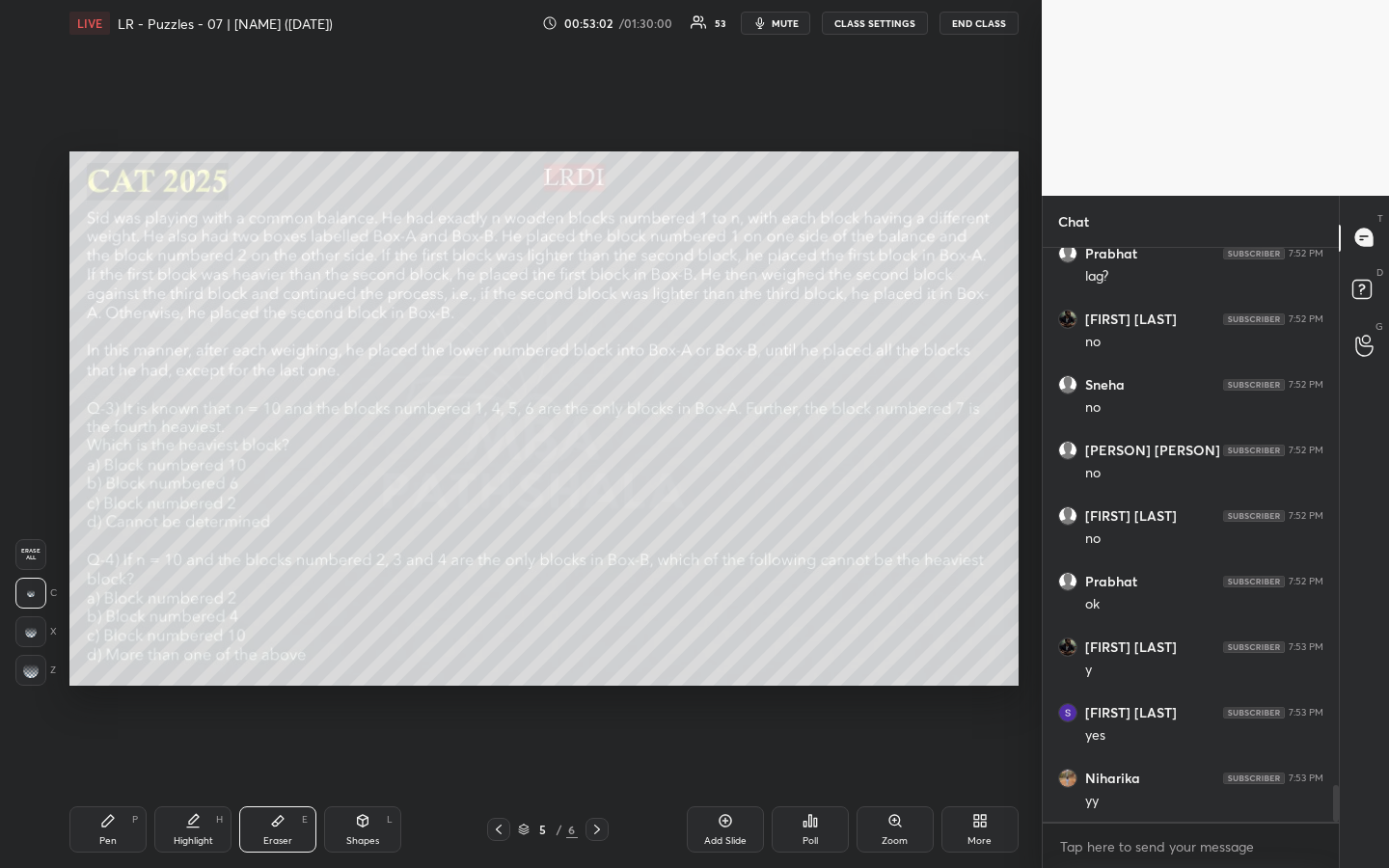 click on "Pen P" at bounding box center [108, 829] 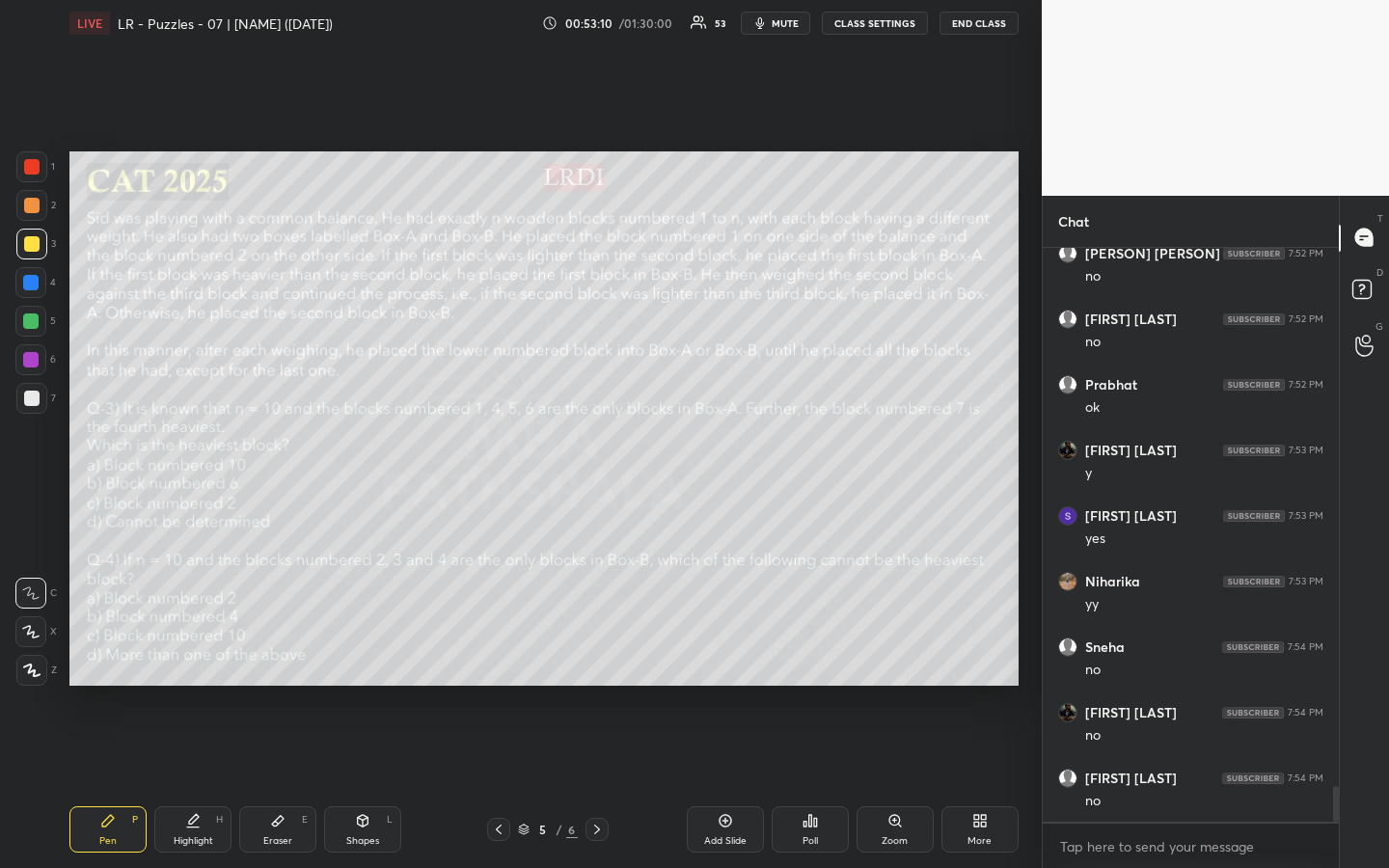 scroll, scrollTop: 8712, scrollLeft: 0, axis: vertical 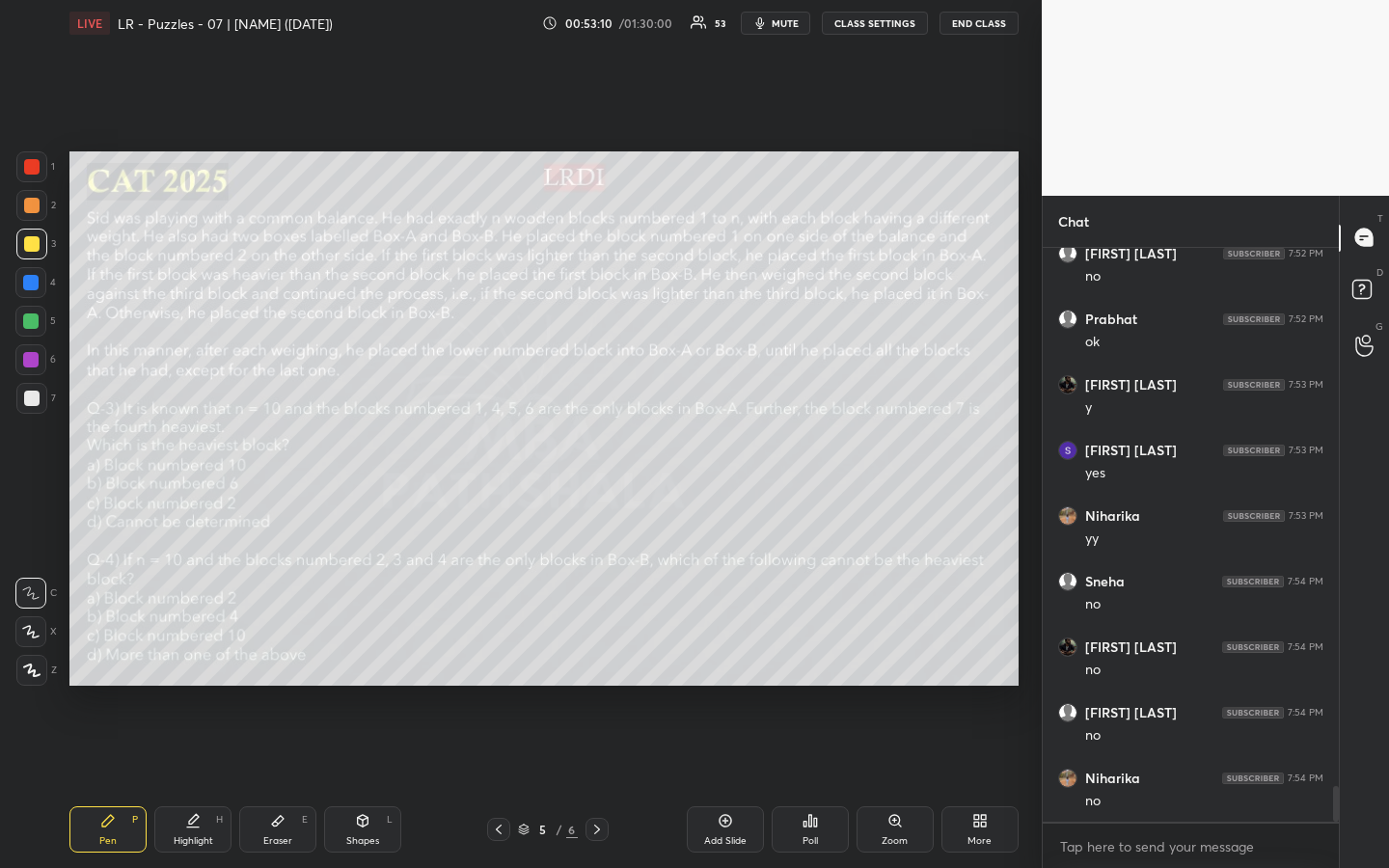 click on "Highlight" at bounding box center [193, 841] 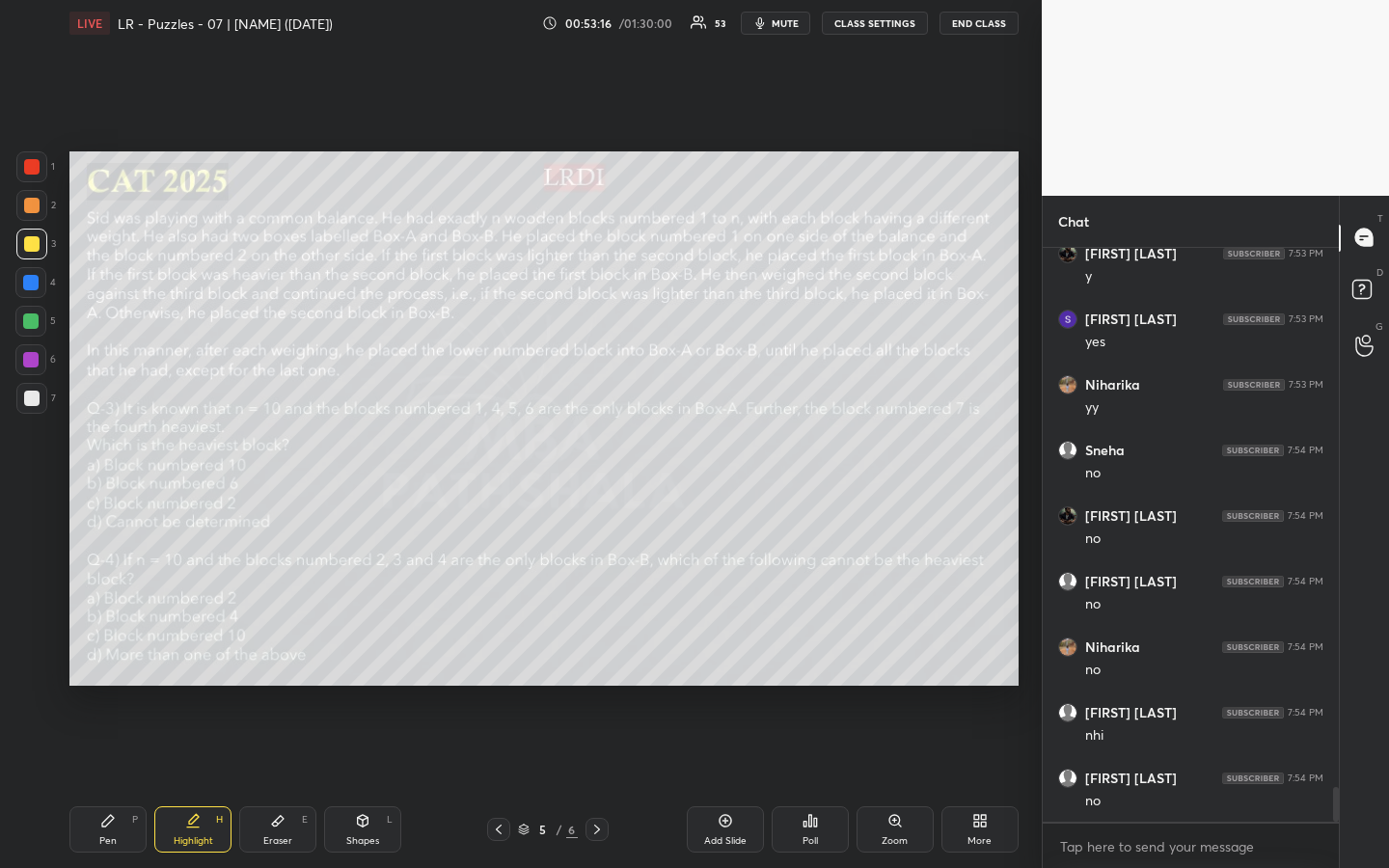 scroll, scrollTop: 8909, scrollLeft: 0, axis: vertical 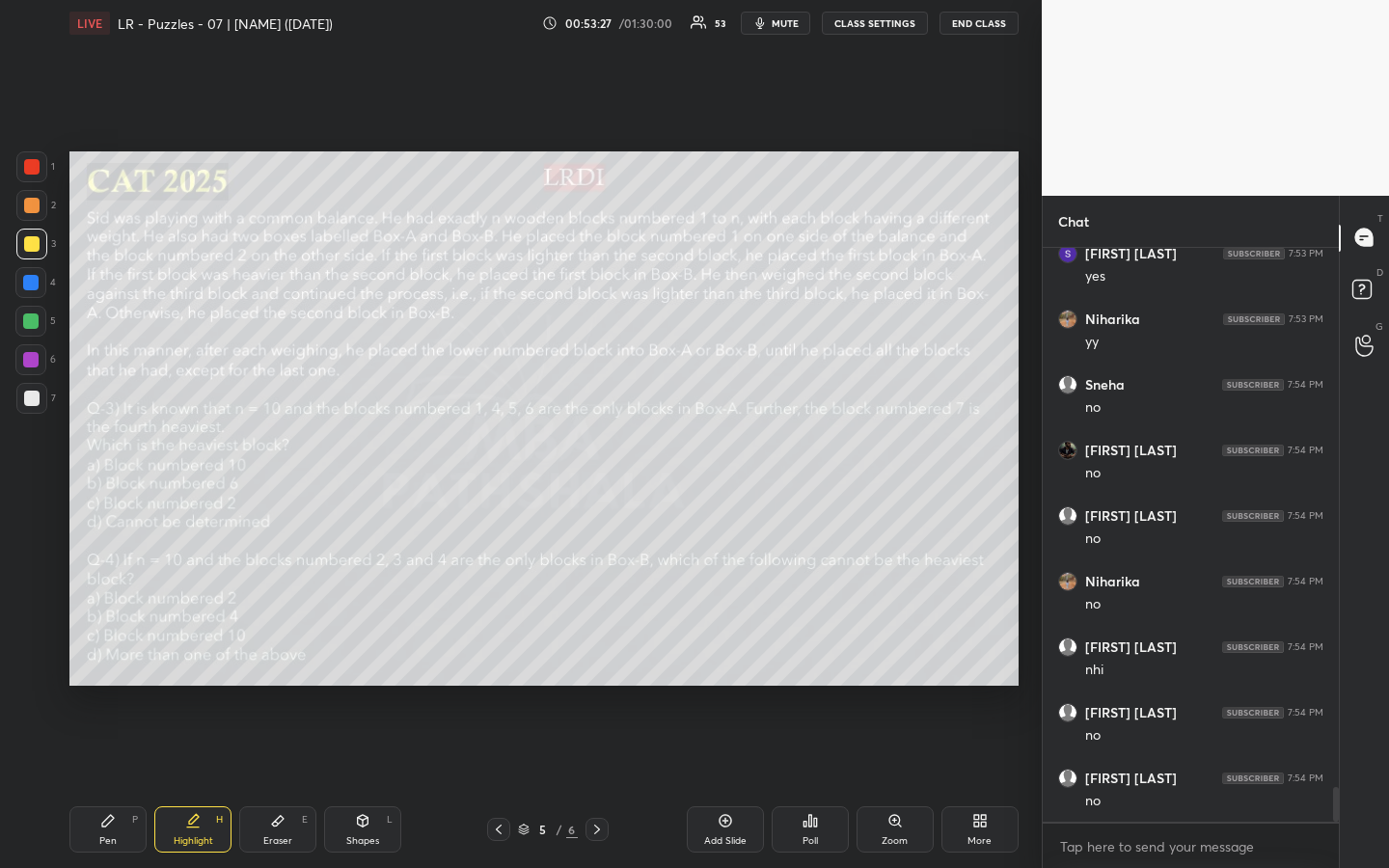 click 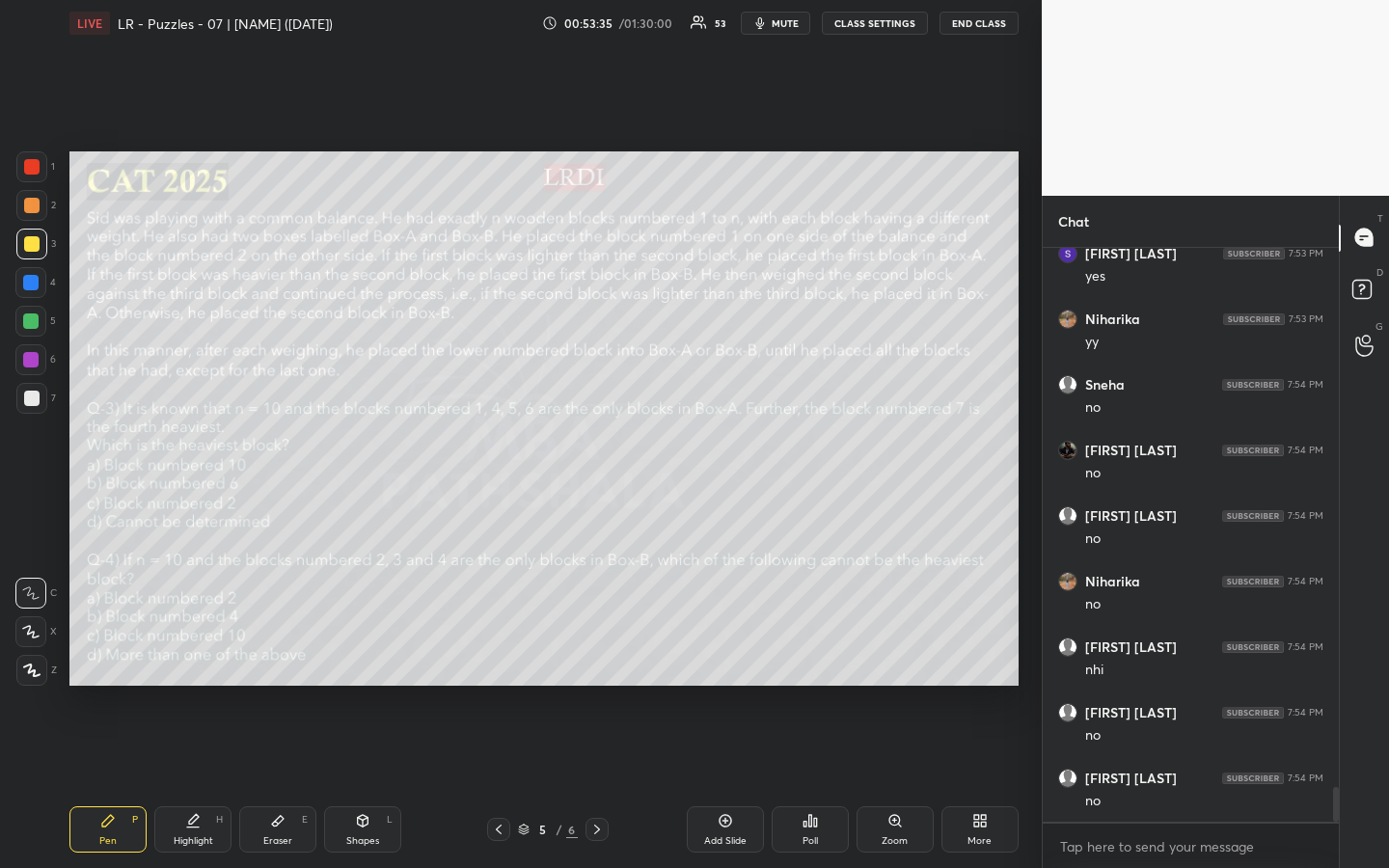 drag, startPoint x: 187, startPoint y: 831, endPoint x: 200, endPoint y: 768, distance: 64.32729 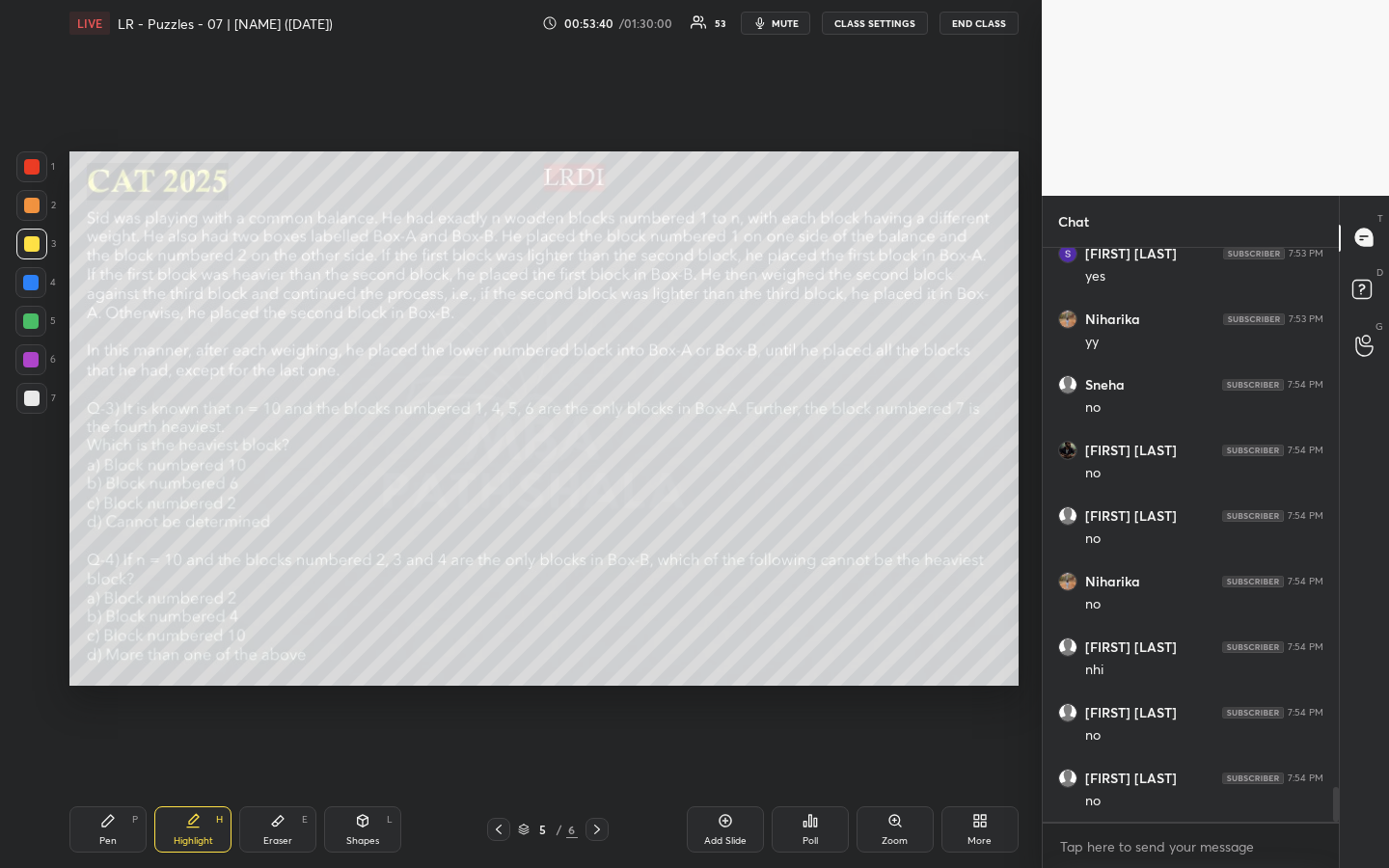 click 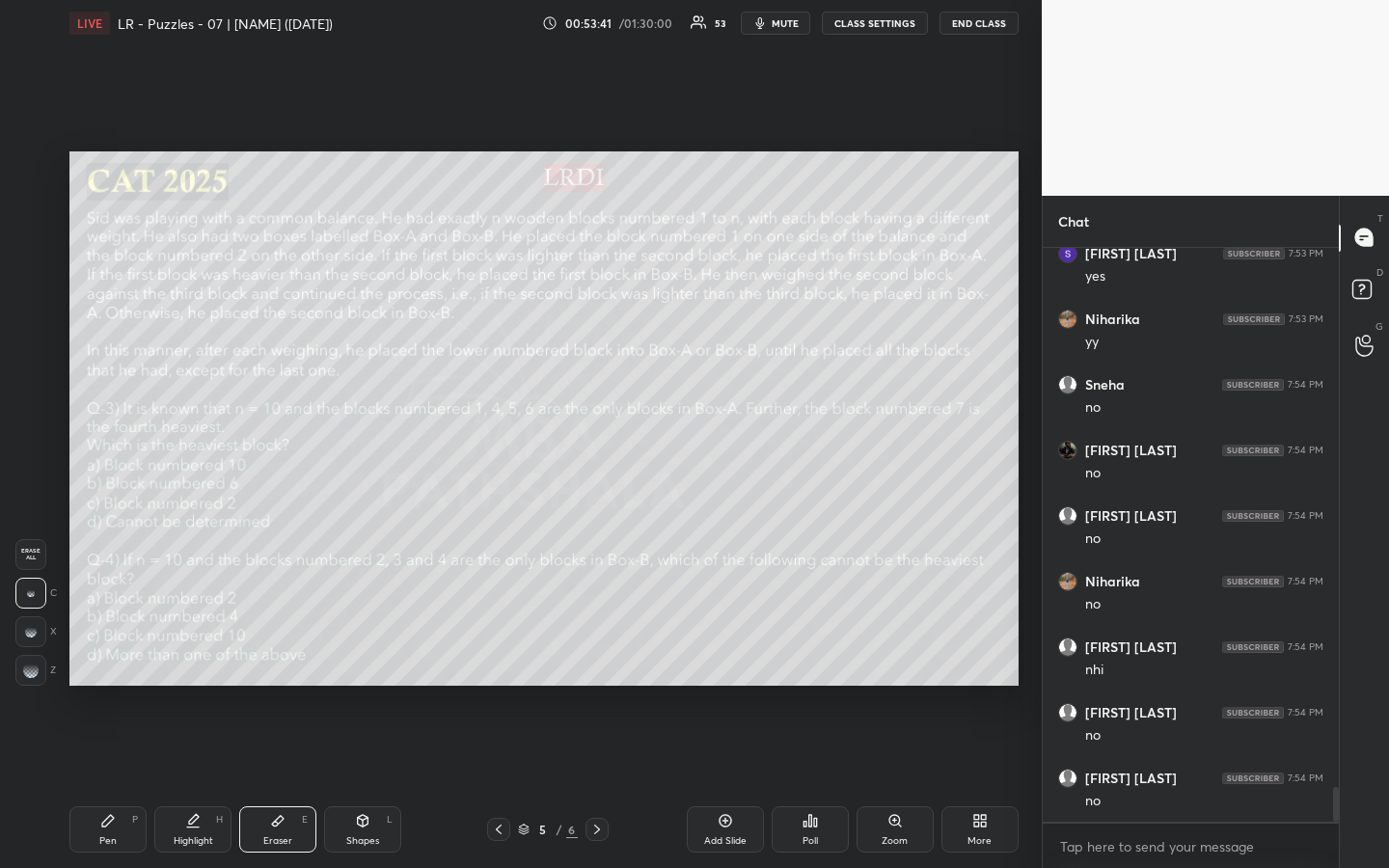 drag, startPoint x: 107, startPoint y: 830, endPoint x: 173, endPoint y: 782, distance: 81.60882 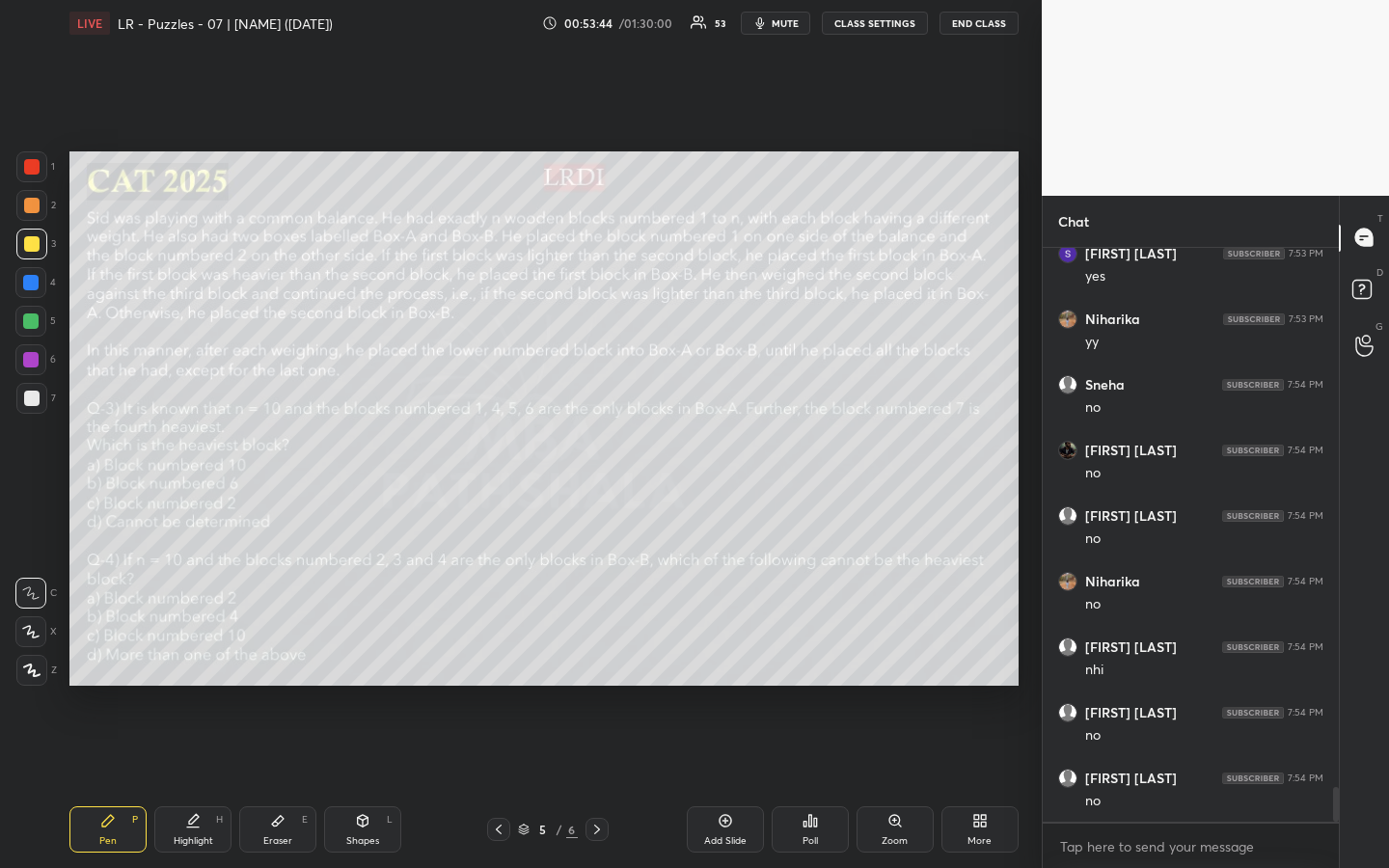 click on "Highlight" at bounding box center [193, 841] 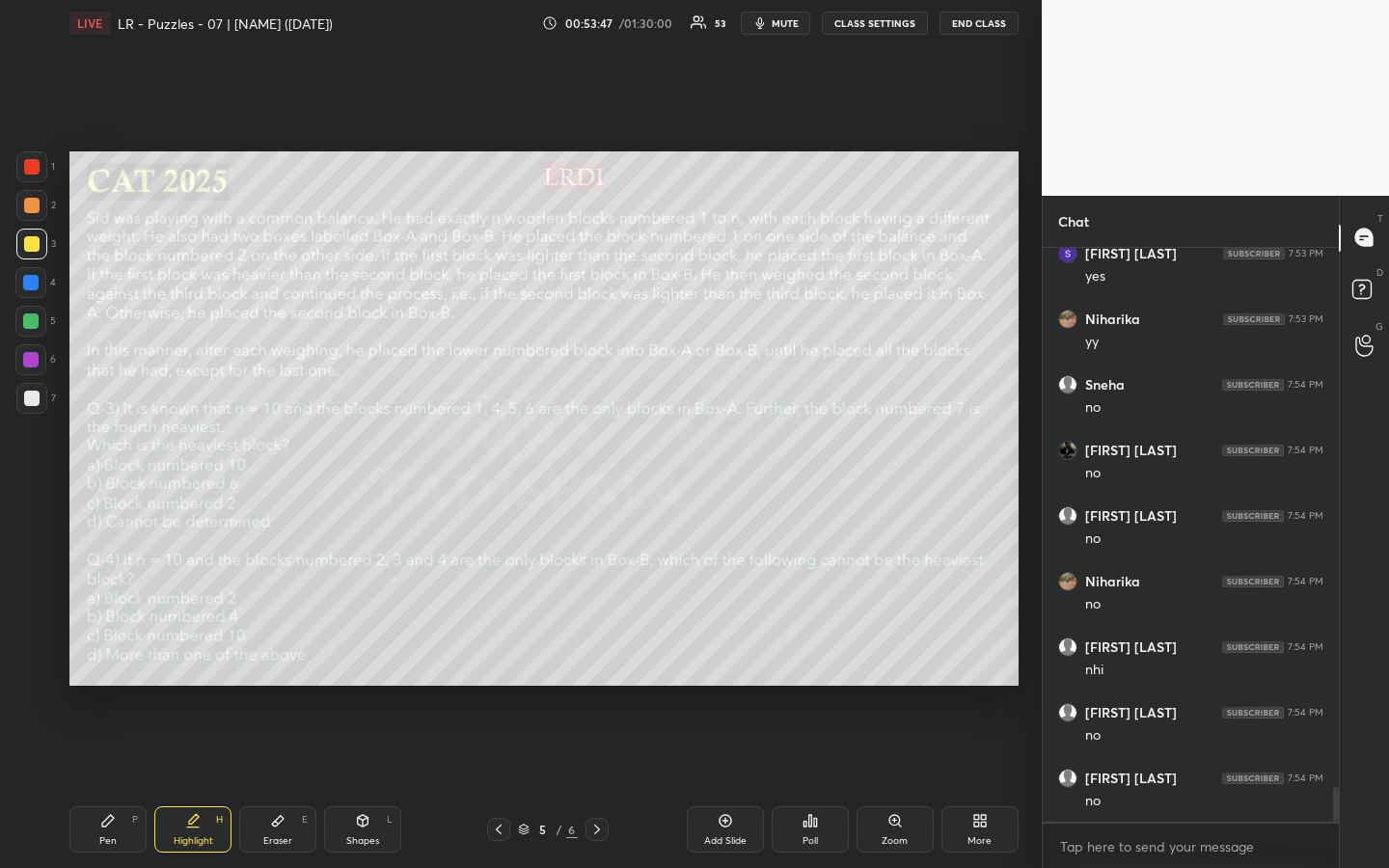 click on "Pen P" at bounding box center [108, 829] 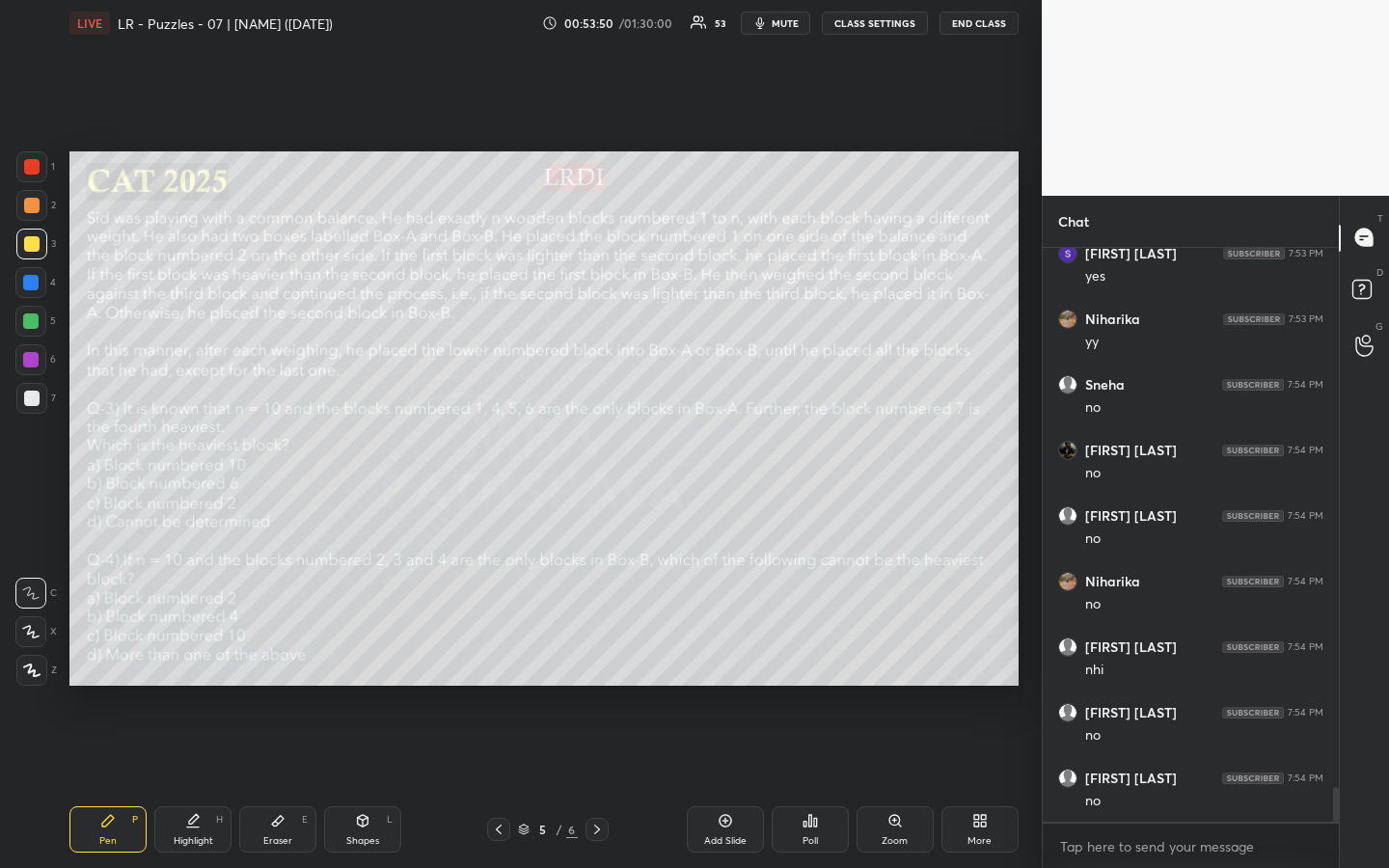 scroll, scrollTop: 8974, scrollLeft: 0, axis: vertical 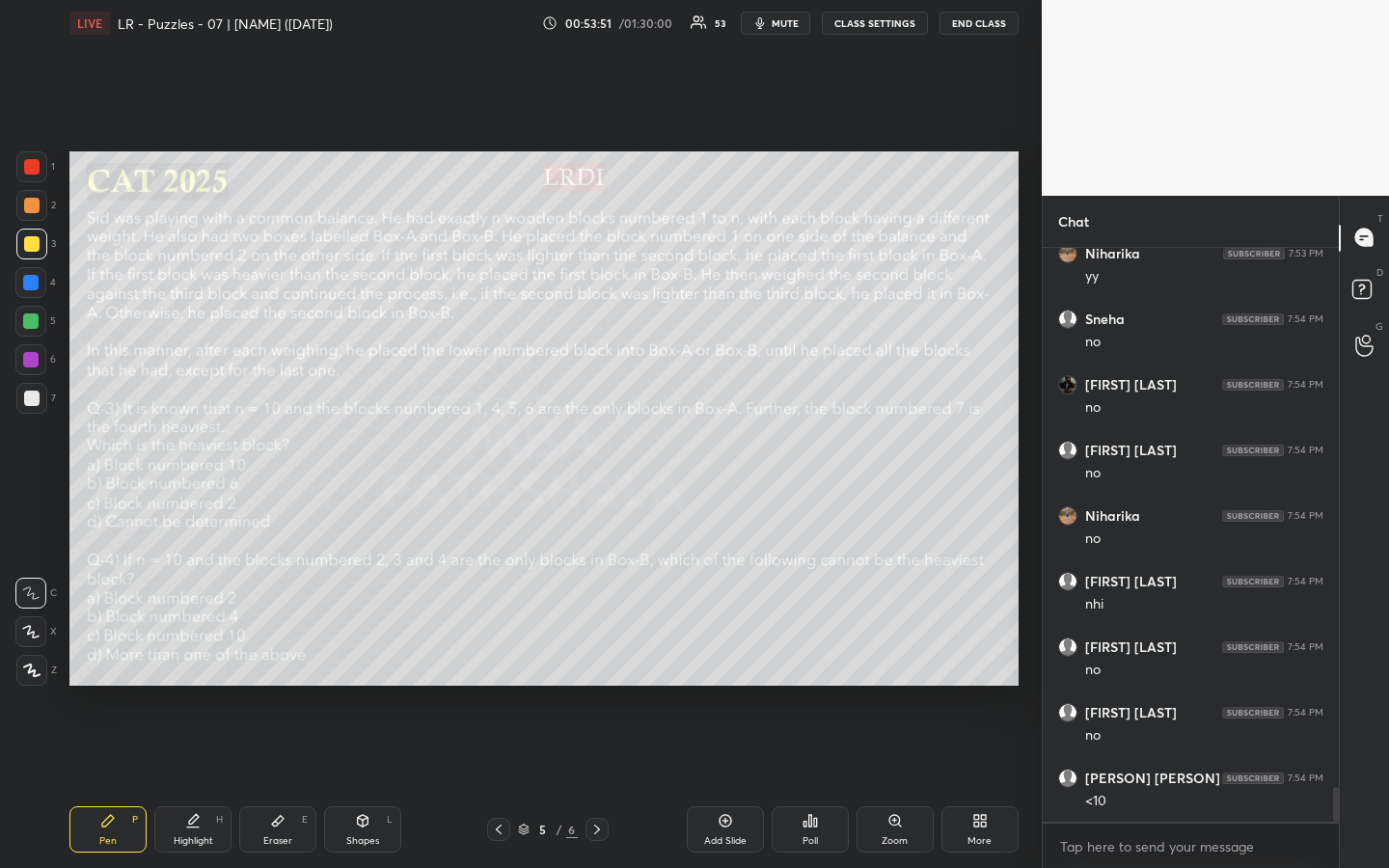 click on "Highlight" at bounding box center (193, 841) 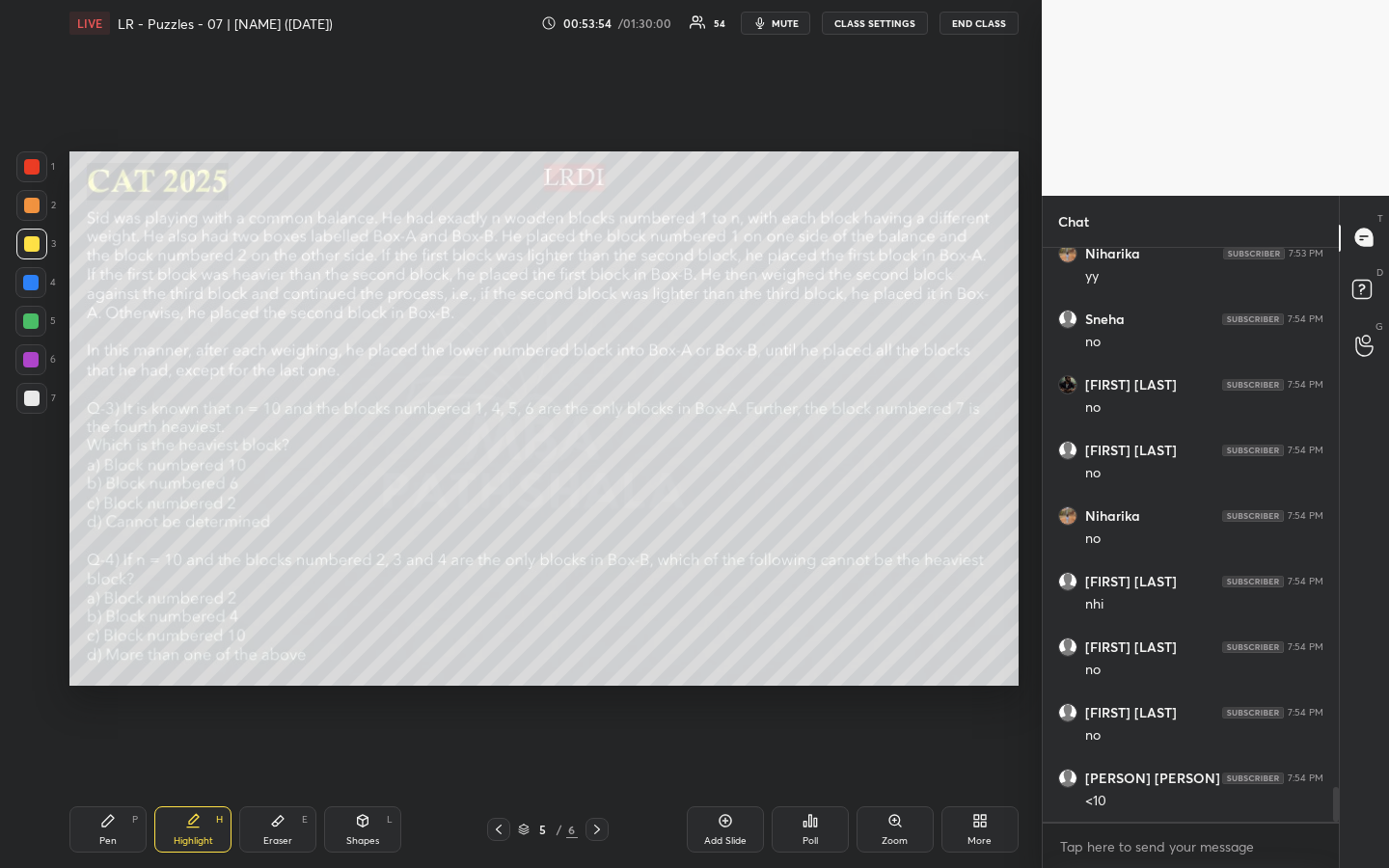 click on "Highlight H" at bounding box center (193, 829) 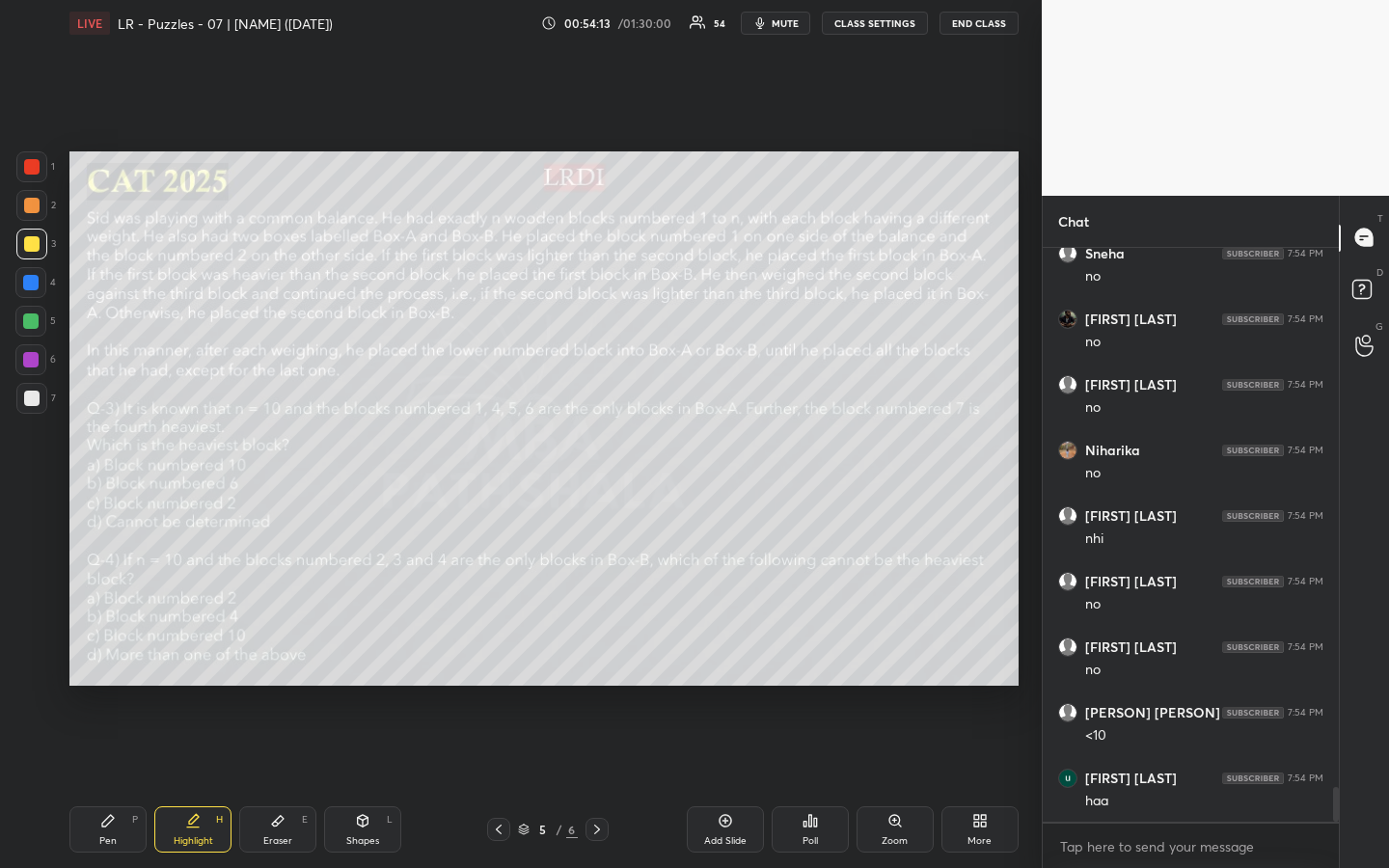 scroll, scrollTop: 9105, scrollLeft: 0, axis: vertical 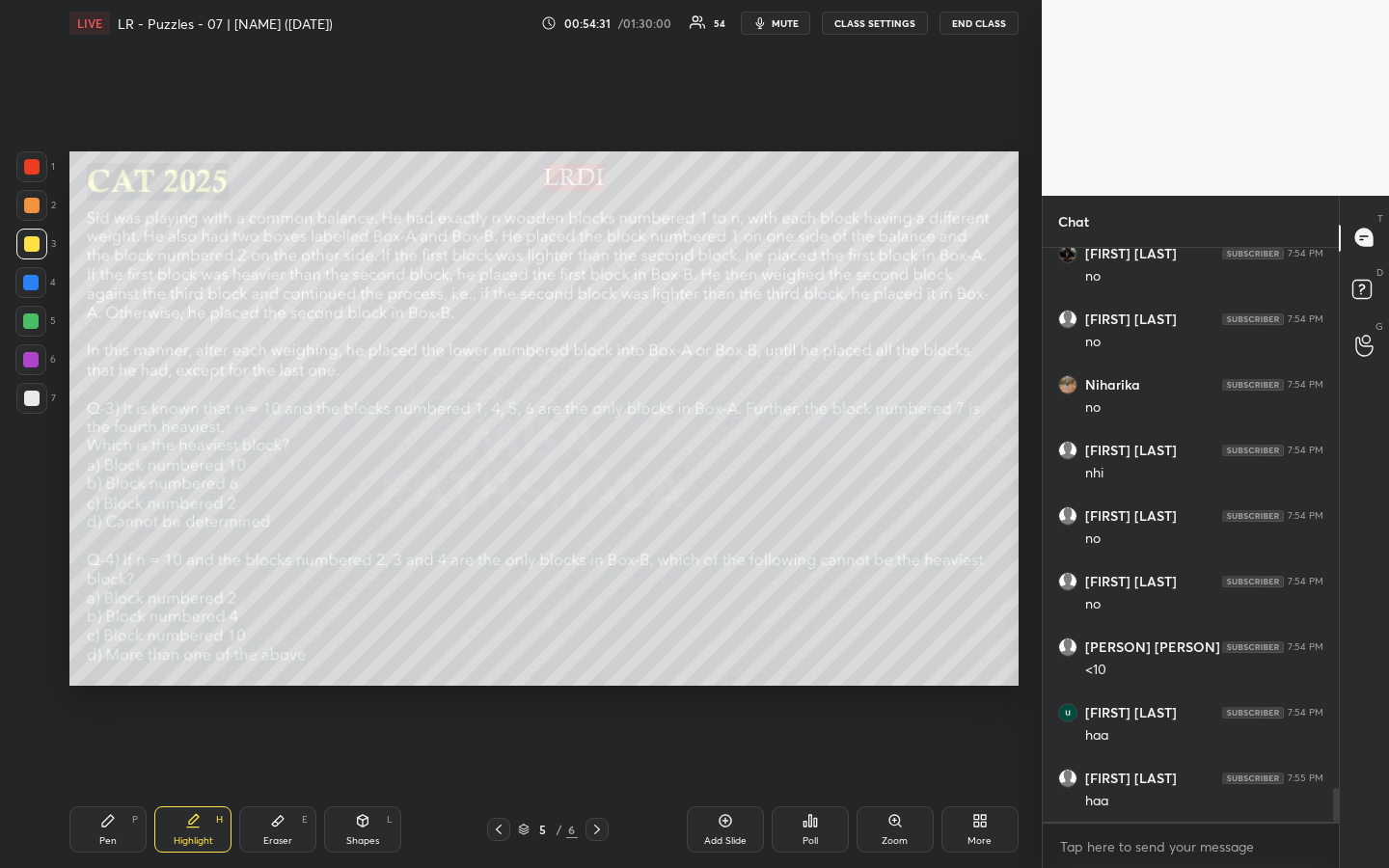 click on "Pen P" at bounding box center (108, 829) 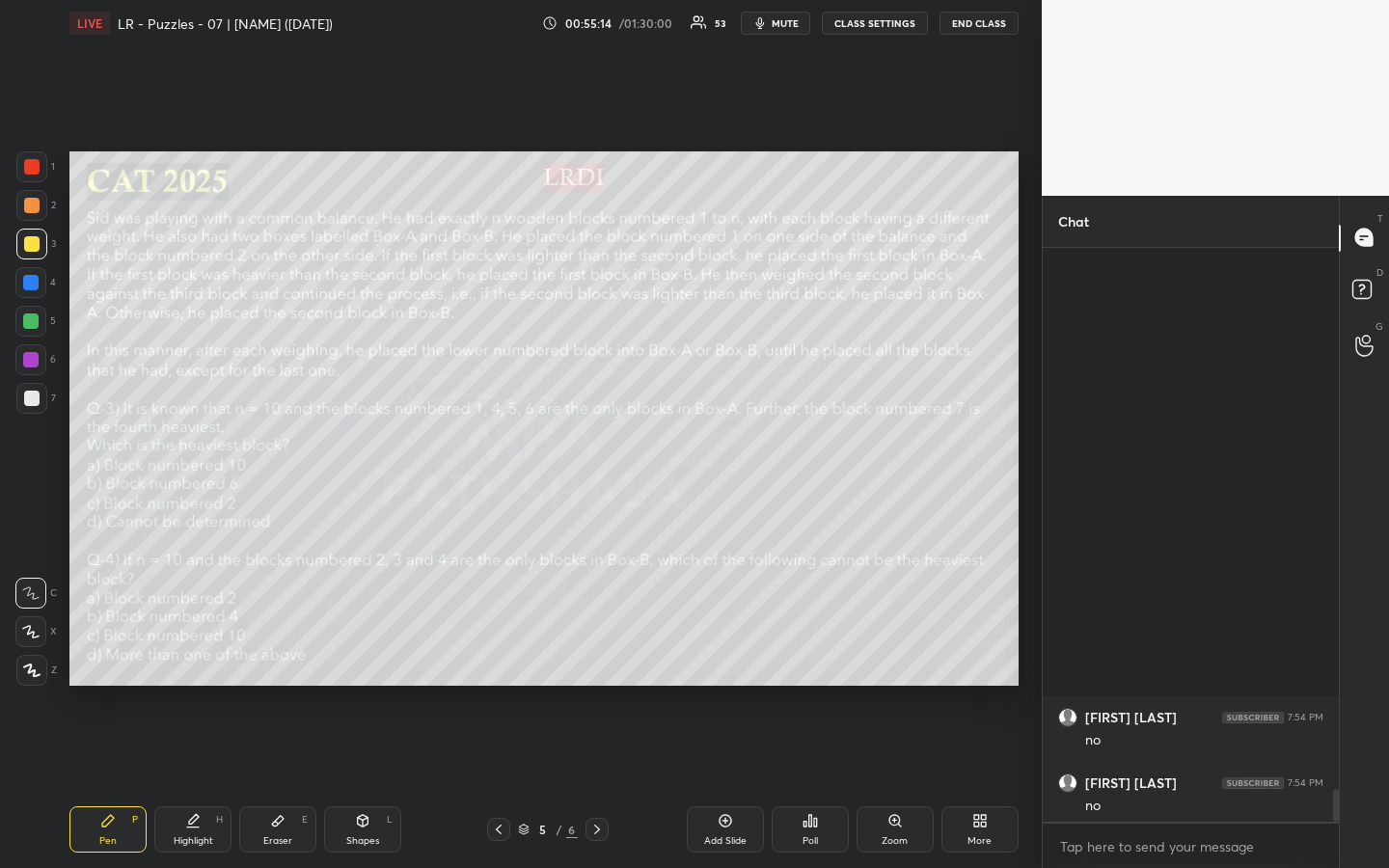 scroll, scrollTop: 9451, scrollLeft: 0, axis: vertical 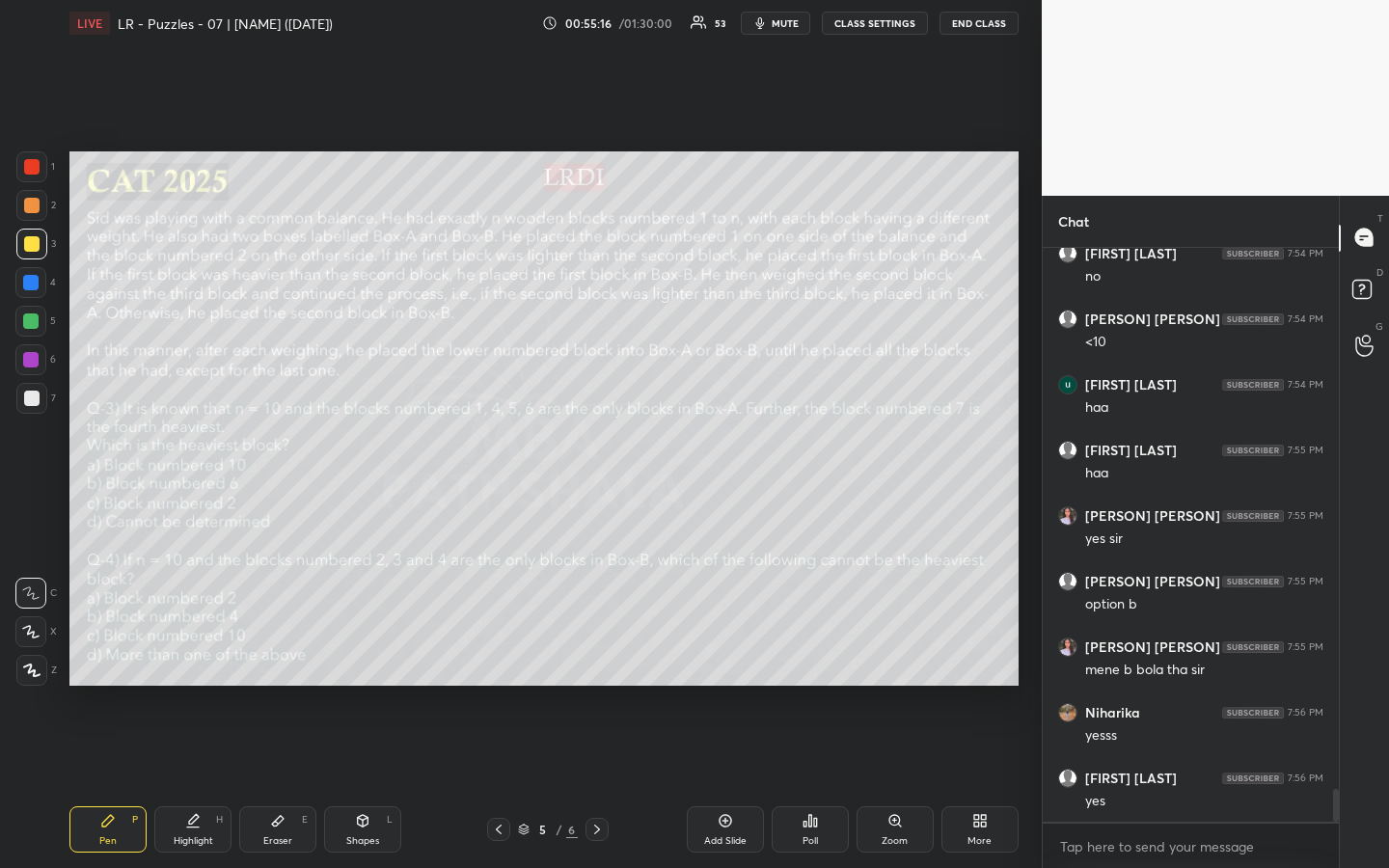click on "1 2 3 4 5 6 7 R O A L C X Z Erase all   C X Z LIVE LR - Puzzles - 07 | [PERSON] ([DATE]) 00:55:16 /  01:30:00 53 mute CLASS SETTINGS END CLASS Setting up your live class Poll for   secs No correct answer Start poll Back LR - Puzzles - 07 | [PERSON] ([DATE]) MBA Pathshala Pen P Highlight H Eraser E Shapes L 5 / 6 Add Slide Poll Zoom More" at bounding box center (521, 434) 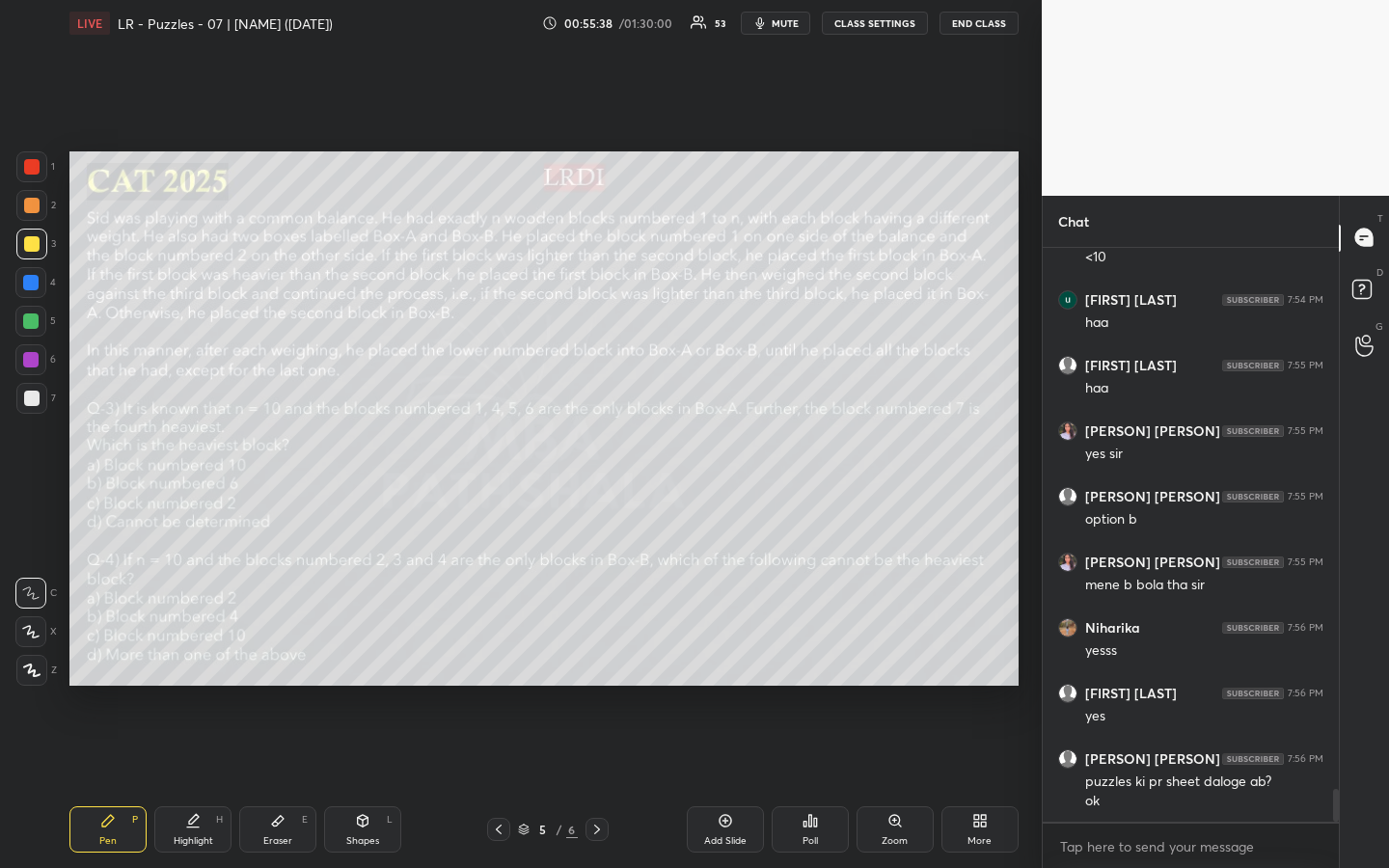 scroll, scrollTop: 9606, scrollLeft: 0, axis: vertical 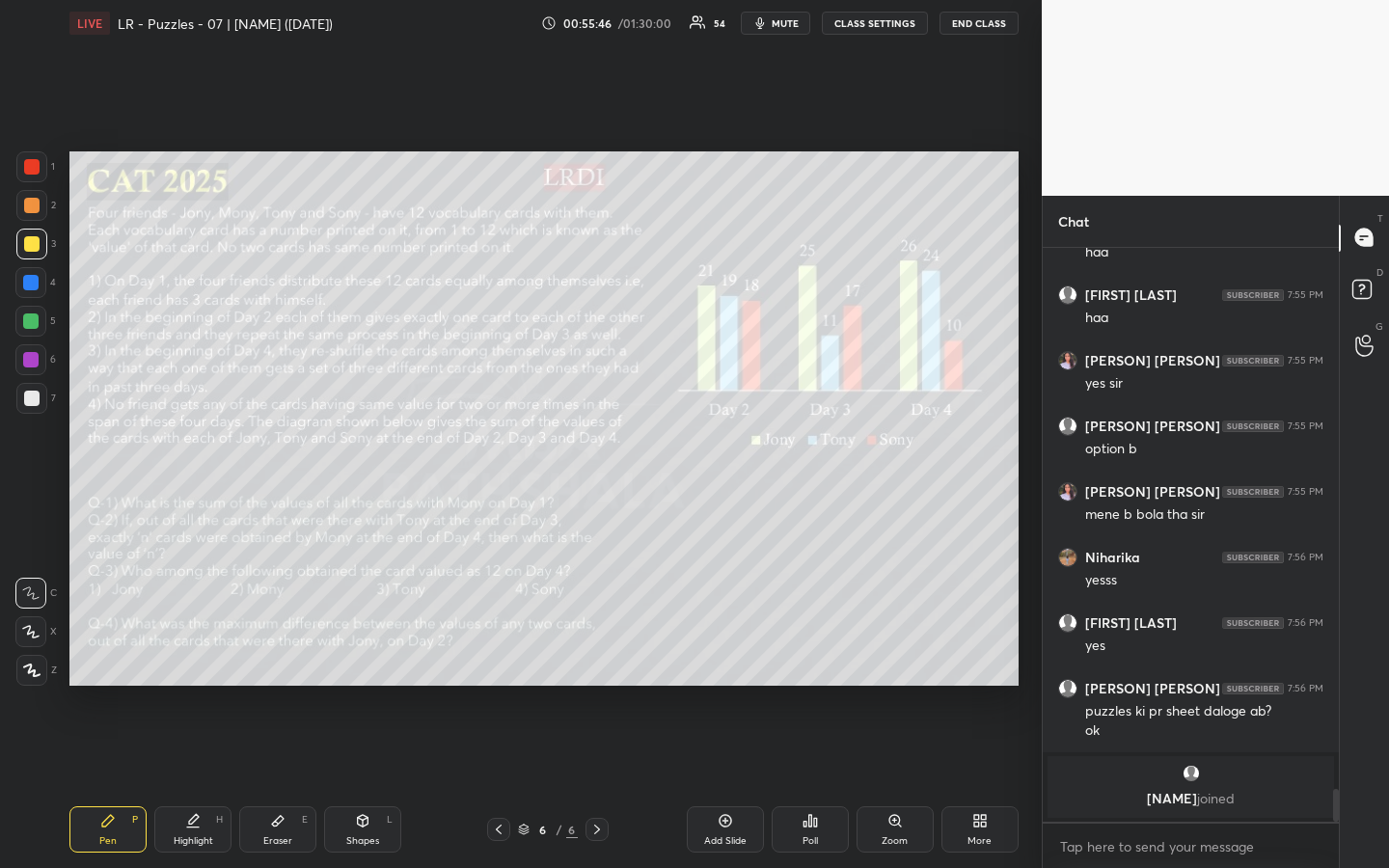 click at bounding box center [32, 205] 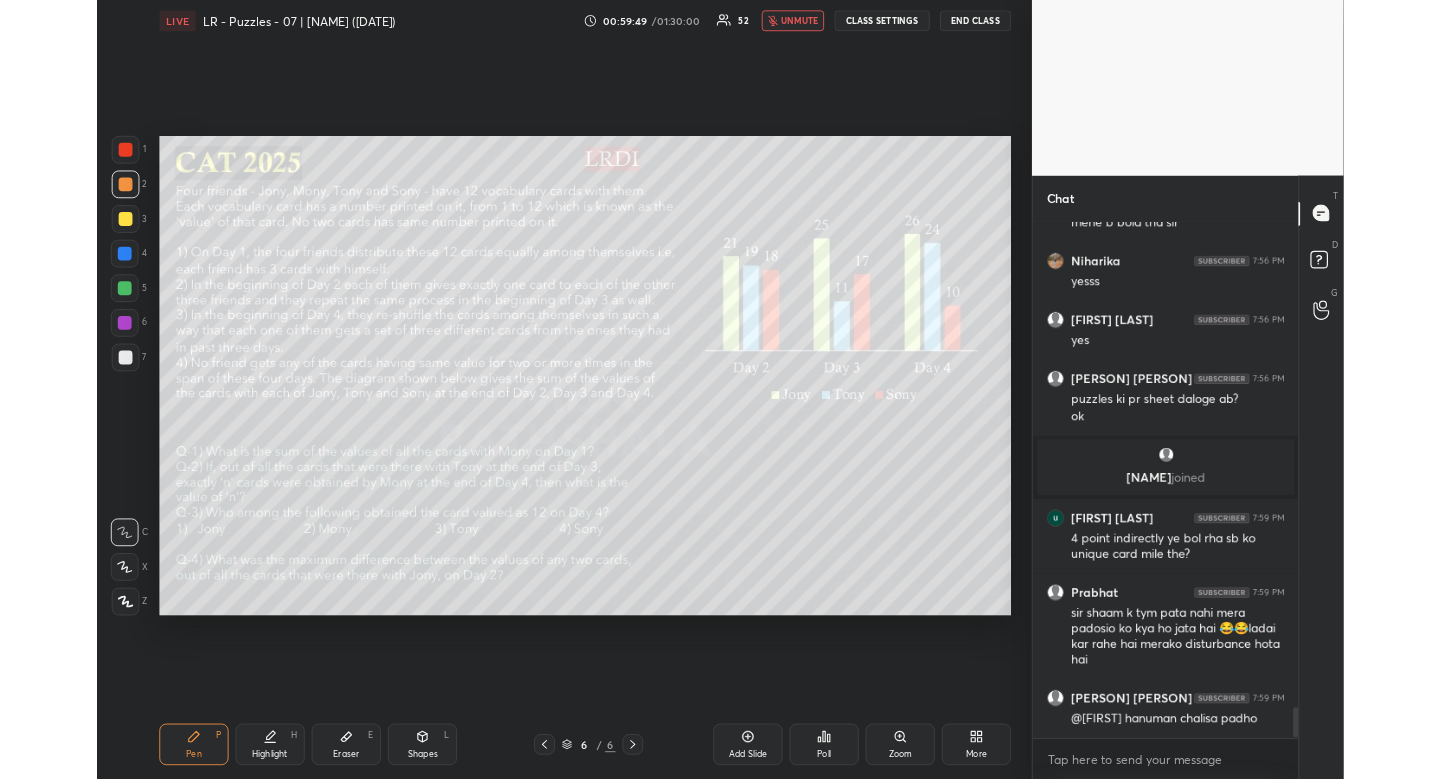 scroll, scrollTop: 9651, scrollLeft: 0, axis: vertical 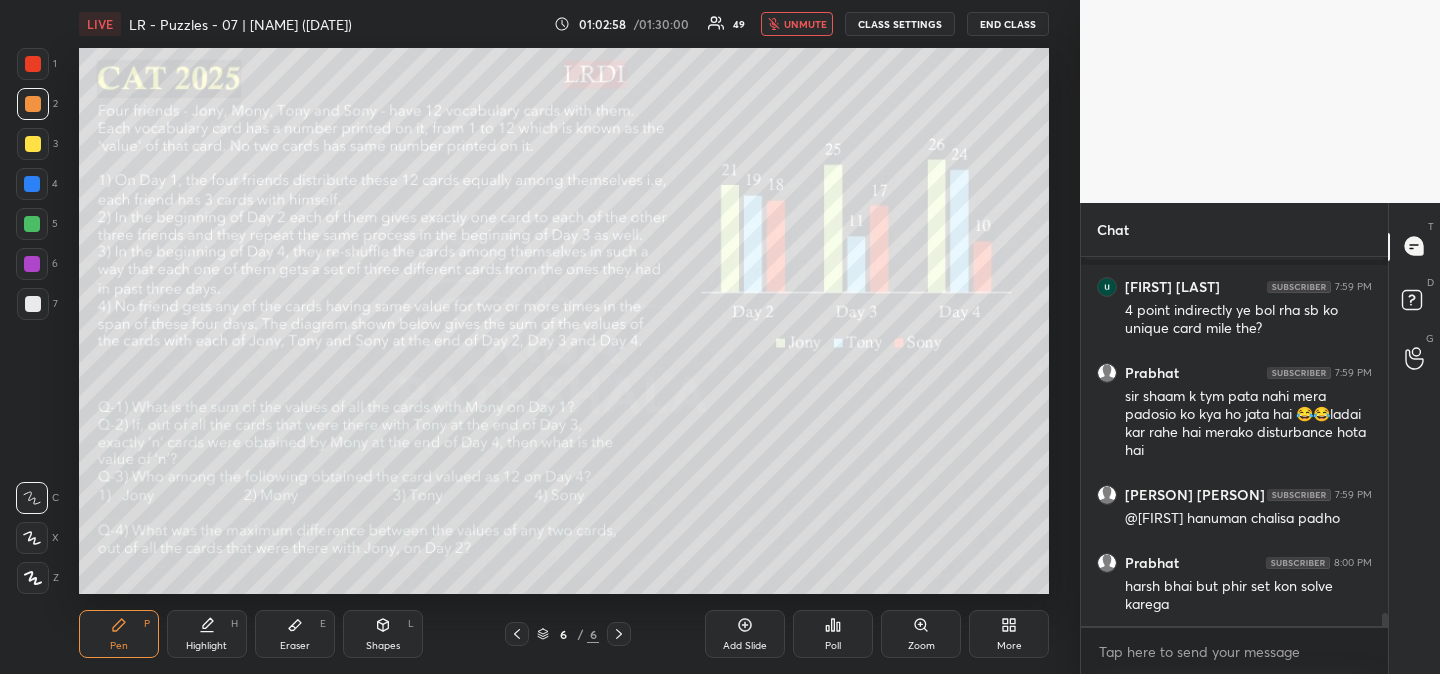 click at bounding box center [33, 144] 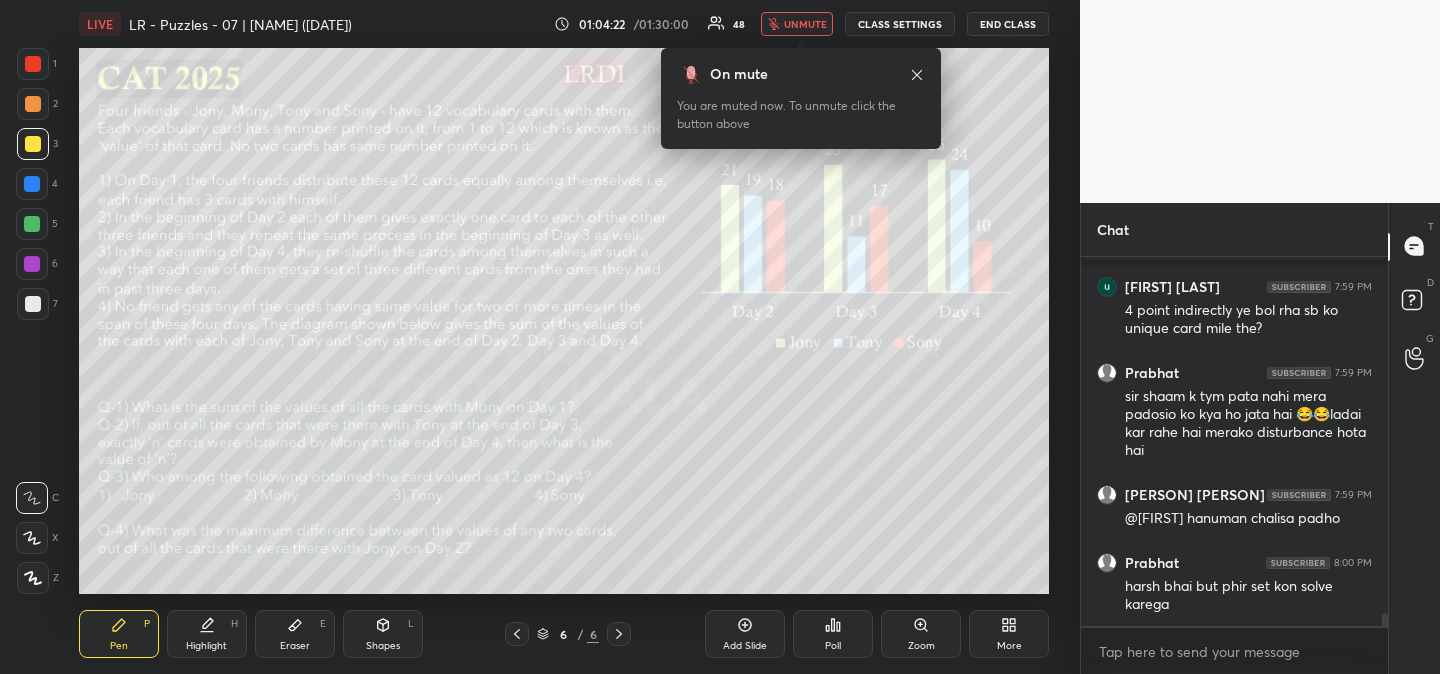 scroll, scrollTop: 9950, scrollLeft: 0, axis: vertical 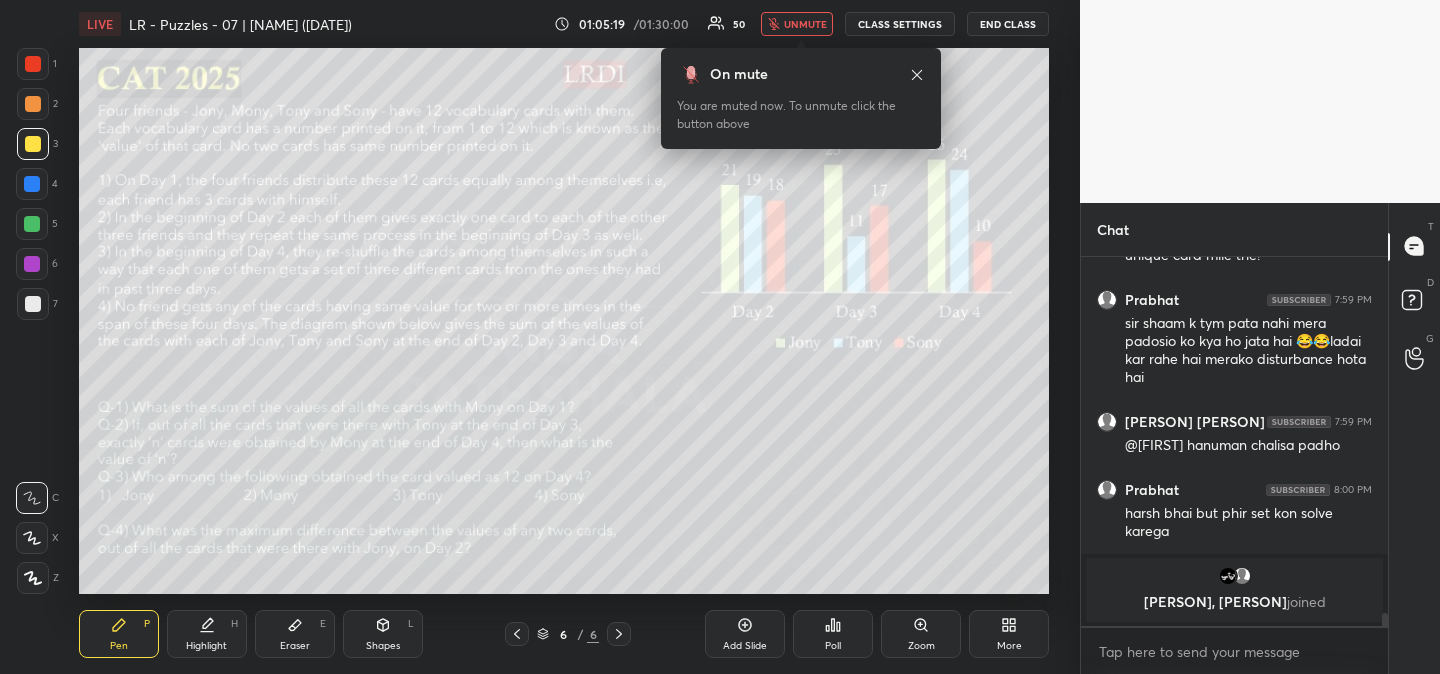 click on "1 2 3 4 5 6 7 R O A L C X Z Erase all   C X Z LIVE LR - Puzzles - 07 | [PERSON] ([DATE]) 01:05:19 /  01:30:00 50 unmute CLASS SETTINGS END CLASS Setting up your live class Poll for   secs No correct answer Start poll Back LR - Puzzles - 07 | [PERSON] ([DATE]) MBA Pathshala Pen P Highlight H Eraser E Shapes L 6 / 6 Add Slide Poll Zoom More" at bounding box center [540, 337] 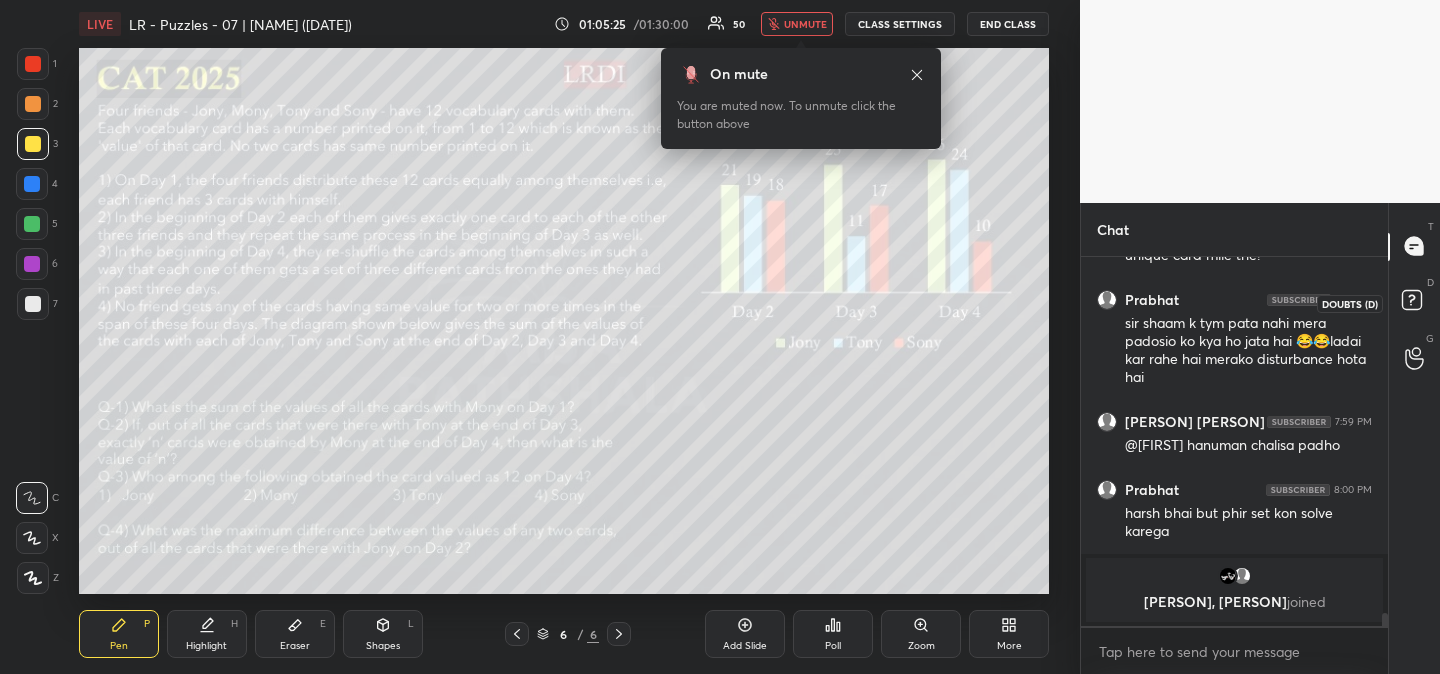 click at bounding box center (1415, 303) 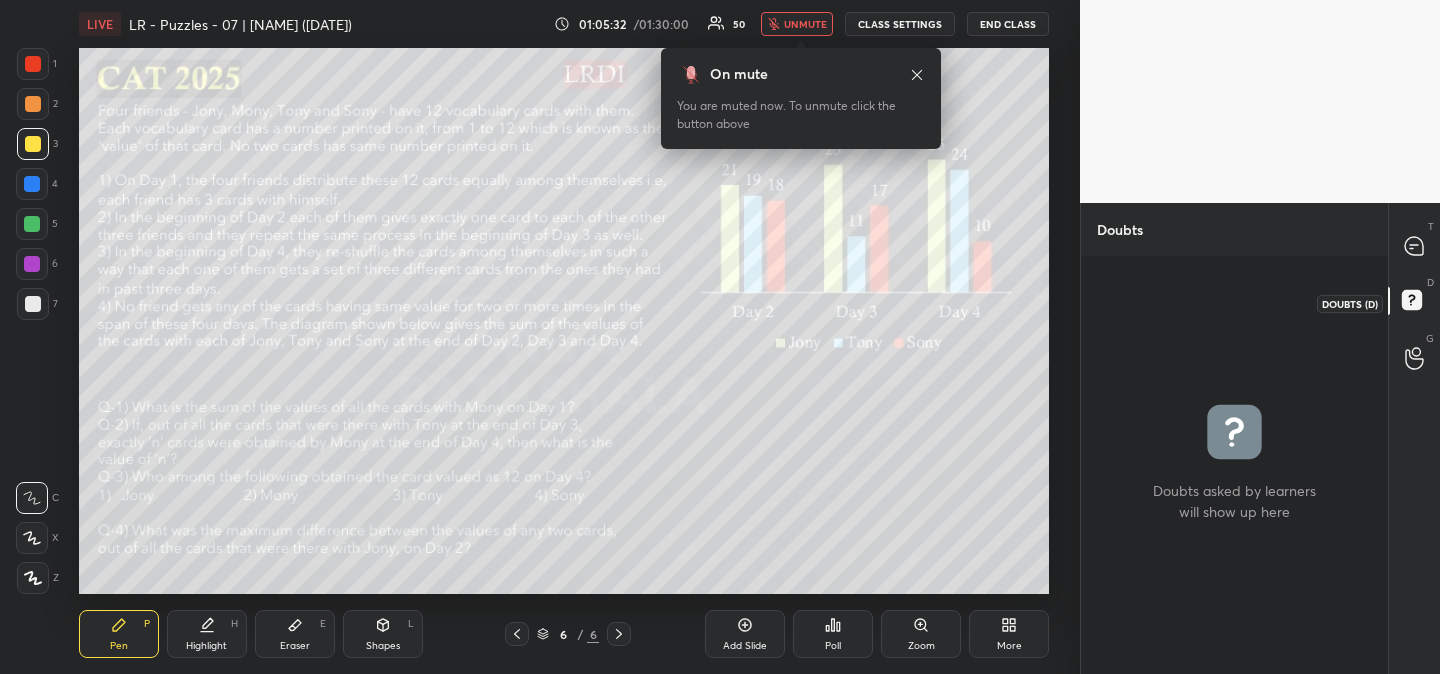 click 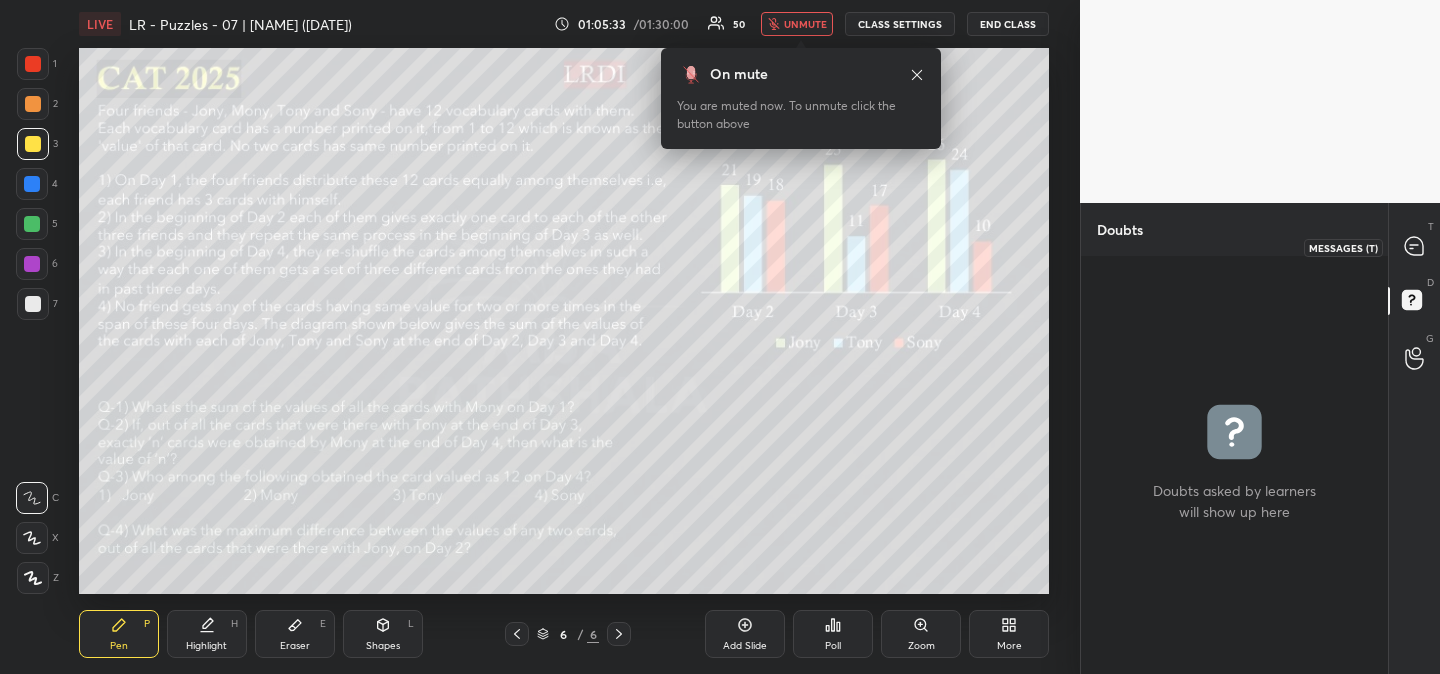click 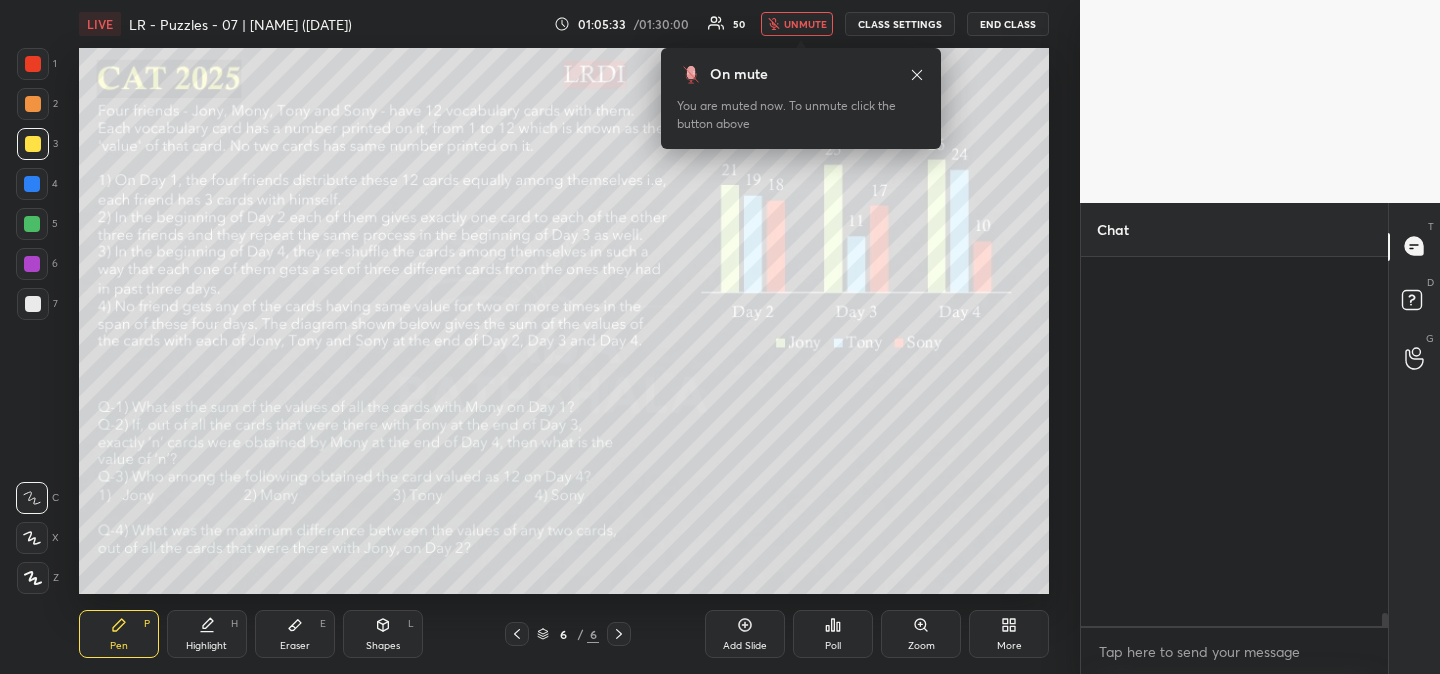 scroll, scrollTop: 10002, scrollLeft: 0, axis: vertical 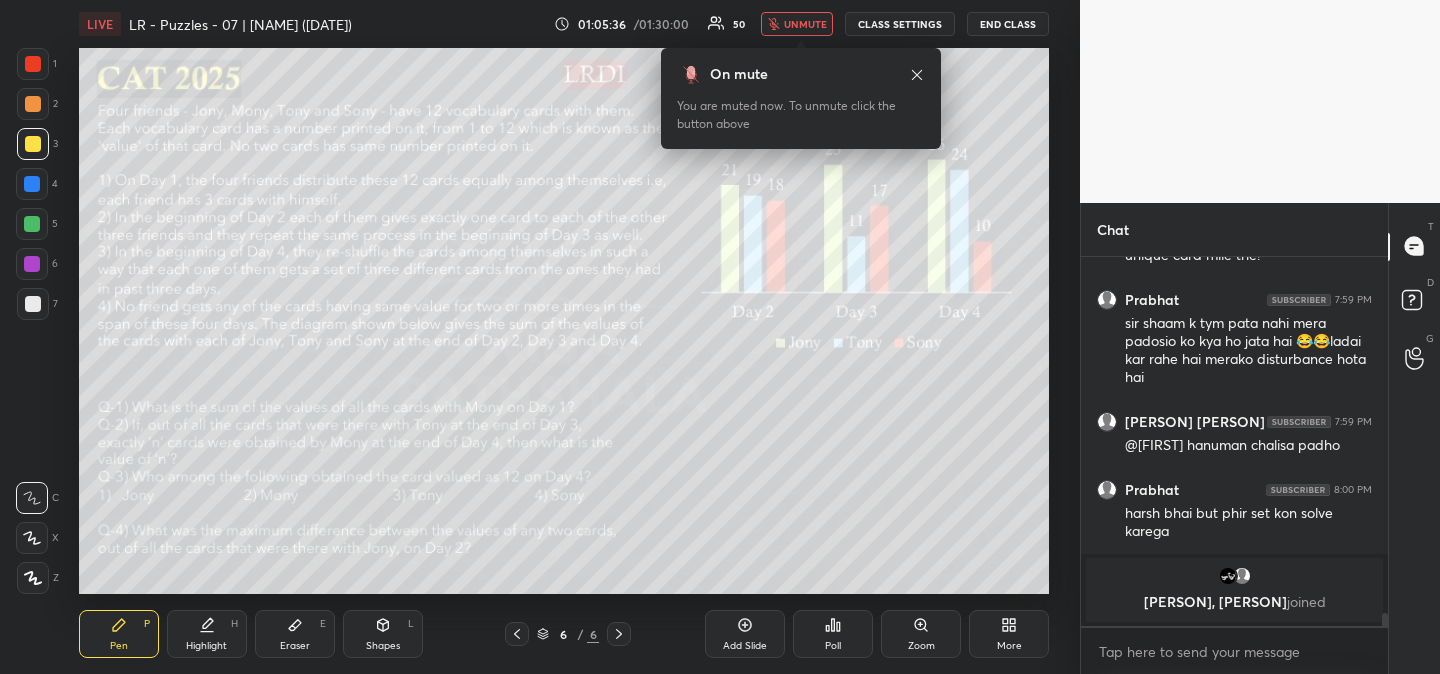 click on "1 2 3 4 5 6 7 R O A L C X Z Erase all   C X Z LIVE LR - Puzzles - 07 | [PERSON] ([DATE]) 01:05:36 /  01:30:00 50 unmute CLASS SETTINGS END CLASS Setting up your live class Poll for   secs No correct answer Start poll Back LR - Puzzles - 07 | [PERSON] ([DATE]) MBA Pathshala Pen P Highlight H Eraser E Shapes L 6 / 6 Add Slide Poll Zoom More" at bounding box center [540, 337] 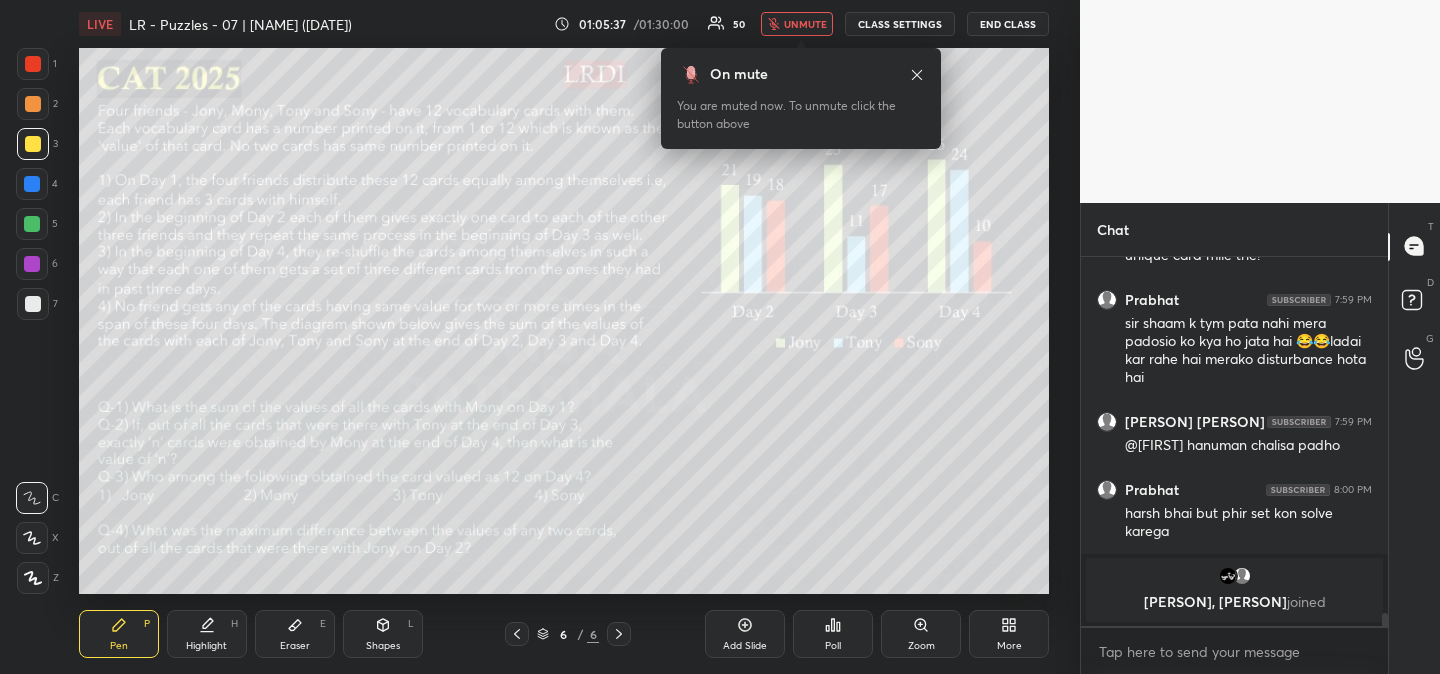 click on "1 2 3 4 5 6 7 R O A L C X Z Erase all   C X Z LIVE LR - Puzzles - 07 | [PERSON] ([DATE]) [TIME] /  [TIME] 50 mute CLASS SETTINGS END CLASS Setting up your live class Poll for   secs No correct answer Start poll Back LR - Puzzles - 07 | [PERSON] ([DATE]) MBA Pathshala Pen P Highlight H Eraser E Shapes L 6 / 6 Add Slide Poll Zoom More" at bounding box center (540, 337) 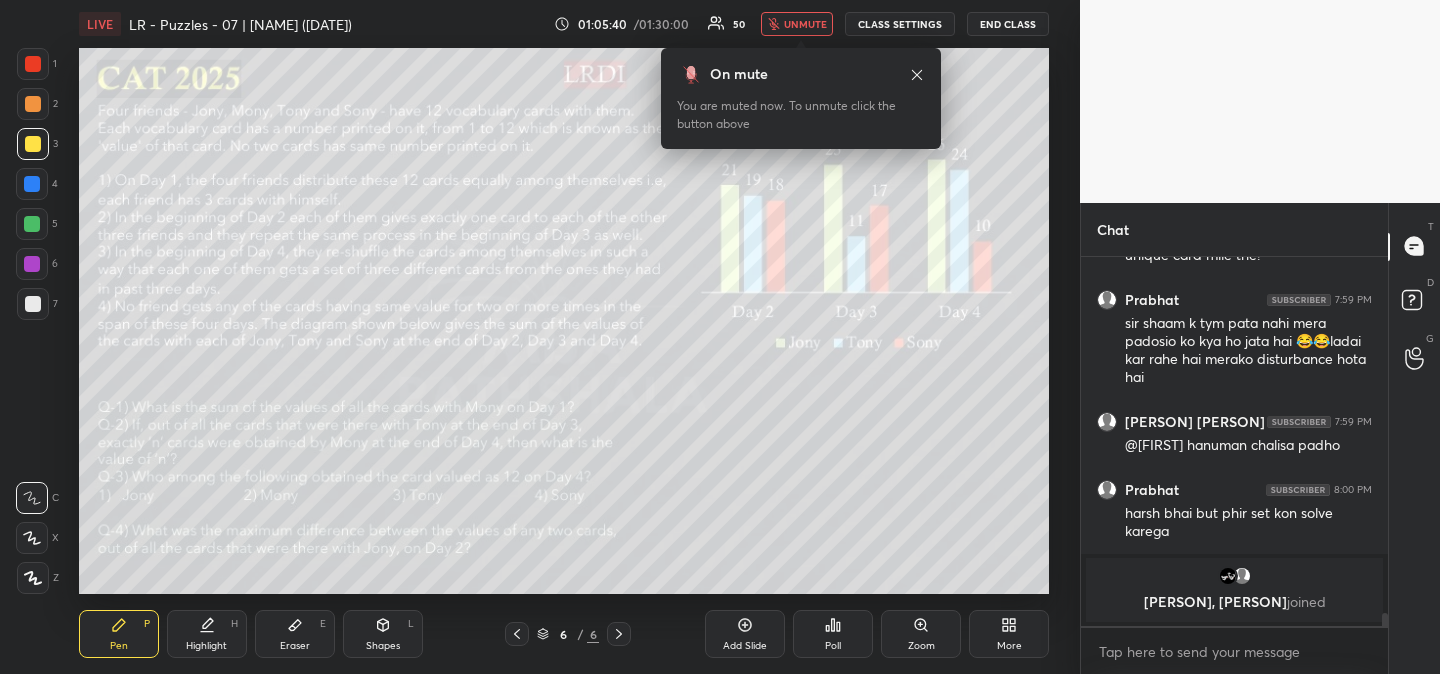 click on "1 2 3 4 5 6 7 R O A L C X Z Erase all   C X Z LIVE LR - Puzzles - 07 | [PERSON] ([DATE]) 01:05:40 /  01:30:00 50 unmute CLASS SETTINGS END CLASS Setting up your live class Poll for   secs No correct answer Start poll Back LR - Puzzles - 07 | [PERSON] ([DATE]) MBA Pathshala Pen P Highlight H Eraser E Shapes L 6 / 6 Add Slide Poll Zoom More" at bounding box center (540, 337) 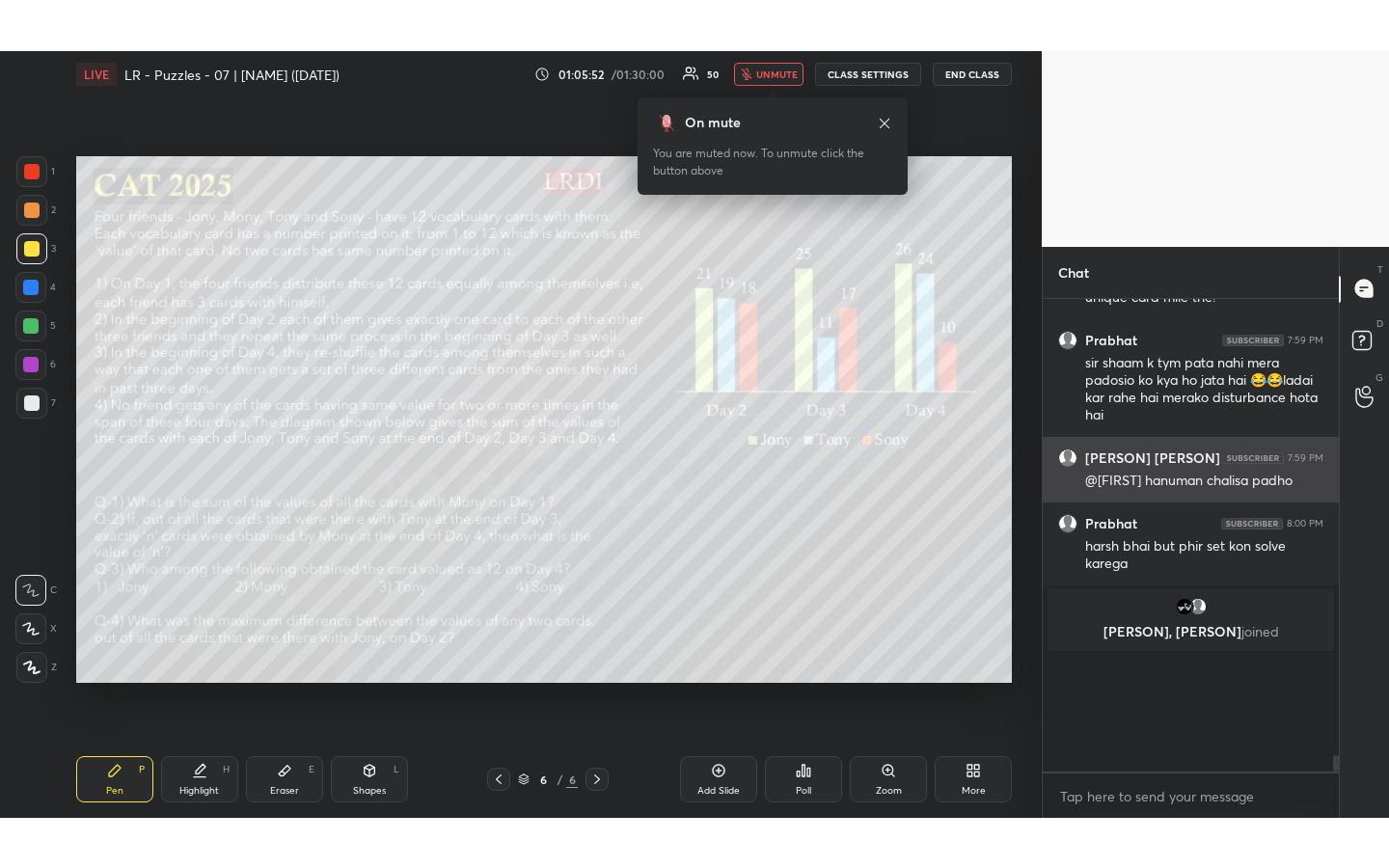 scroll, scrollTop: 95700, scrollLeft: 95494, axis: both 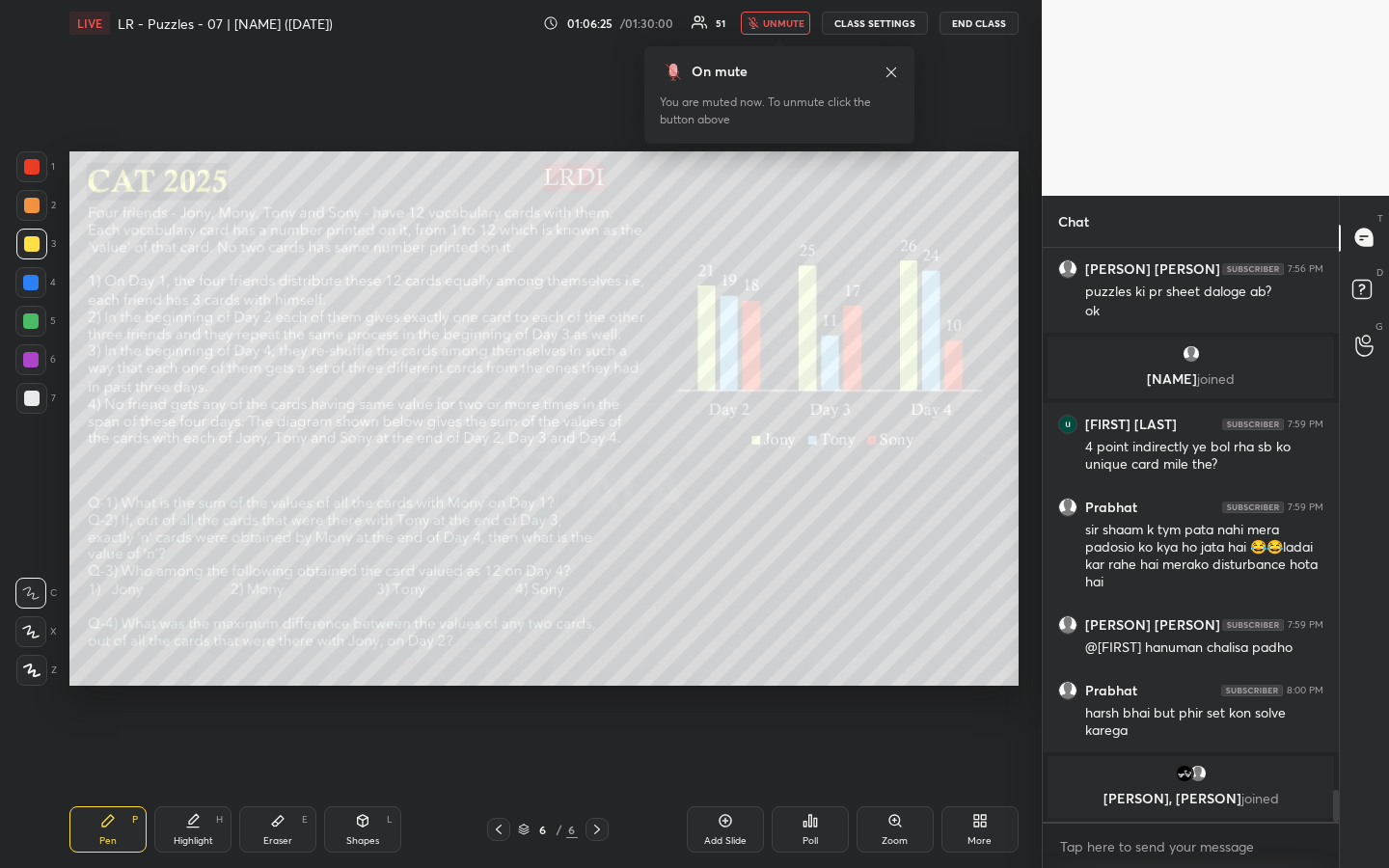 click on "1 2 3 4 5 6 7 R O A L C X Z Erase all   C X Z LIVE LR - Puzzles - 07 | [PERSON] ([DATE]) 01:06:25 /  01:30:00 51 unmute CLASS SETTINGS END CLASS Setting up your live class Poll for   secs No correct answer Start poll Back LR - Puzzles - 07 | [PERSON] ([DATE]) MBA Pathshala Pen P Highlight H Eraser E Shapes L 6 / 6 Add Slide Poll Zoom More" at bounding box center (521, 434) 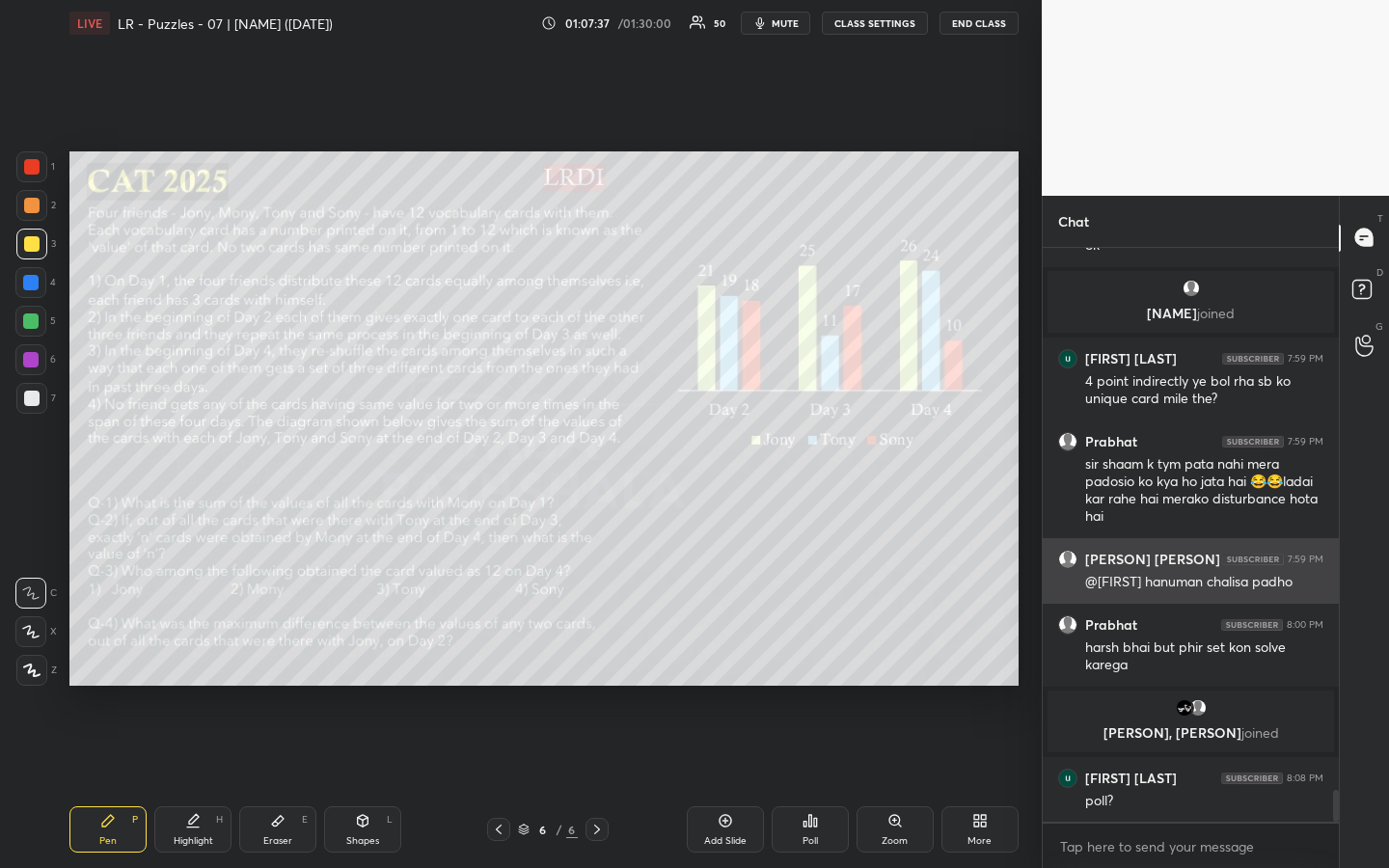 scroll, scrollTop: 9808, scrollLeft: 0, axis: vertical 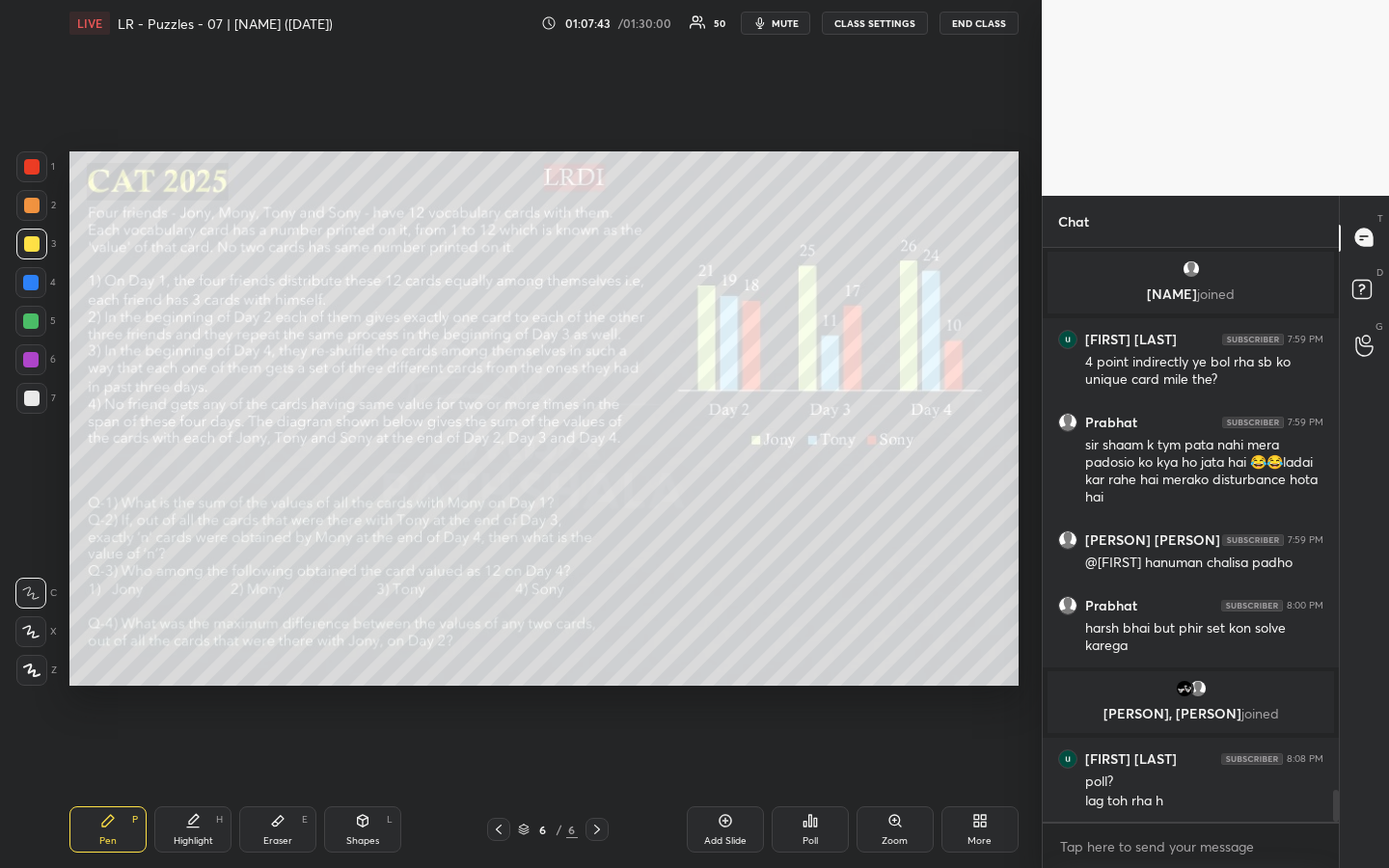 click on "1 2 3 4 5 6 7 R O A L C X Z Erase all   C X Z LIVE LR - Puzzles - 07 | Vijay Sir (06/08/25) 01:07:43 /  01:30:00 50 mute CLASS SETTINGS END CLASS Setting up your live class Poll for   secs No correct answer Start poll Back LR - Puzzles - 07 | Vijay Sir (06/08/25) MBA Pathshala Pen P Highlight H Eraser E Shapes L 6 / 6 Add Slide Poll Zoom More" at bounding box center (521, 434) 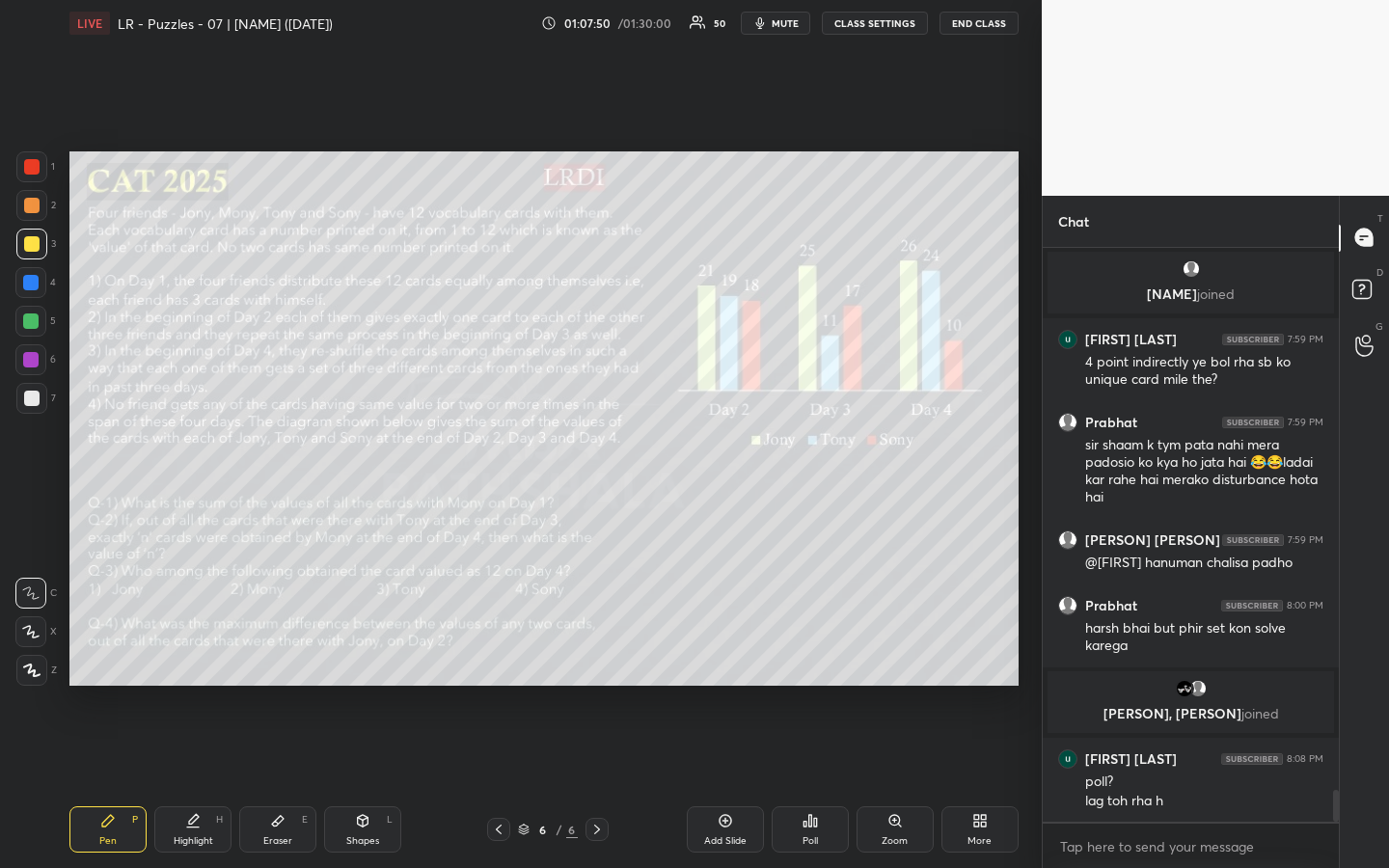 click on "1 2 3 4 5 6 7 R O A L C X Z Erase all   C X Z LIVE LR - Puzzles - 07 | [PERSON] ([DATE]) 01:07:50 /  01:30:00 50 mute CLASS SETTINGS END CLASS Setting up your live class Poll for   secs No correct answer Start poll Back LR - Puzzles - 07 | [PERSON] ([DATE]) MBA Pathshala Pen P Highlight H Eraser E Shapes L 6 / 6 Add Slide Poll Zoom More" at bounding box center (521, 434) 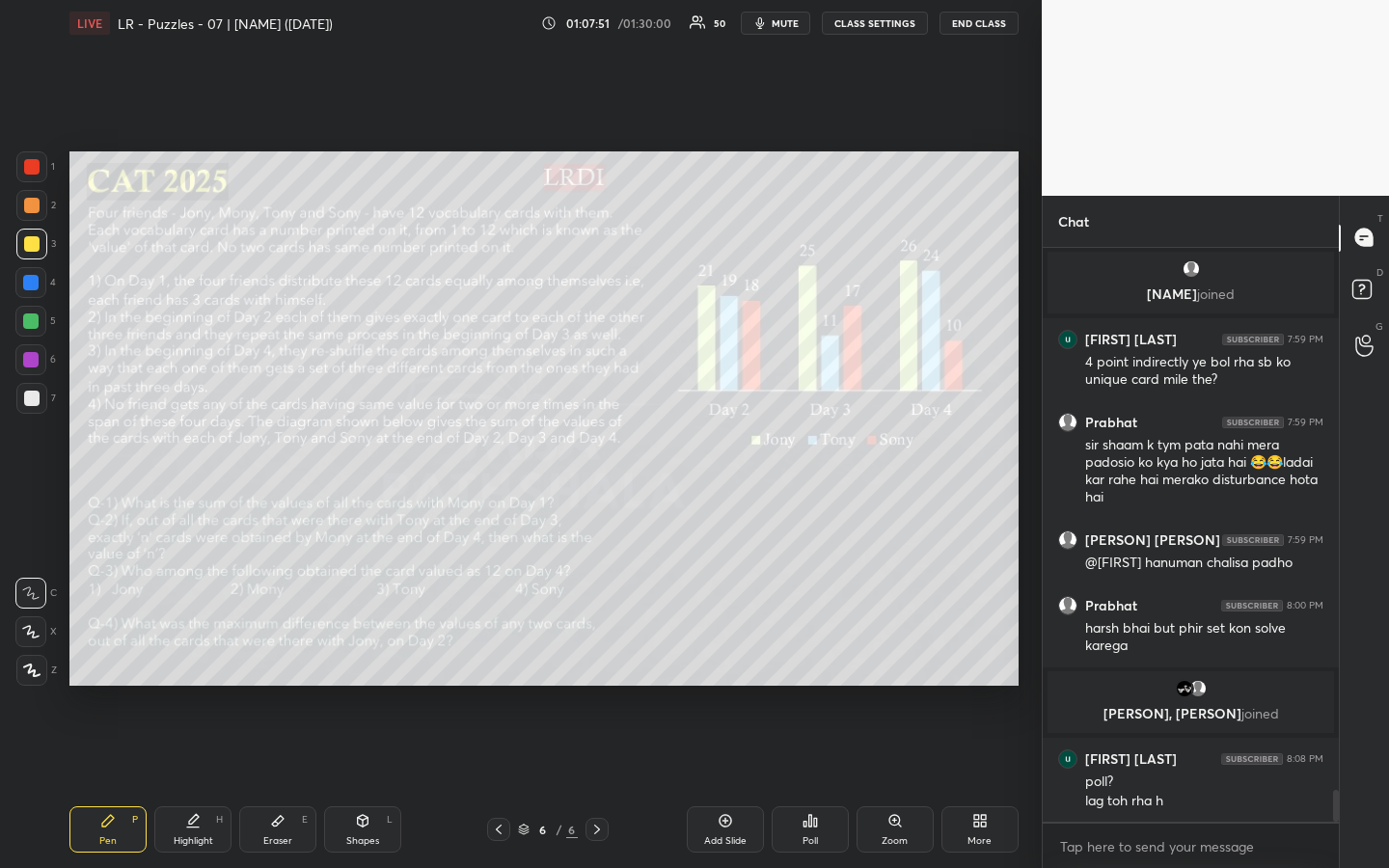 click on "1 2 3 4 5 6 7 R O A L C X Z Erase all   C X Z LIVE LR - Puzzles - 07 | [PERSON] ([DATE]) [TIME] /  [TIME] 50 mute CLASS SETTINGS END CLASS Setting up your live class Poll for   secs No correct answer Start poll Back LR - Puzzles - 07 | [PERSON] ([DATE]) MBA Pathshala Pen P Highlight H Eraser E Shapes L 6 / 6 Add Slide Poll Zoom More" at bounding box center (521, 434) 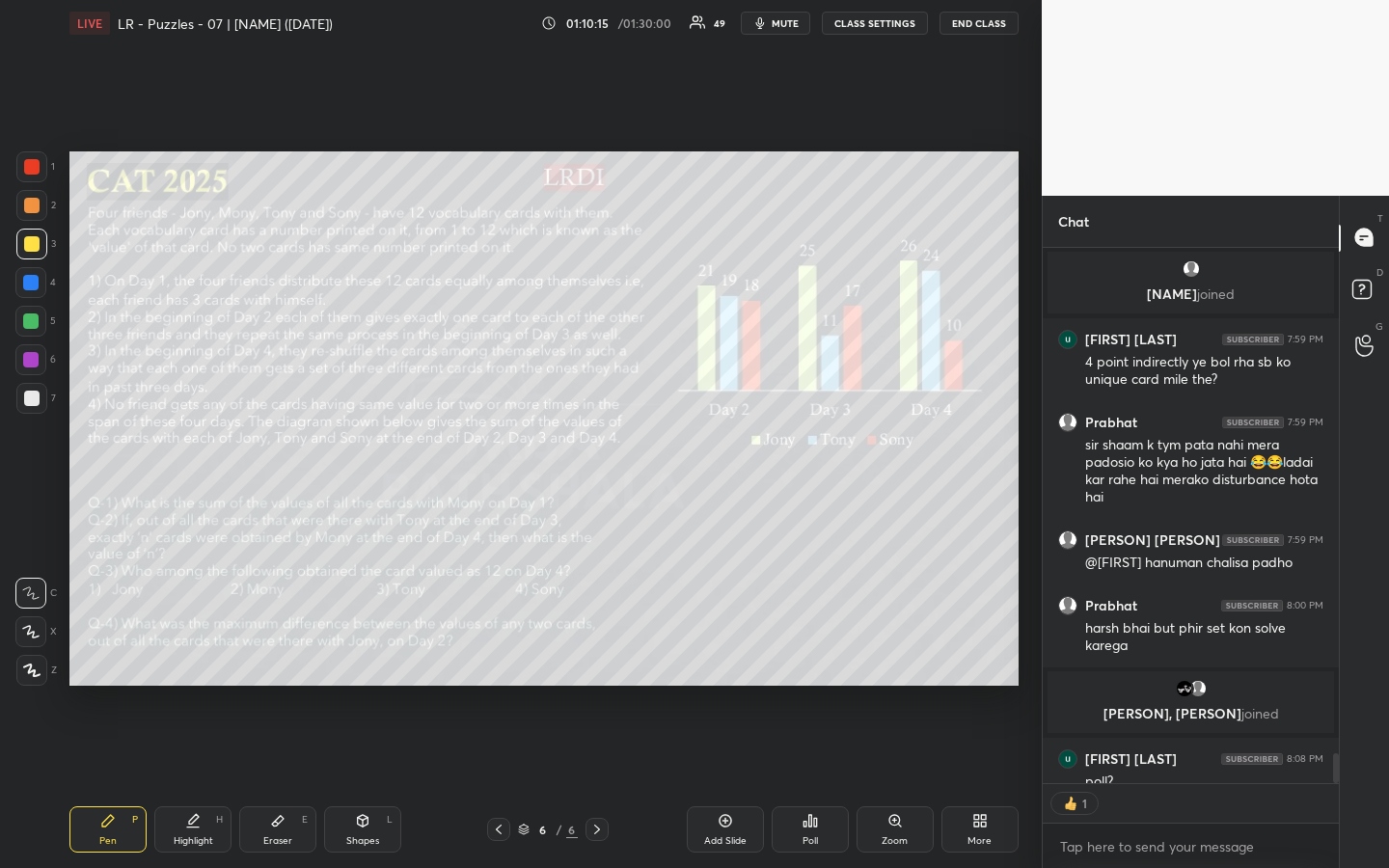 scroll, scrollTop: 529, scrollLeft: 290, axis: both 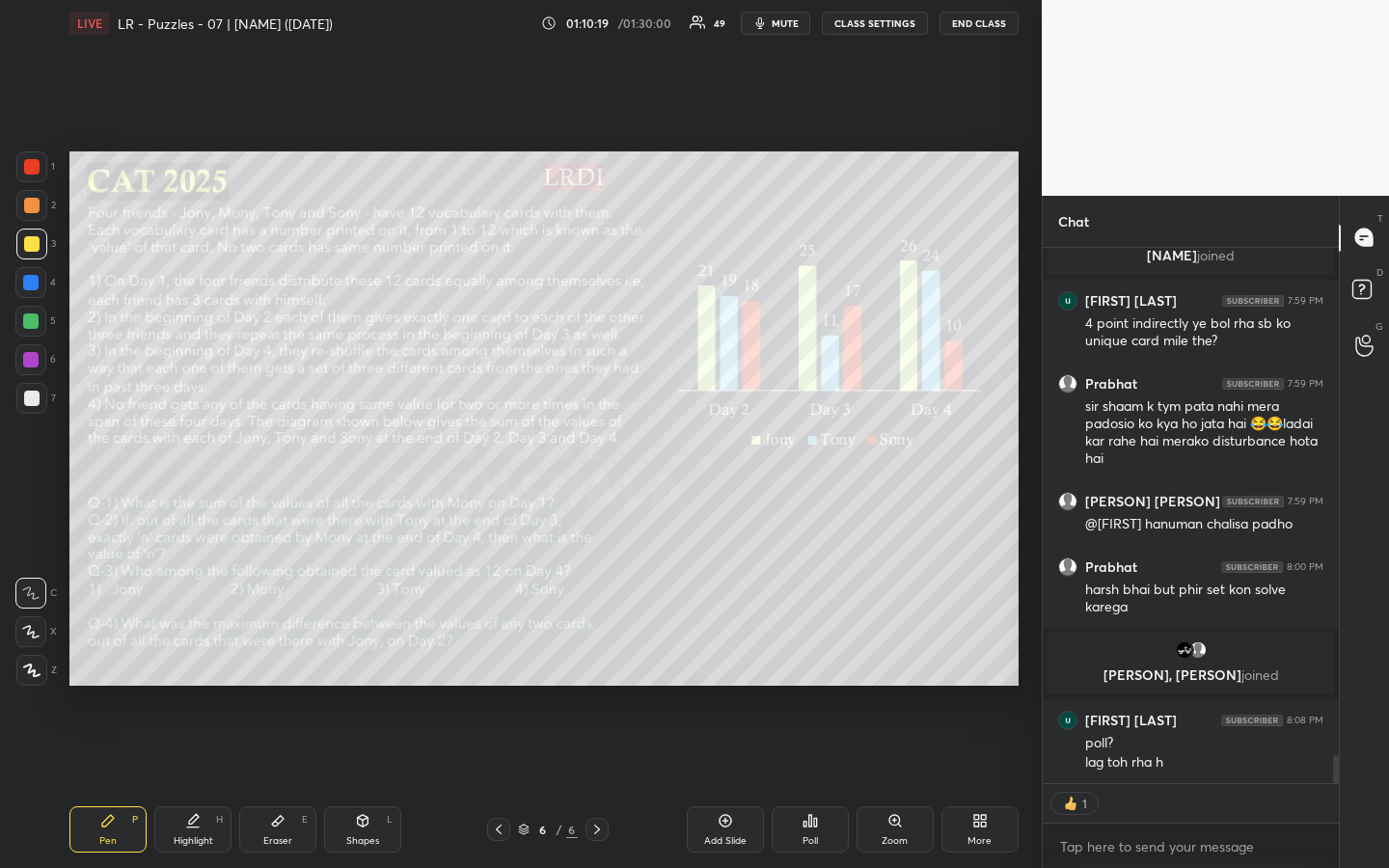 click on "T Messages (T) D Doubts (D) G Raise Hand (G)" at bounding box center [1364, 532] 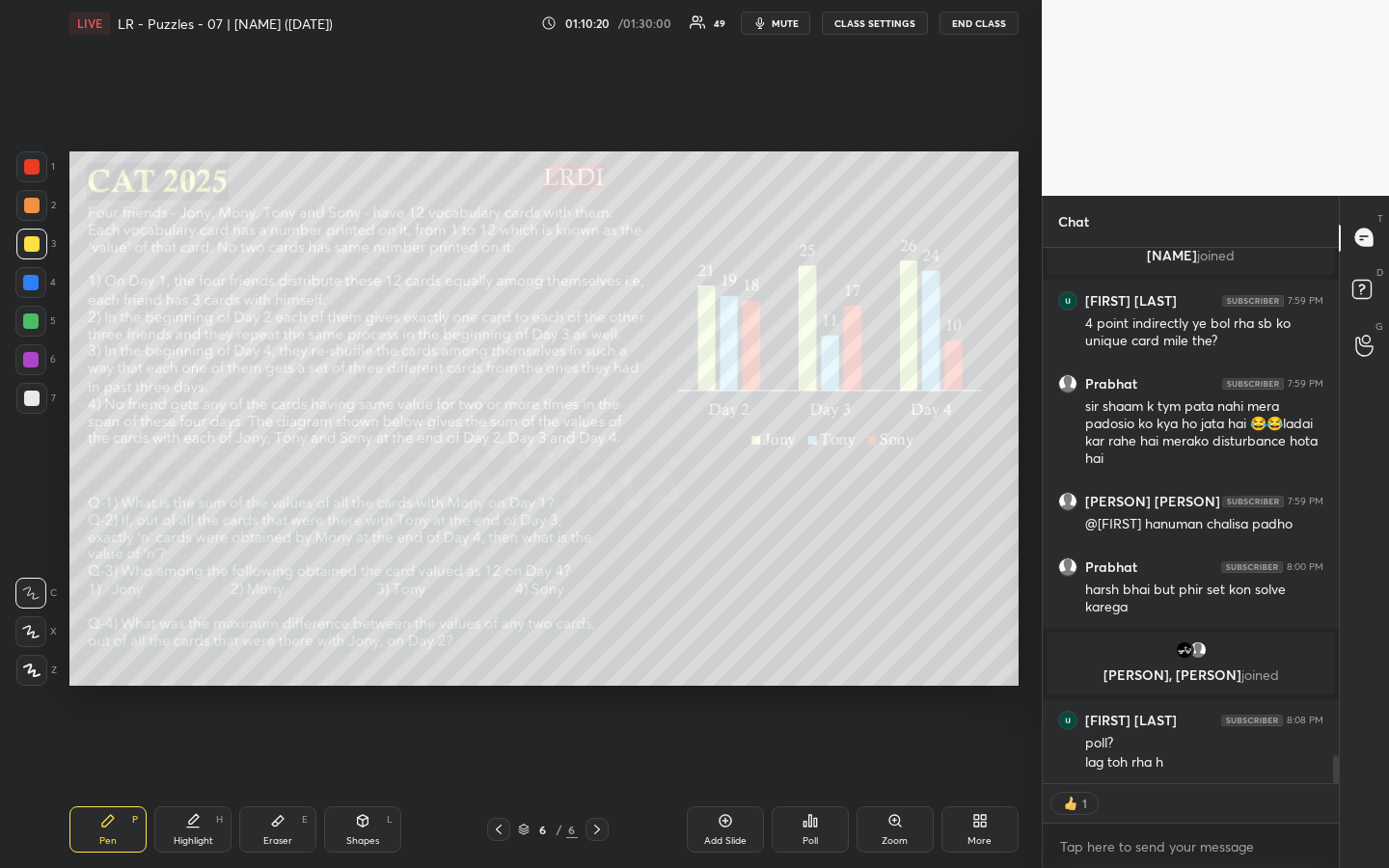 click on "T Messages (T) D Doubts (D) G Raise Hand (G)" at bounding box center [1364, 532] 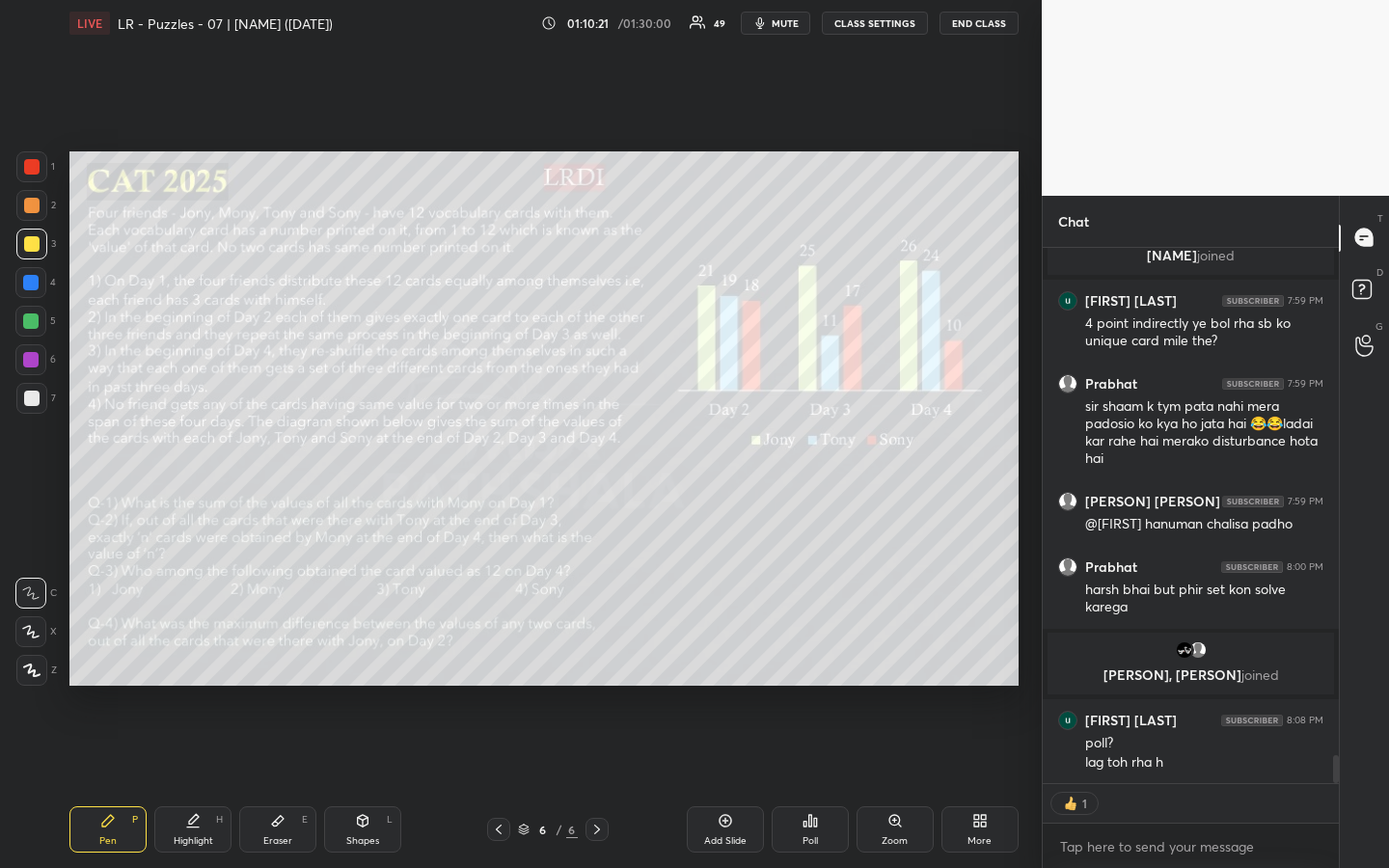 click on "T Messages (T) D Doubts (D) G Raise Hand (G)" at bounding box center (1364, 532) 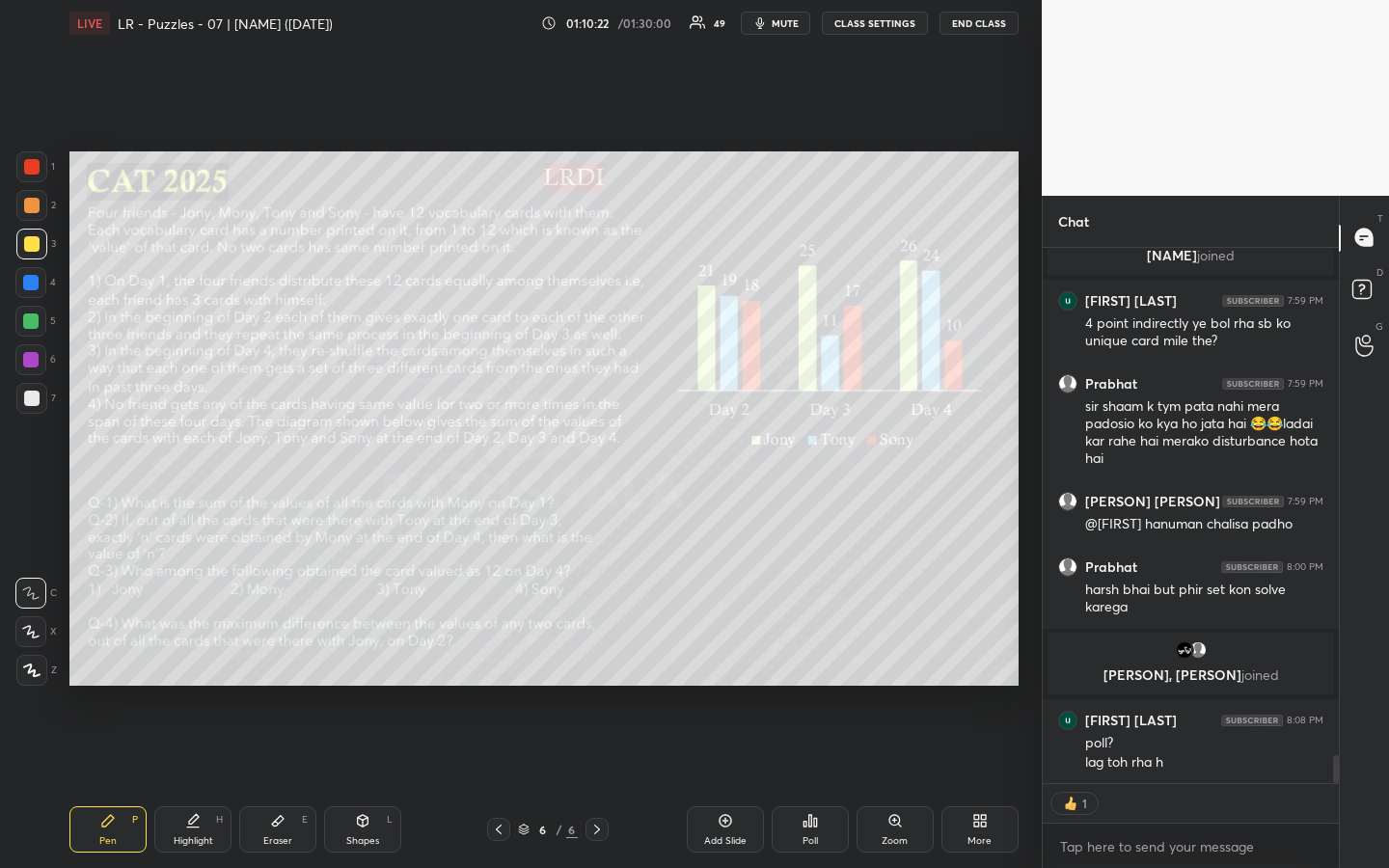 click on "T Messages (T) D Doubts (D) G Raise Hand (G)" at bounding box center (1364, 532) 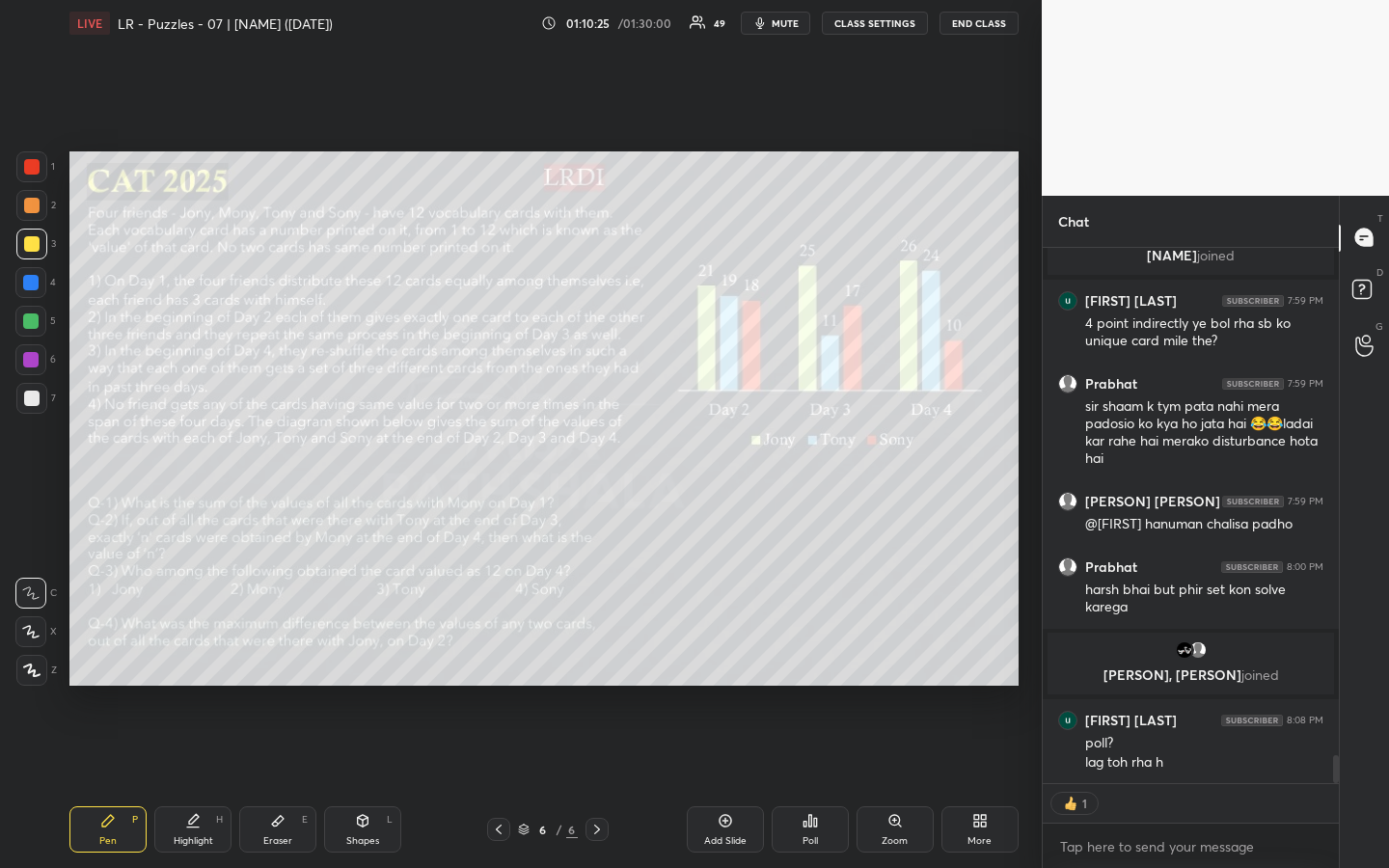 scroll, scrollTop: 7, scrollLeft: 7, axis: both 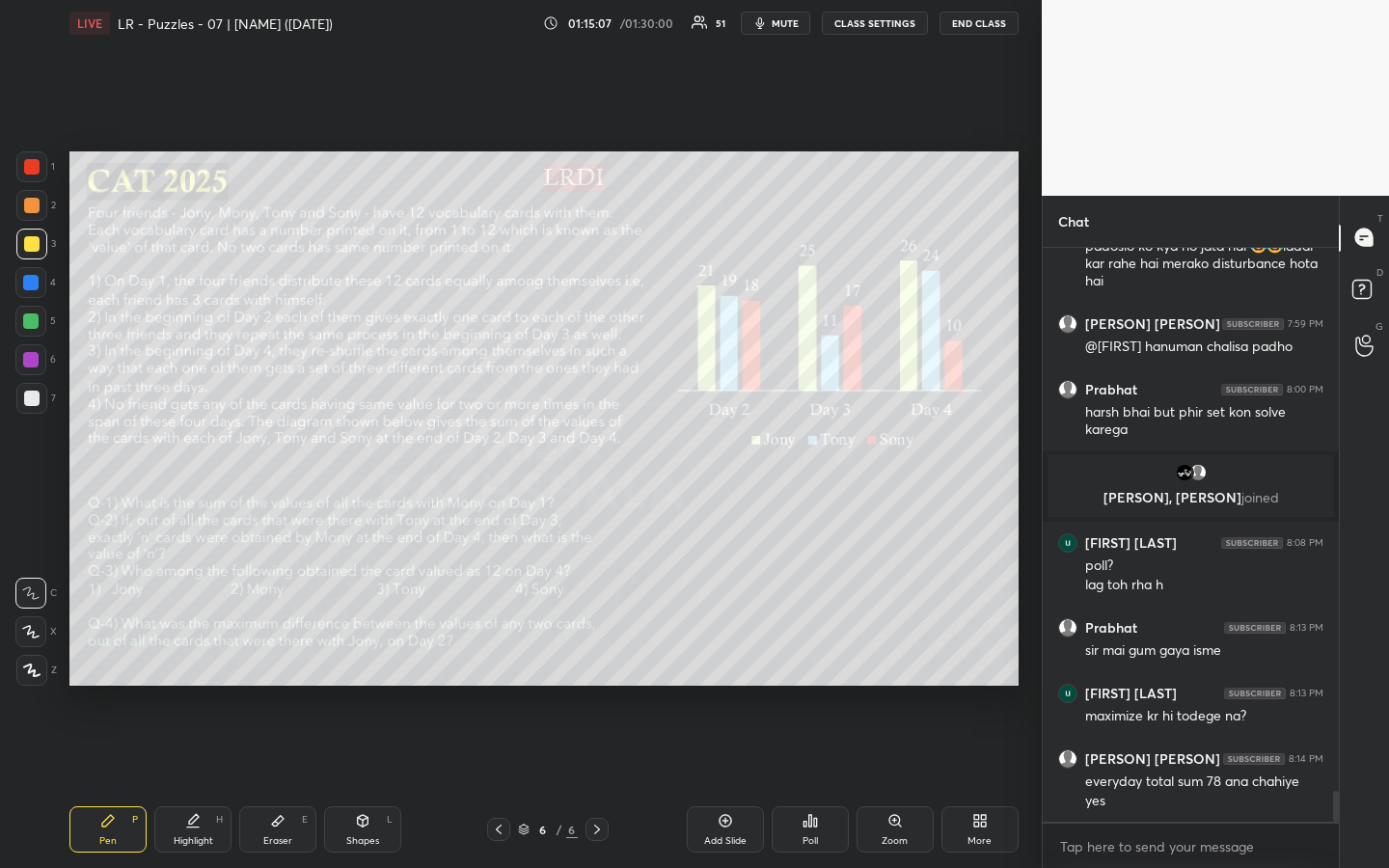 click on "Poll" at bounding box center (810, 829) 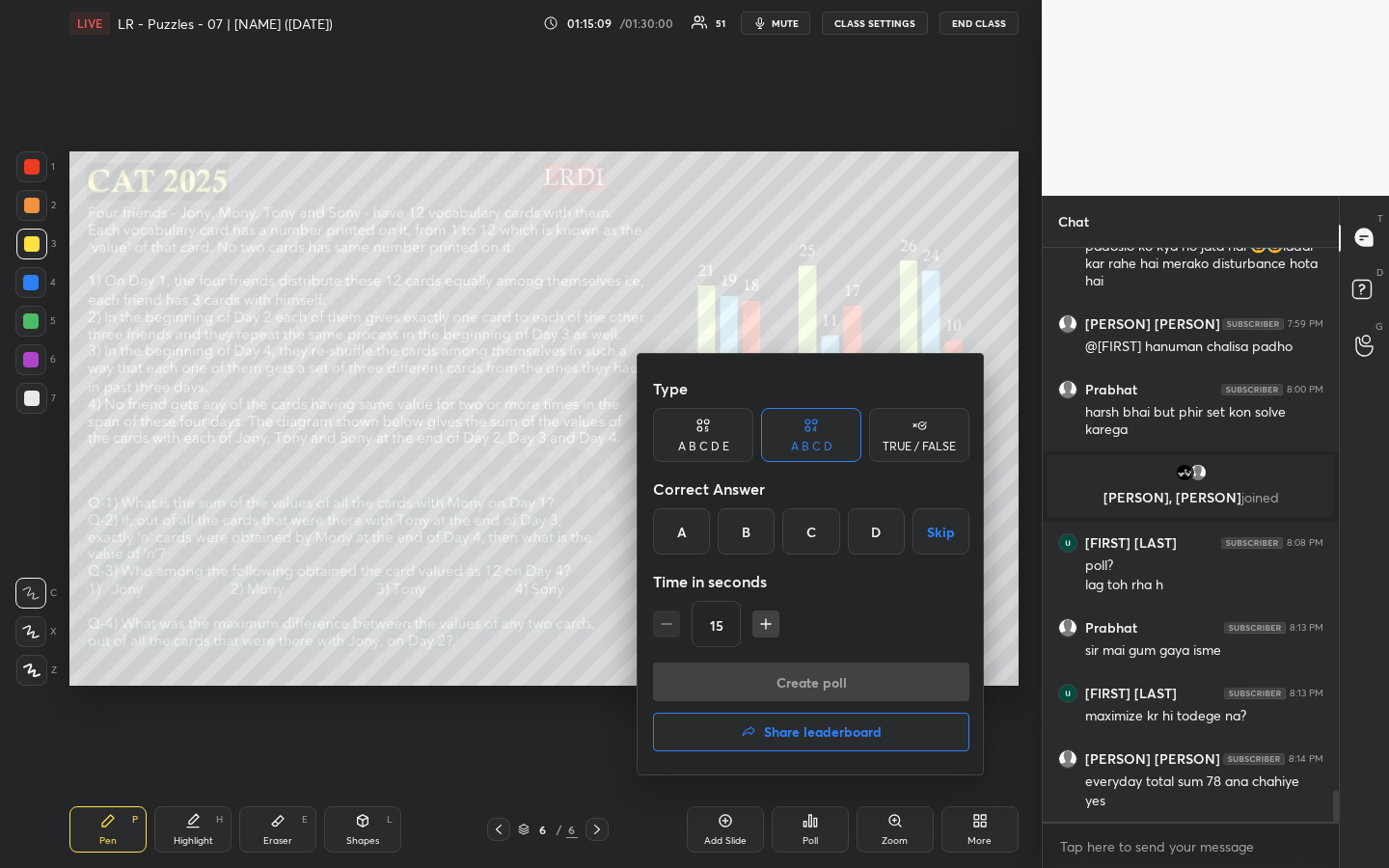 click on "15" at bounding box center [811, 624] 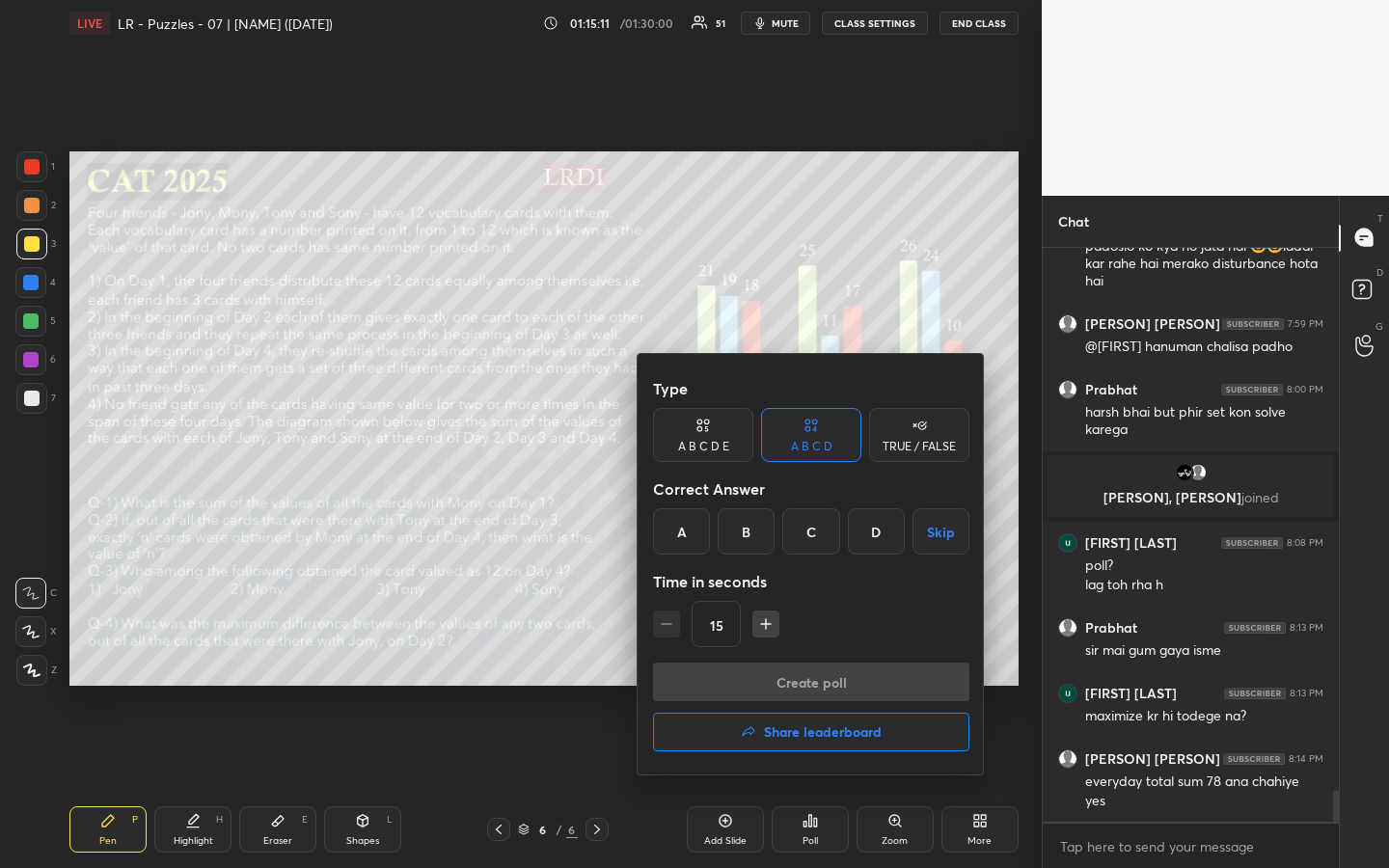 click at bounding box center (694, 434) 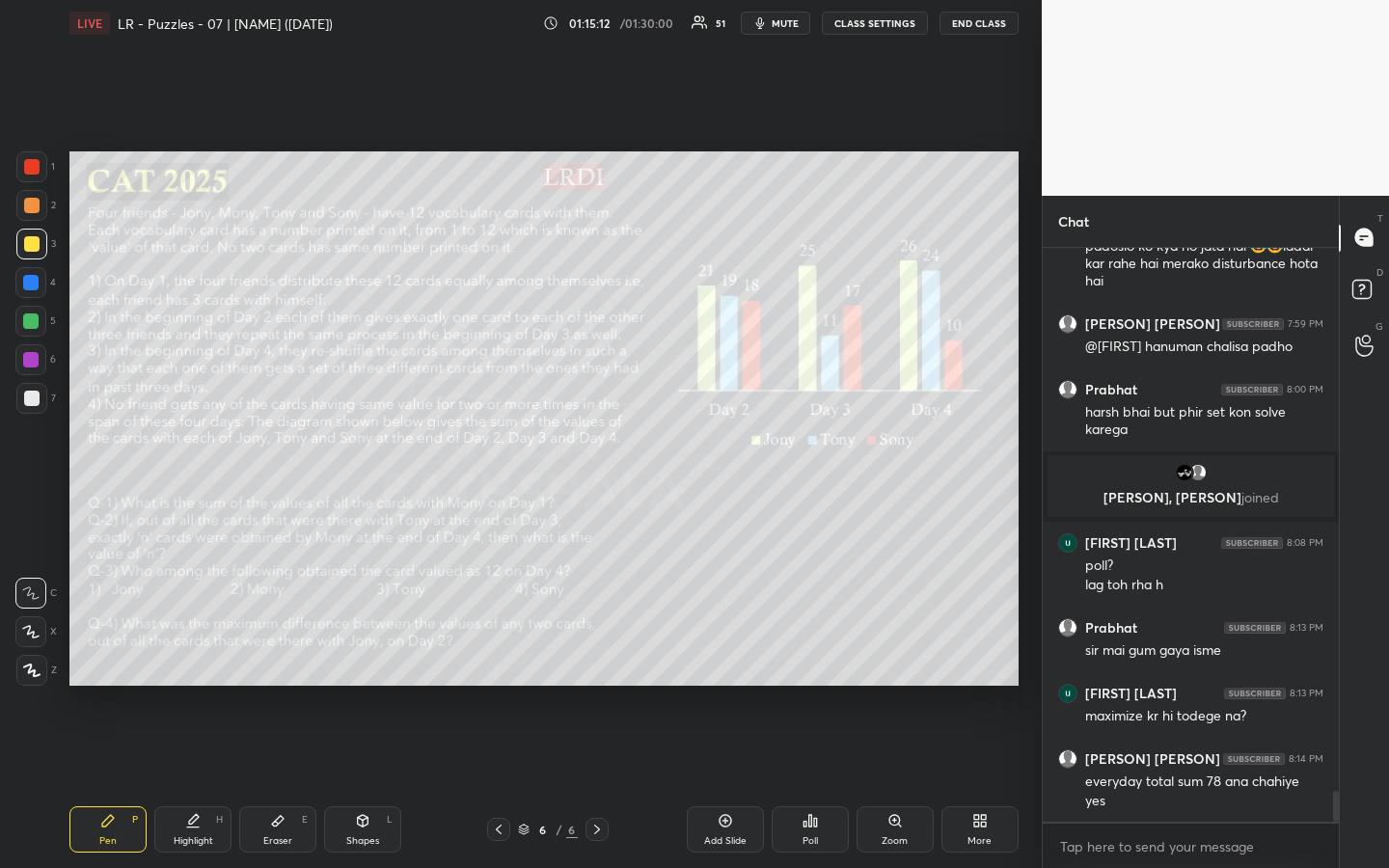 click on "Poll" at bounding box center [810, 841] 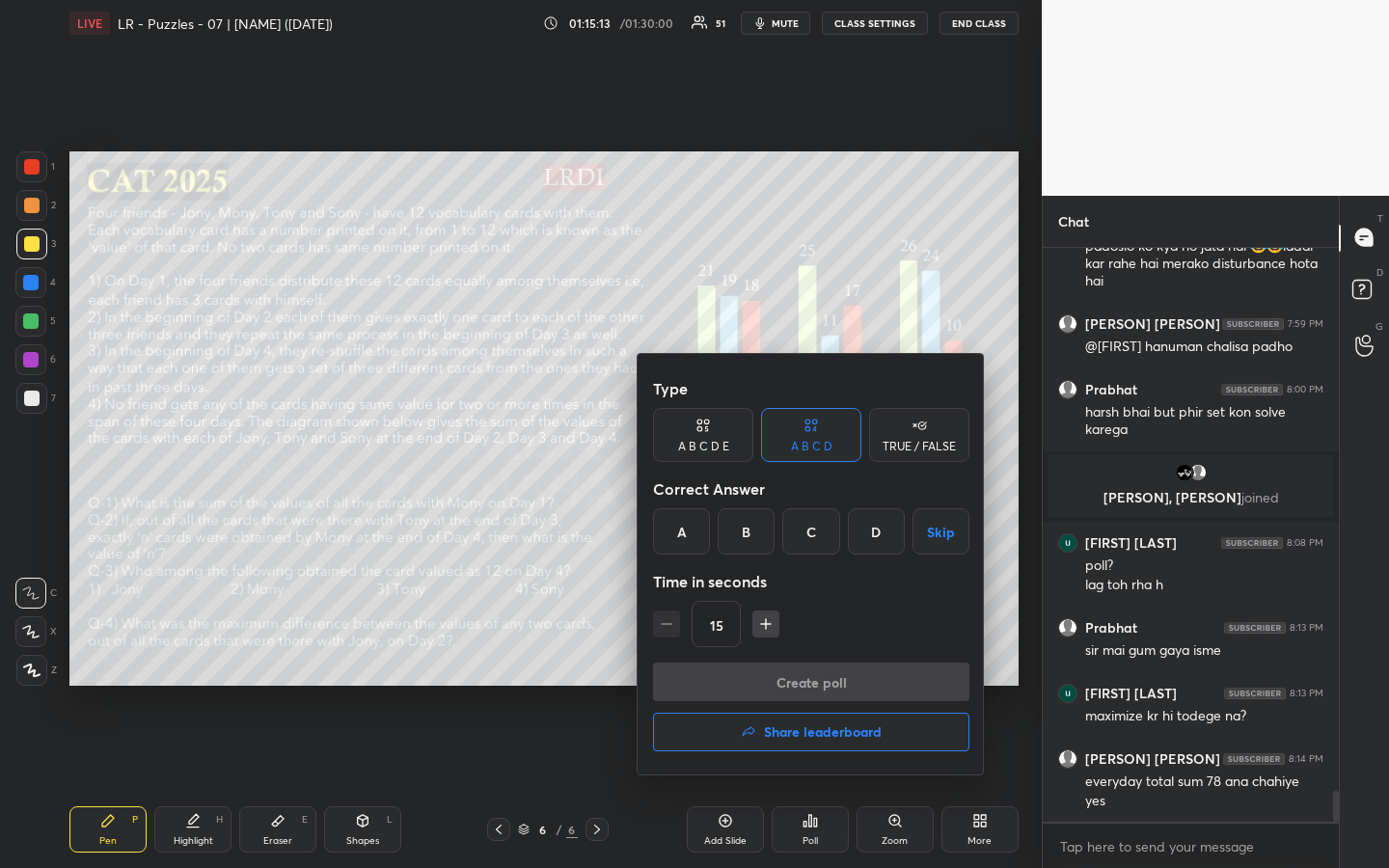 click on "B" at bounding box center (746, 531) 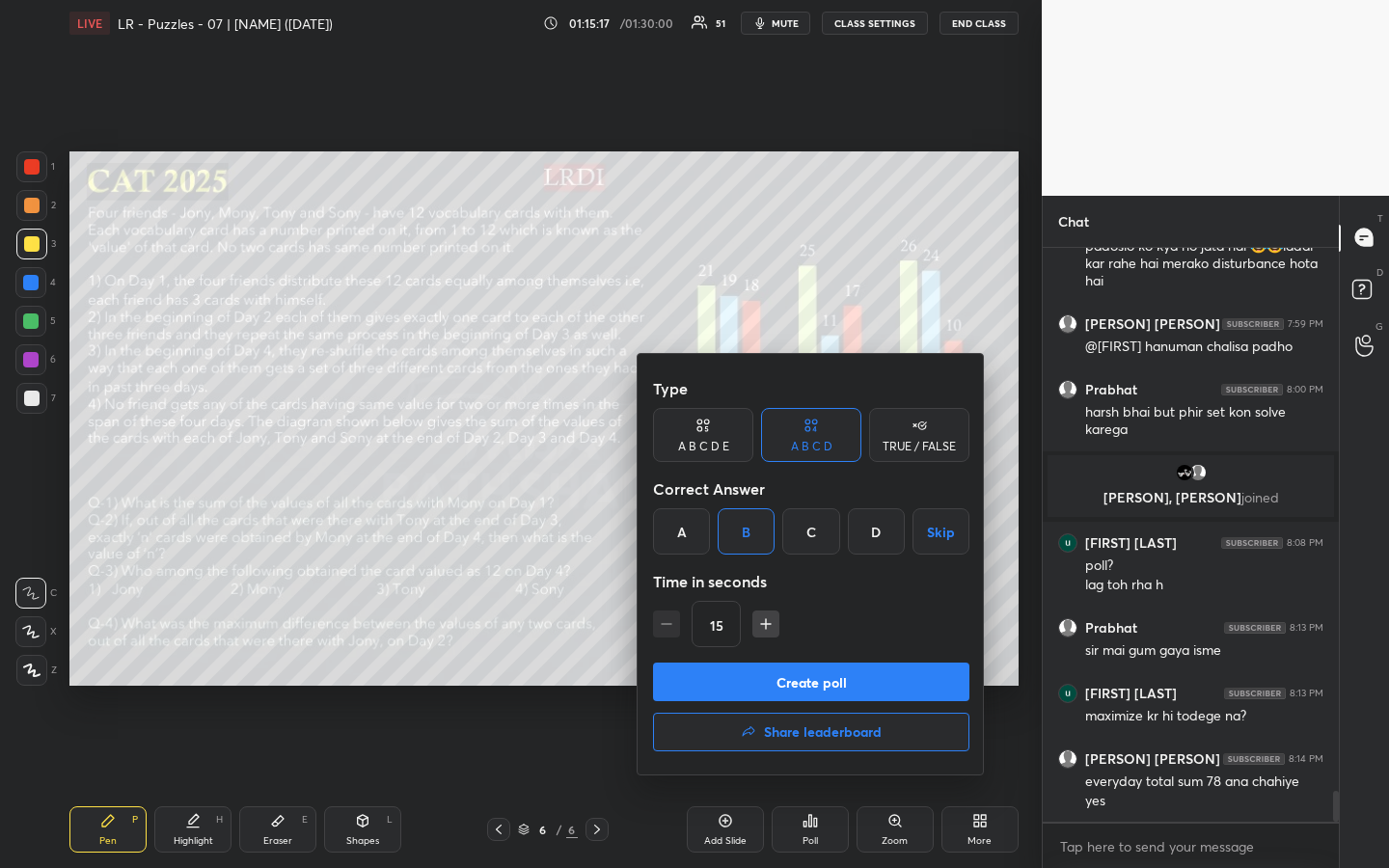 click on "Create poll" at bounding box center [811, 682] 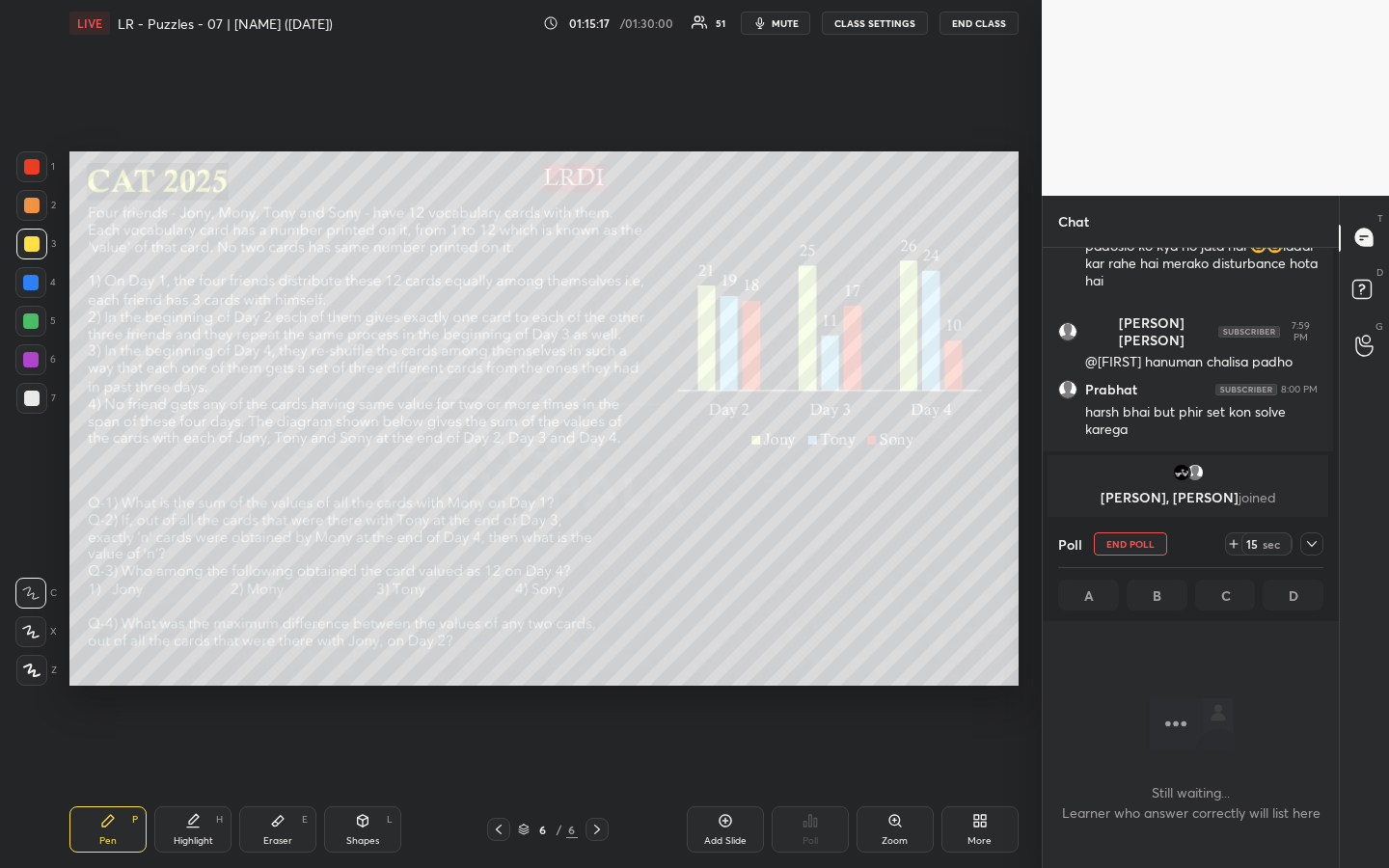 scroll, scrollTop: 484, scrollLeft: 285, axis: both 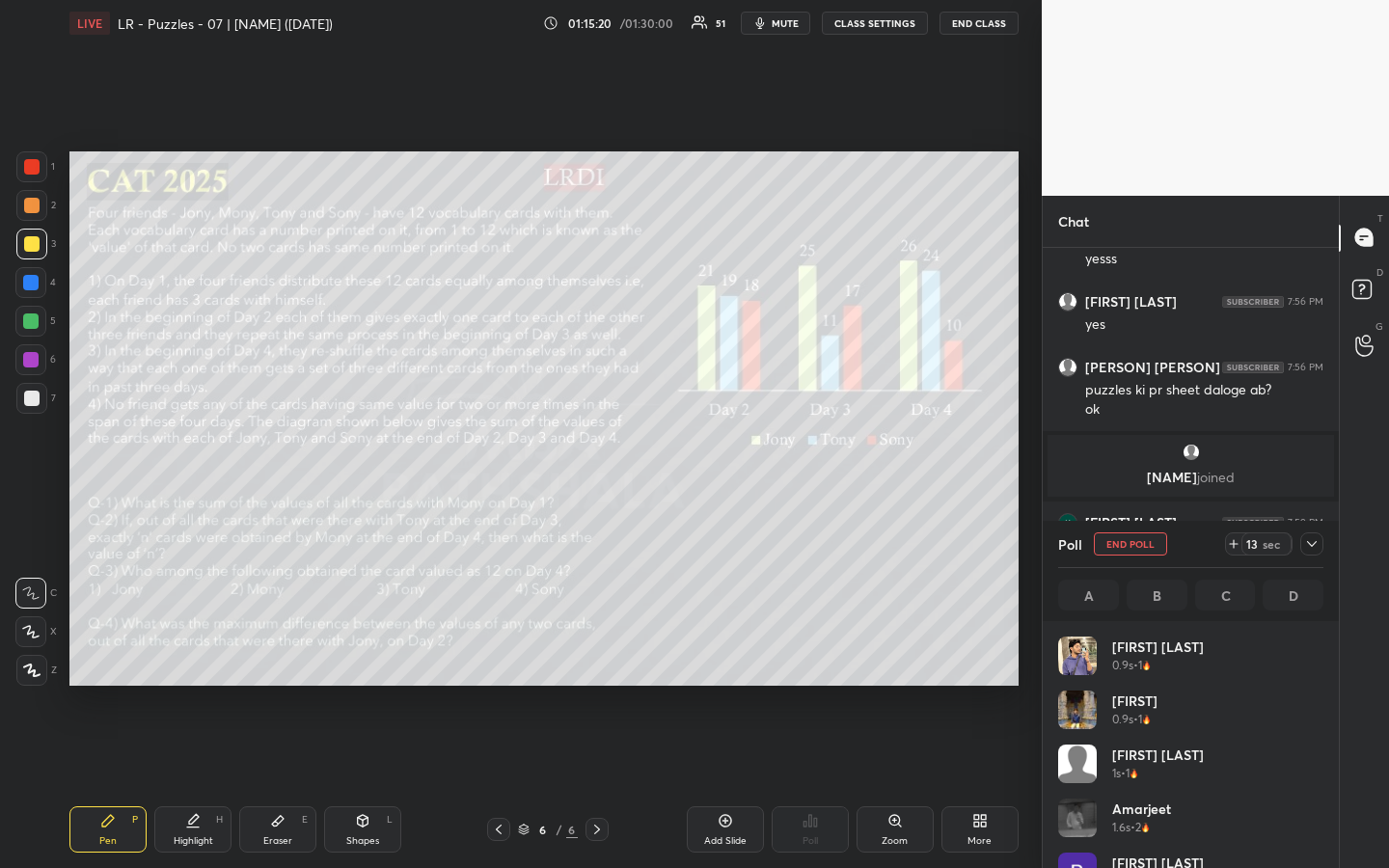 click on "1 2 3 4 5 6 7 R O A L C X Z Erase all   C X Z LIVE LR - Puzzles - 07 | [PERSON] ([DATE]) 01:15:20 /  01:30:00 51 mute CLASS SETTINGS END CLASS Setting up your live class Poll for   secs No correct answer Start poll Back LR - Puzzles - 07 | [PERSON] ([DATE]) MBA Pathshala Pen P Highlight H Eraser E Shapes L 6 / 6 Add Slide Poll Zoom More" at bounding box center [521, 434] 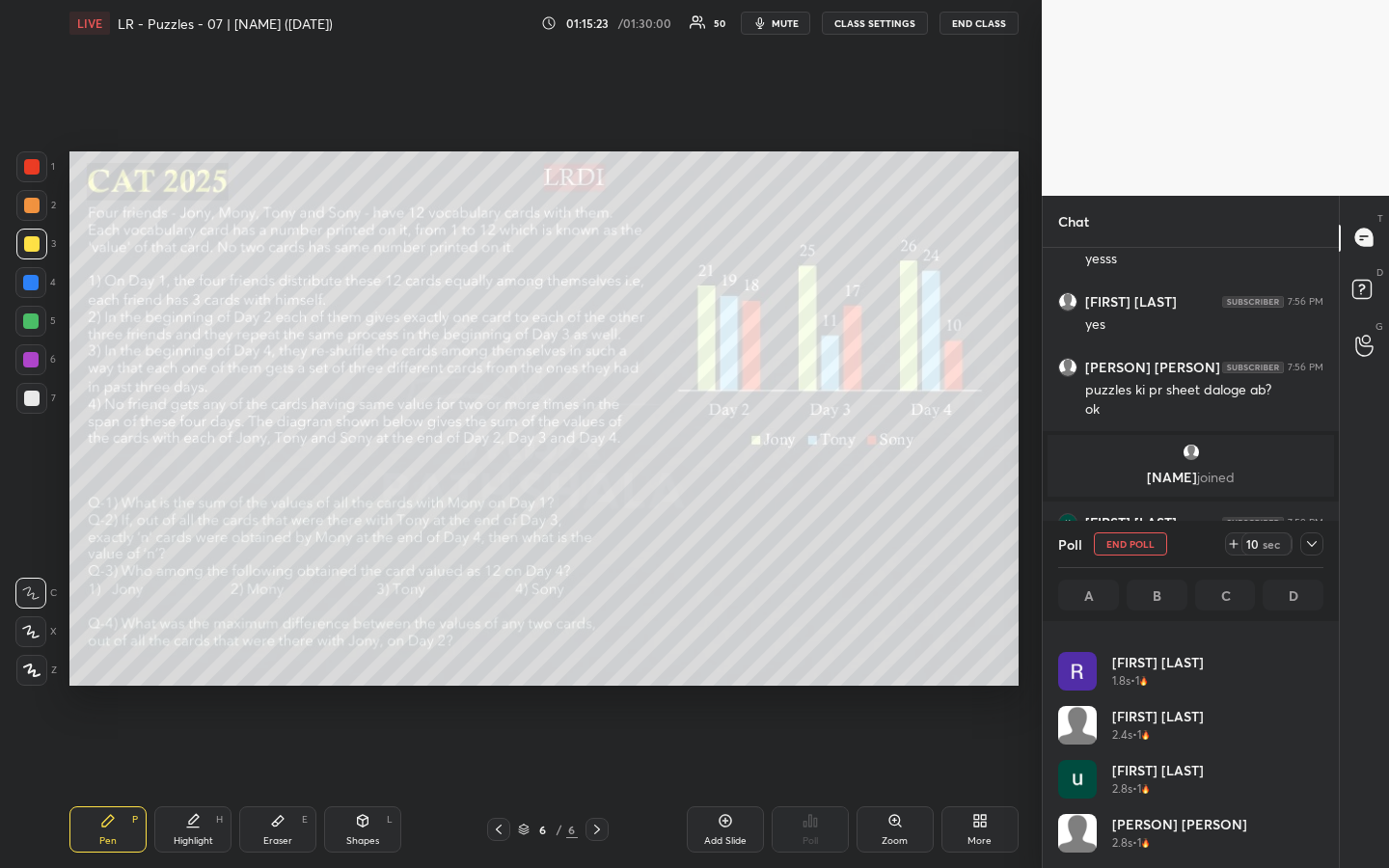 scroll, scrollTop: 0, scrollLeft: 0, axis: both 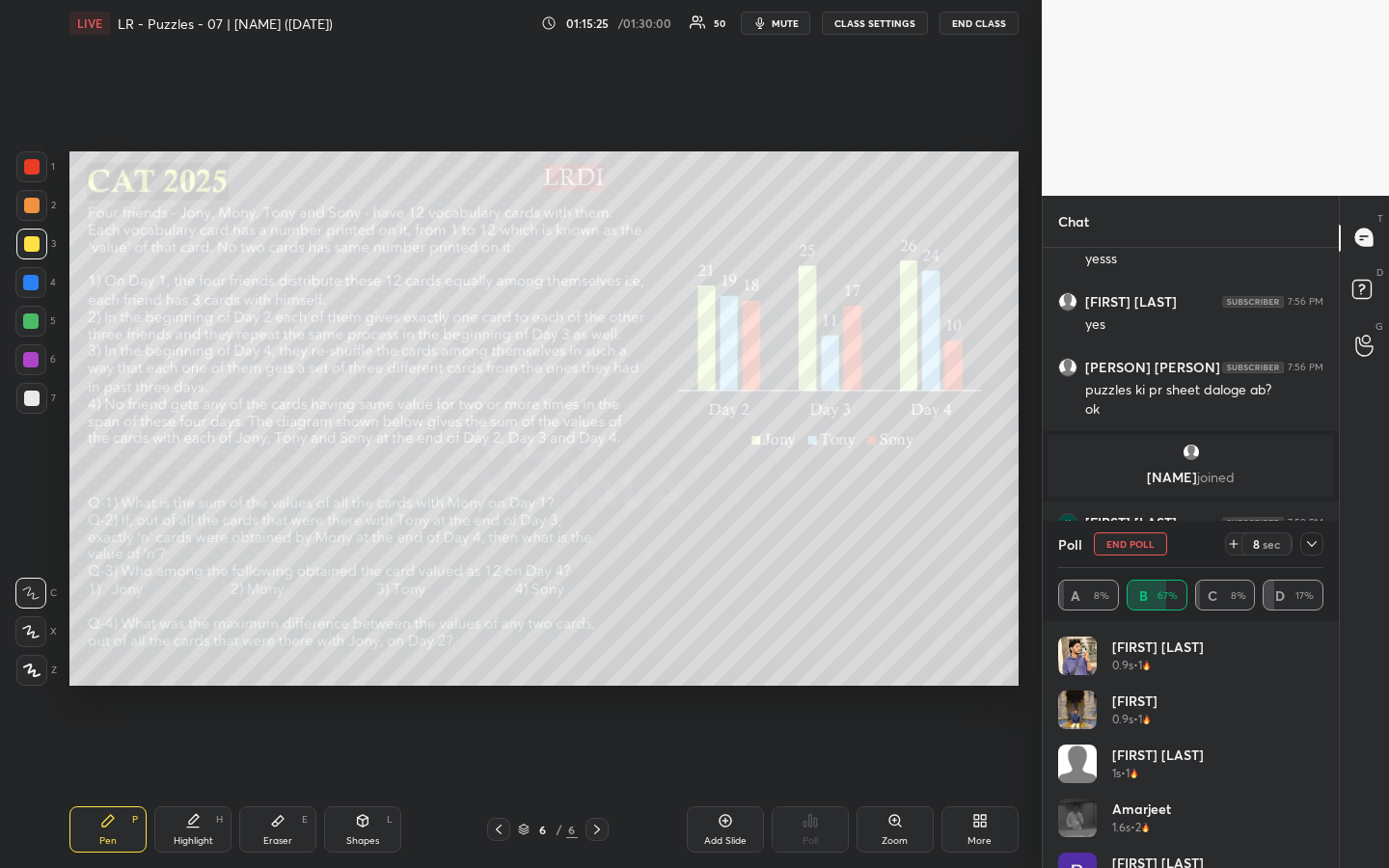 click on "1 2 3 4 5 6 7 R O A L C X Z Erase all   C X Z LIVE LR - Puzzles - 07 | [PERSON] ([DATE]) 01:15:25 /  01:30:00 50 mute CLASS SETTINGS END CLASS Setting up your live class Poll for   secs No correct answer Start poll Back LR - Puzzles - 07 | [PERSON] ([DATE]) MBA Pathshala Pen P Highlight H Eraser E Shapes L 6 / 6 Add Slide Poll Zoom More" at bounding box center (521, 434) 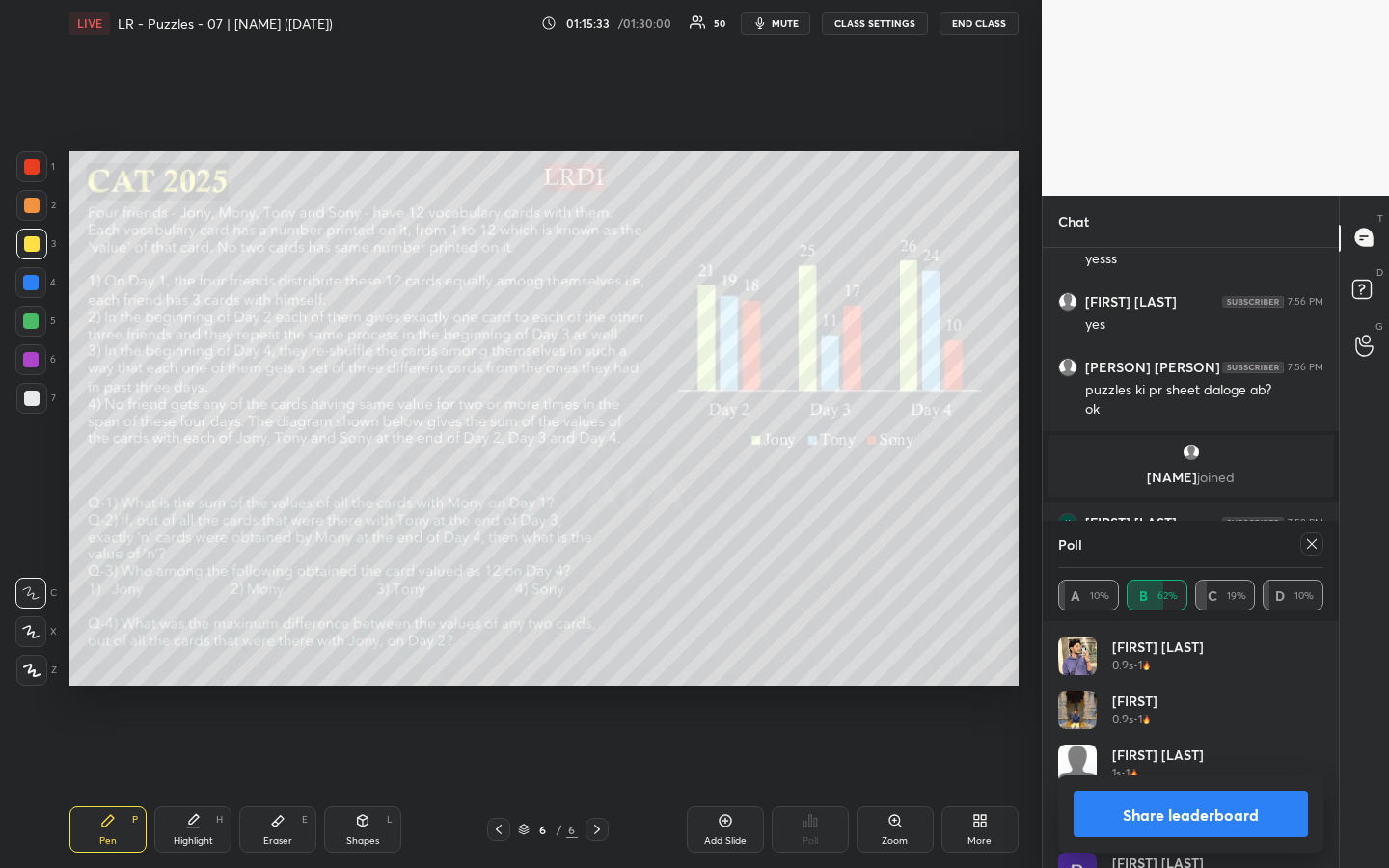 click 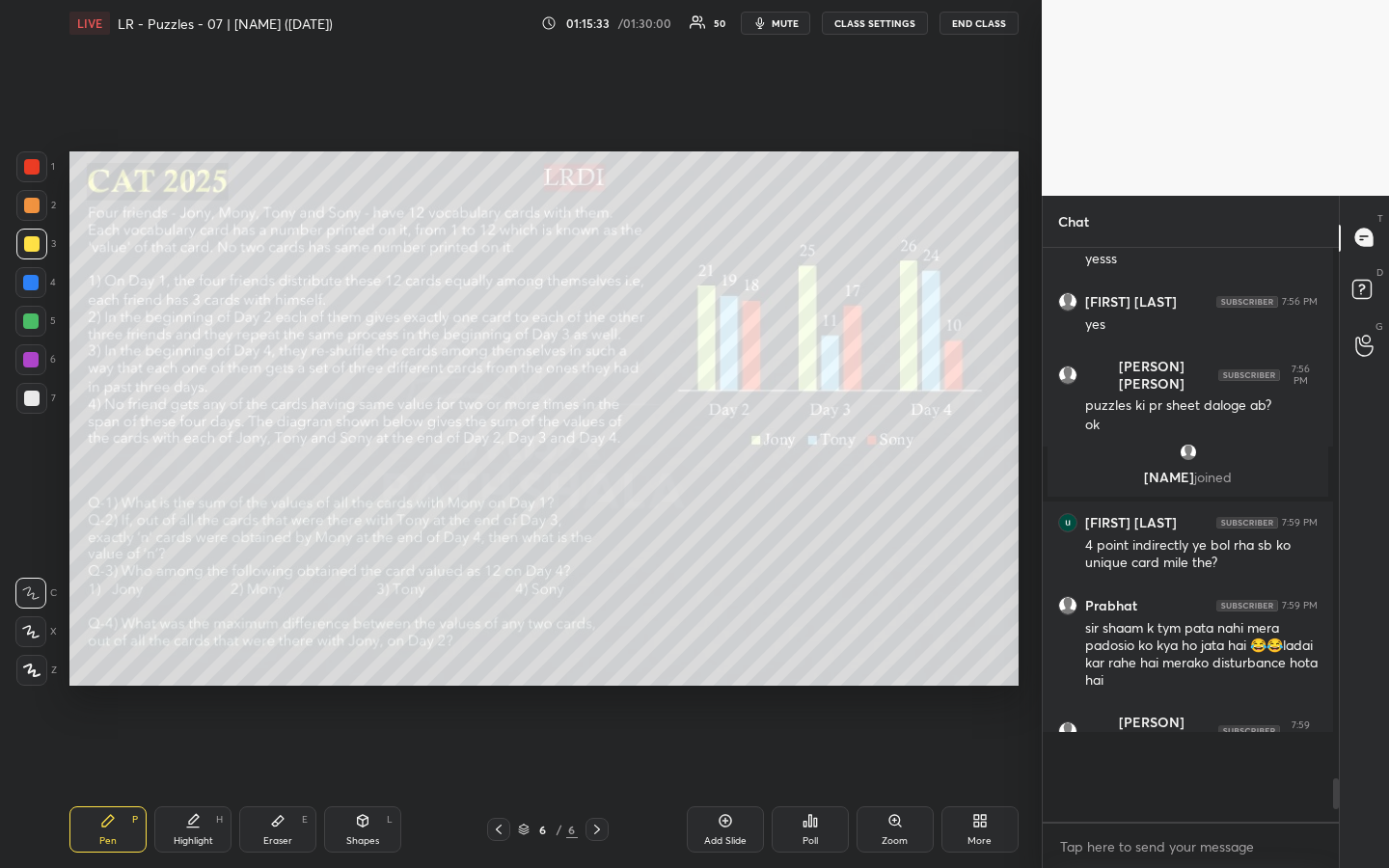 scroll, scrollTop: 558, scrollLeft: 285, axis: both 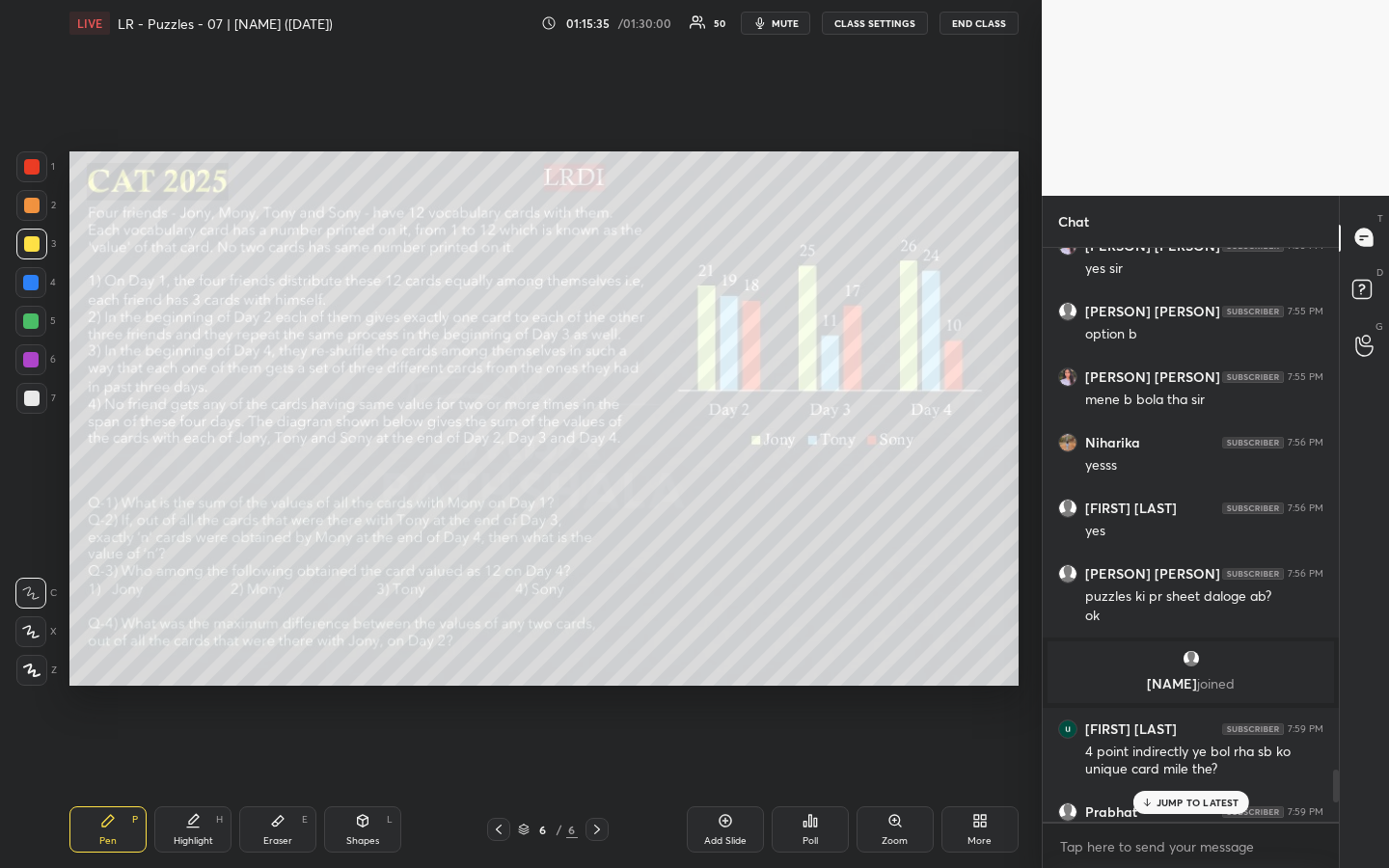 click 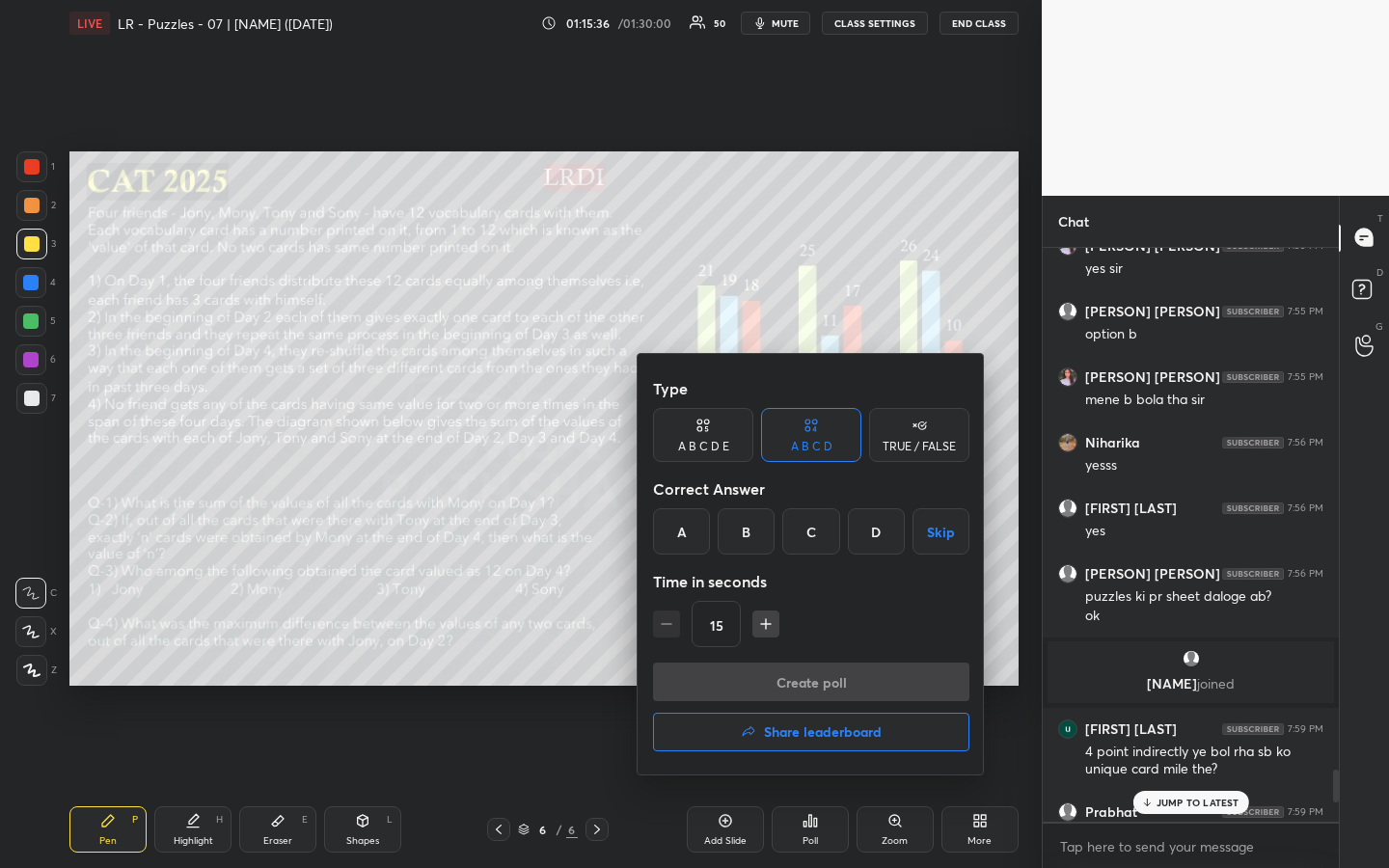 click on "A" at bounding box center [681, 531] 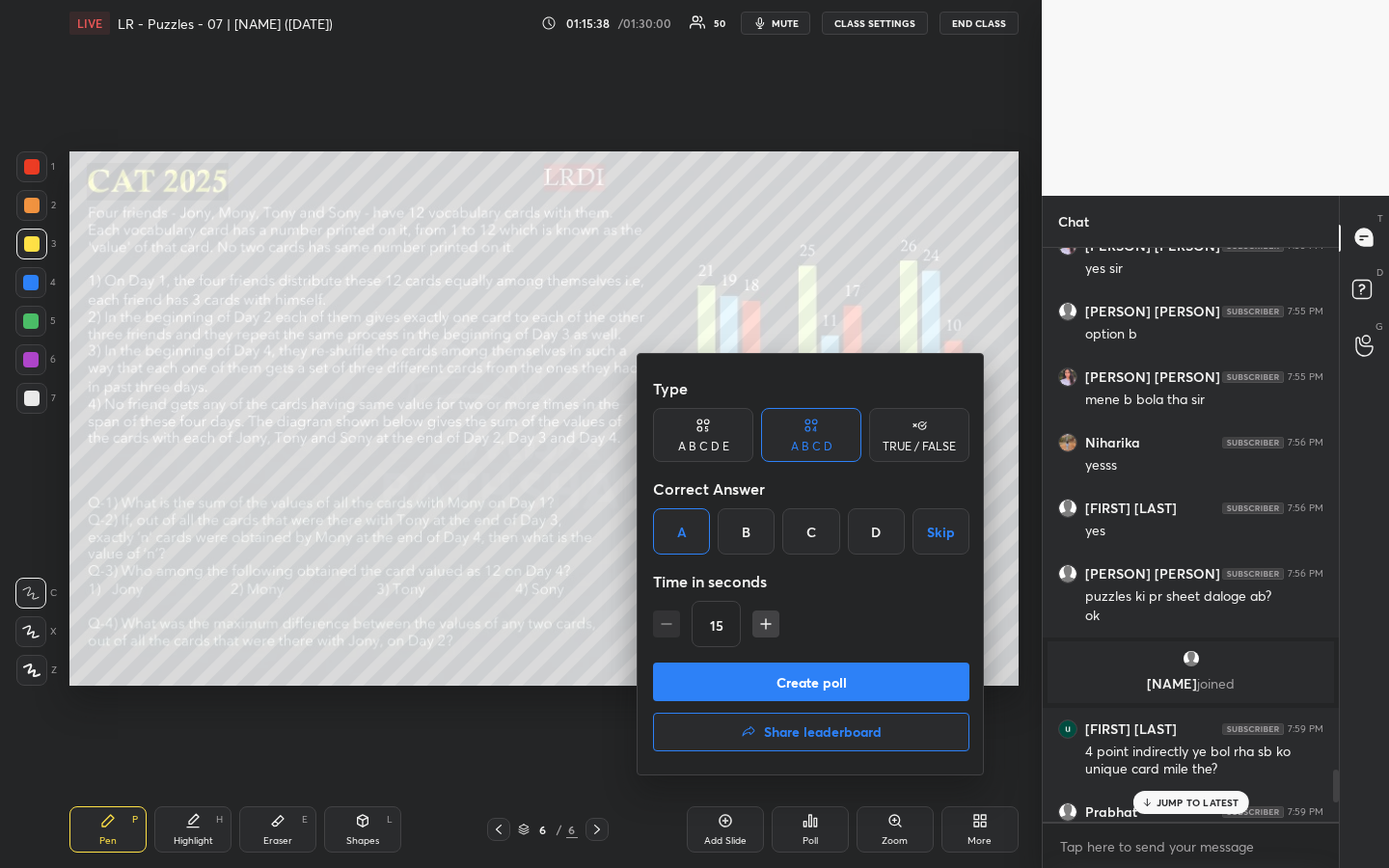 click on "Create poll" at bounding box center [811, 682] 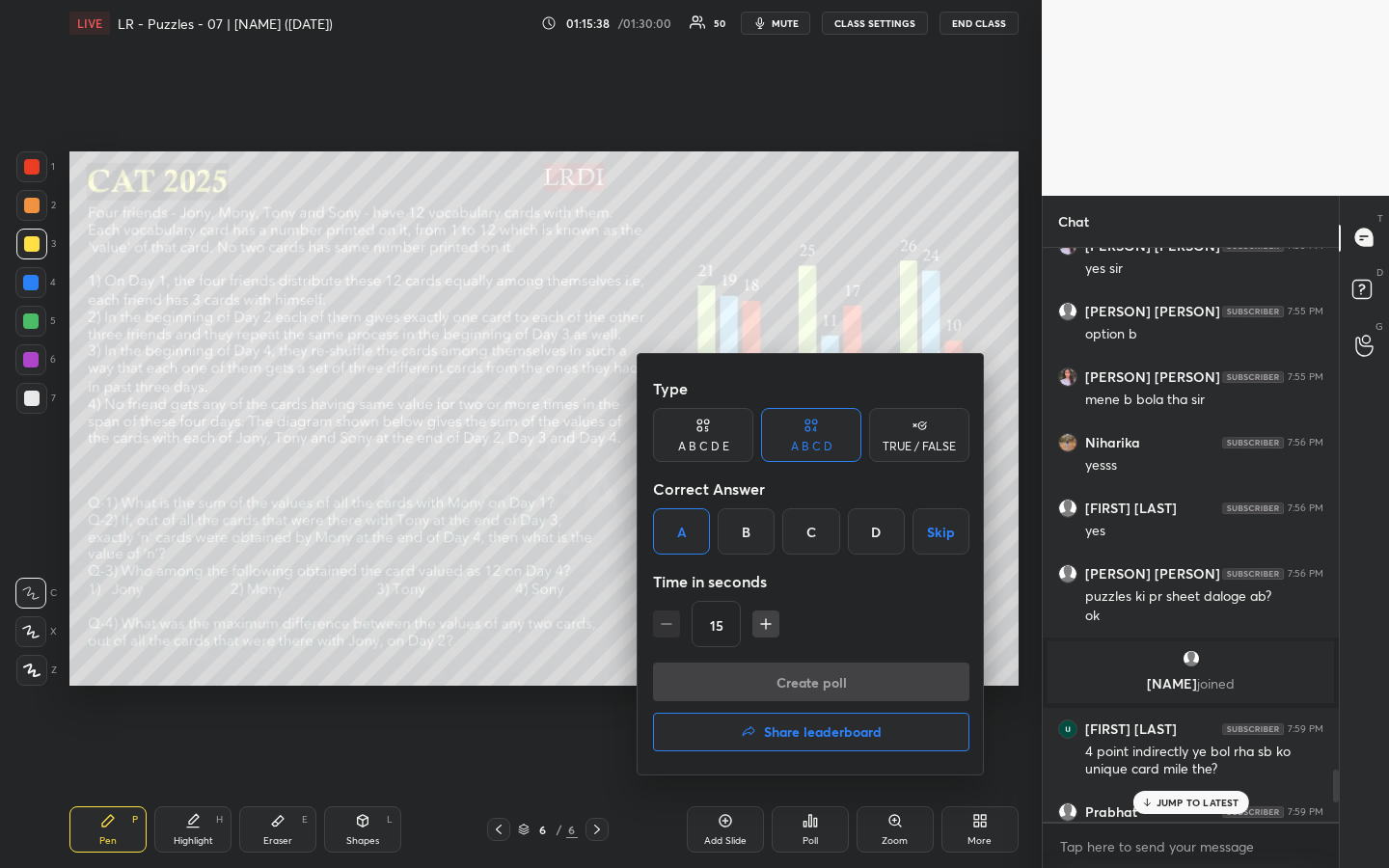 scroll, scrollTop: 553, scrollLeft: 285, axis: both 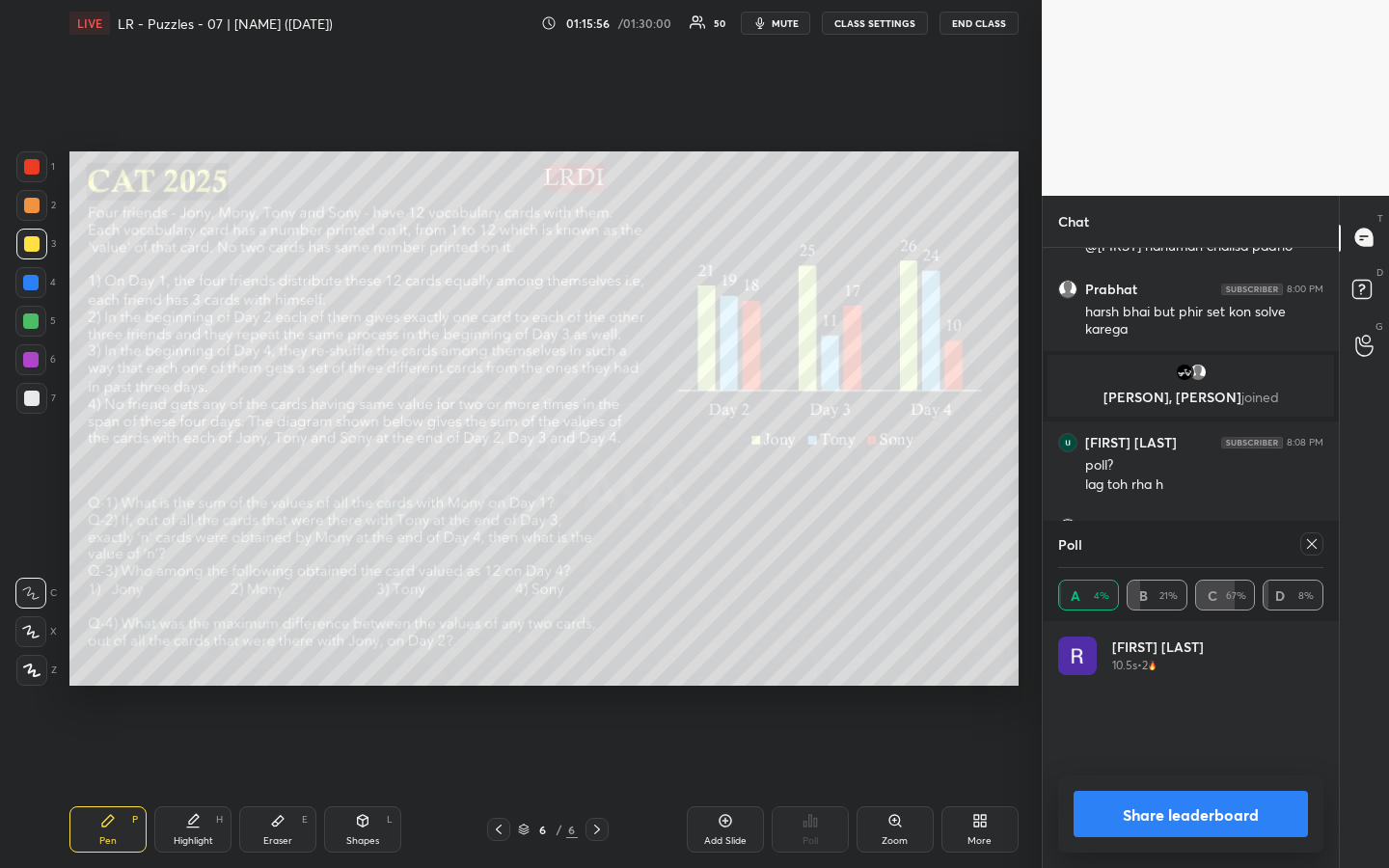 click 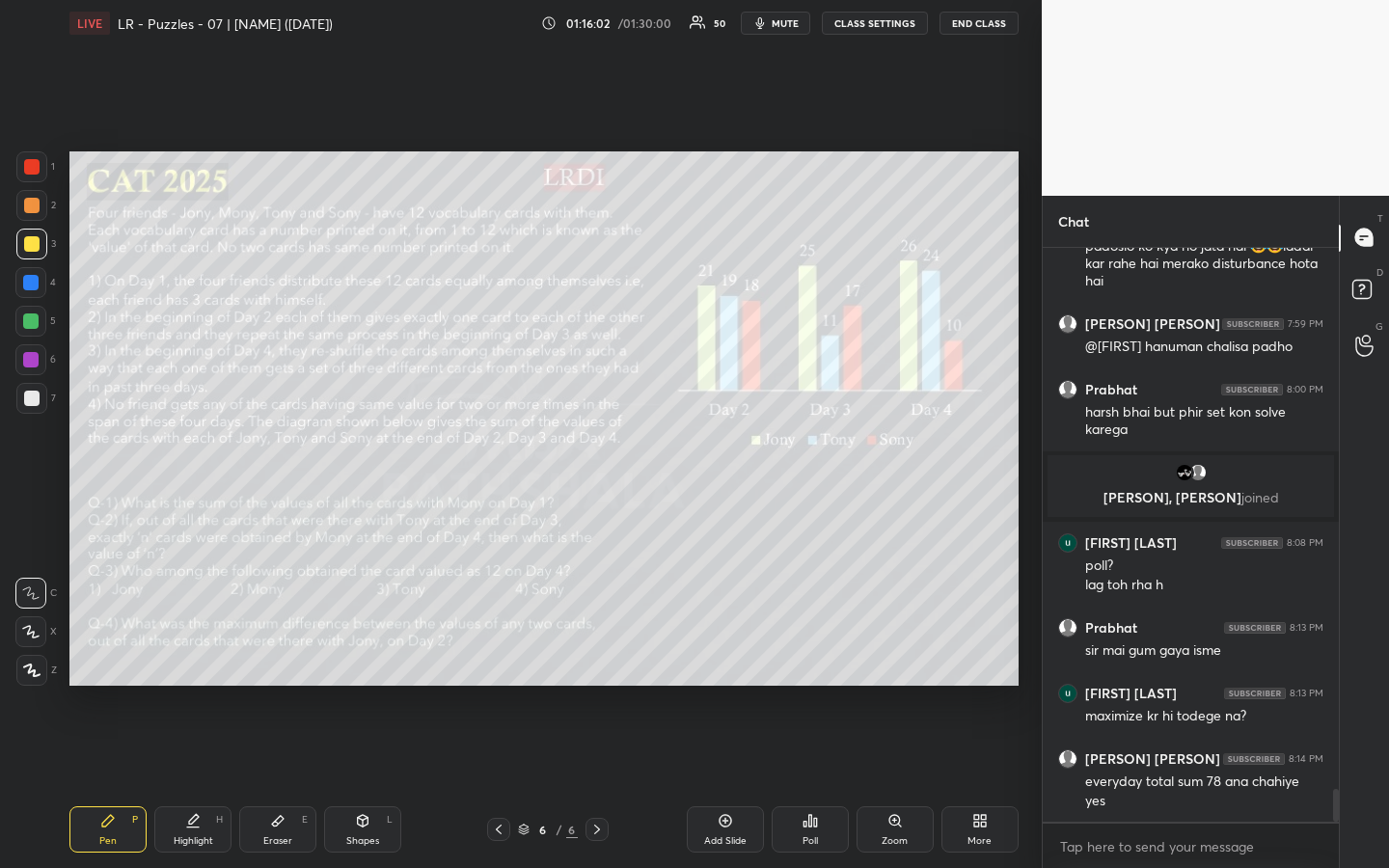click 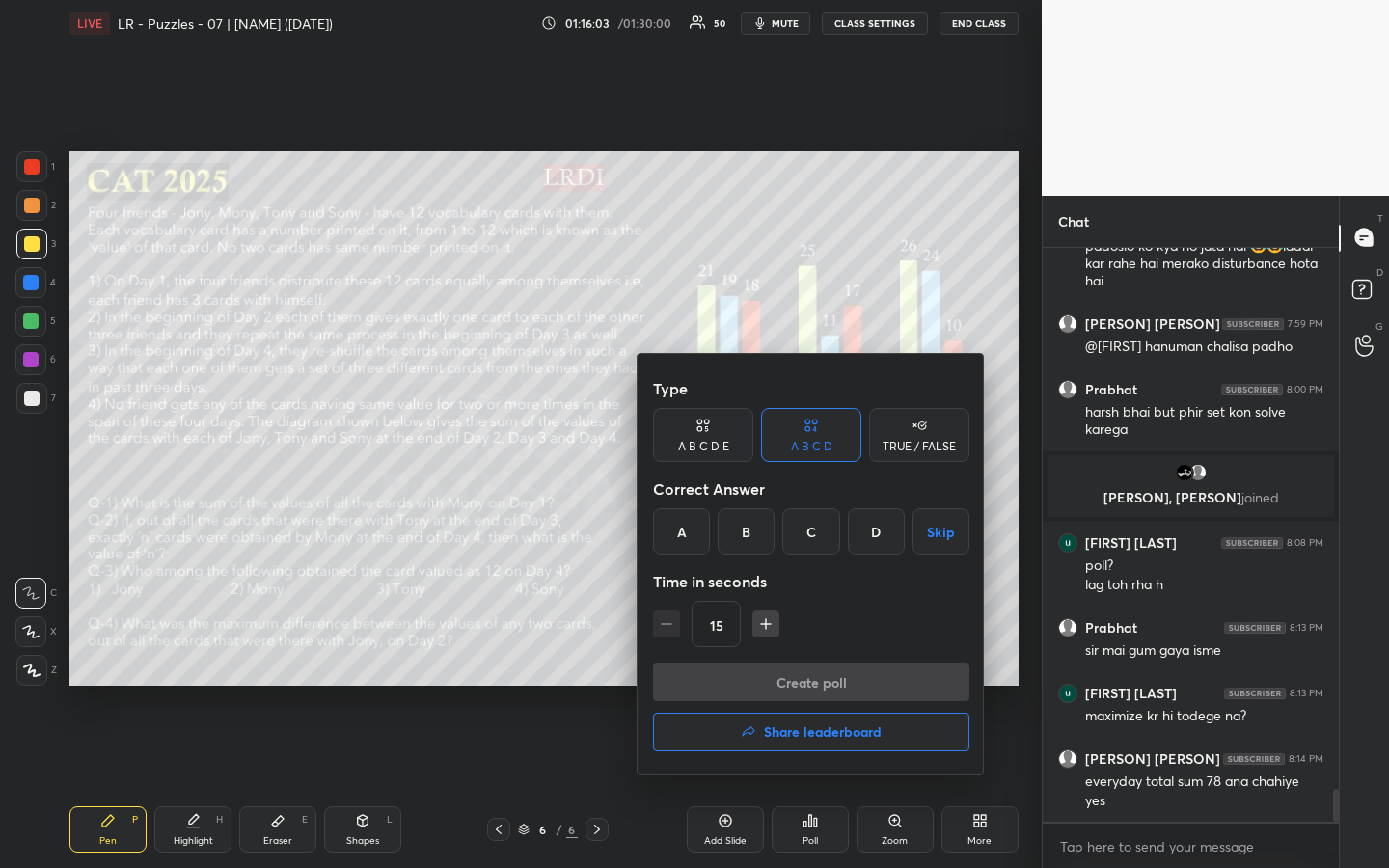 click on "A" at bounding box center (681, 531) 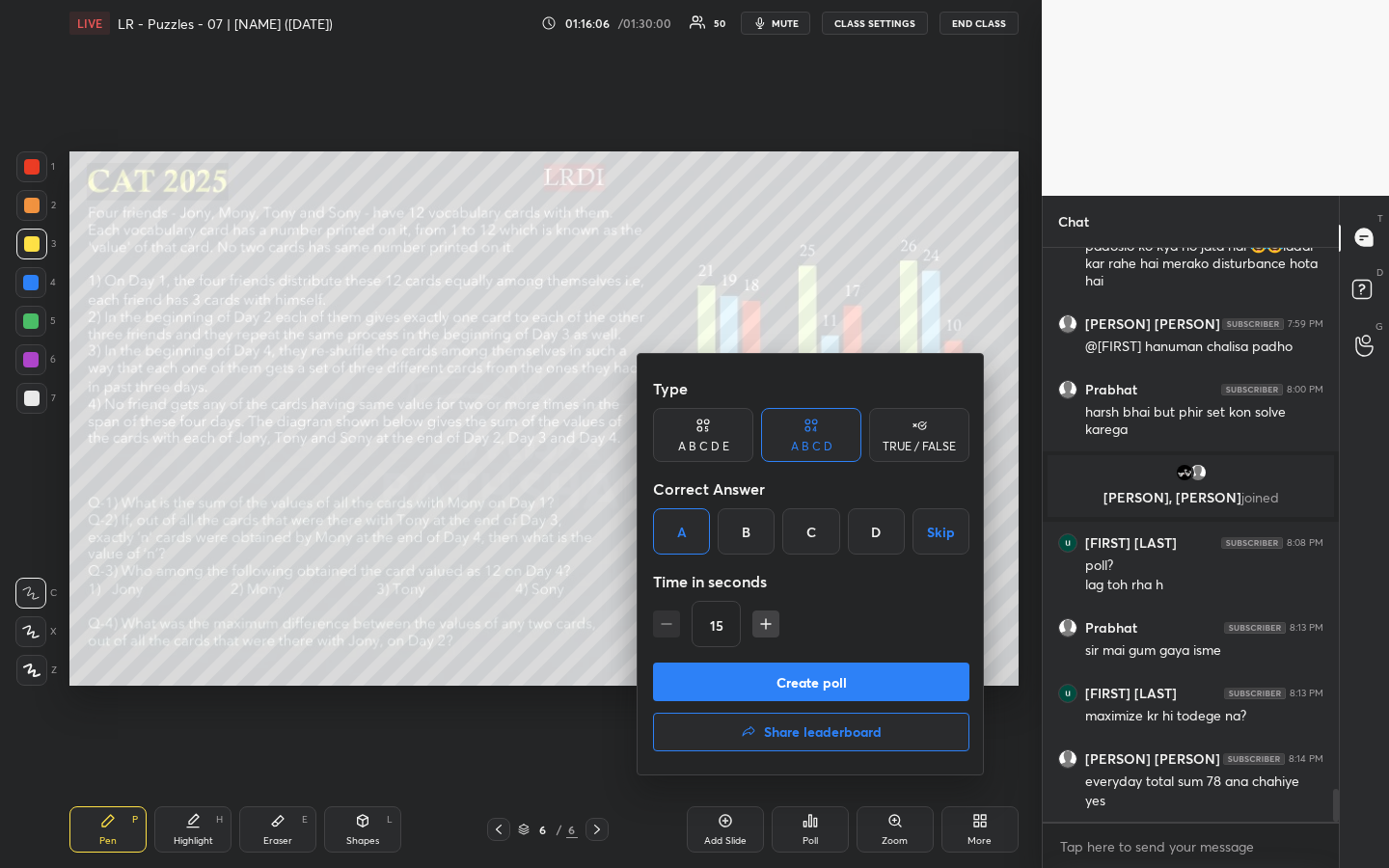 click on "Create poll" at bounding box center (811, 682) 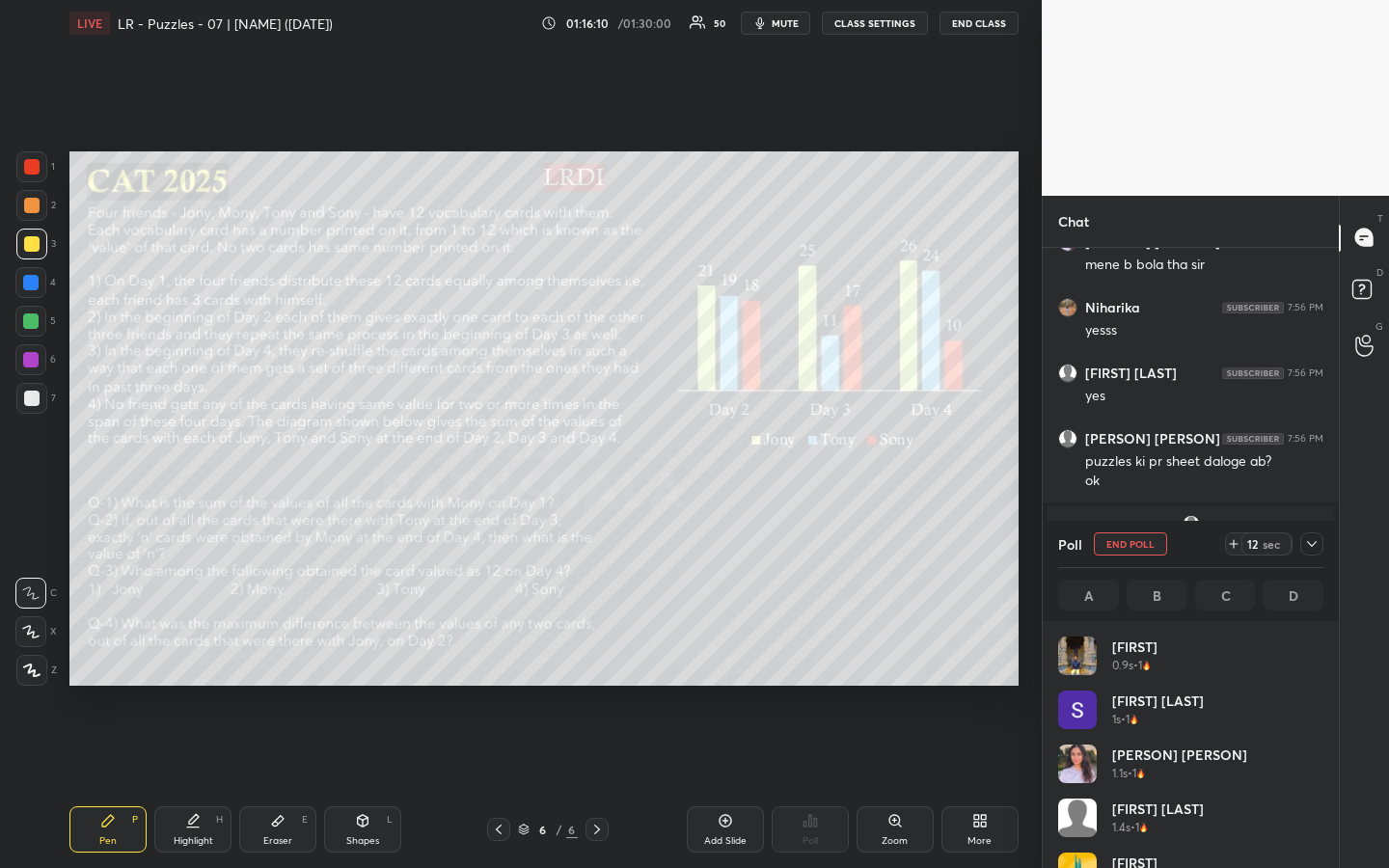 click on "1 2 3 4 5 6 7 R O A L C X Z Erase all   C X Z LIVE LR - Puzzles - 07 | [PERSON] ([DATE]) [TIME] /  [TIME] 50 mute CLASS SETTINGS END CLASS Setting up your live class Poll for   secs No correct answer Start poll Back LR - Puzzles - 07 | [PERSON] ([DATE]) MBA Pathshala Pen P Highlight H Eraser E Shapes L 6 / 6 Add Slide Poll Zoom More" at bounding box center (521, 434) 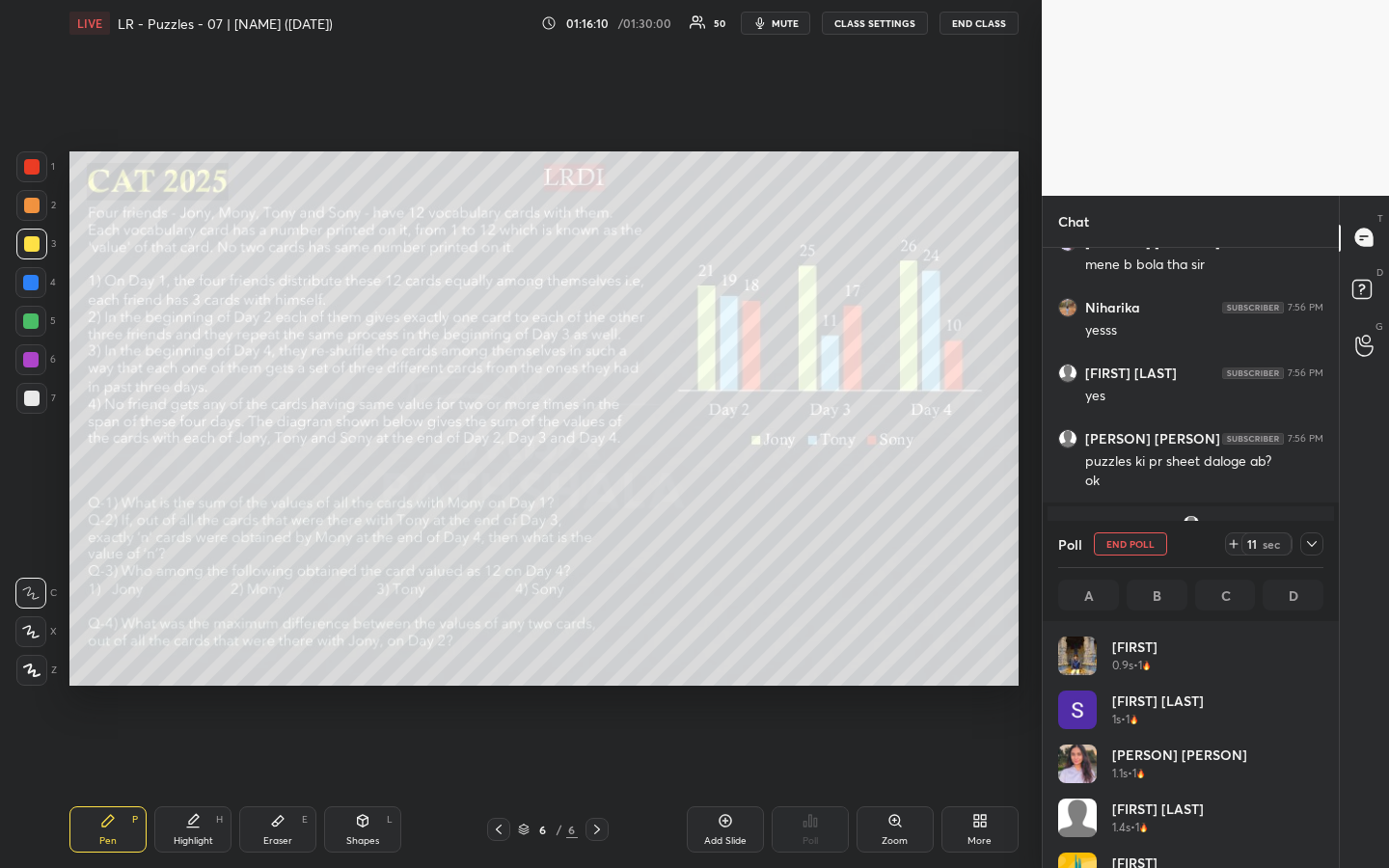 click on "1 2 3 4 5 6 7 R O A L C X Z Erase all   C X Z LIVE LR - Puzzles - 07 | [PERSON] ([DATE]) [TIME] /  [TIME] 50 mute CLASS SETTINGS END CLASS Setting up your live class Poll for   secs No correct answer Start poll Back LR - Puzzles - 07 | [PERSON] ([DATE]) MBA Pathshala Pen P Highlight H Eraser E Shapes L 6 / 6 Add Slide Poll Zoom More" at bounding box center (521, 434) 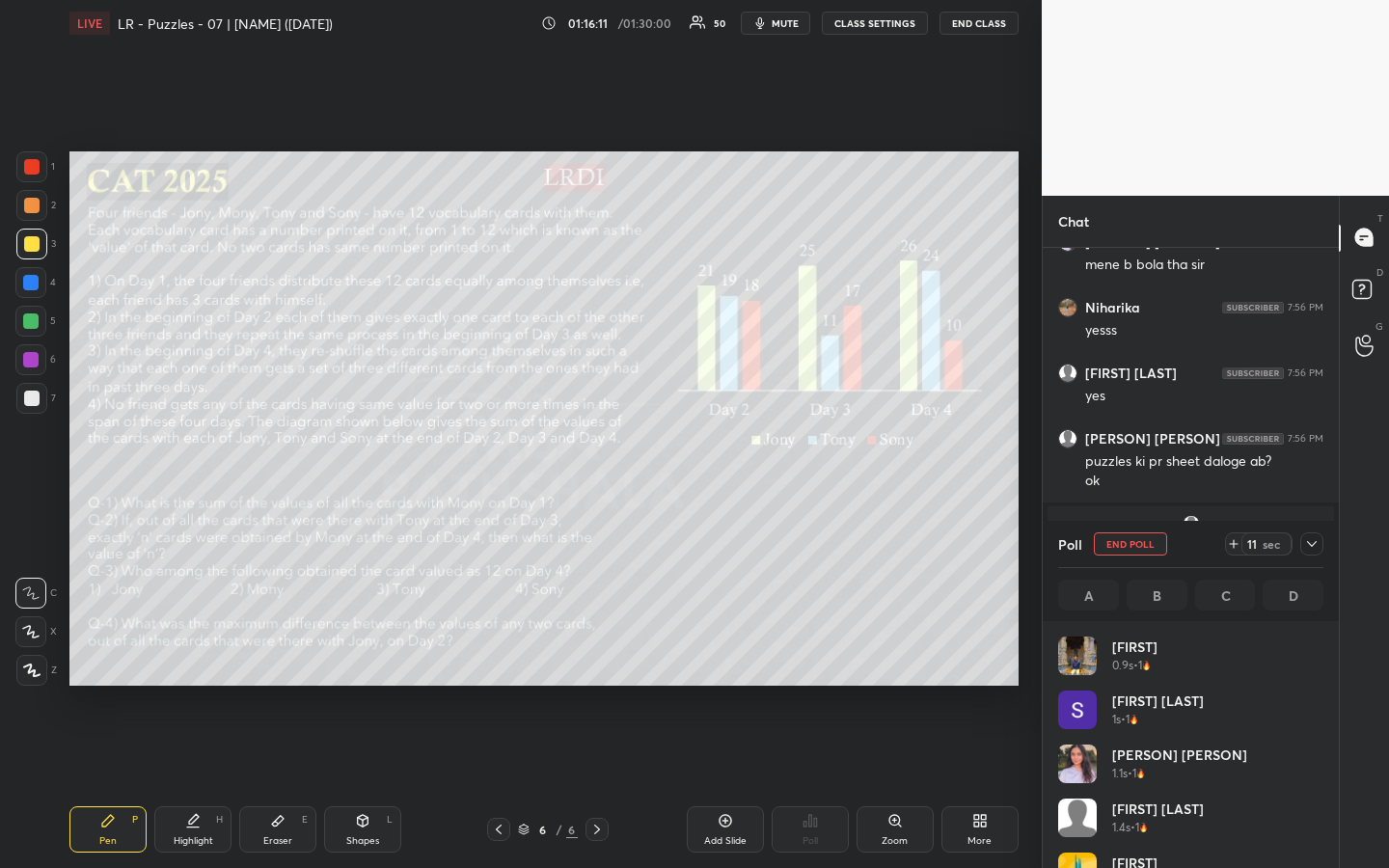 click on "1 2 3 4 5 6 7 R O A L C X Z Erase all   C X Z LIVE LR - Puzzles - 07 | [PERSON] ([DATE]) [TIME] /  [TIME] 50 mute CLASS SETTINGS END CLASS Setting up your live class Poll for   secs No correct answer Start poll Back LR - Puzzles - 07 | [PERSON] ([DATE]) MBA Pathshala Pen P Highlight H Eraser E Shapes L 6 / 6 Add Slide Poll Zoom More" at bounding box center (521, 434) 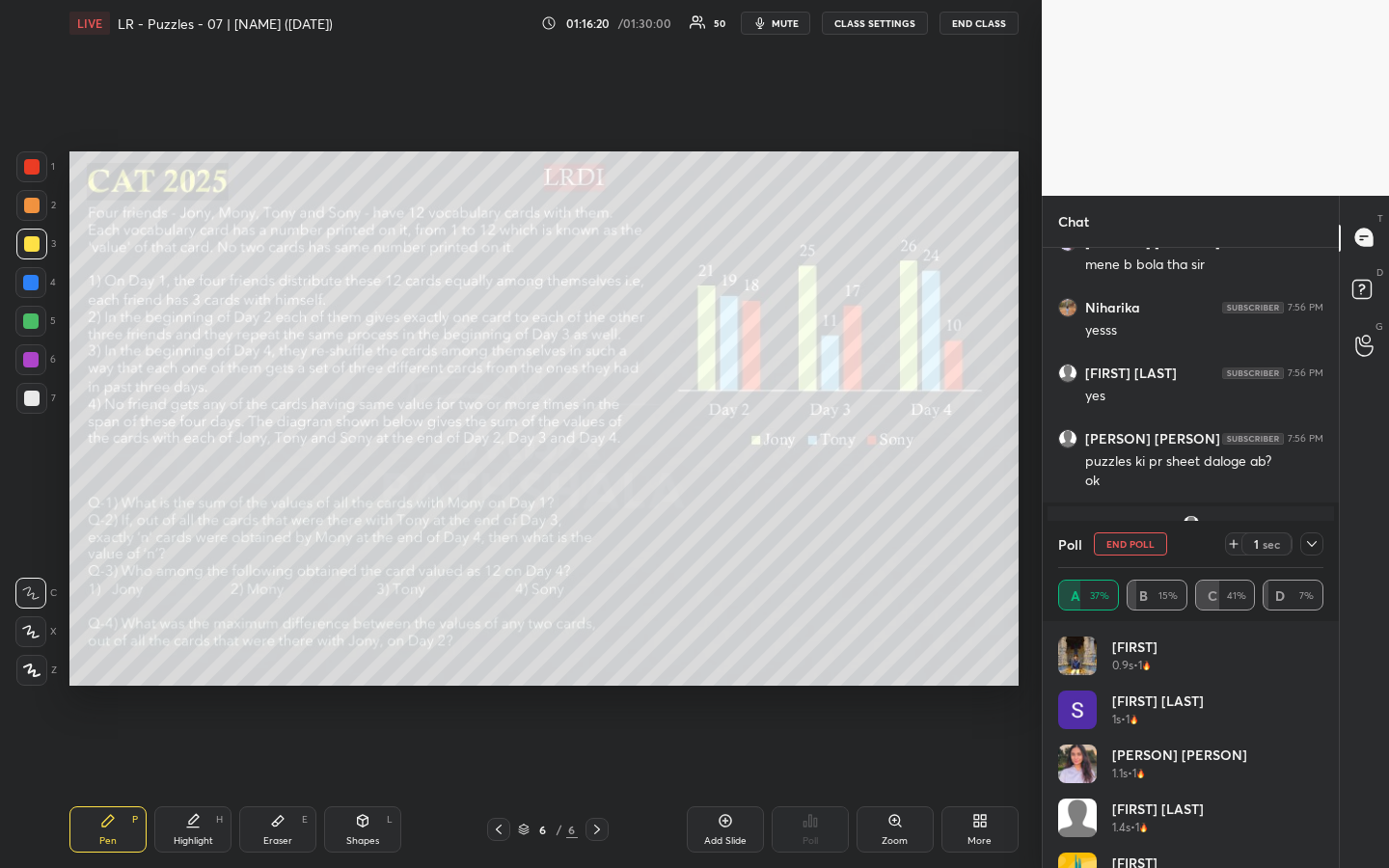 click on "1 2 3 4 5 6 7 R O A L C X Z Erase all   C X Z LIVE LR - Puzzles - 07 | [PERSON] ([DATE]) [TIME] /  [TIME] 50 mute CLASS SETTINGS END CLASS Setting up your live class Poll for   secs No correct answer Start poll Back LR - Puzzles - 07 | [PERSON] ([DATE]) MBA Pathshala Pen P Highlight H Eraser E Shapes L 6 / 6 Add Slide Poll Zoom More" at bounding box center (521, 434) 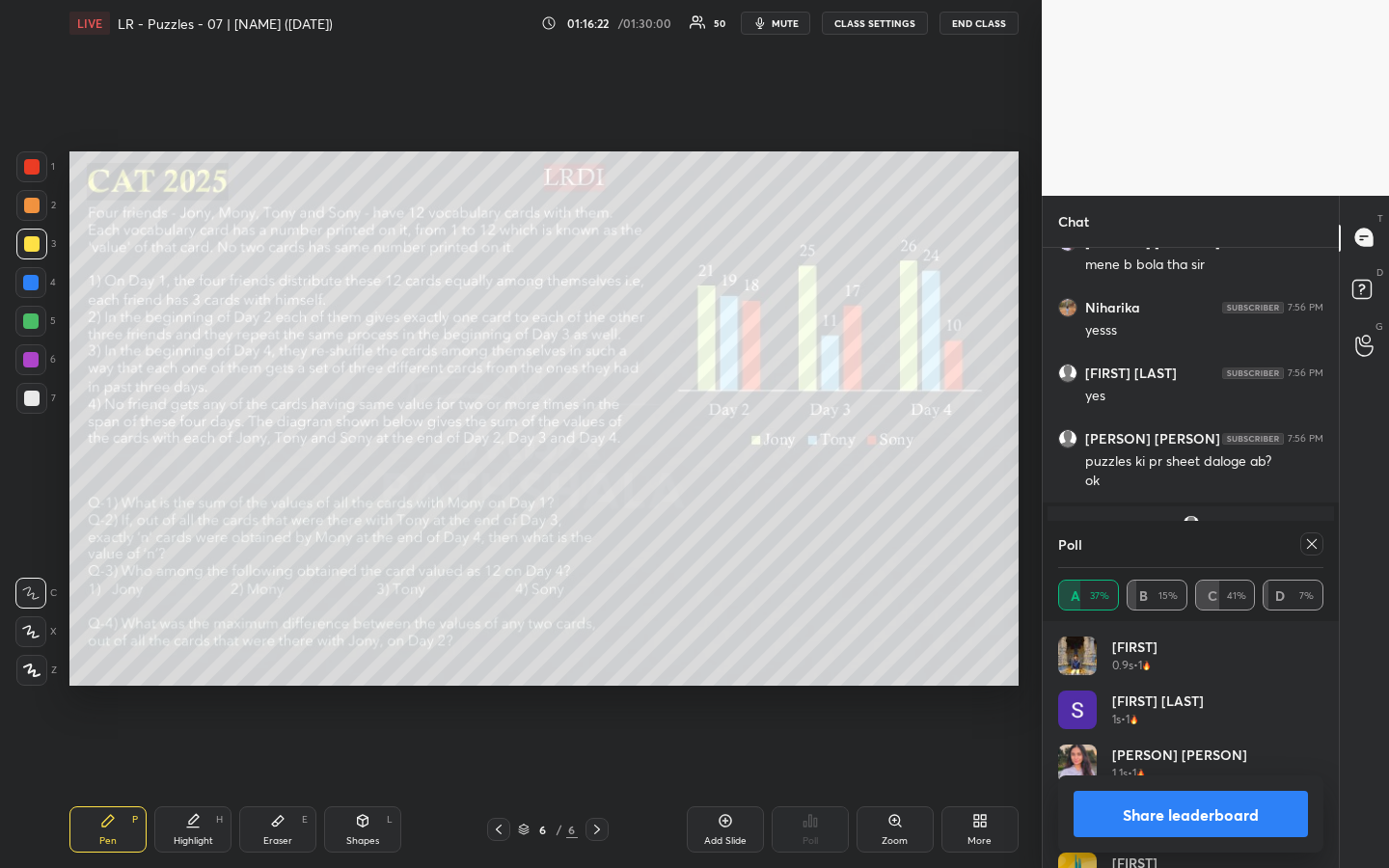 click 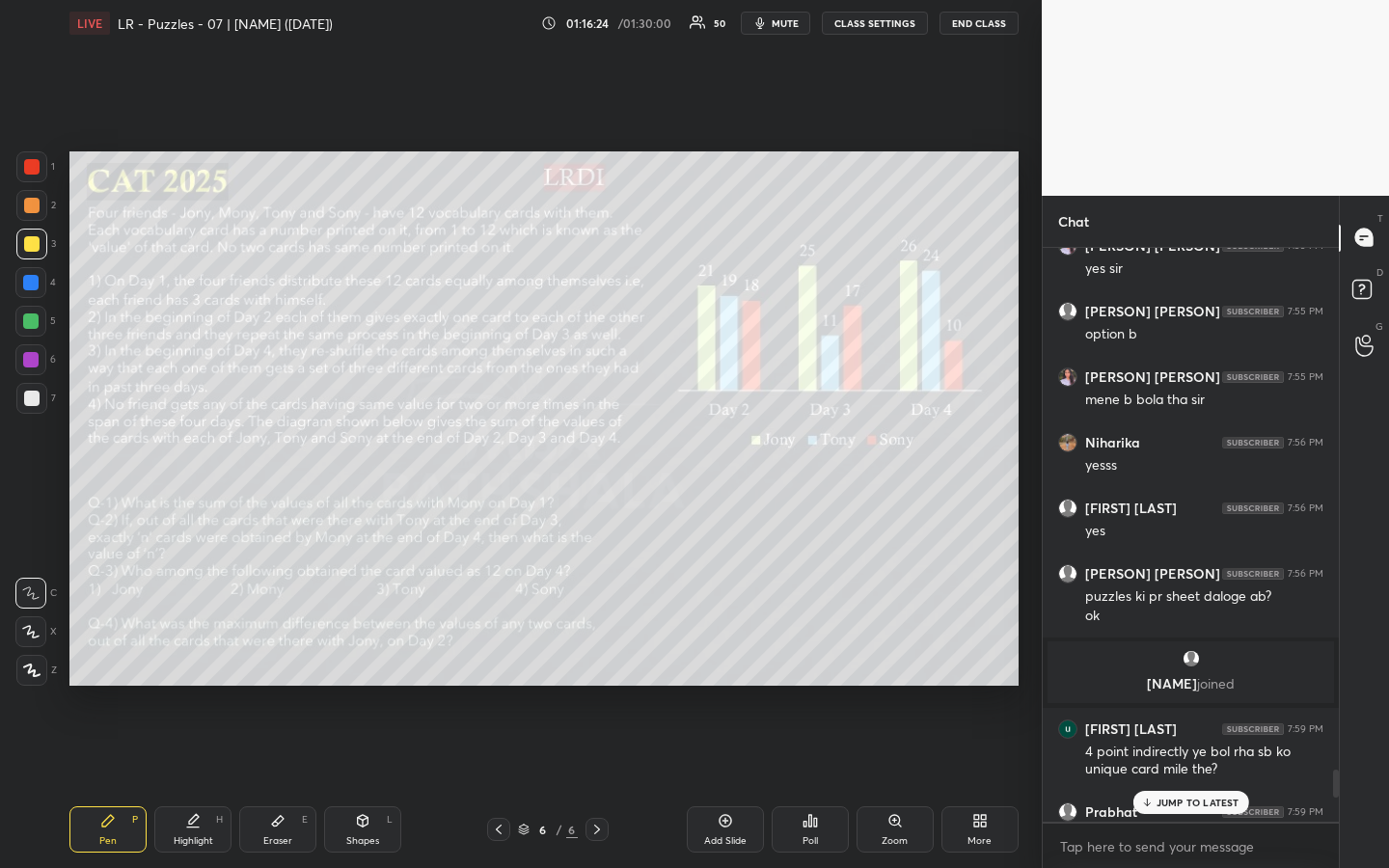click on "Poll" at bounding box center (810, 841) 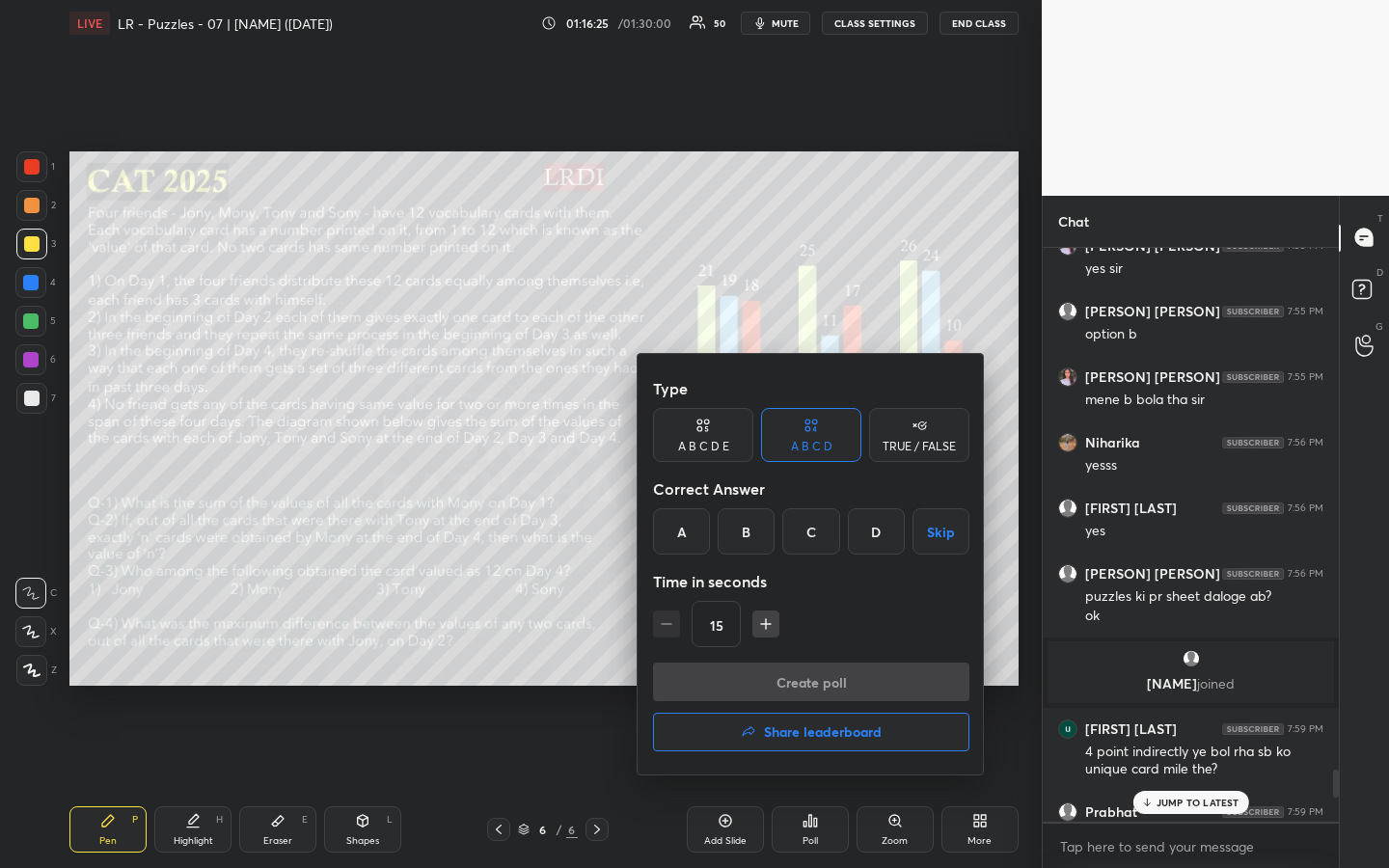 click on "C" at bounding box center (810, 531) 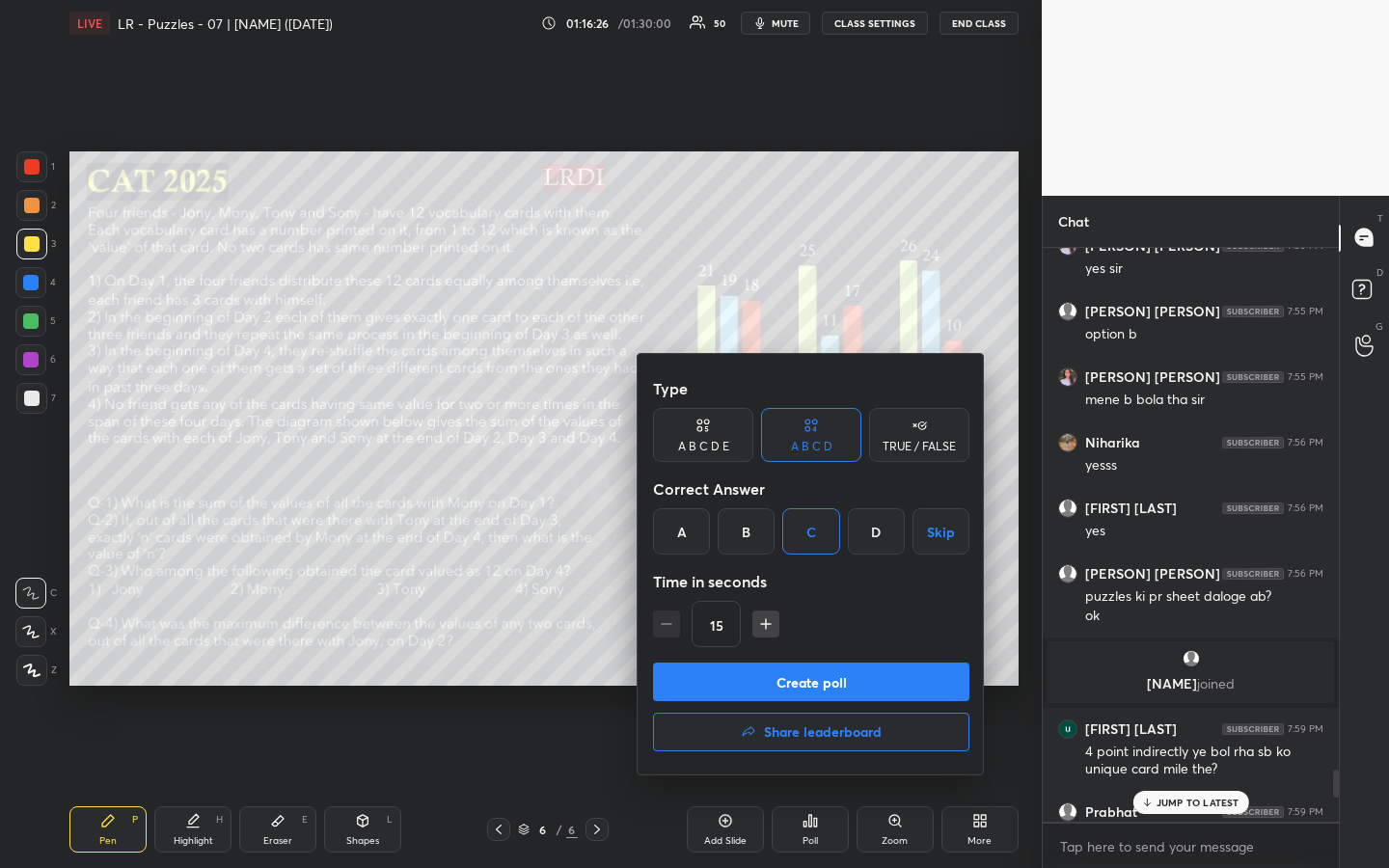 click on "Create poll" at bounding box center (811, 682) 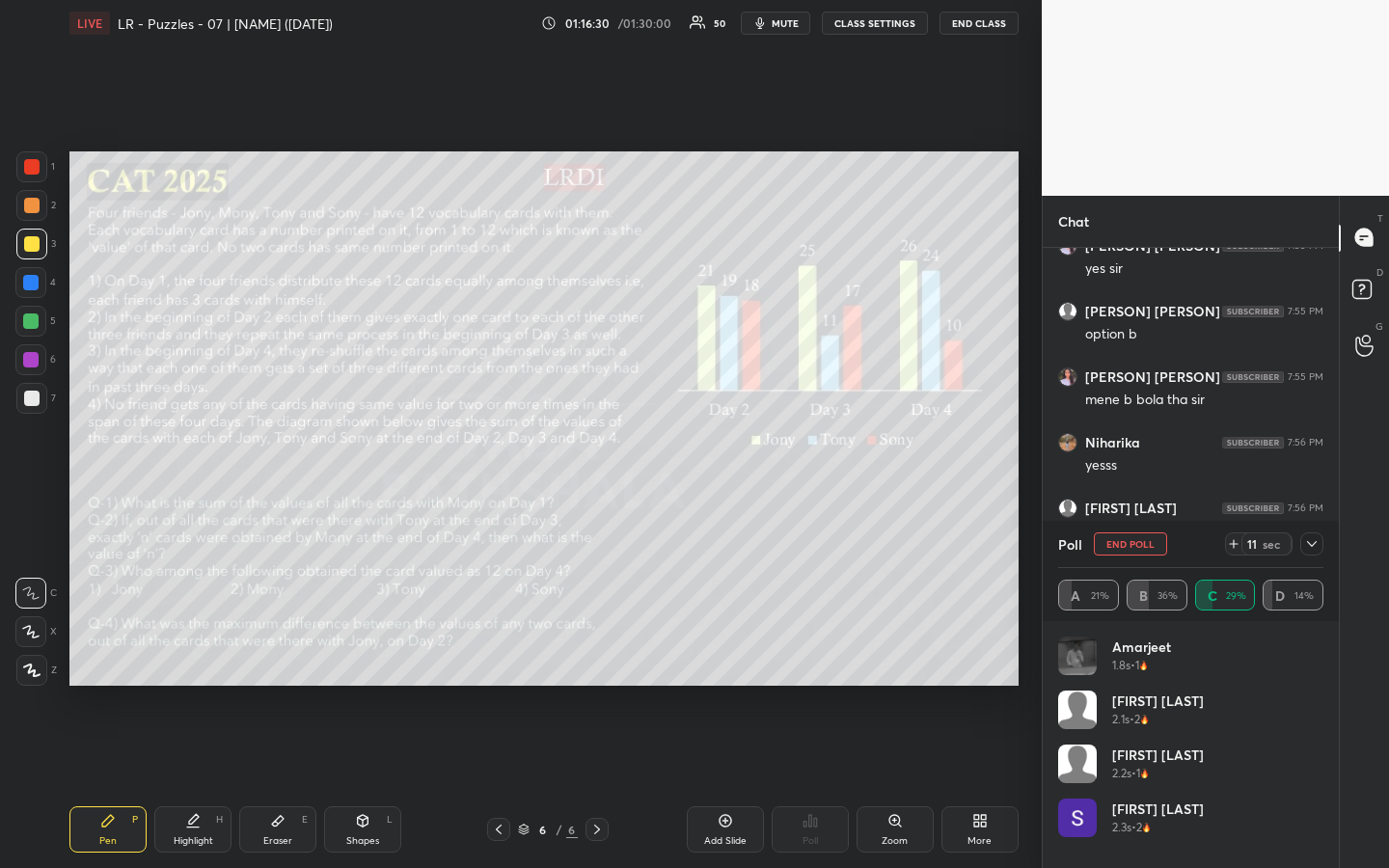 click on "1 2 3 4 5 6 7 R O A L C X Z Erase all   C X Z LIVE LR - Puzzles - 07 | [PERSON] ([DATE]) 01:16:30 /  01:30:00 50 mute CLASS SETTINGS END CLASS Setting up your live class Poll for   secs No correct answer Start poll Back LR - Puzzles - 07 | [PERSON] ([DATE]) MBA Pathshala Pen P Highlight H Eraser E Shapes L 6 / 6 Add Slide Poll Zoom More" at bounding box center [521, 434] 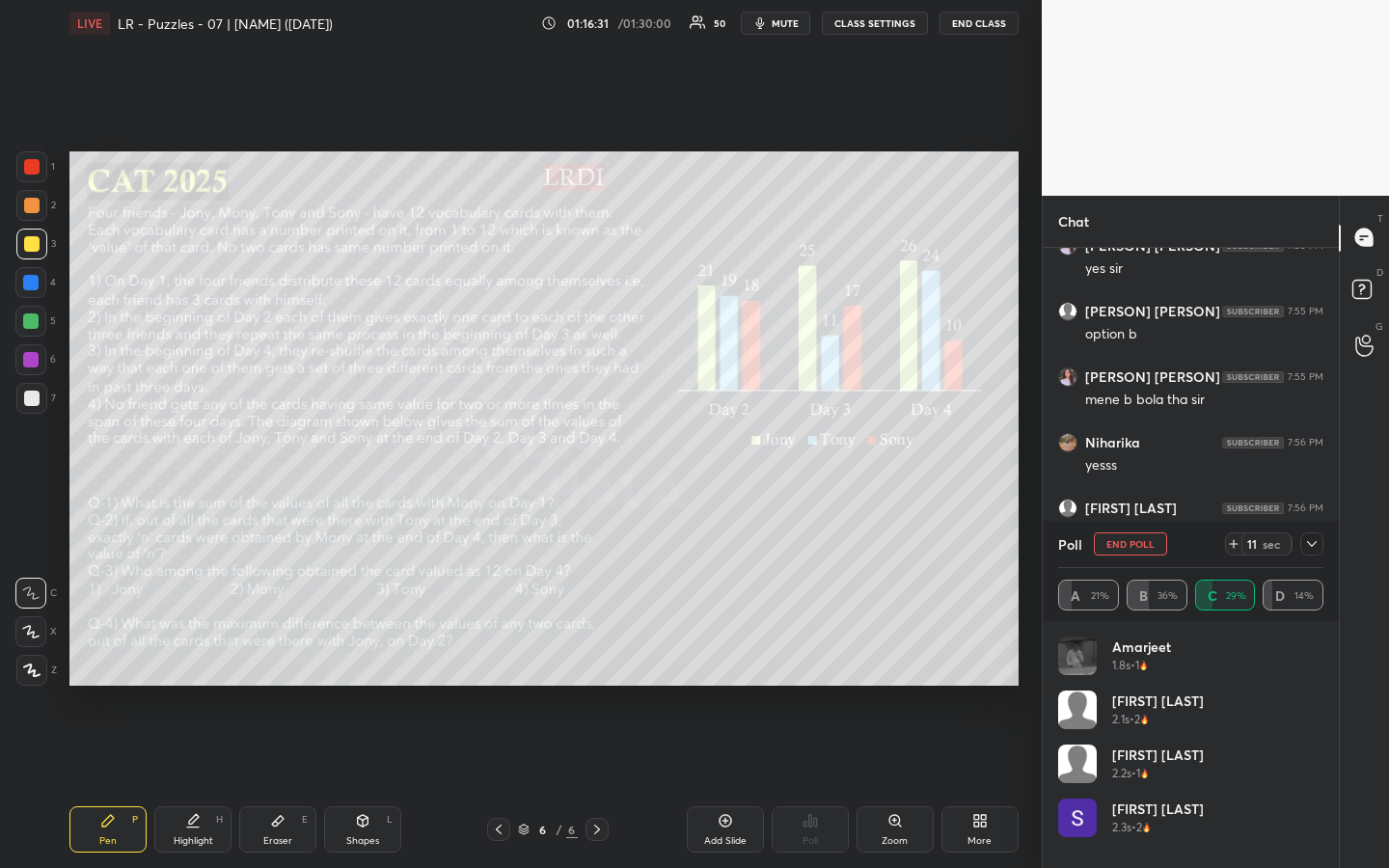 click on "1 2 3 4 5 6 7 R O A L C X Z Erase all   C X Z LIVE LR - Puzzles - 07 | [PERSON] ([DATE]) 01:16:31 /  01:30:00 50 mute CLASS SETTINGS END CLASS Setting up your live class Poll for   secs No correct answer Start poll Back LR - Puzzles - 07 | [PERSON] ([DATE]) MBA Pathshala Pen P Highlight H Eraser E Shapes L 6 / 6 Add Slide Poll Zoom More" at bounding box center [521, 434] 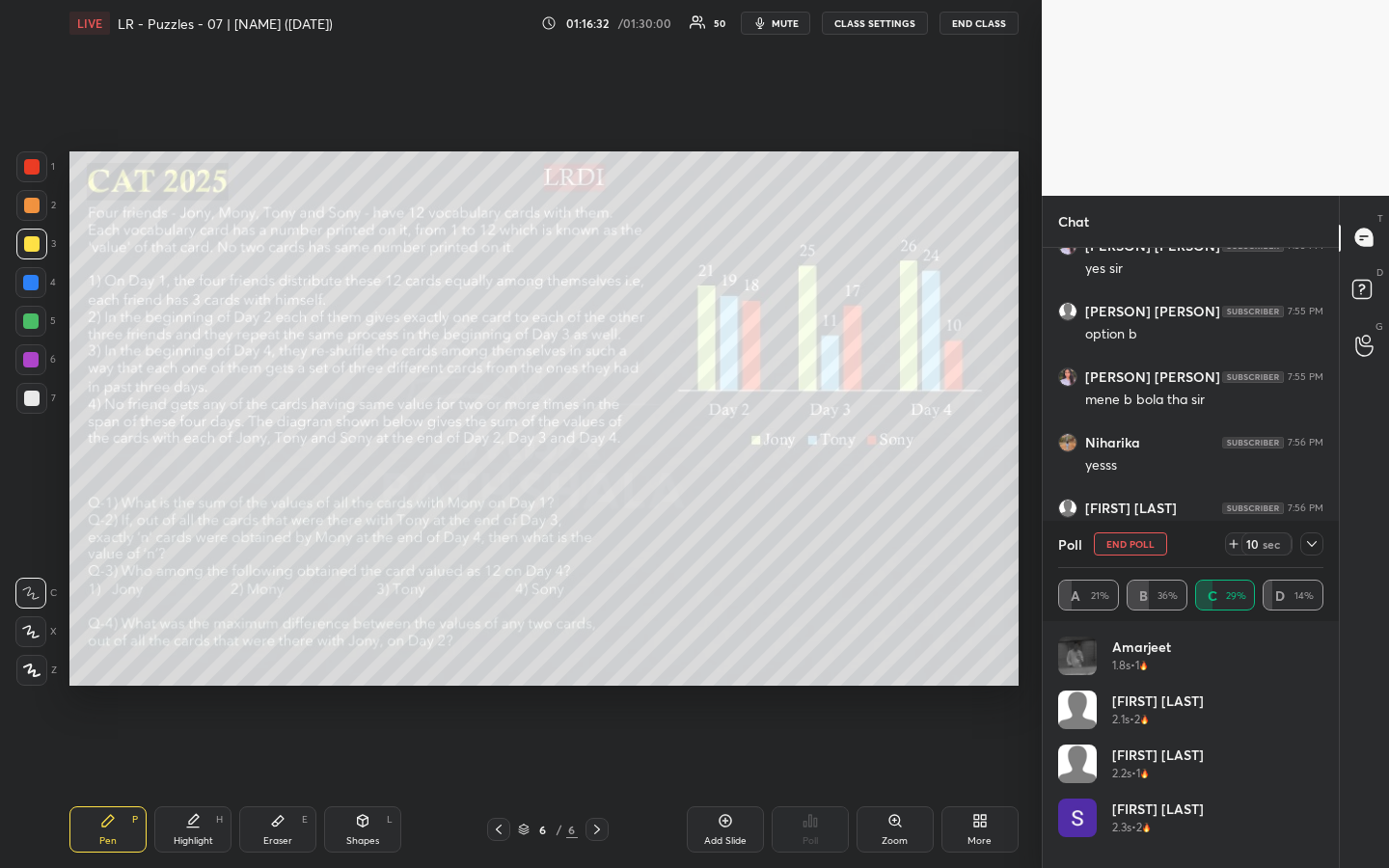 click on "1 2 3 4 5 6 7 R O A L C X Z Erase all   C X Z LIVE LR - Puzzles - 07 | [PERSON] ([DATE]) [TIME] /  [TIME] 50 mute CLASS SETTINGS END CLASS Setting up your live class Poll for   secs No correct answer Start poll Back LR - Puzzles - 07 | [PERSON] ([DATE]) MBA Pathshala Pen P Highlight H Eraser E Shapes L 6 / 6 Add Slide Poll Zoom More" at bounding box center [521, 434] 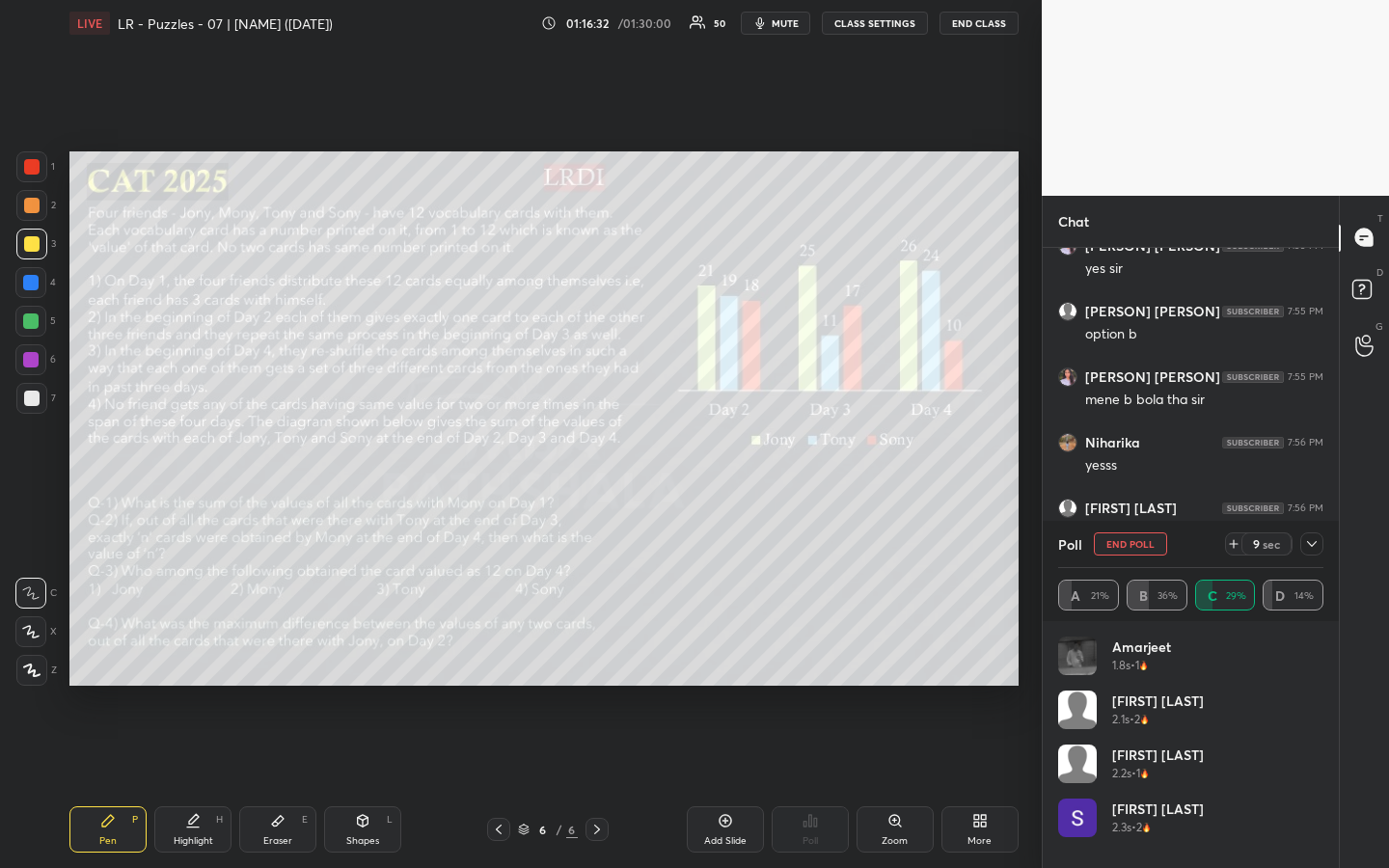 click on "1 2 3 4 5 6 7 R O A L C X Z Erase all   C X Z LIVE LR - Puzzles - 07 | [PERSON] ([DATE]) [TIME] /  [TIME] 50 mute CLASS SETTINGS END CLASS Setting up your live class Poll for   secs No correct answer Start poll Back LR - Puzzles - 07 | [PERSON] ([DATE]) MBA Pathshala Pen P Highlight H Eraser E Shapes L 6 / 6 Add Slide Poll Zoom More" at bounding box center (521, 434) 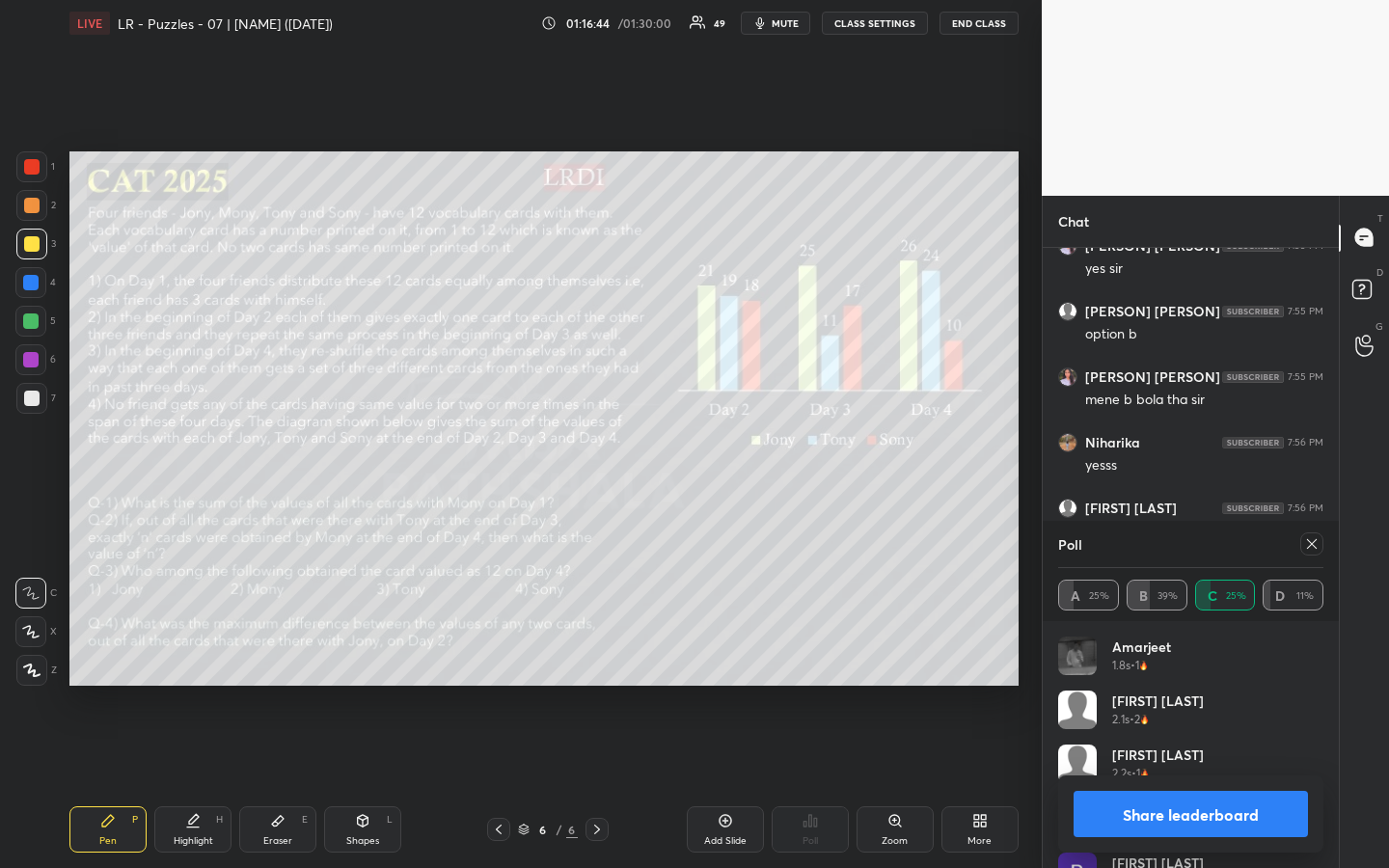 click on "Share leaderboard" at bounding box center (1190, 814) 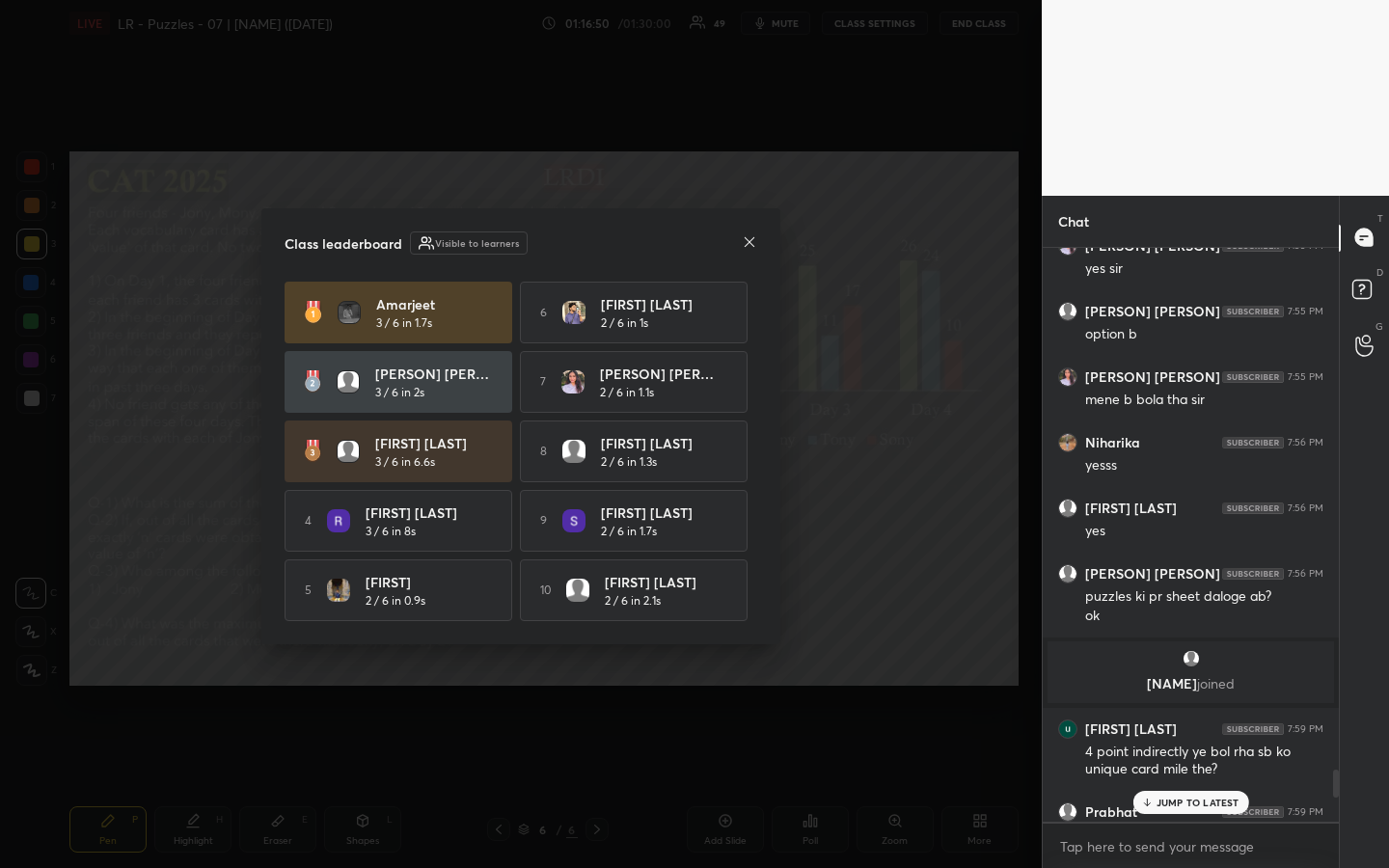 click 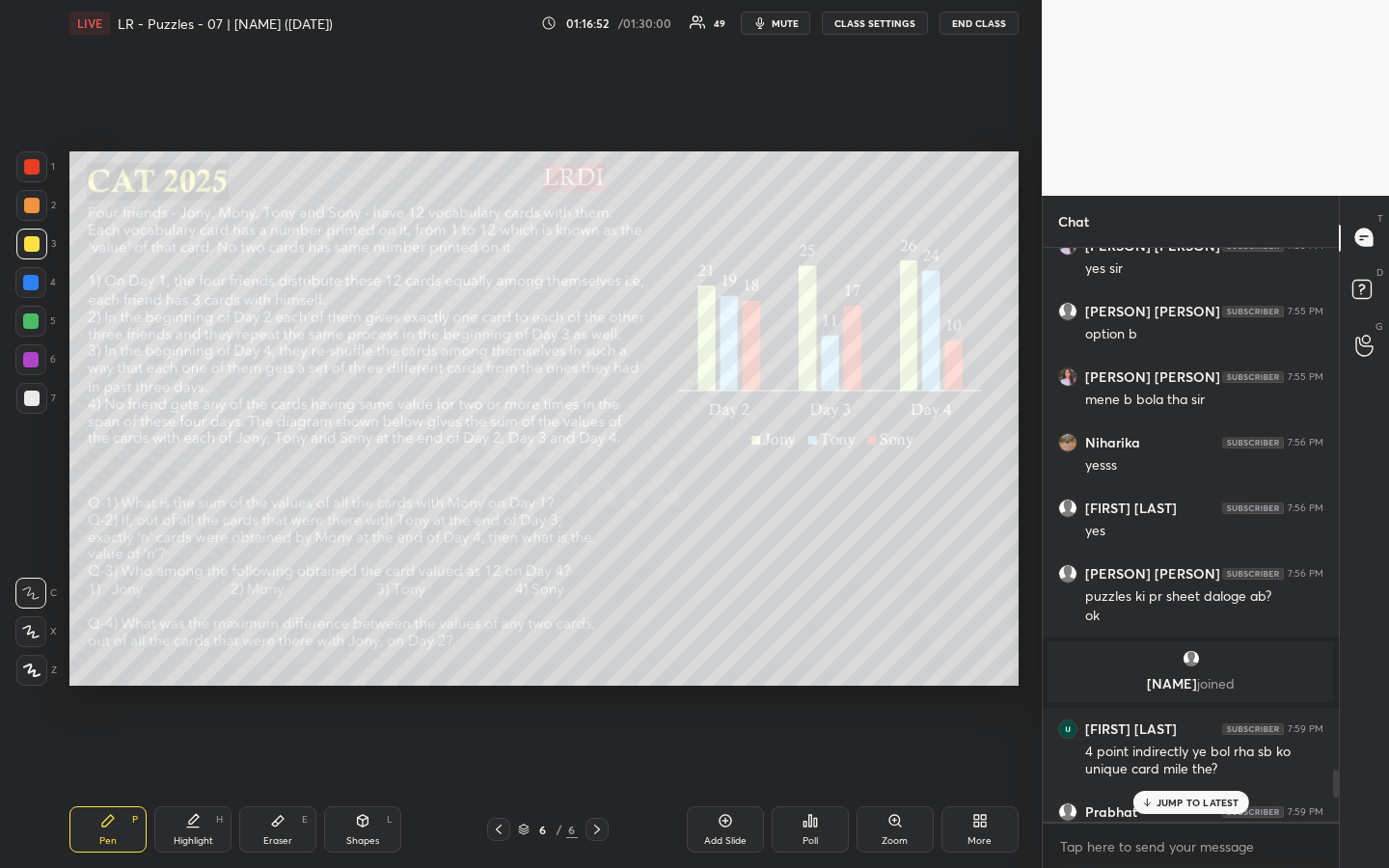 click on "JUMP TO LATEST" at bounding box center (1198, 802) 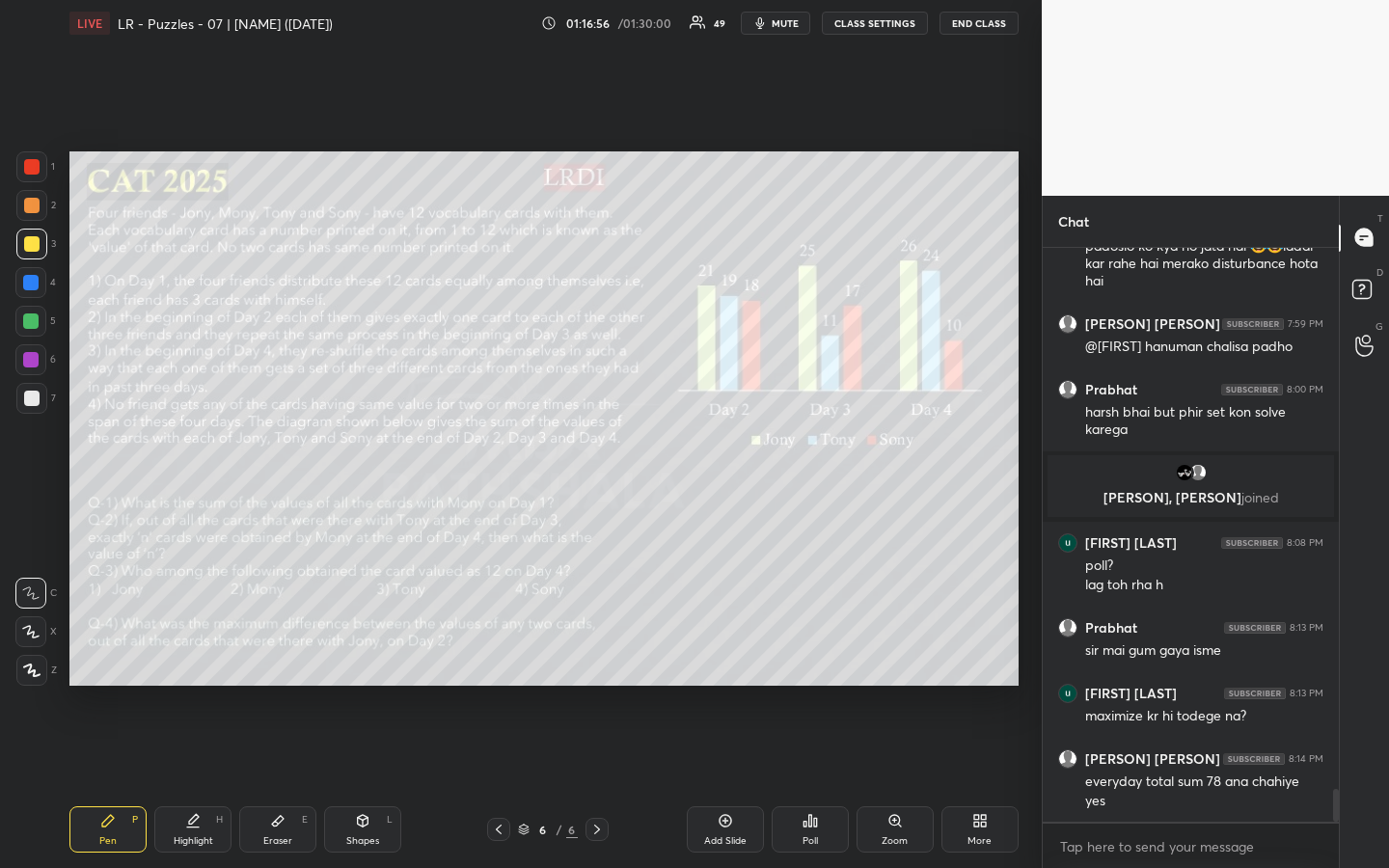 click on "Eraser" at bounding box center [278, 841] 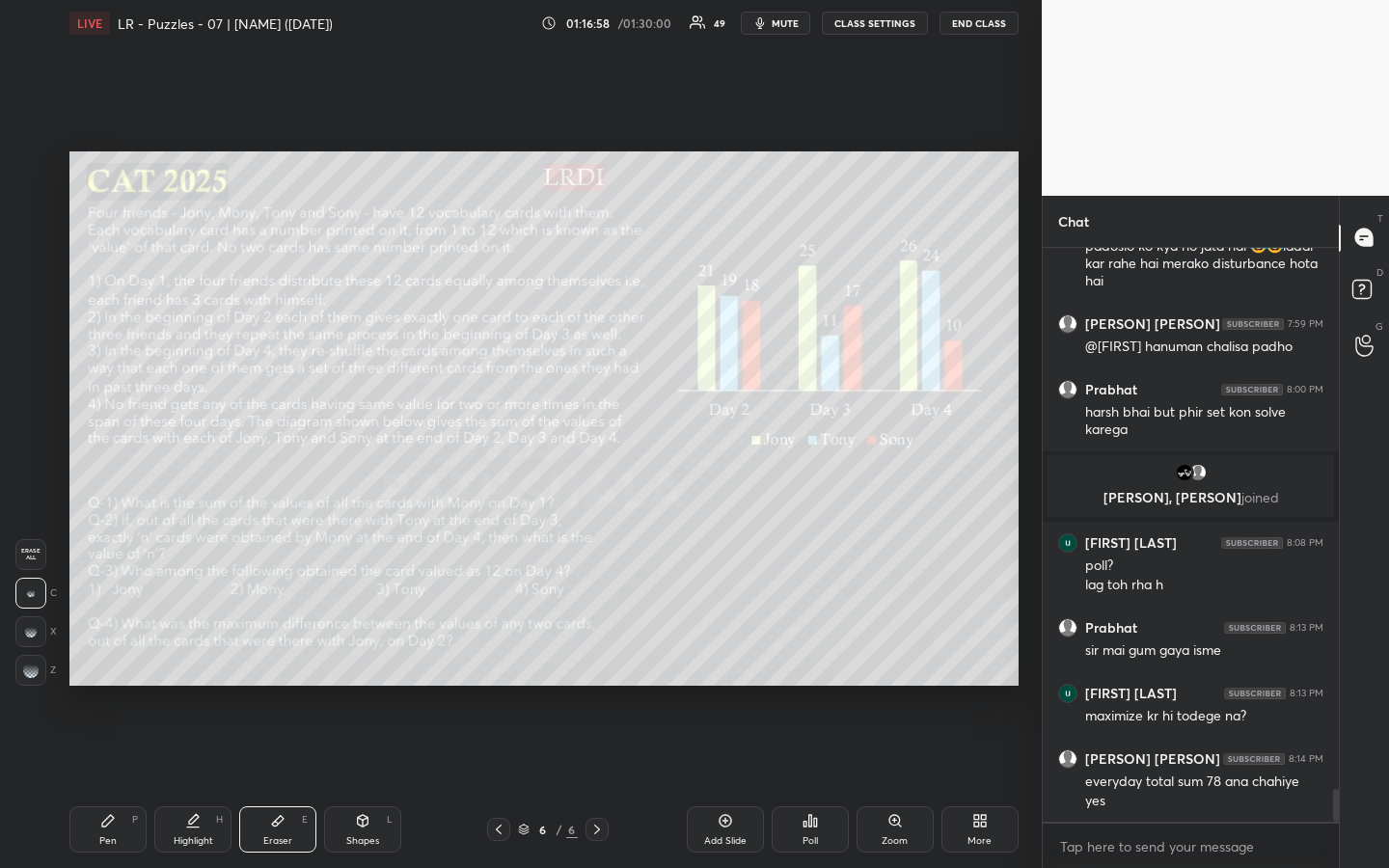 drag, startPoint x: 41, startPoint y: 555, endPoint x: 65, endPoint y: 562, distance: 25 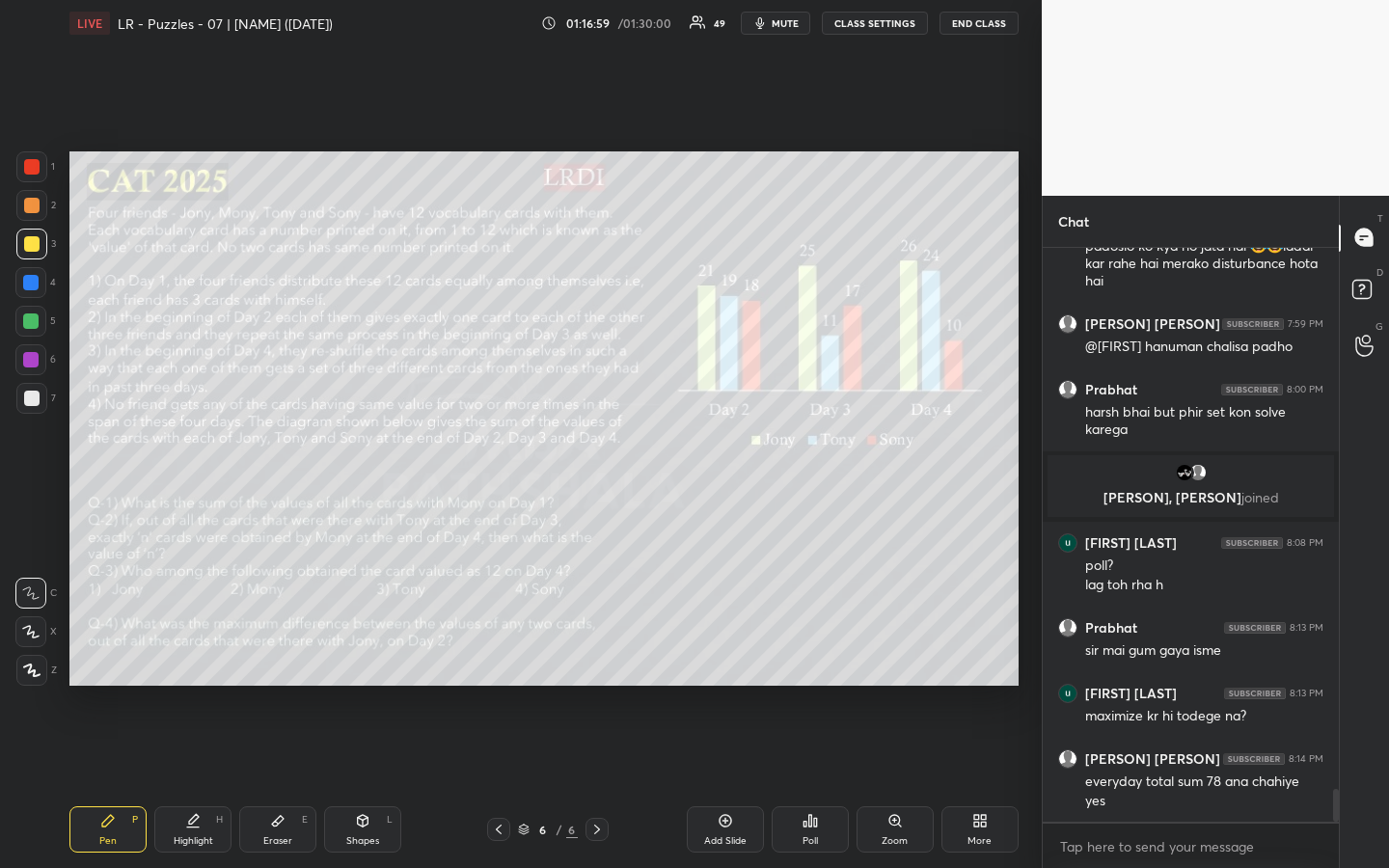 click at bounding box center (32, 205) 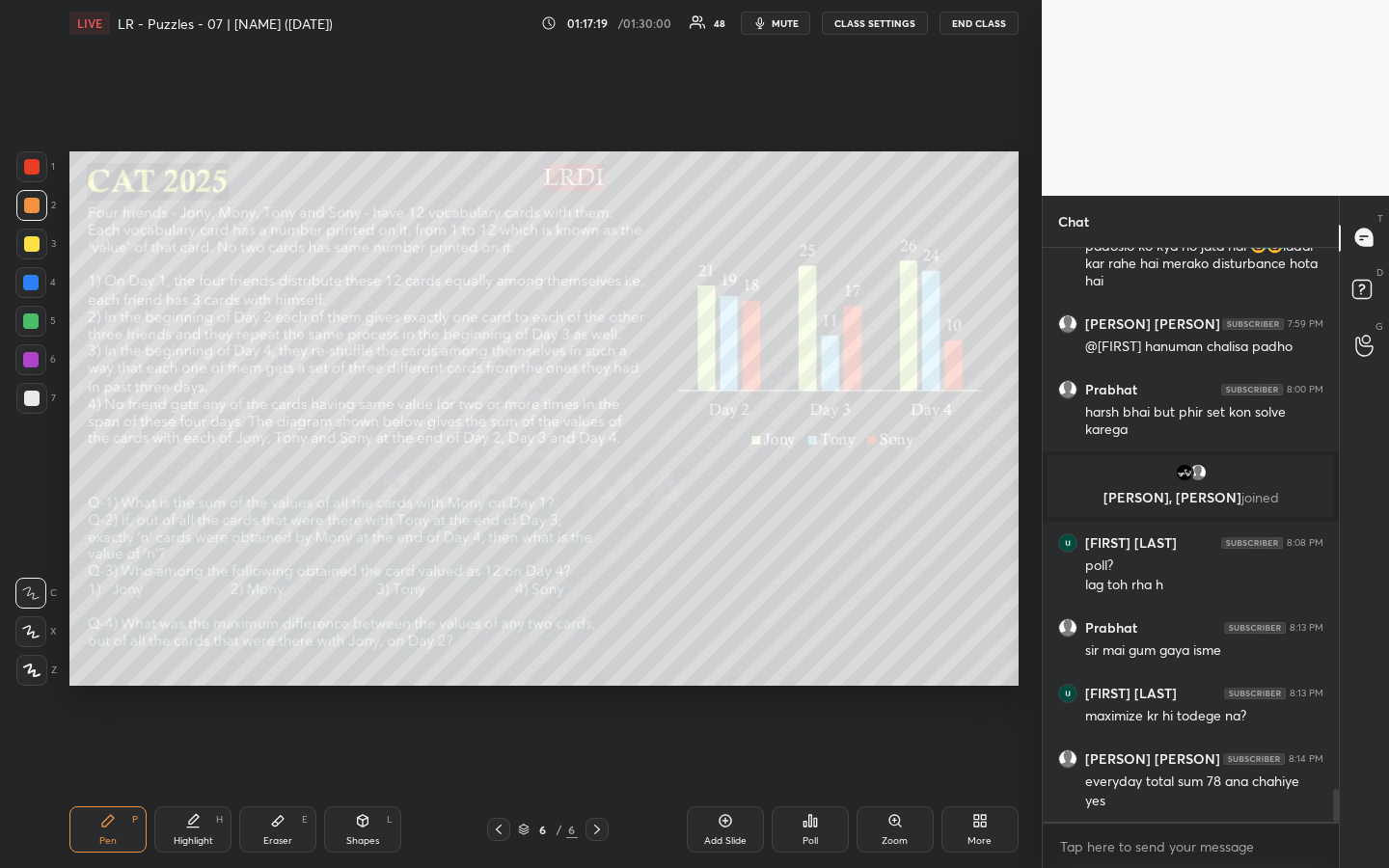 click on "Highlight" at bounding box center (193, 841) 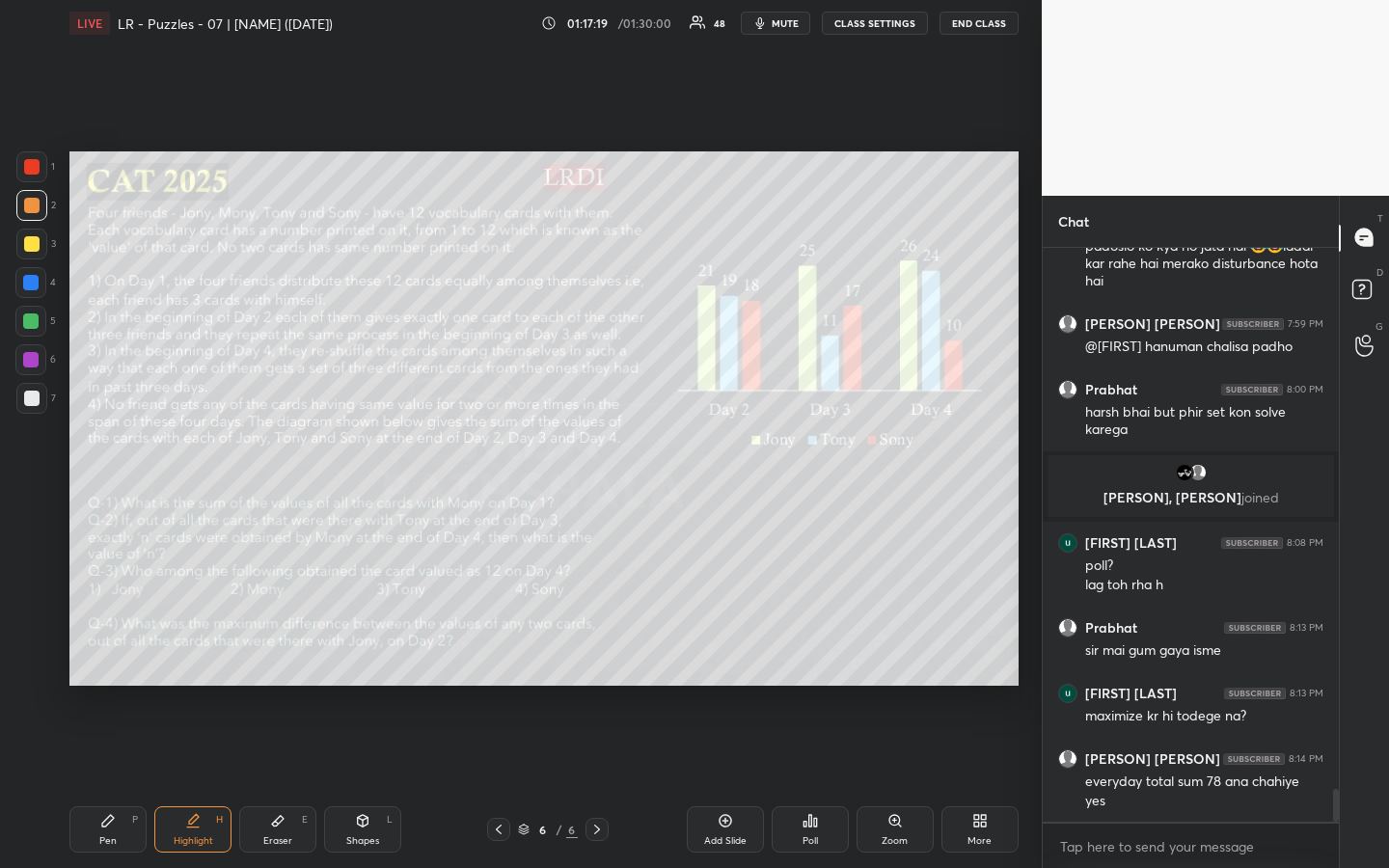click on "Pen P" at bounding box center [108, 829] 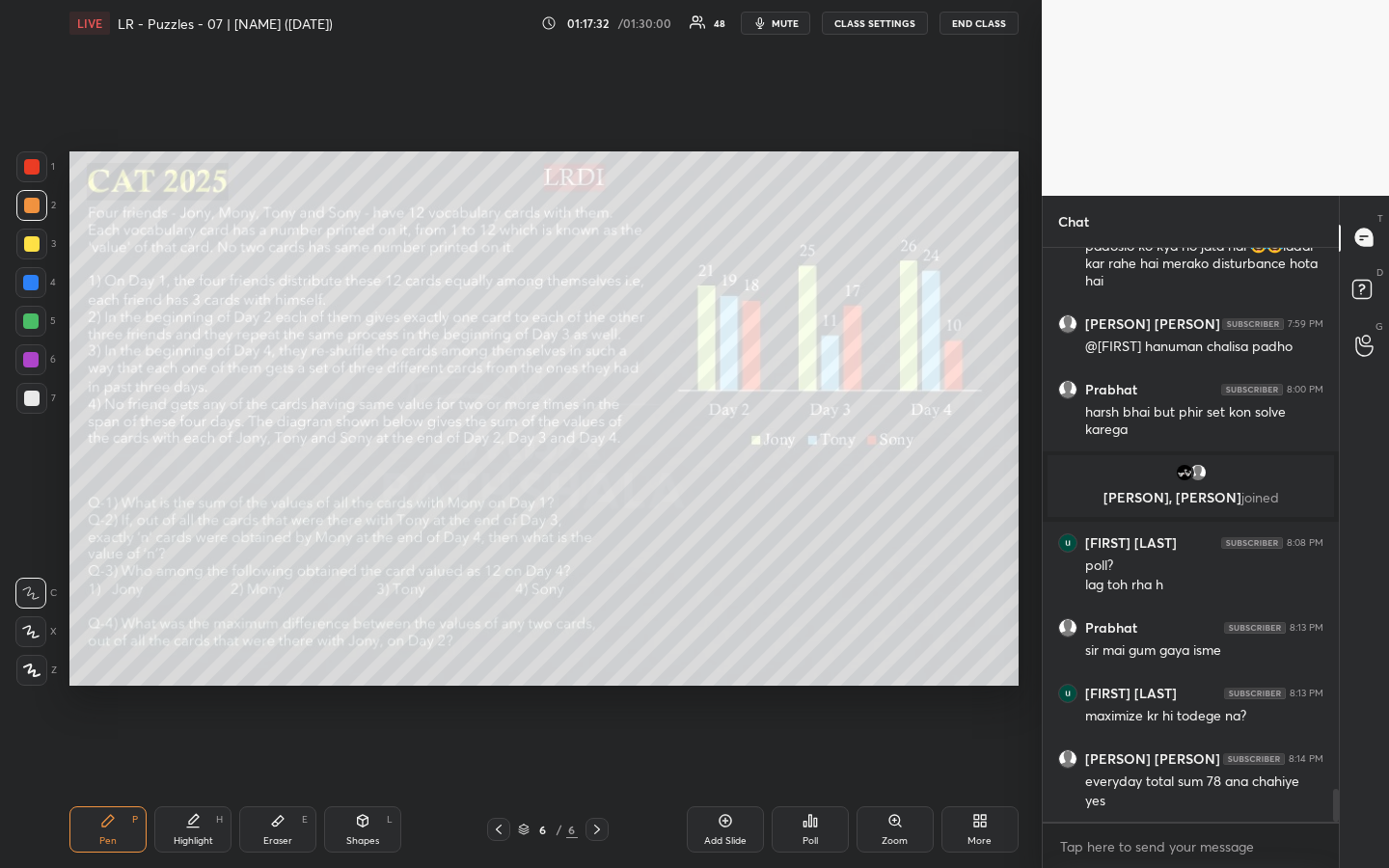 click on "Highlight H" at bounding box center [193, 829] 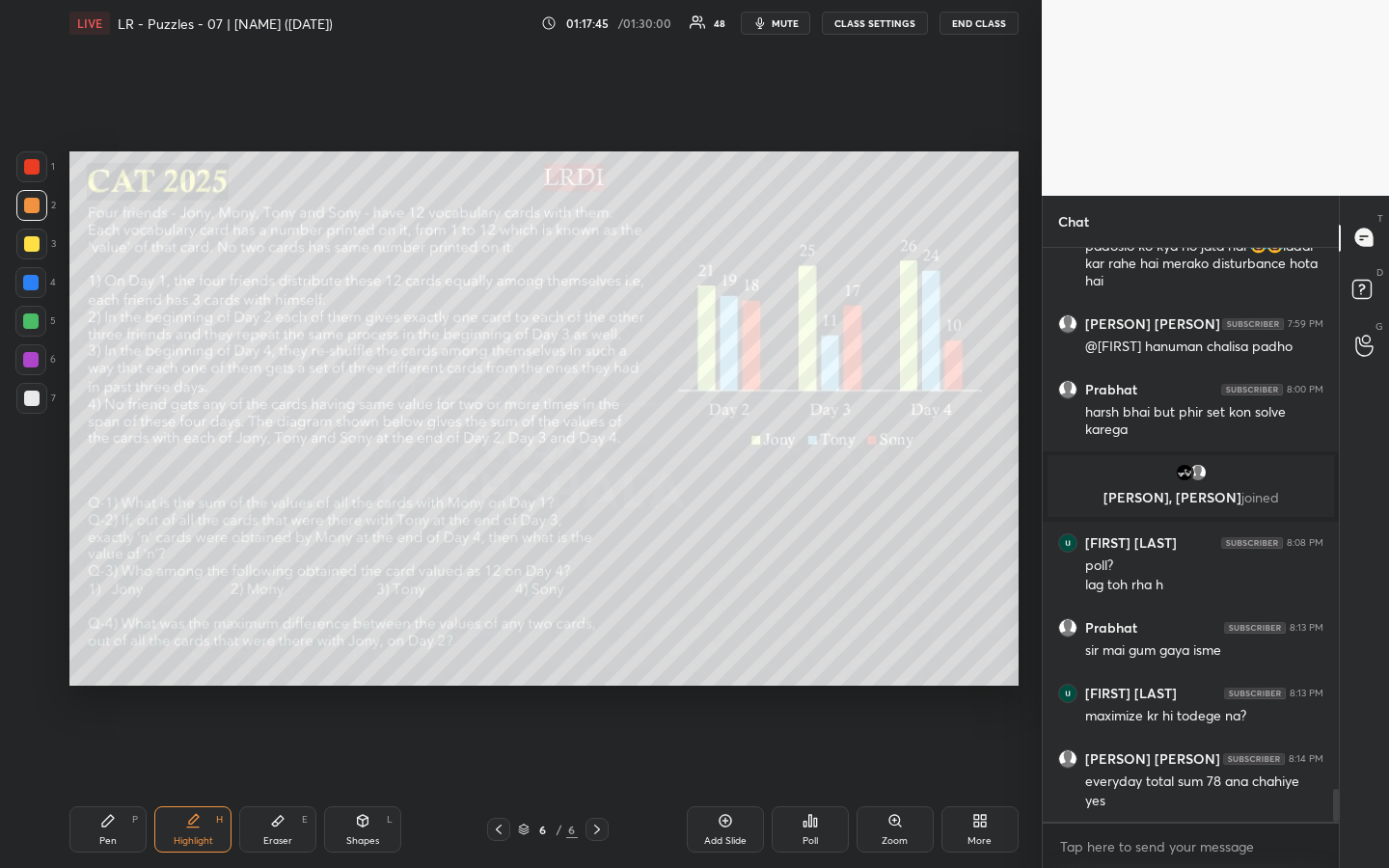 click on "Highlight" at bounding box center (193, 841) 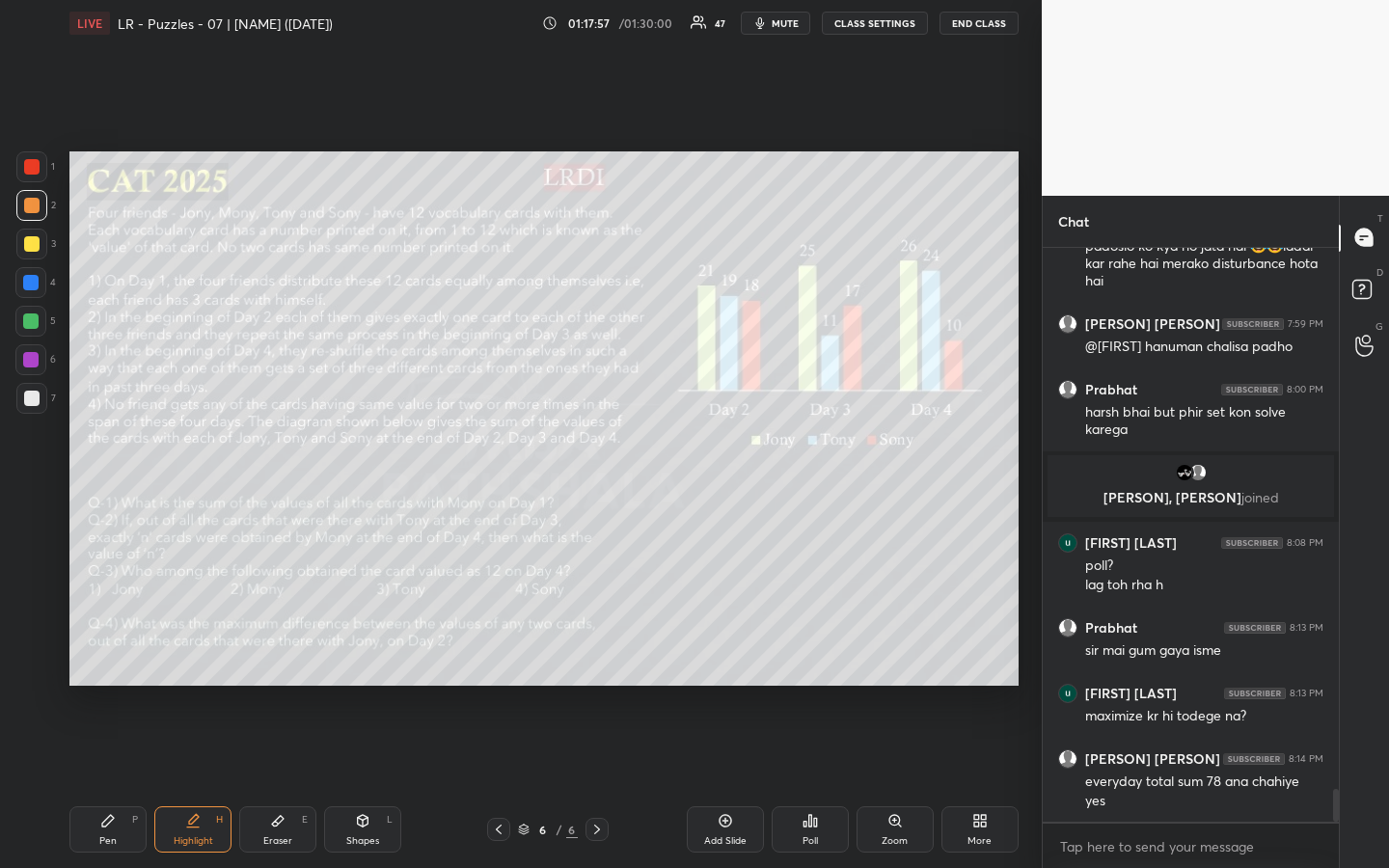 click on "Pen P" at bounding box center (108, 829) 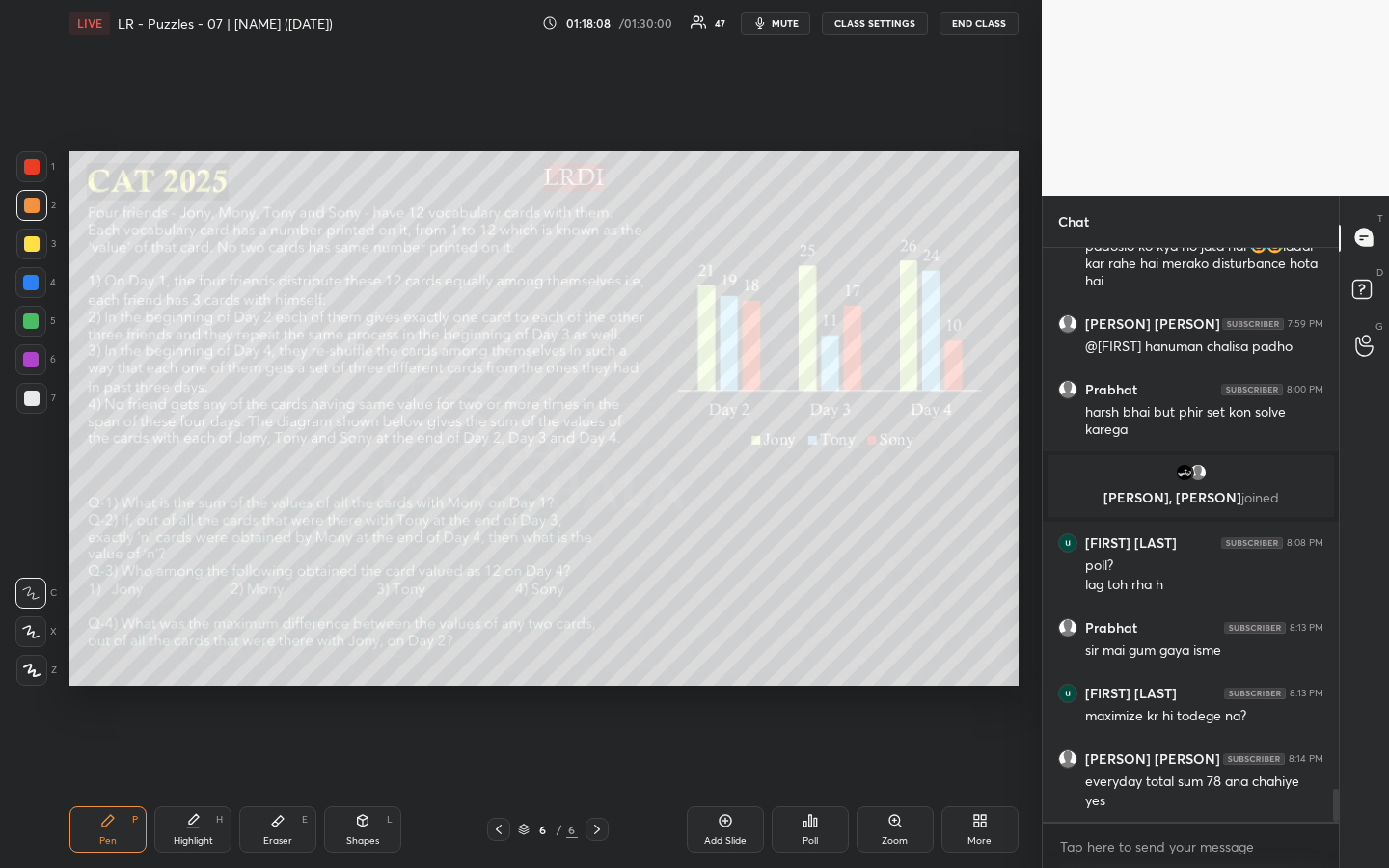 click on "Shapes L" at bounding box center [363, 829] 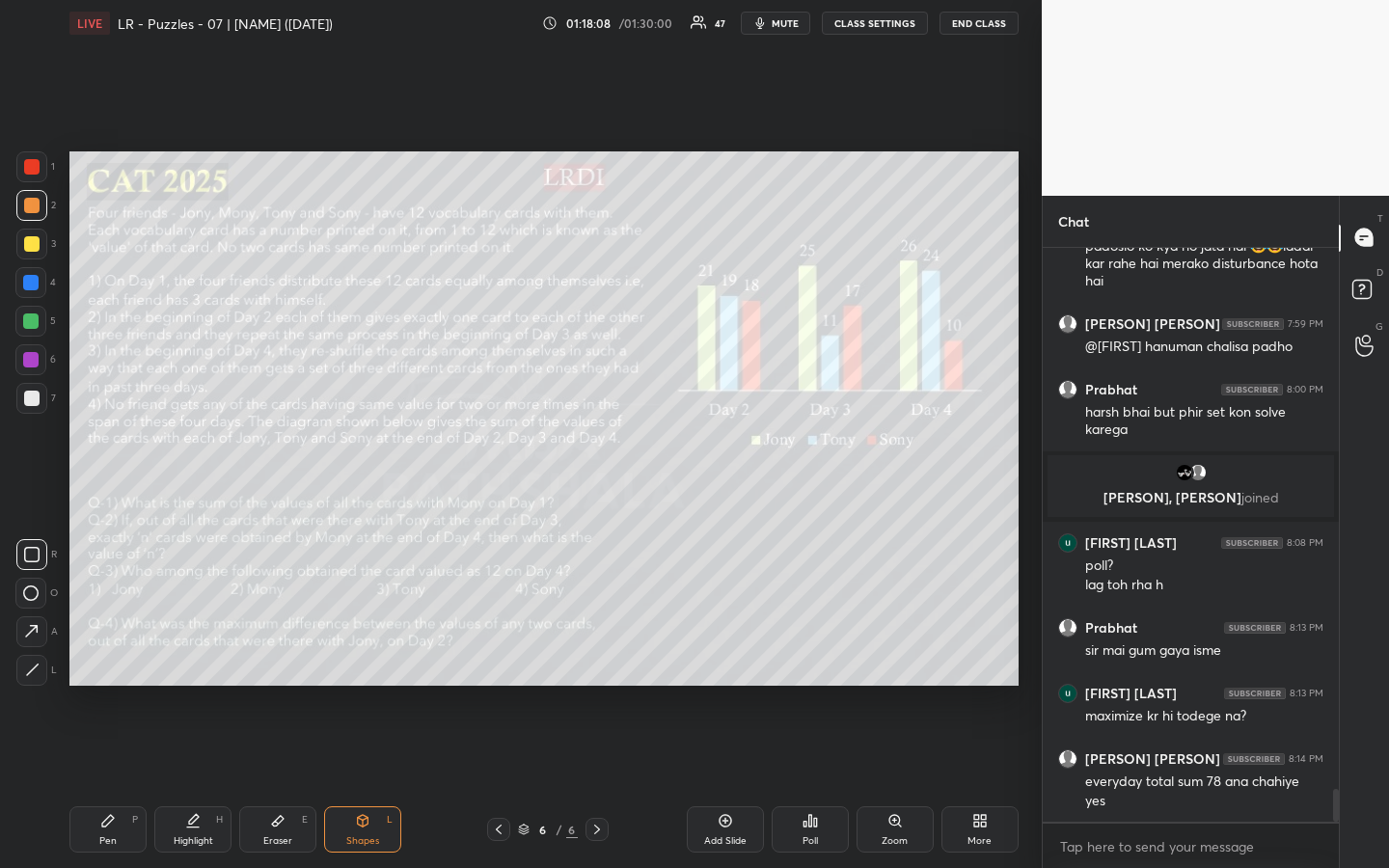 drag, startPoint x: 41, startPoint y: 659, endPoint x: 59, endPoint y: 663, distance: 18.439089 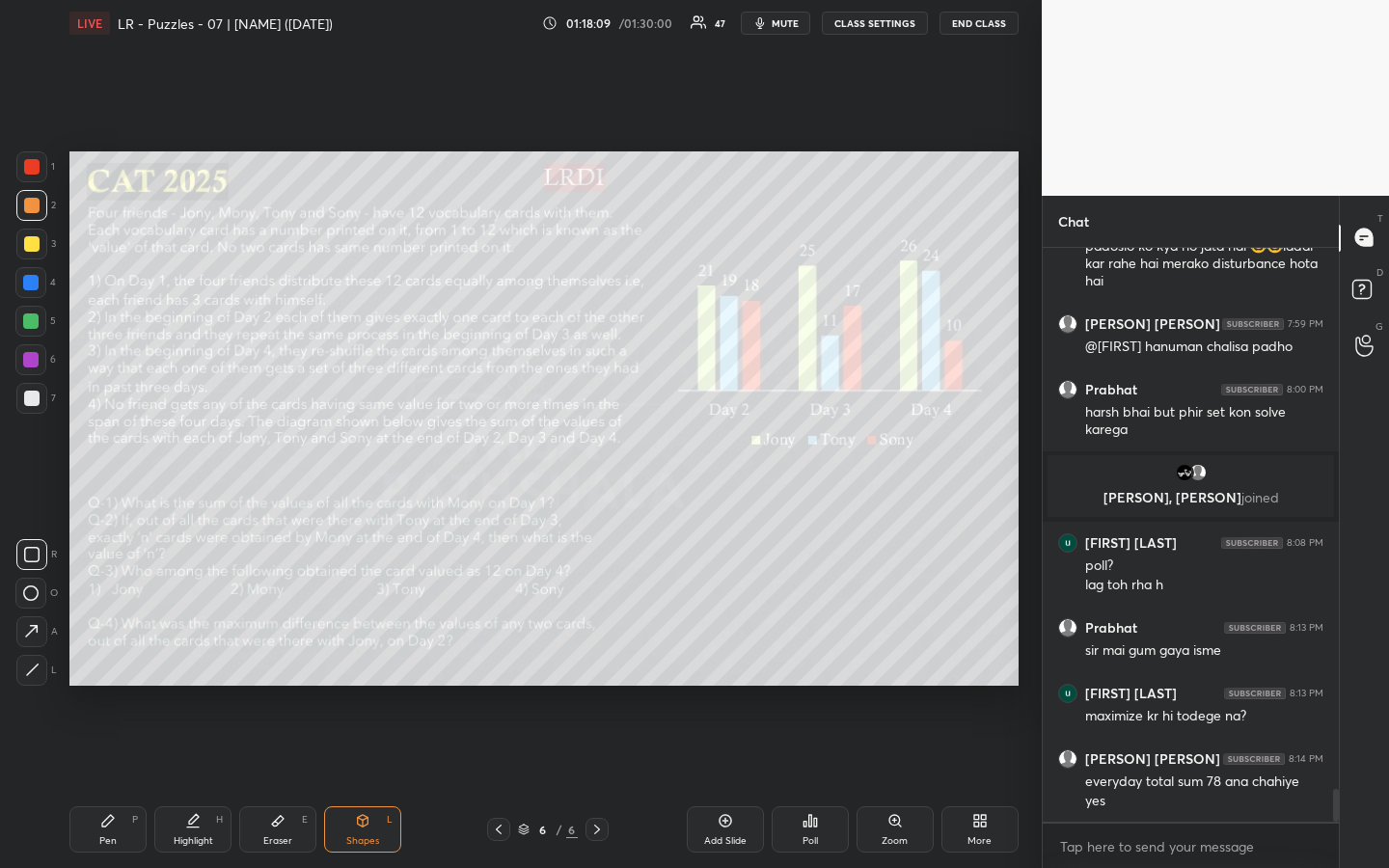 click 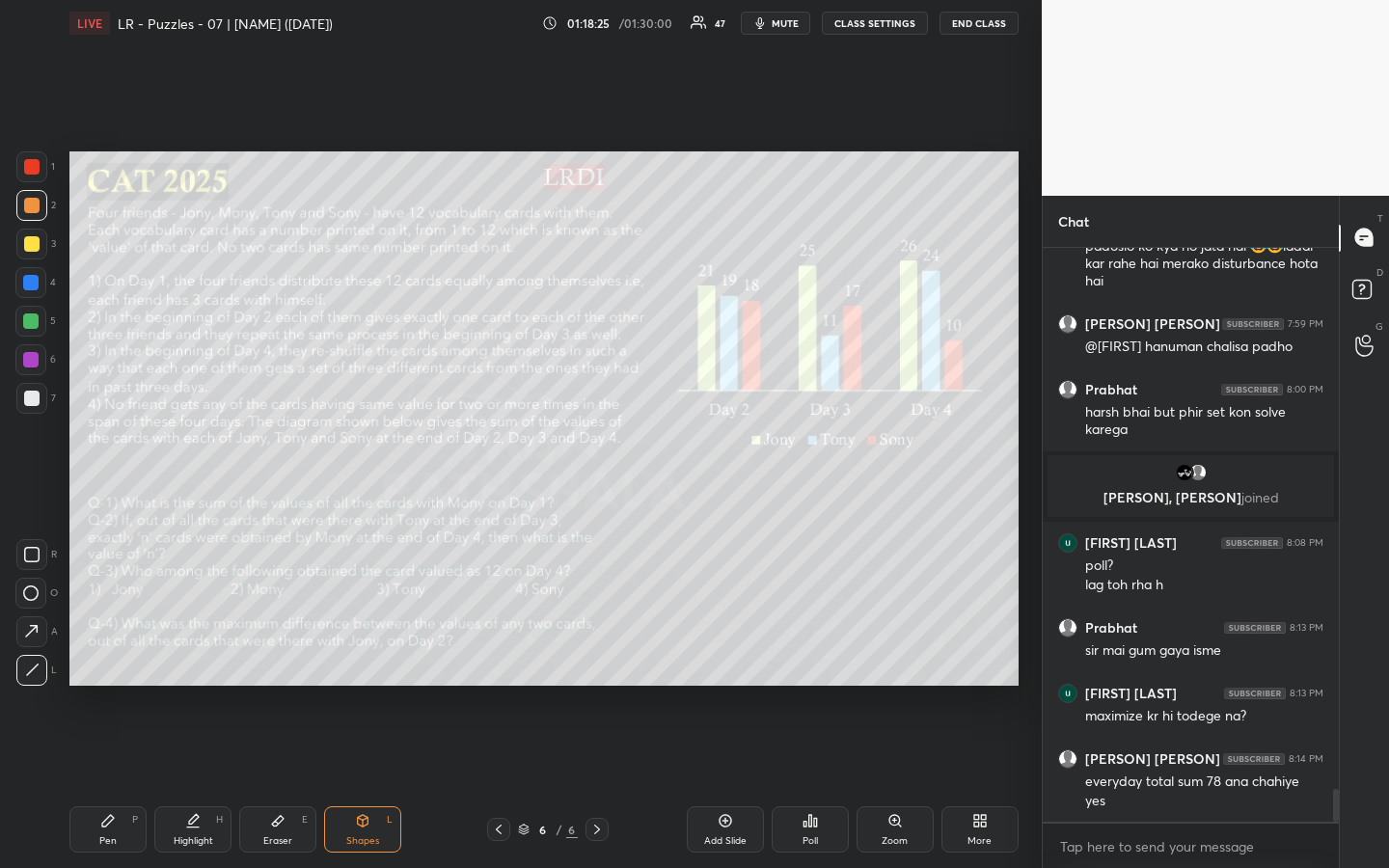 click on "Pen P" at bounding box center (108, 829) 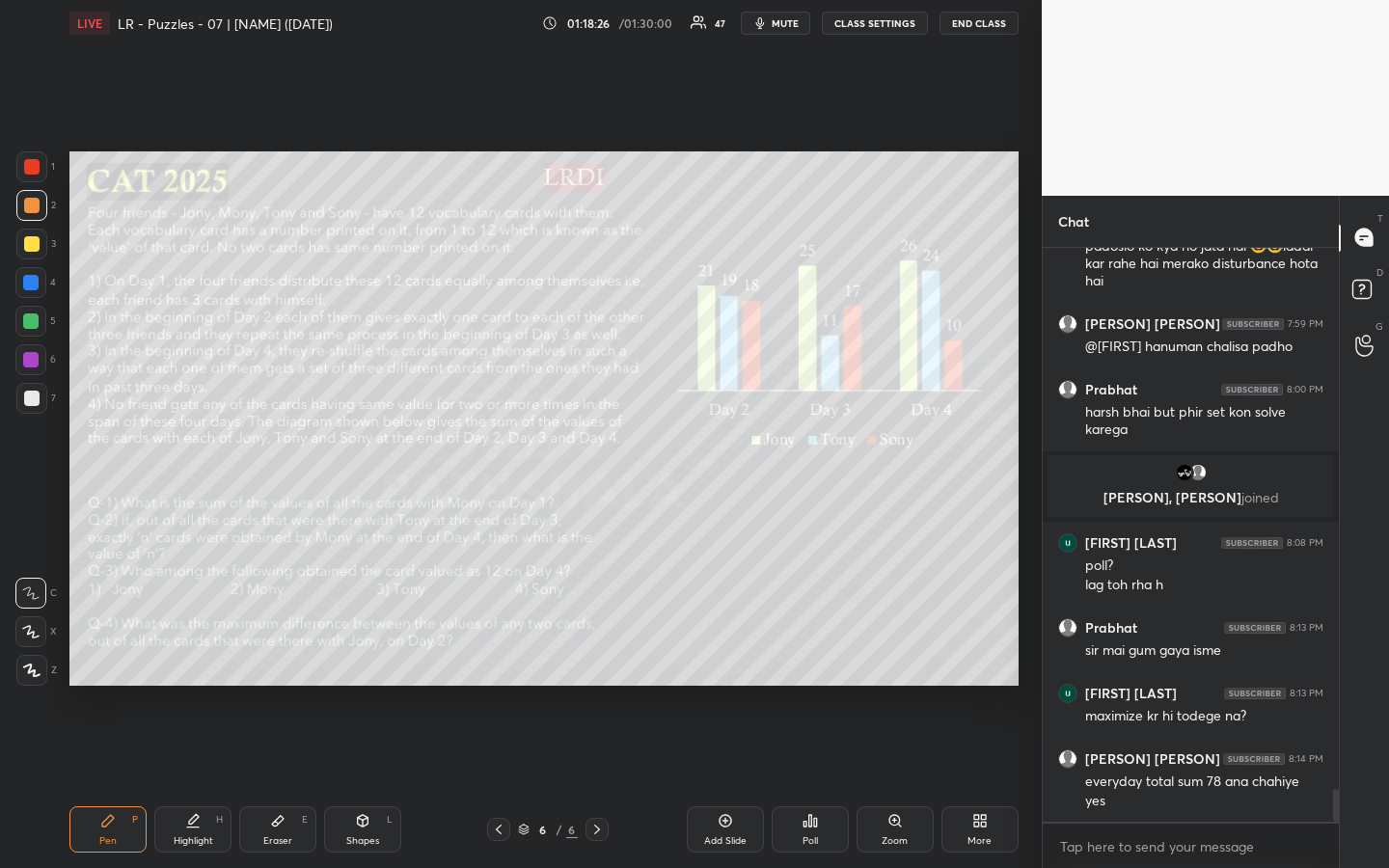 click at bounding box center (32, 205) 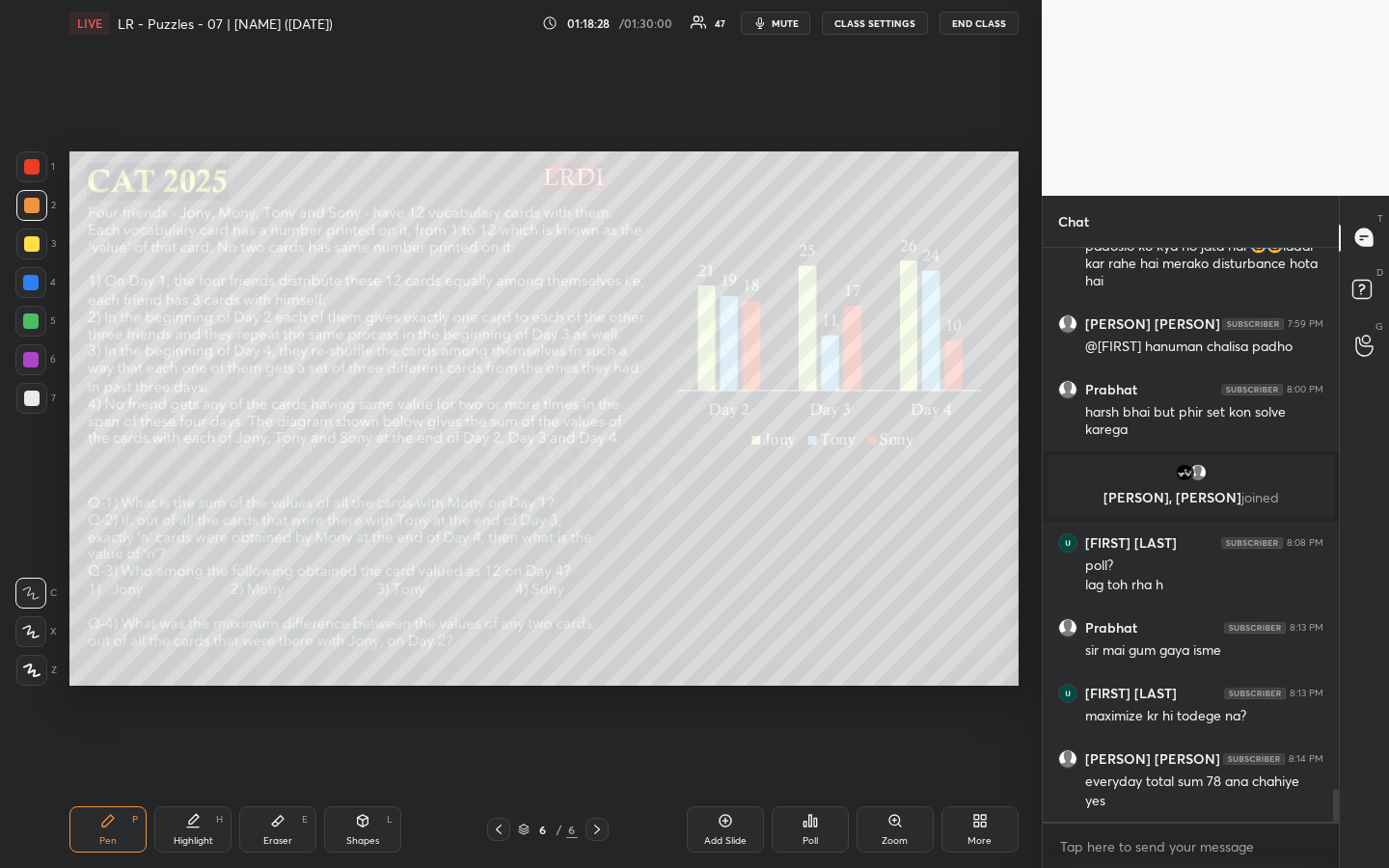 drag, startPoint x: 35, startPoint y: 245, endPoint x: 65, endPoint y: 276, distance: 43.139309 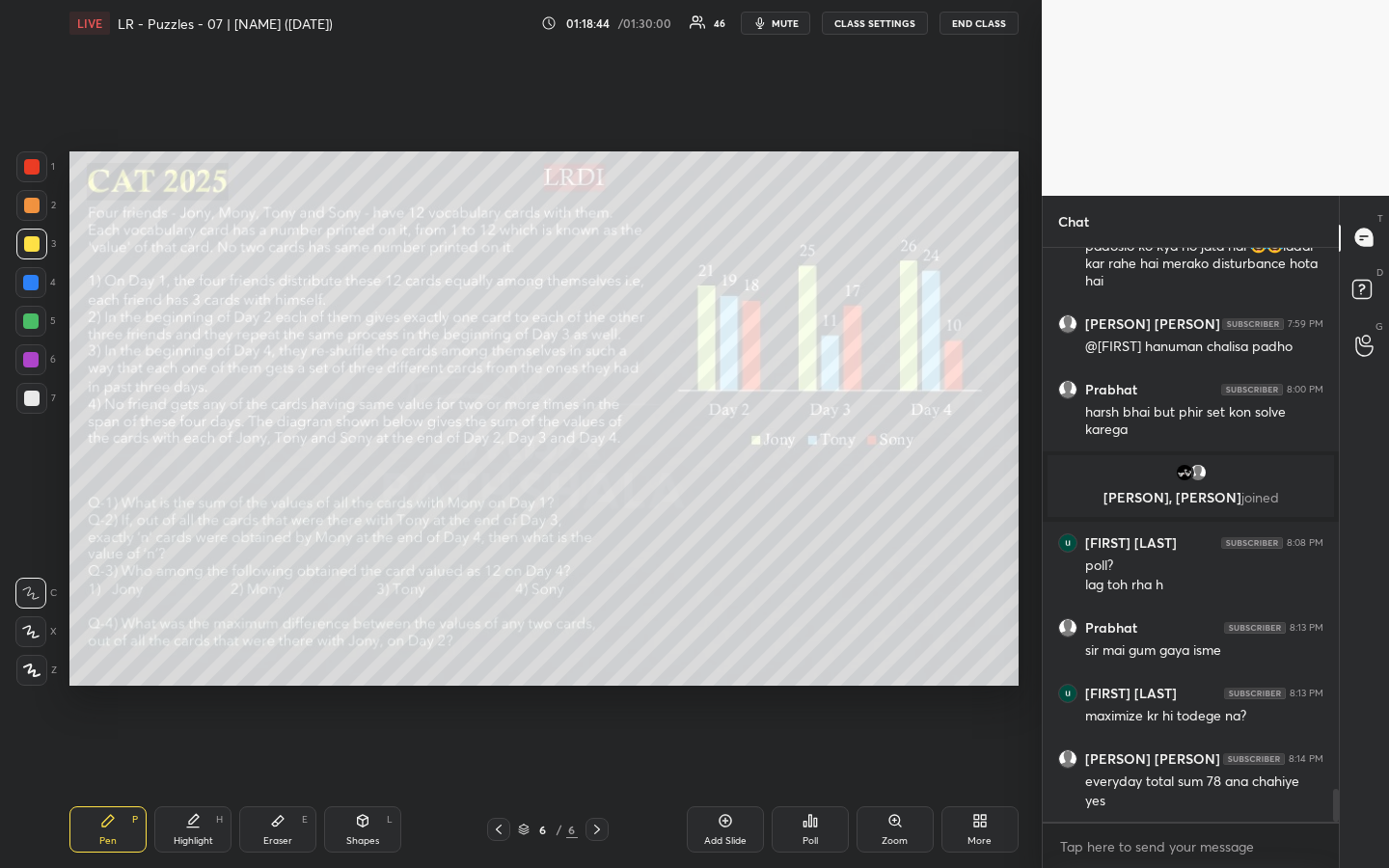 click on "Highlight H" at bounding box center [193, 829] 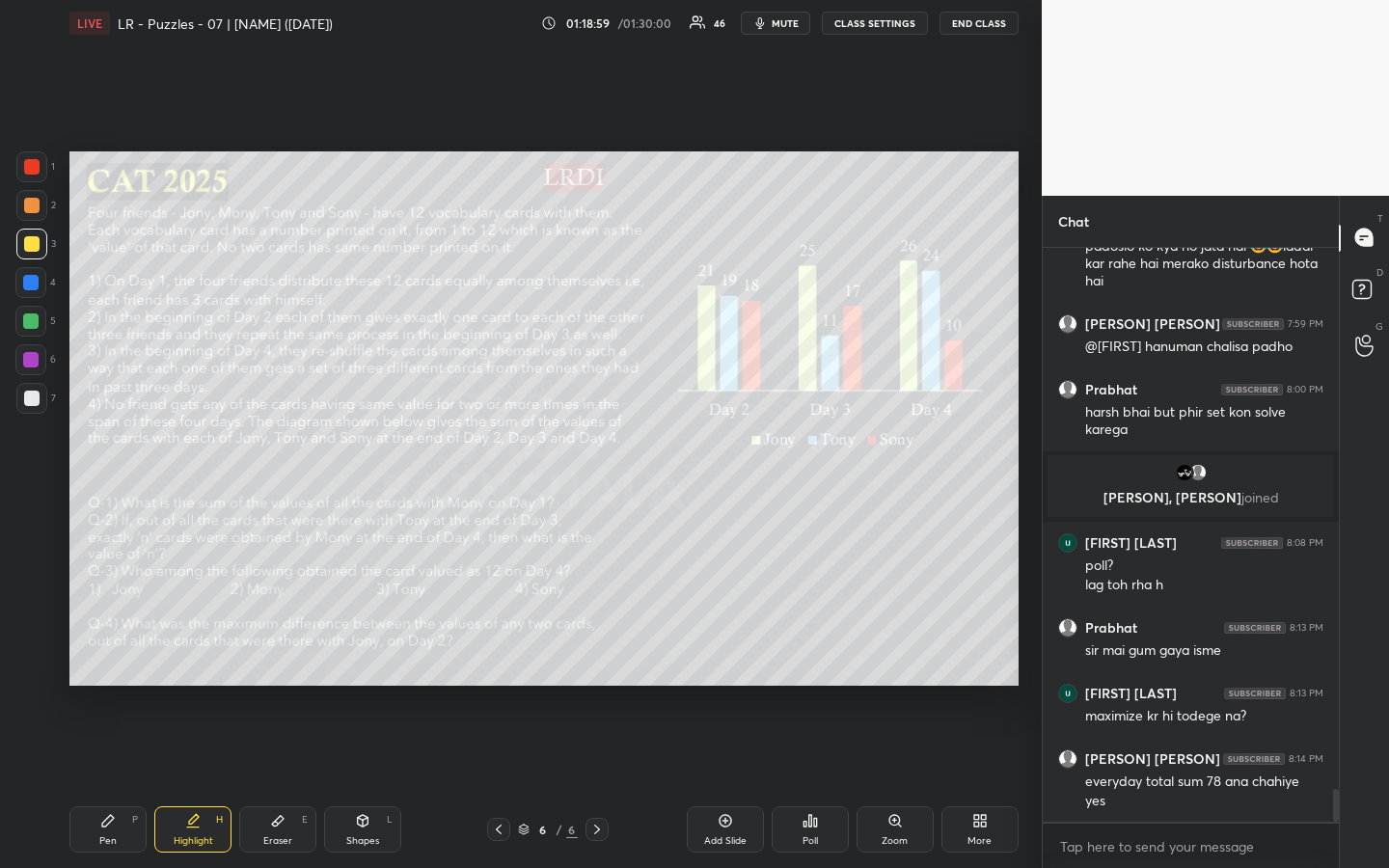 drag, startPoint x: 118, startPoint y: 827, endPoint x: 148, endPoint y: 812, distance: 33.54102 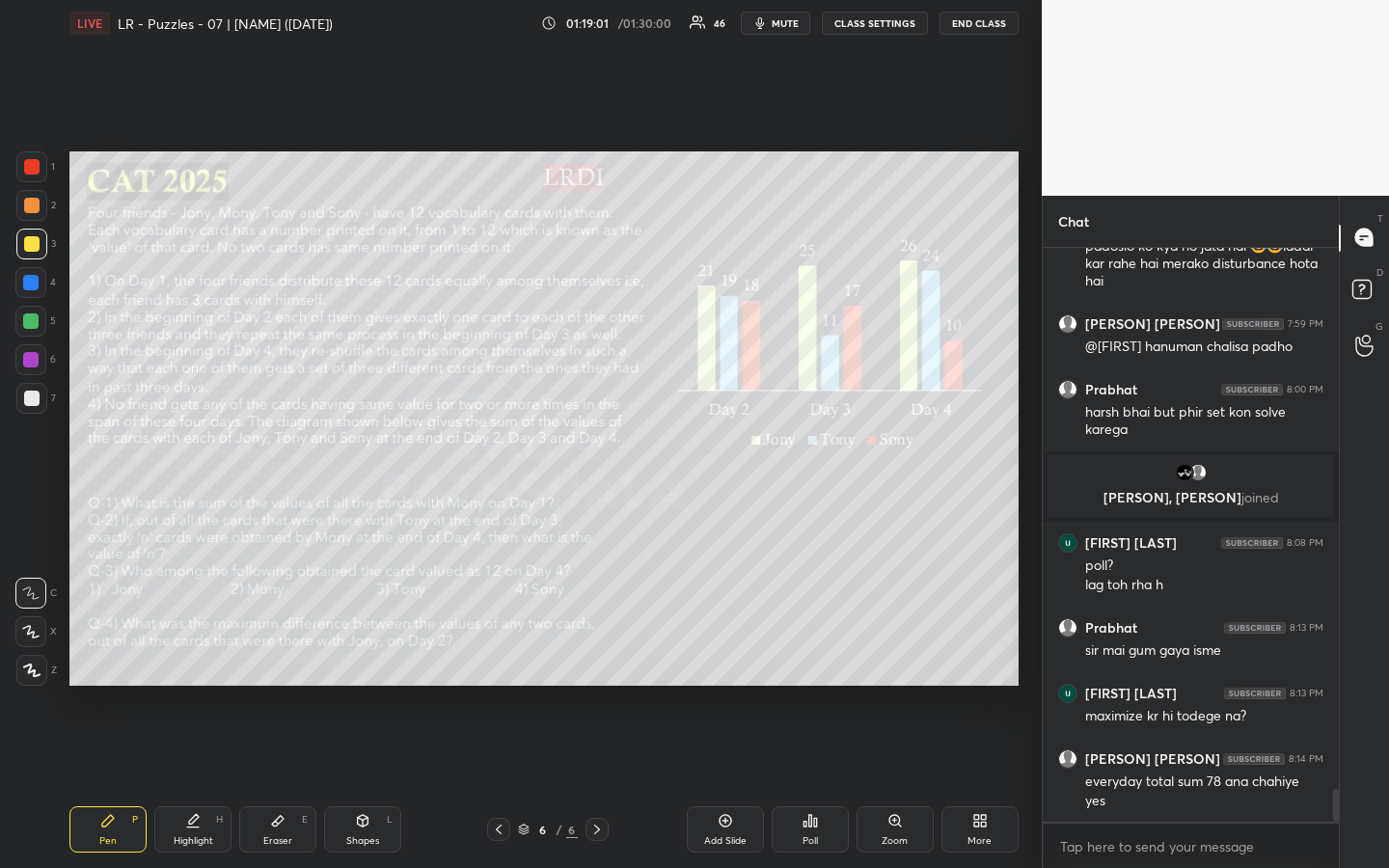 click 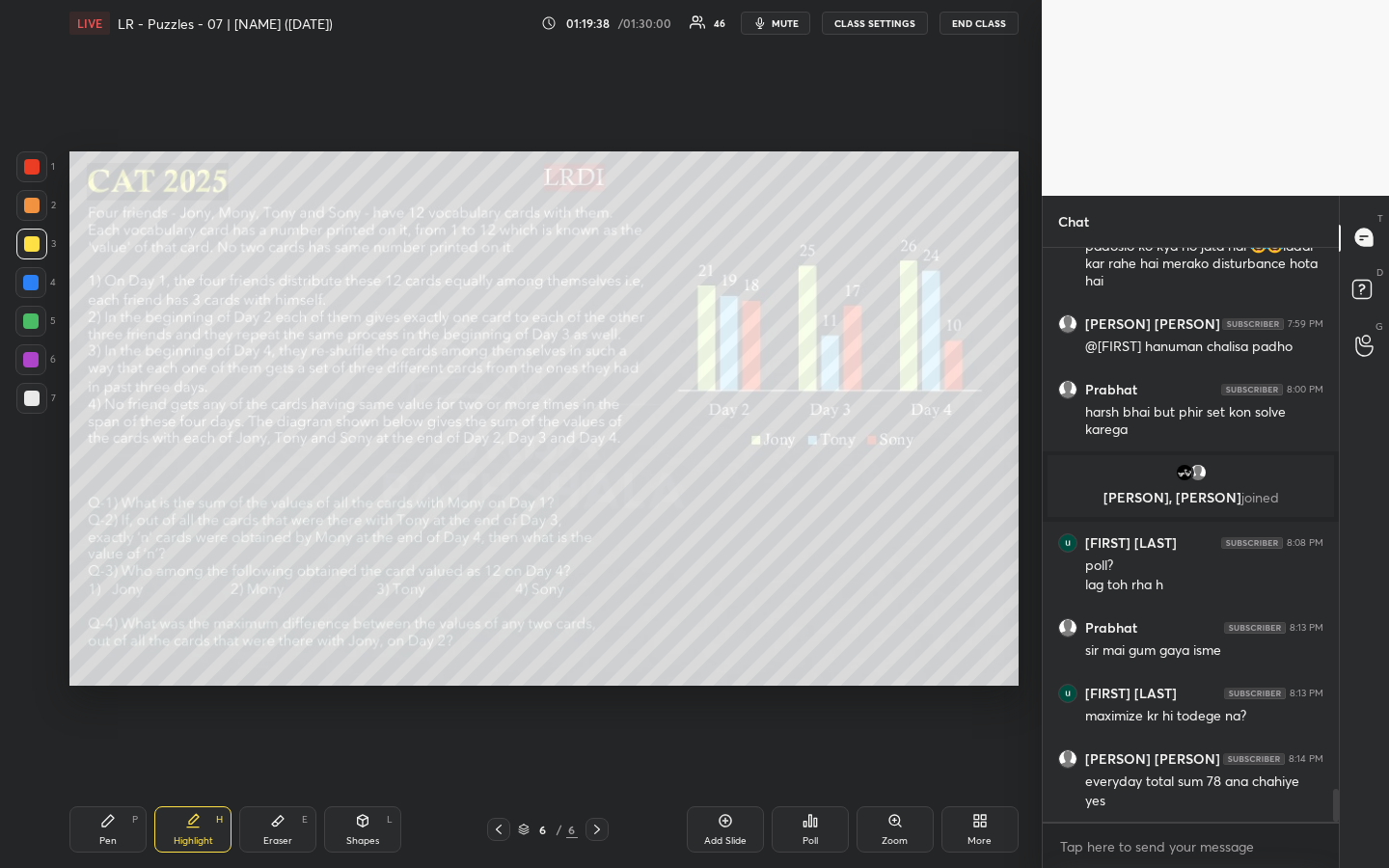 scroll, scrollTop: 9693, scrollLeft: 0, axis: vertical 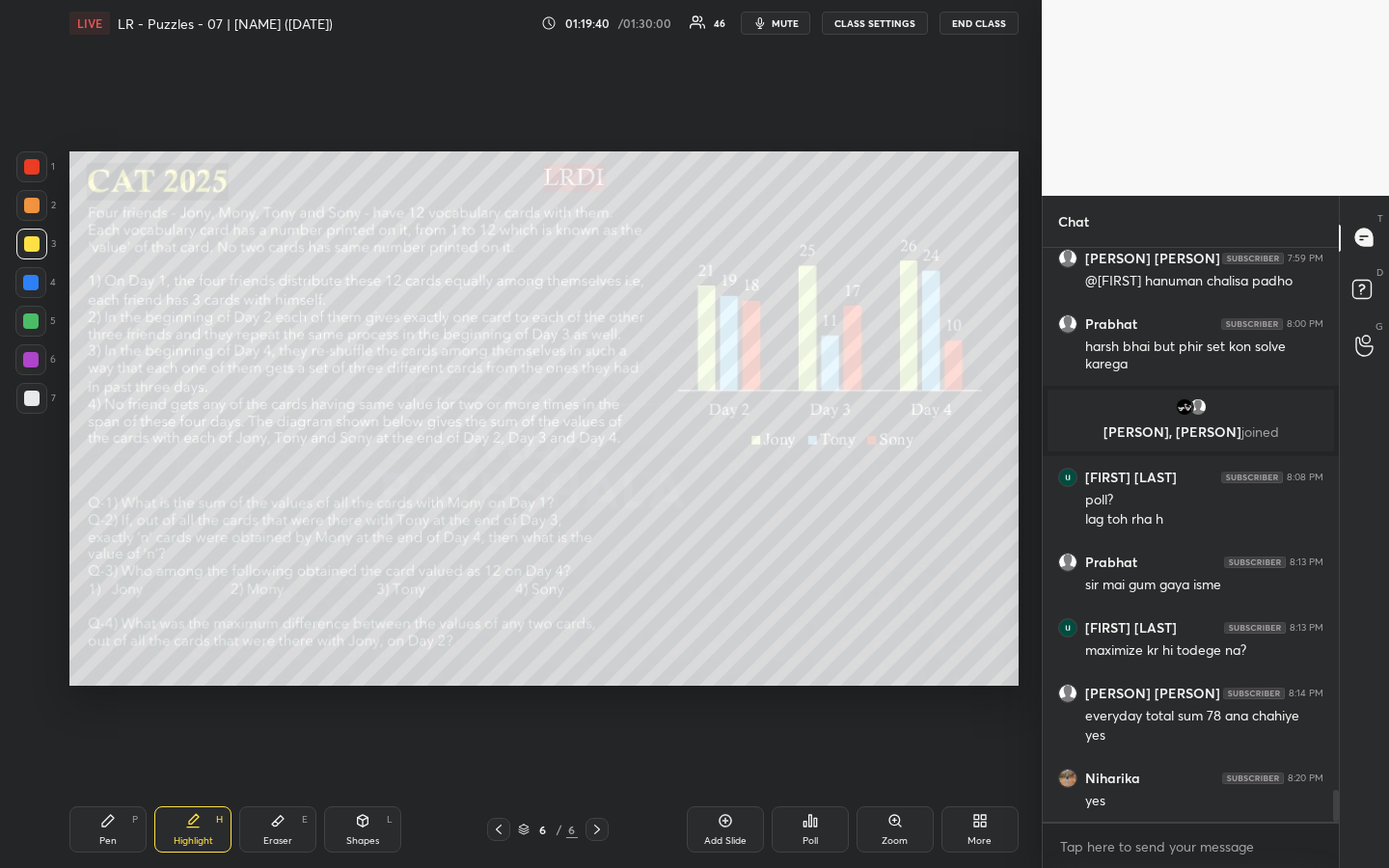 click 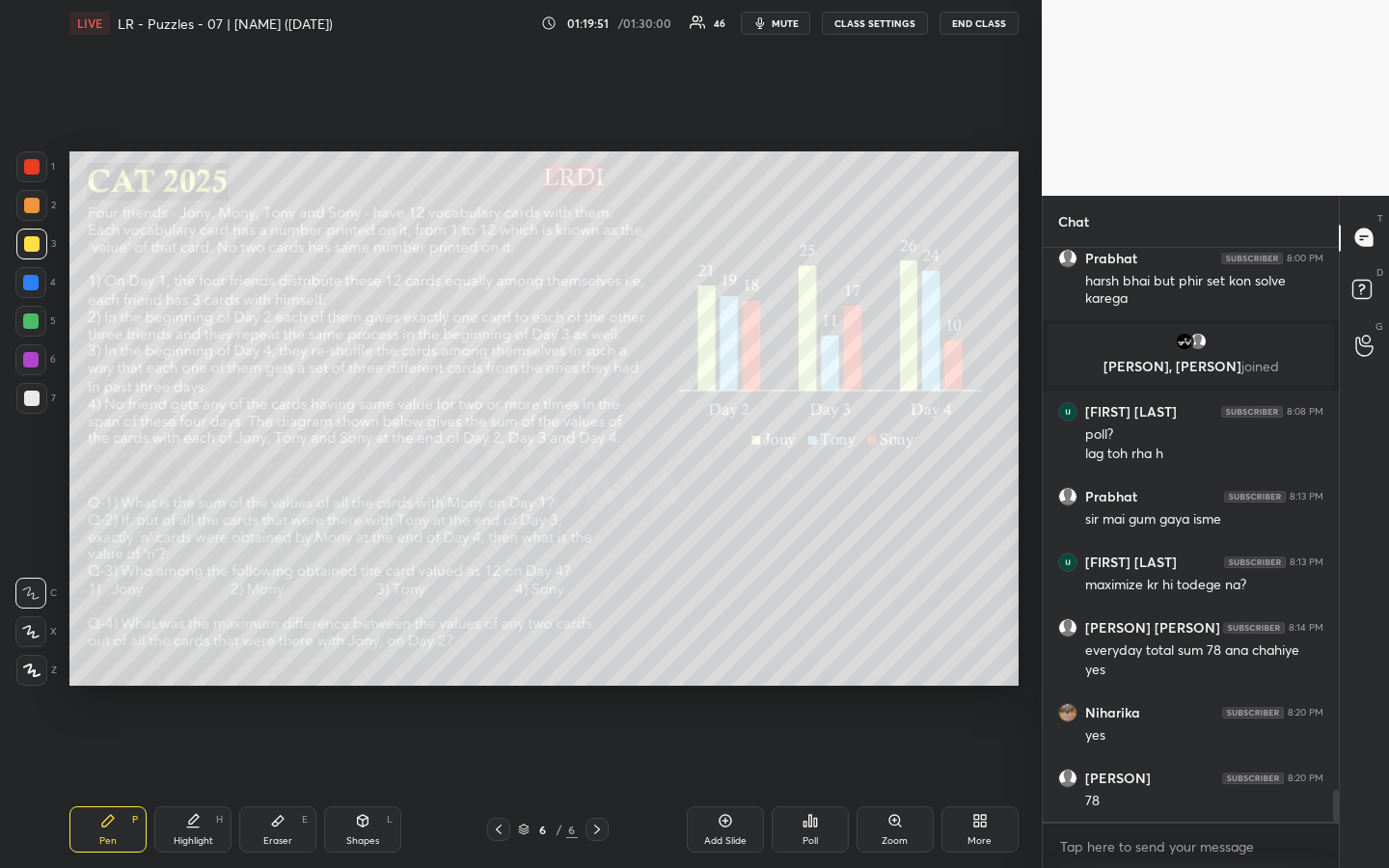 scroll, scrollTop: 9824, scrollLeft: 0, axis: vertical 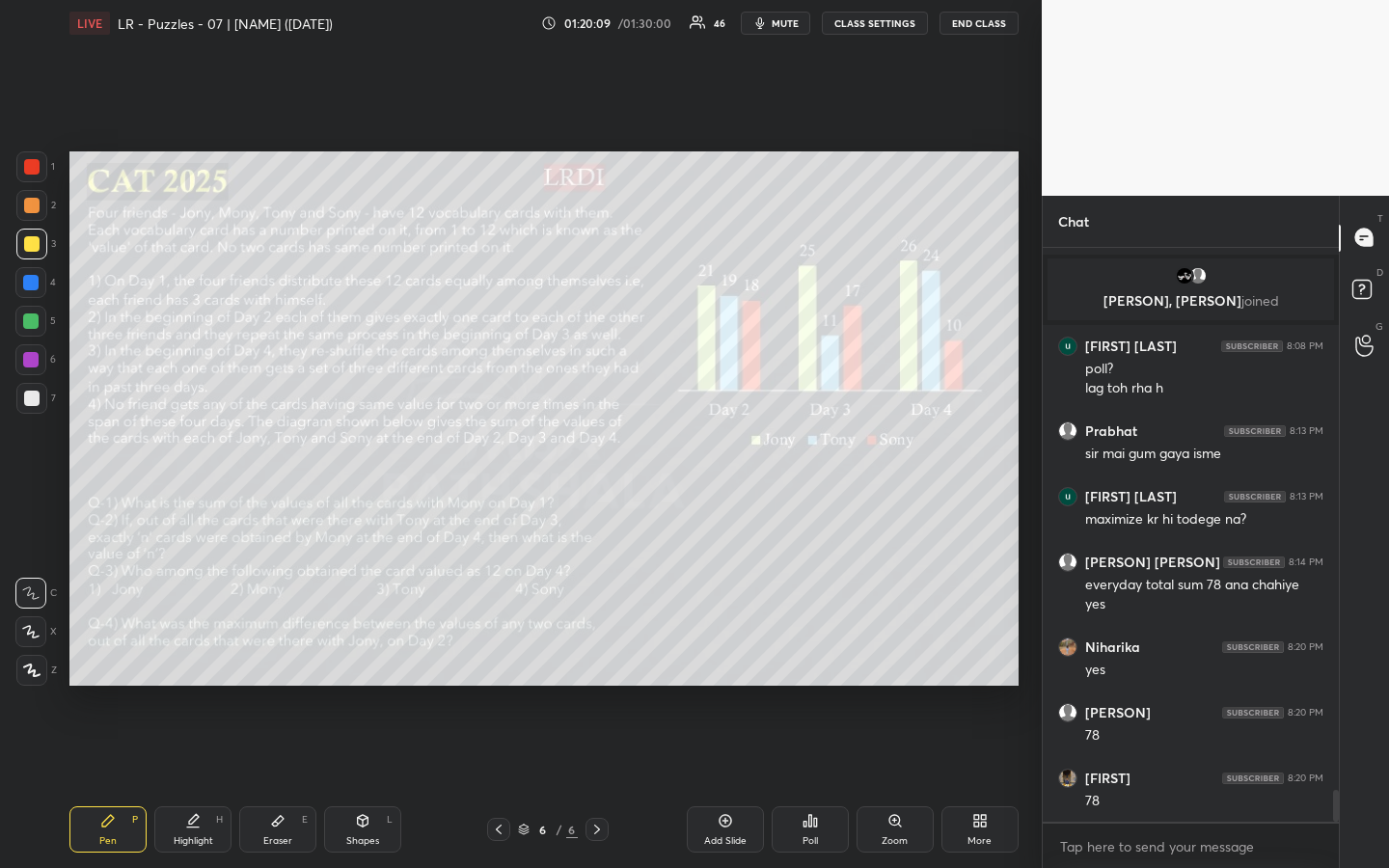 drag, startPoint x: 196, startPoint y: 829, endPoint x: 219, endPoint y: 799, distance: 38 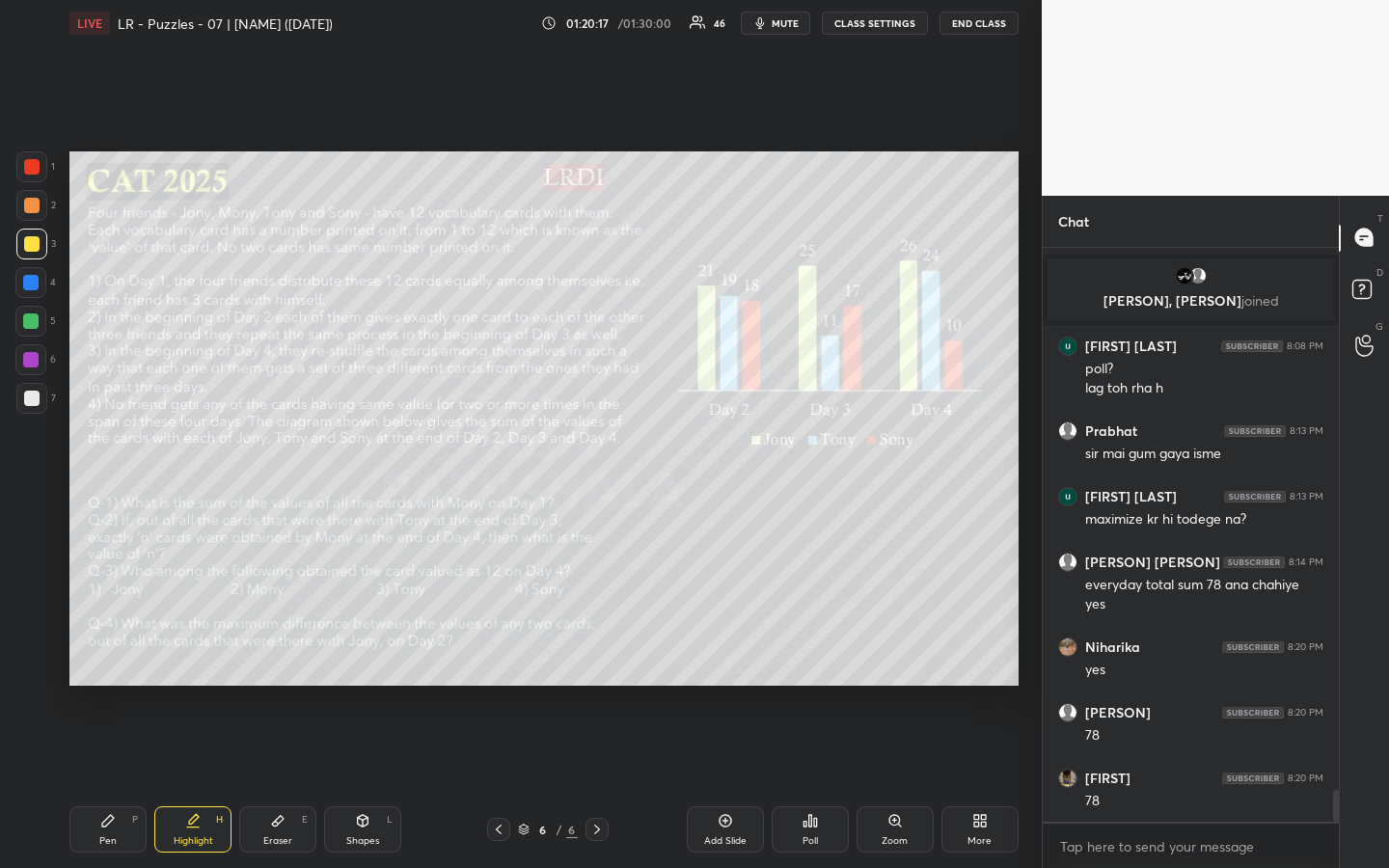 click on "Pen P" at bounding box center [108, 829] 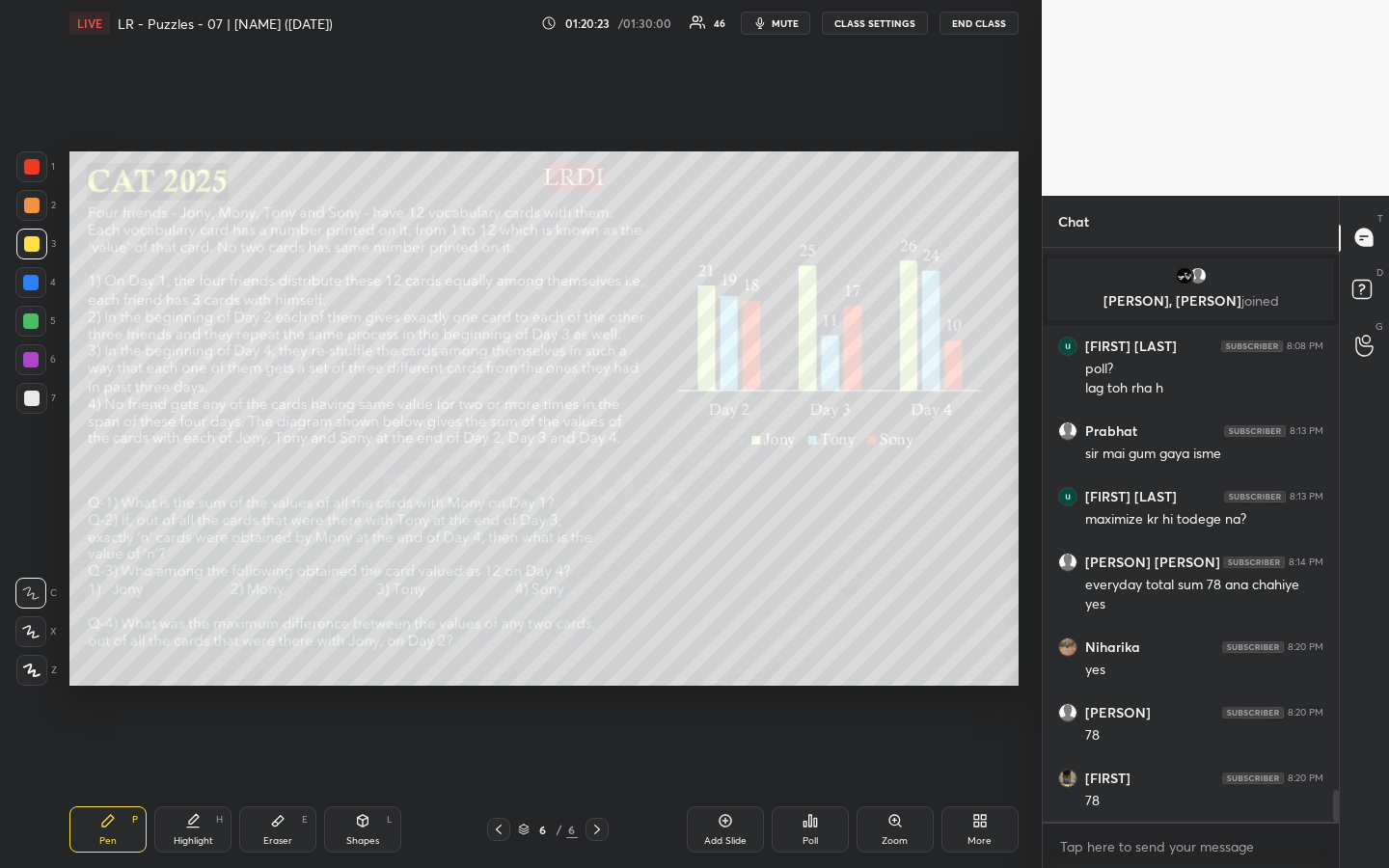 click 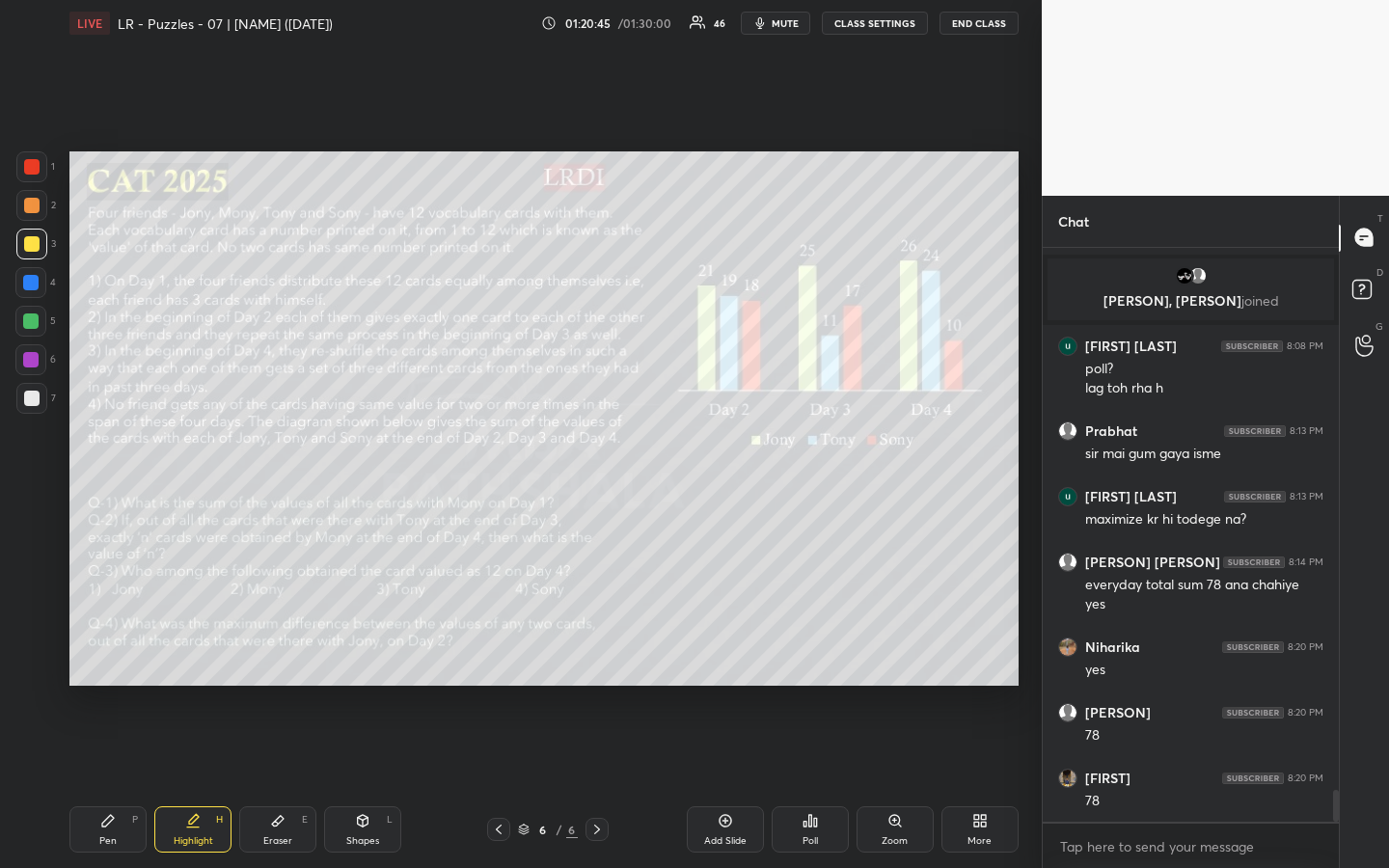 drag, startPoint x: 32, startPoint y: 208, endPoint x: 32, endPoint y: 219, distance: 11 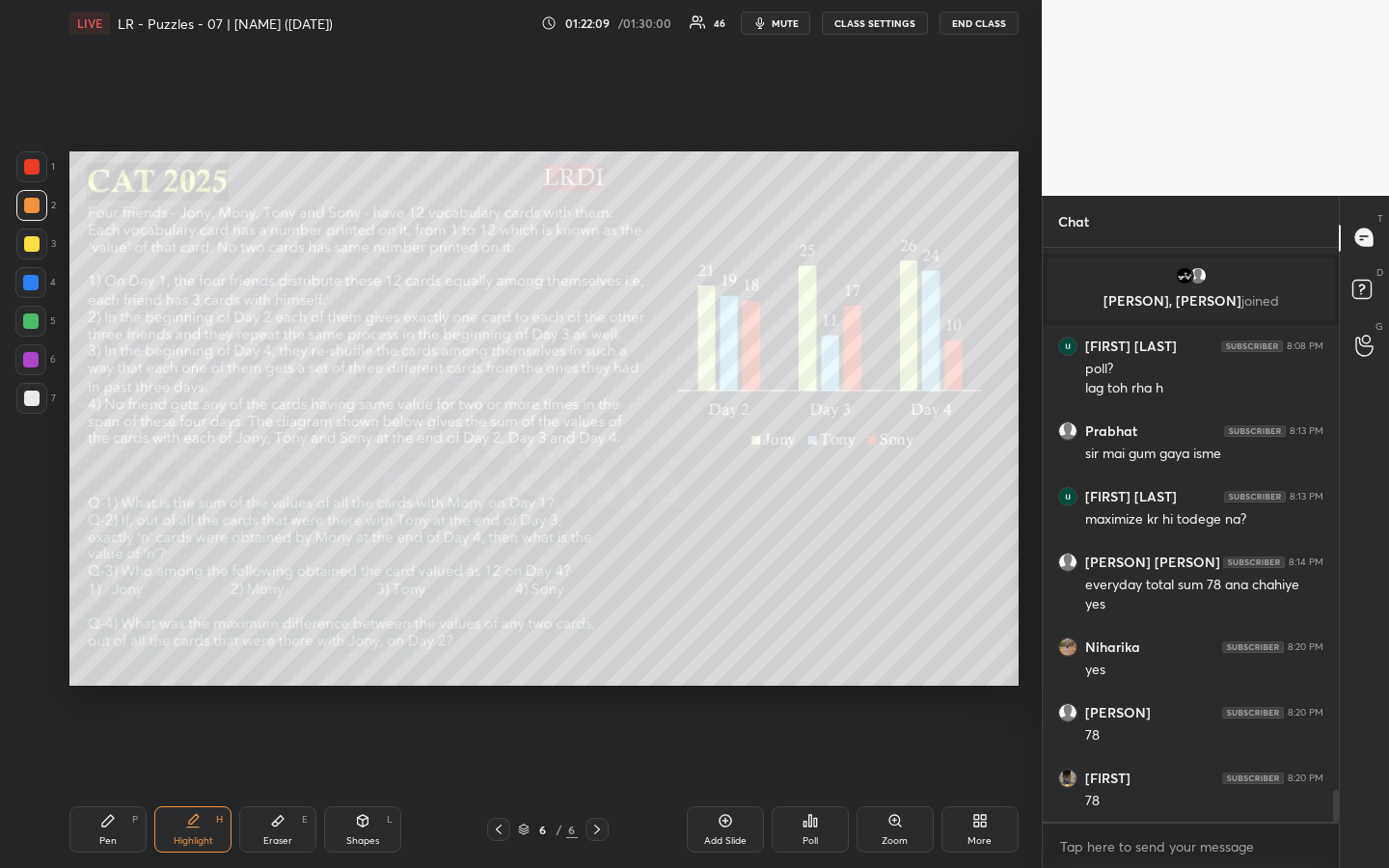 drag, startPoint x: 79, startPoint y: 837, endPoint x: 116, endPoint y: 840, distance: 37.121422 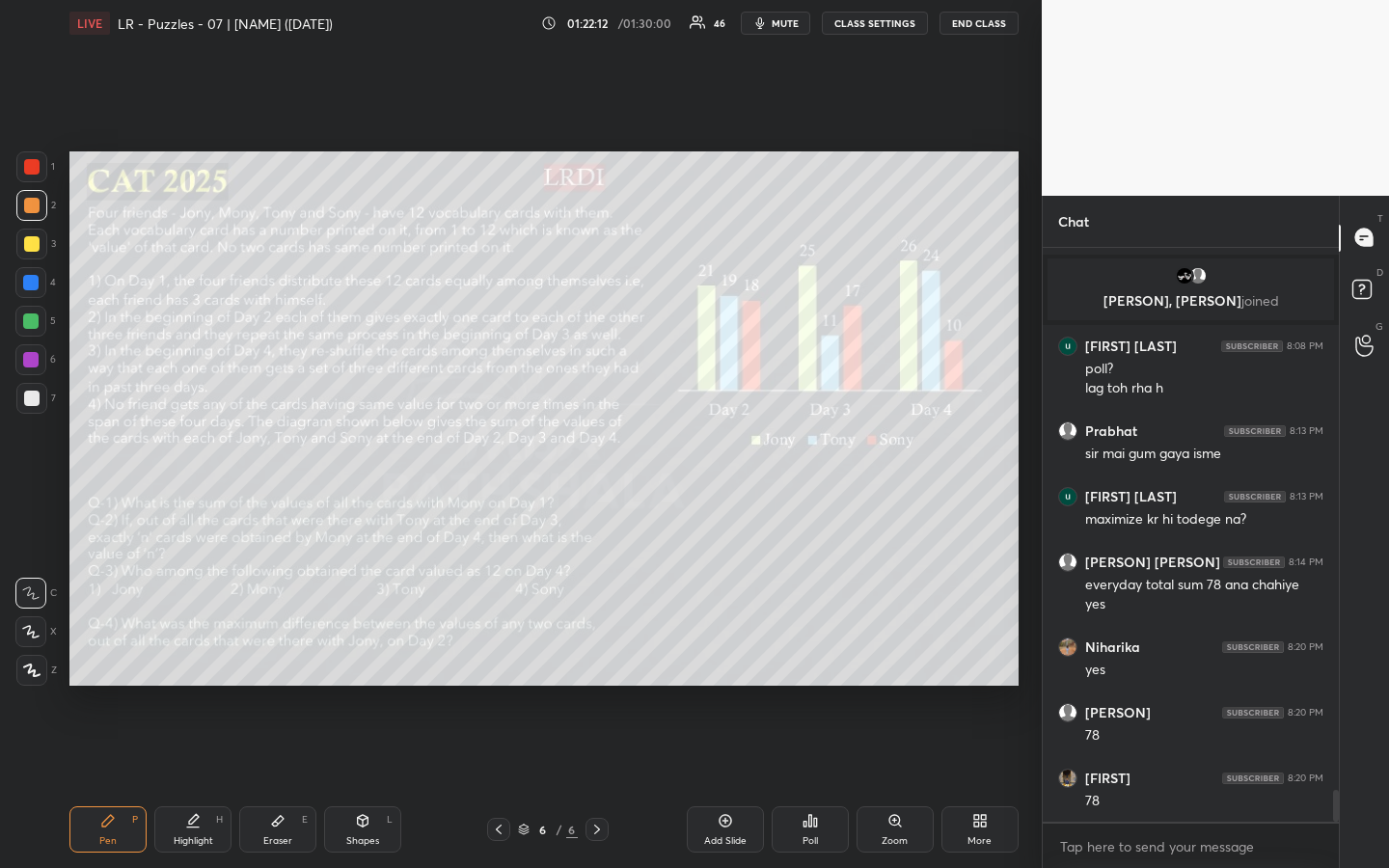 scroll, scrollTop: 9889, scrollLeft: 0, axis: vertical 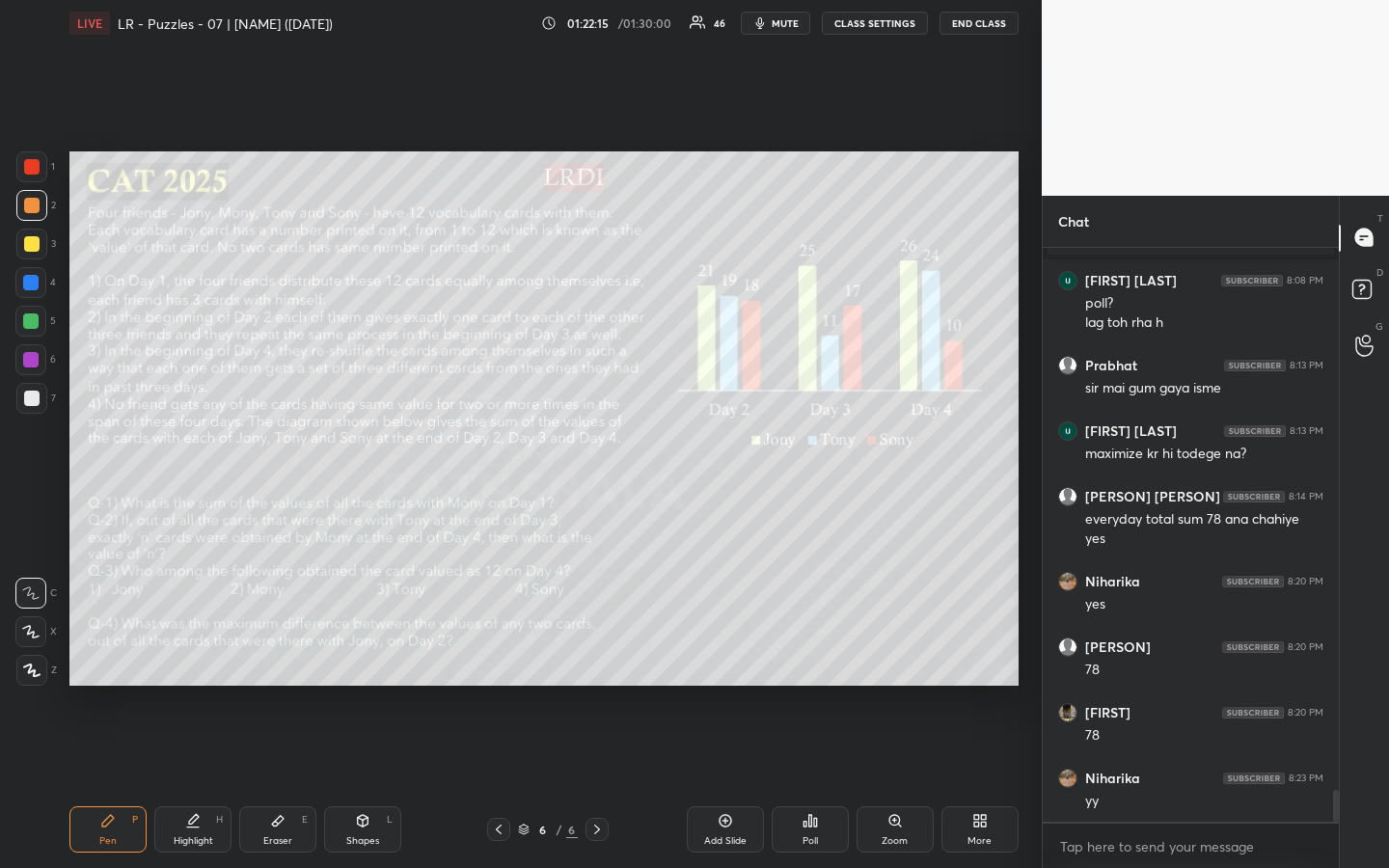 click on "Highlight H" at bounding box center (193, 829) 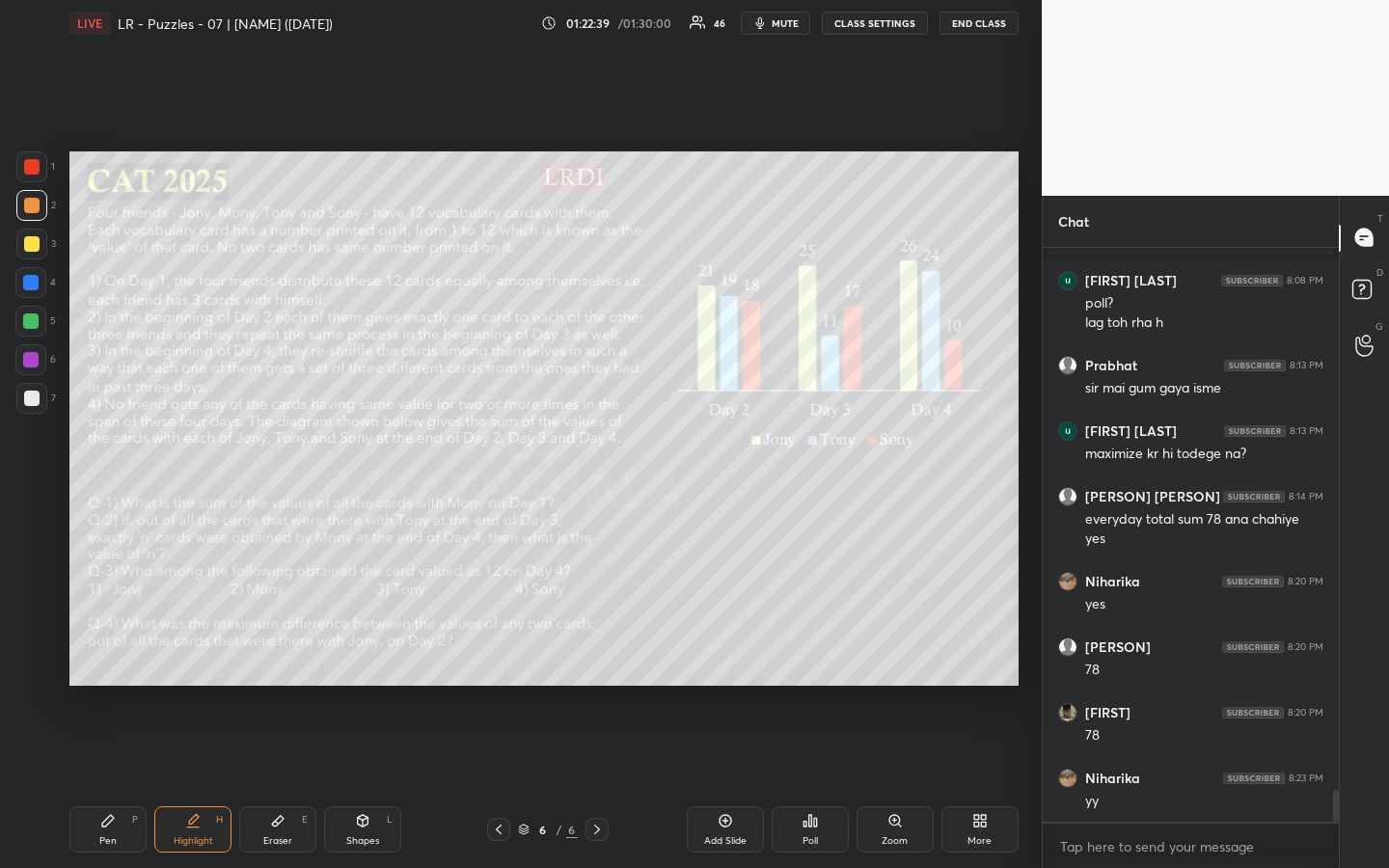 click on "Highlight" at bounding box center [193, 841] 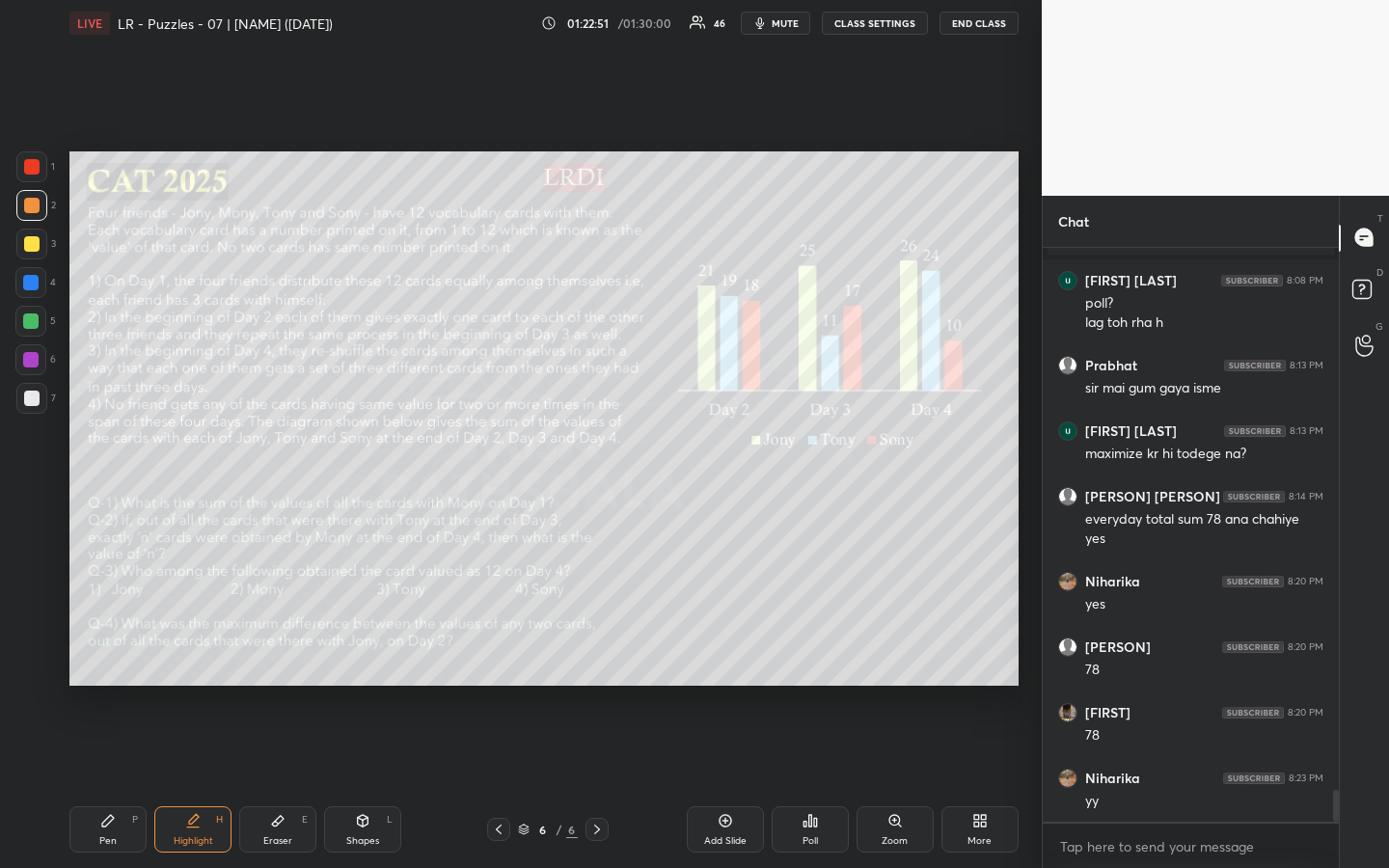 scroll, scrollTop: 9955, scrollLeft: 0, axis: vertical 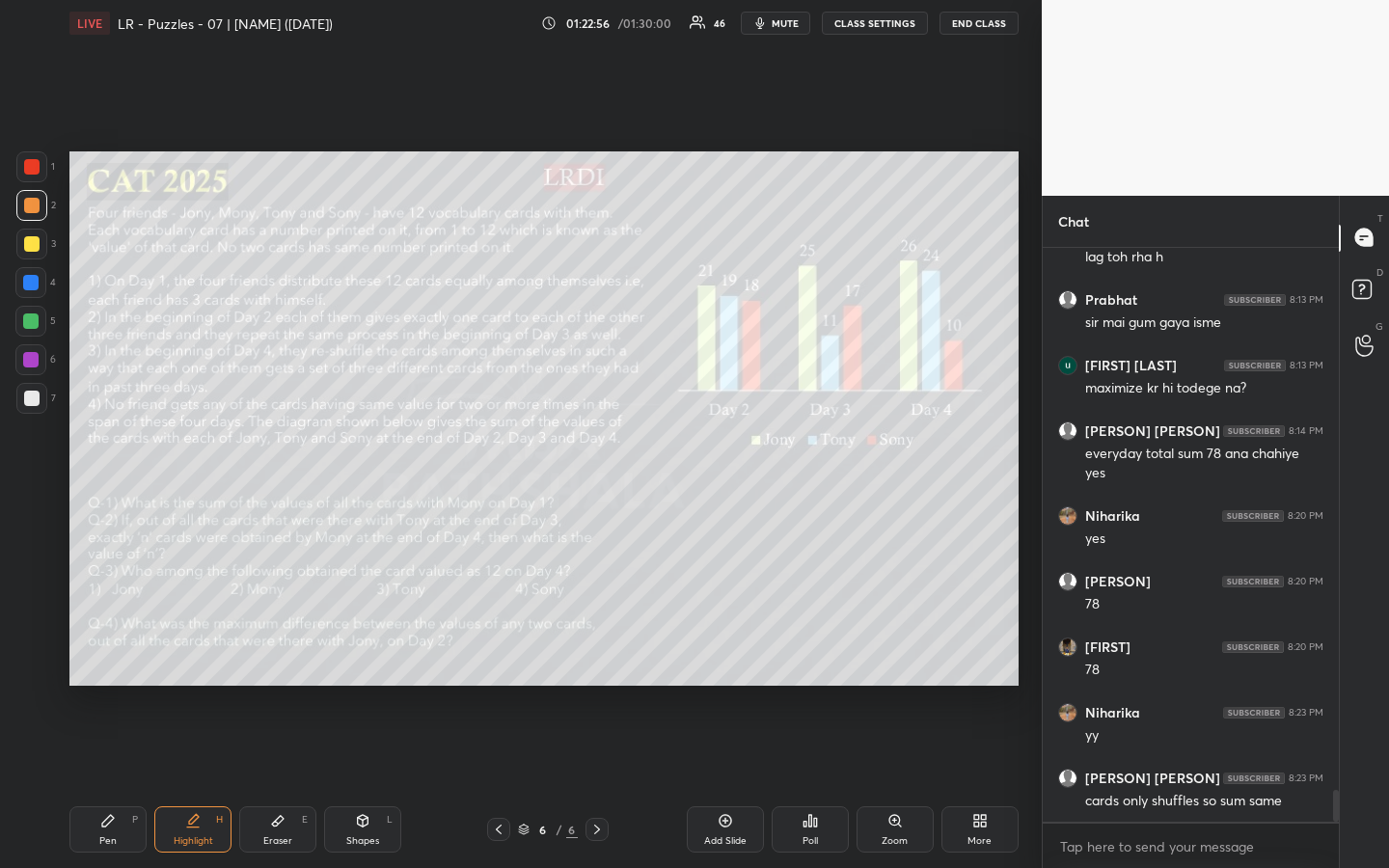 click on "Highlight H" at bounding box center (193, 829) 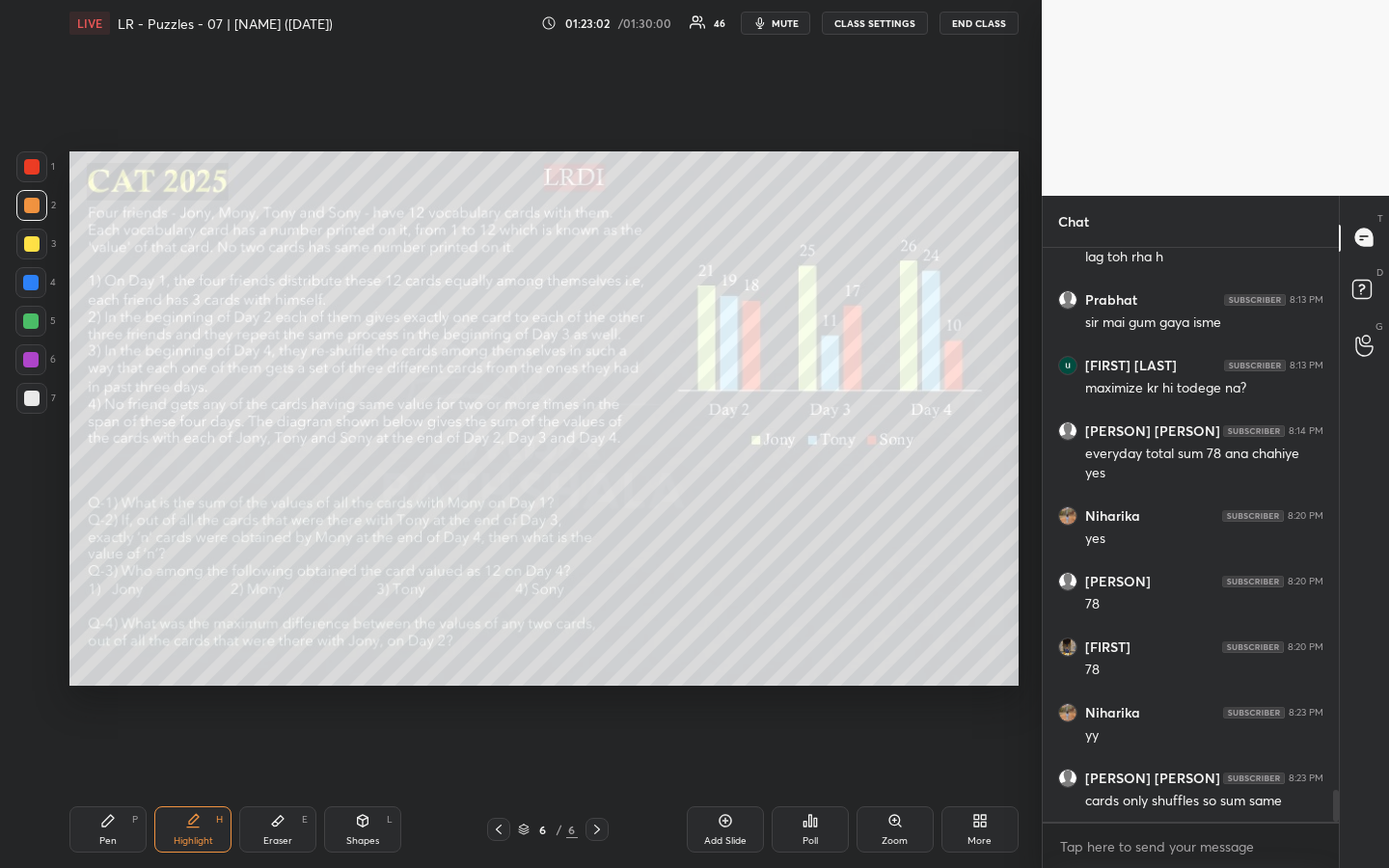 click on "Highlight" at bounding box center [193, 841] 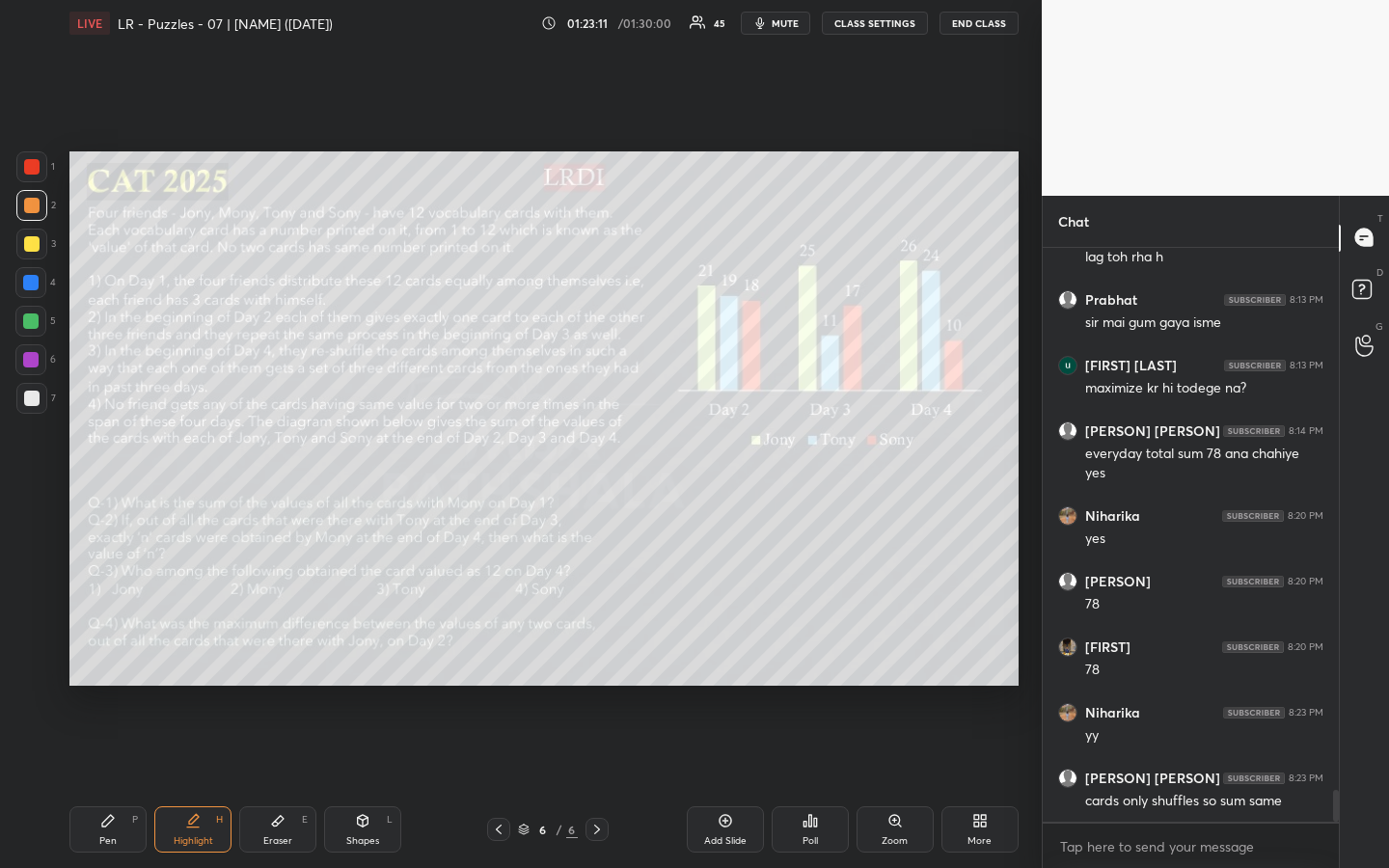 click on "Pen P" at bounding box center (108, 829) 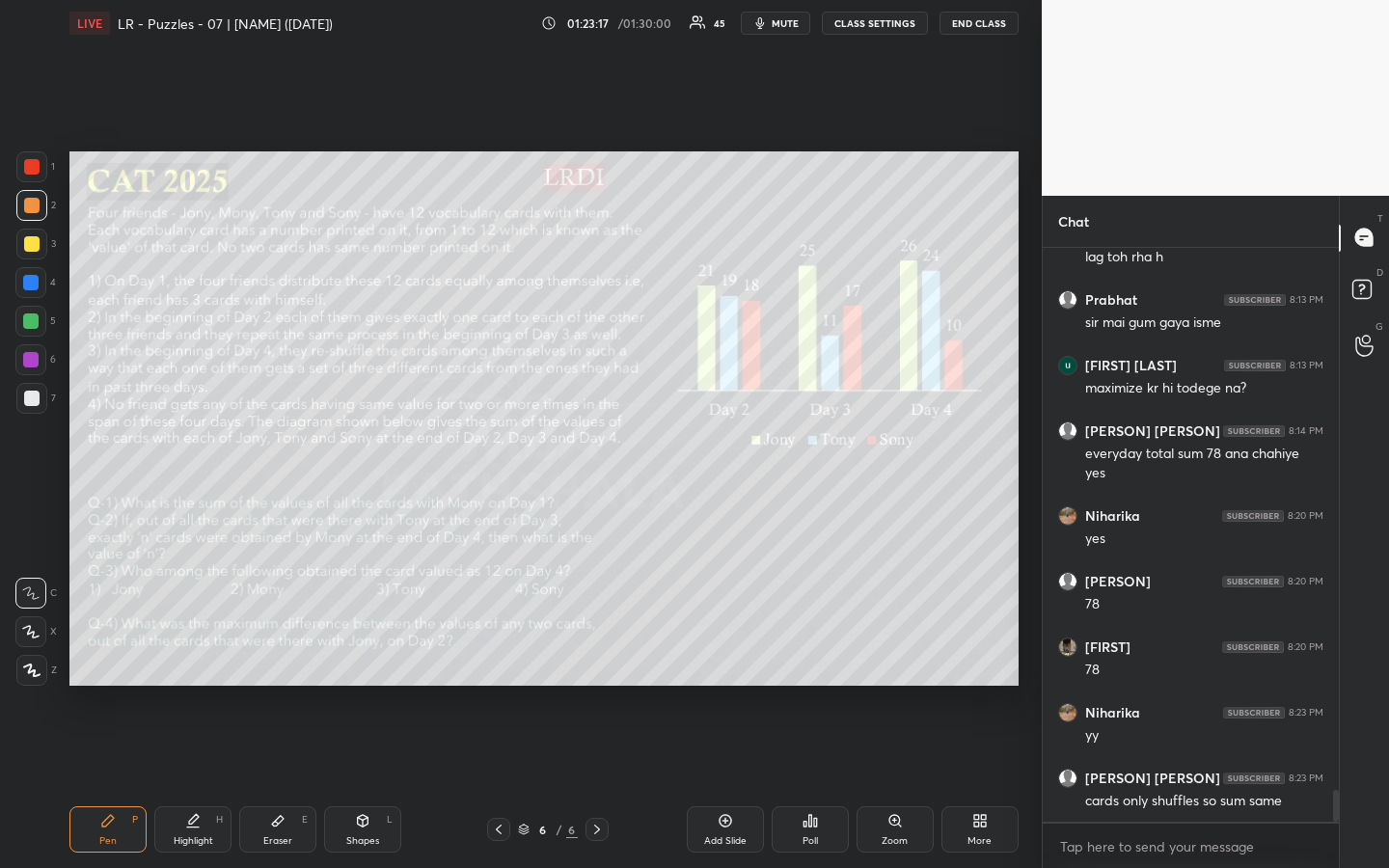 click on "Highlight H" at bounding box center [193, 829] 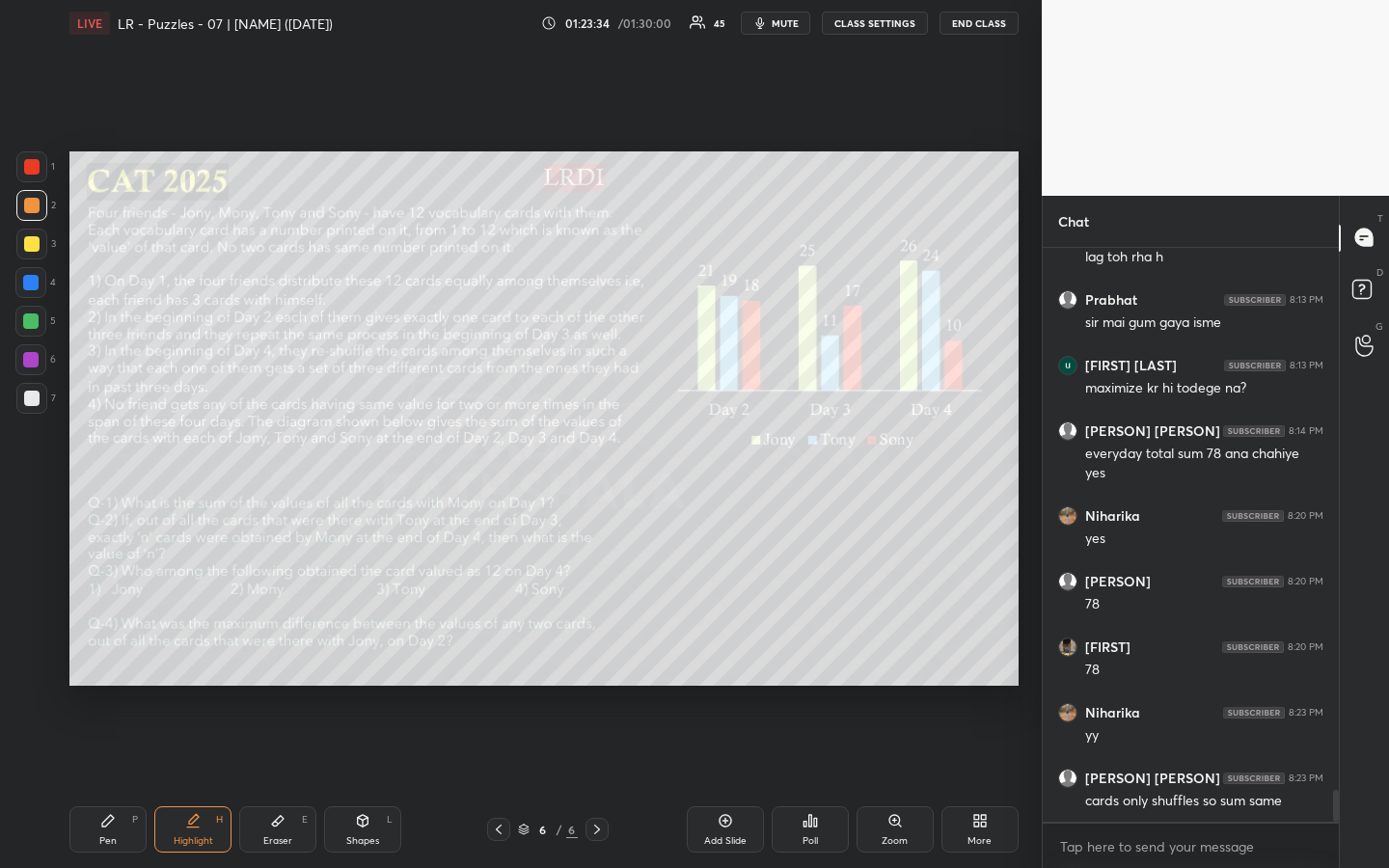 click on "Highlight" at bounding box center [193, 841] 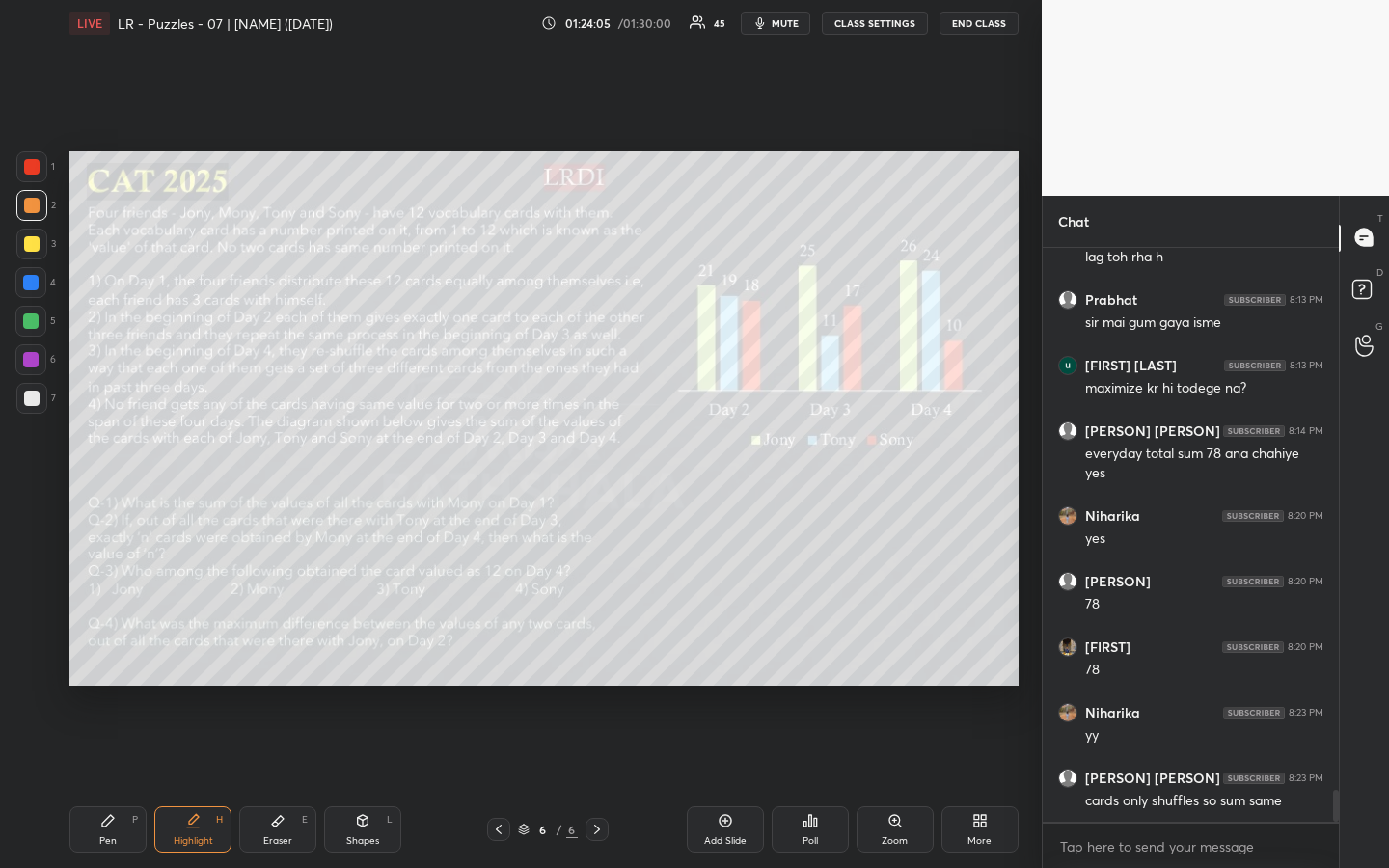 click on "Highlight H" at bounding box center [193, 829] 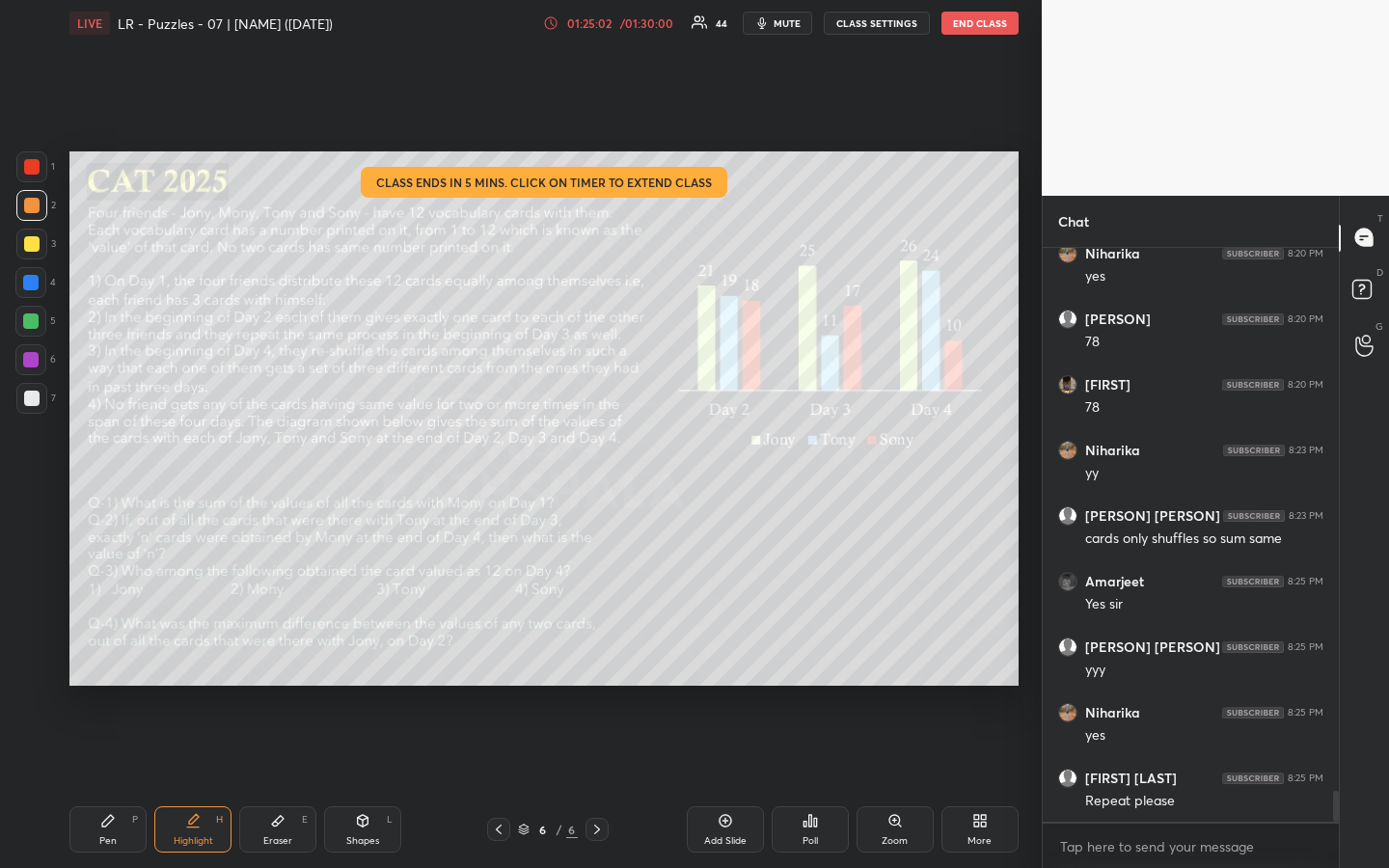 scroll, scrollTop: 10283, scrollLeft: 0, axis: vertical 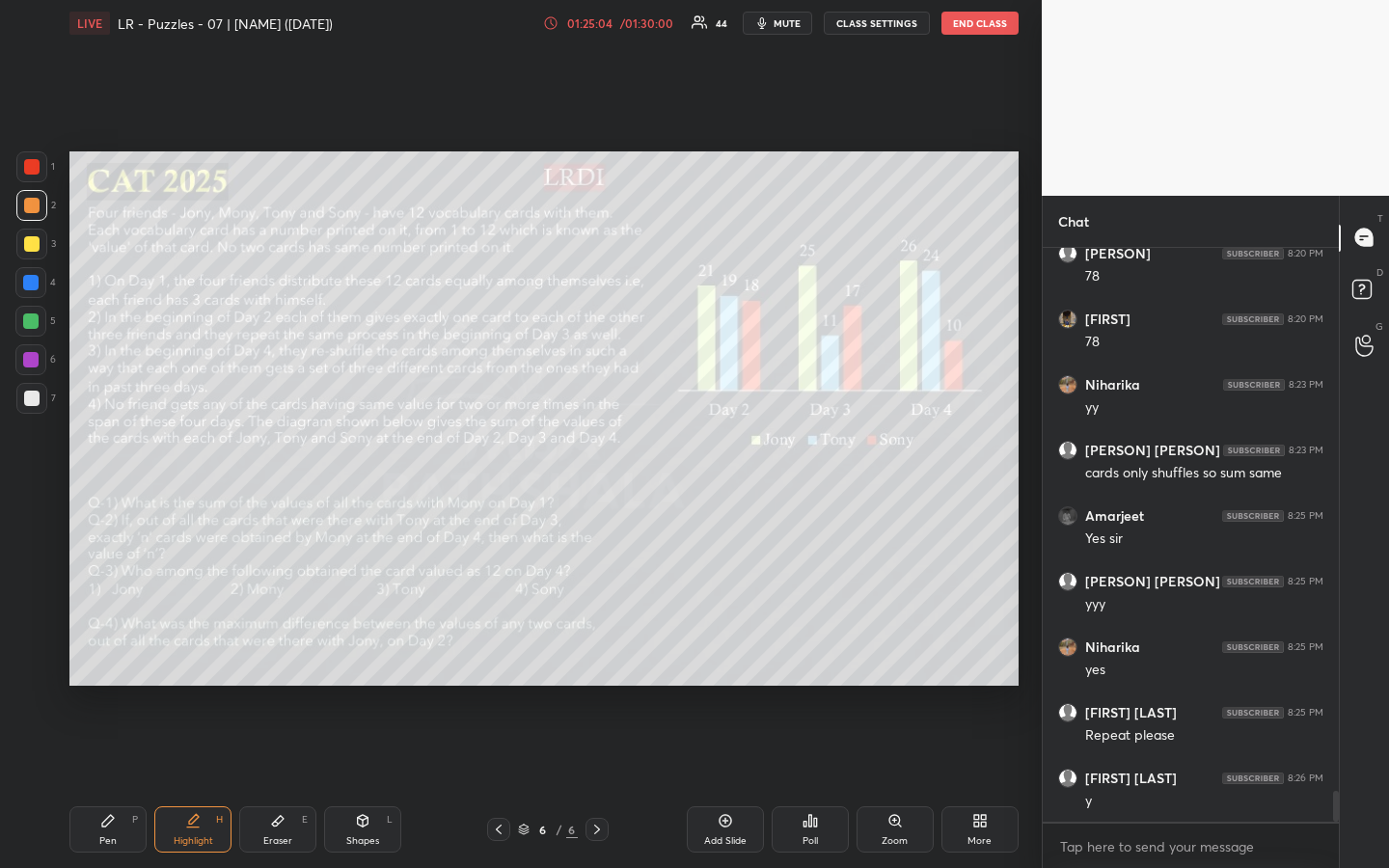 click on "Highlight H" at bounding box center [193, 829] 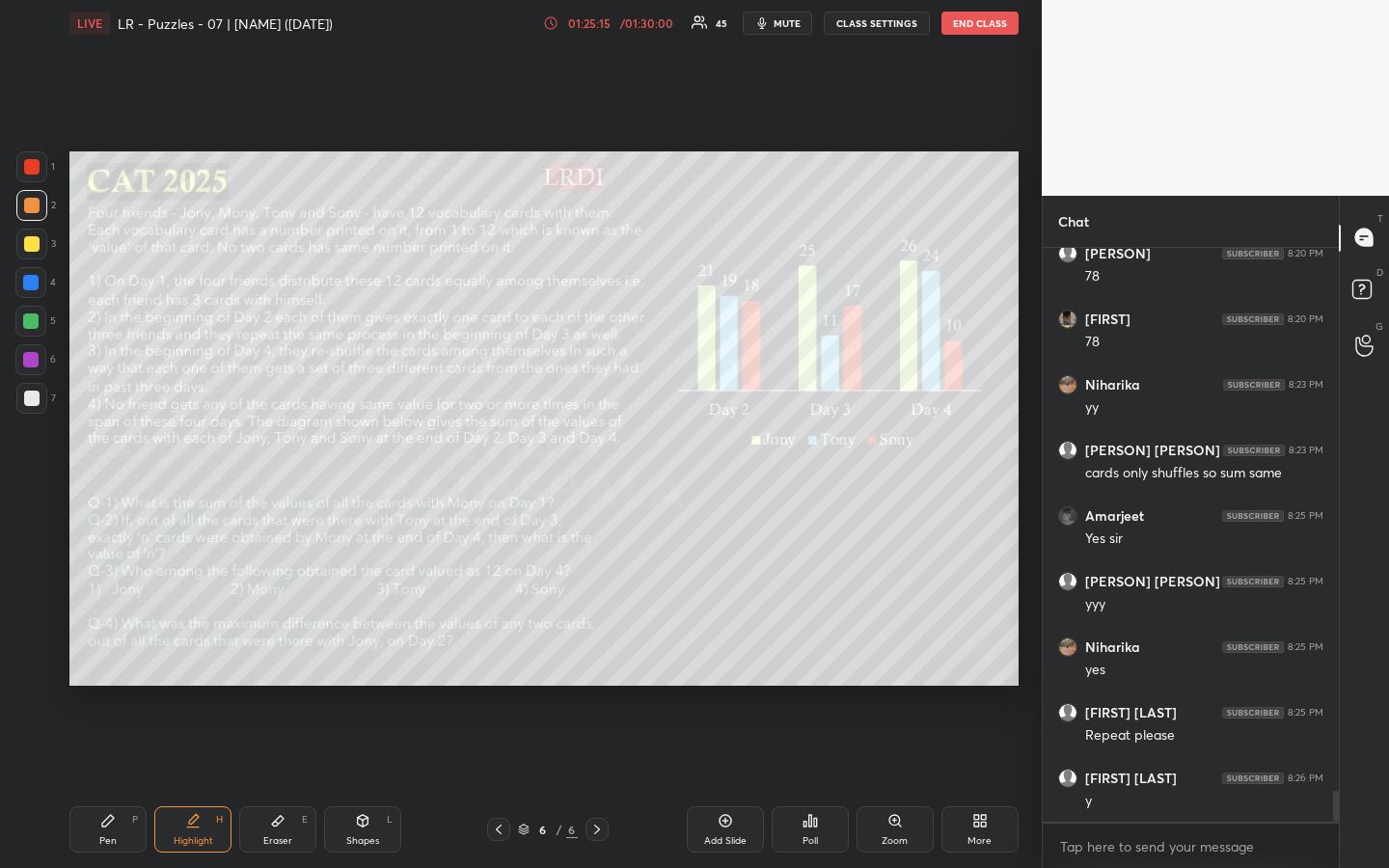 click on "Setting up your live class Poll for   secs No correct answer Start poll" at bounding box center [544, 419] 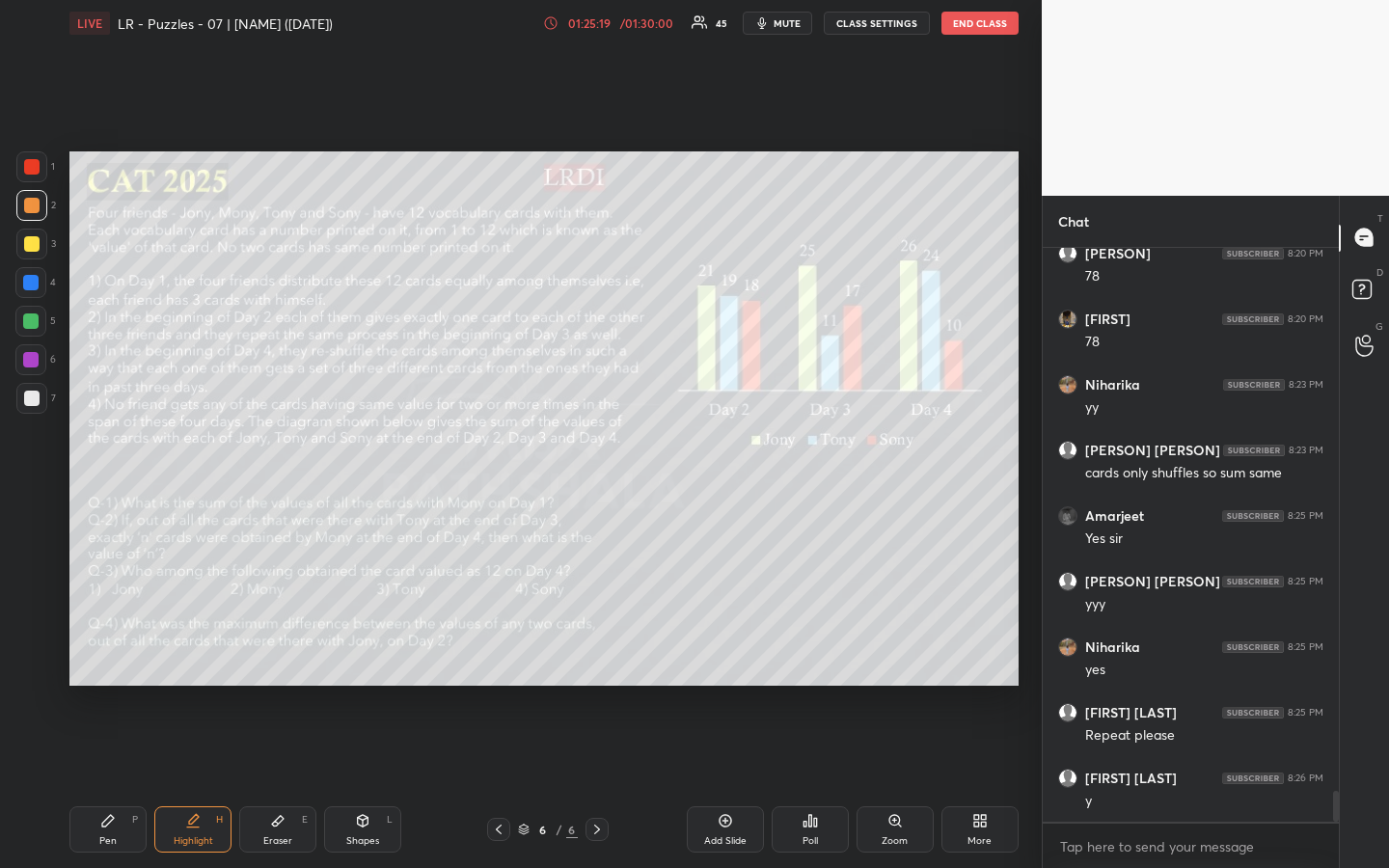 click on "Pen P" at bounding box center (108, 829) 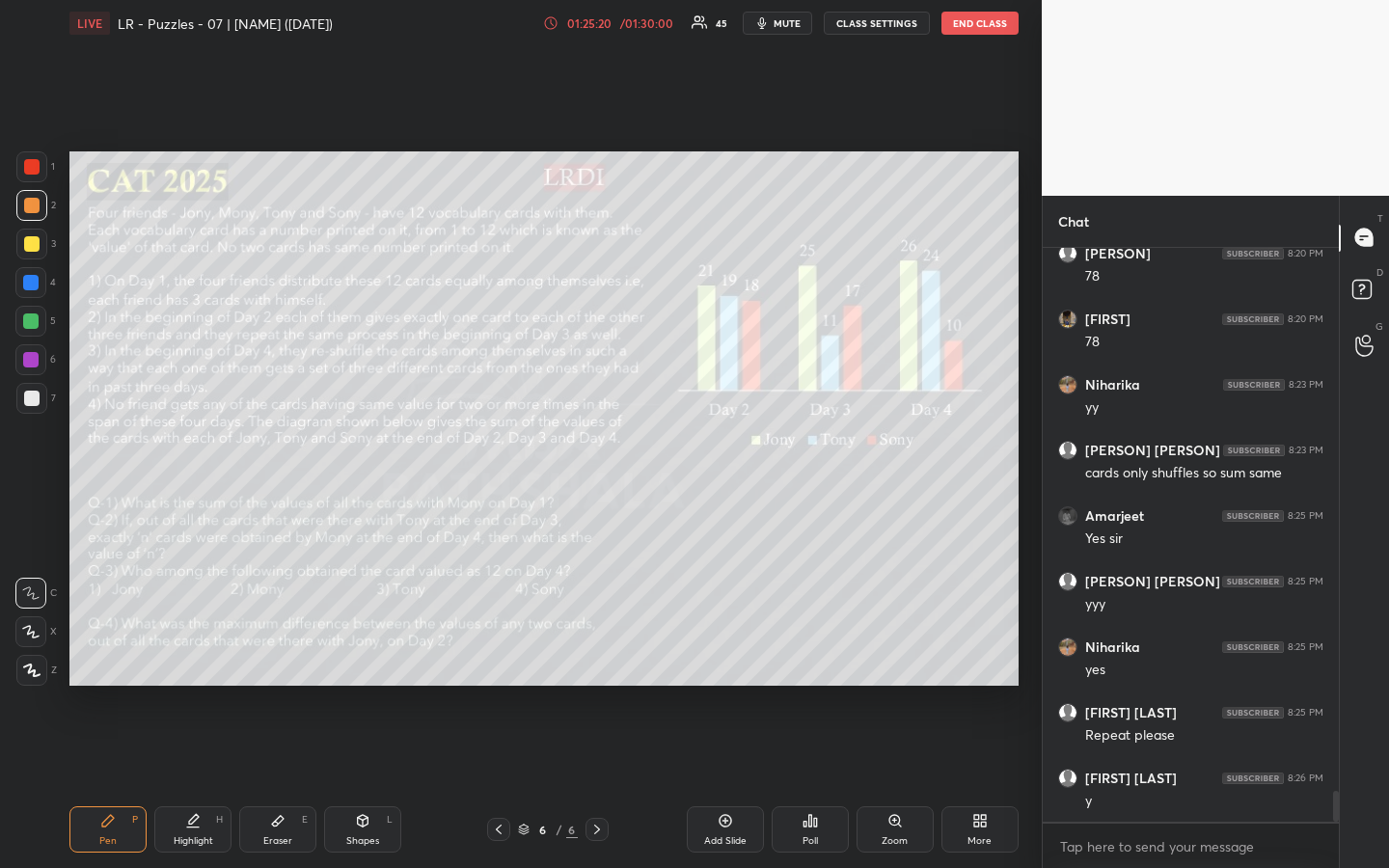 click at bounding box center [32, 398] 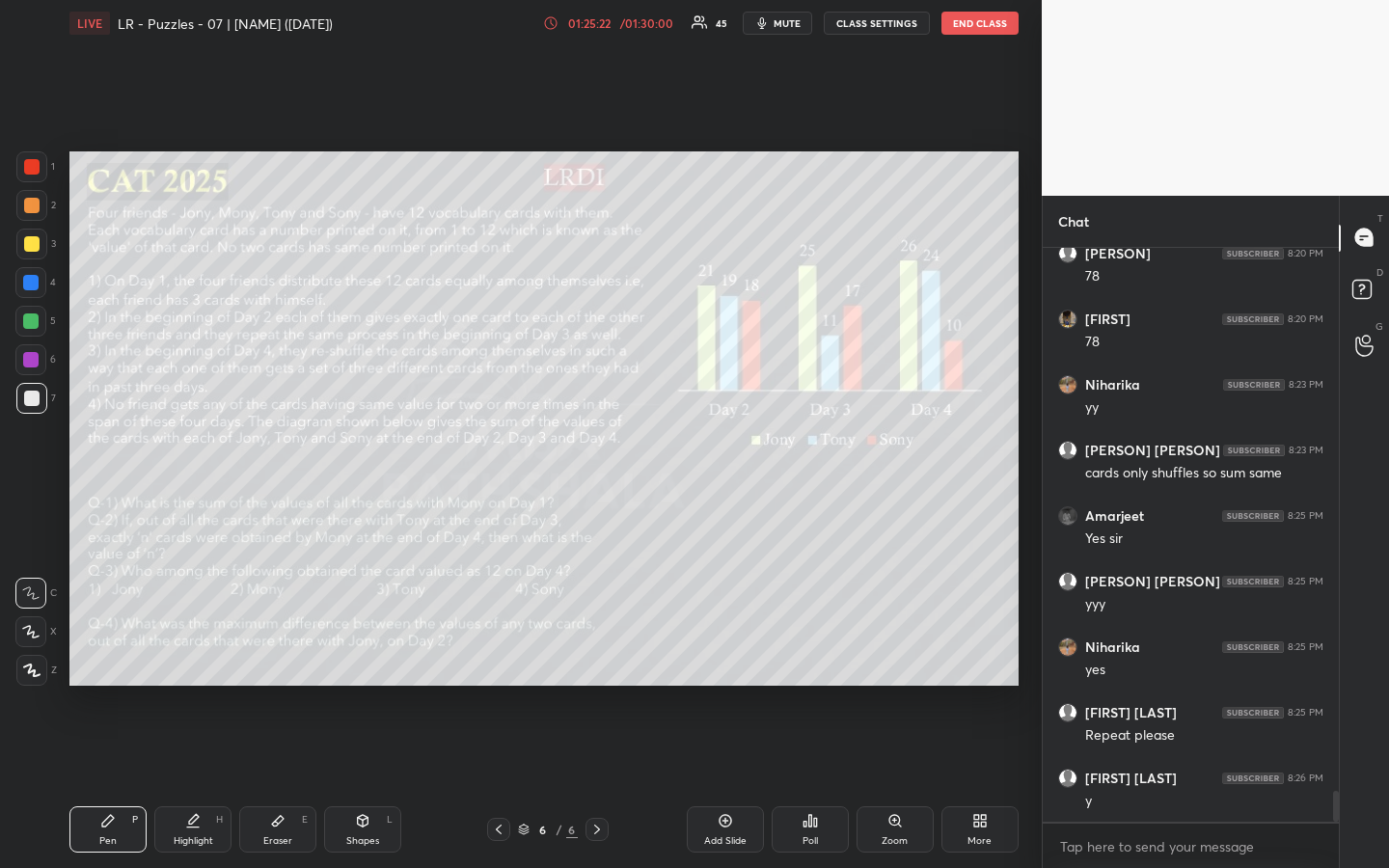 click on "Highlight H" at bounding box center (193, 829) 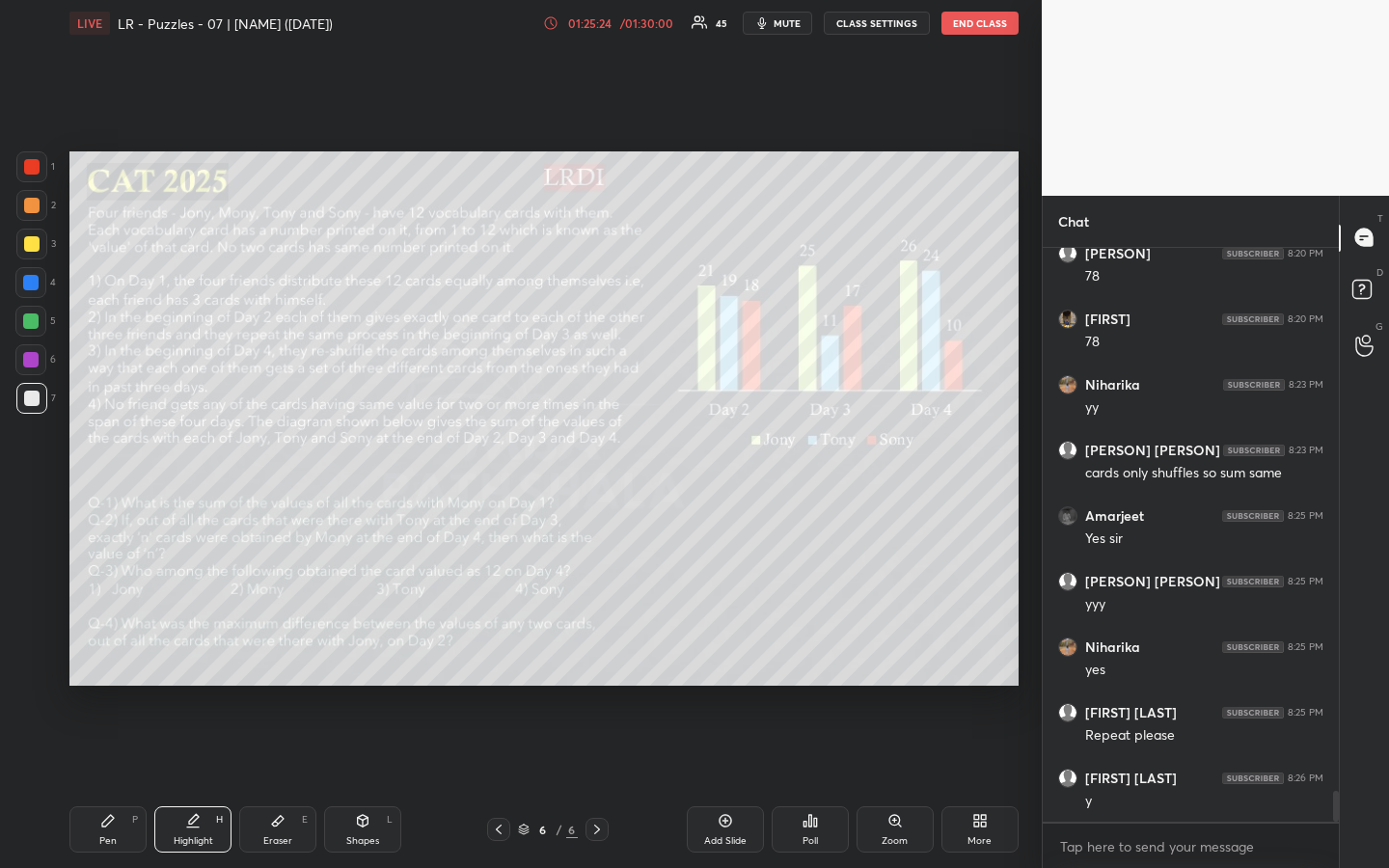 drag, startPoint x: 181, startPoint y: 847, endPoint x: 215, endPoint y: 832, distance: 37.161808 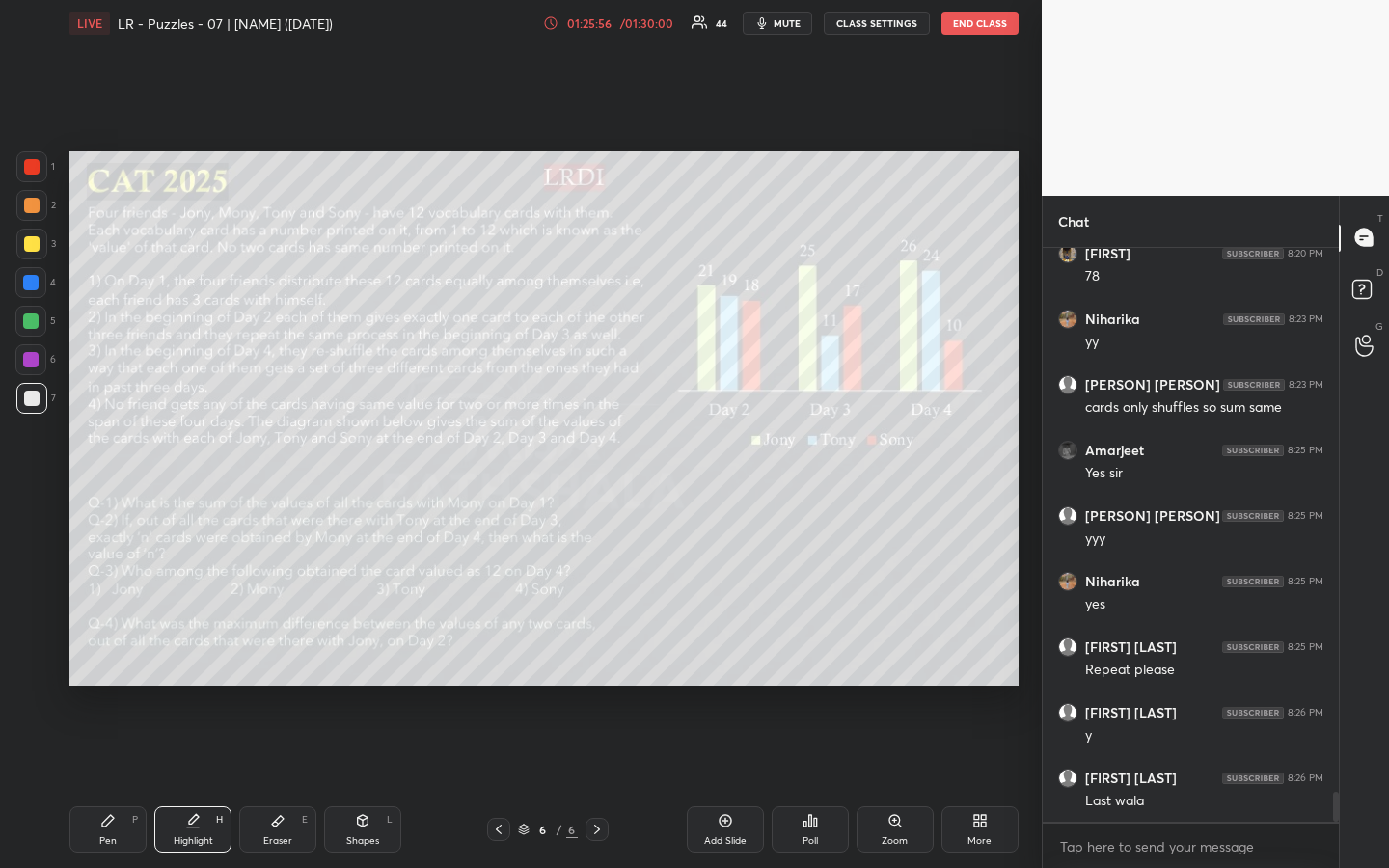 scroll, scrollTop: 10368, scrollLeft: 0, axis: vertical 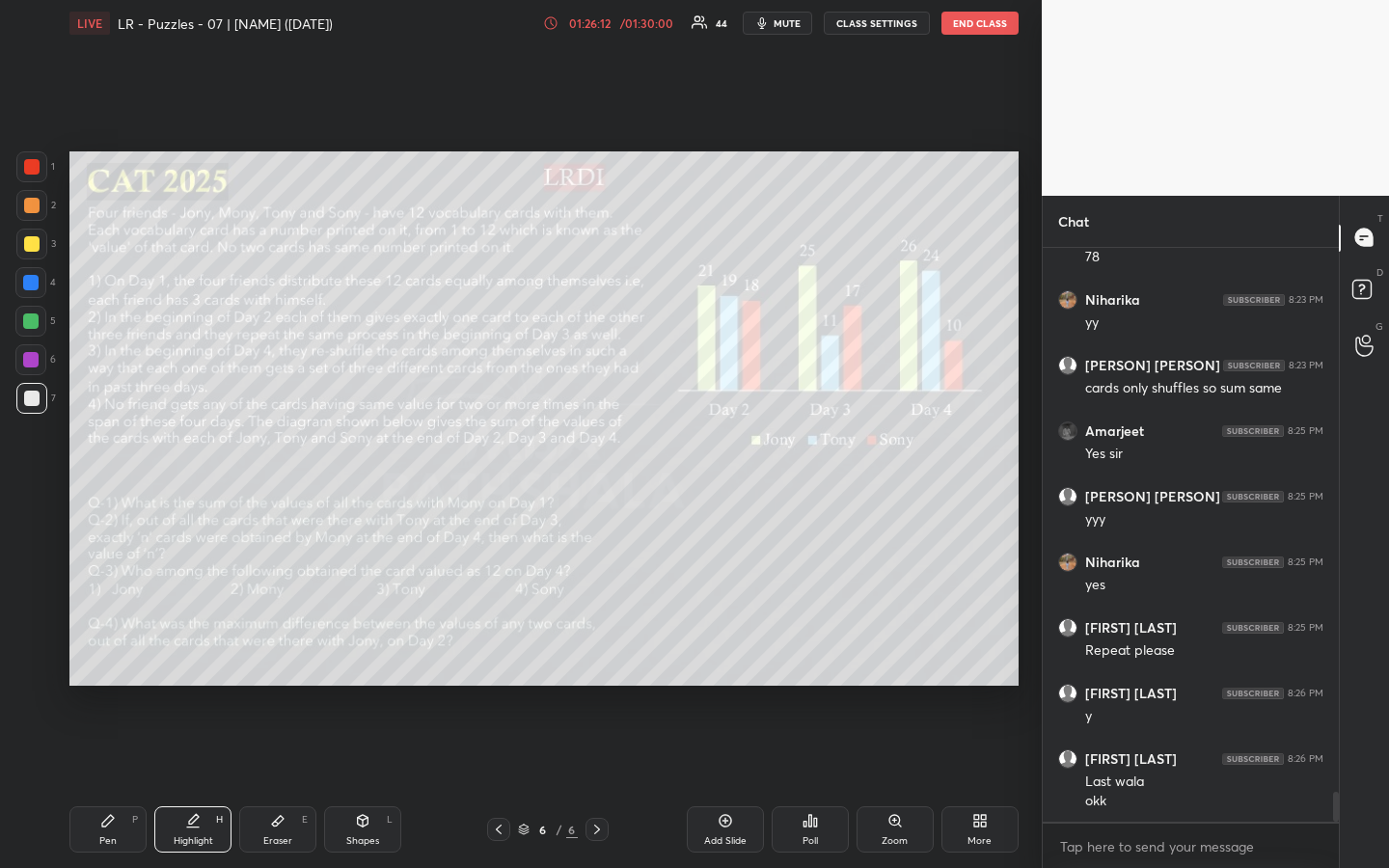 click on "Pen P" at bounding box center [108, 829] 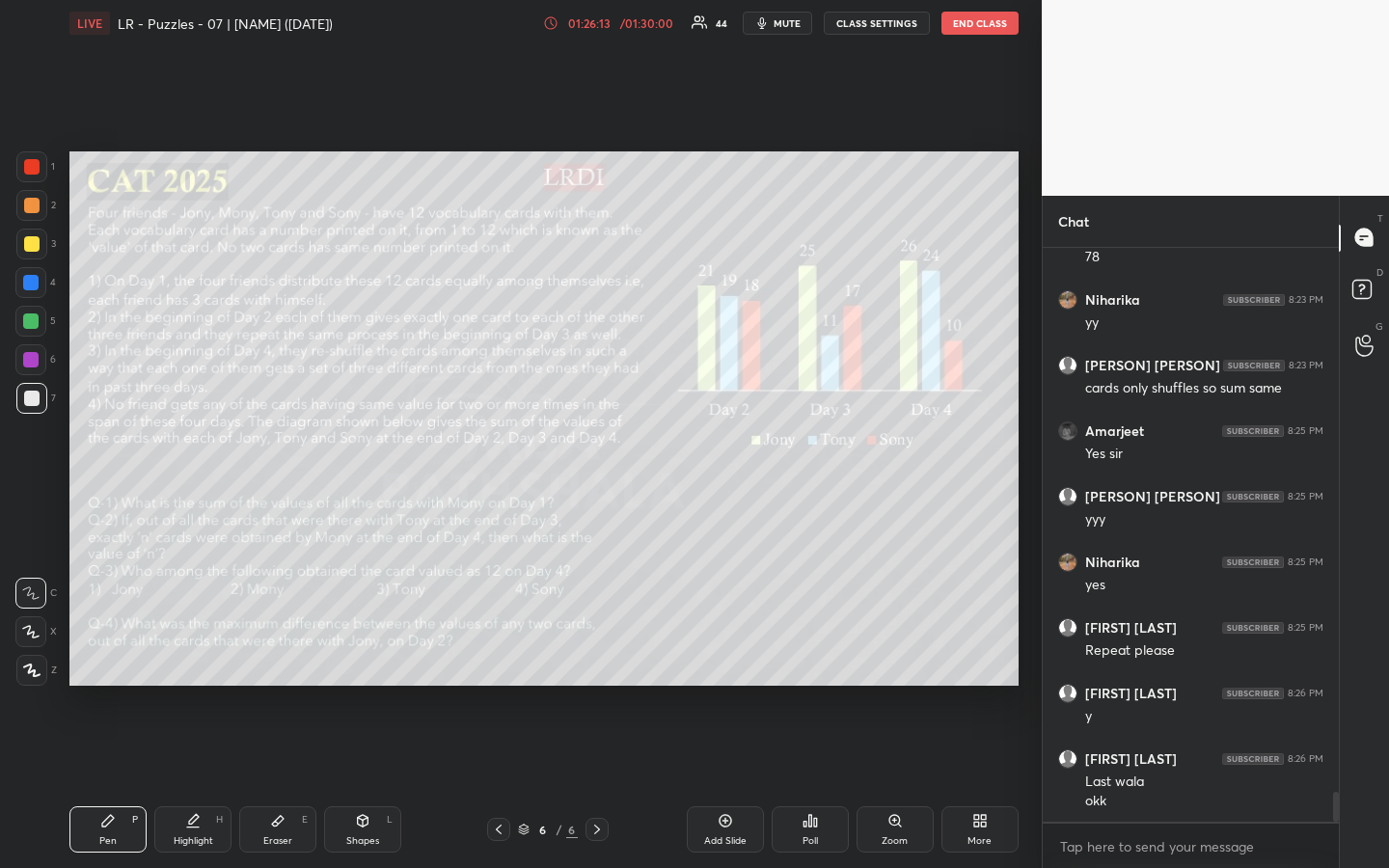 drag, startPoint x: 204, startPoint y: 827, endPoint x: 209, endPoint y: 814, distance: 13.928388 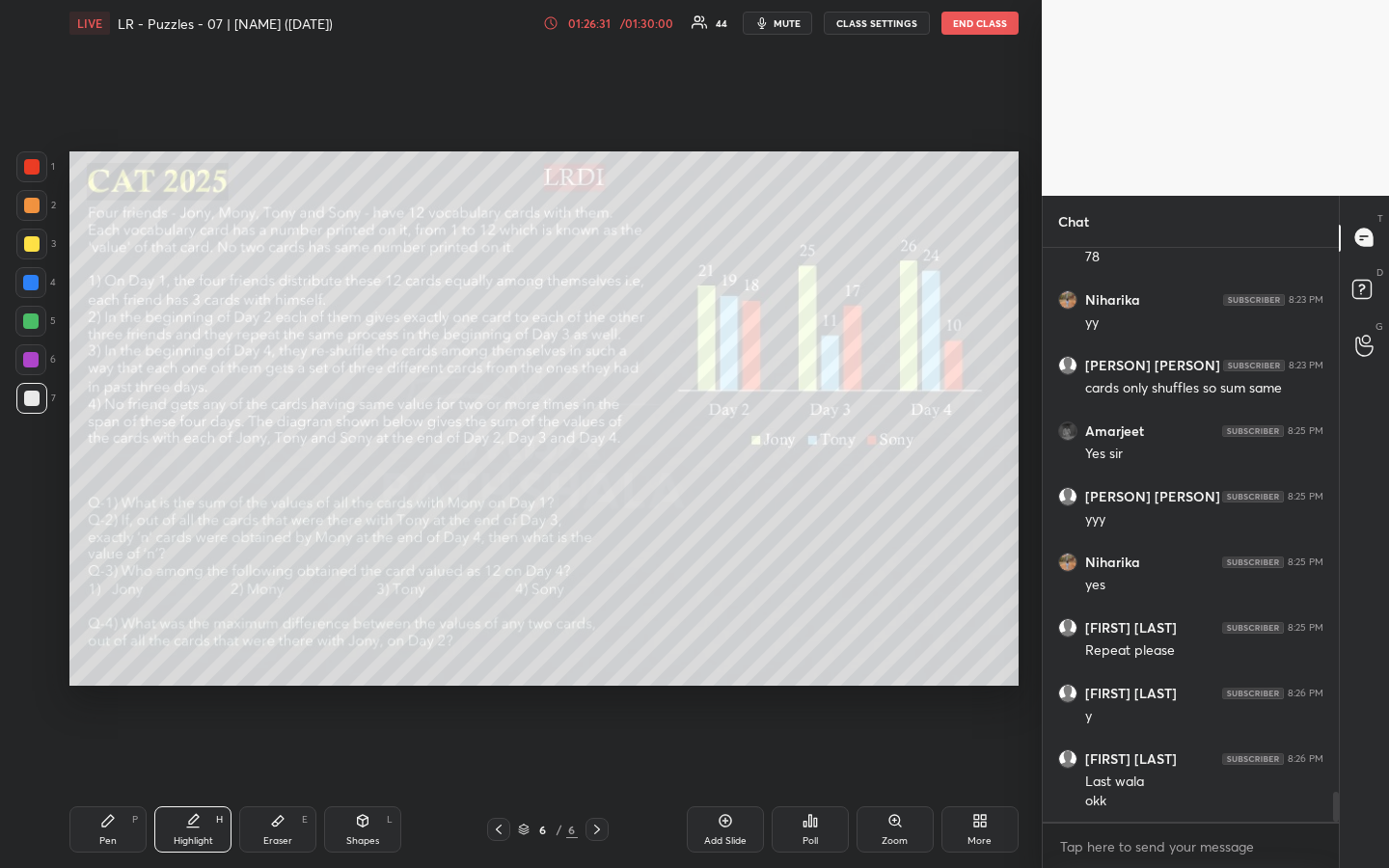 drag, startPoint x: 103, startPoint y: 837, endPoint x: 127, endPoint y: 802, distance: 42.43819 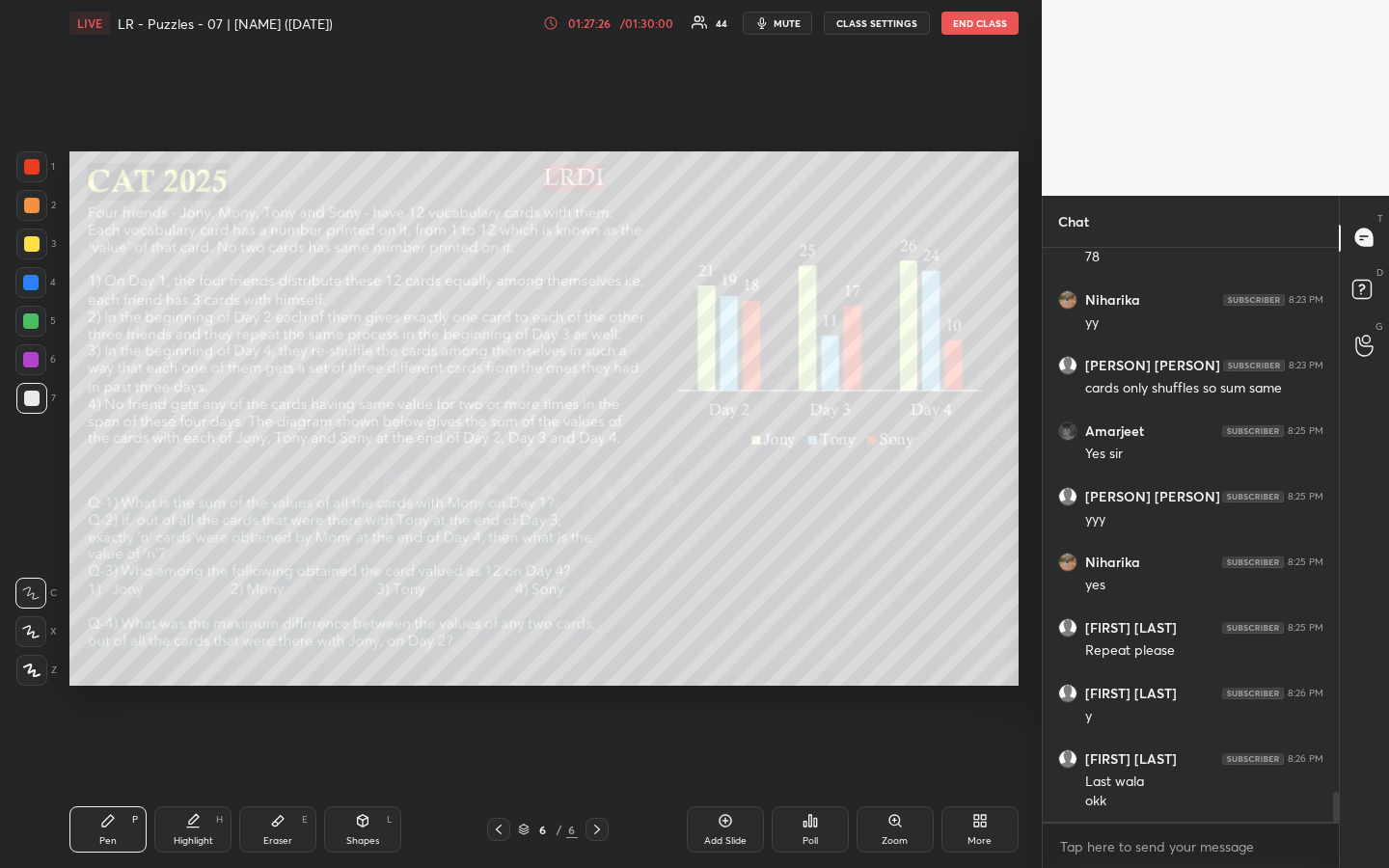 click on "Highlight H" at bounding box center [193, 829] 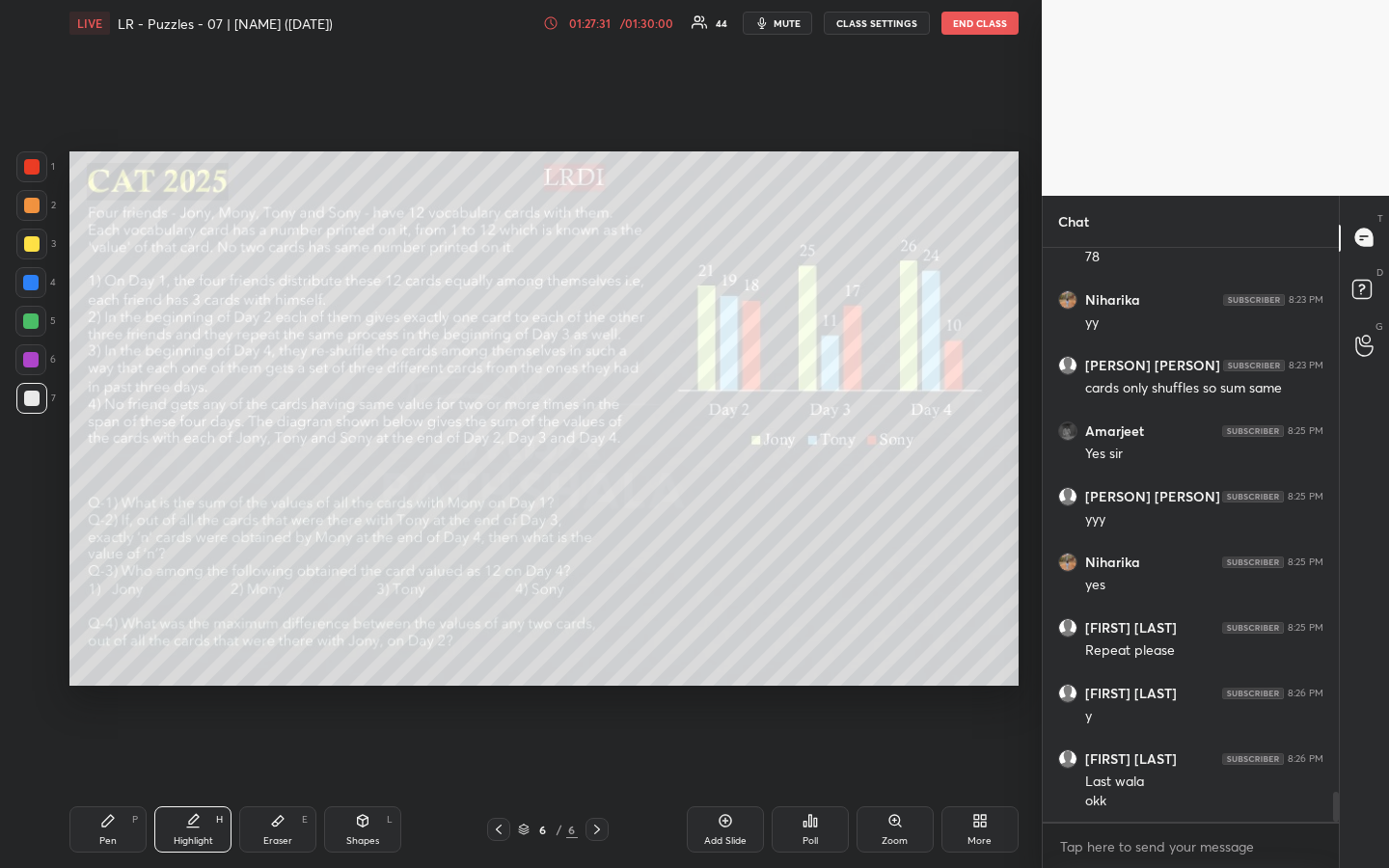 click 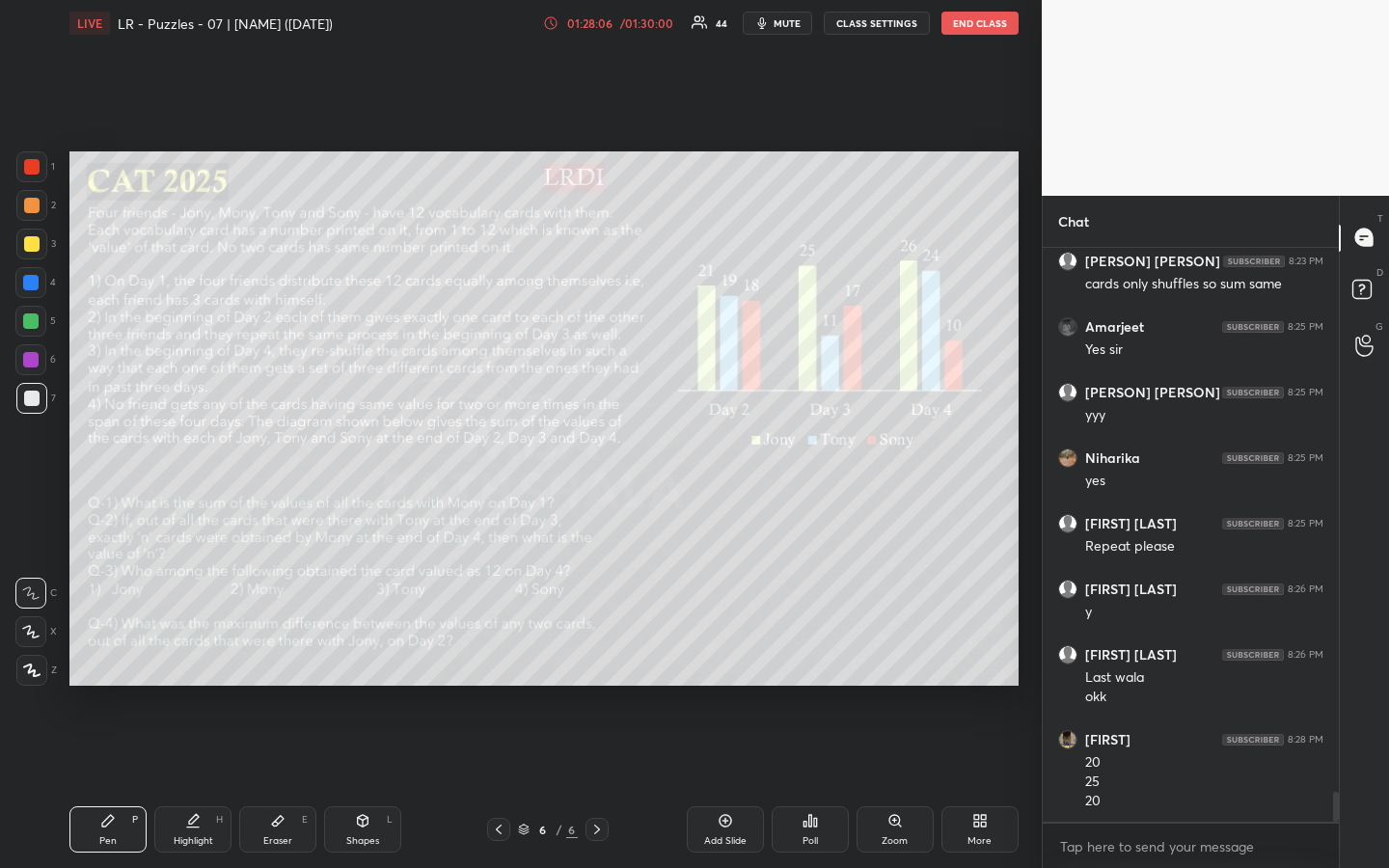 scroll, scrollTop: 10538, scrollLeft: 0, axis: vertical 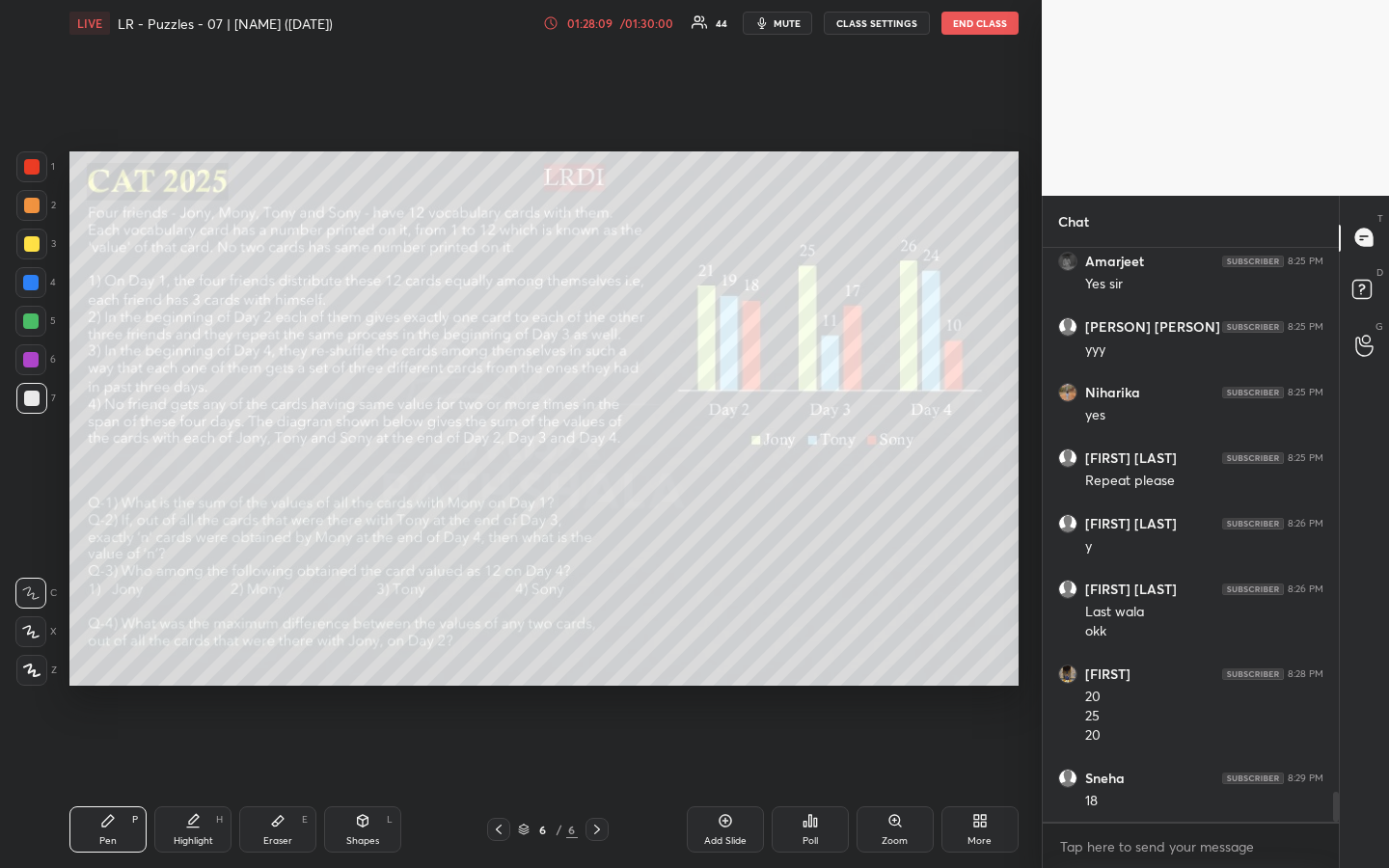 click on "Highlight" at bounding box center [193, 841] 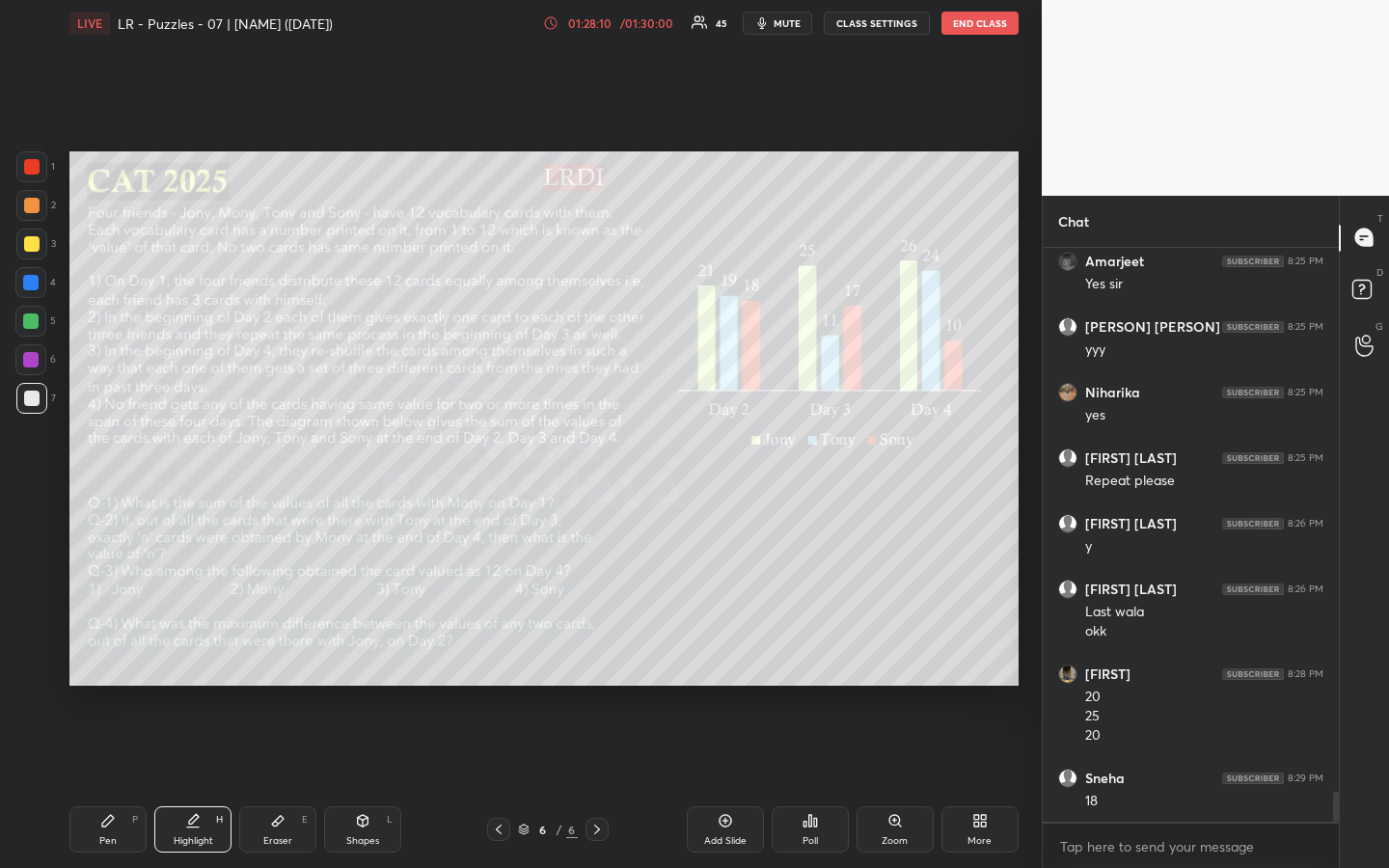 scroll, scrollTop: 10603, scrollLeft: 0, axis: vertical 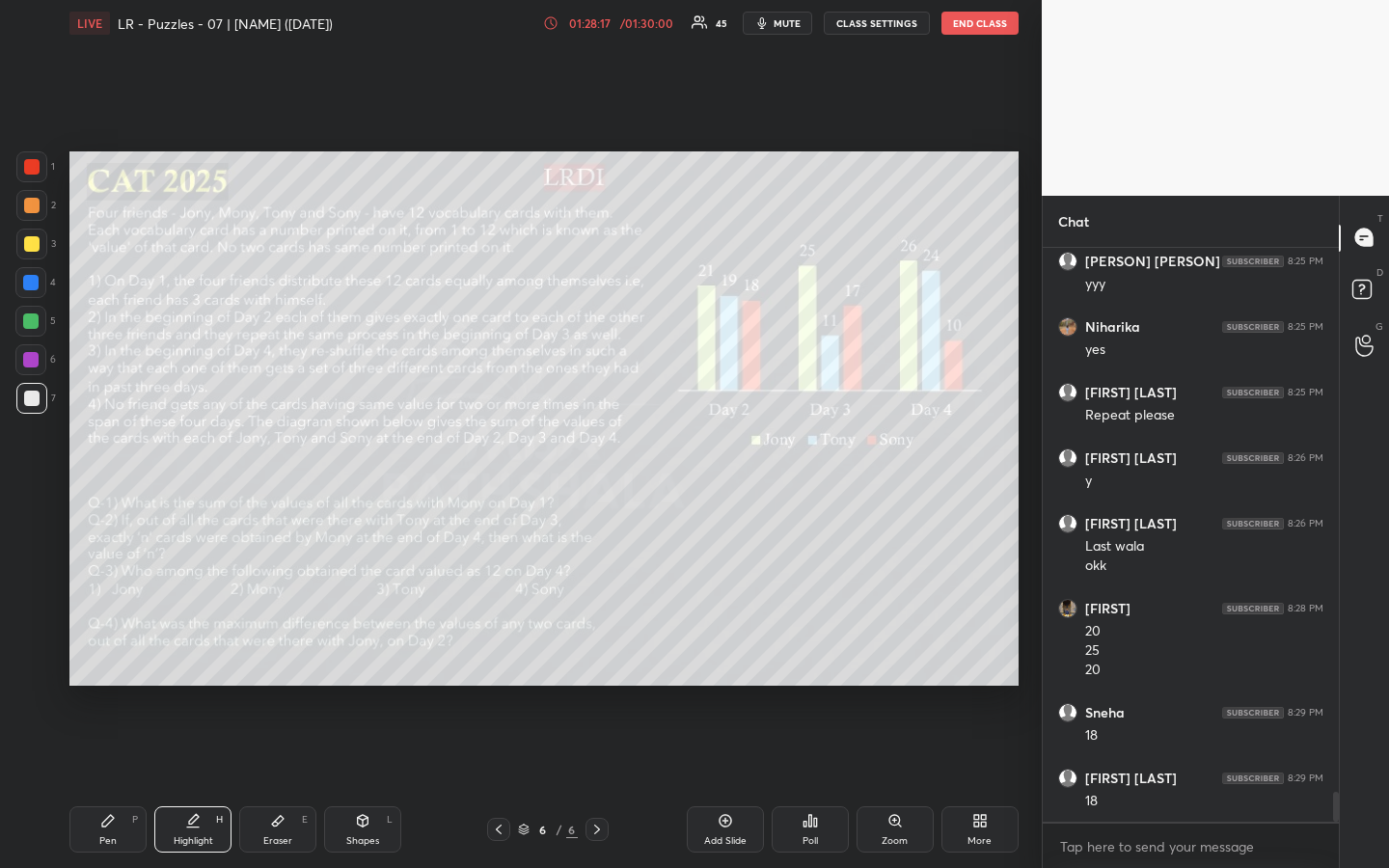 click 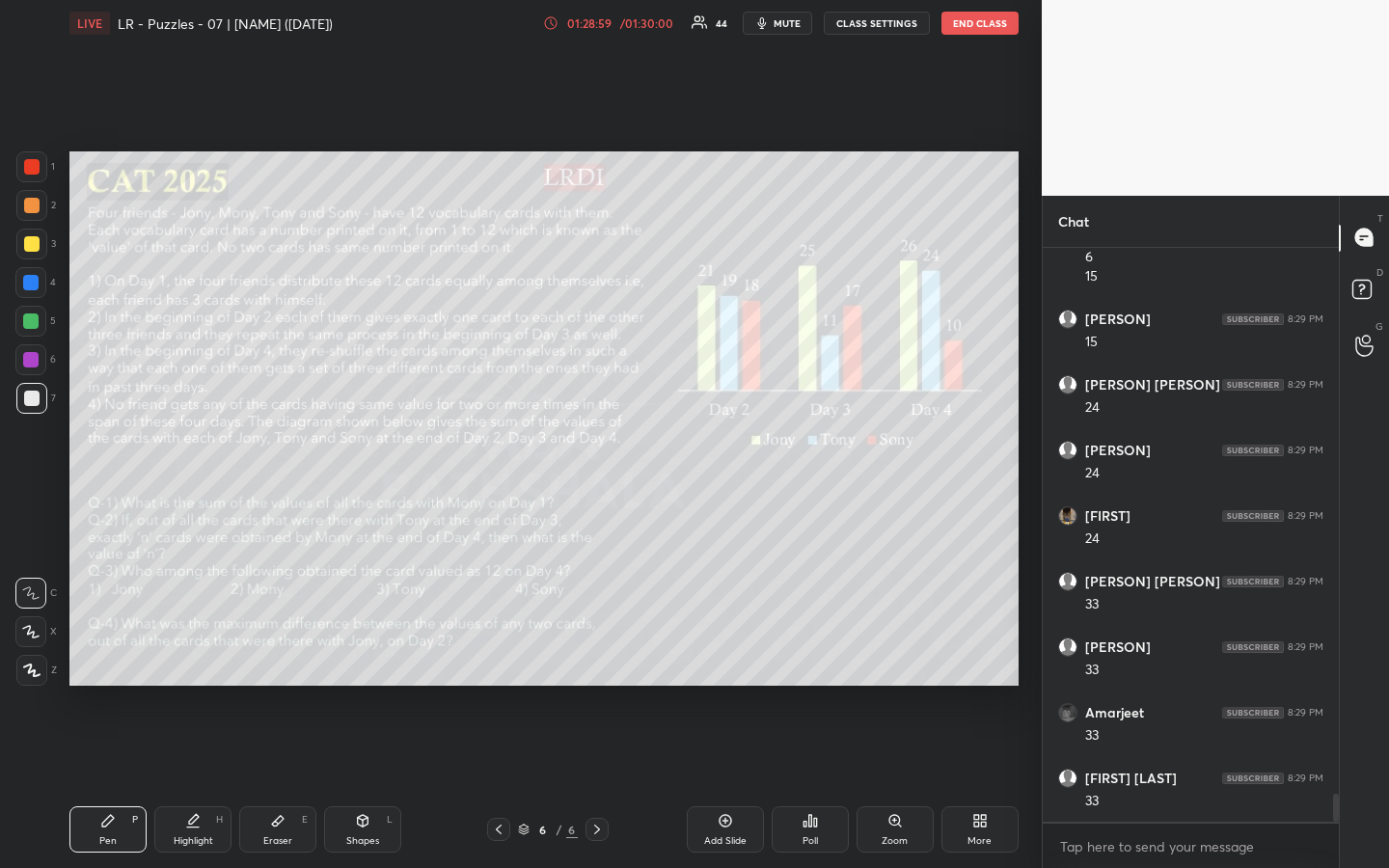 scroll, scrollTop: 11278, scrollLeft: 0, axis: vertical 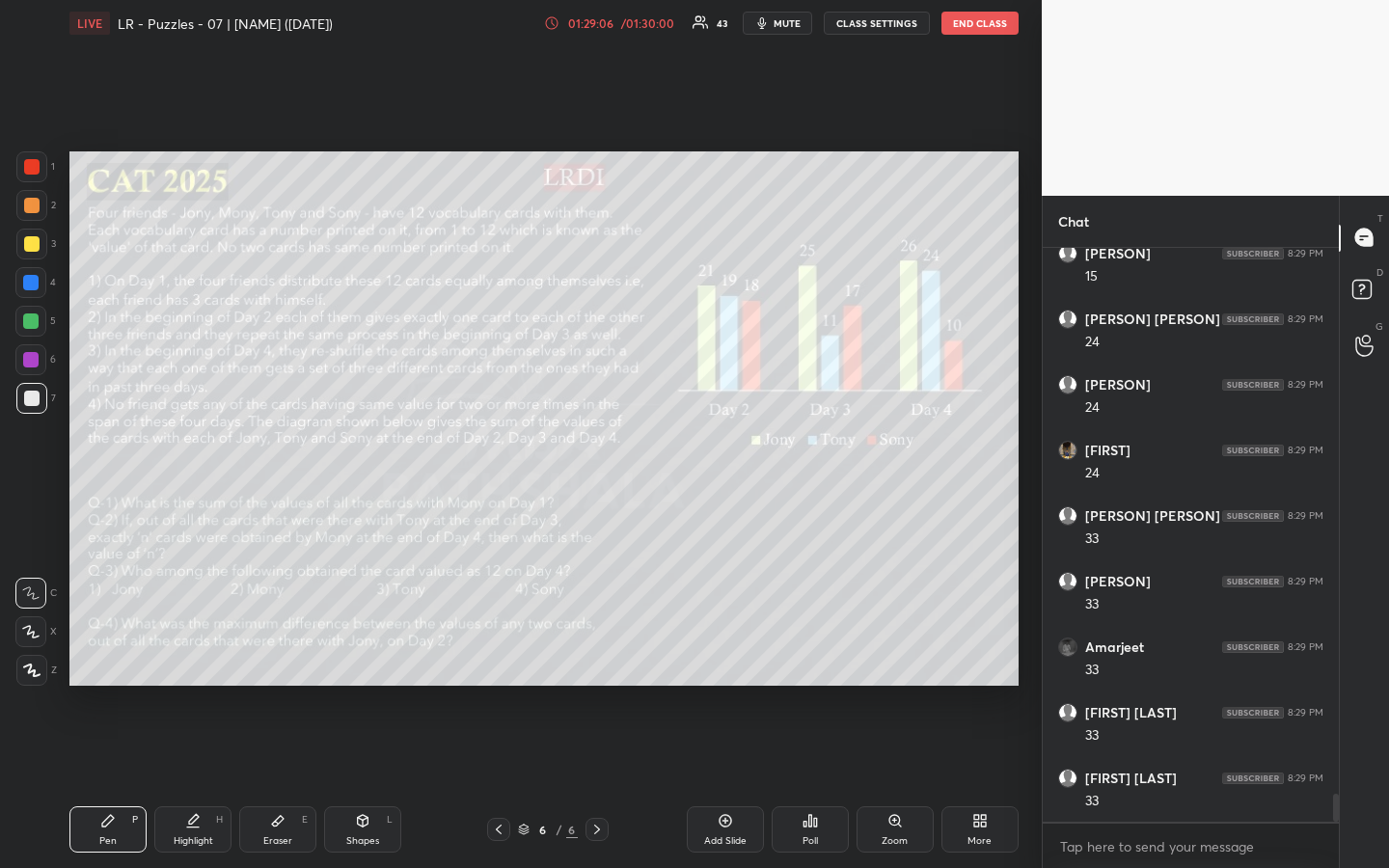 drag, startPoint x: 191, startPoint y: 829, endPoint x: 251, endPoint y: 809, distance: 63.245553 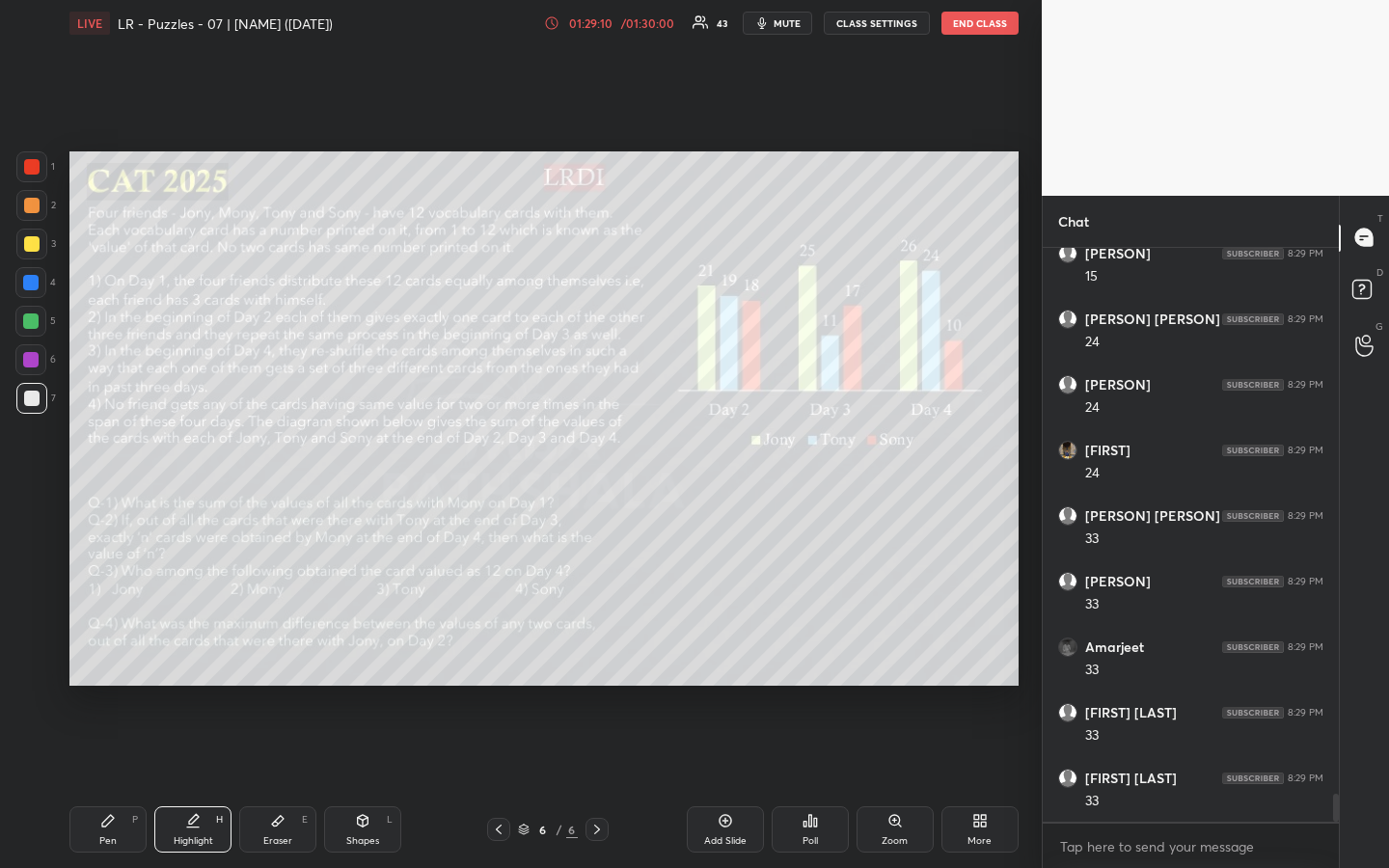 scroll, scrollTop: 11344, scrollLeft: 0, axis: vertical 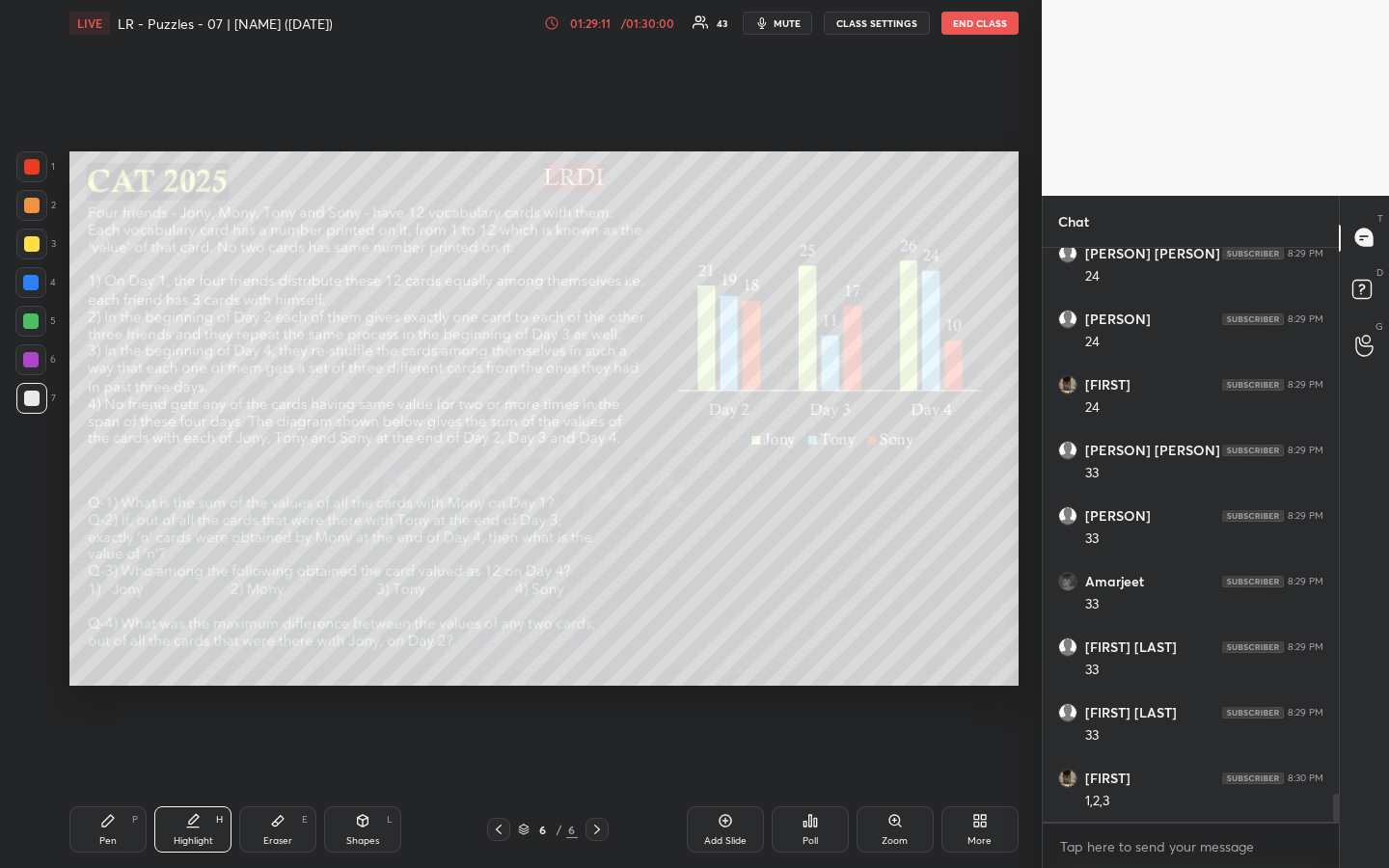 click on "Pen P" at bounding box center (108, 829) 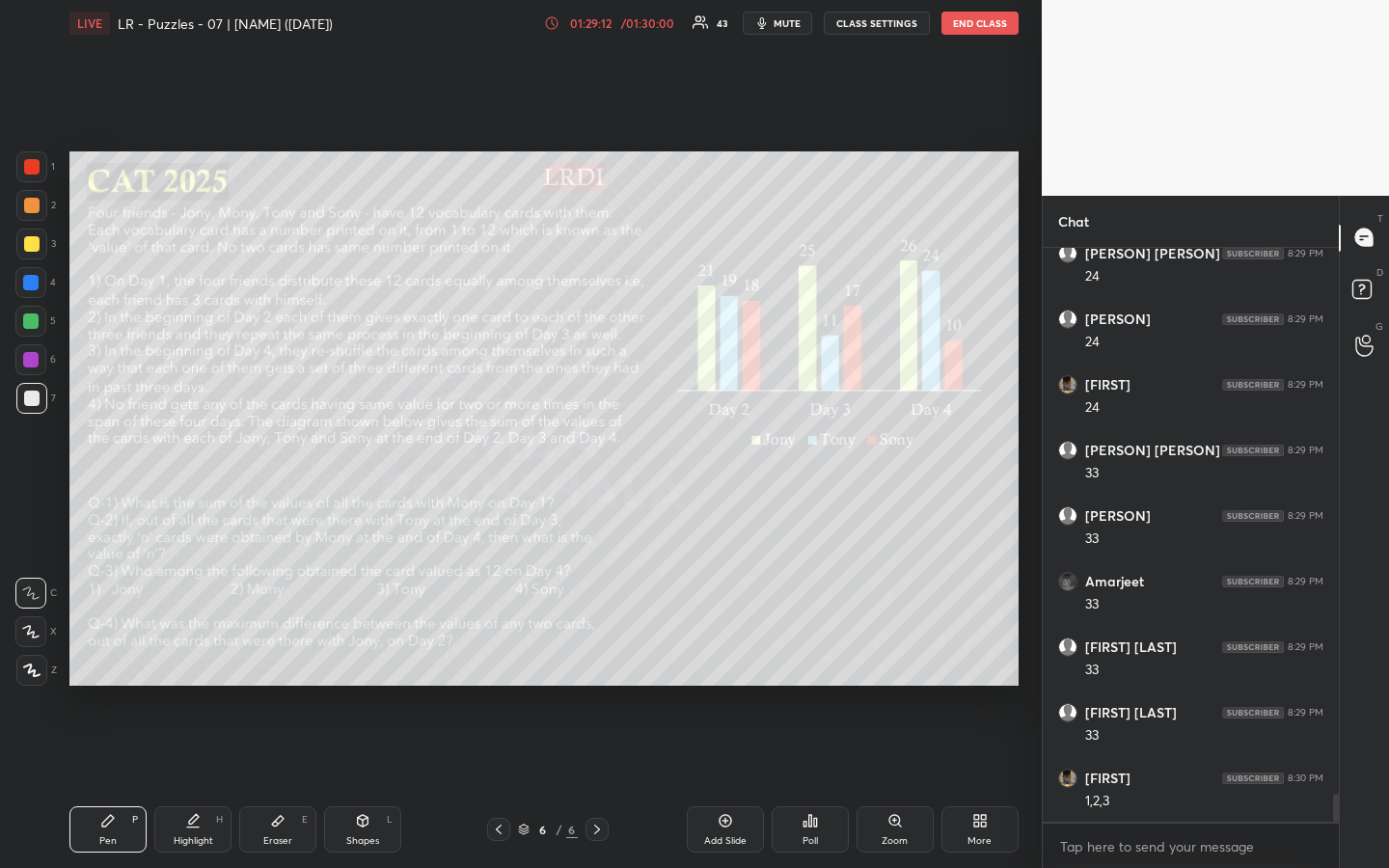 scroll, scrollTop: 11409, scrollLeft: 0, axis: vertical 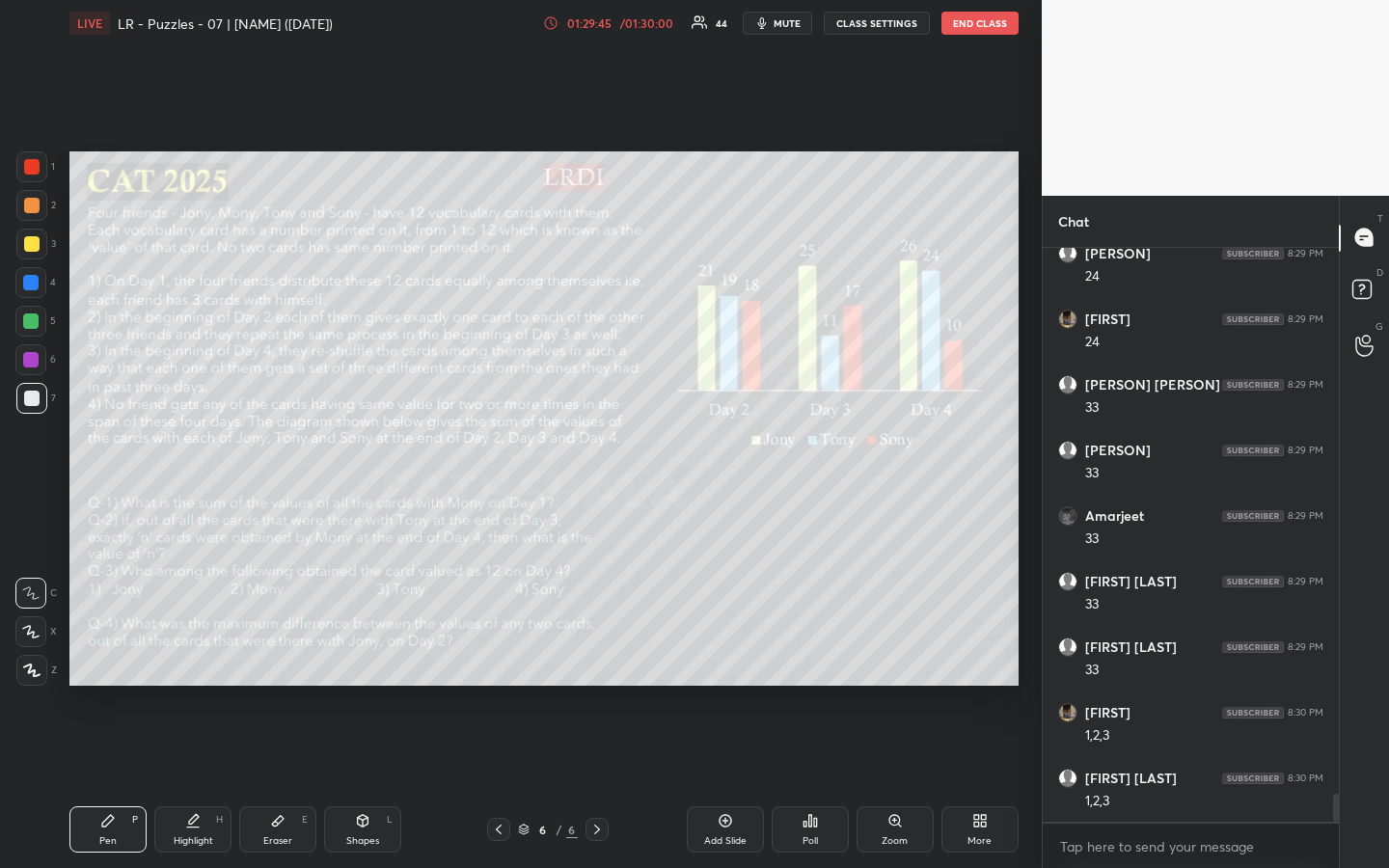 click on "01:29:45" at bounding box center (589, 23) 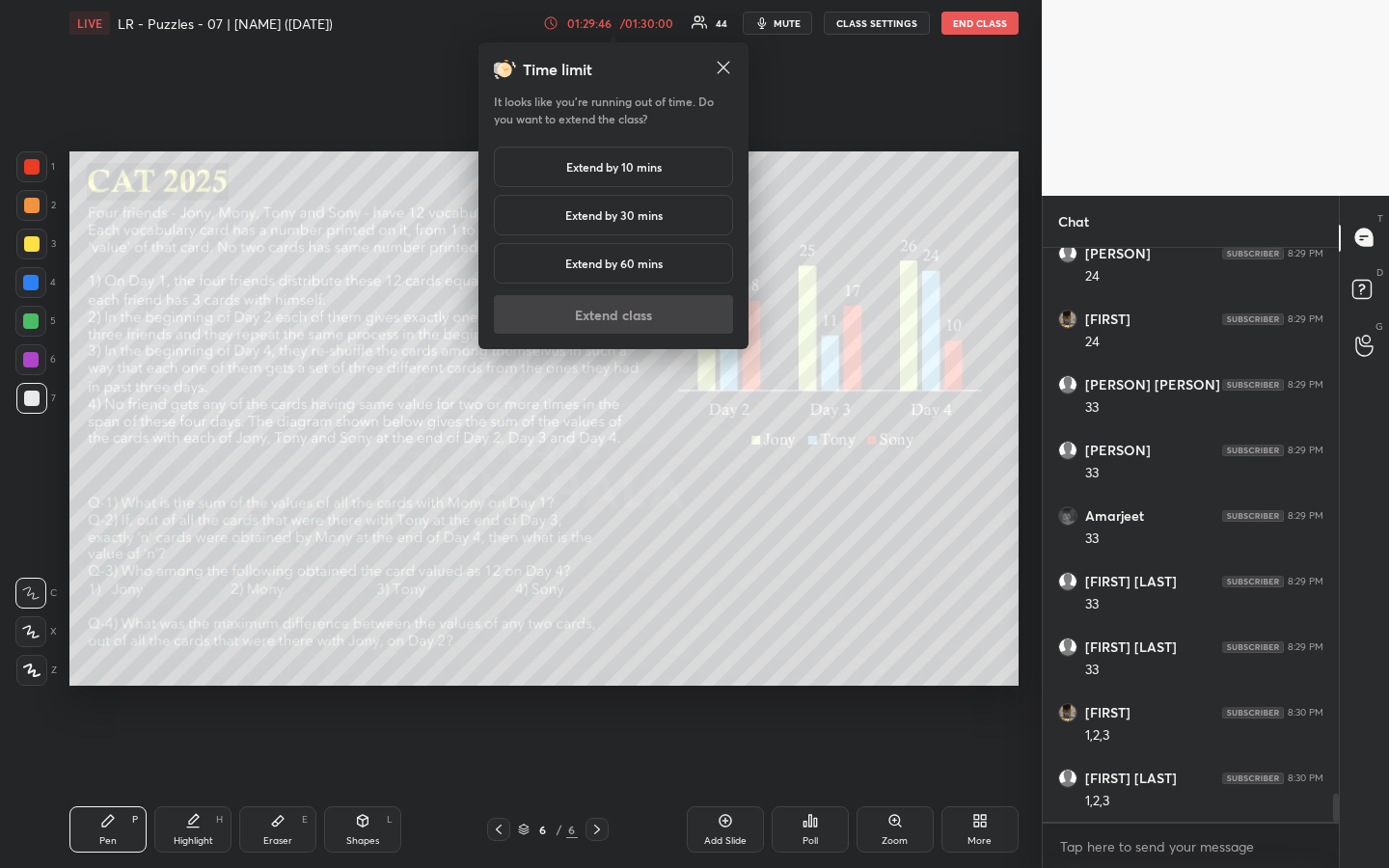 click on "Extend by 10 mins" at bounding box center (613, 167) 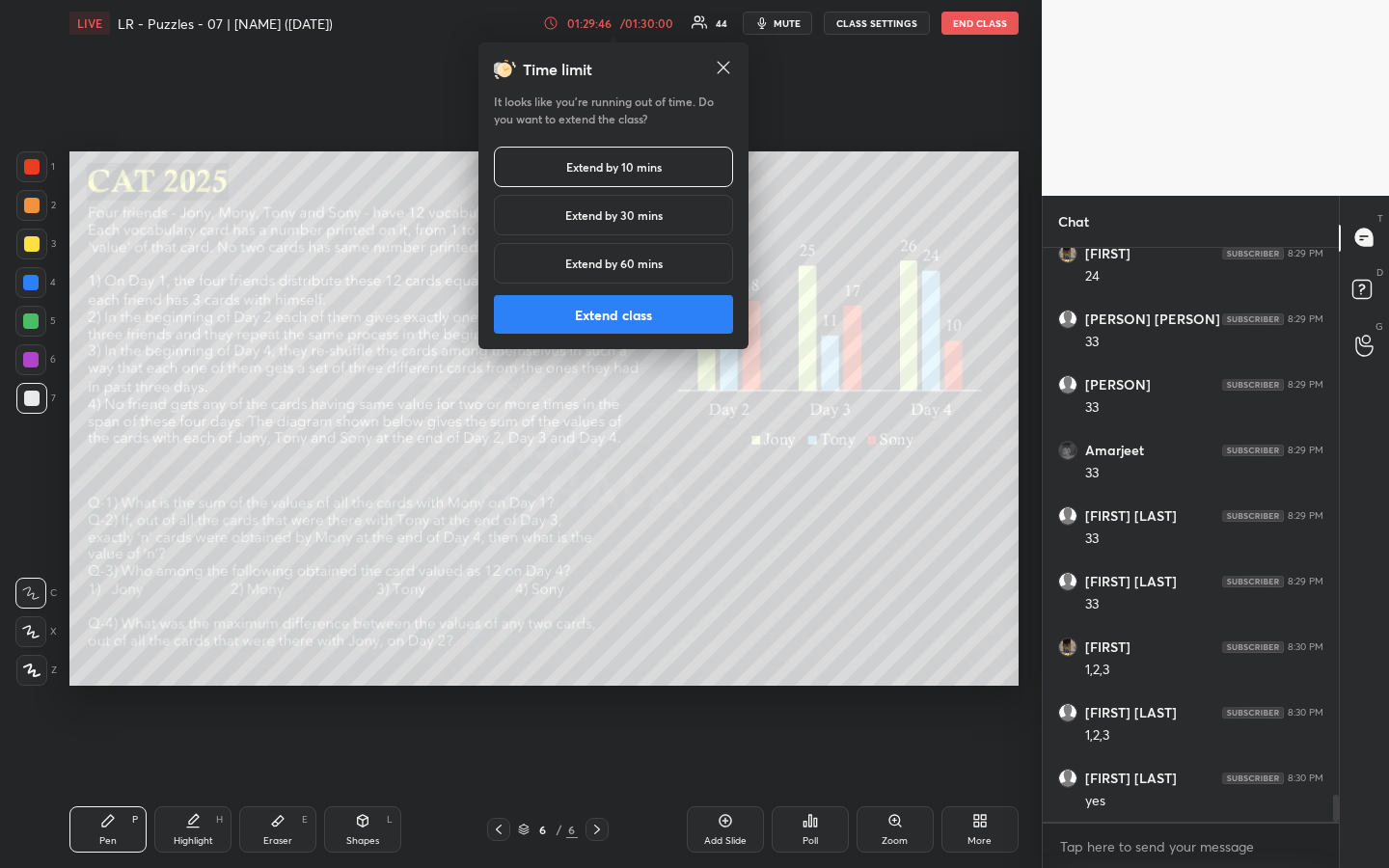 click on "Extend class" at bounding box center [613, 314] 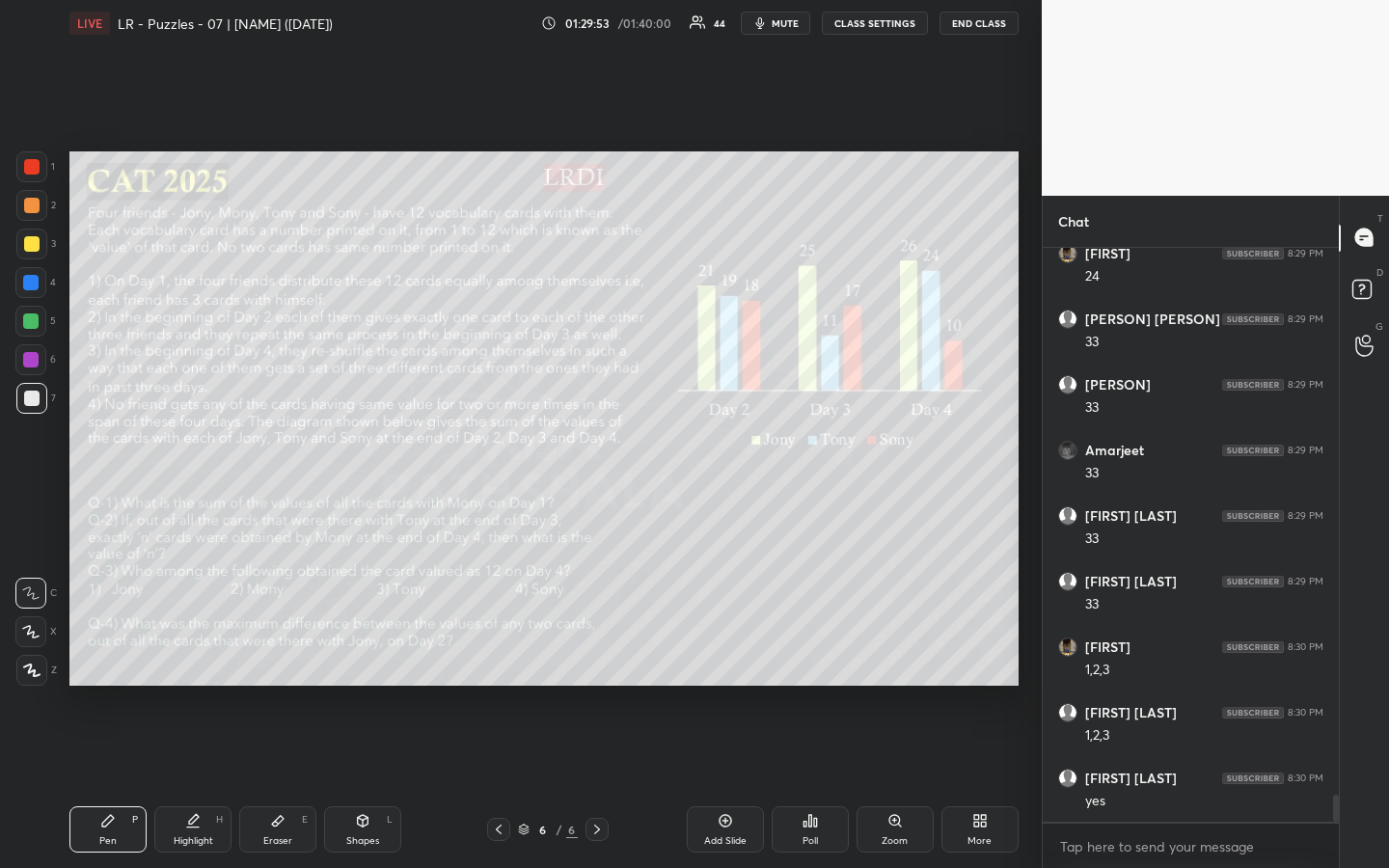 drag, startPoint x: 31, startPoint y: 245, endPoint x: 62, endPoint y: 262, distance: 35.35534 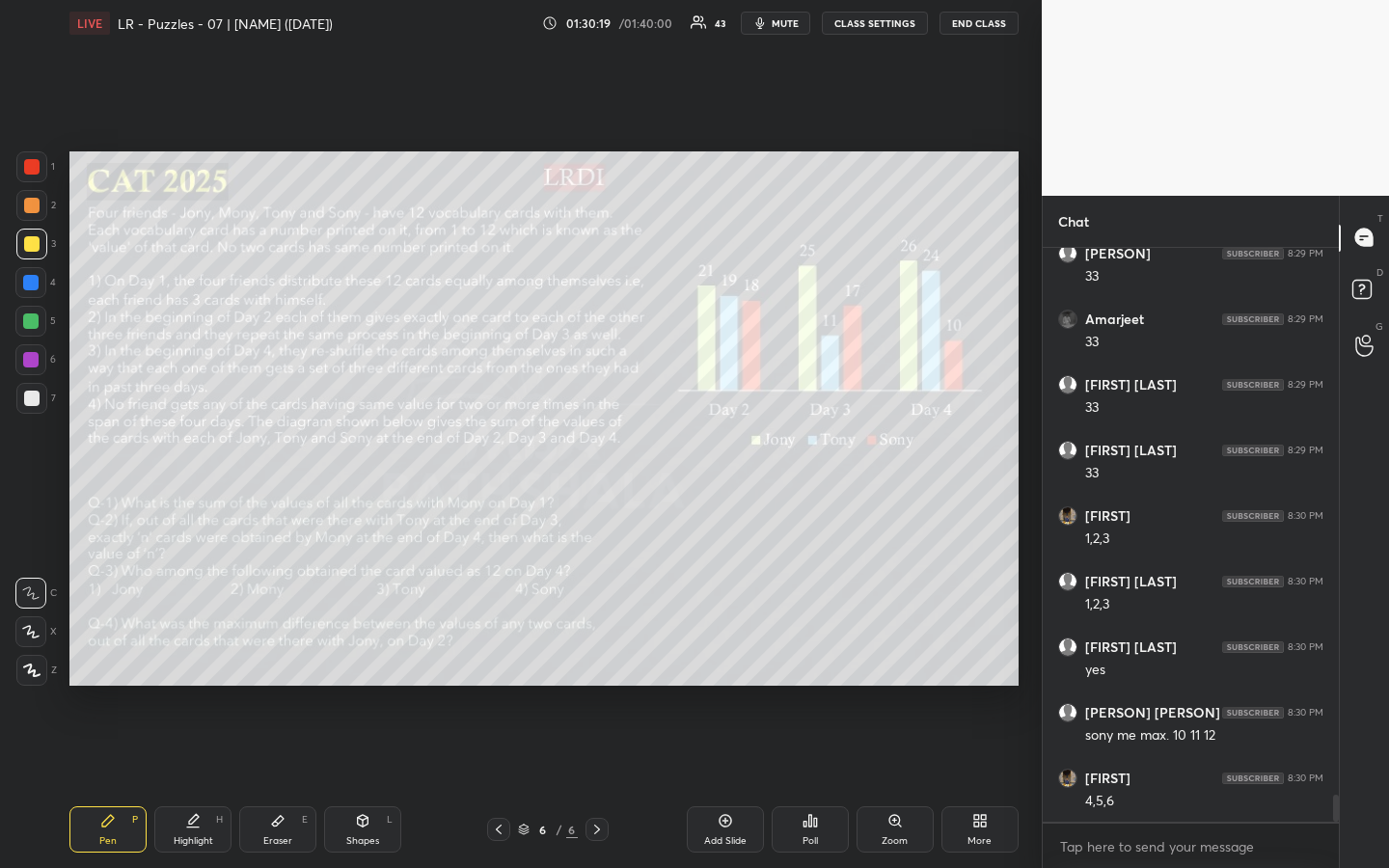 scroll, scrollTop: 11672, scrollLeft: 0, axis: vertical 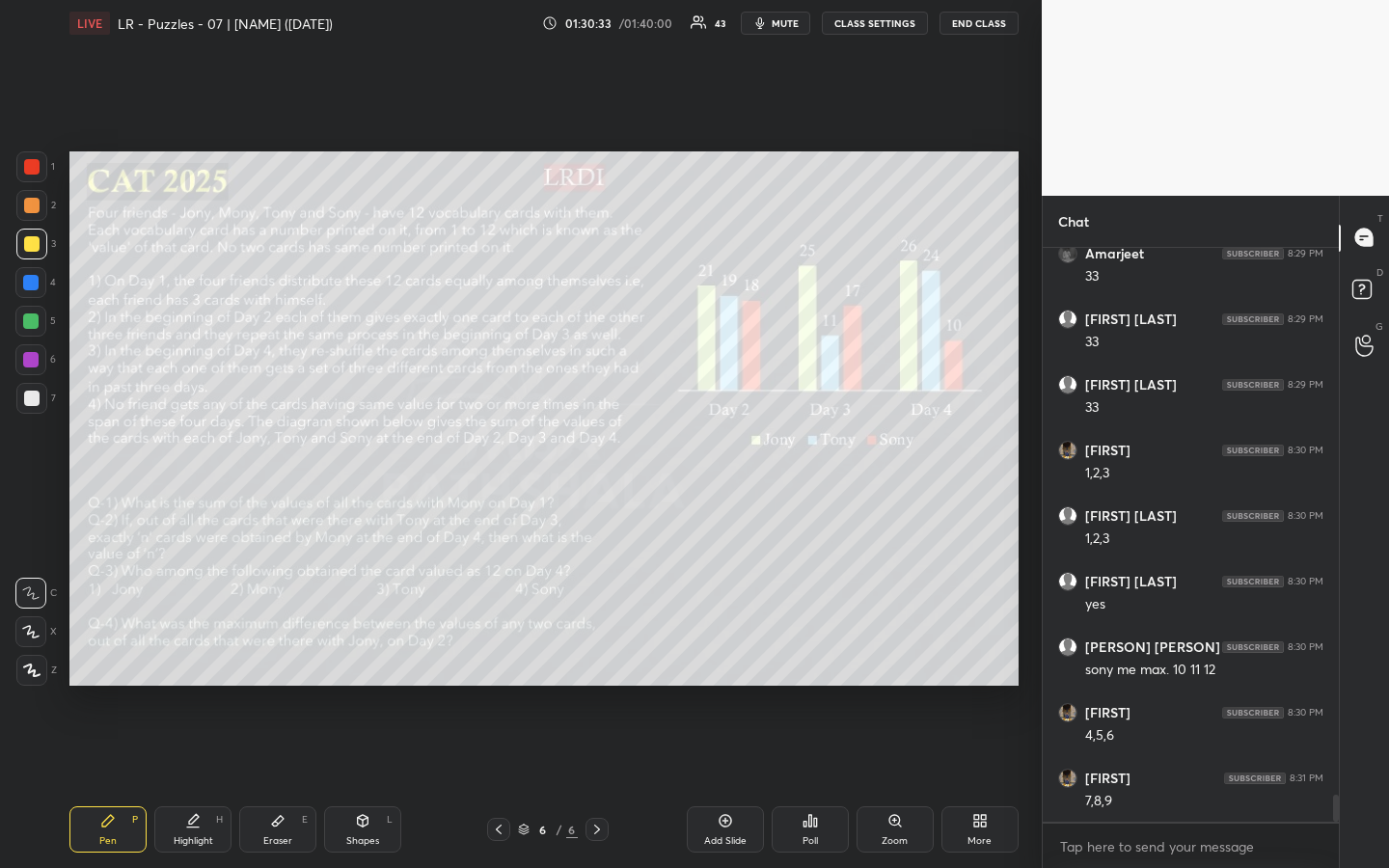 click on "Highlight H" at bounding box center (193, 829) 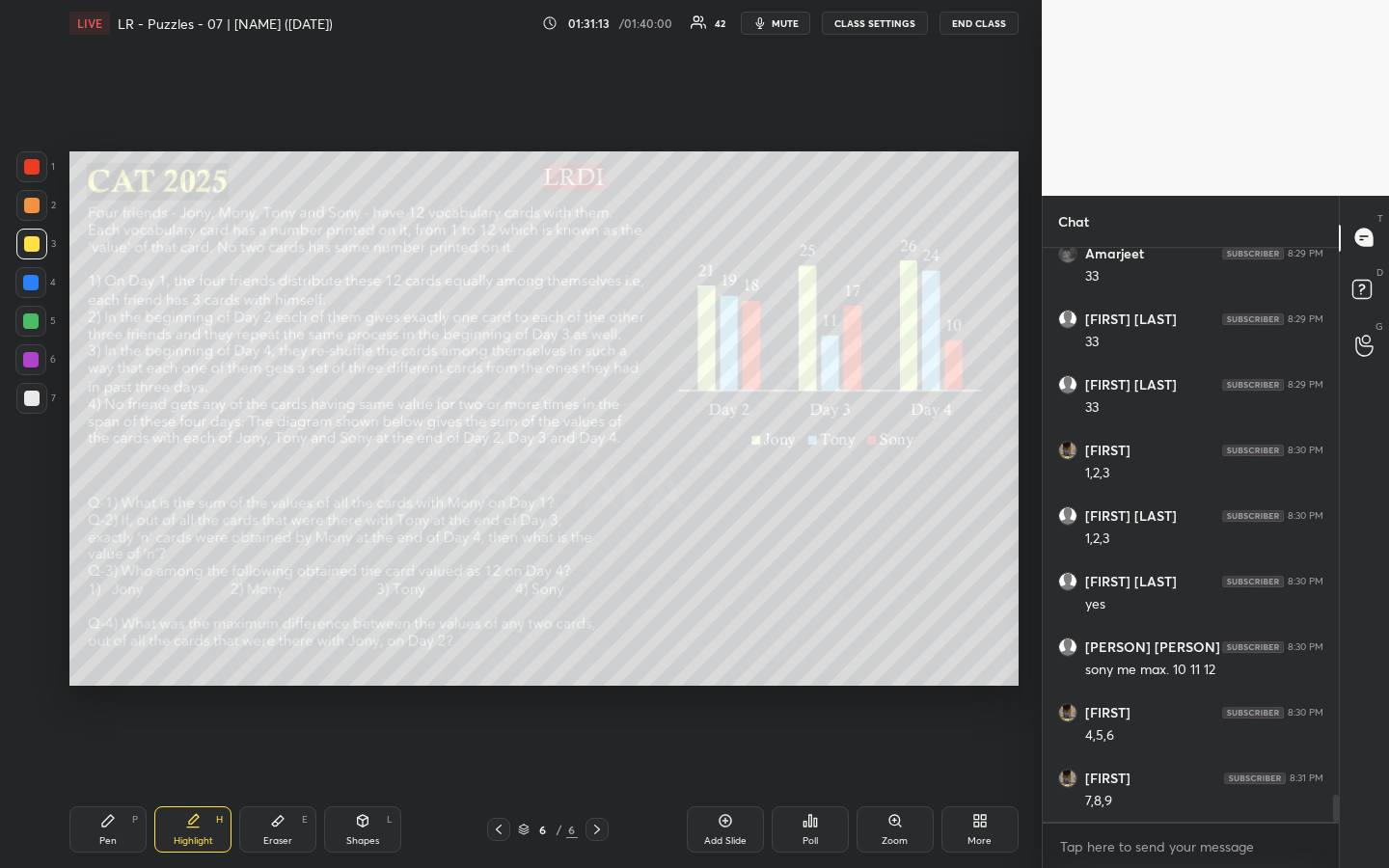 scroll, scrollTop: 11737, scrollLeft: 0, axis: vertical 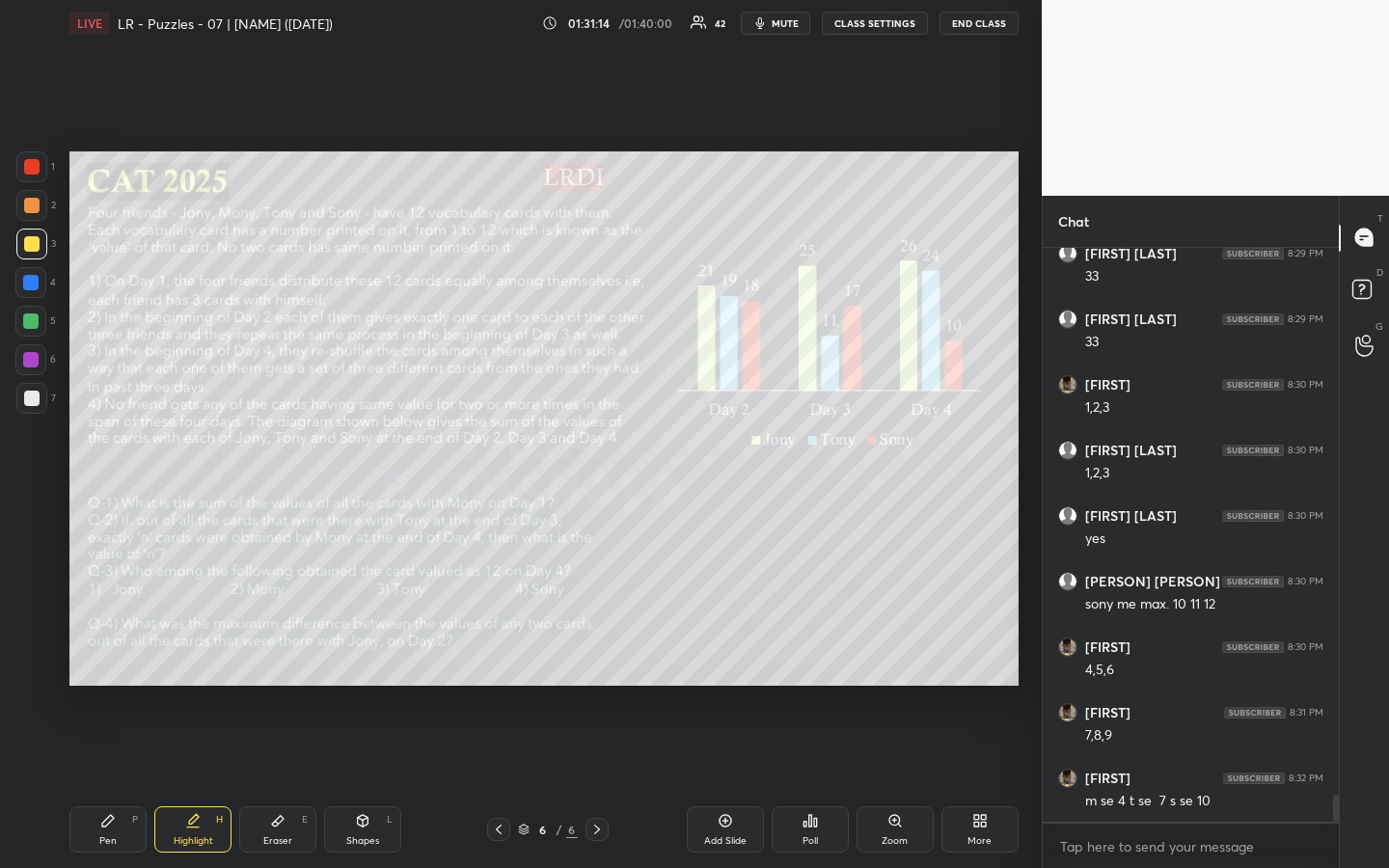 drag, startPoint x: 108, startPoint y: 830, endPoint x: 120, endPoint y: 833, distance: 12.369317 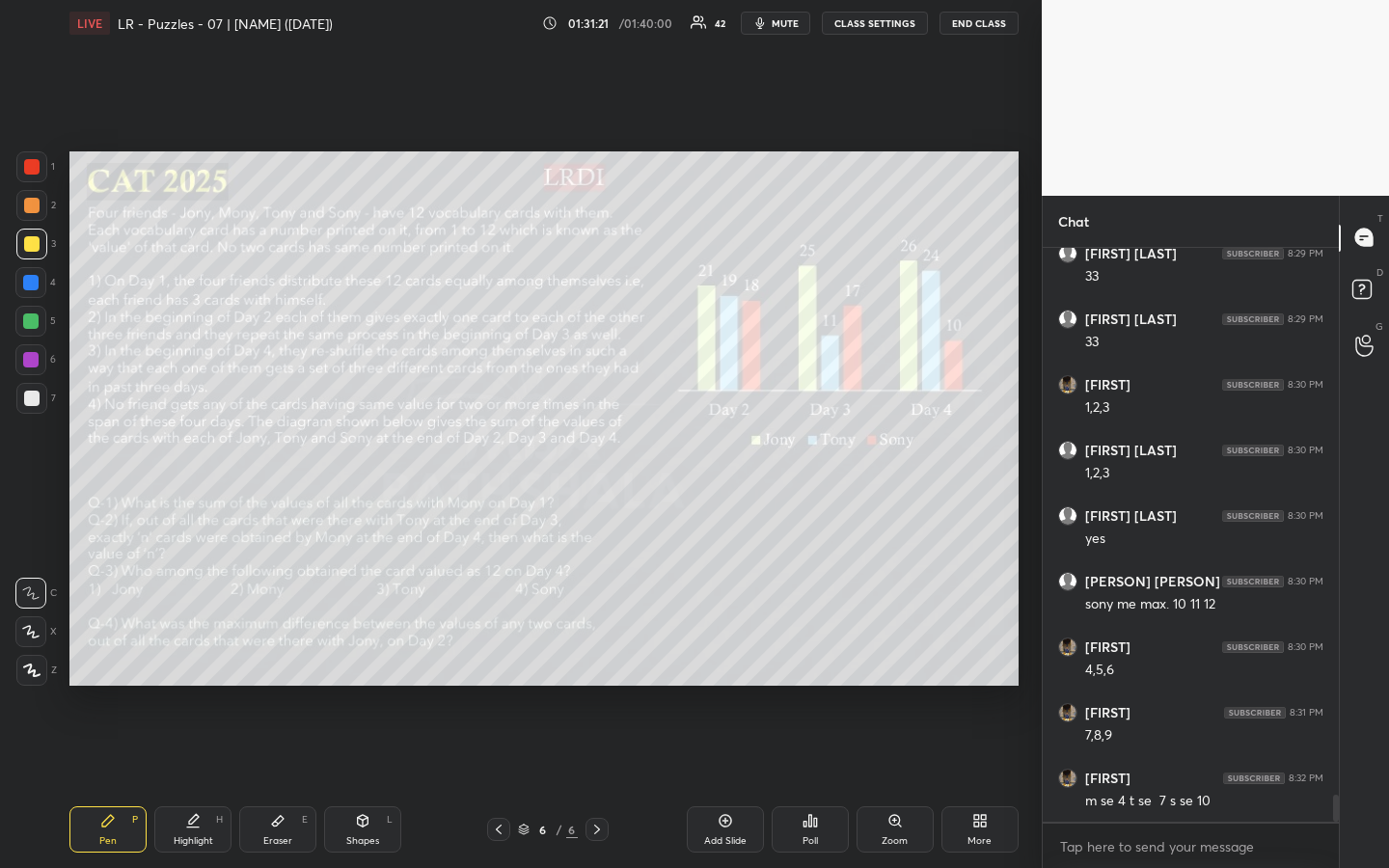 scroll, scrollTop: 11803, scrollLeft: 0, axis: vertical 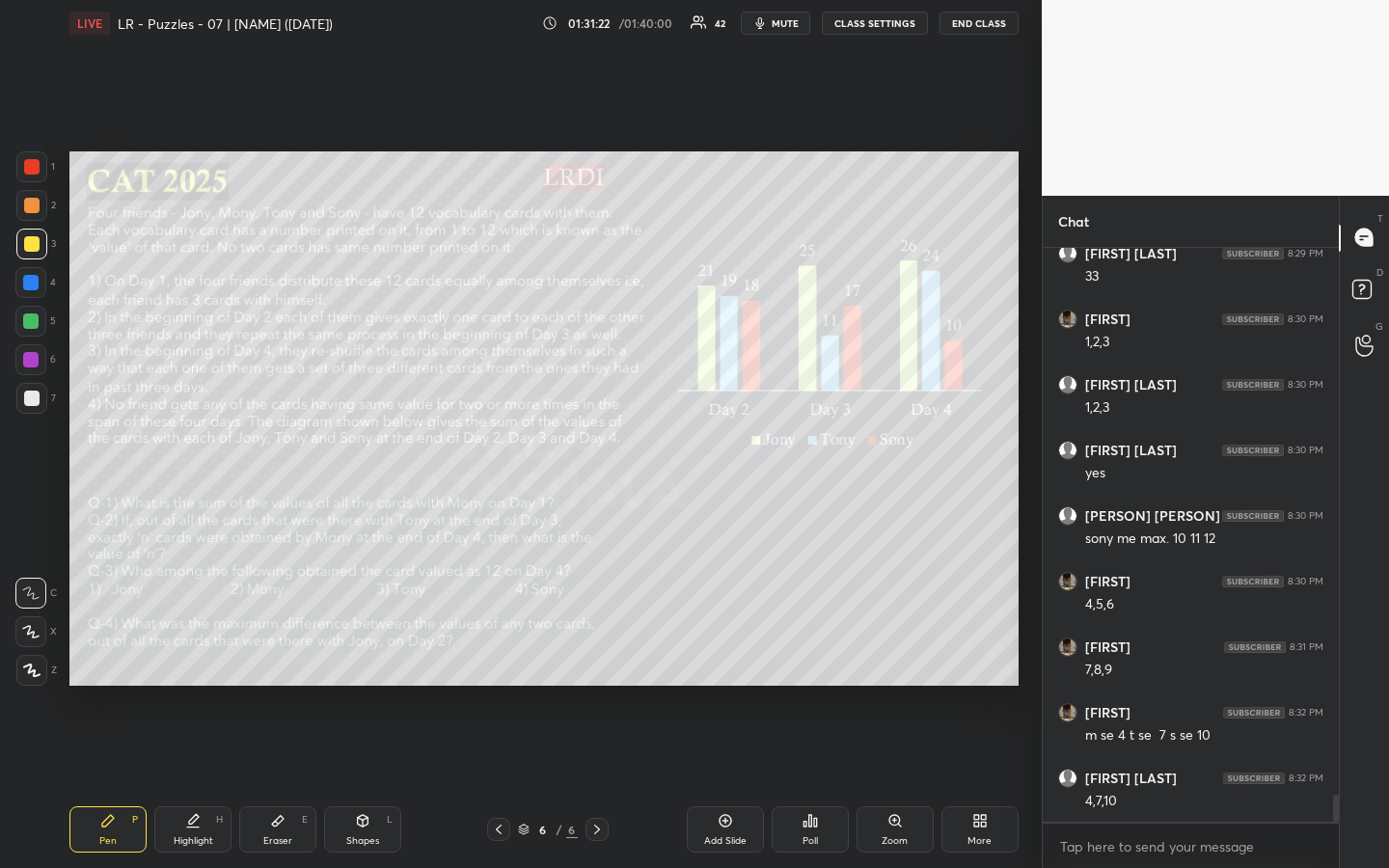 click on "Highlight H" at bounding box center [193, 829] 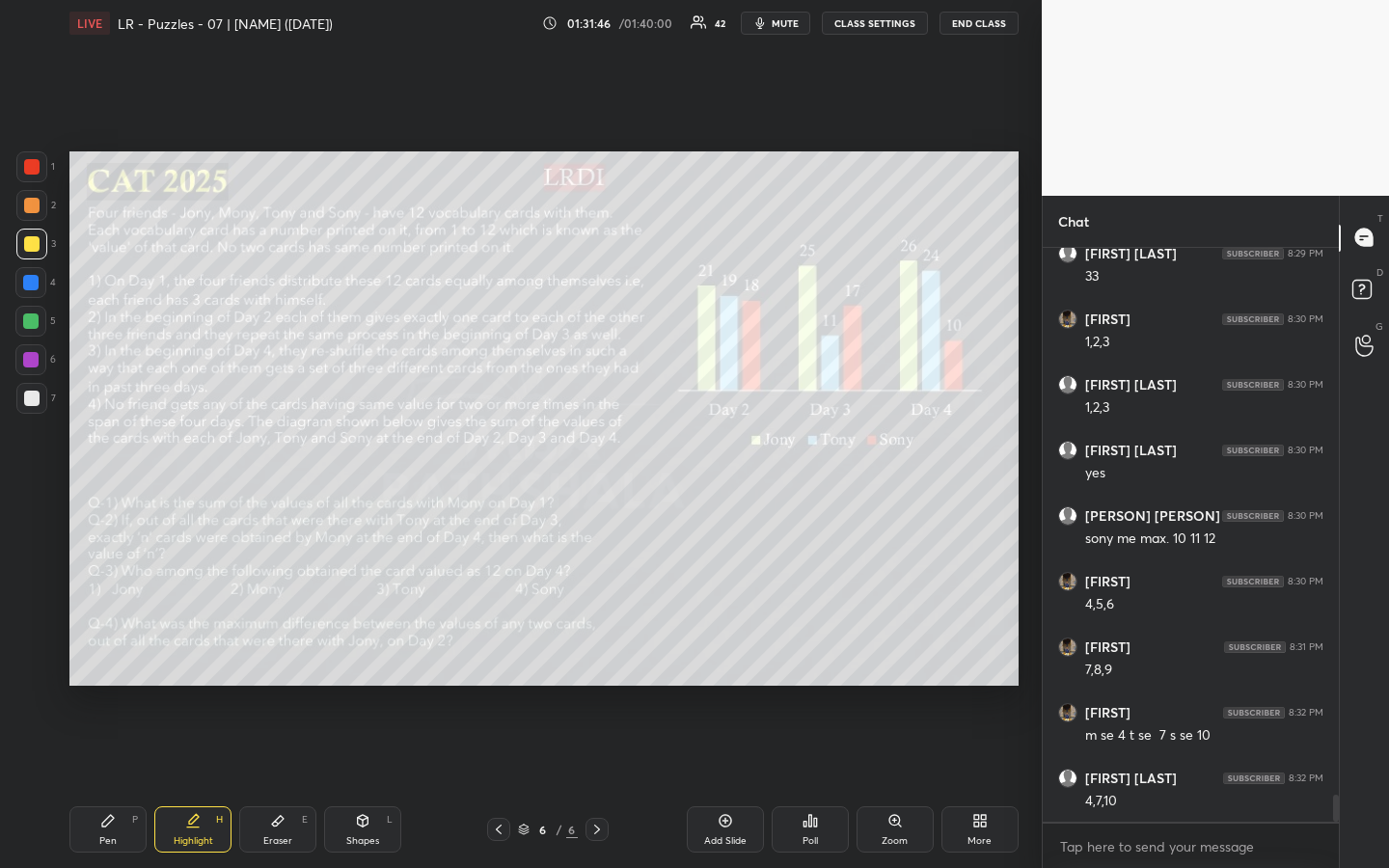 click 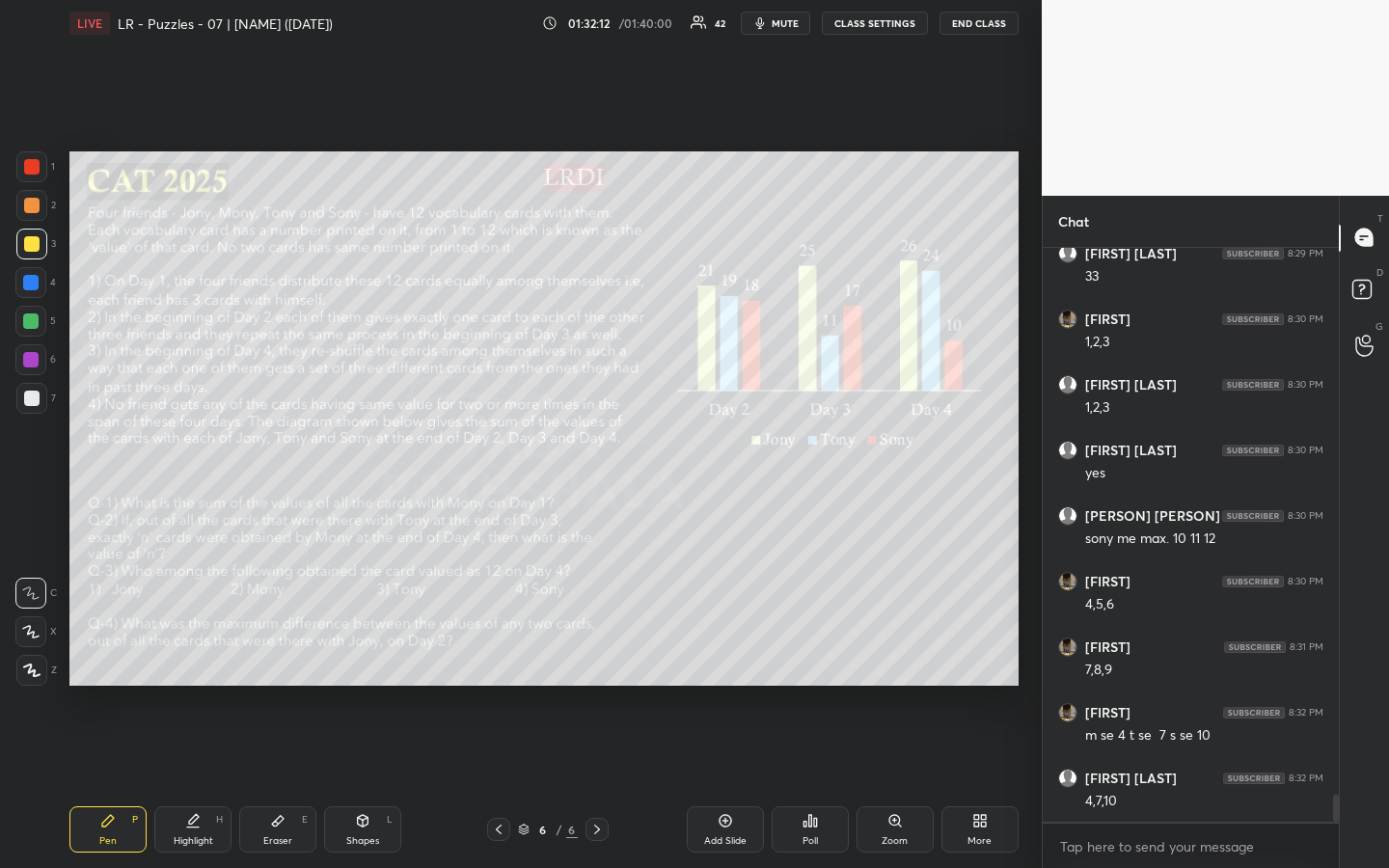 click on "Highlight H" at bounding box center (193, 829) 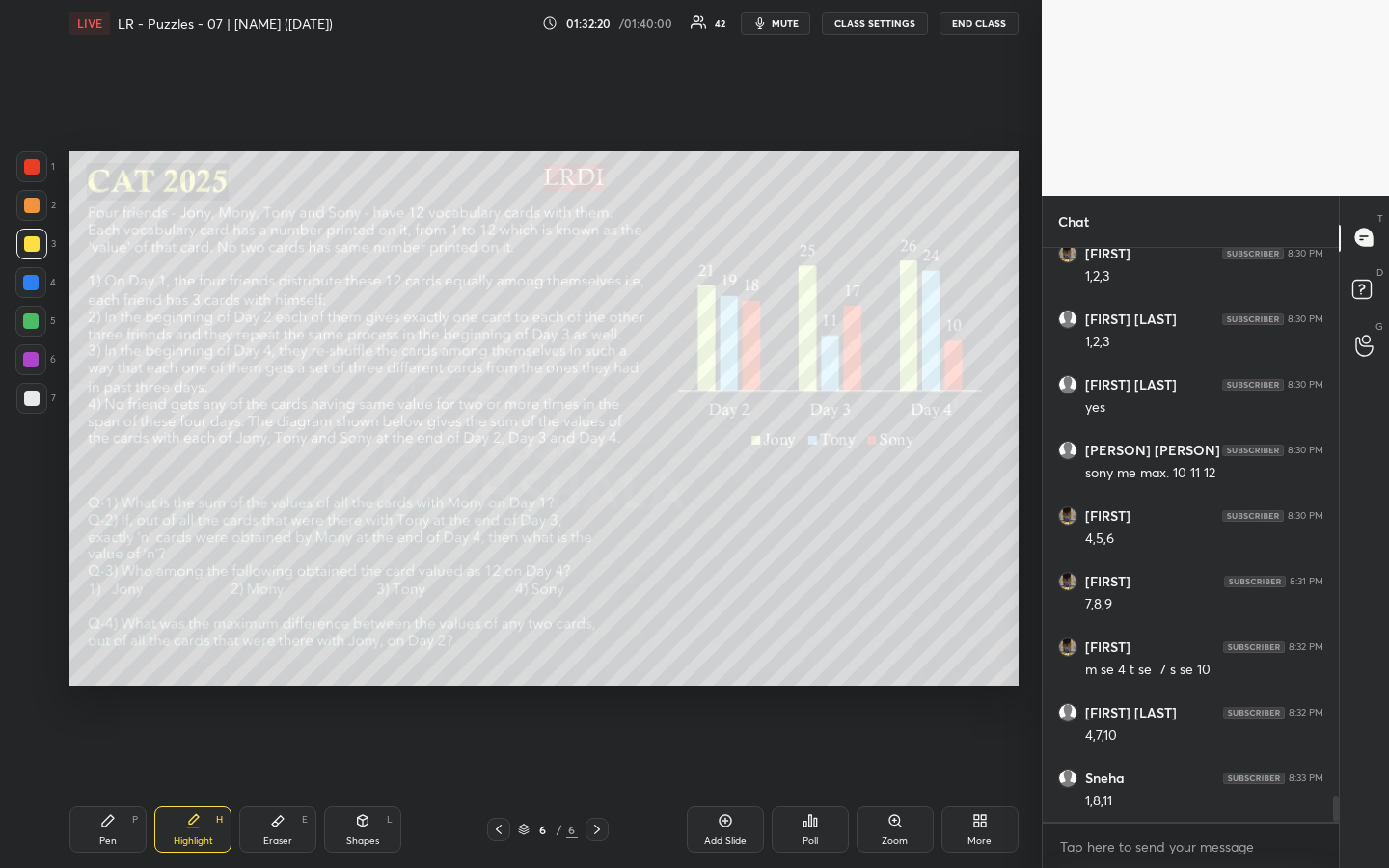 scroll, scrollTop: 11934, scrollLeft: 0, axis: vertical 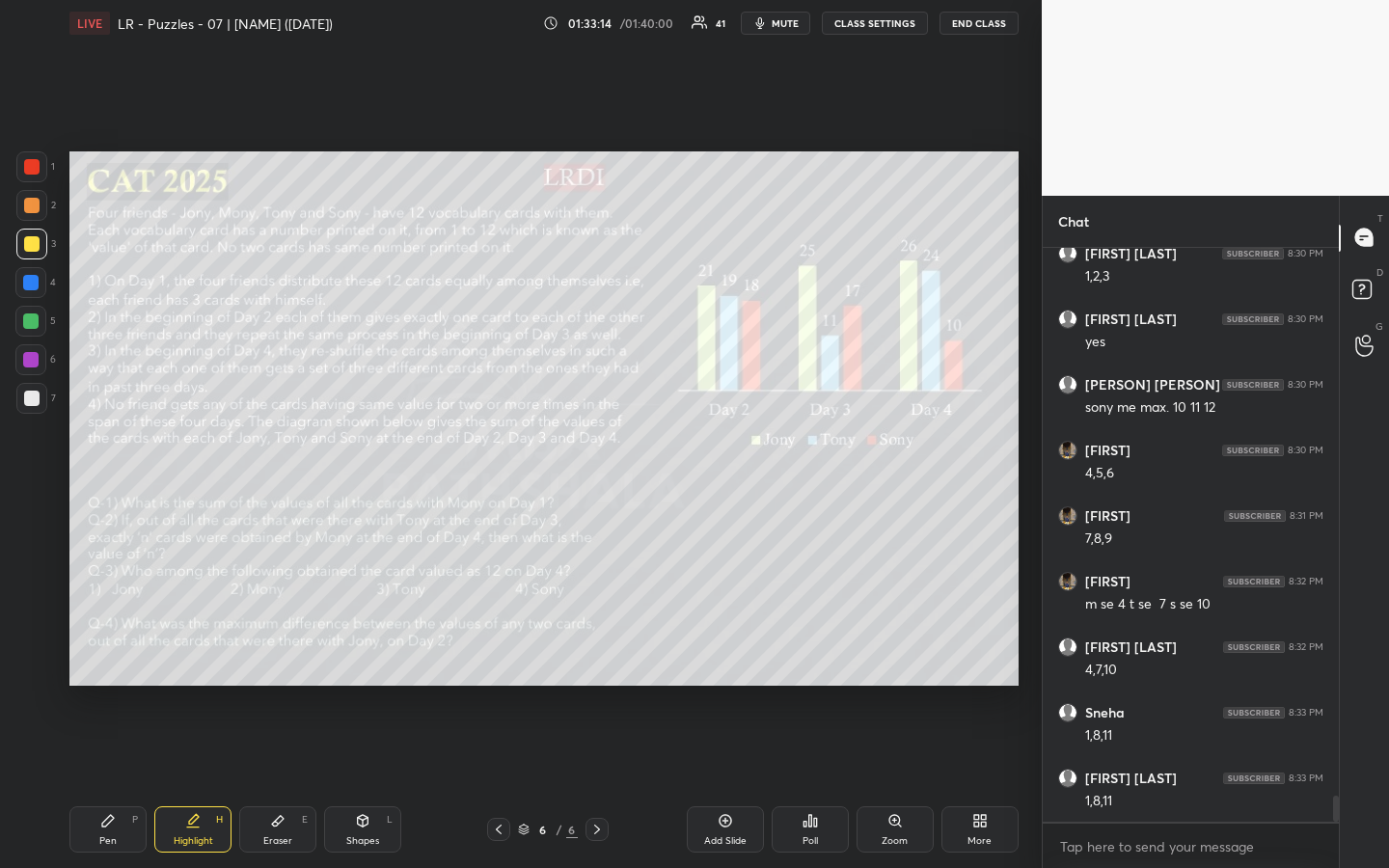 click on "Pen P" at bounding box center (108, 829) 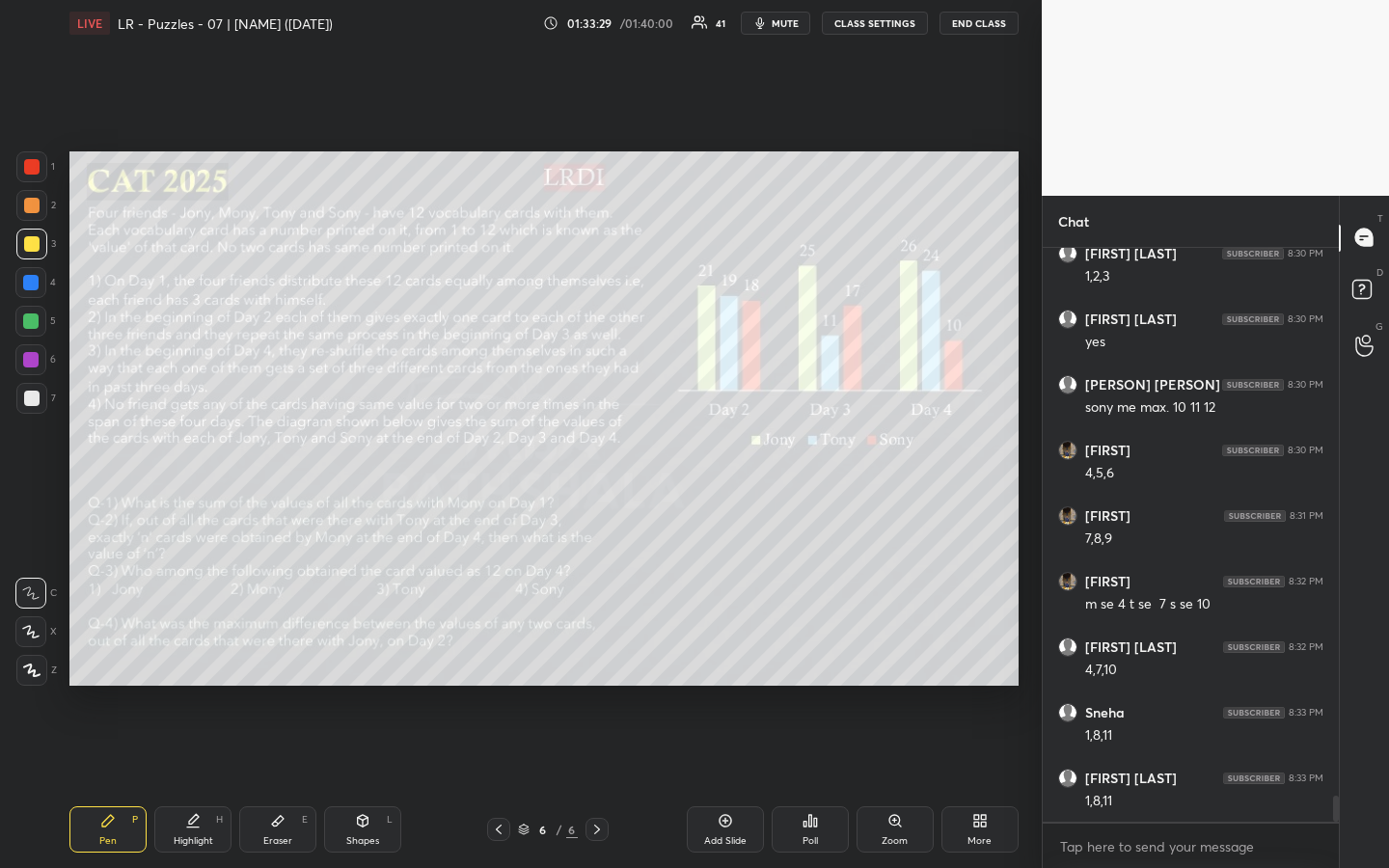 click on "Highlight" at bounding box center [193, 841] 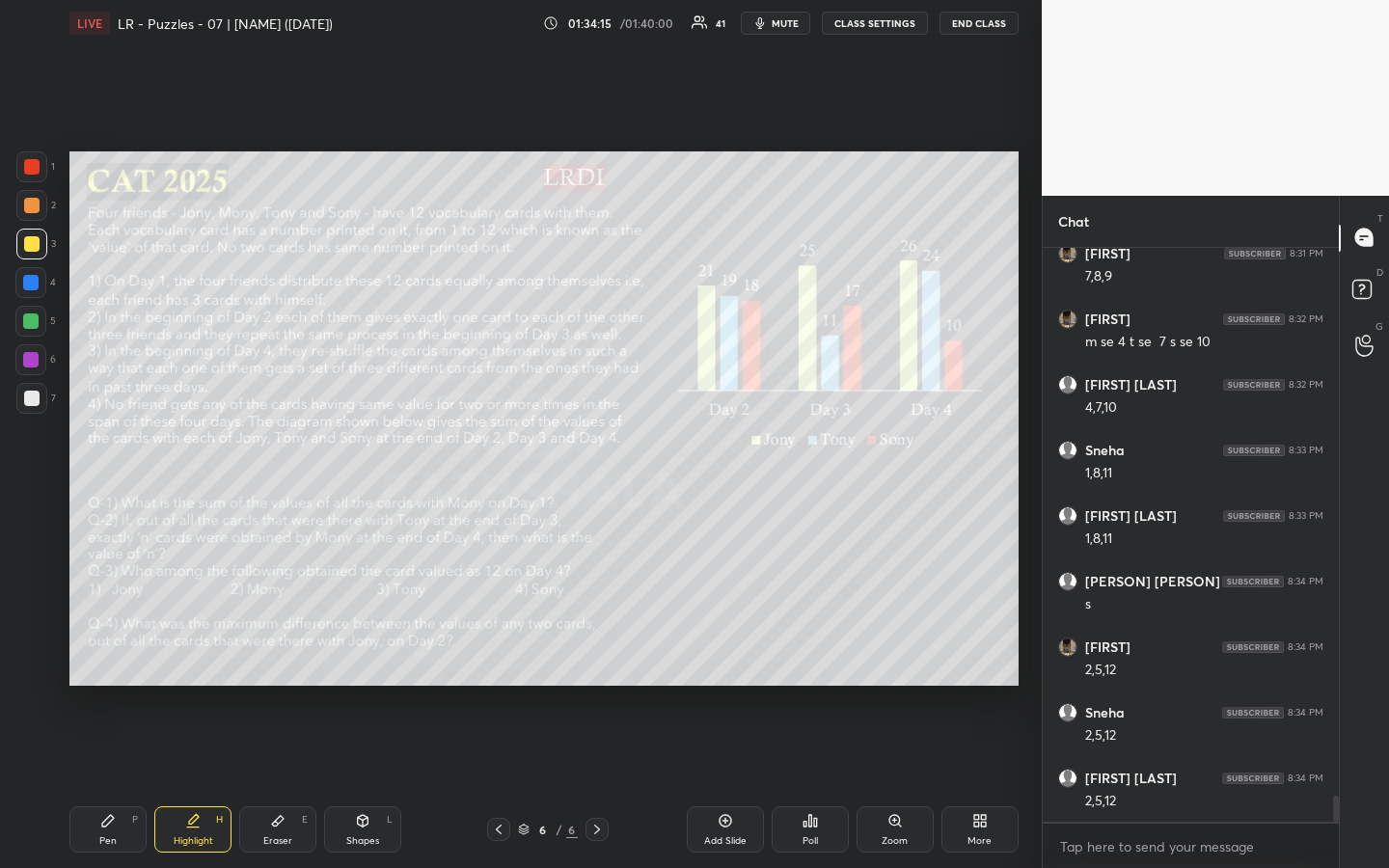 scroll, scrollTop: 12262, scrollLeft: 0, axis: vertical 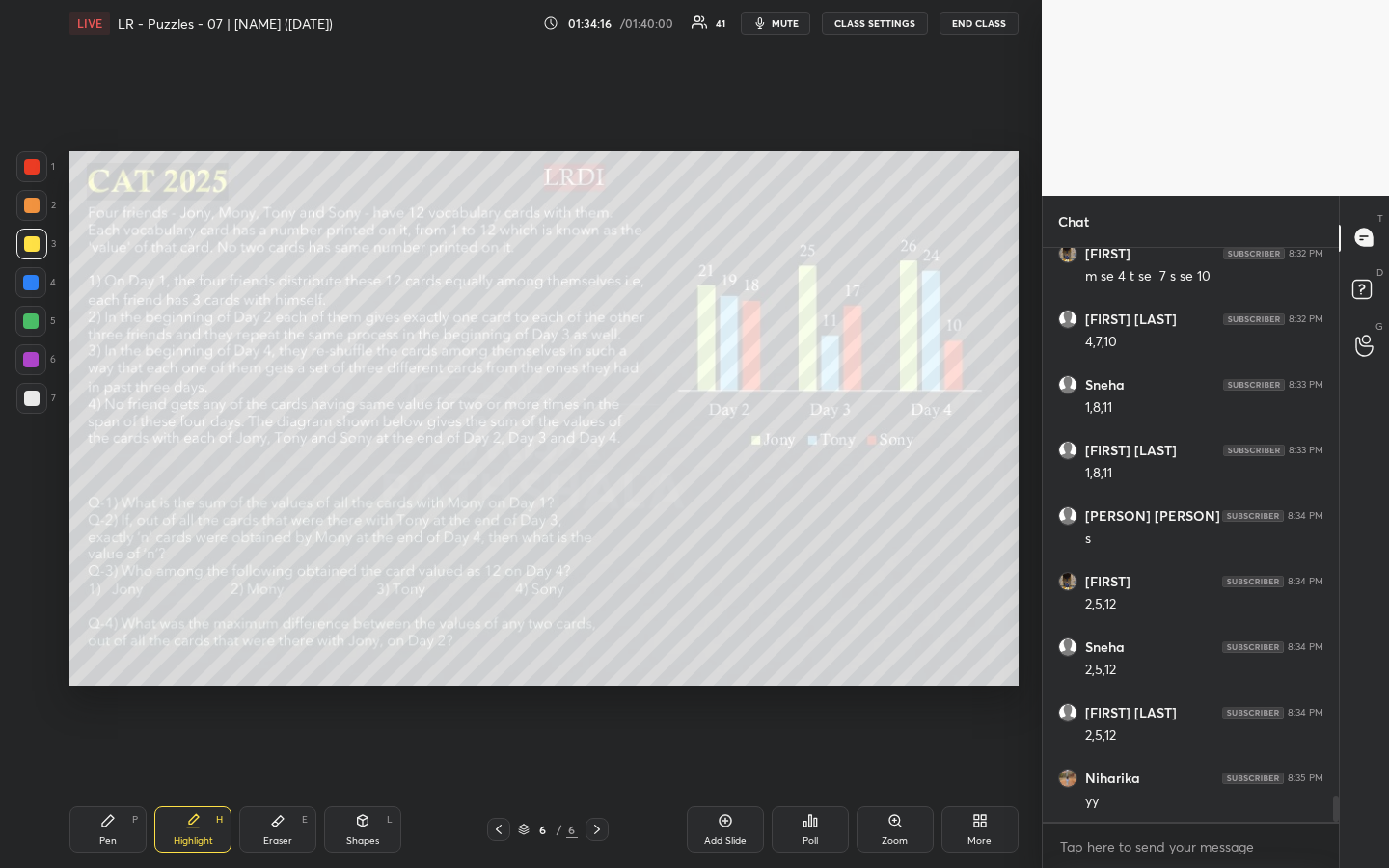 click on "Pen P" at bounding box center (108, 829) 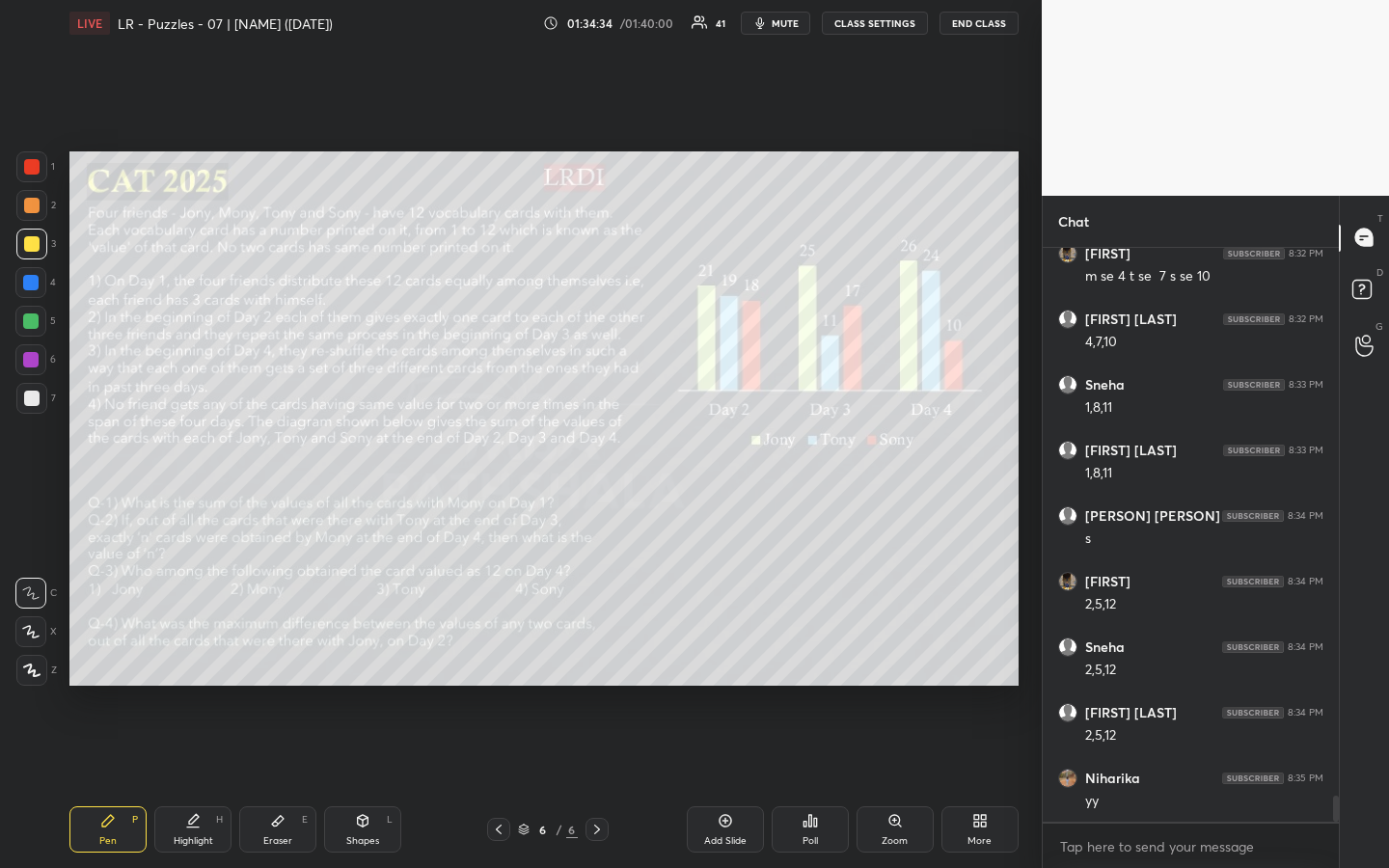 scroll, scrollTop: 12332, scrollLeft: 0, axis: vertical 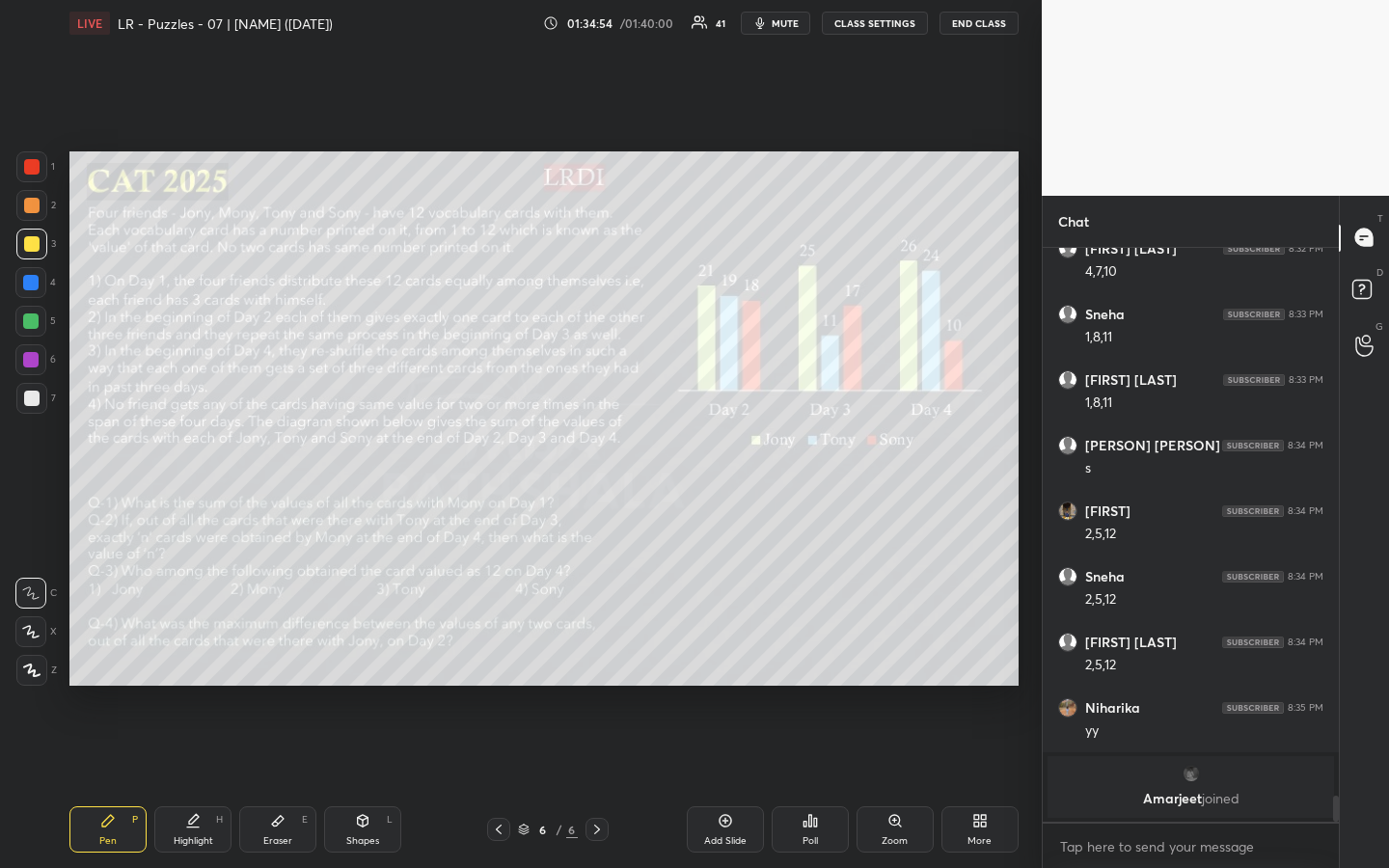 click at bounding box center [31, 321] 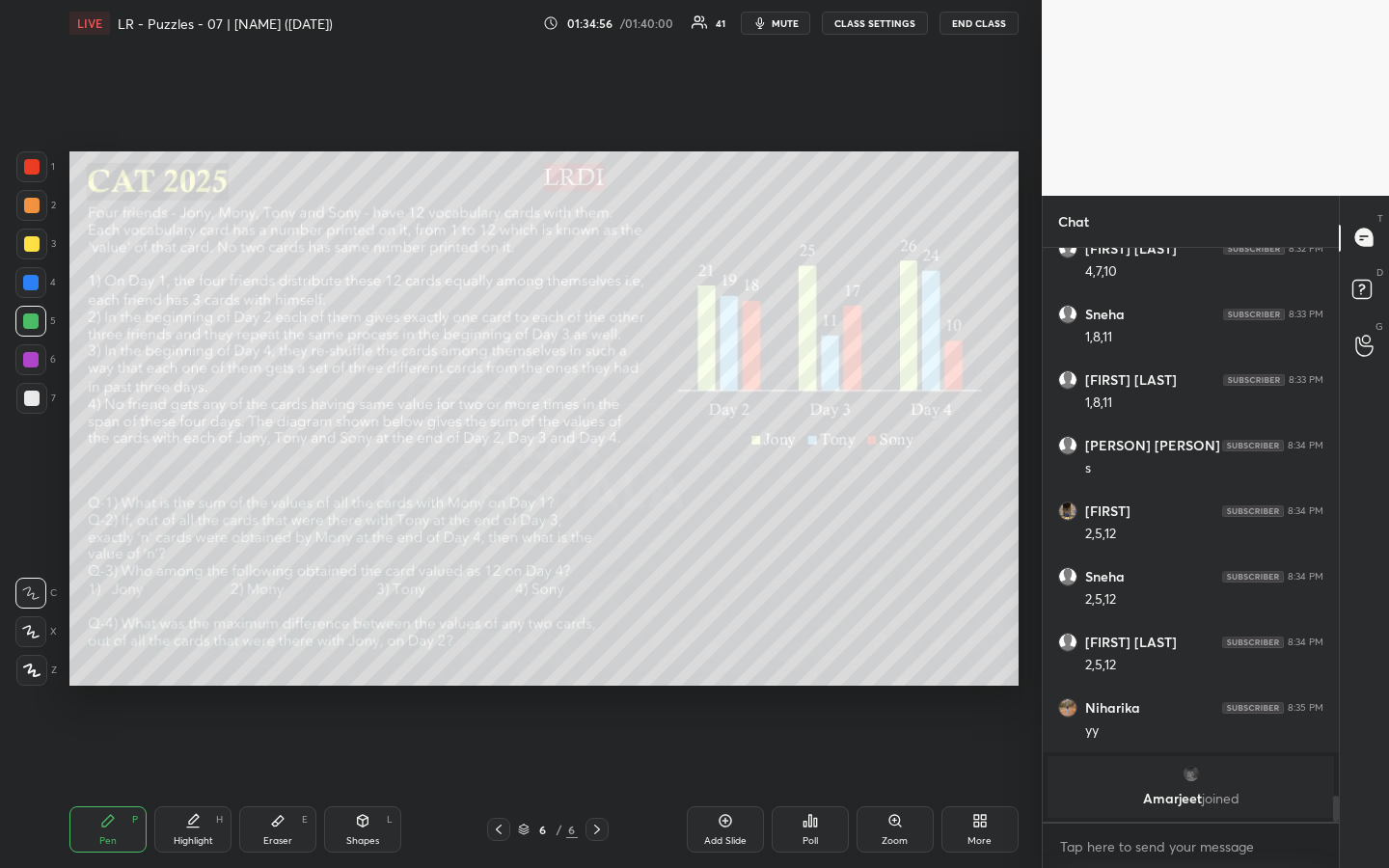 click on "Highlight H" at bounding box center [193, 829] 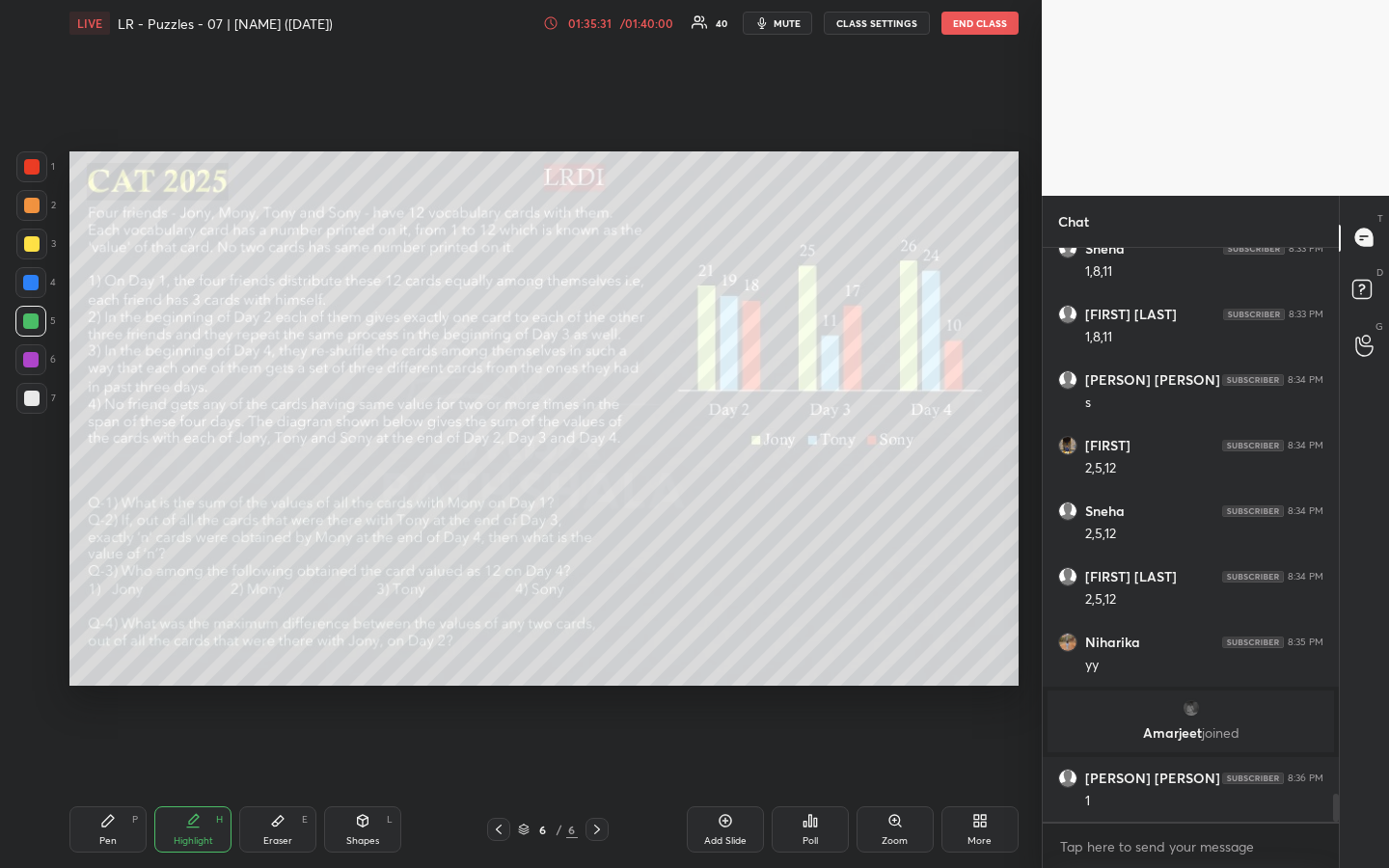 scroll, scrollTop: 11451, scrollLeft: 0, axis: vertical 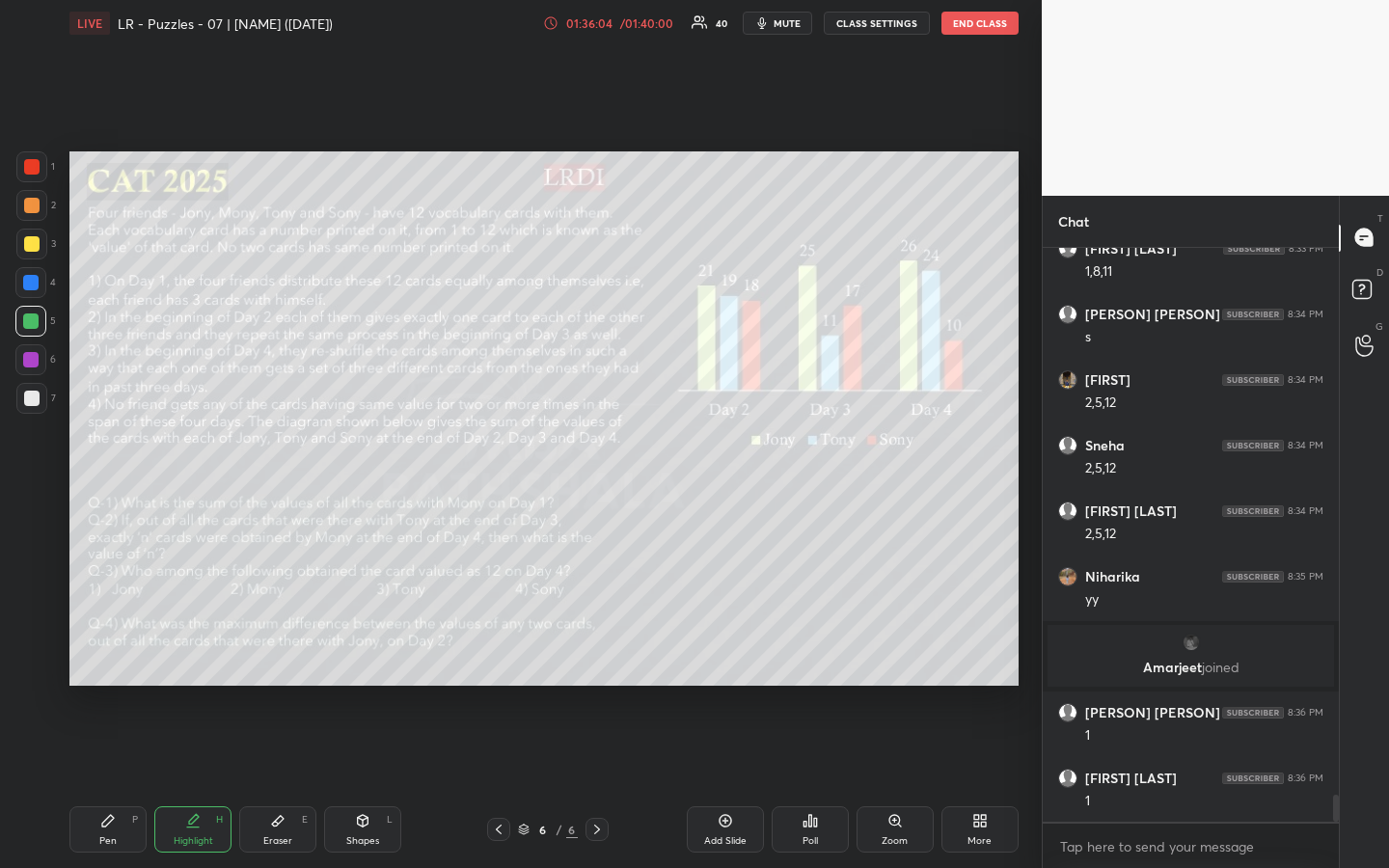 drag, startPoint x: 122, startPoint y: 825, endPoint x: 170, endPoint y: 772, distance: 71.505245 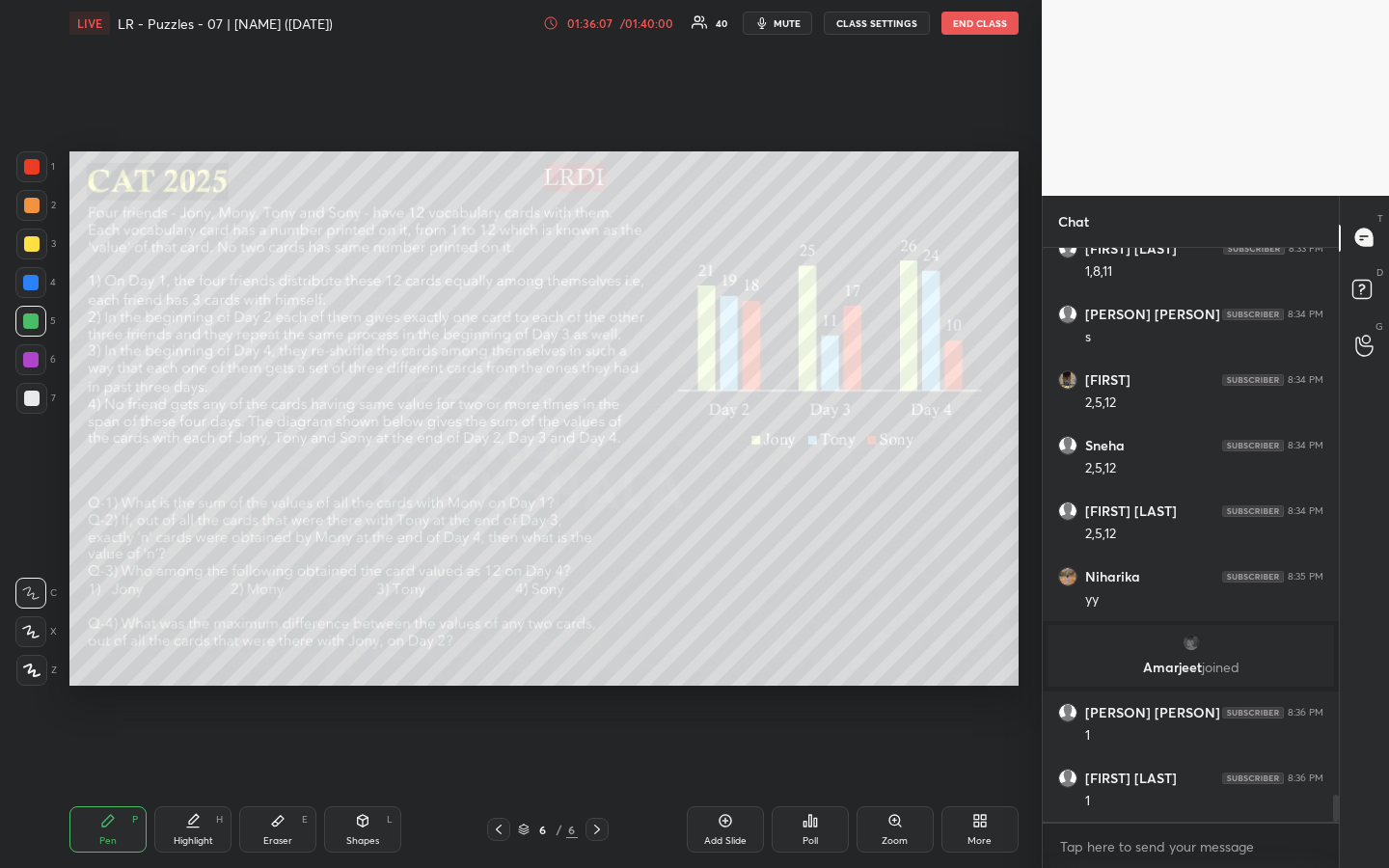 drag, startPoint x: 197, startPoint y: 827, endPoint x: 227, endPoint y: 807, distance: 36.055513 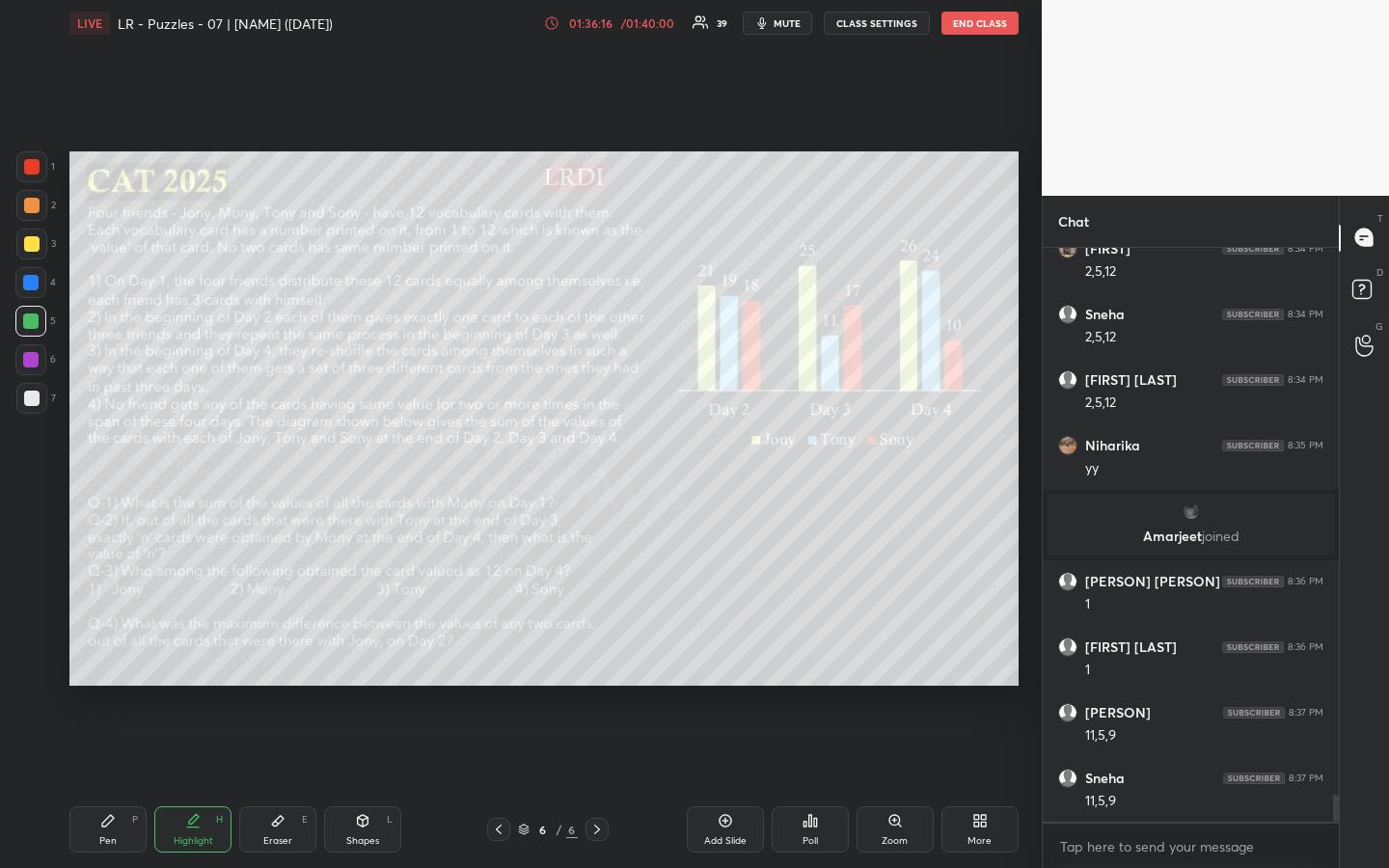 scroll, scrollTop: 11648, scrollLeft: 0, axis: vertical 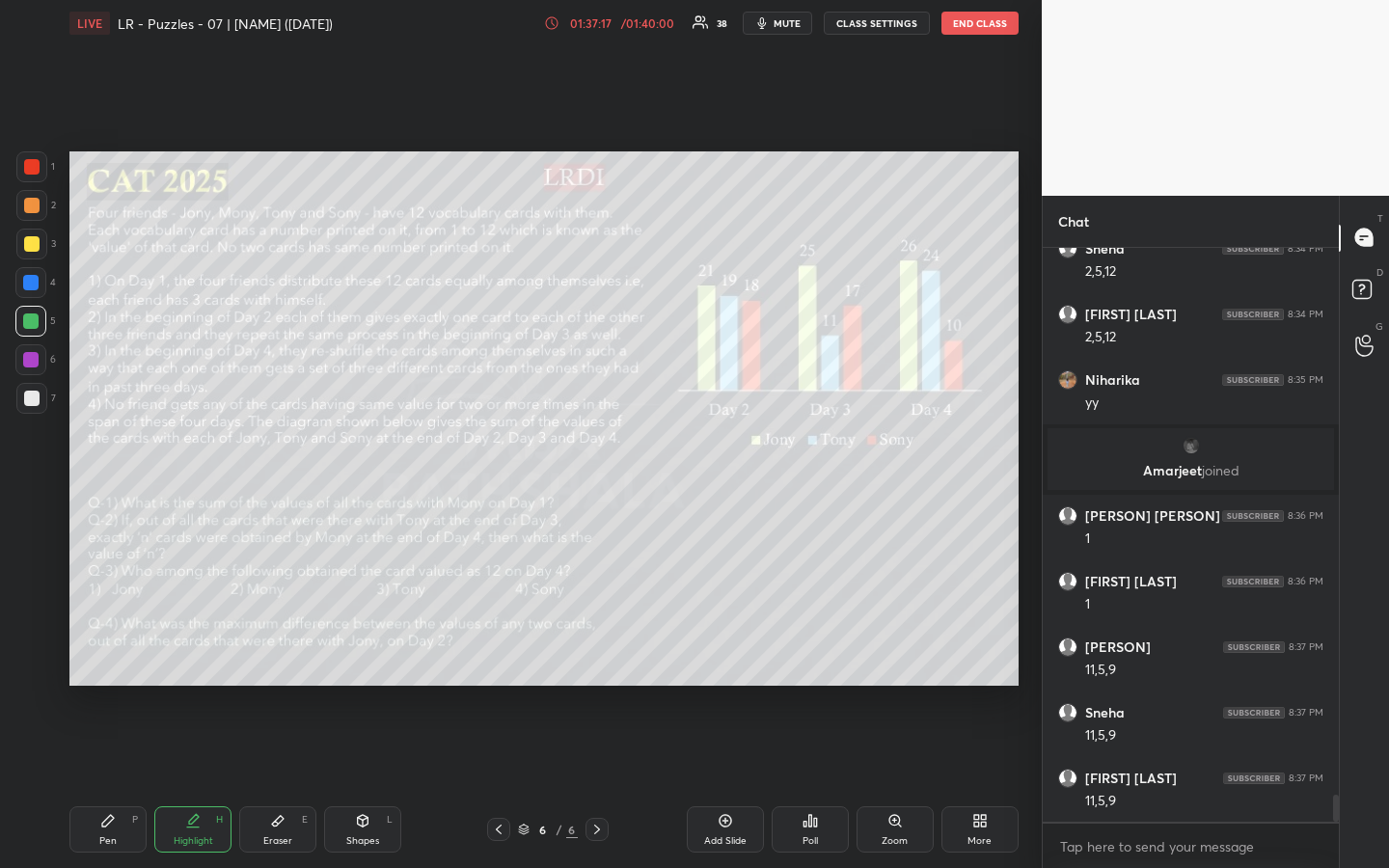 drag, startPoint x: 105, startPoint y: 822, endPoint x: 123, endPoint y: 815, distance: 19.313208 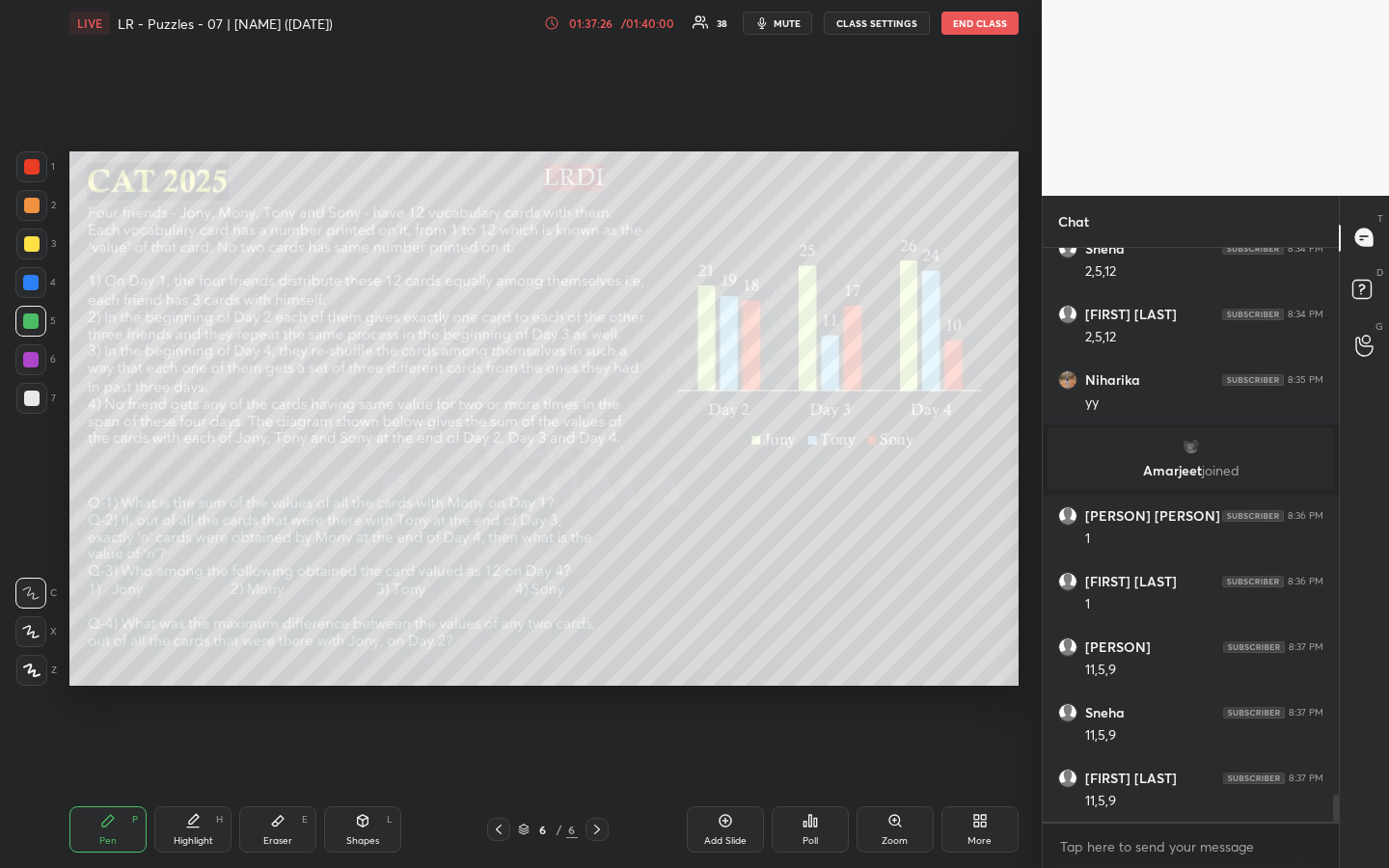 click on "Highlight H" at bounding box center (193, 829) 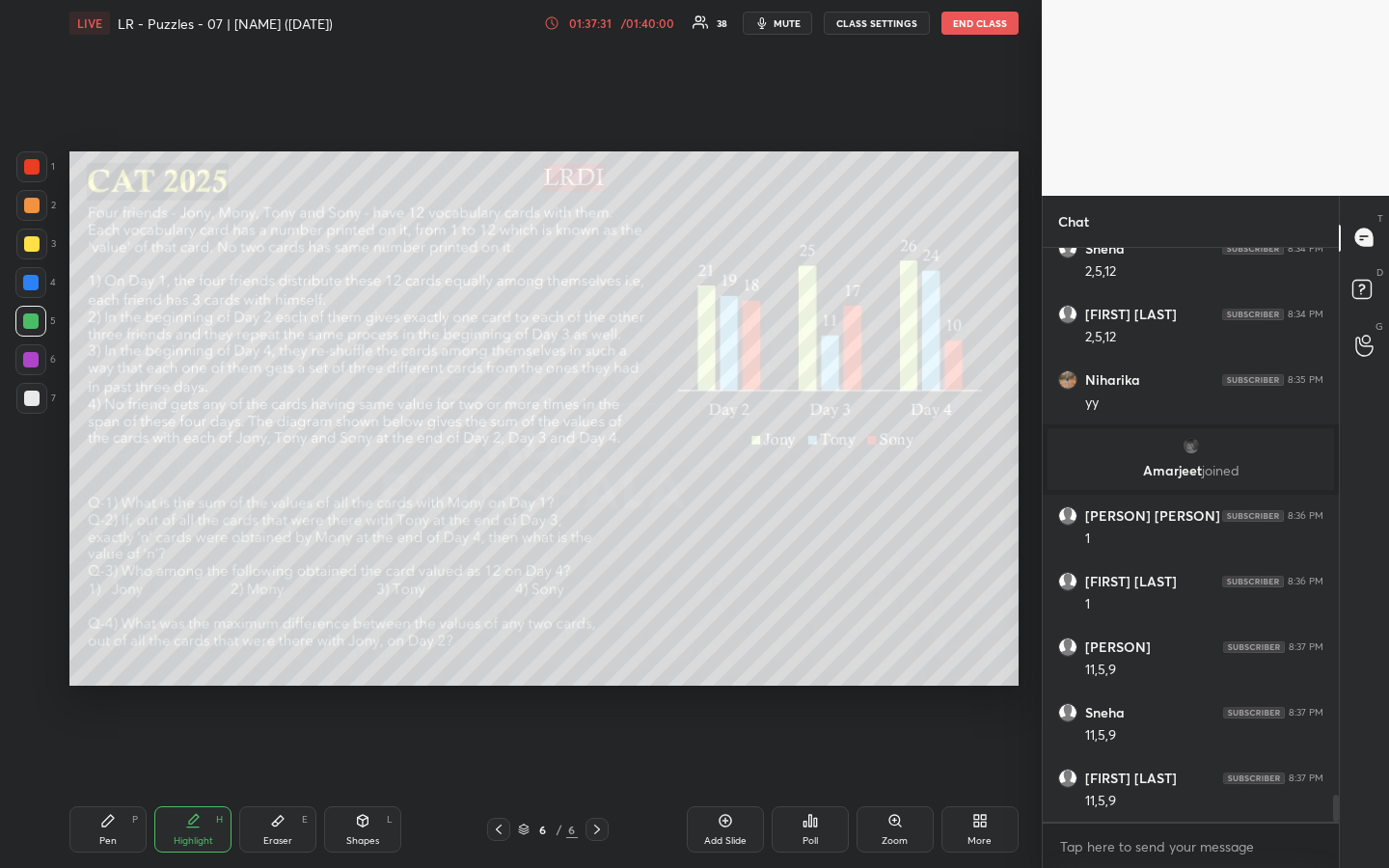 scroll, scrollTop: 11713, scrollLeft: 0, axis: vertical 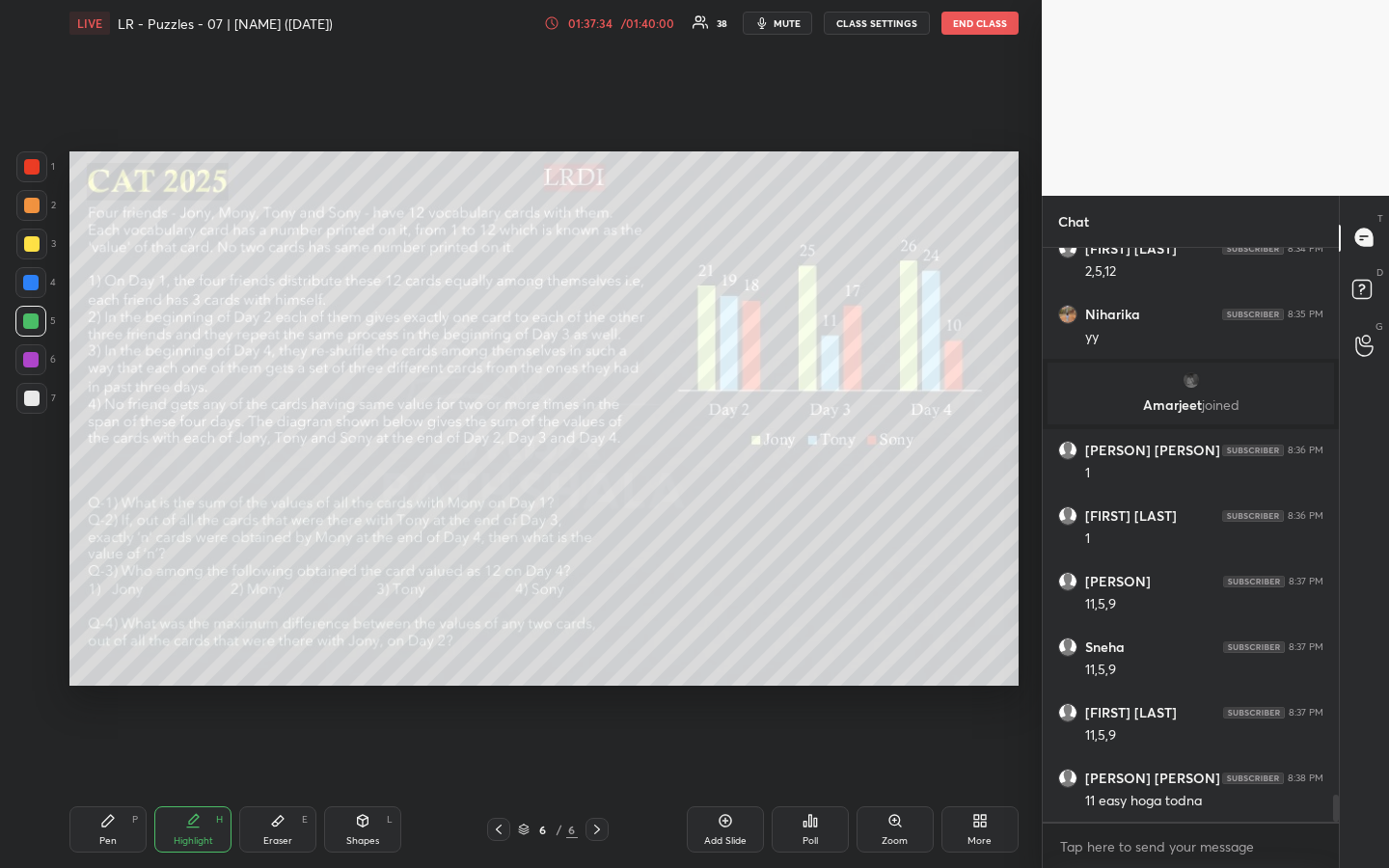 drag, startPoint x: 119, startPoint y: 842, endPoint x: 175, endPoint y: 808, distance: 65.51336 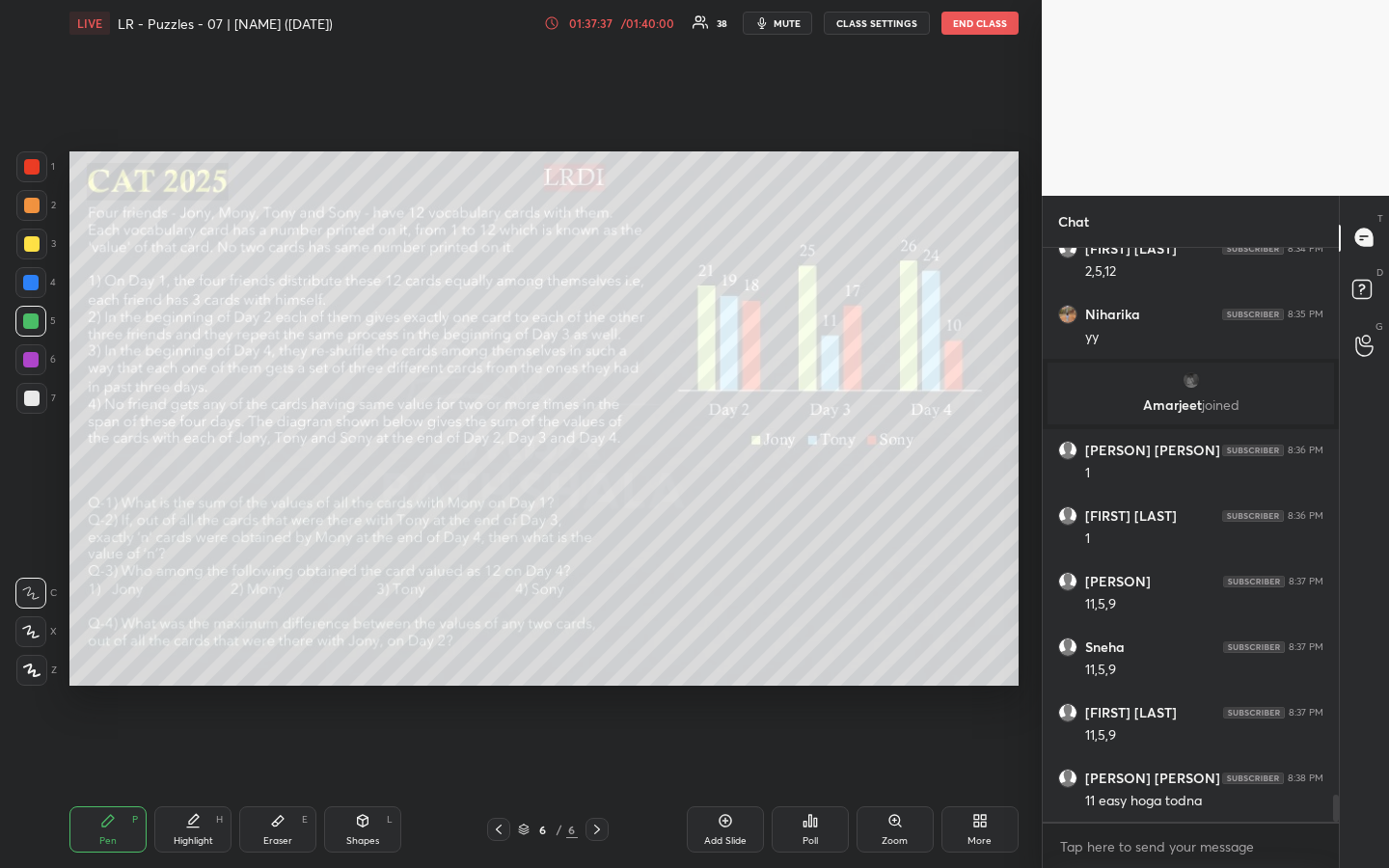 click on "Highlight H" at bounding box center [193, 829] 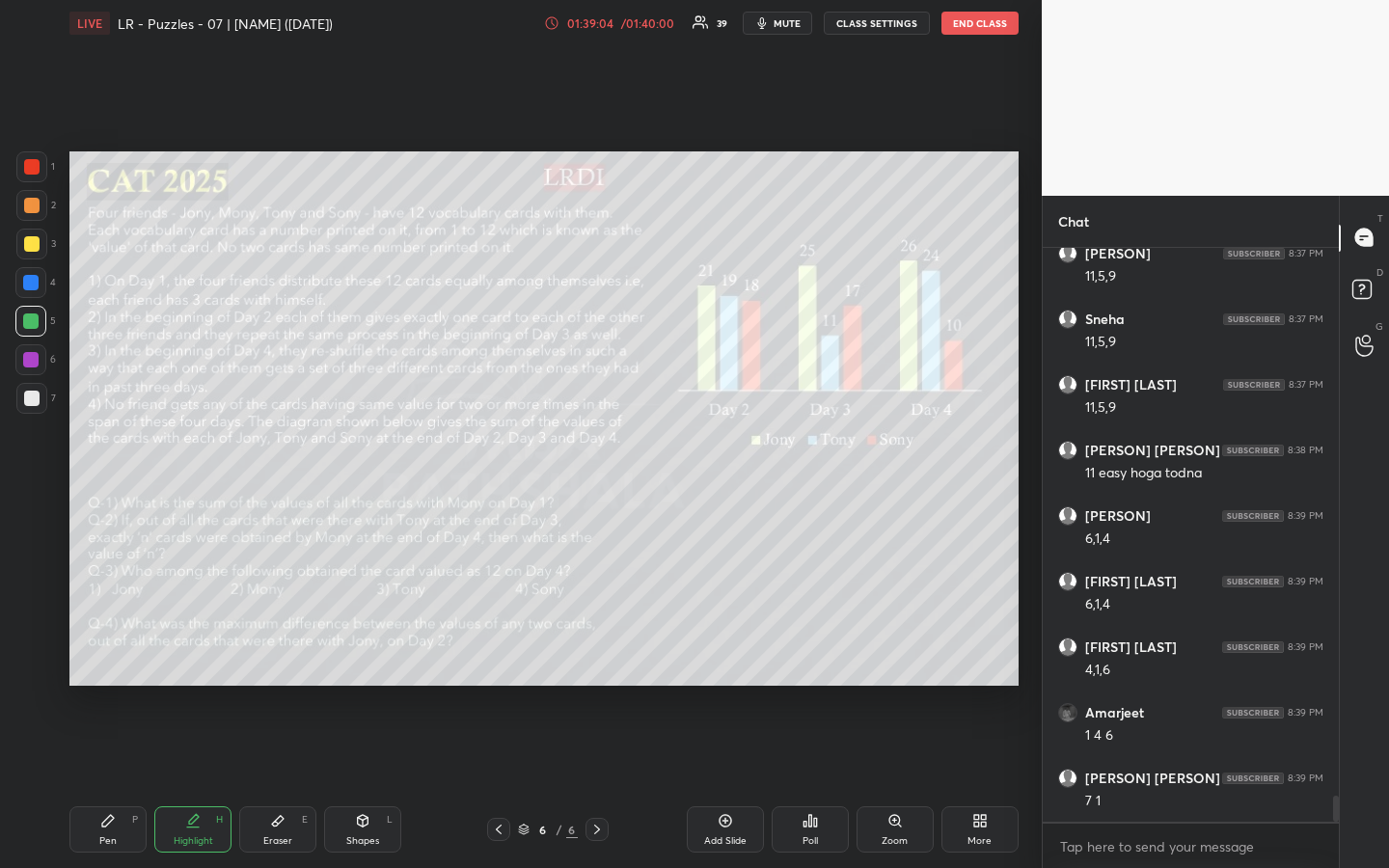 scroll, scrollTop: 12107, scrollLeft: 0, axis: vertical 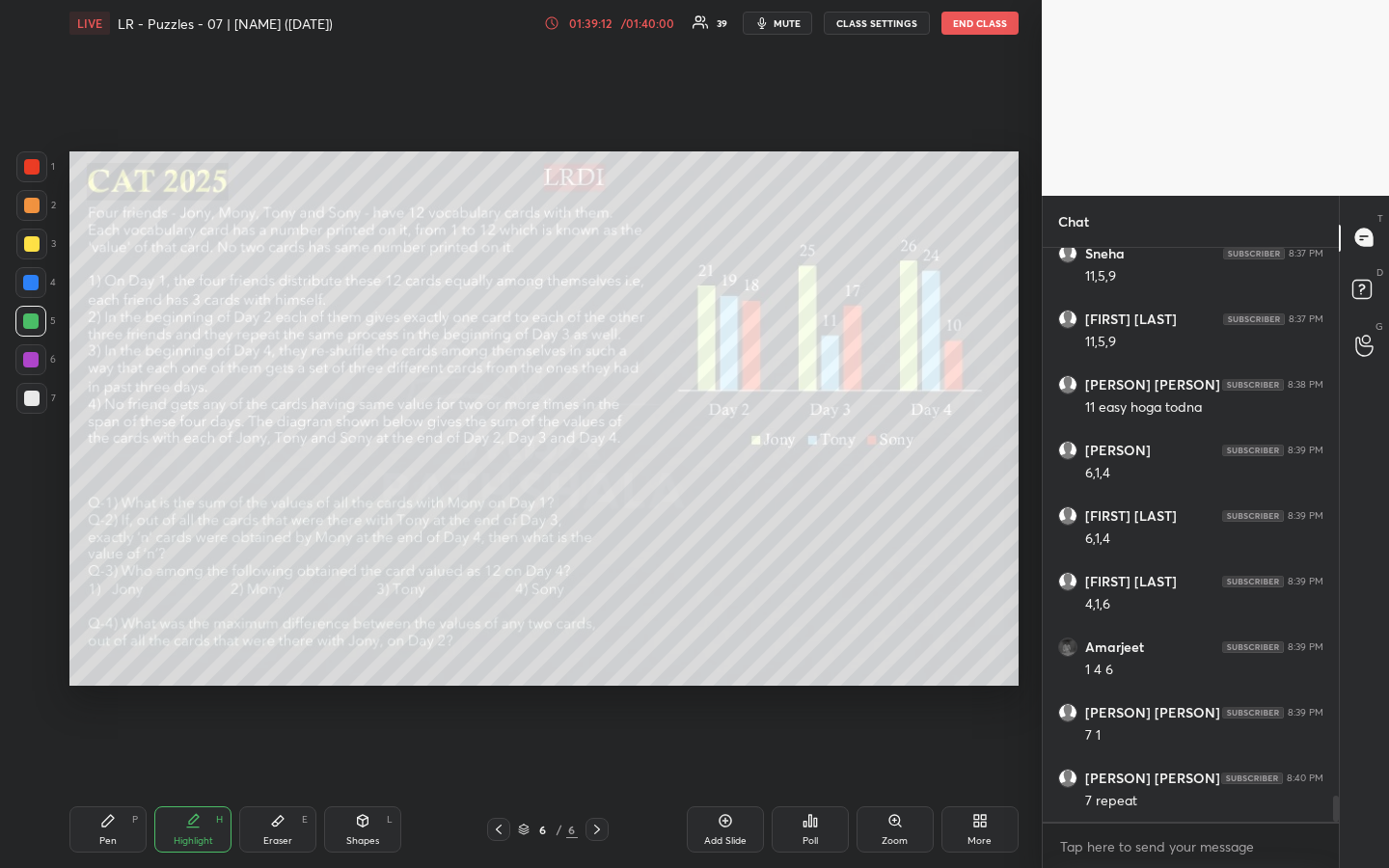 click on "Pen P" at bounding box center [108, 829] 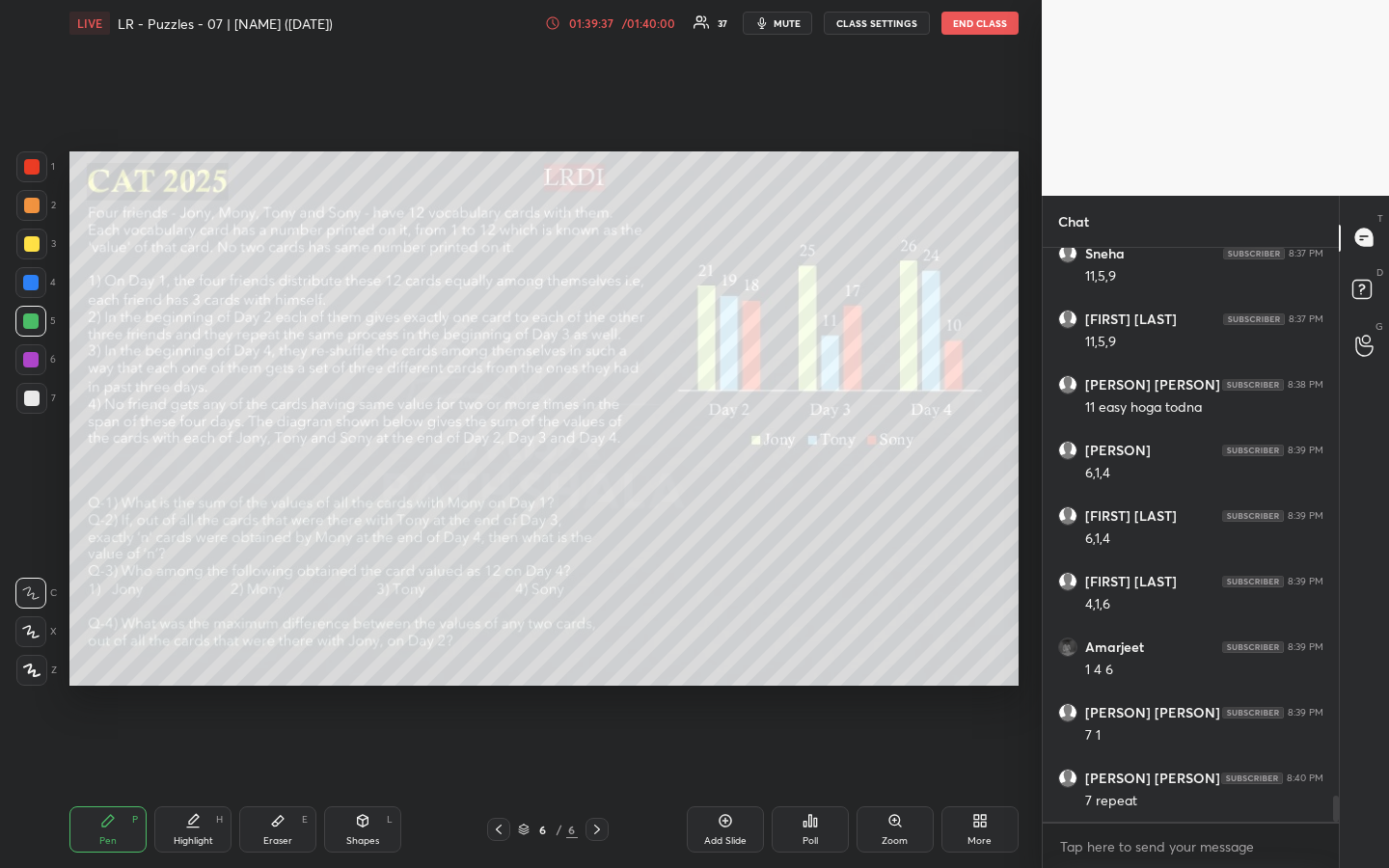 drag, startPoint x: 202, startPoint y: 829, endPoint x: 238, endPoint y: 808, distance: 41.677332 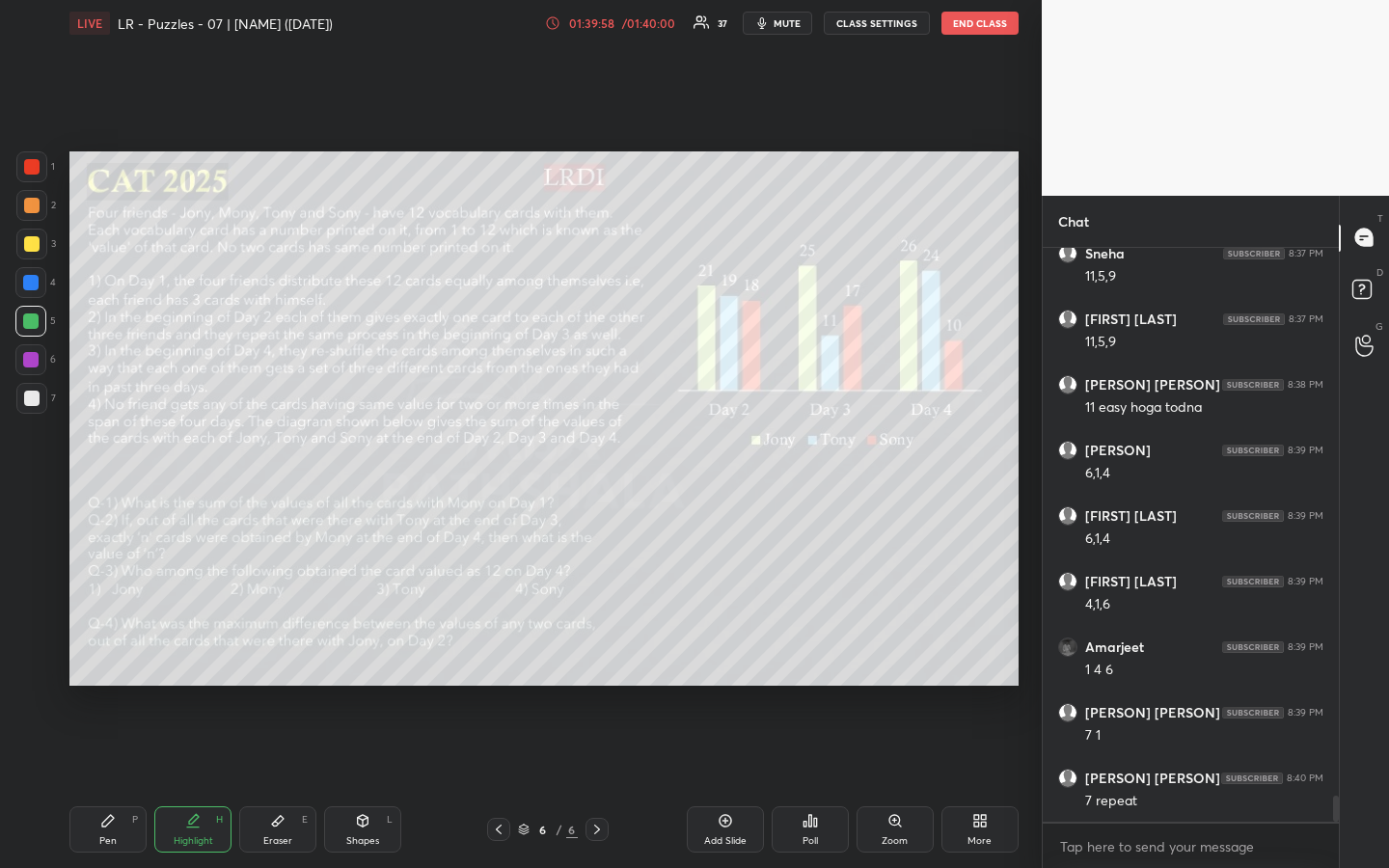 scroll, scrollTop: 12172, scrollLeft: 0, axis: vertical 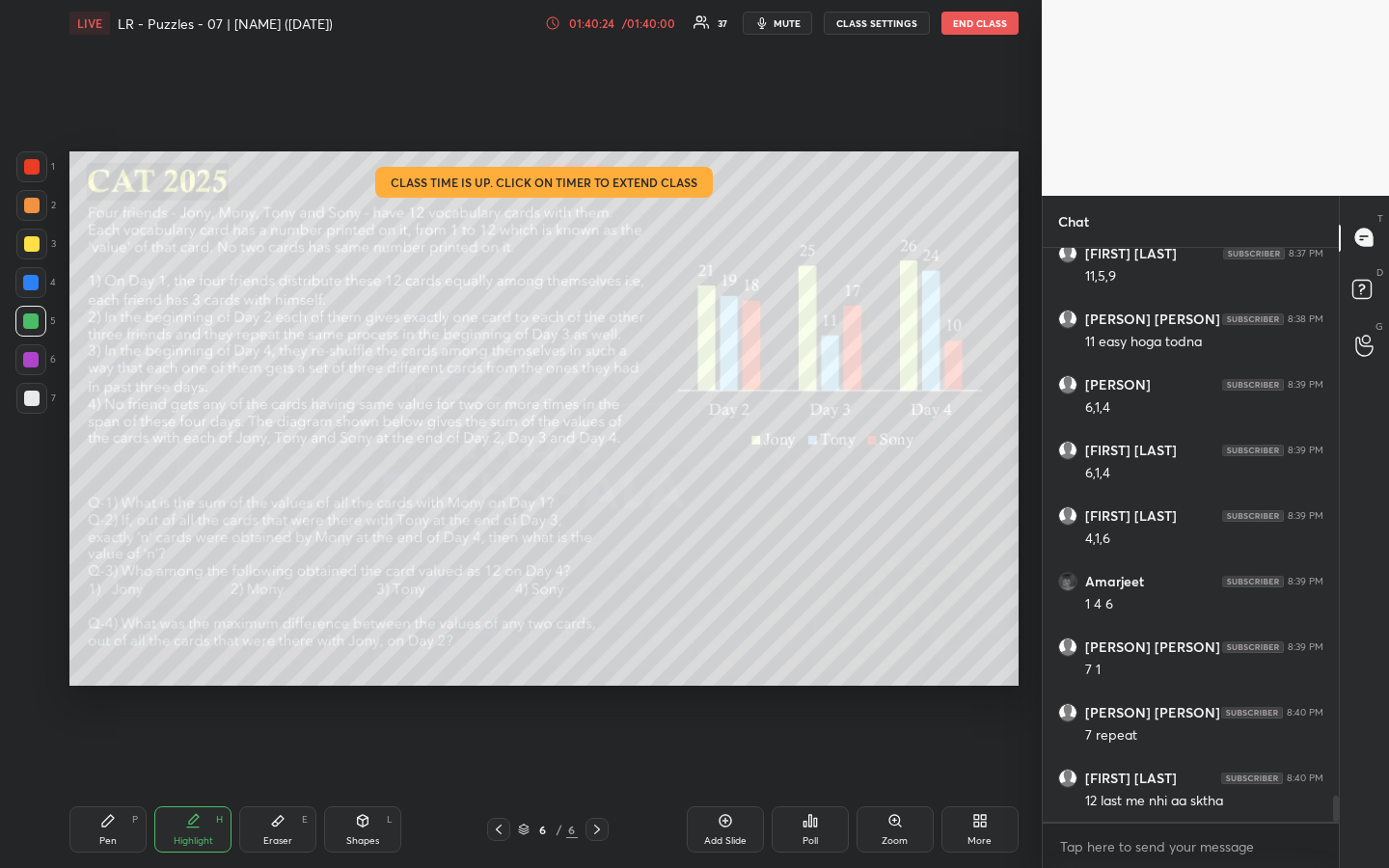 drag, startPoint x: 120, startPoint y: 821, endPoint x: 166, endPoint y: 783, distance: 59.665736 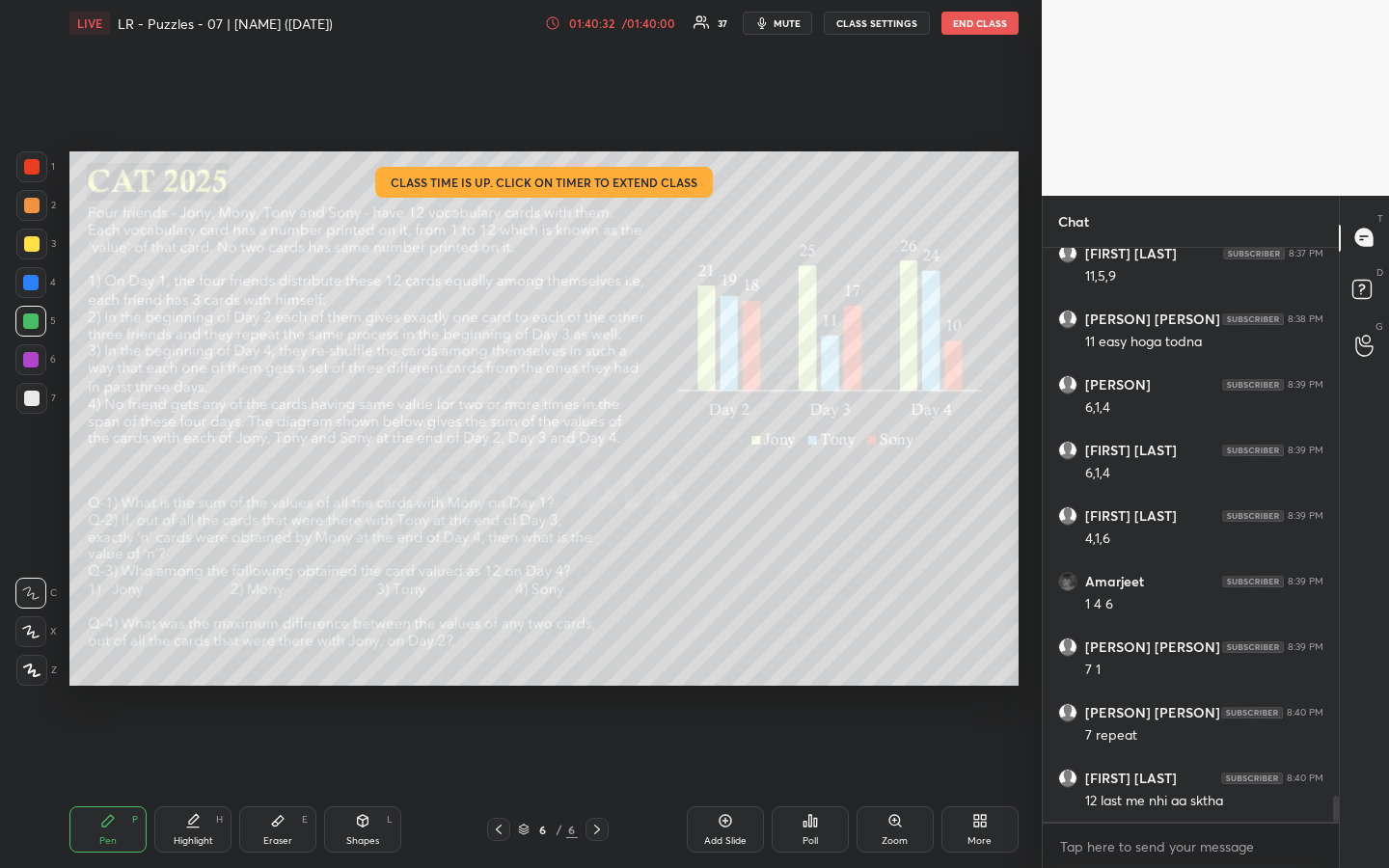 click on "01:40:32" at bounding box center [591, 23] 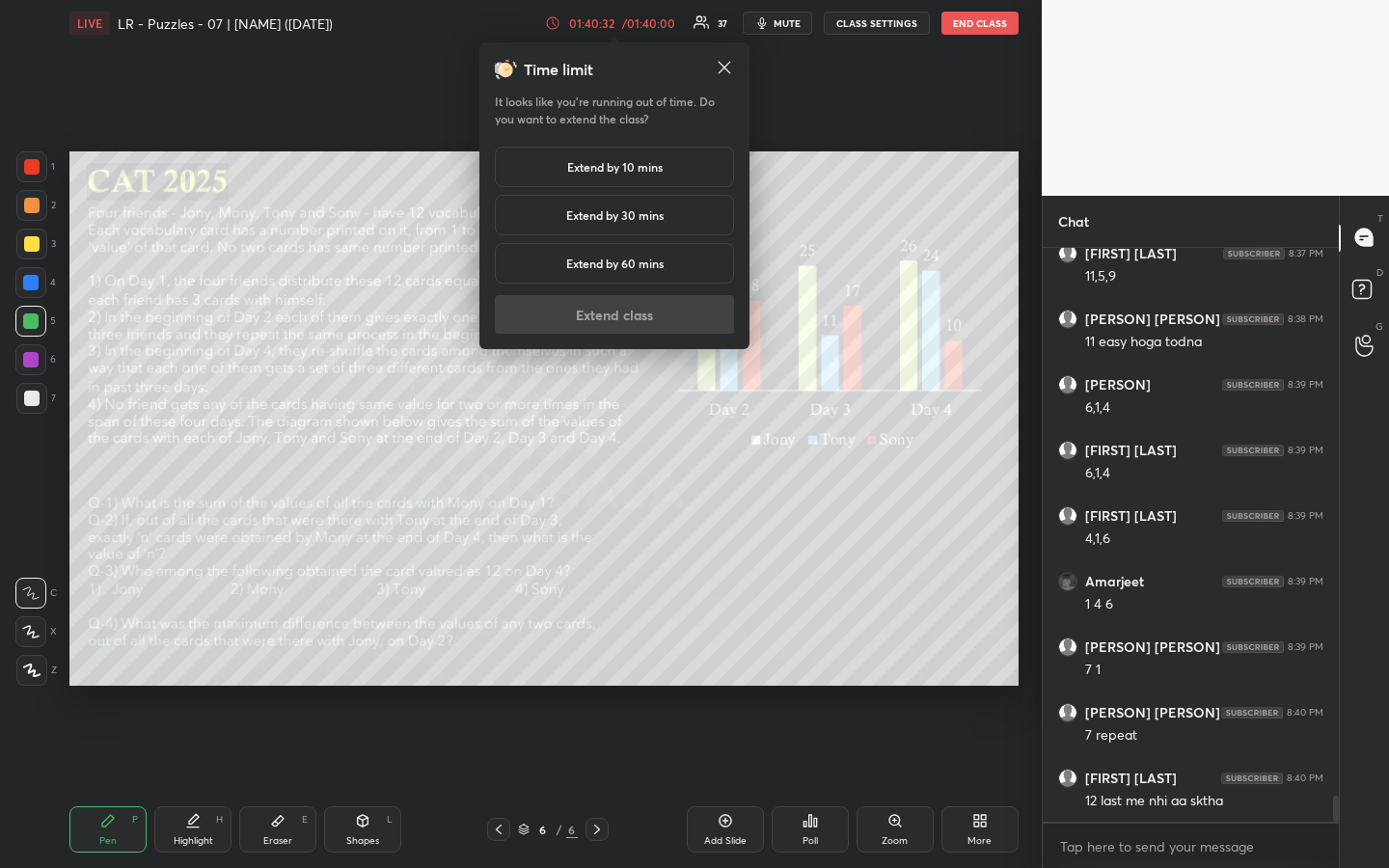 click on "Extend by 10 mins" at bounding box center (614, 167) 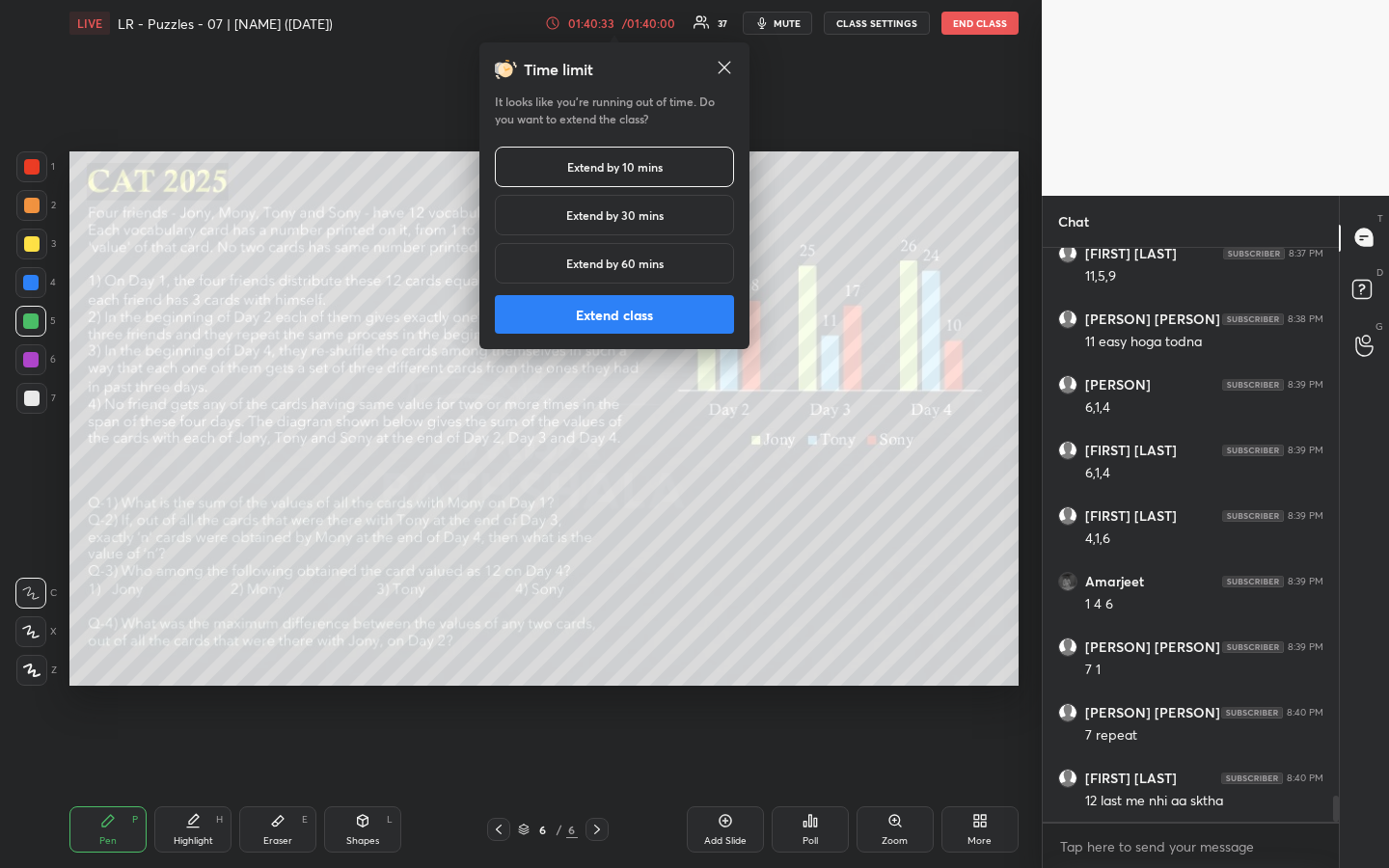 click on "Extend class" at bounding box center (614, 314) 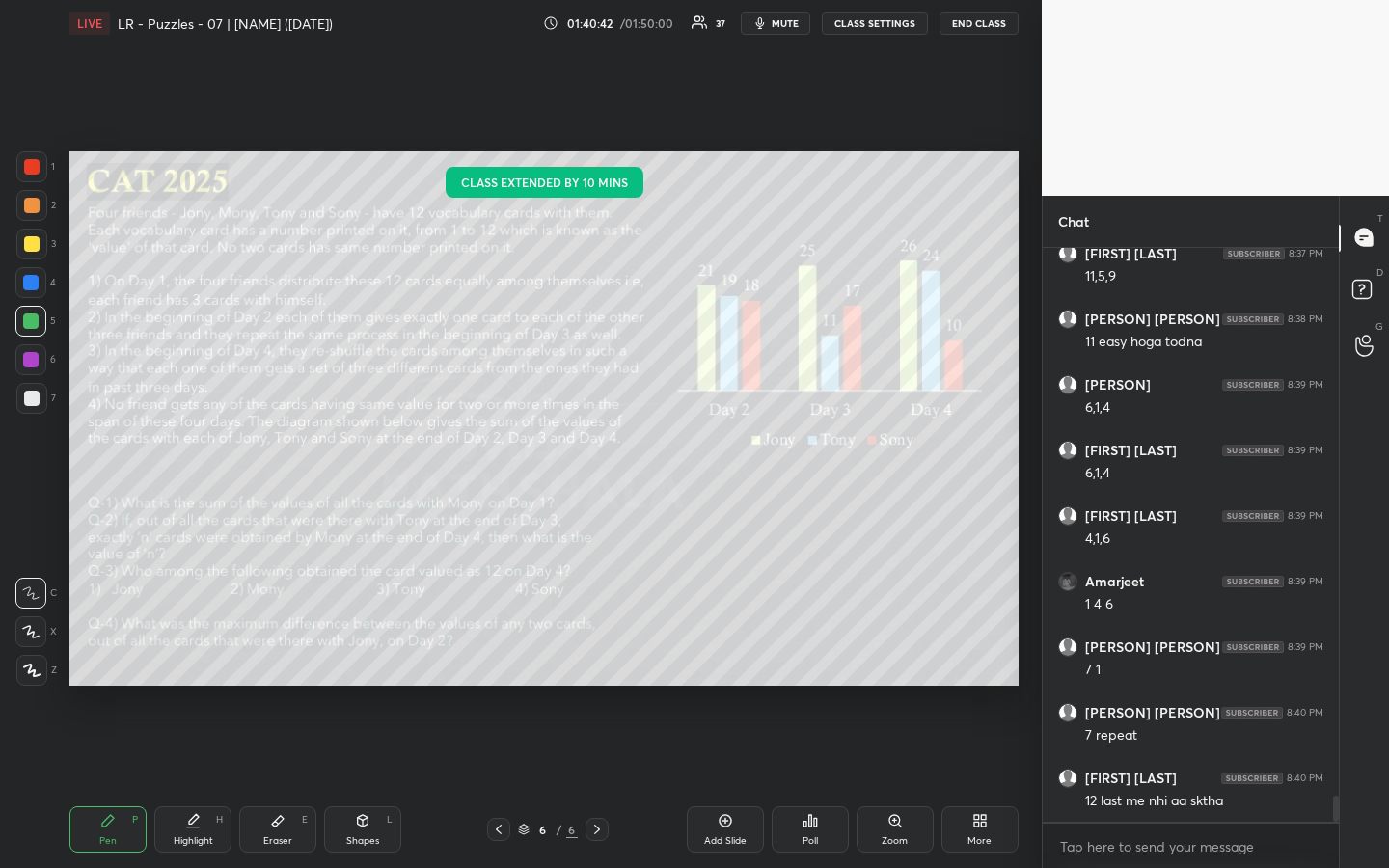 scroll, scrollTop: 12238, scrollLeft: 0, axis: vertical 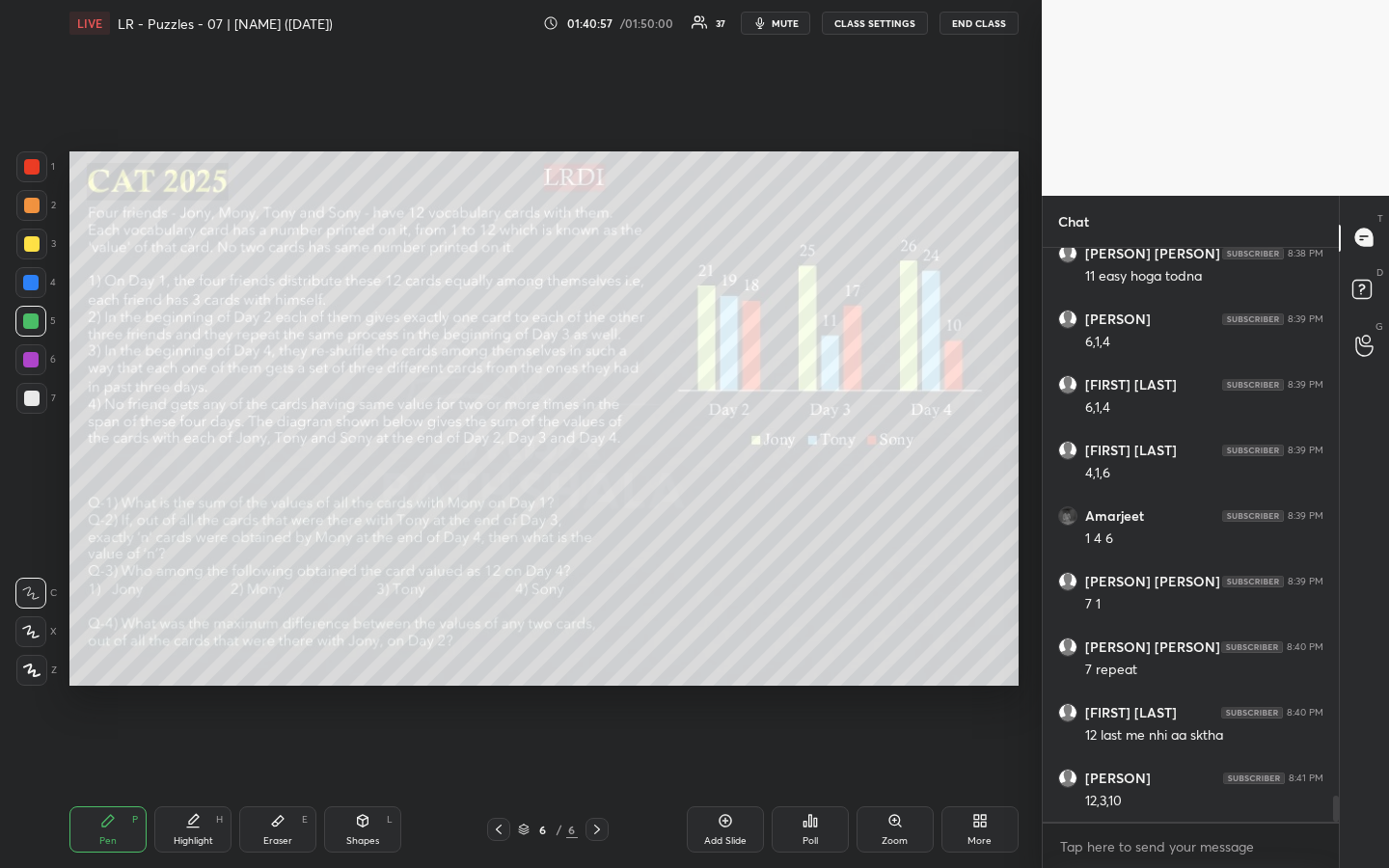 click at bounding box center (32, 398) 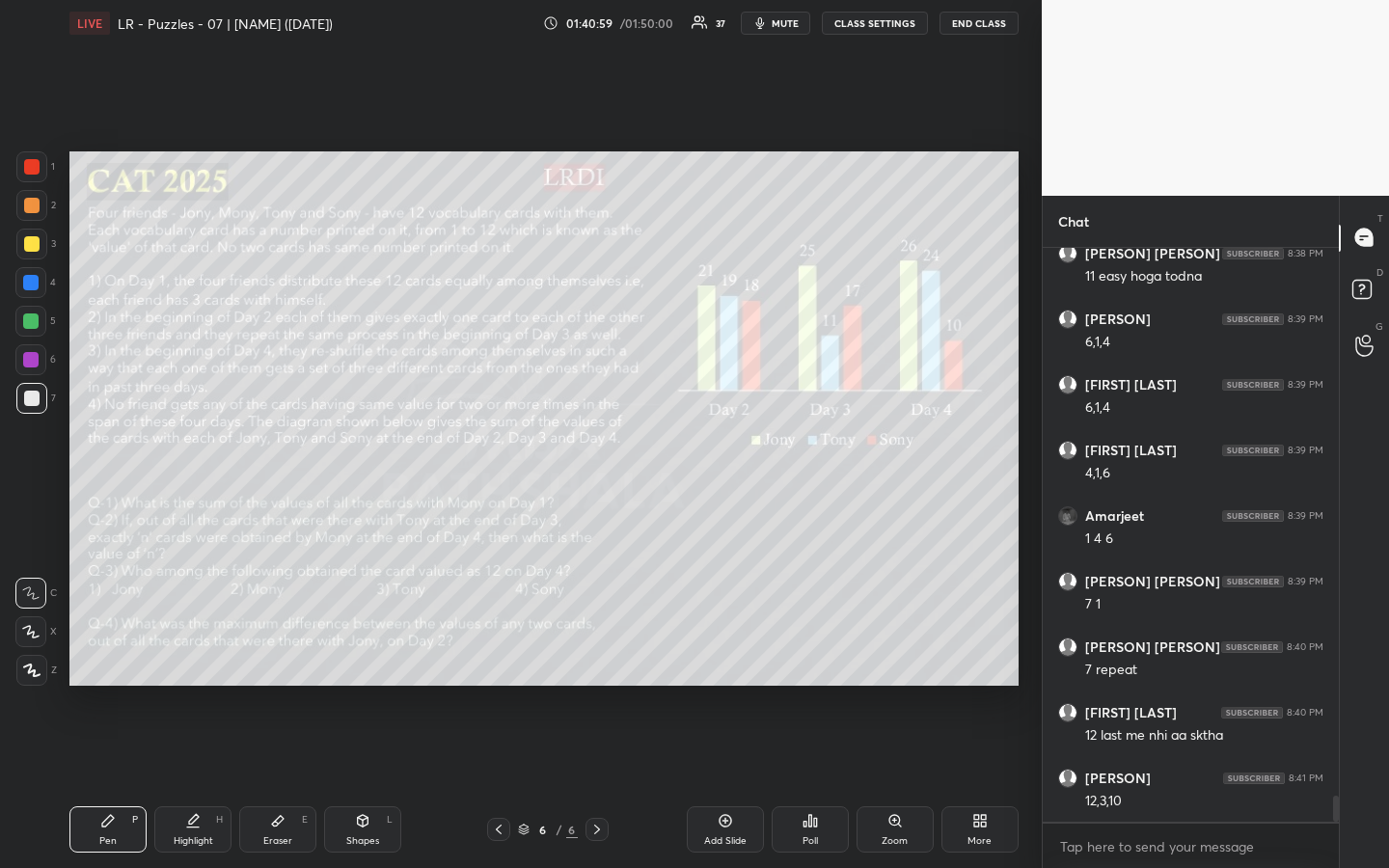click at bounding box center [32, 244] 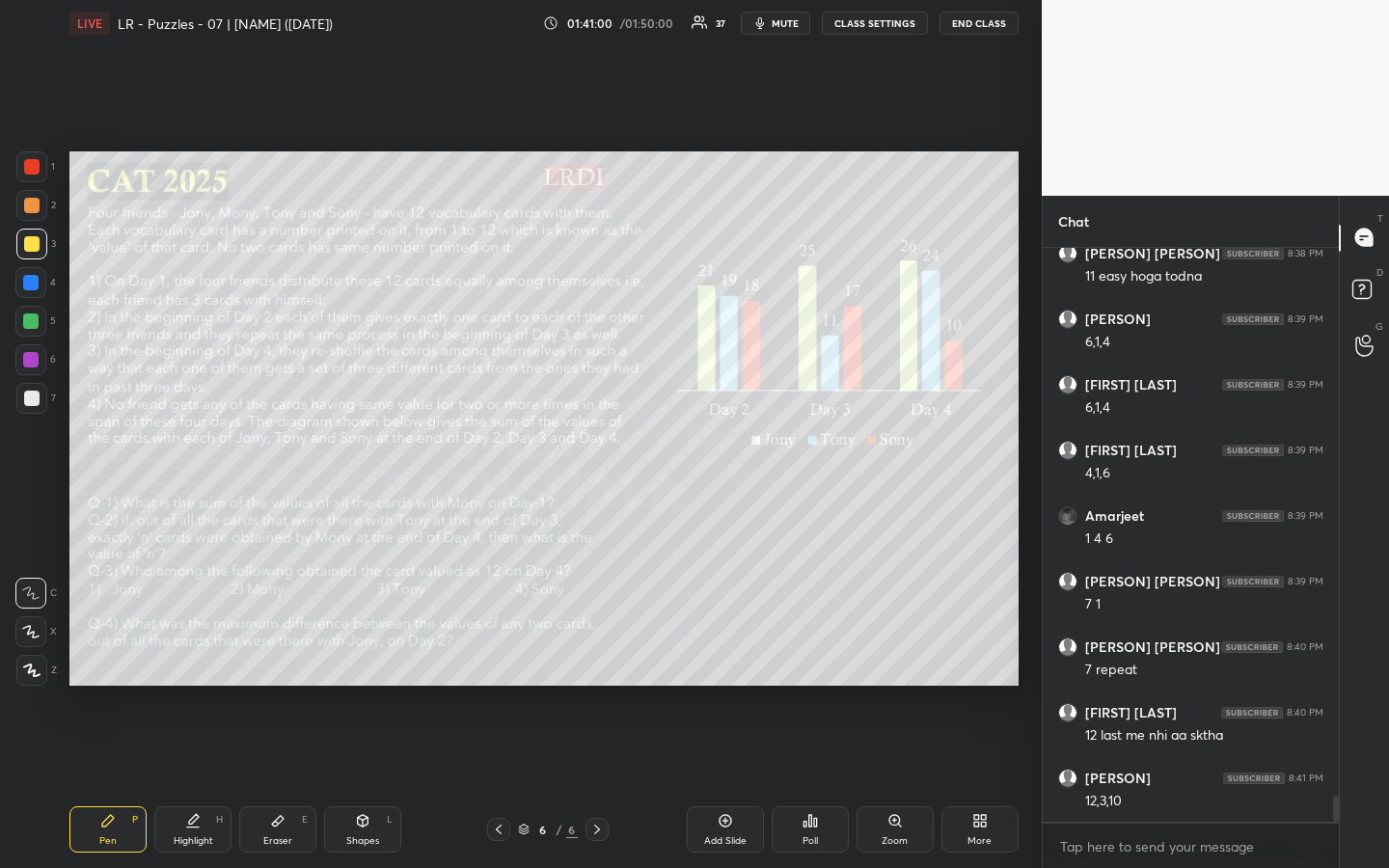 drag, startPoint x: 185, startPoint y: 829, endPoint x: 246, endPoint y: 769, distance: 85.56284 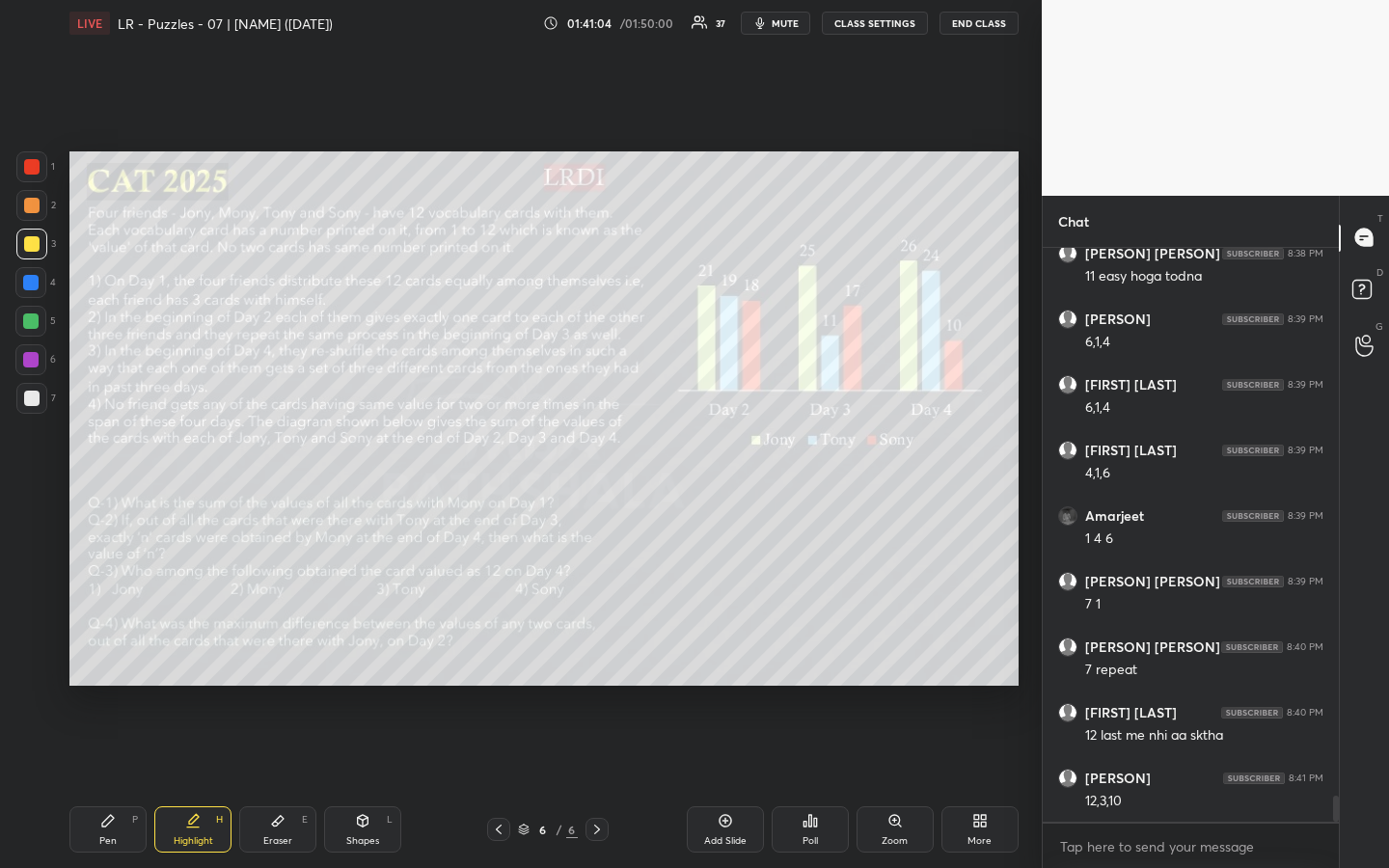 drag, startPoint x: 105, startPoint y: 828, endPoint x: 148, endPoint y: 793, distance: 55.44367 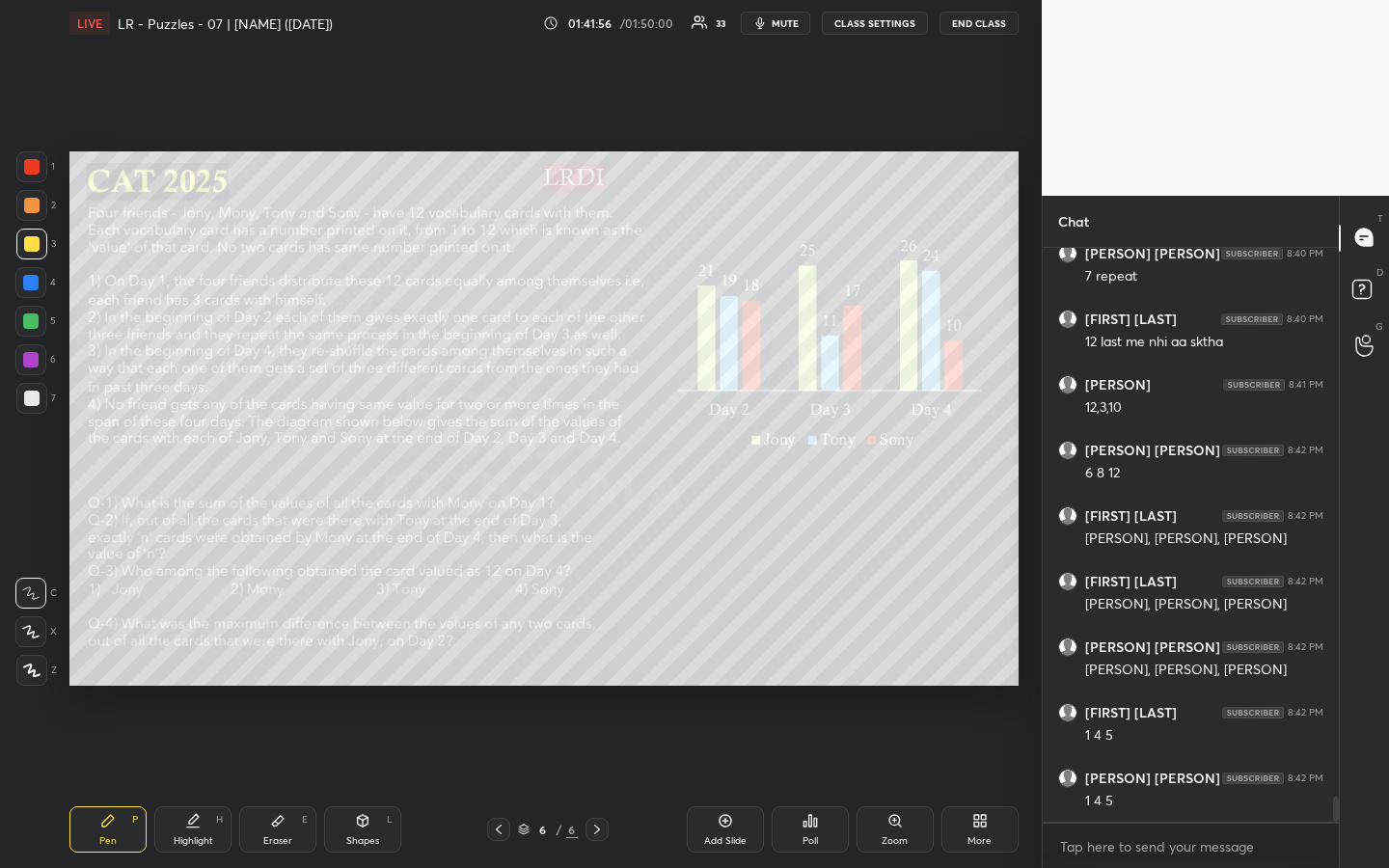 scroll, scrollTop: 12697, scrollLeft: 0, axis: vertical 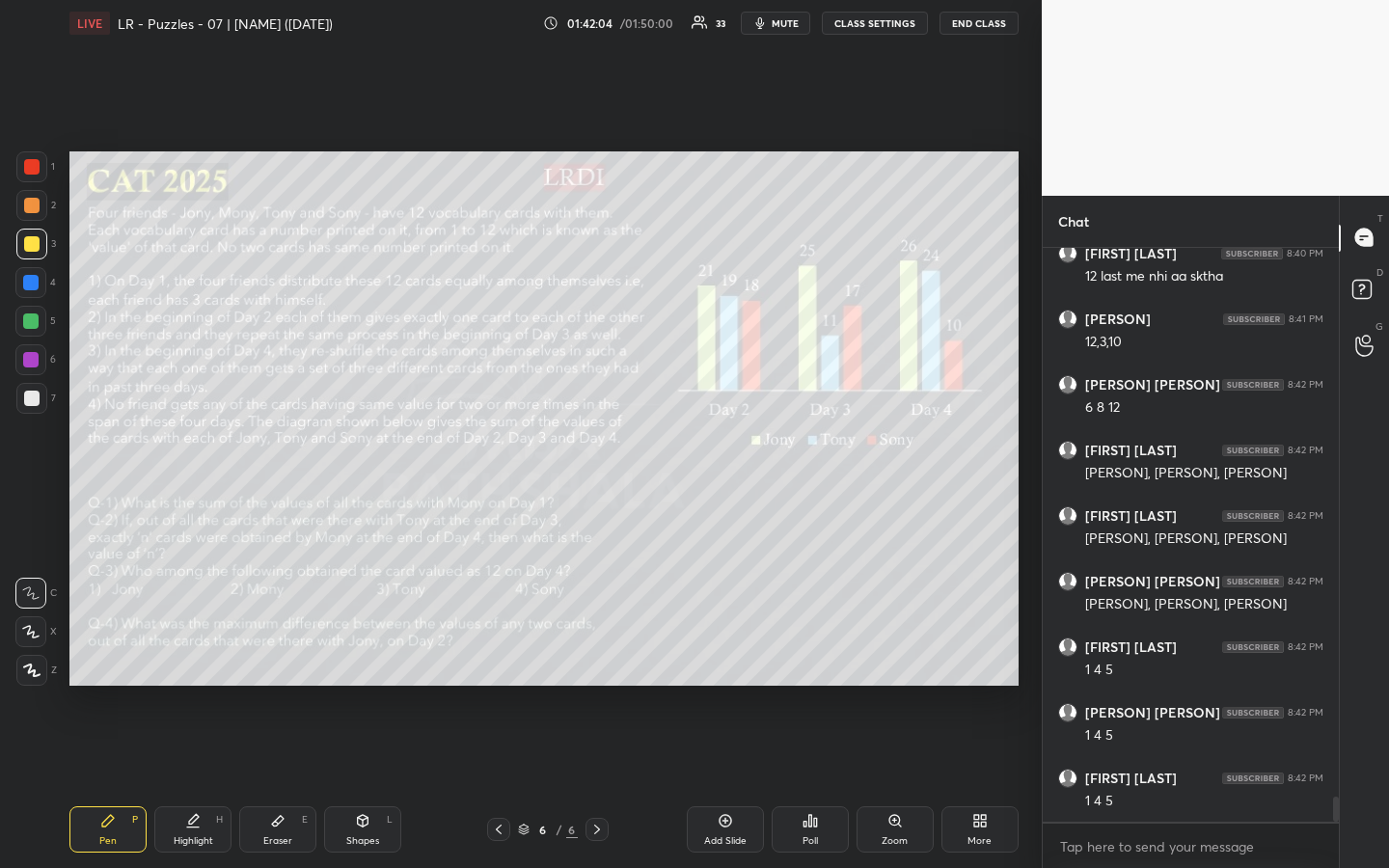 click at bounding box center [32, 205] 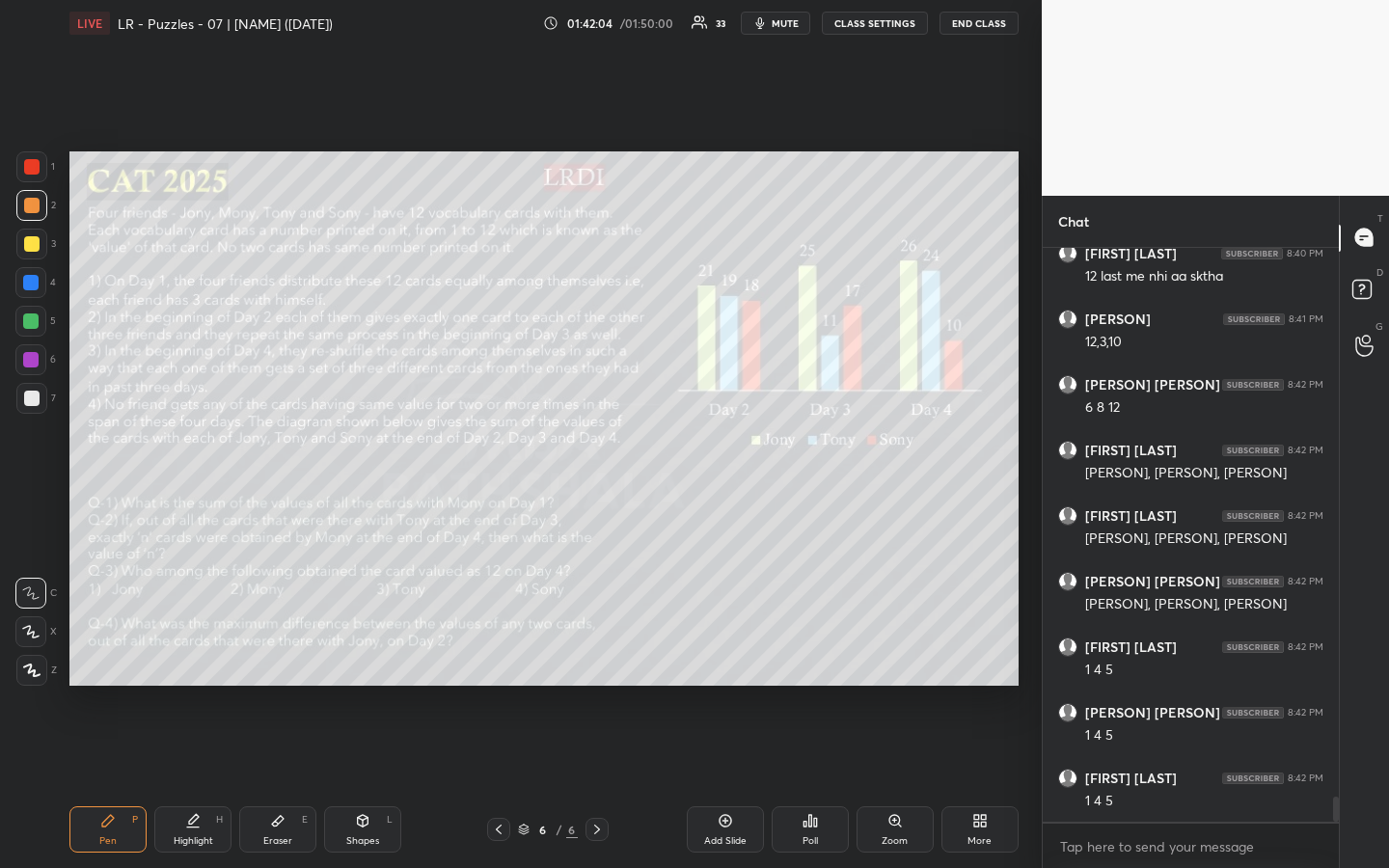 click at bounding box center [32, 244] 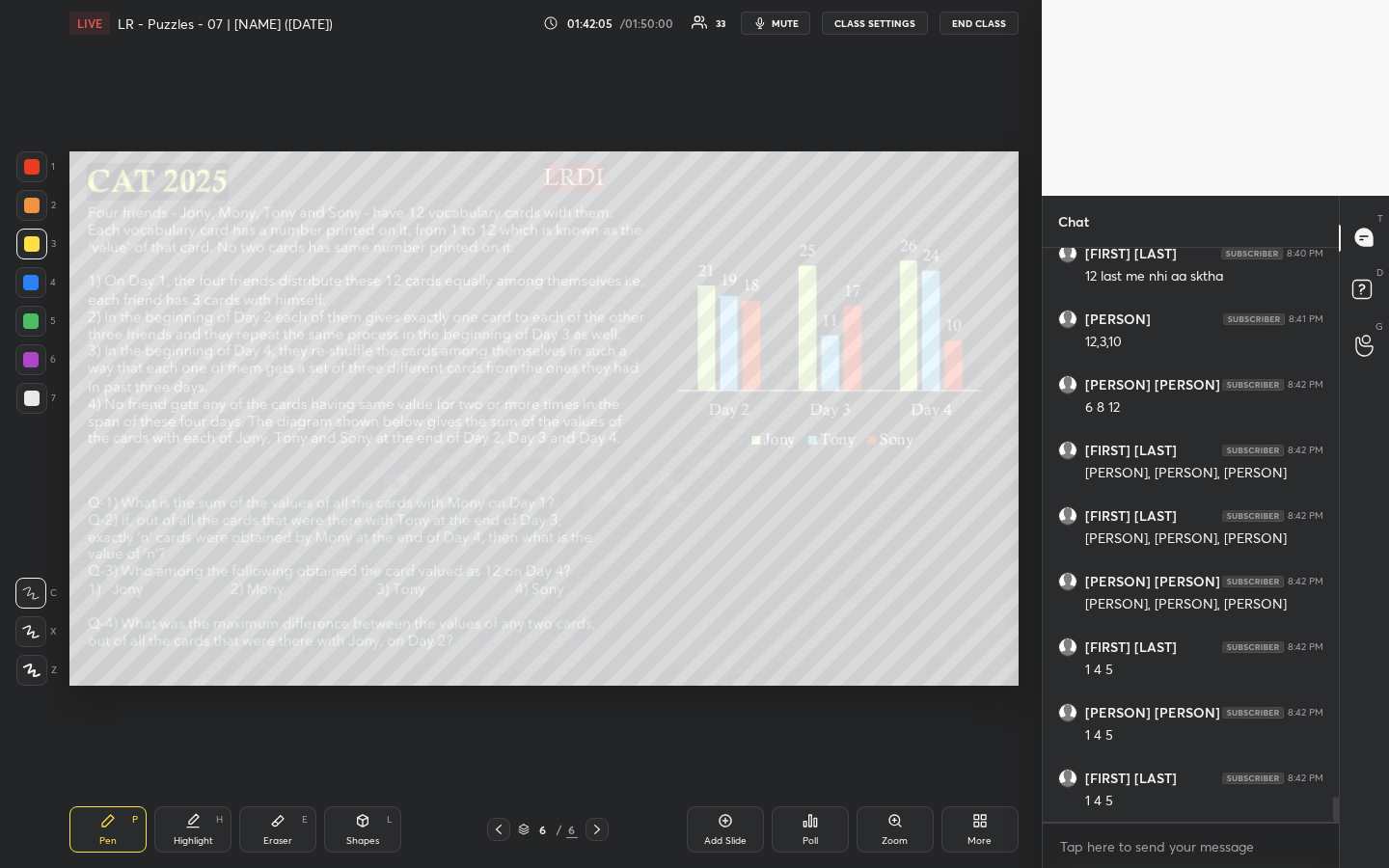 click on "Pen P" at bounding box center [108, 829] 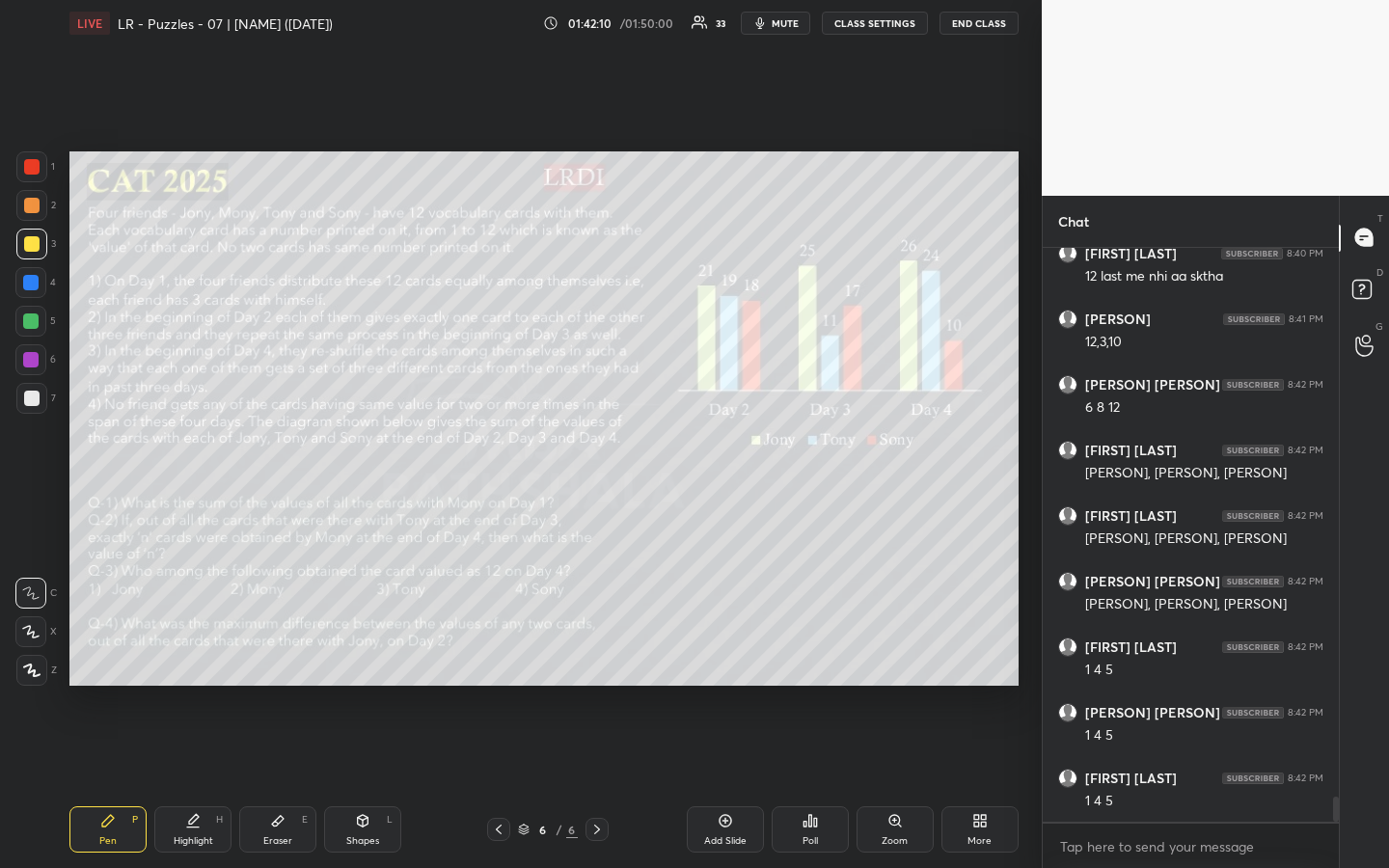 click on "Highlight H" at bounding box center (193, 829) 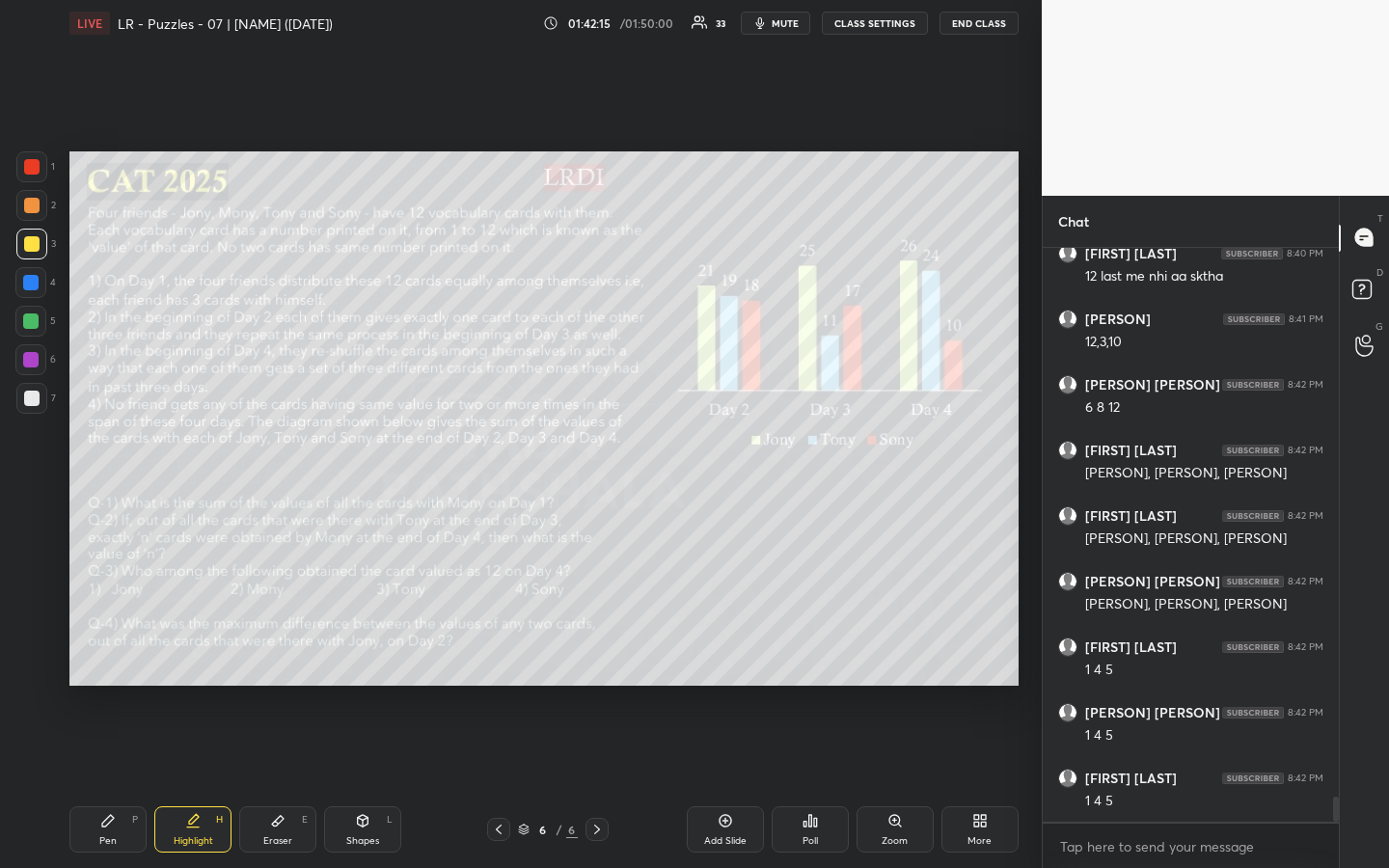 click on "Pen" at bounding box center (108, 841) 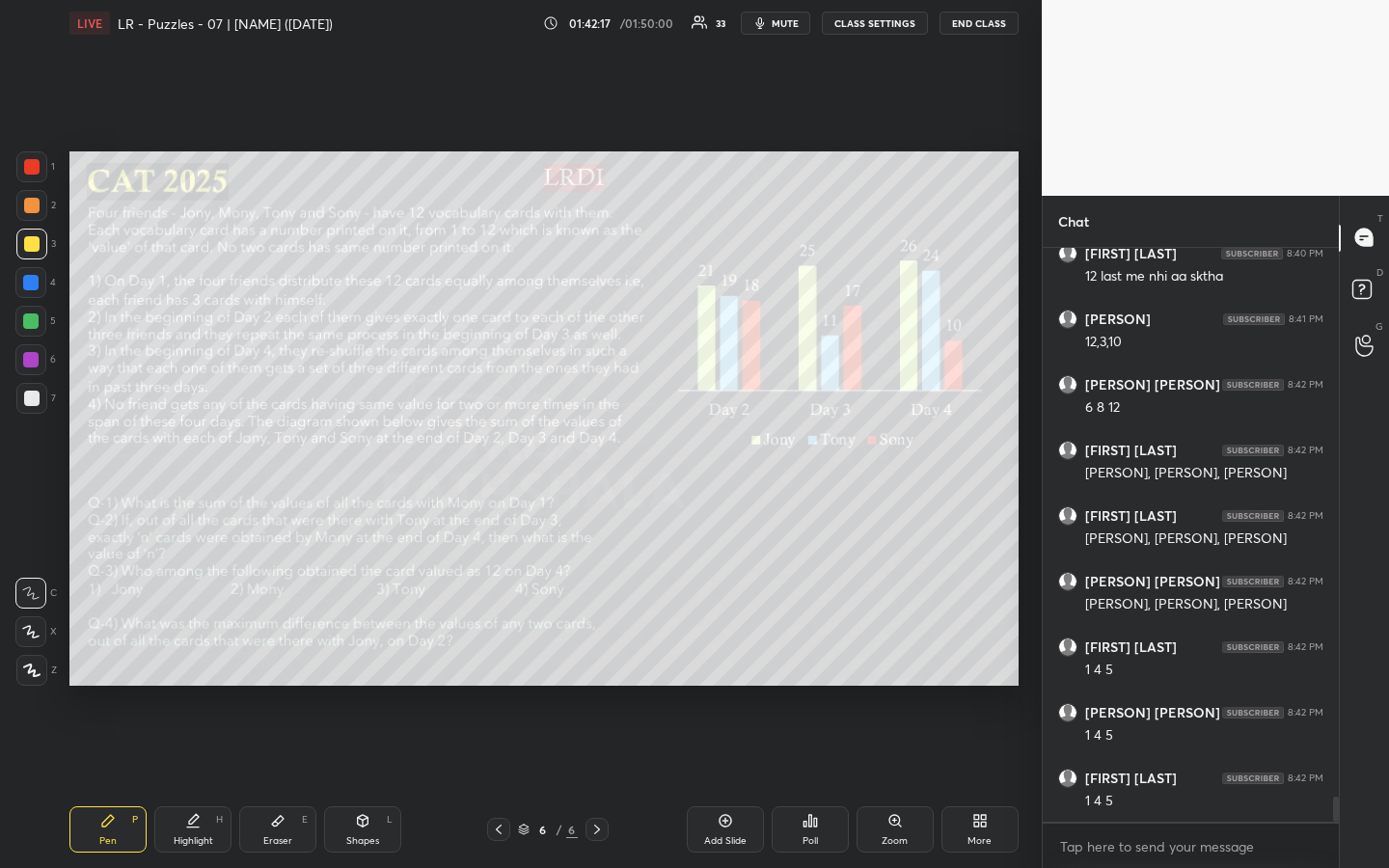 click on "Highlight" at bounding box center (193, 841) 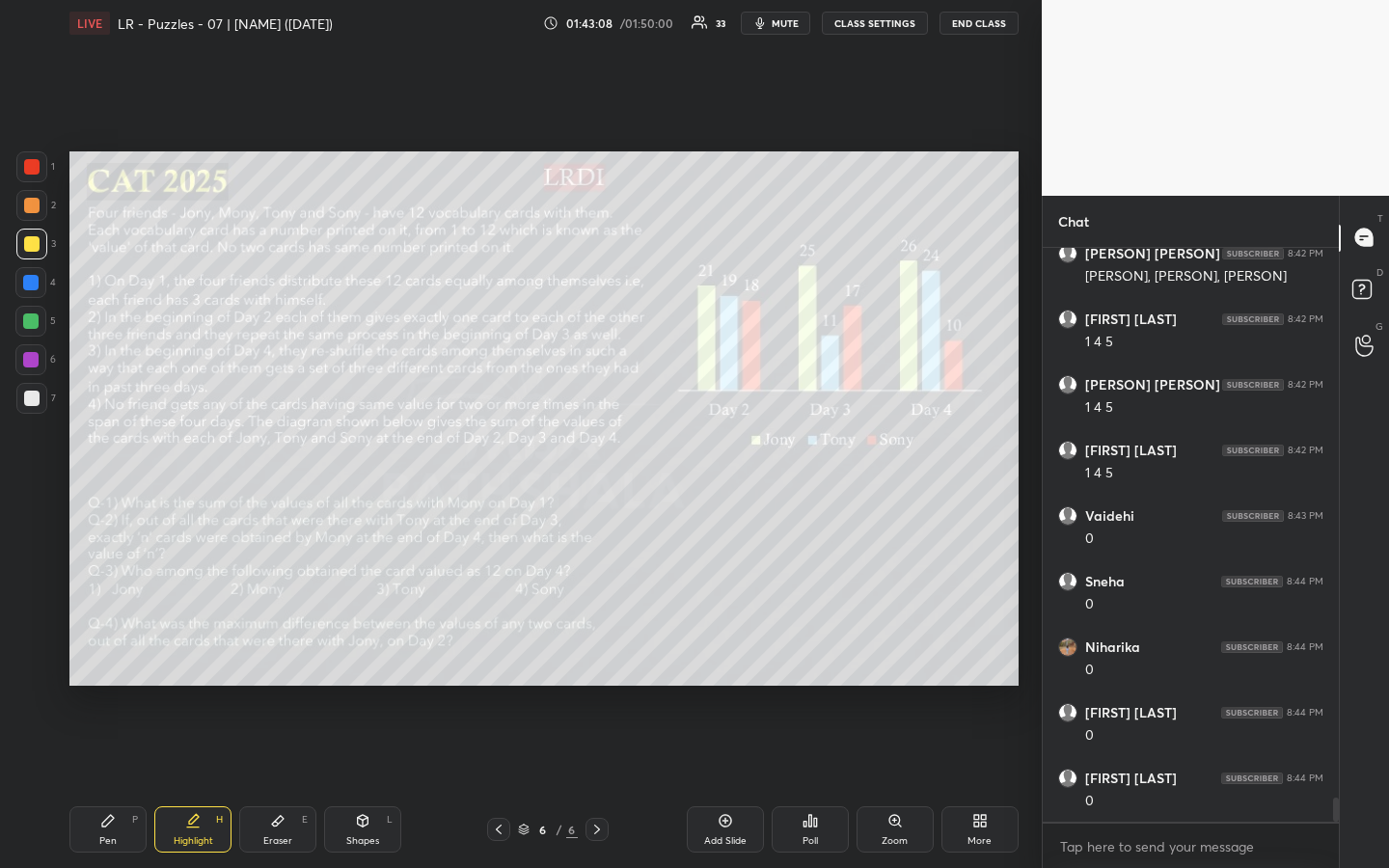 scroll, scrollTop: 13090, scrollLeft: 0, axis: vertical 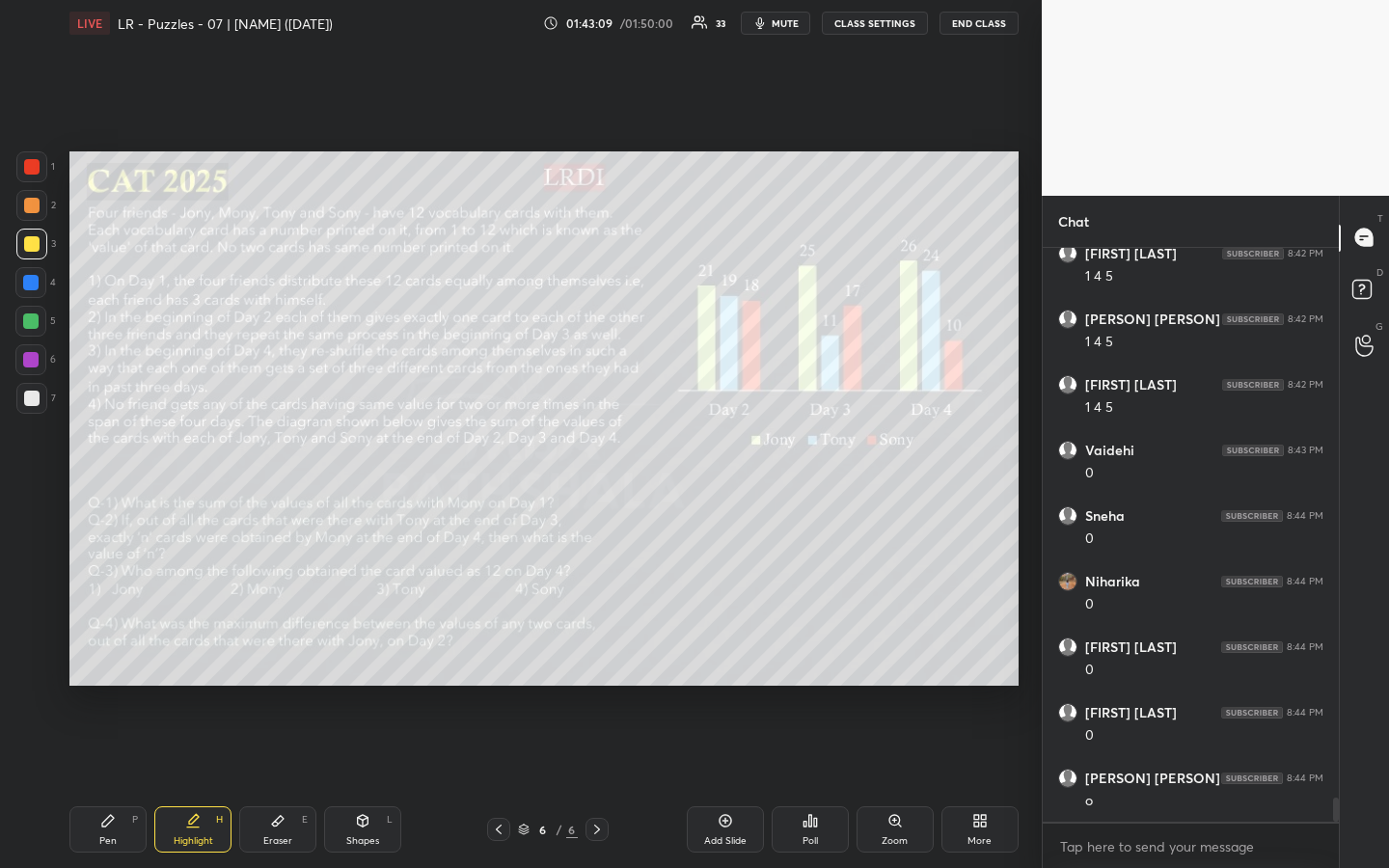 click 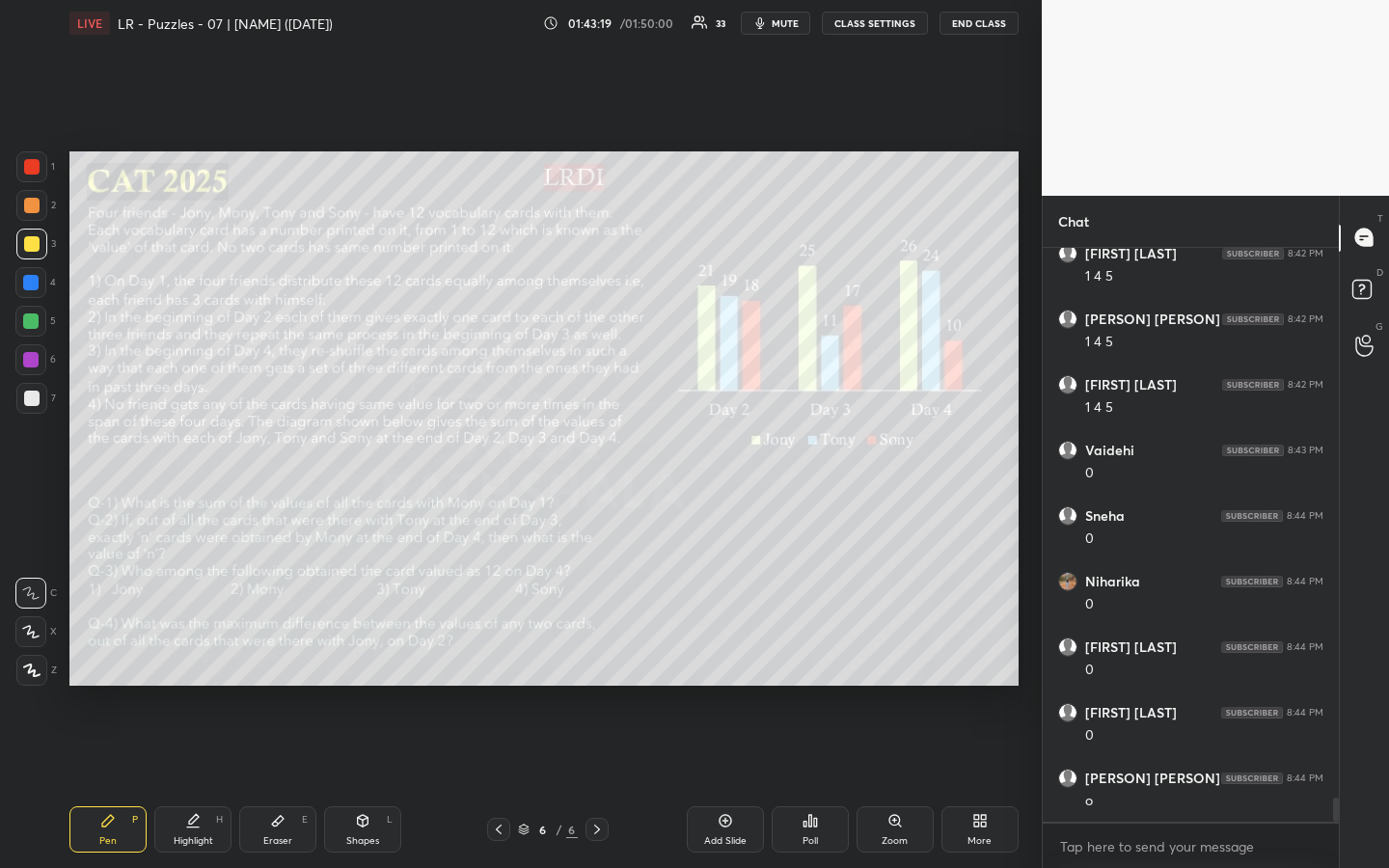 click on "Highlight H" at bounding box center (193, 829) 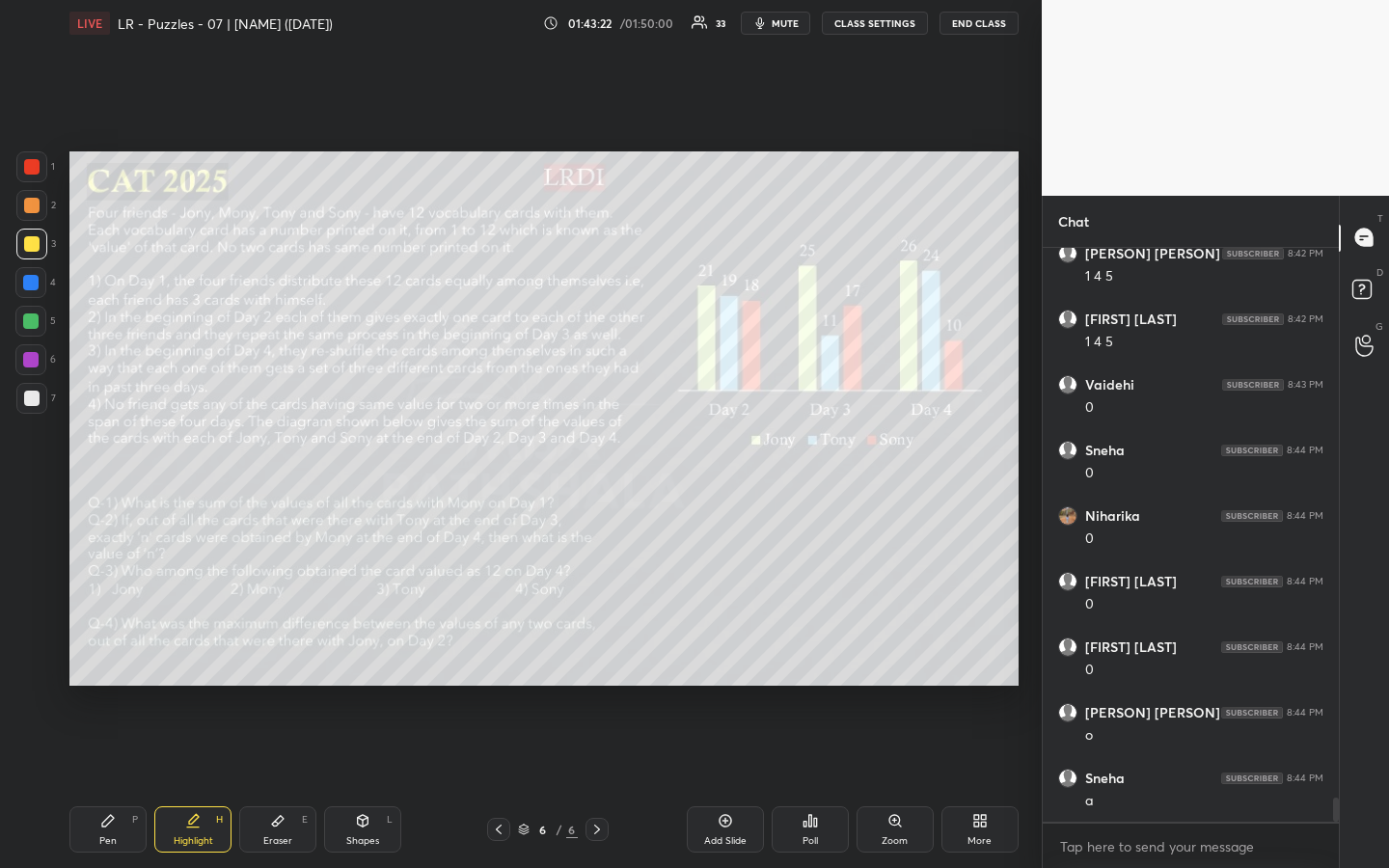 scroll, scrollTop: 13222, scrollLeft: 0, axis: vertical 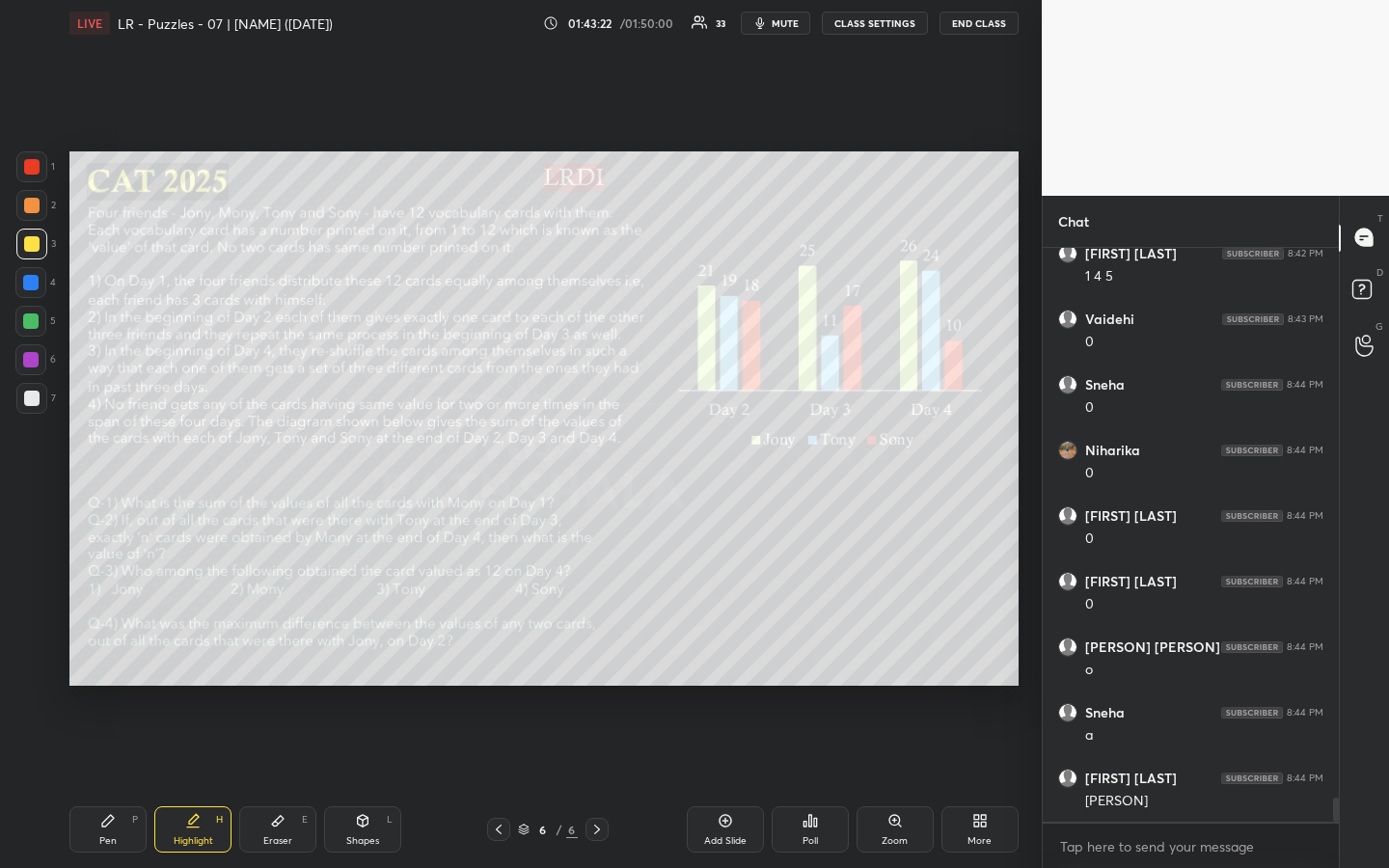 click on "Pen" at bounding box center (108, 841) 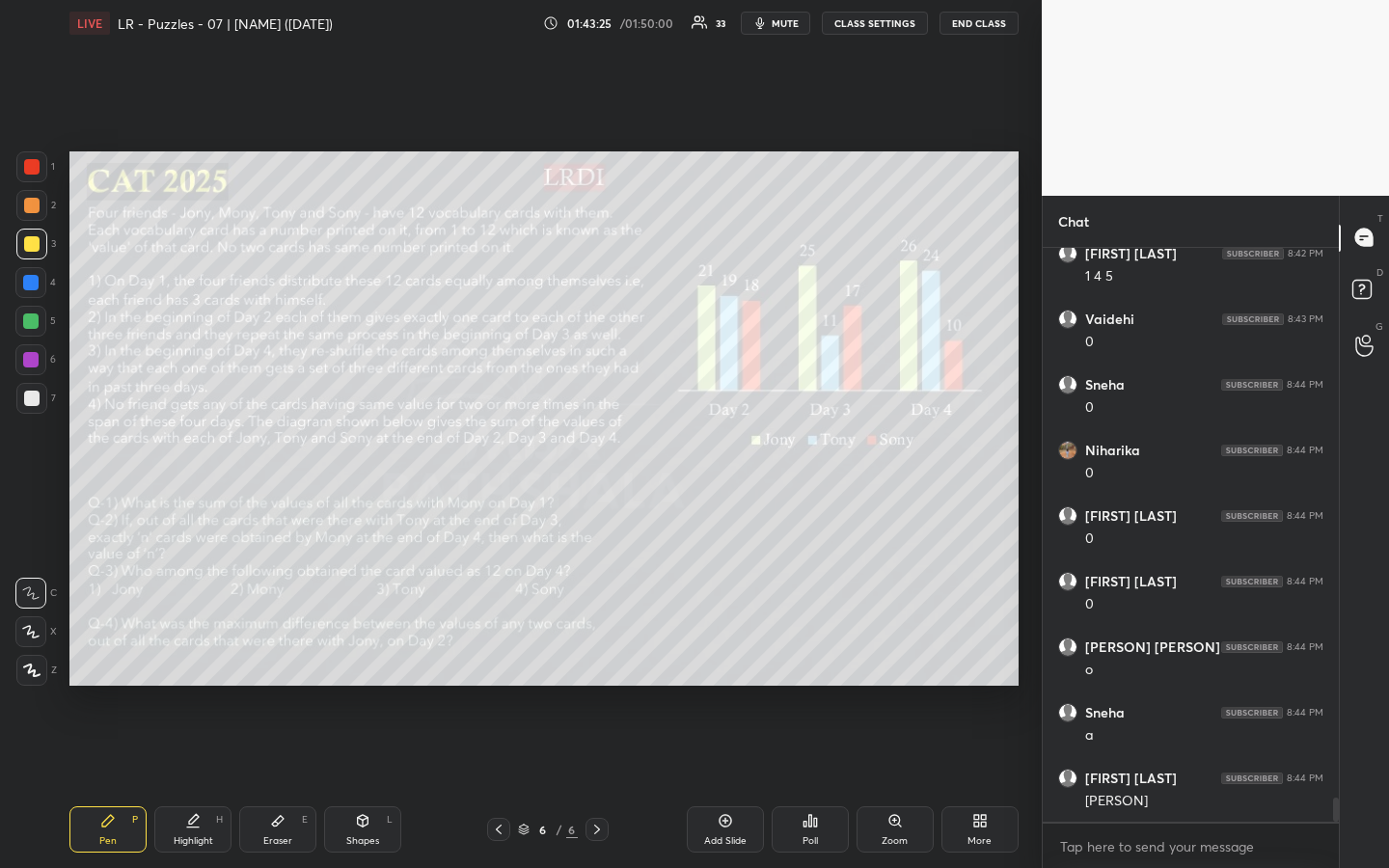 scroll, scrollTop: 13287, scrollLeft: 0, axis: vertical 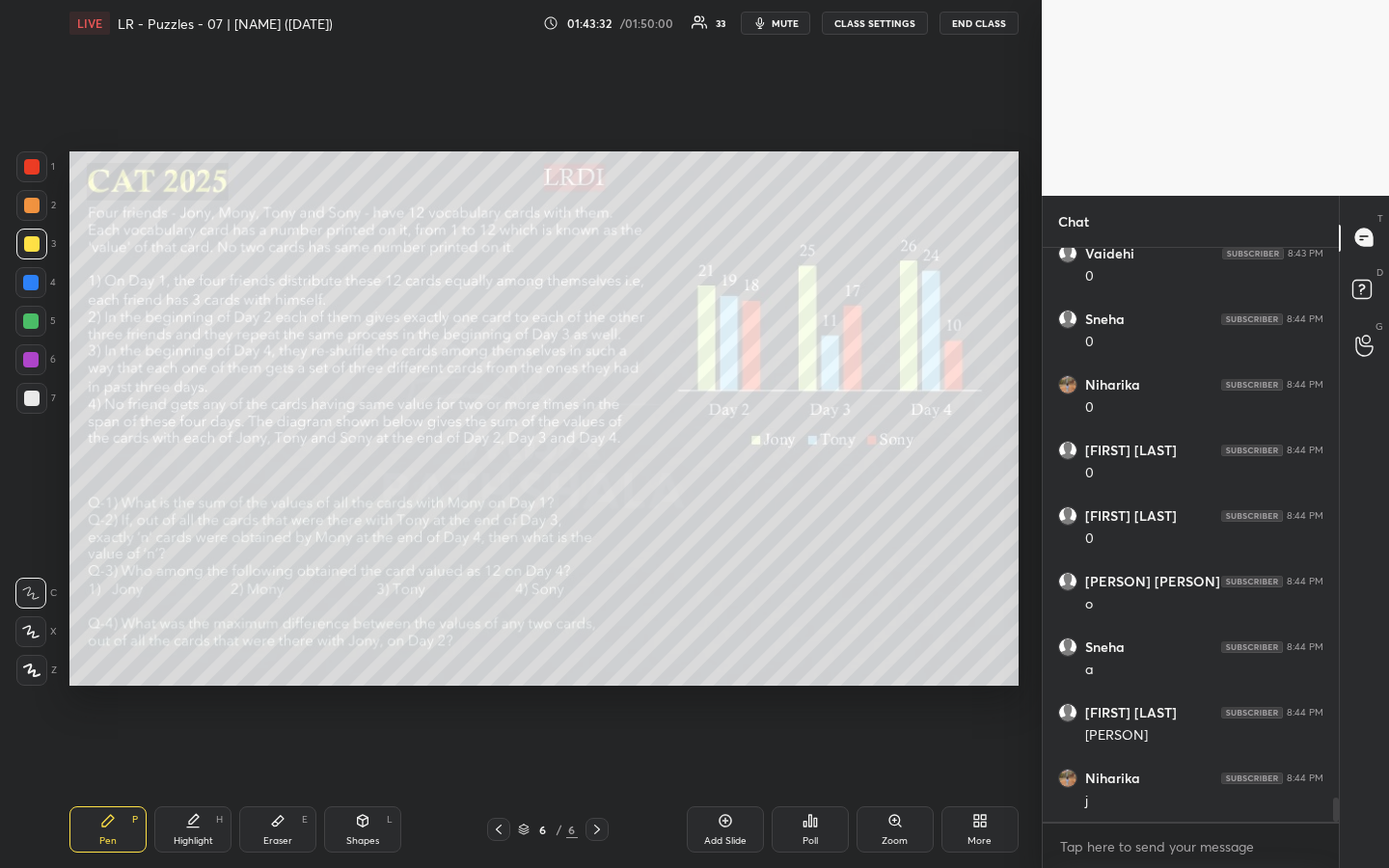 click on "Highlight" at bounding box center (193, 841) 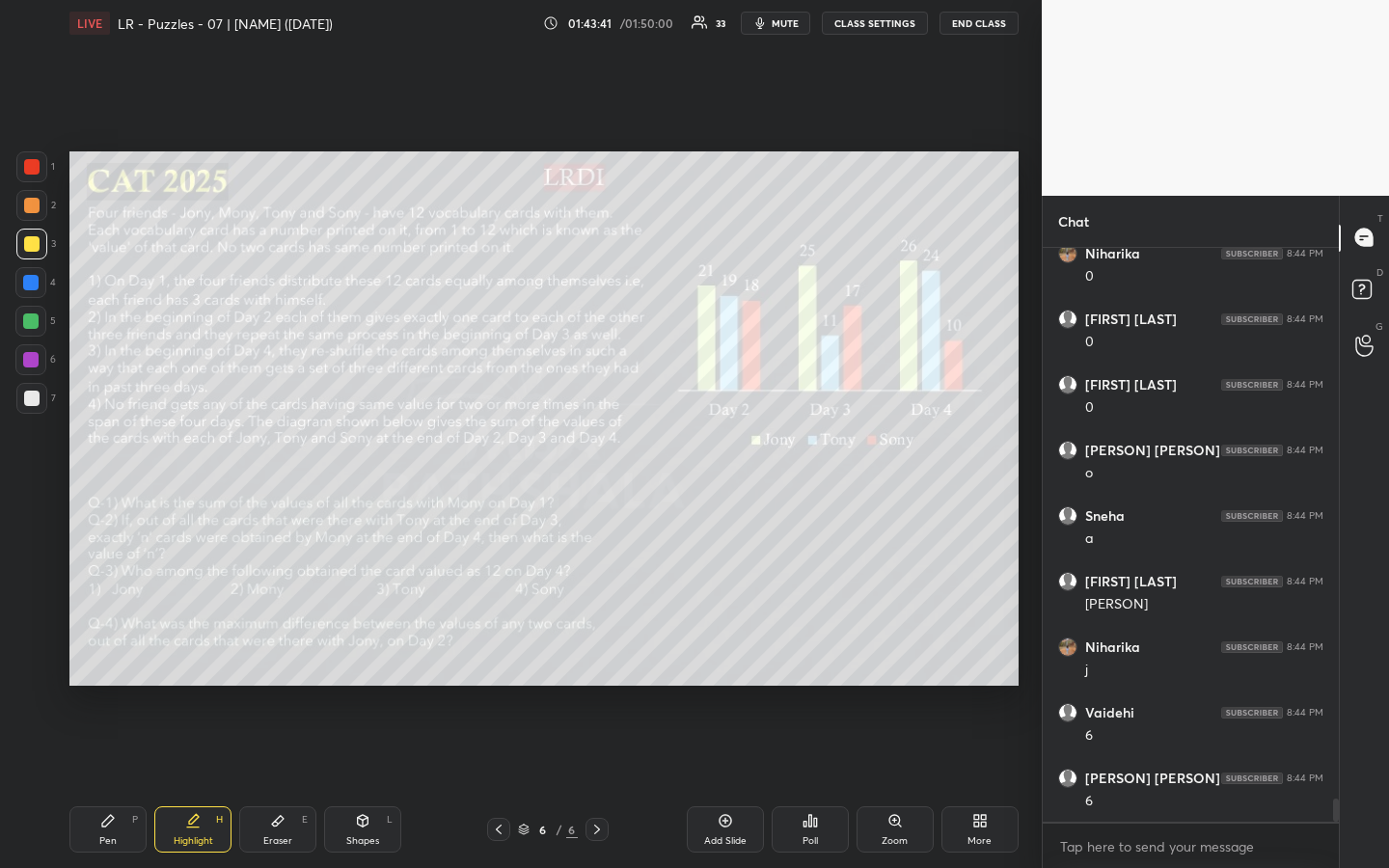 scroll, scrollTop: 13438, scrollLeft: 0, axis: vertical 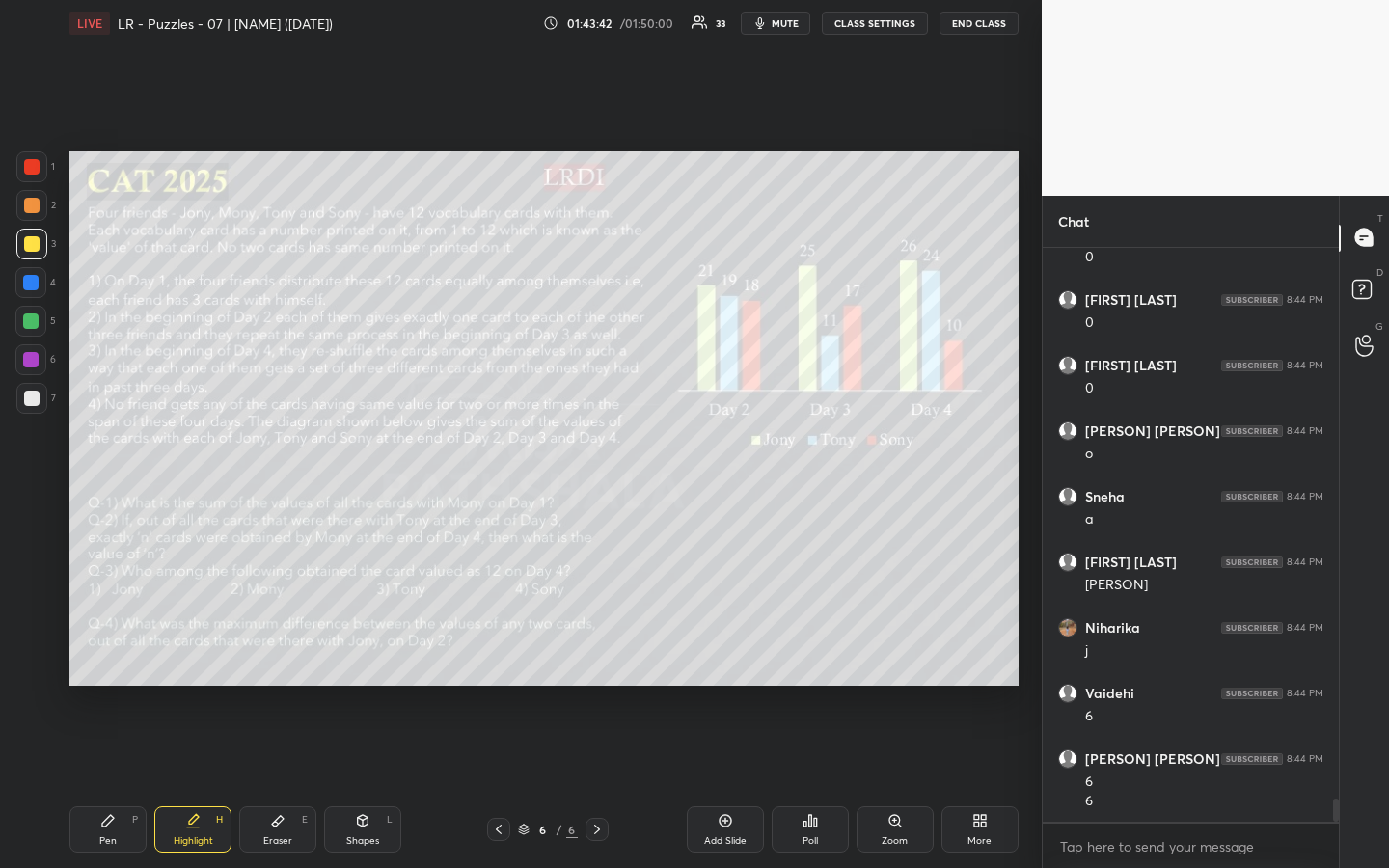 click on "Pen P" at bounding box center (108, 829) 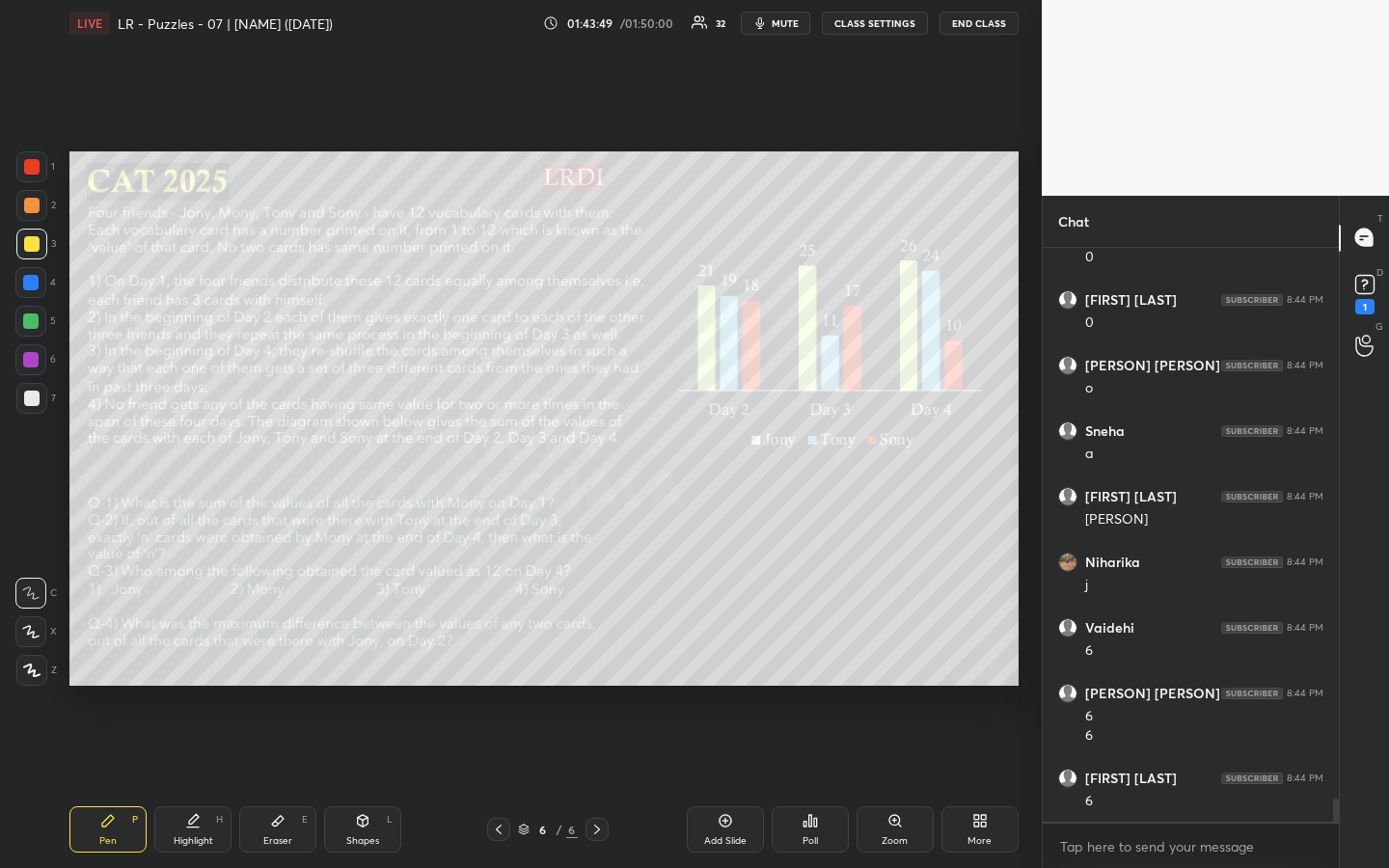 scroll, scrollTop: 13586, scrollLeft: 0, axis: vertical 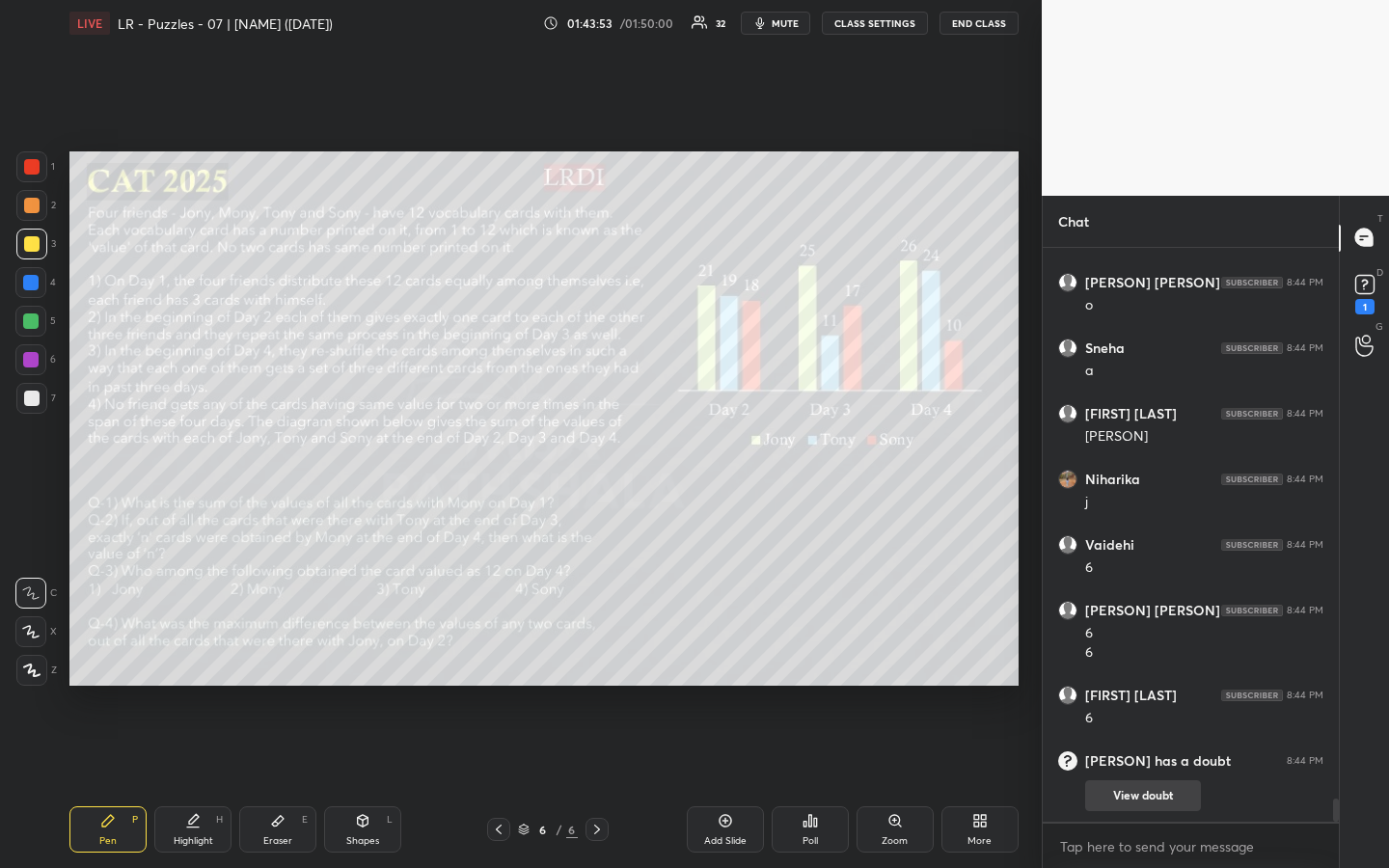 click on "View doubt" at bounding box center (1143, 796) 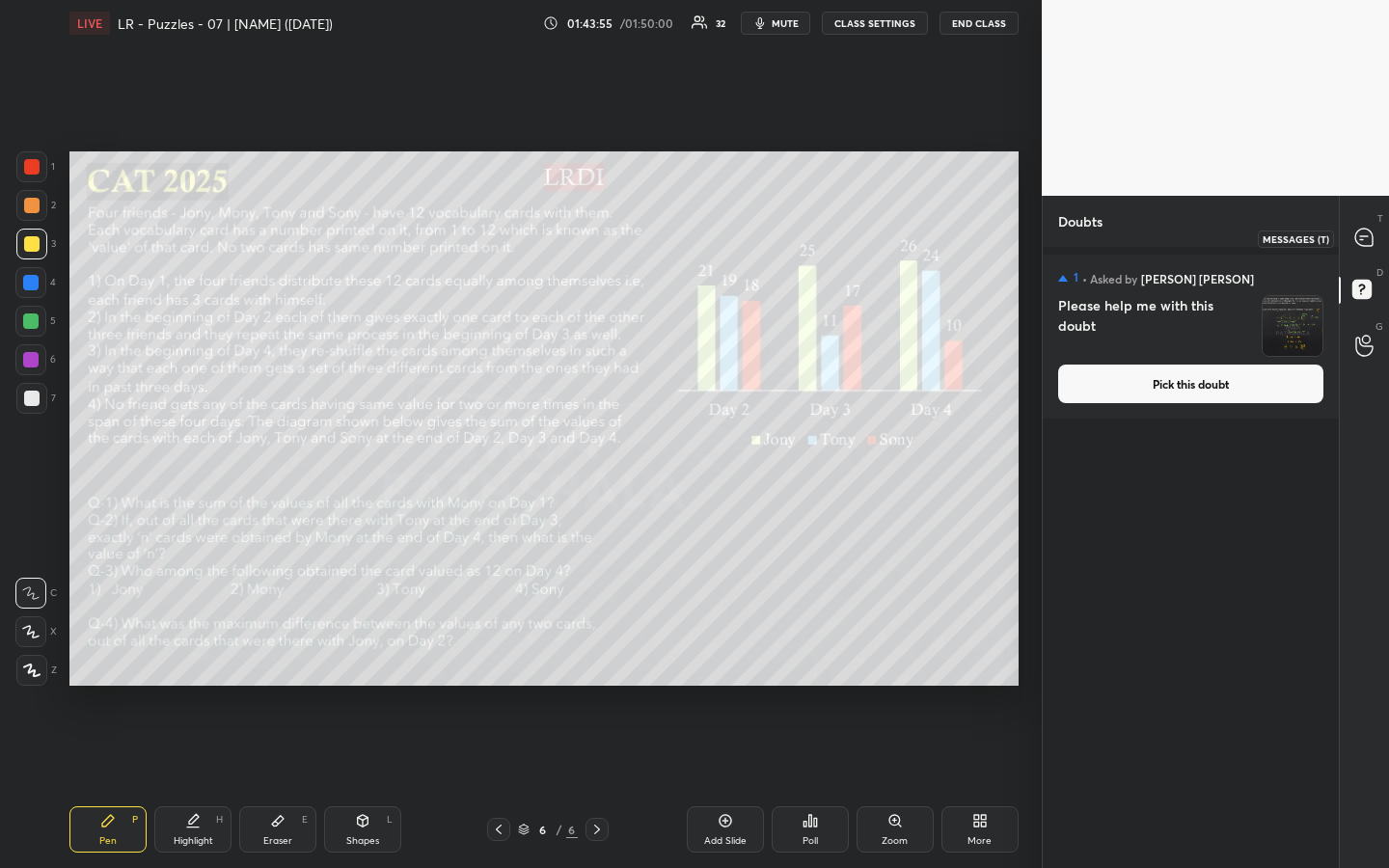 click 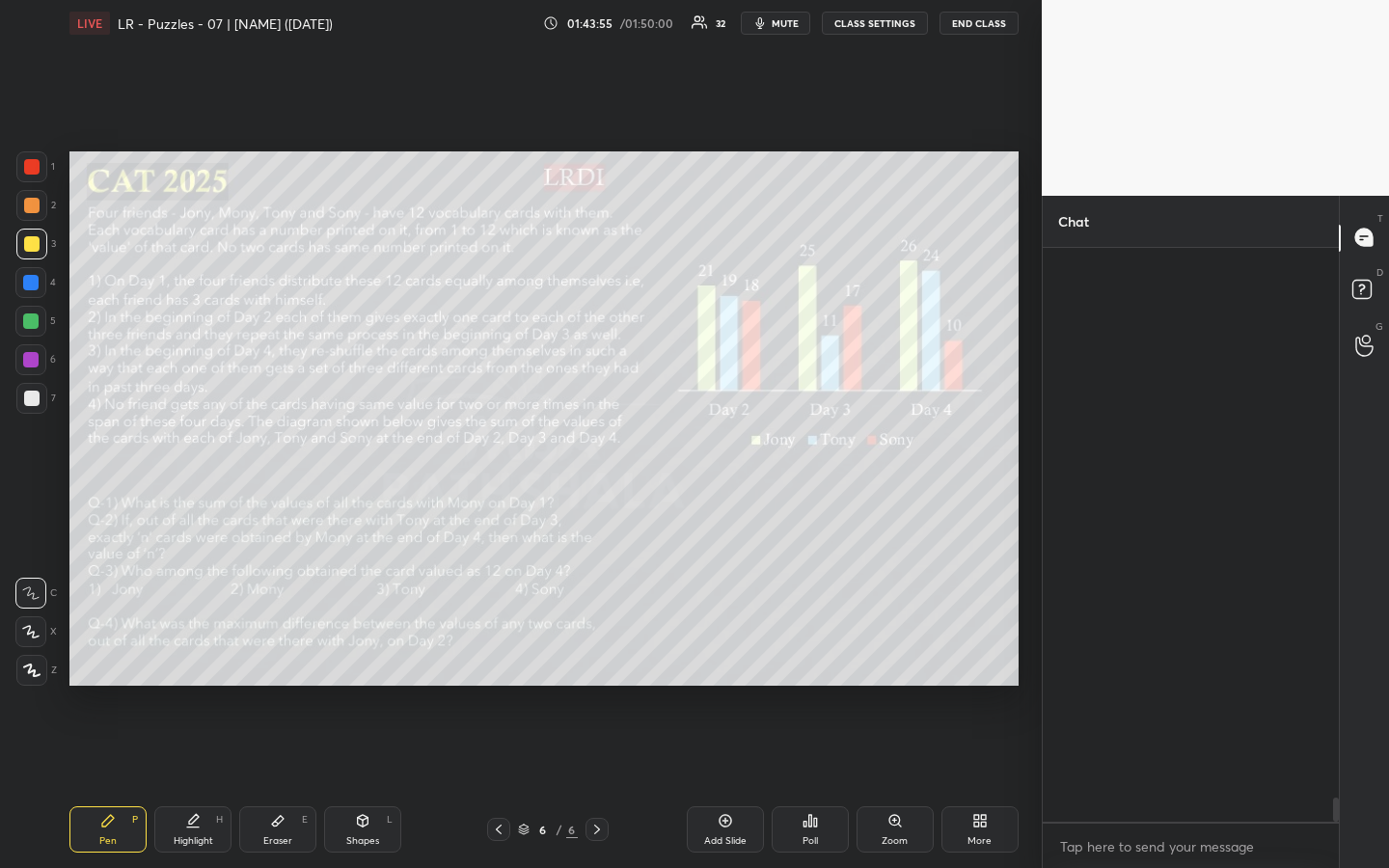 scroll, scrollTop: 13259, scrollLeft: 0, axis: vertical 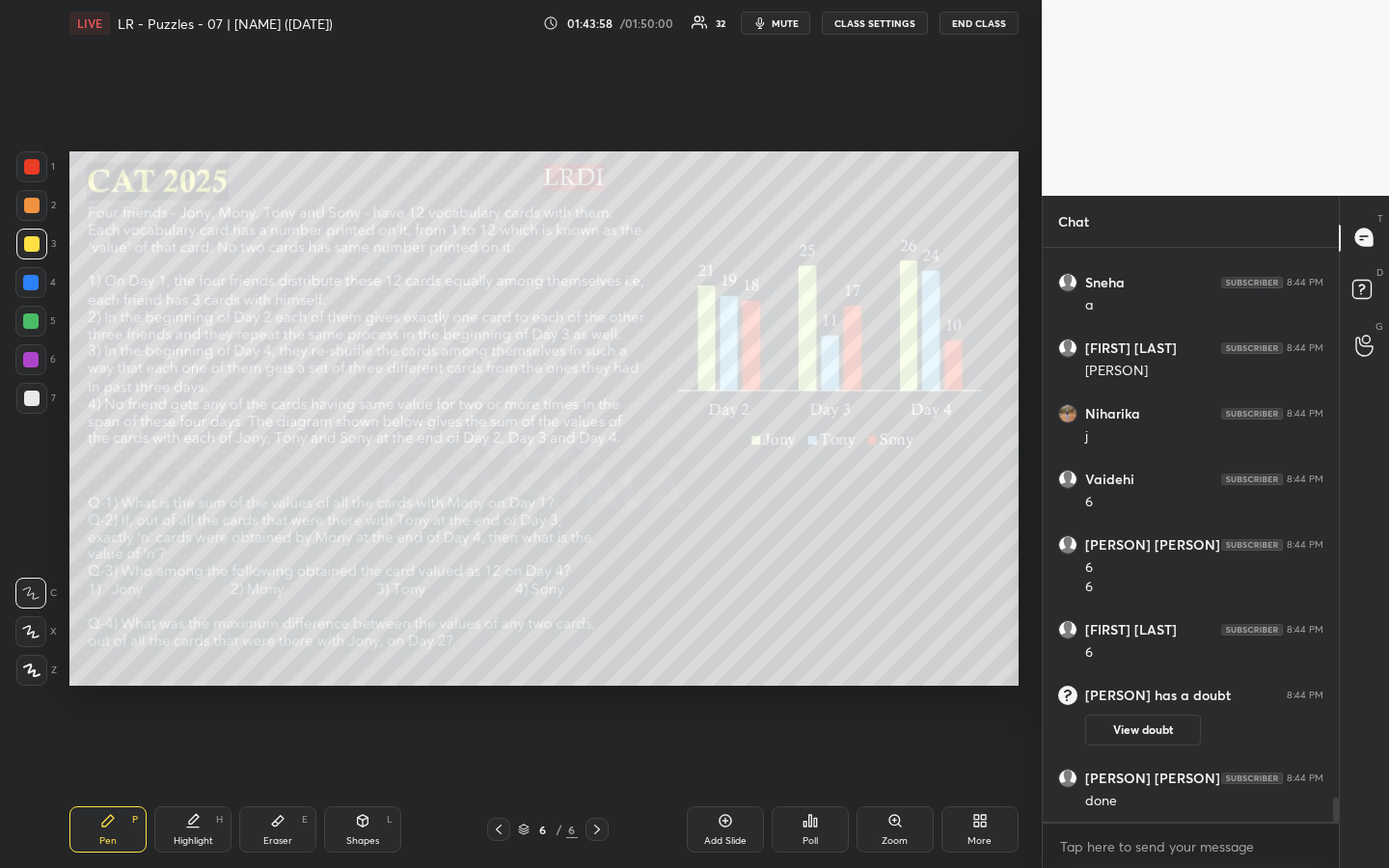 click on "1 2 3 4 5 6 7 R O A L C X Z Erase all   C X Z LIVE LR - Puzzles - 07 | [PERSON] ([DATE]) [TIME] /  [TIME] 32 mute CLASS SETTINGS END CLASS Setting up your live class Poll for   secs No correct answer Start poll Back LR - Puzzles - 07 | [PERSON] ([DATE]) MBA Pathshala Pen P Highlight H Eraser E Shapes L 6 / 6 Add Slide Poll Zoom More" at bounding box center [521, 434] 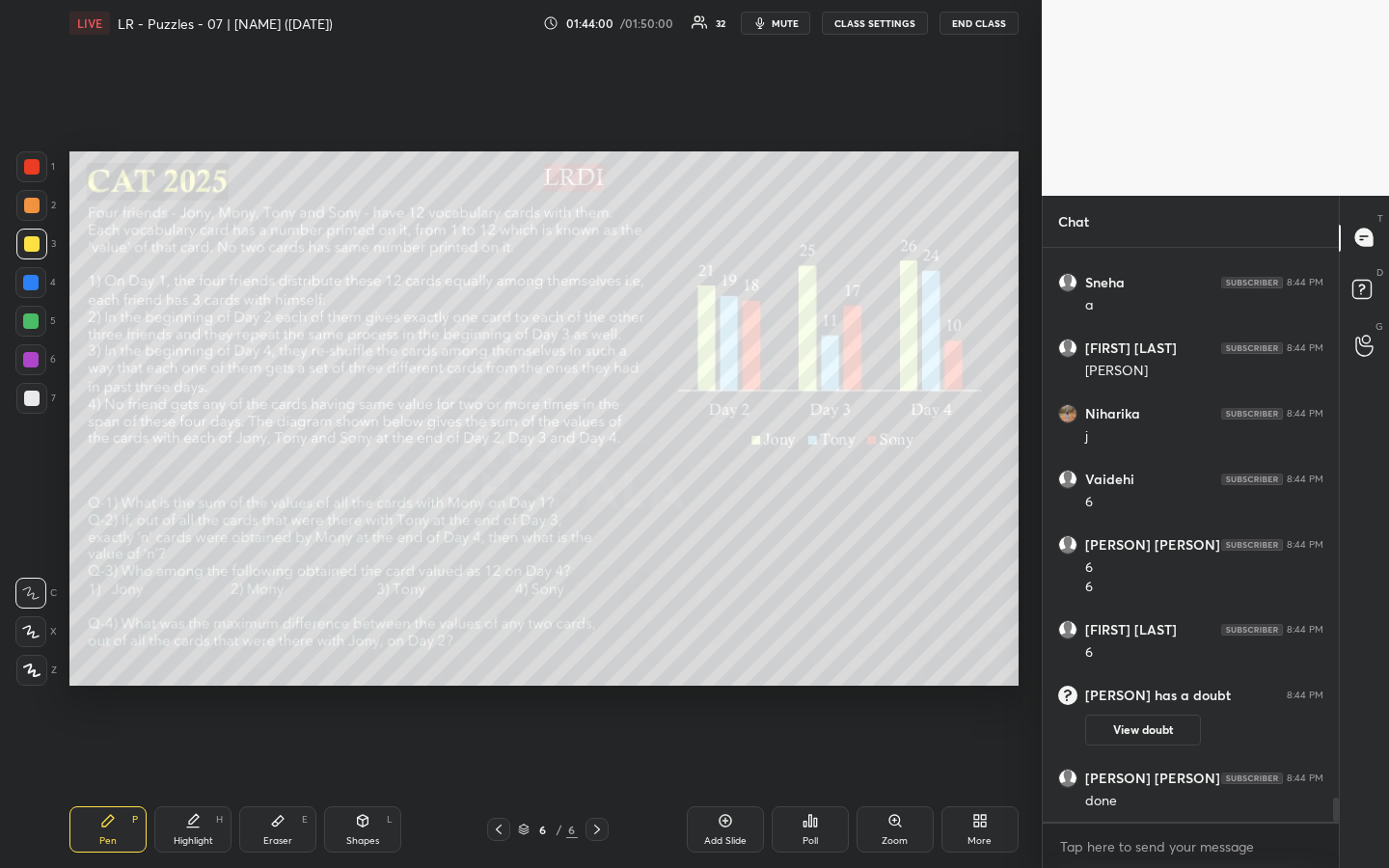 click on "1 2 3 4 5 6 7 R O A L C X Z Erase all   C X Z LIVE LR - Puzzles - 07 | Vijay Sir (06/08/25) 01:44:00 /  01:50:00 32 mute CLASS SETTINGS END CLASS Setting up your live class Poll for   secs No correct answer Start poll Back LR - Puzzles - 07 | Vijay Sir (06/08/25) MBA Pathshala Pen P Highlight H Eraser E Shapes L 6 / 6 Add Slide Poll Zoom More" at bounding box center (521, 434) 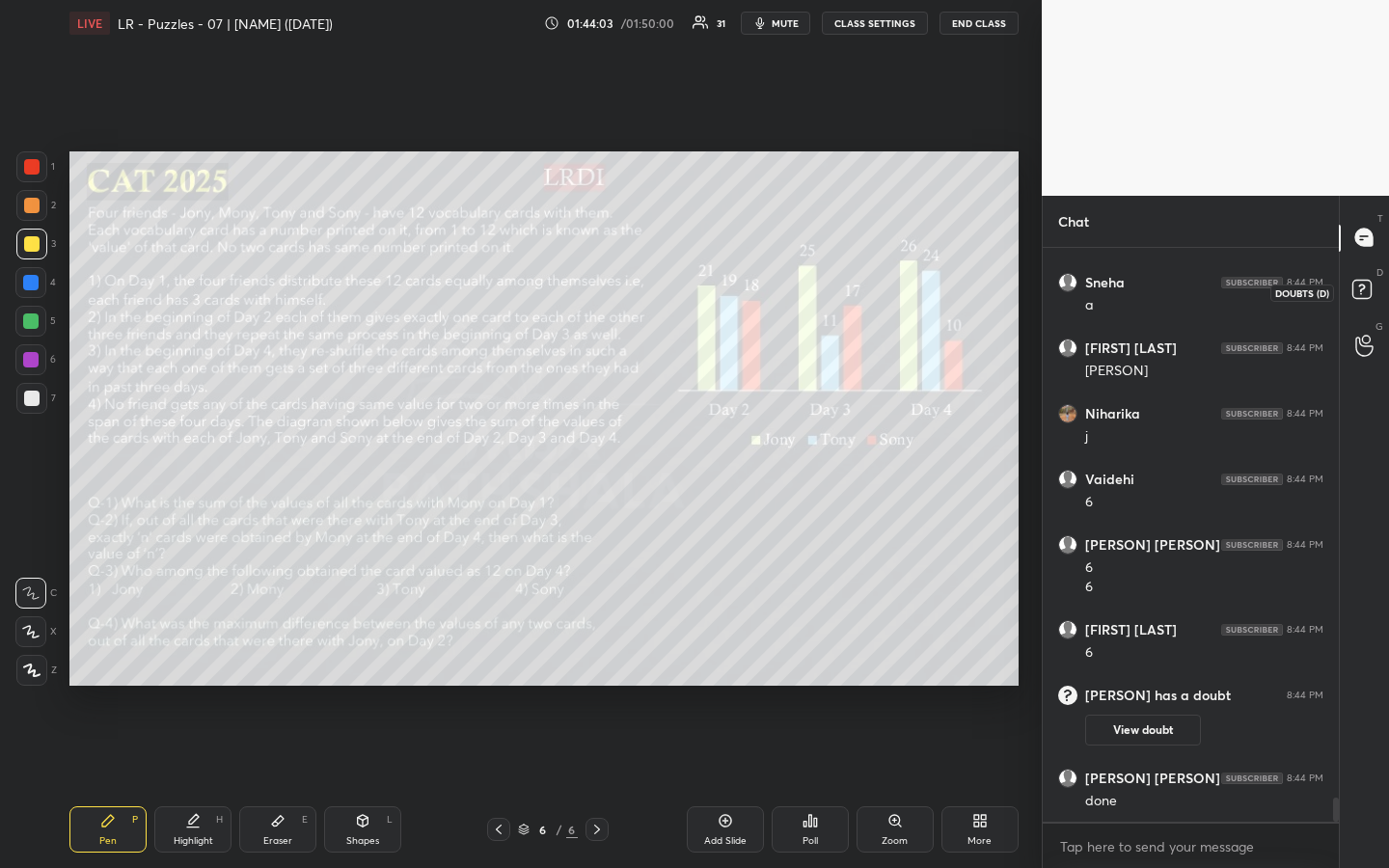 click 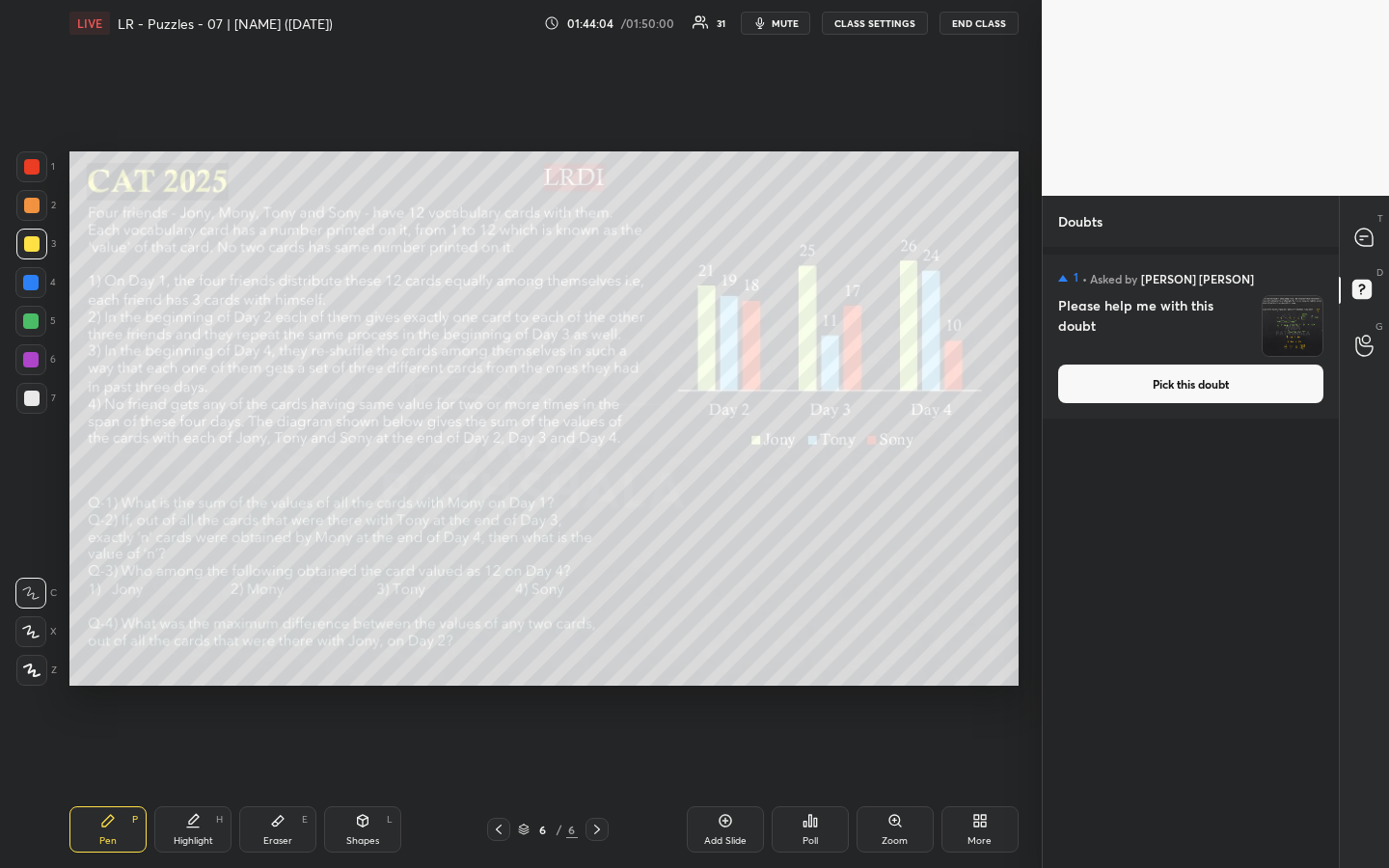 click on "Pick this doubt" at bounding box center [1190, 384] 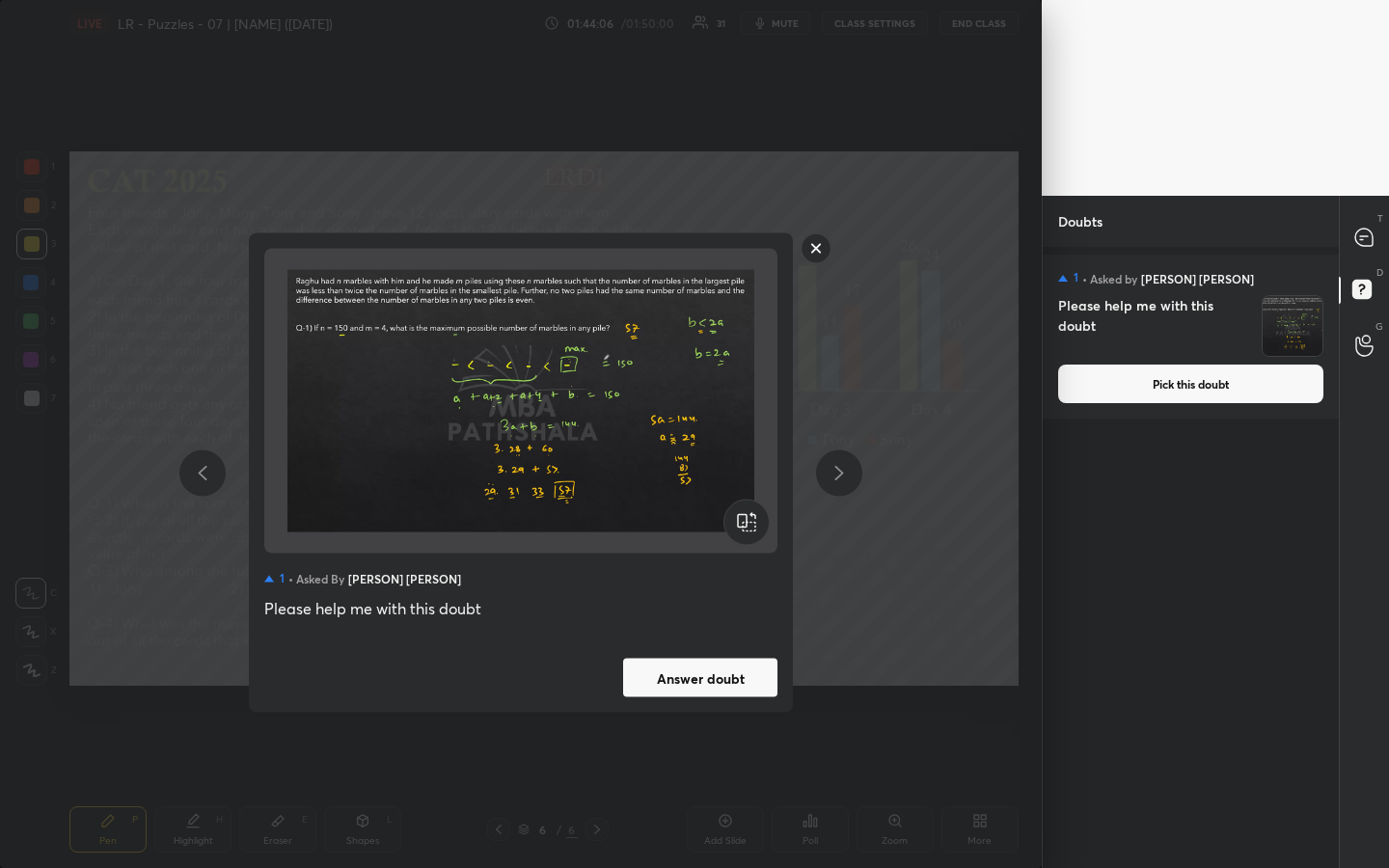 click on "Answer doubt" at bounding box center [700, 678] 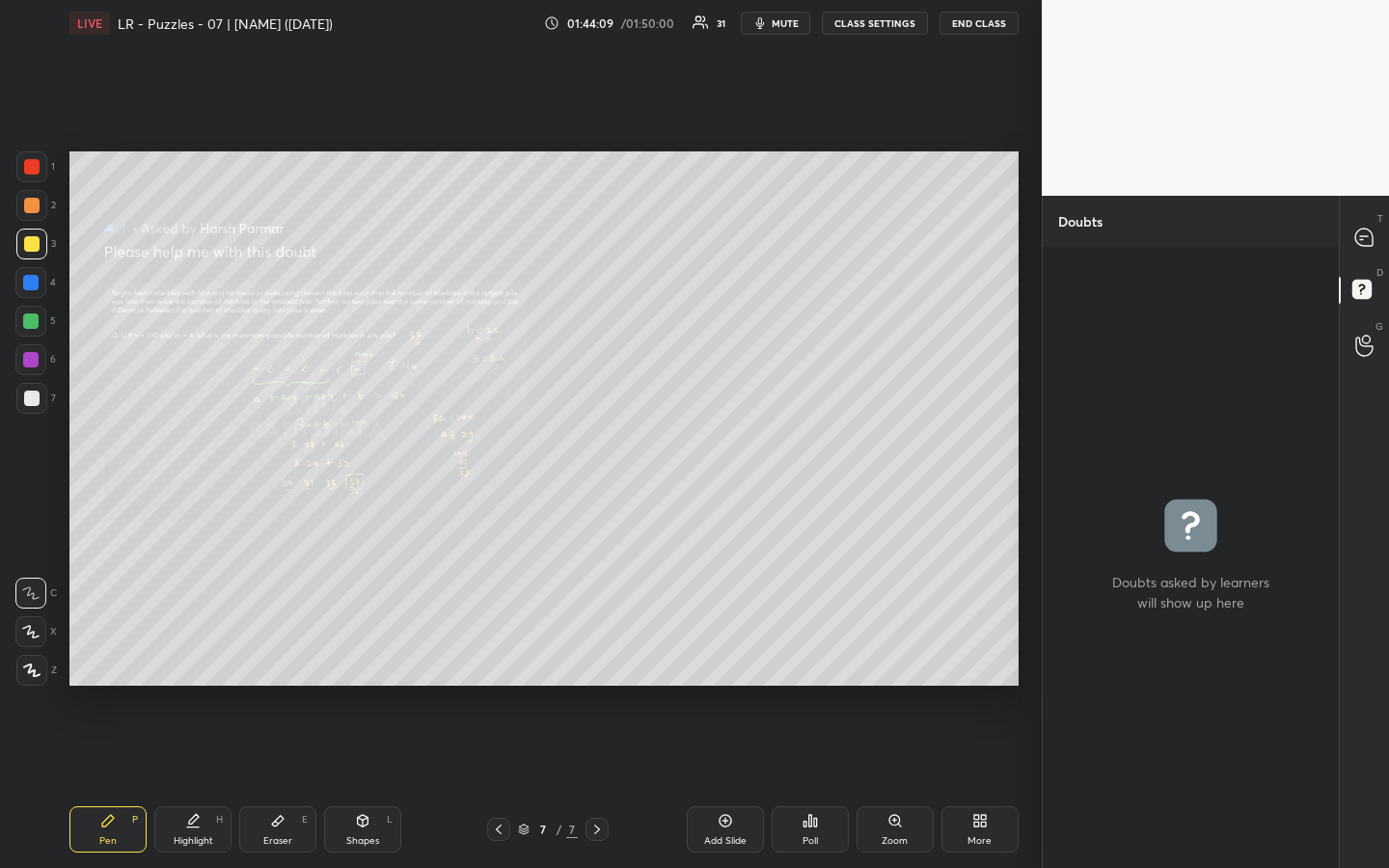 click at bounding box center (32, 205) 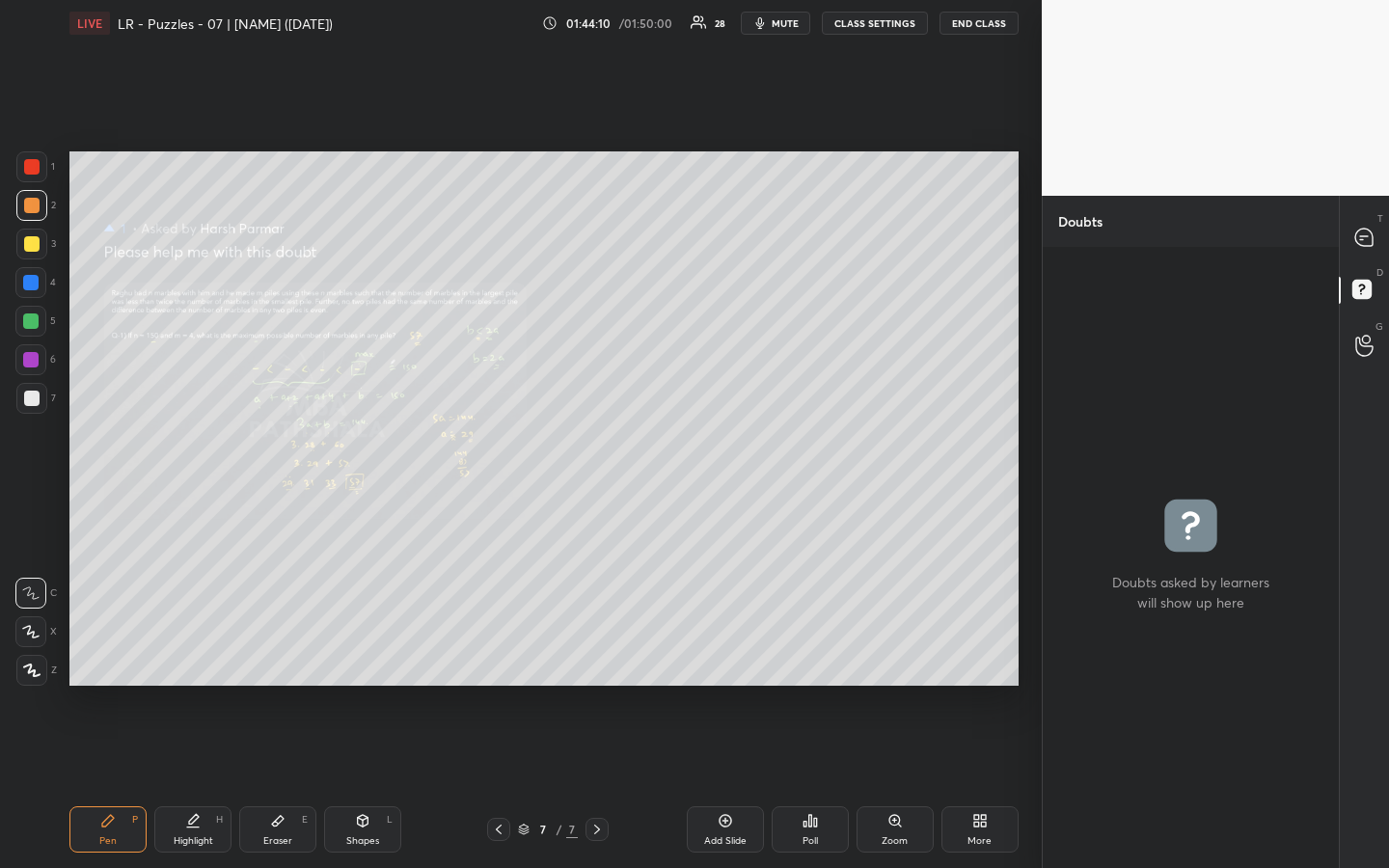 drag, startPoint x: 891, startPoint y: 824, endPoint x: 850, endPoint y: 801, distance: 47.01064 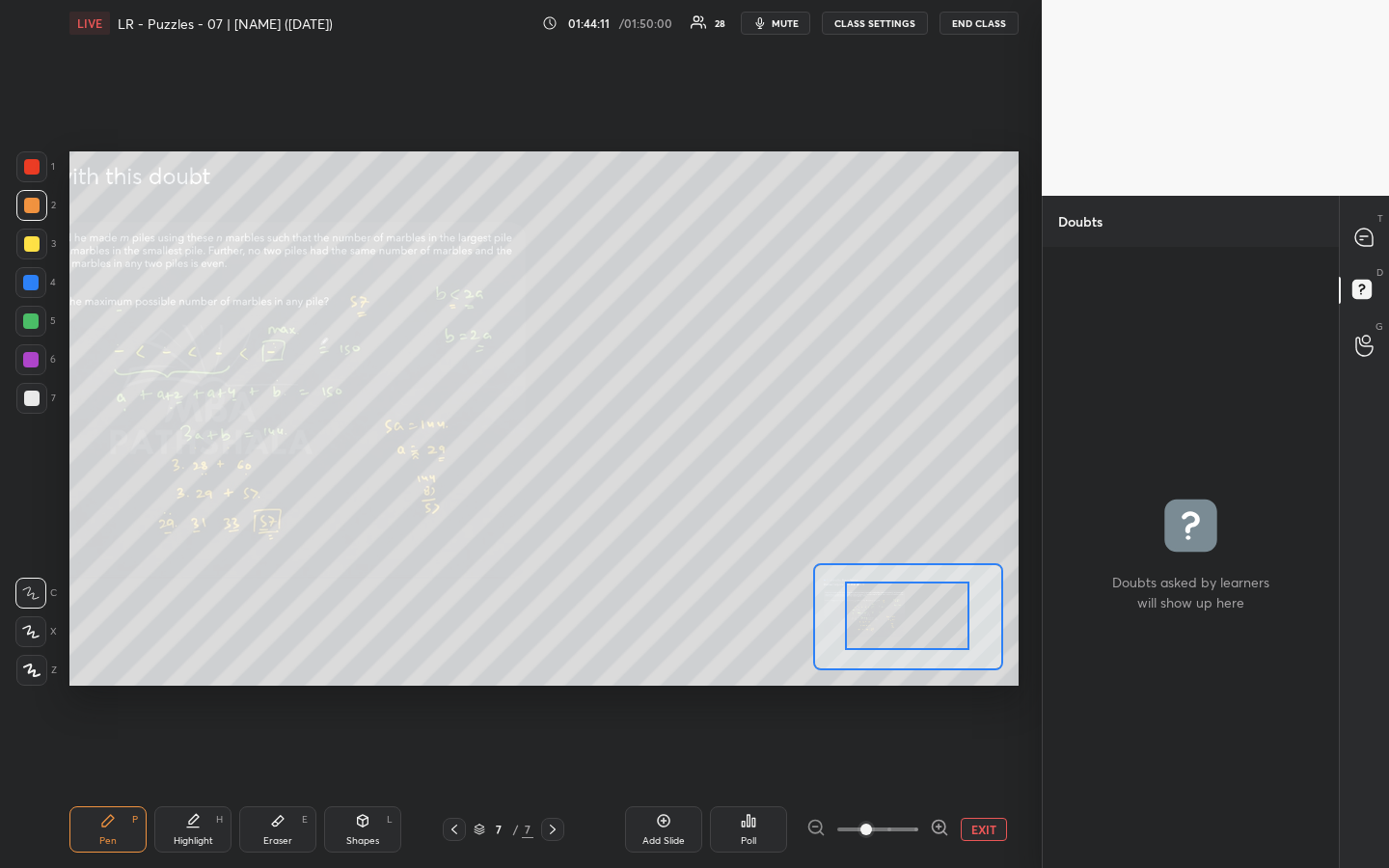 drag, startPoint x: 908, startPoint y: 627, endPoint x: 881, endPoint y: 625, distance: 27.073973 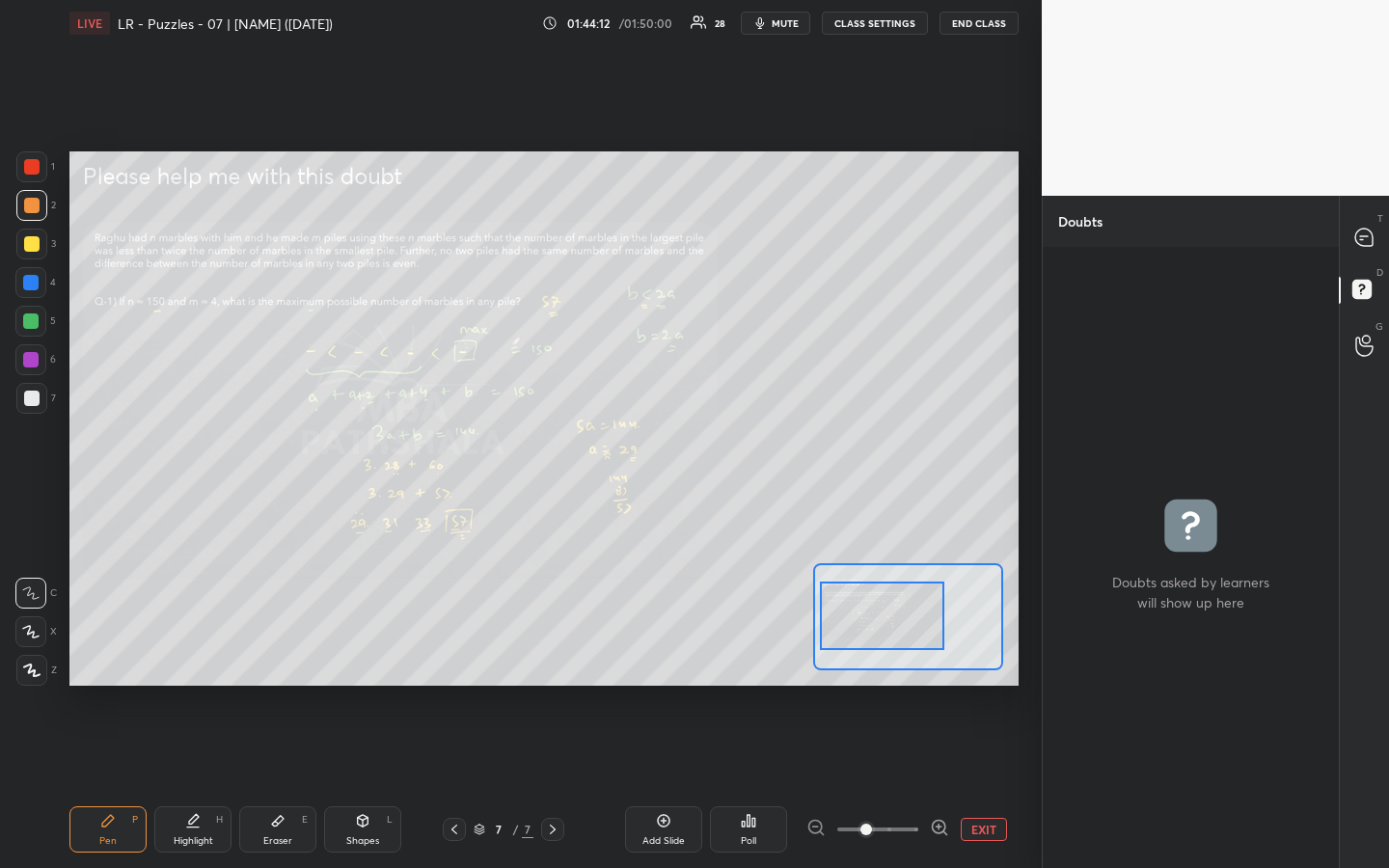 drag, startPoint x: 874, startPoint y: 619, endPoint x: 857, endPoint y: 619, distance: 17 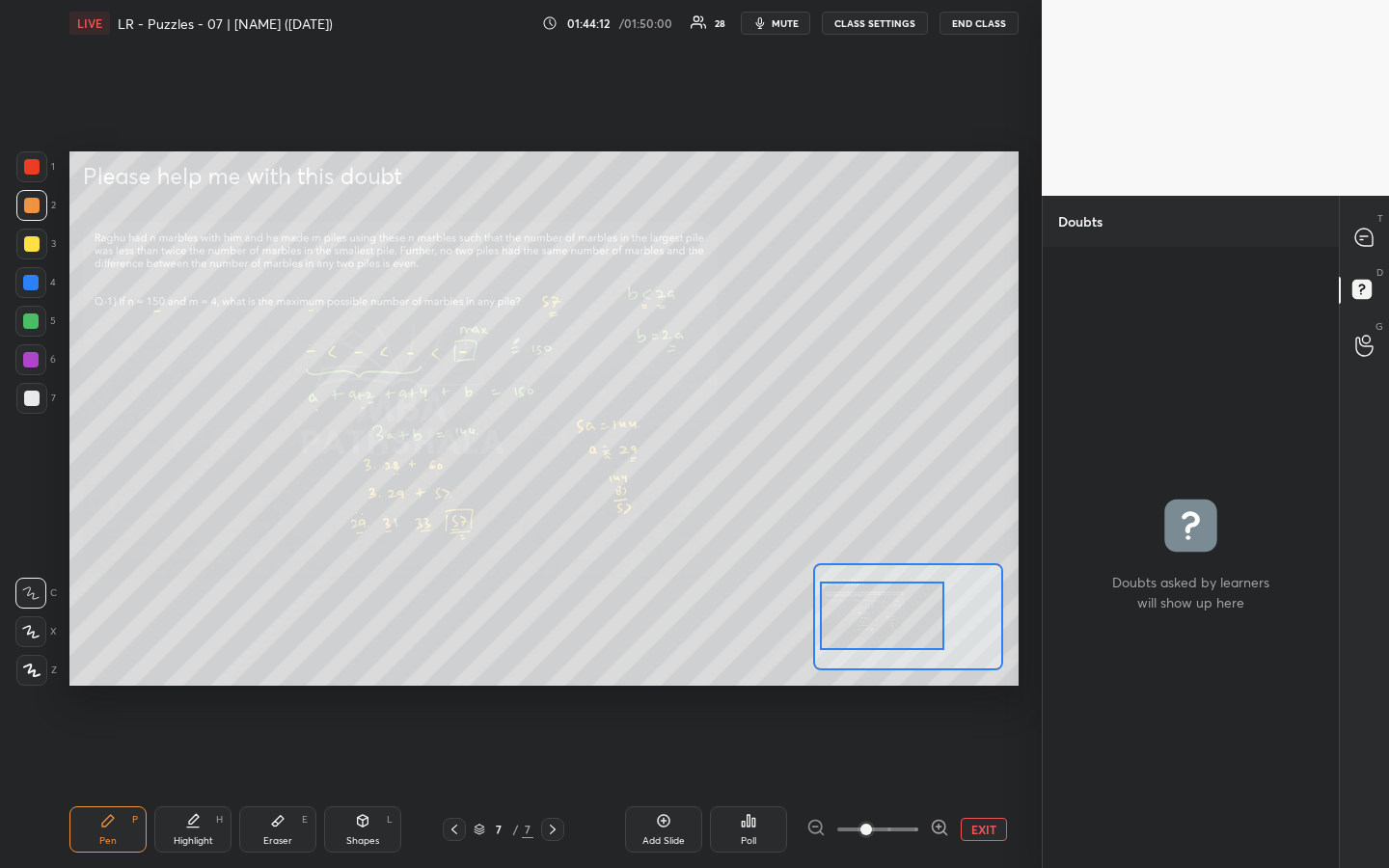 click at bounding box center [882, 615] 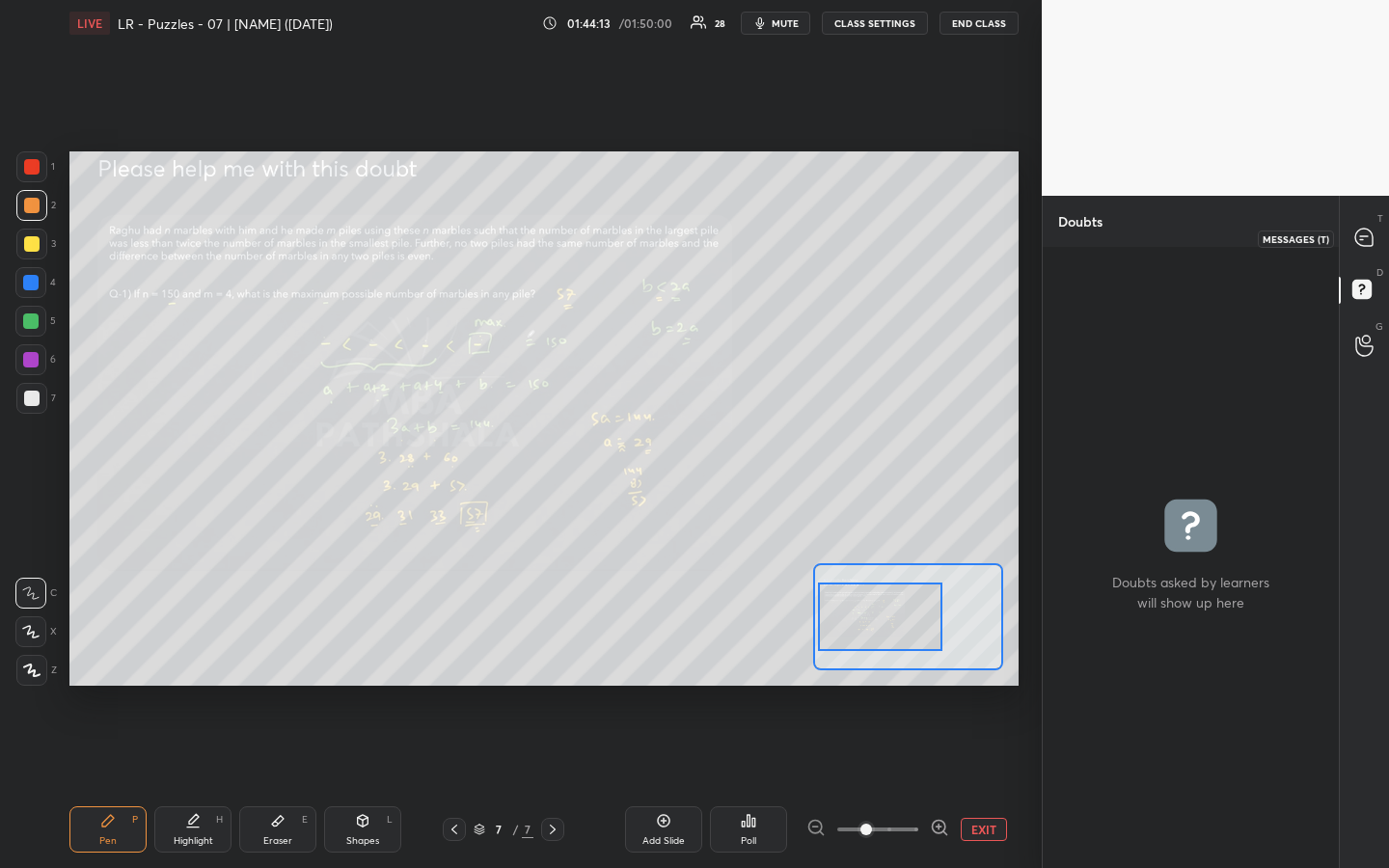 drag, startPoint x: 1366, startPoint y: 242, endPoint x: 1351, endPoint y: 316, distance: 75.50497 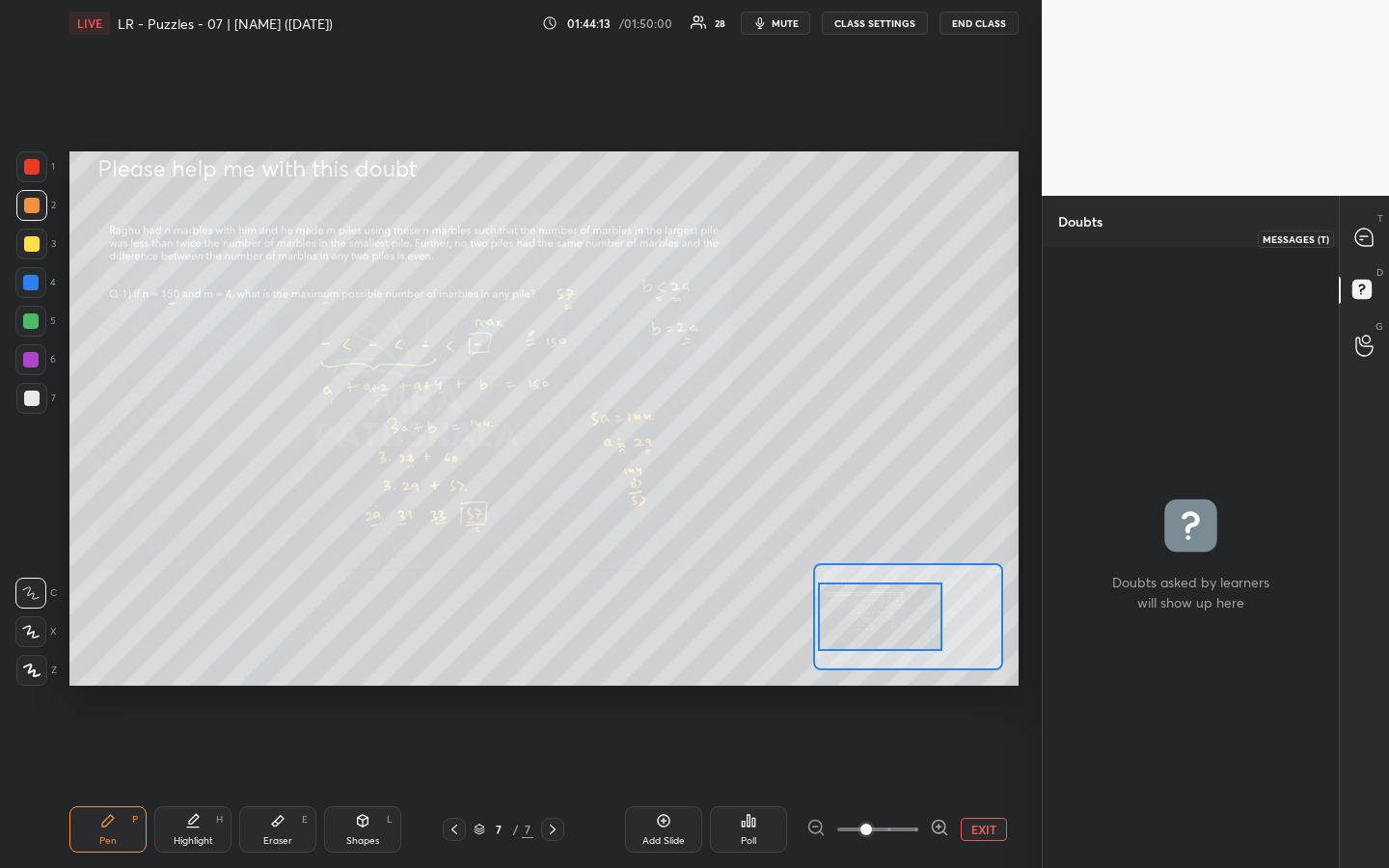 click 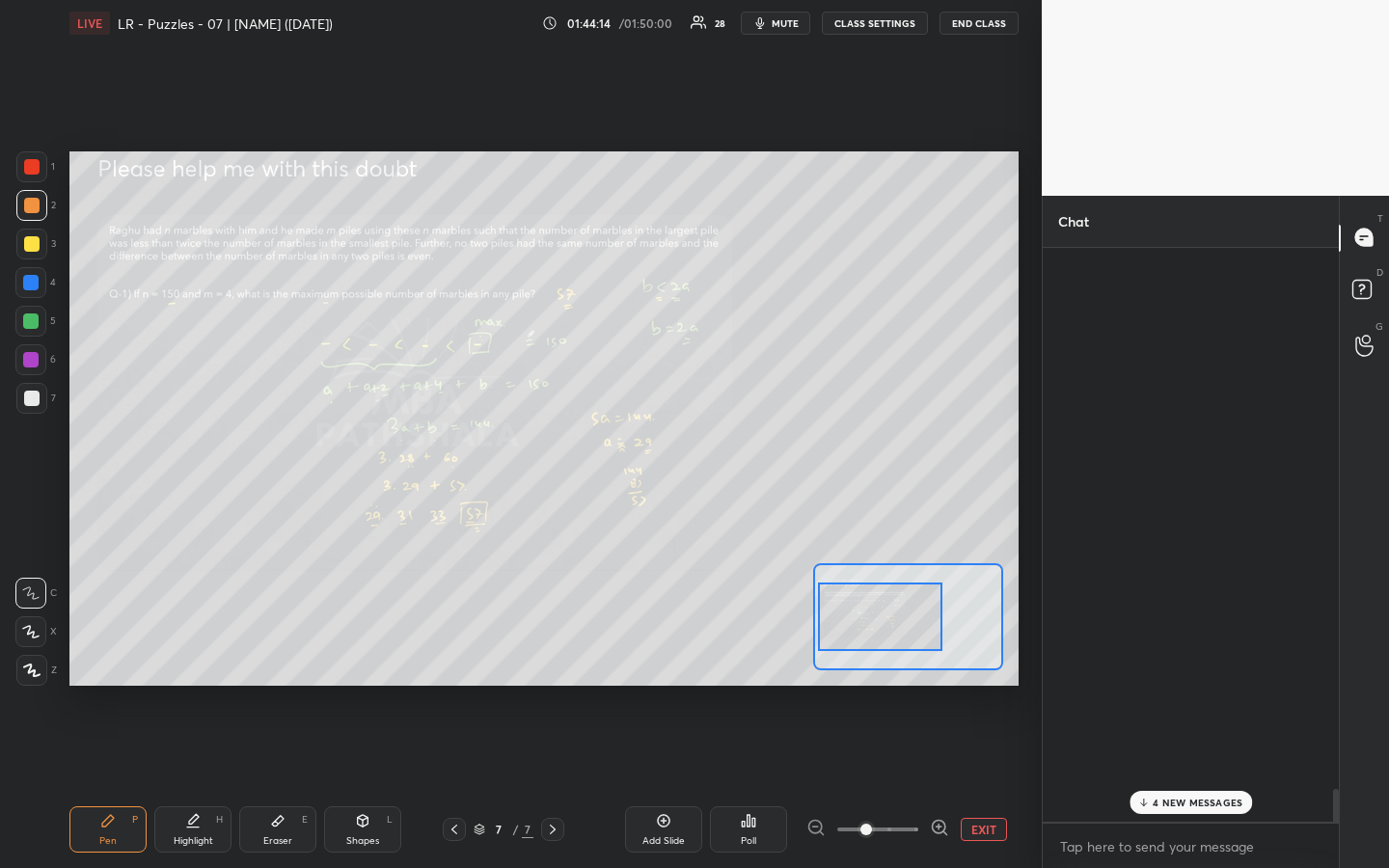 scroll, scrollTop: 13290, scrollLeft: 0, axis: vertical 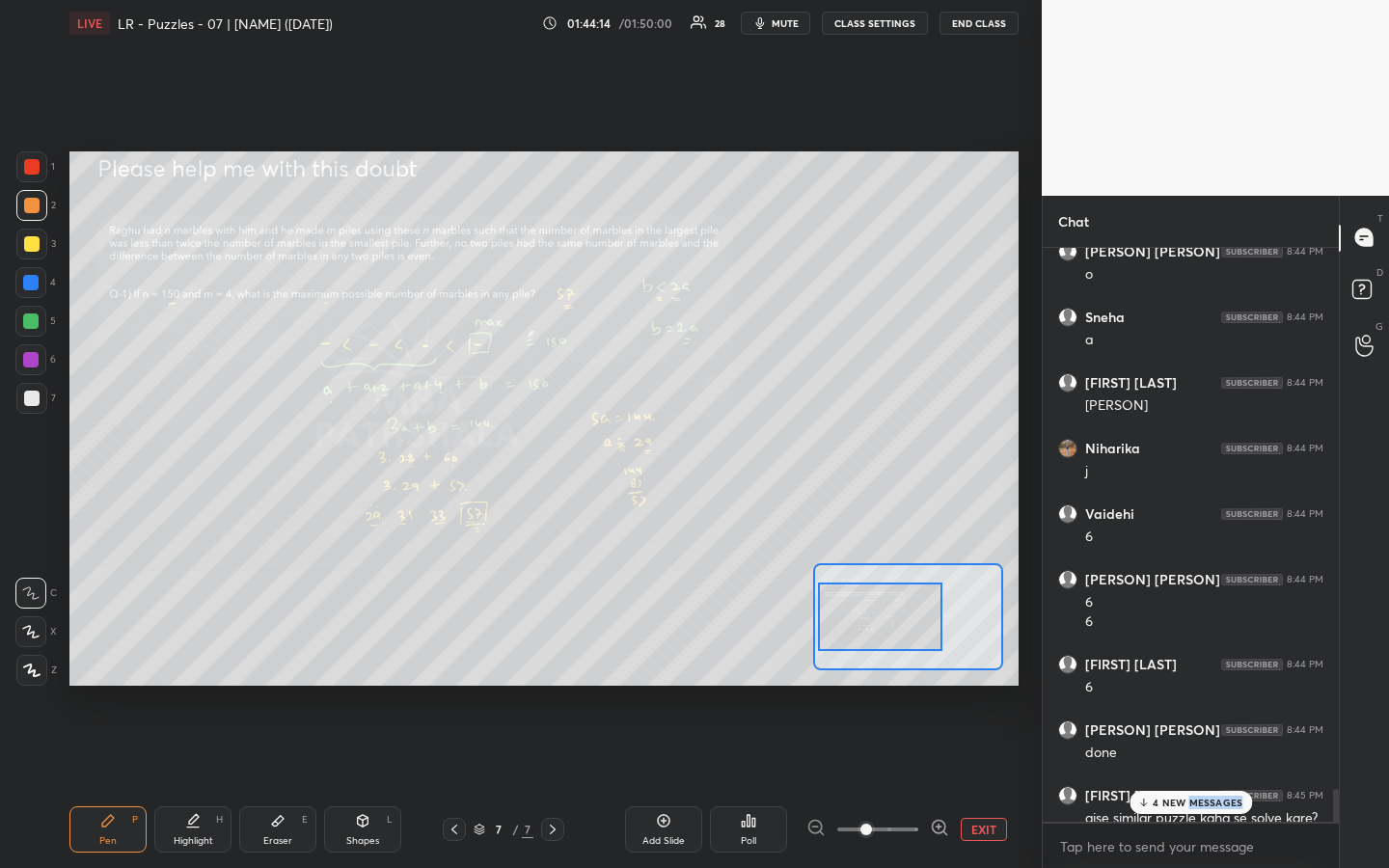 click on "4 NEW MESSAGES" at bounding box center [1190, 802] 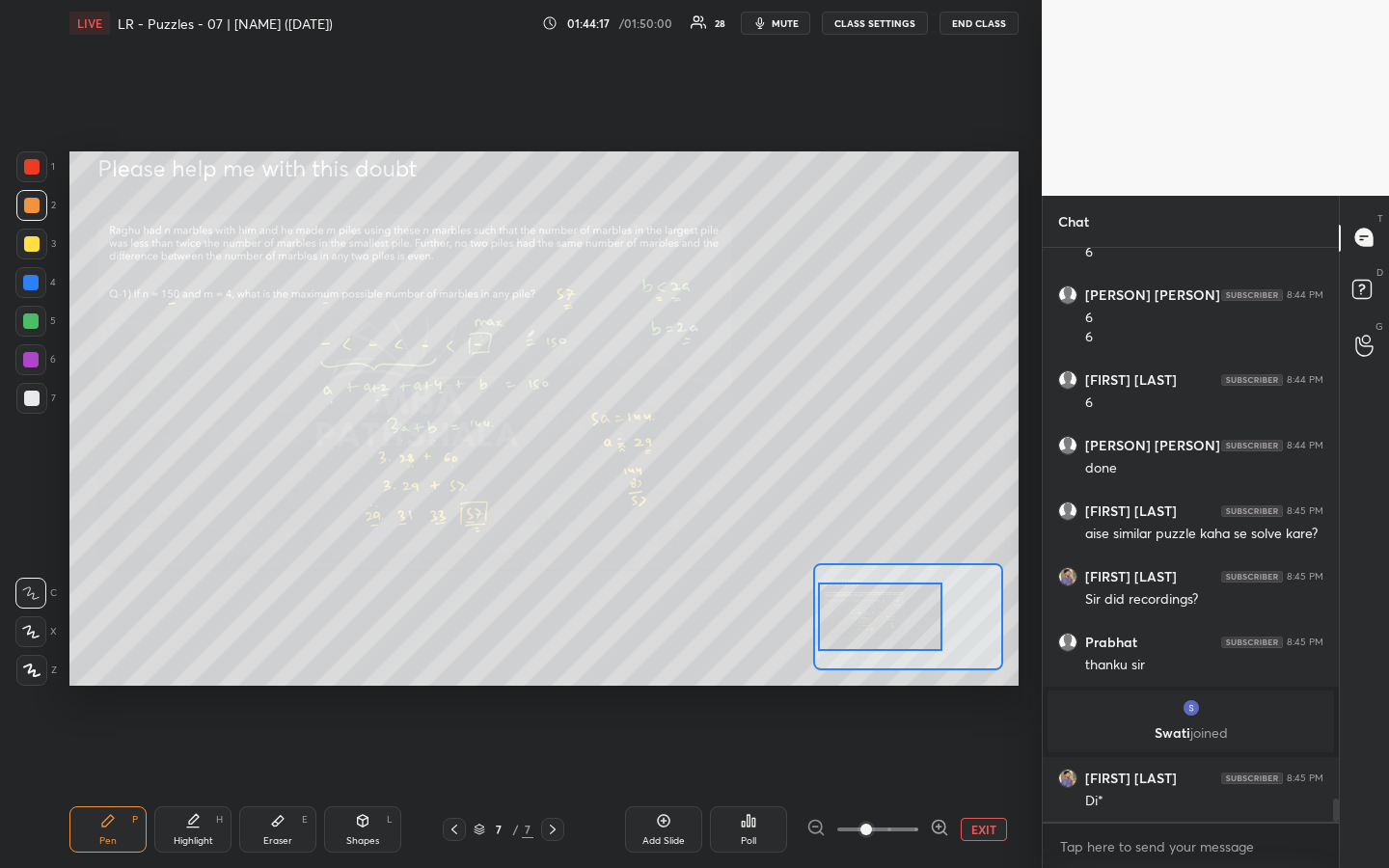 scroll, scrollTop: 13640, scrollLeft: 0, axis: vertical 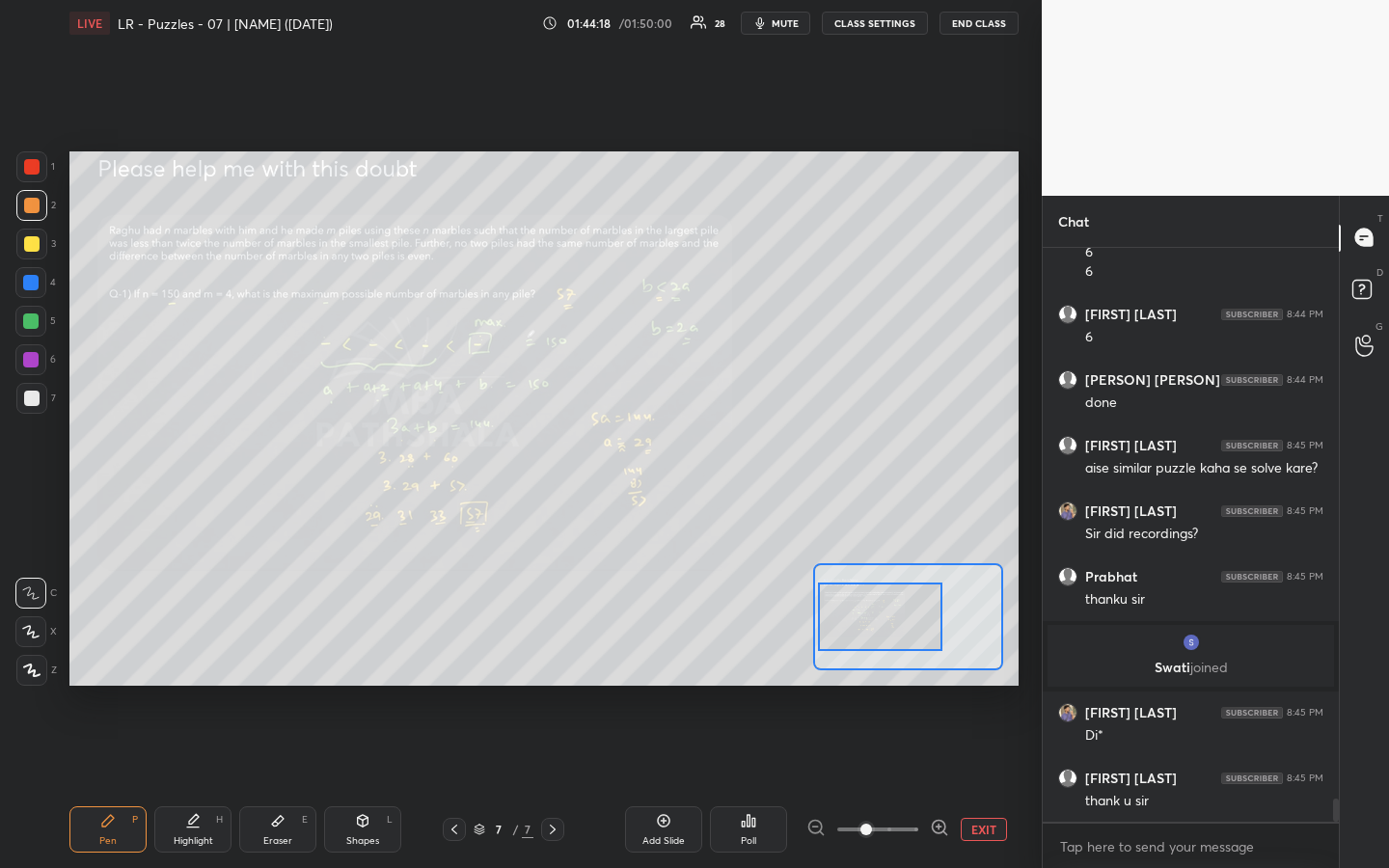 click on "Pen P" at bounding box center (108, 829) 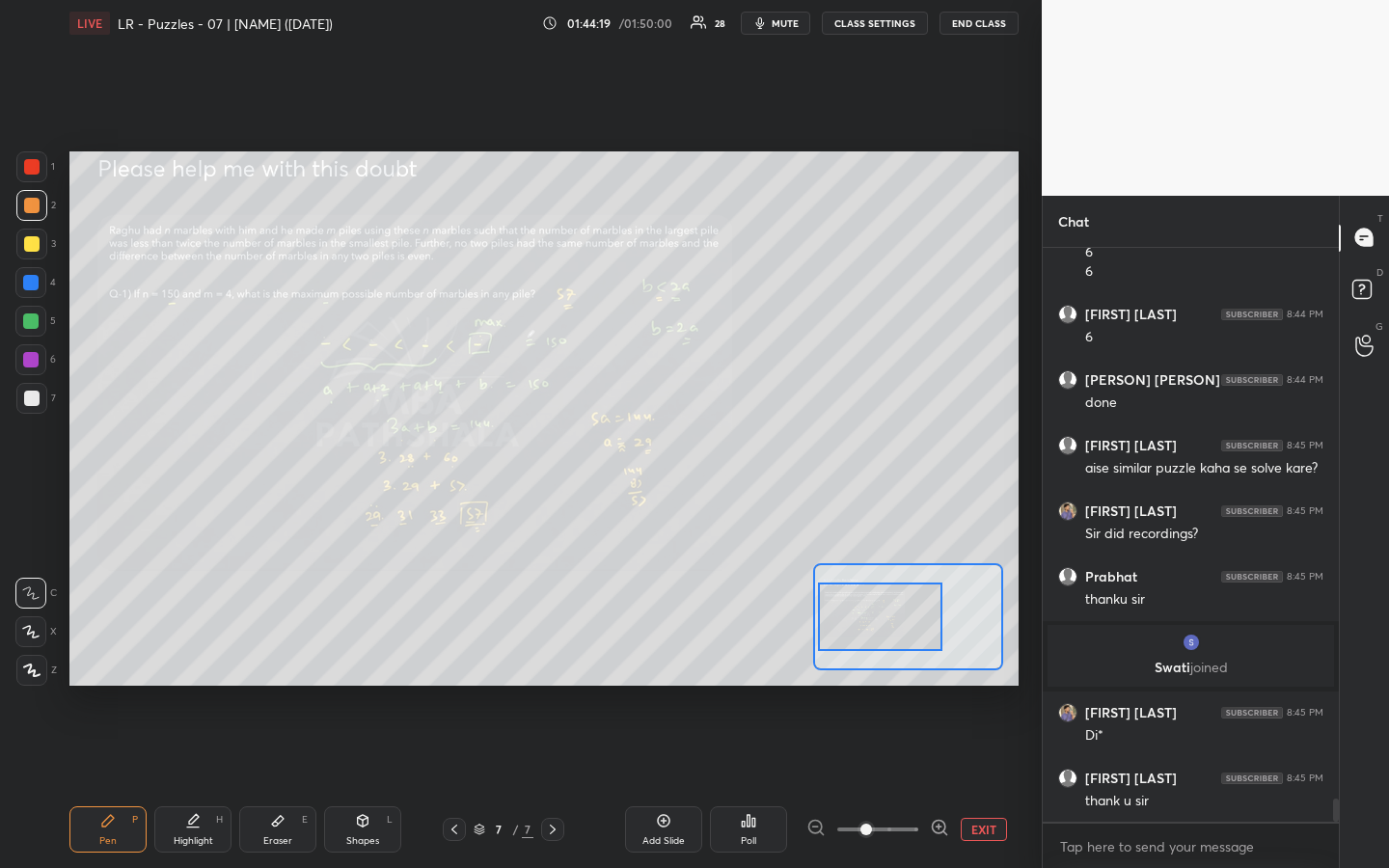 click at bounding box center [32, 244] 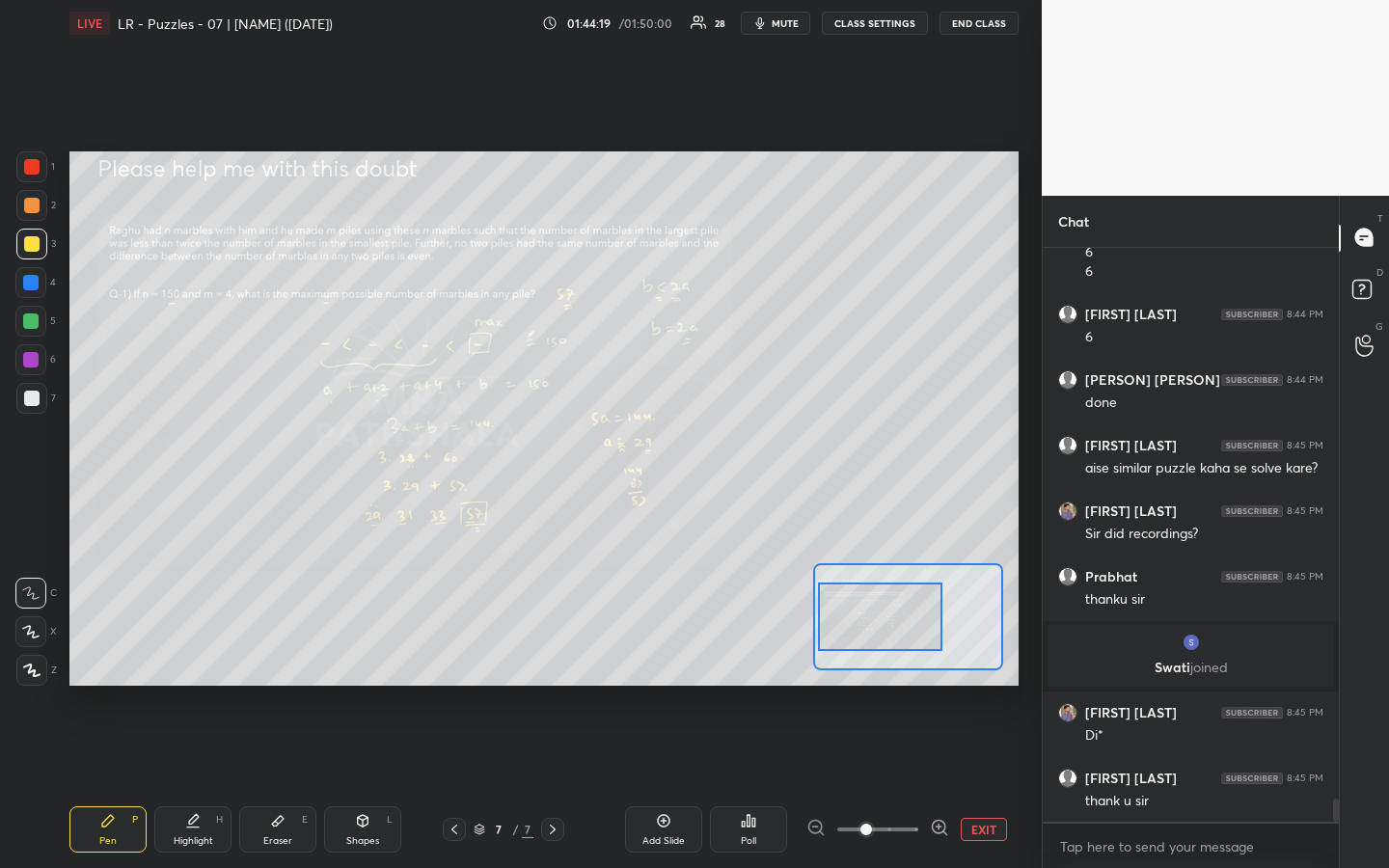 click at bounding box center [32, 205] 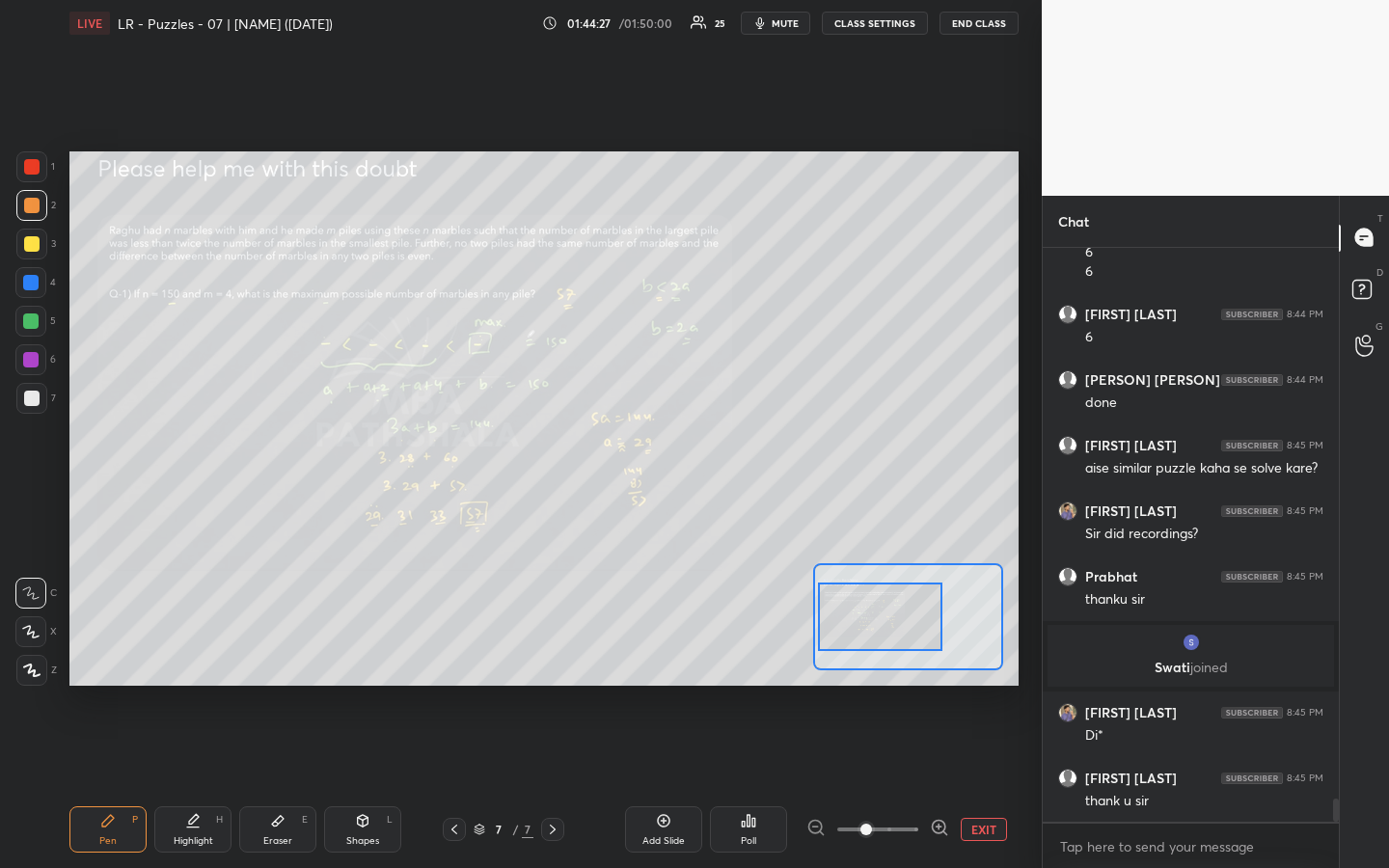 scroll, scrollTop: 13706, scrollLeft: 0, axis: vertical 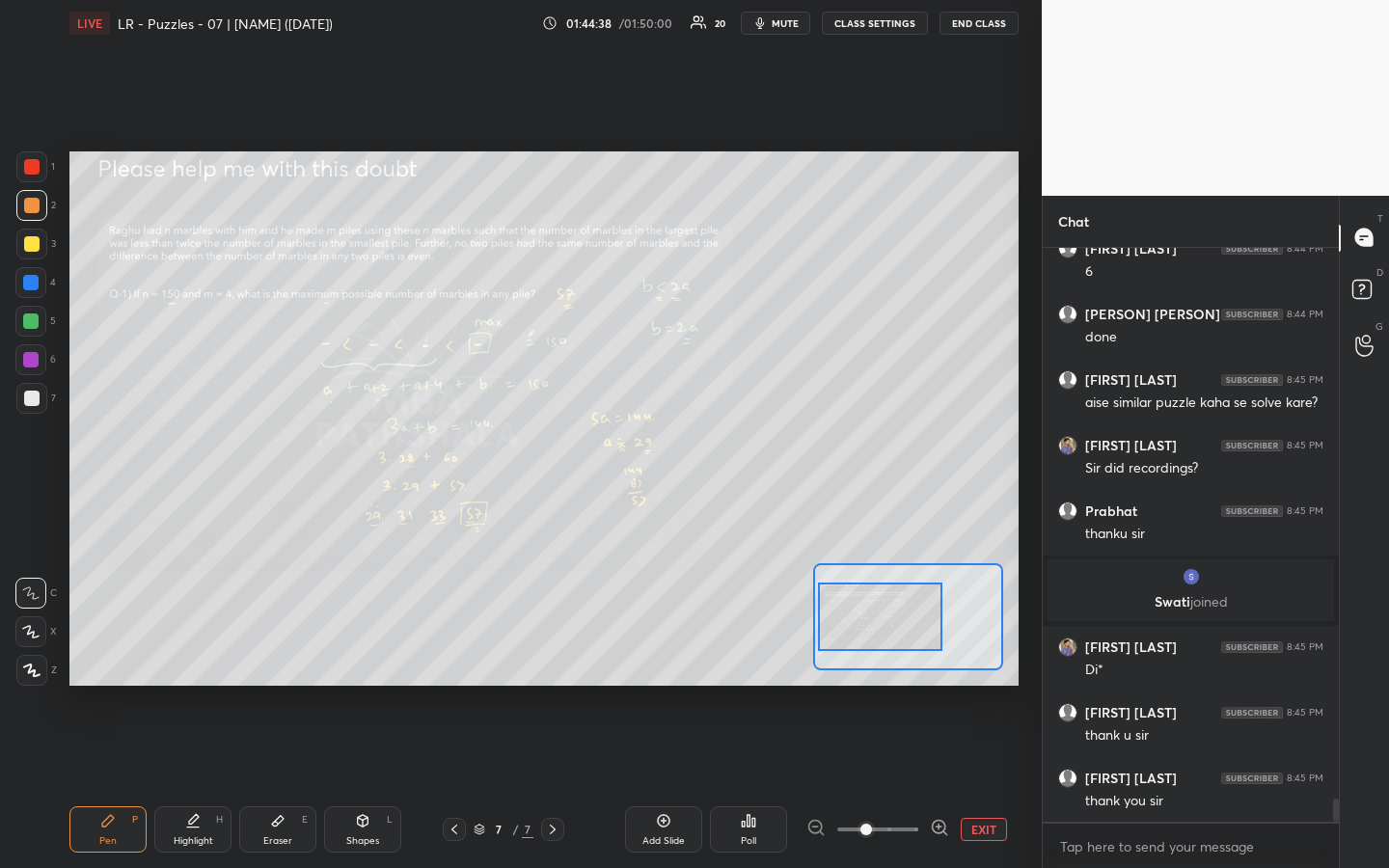 click at bounding box center (32, 205) 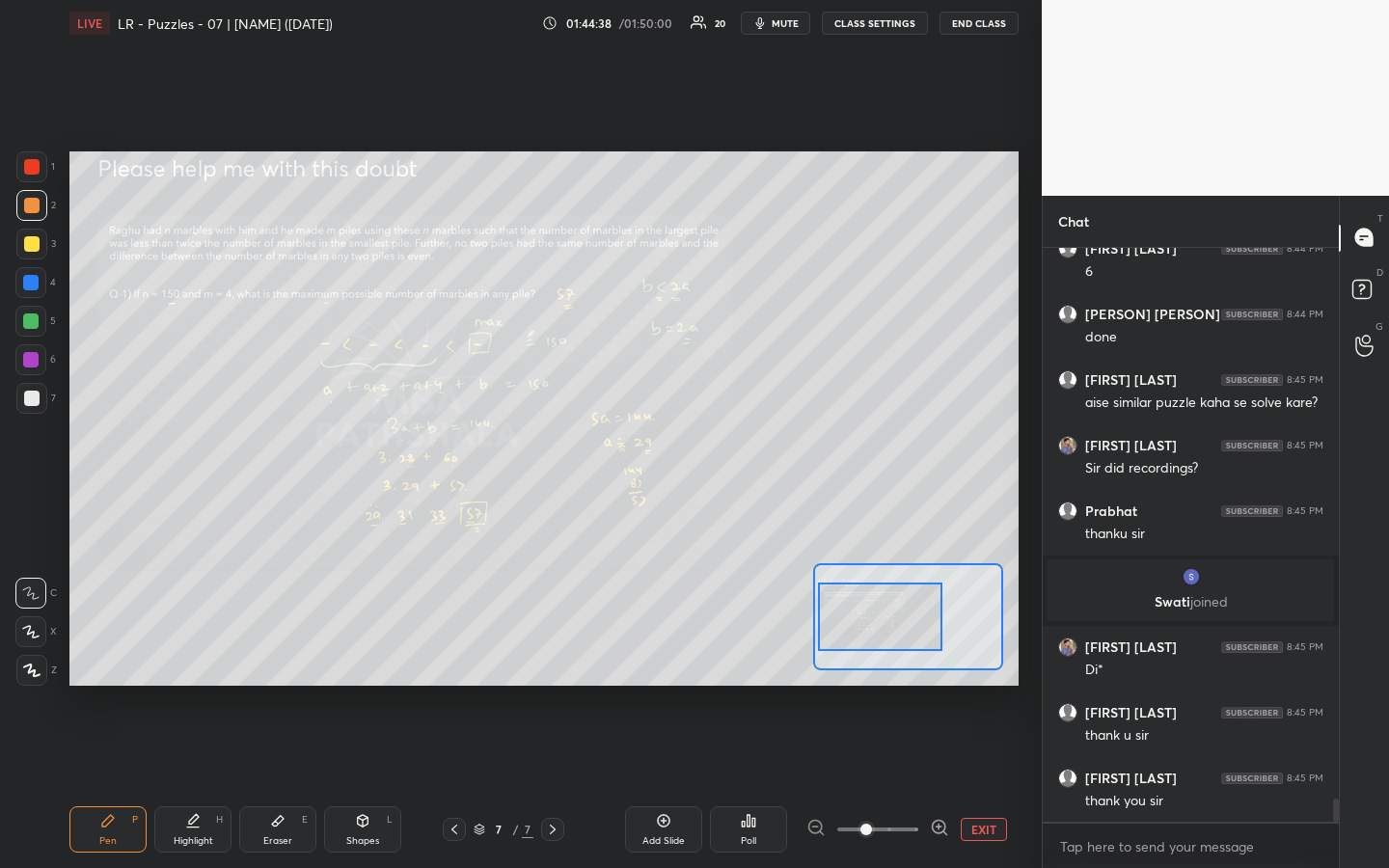 click at bounding box center (32, 244) 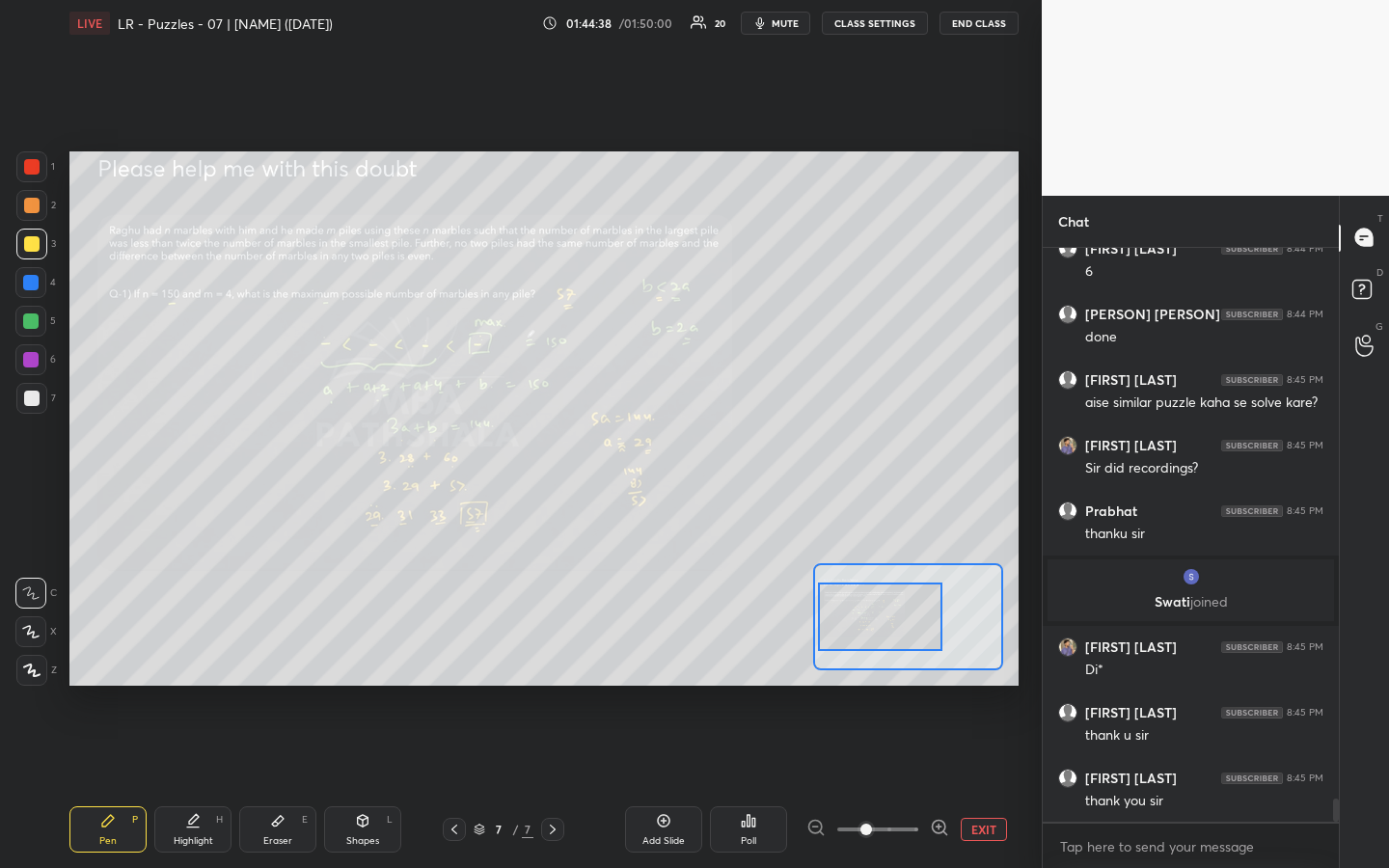 click at bounding box center [32, 205] 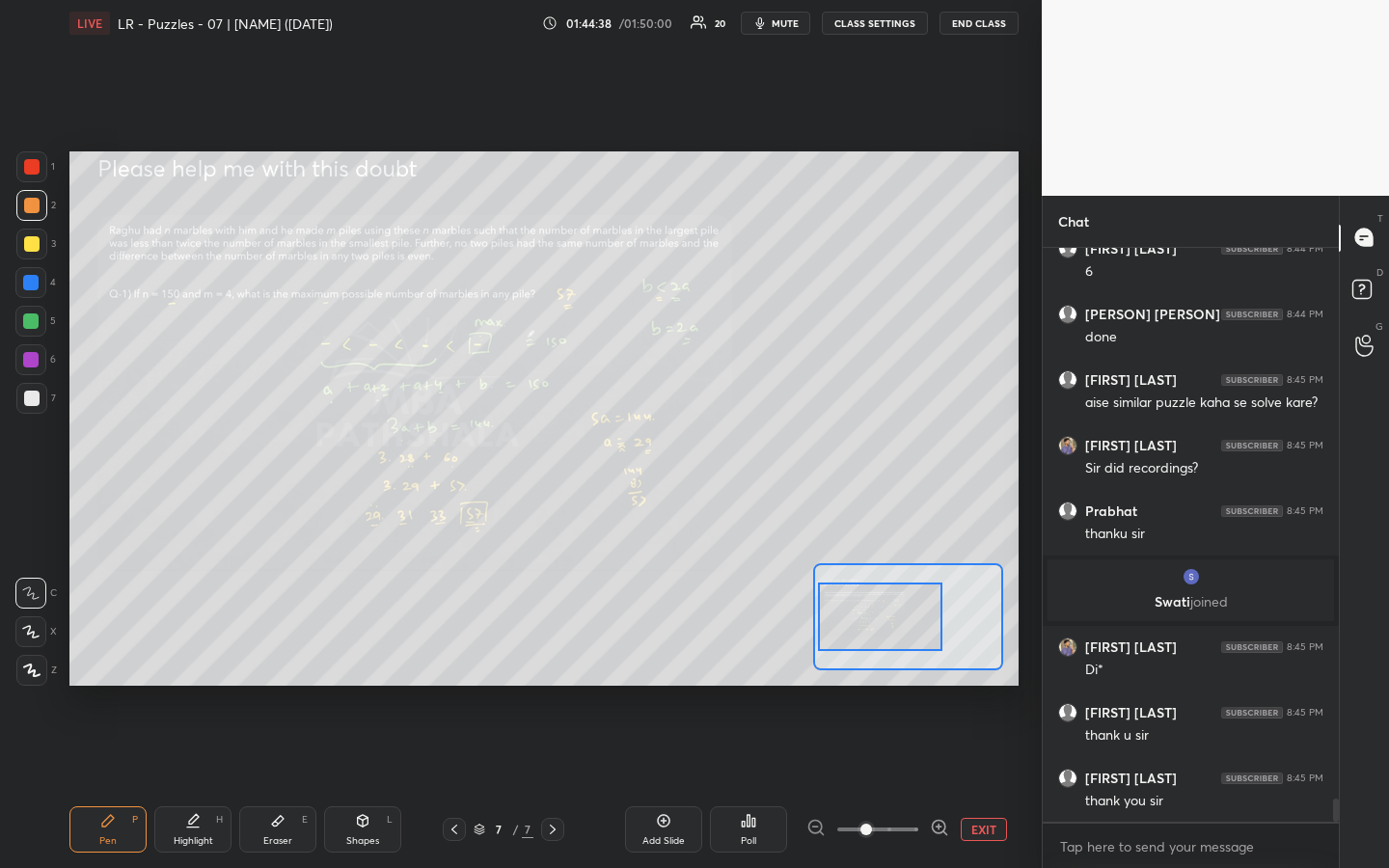 click at bounding box center [32, 244] 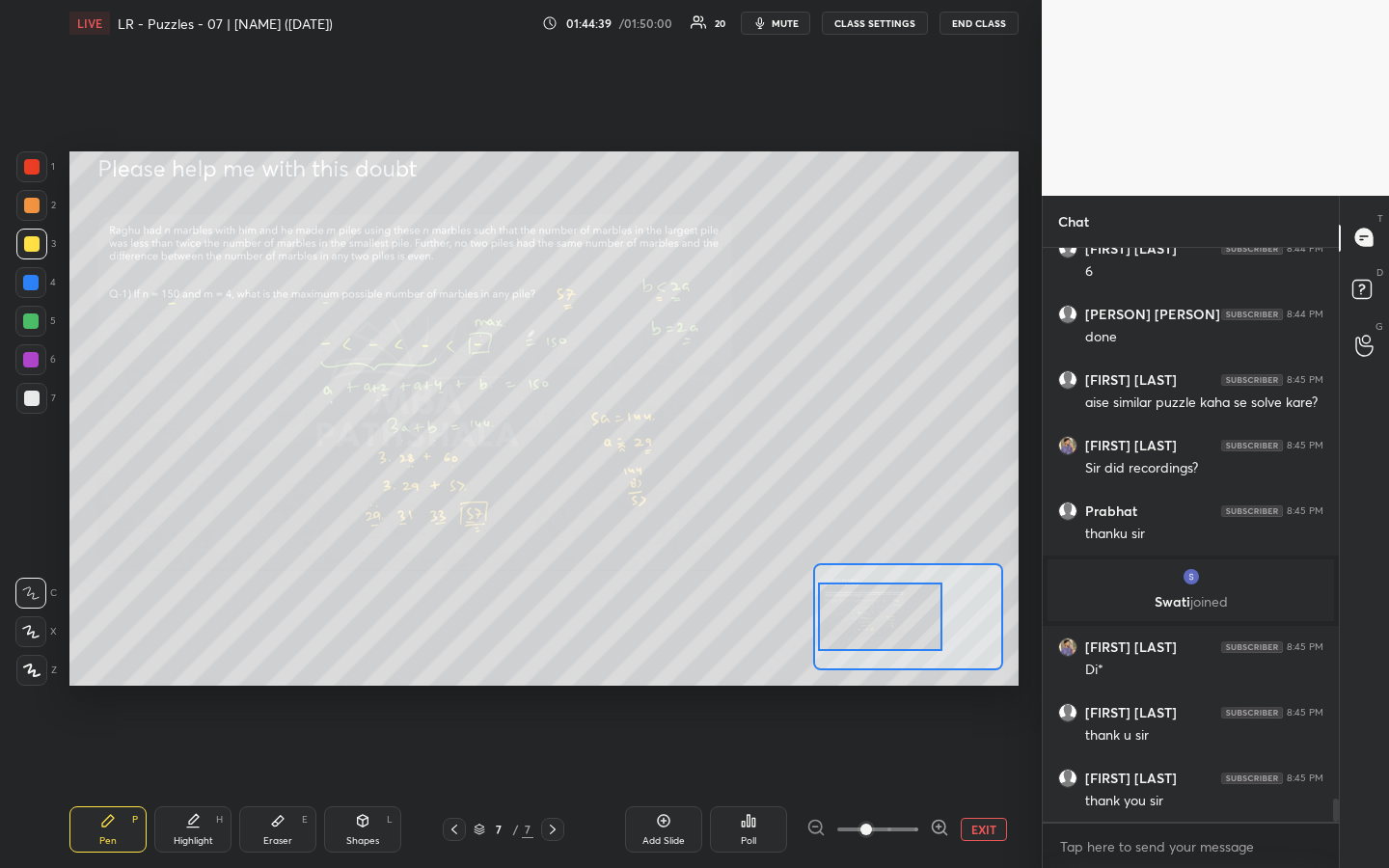 click at bounding box center (32, 205) 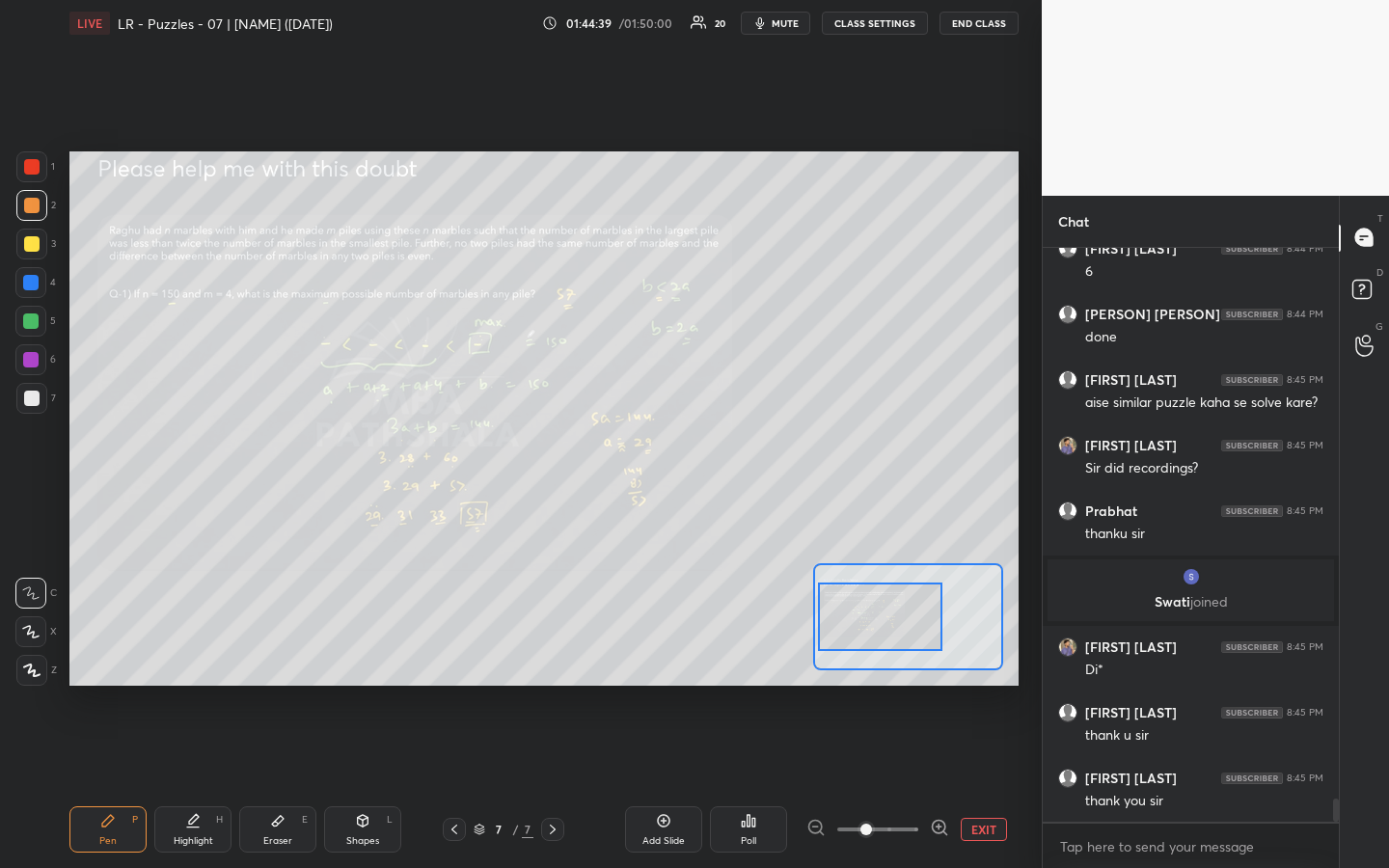 click at bounding box center (32, 244) 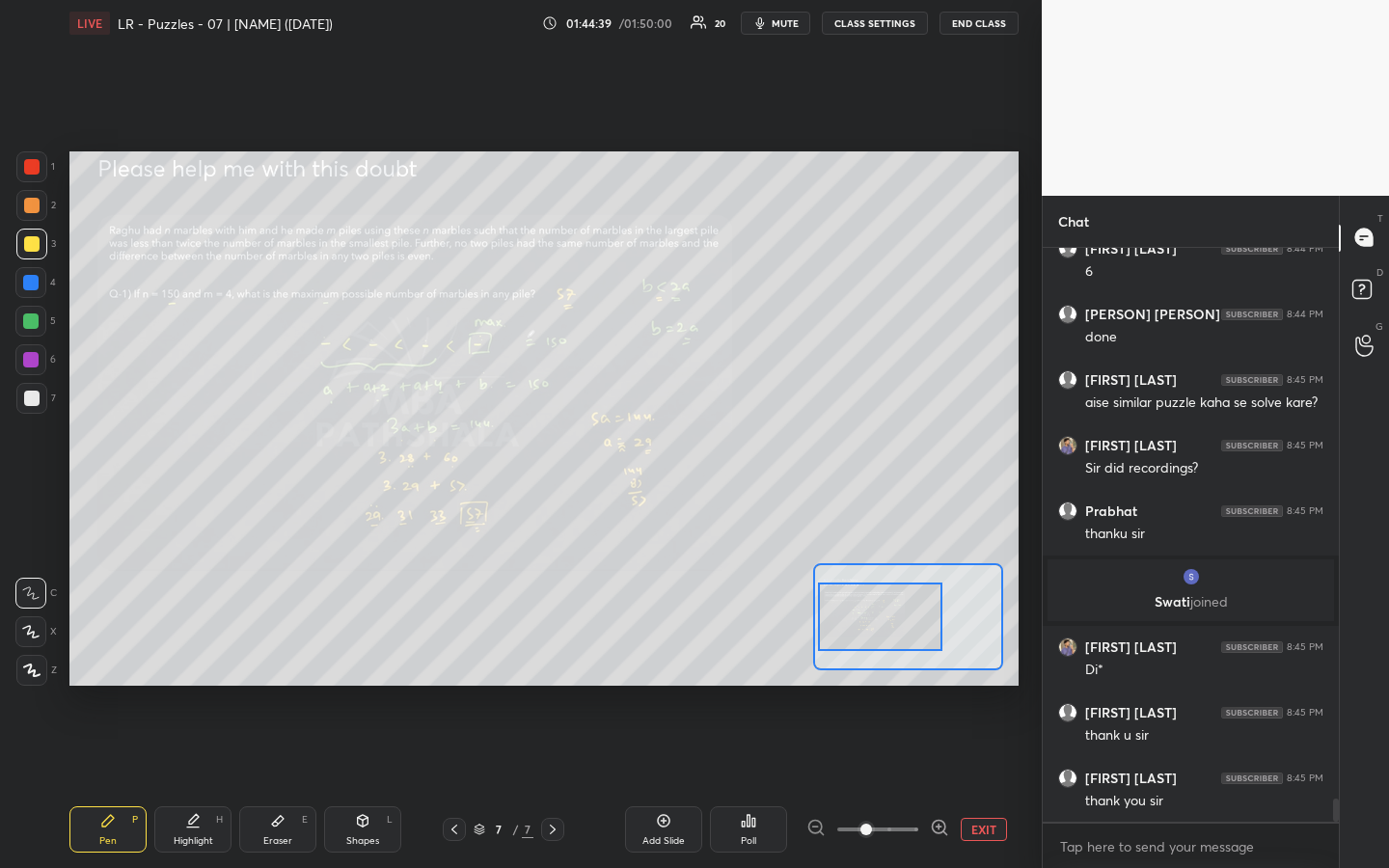 click at bounding box center [32, 205] 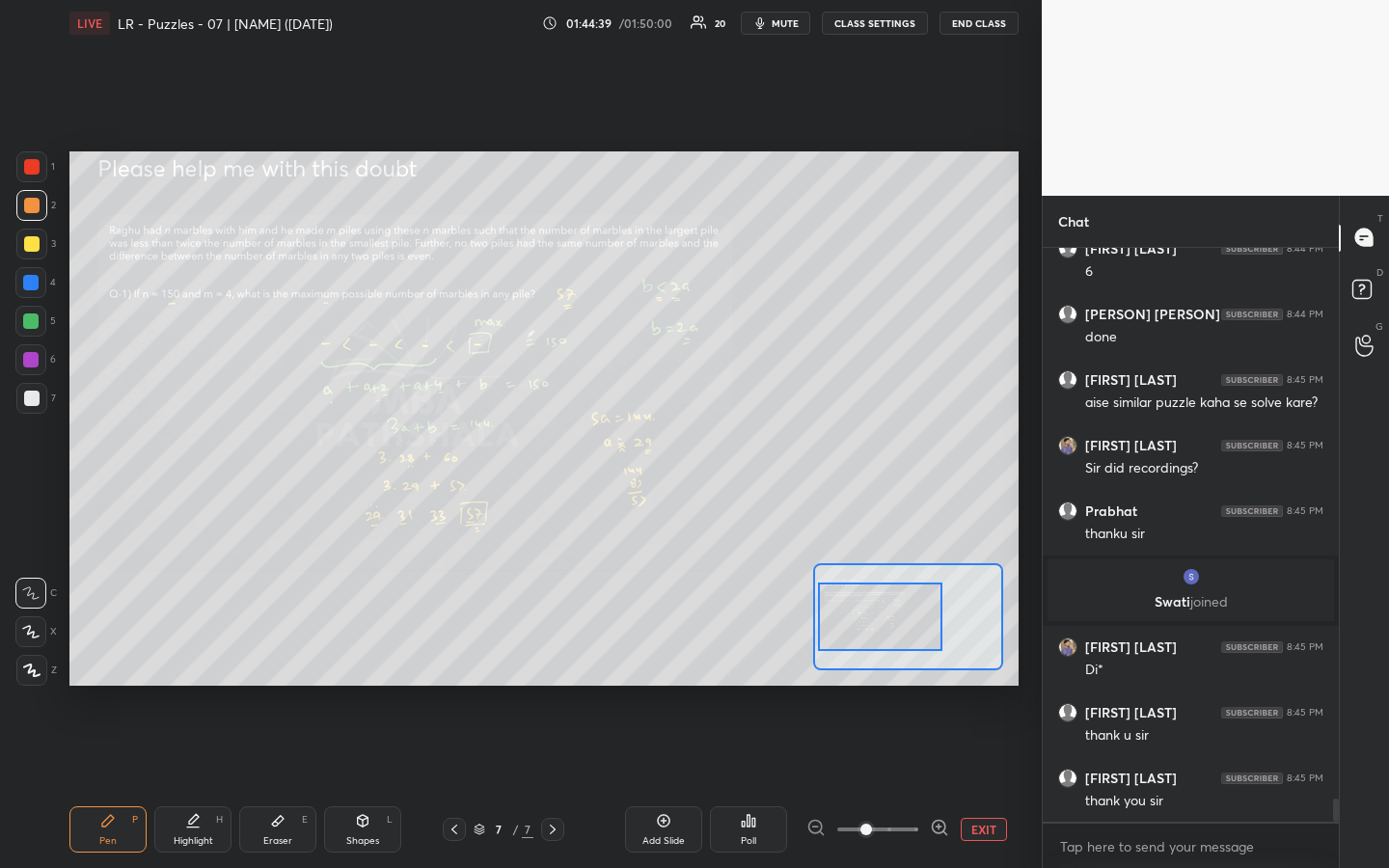 click at bounding box center (32, 244) 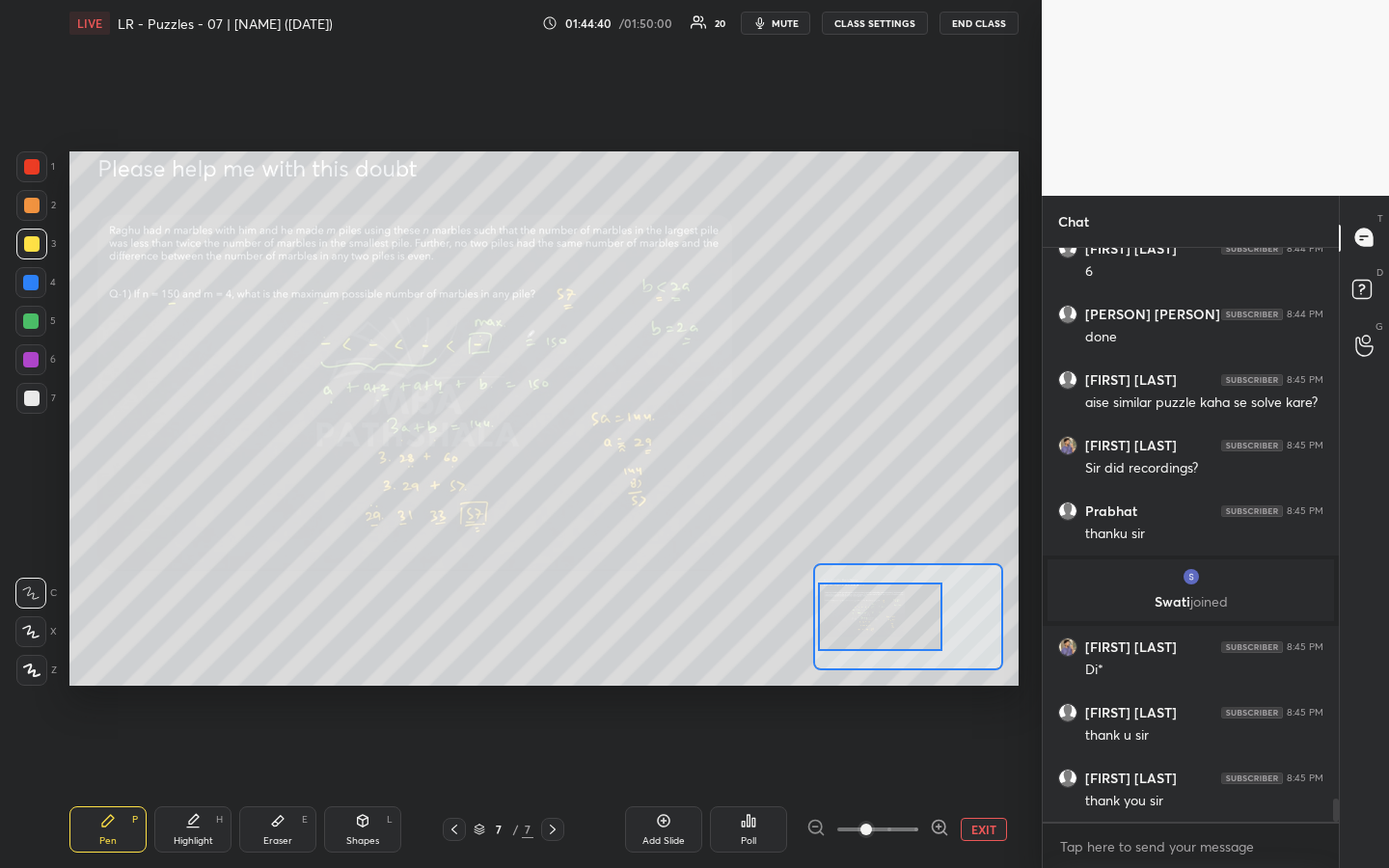 click at bounding box center (32, 244) 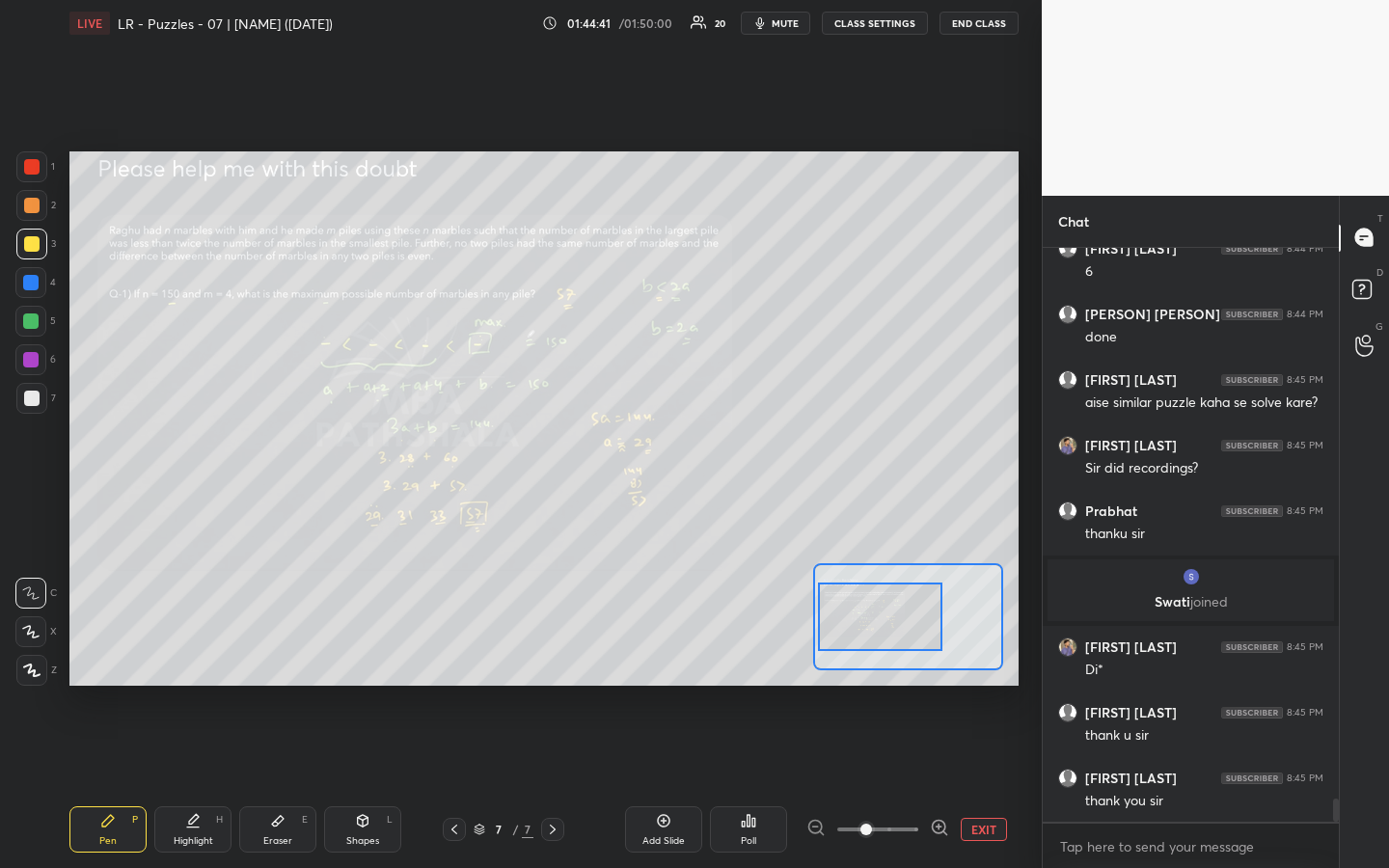 drag, startPoint x: 33, startPoint y: 203, endPoint x: 33, endPoint y: 227, distance: 24 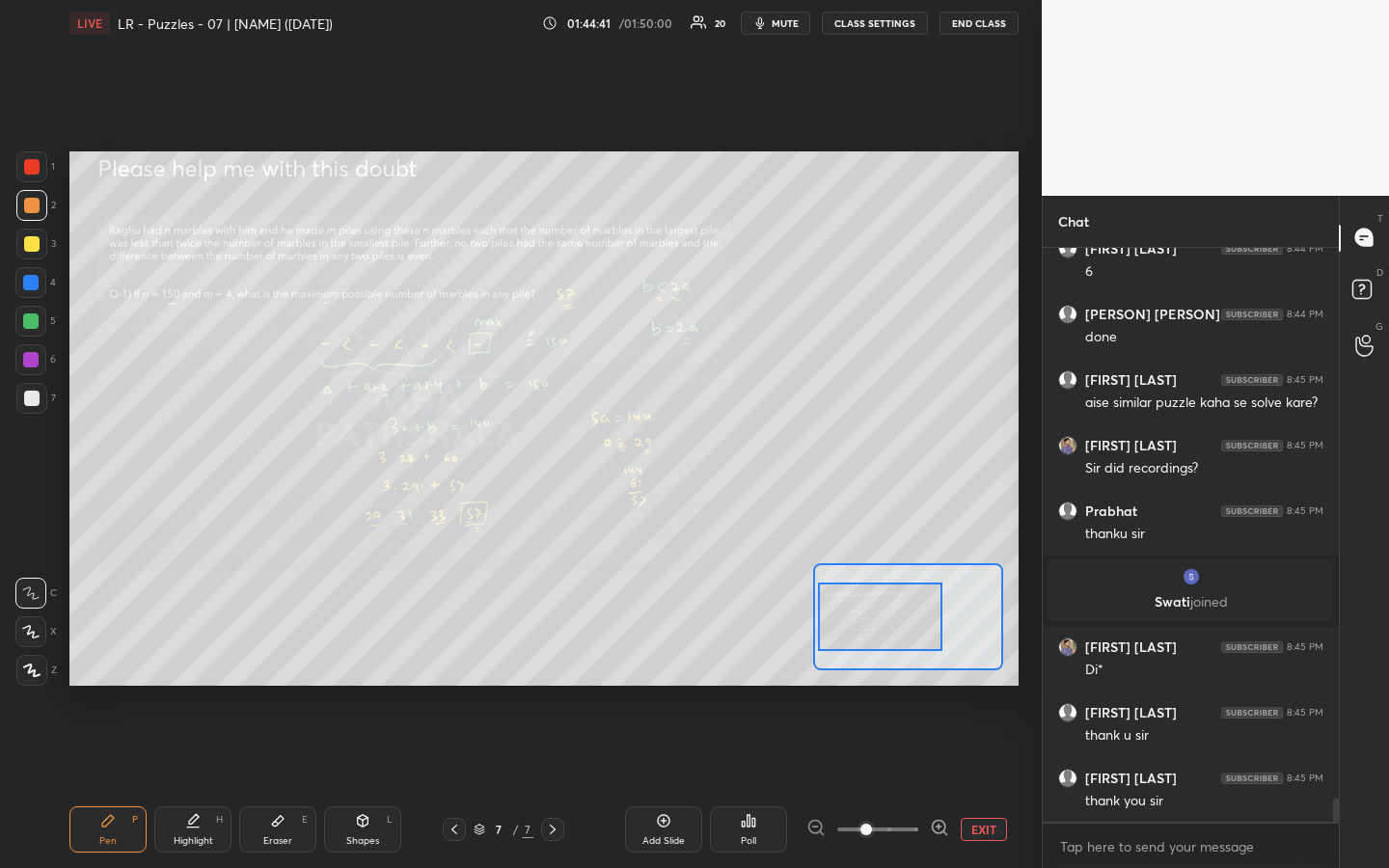 click at bounding box center (32, 244) 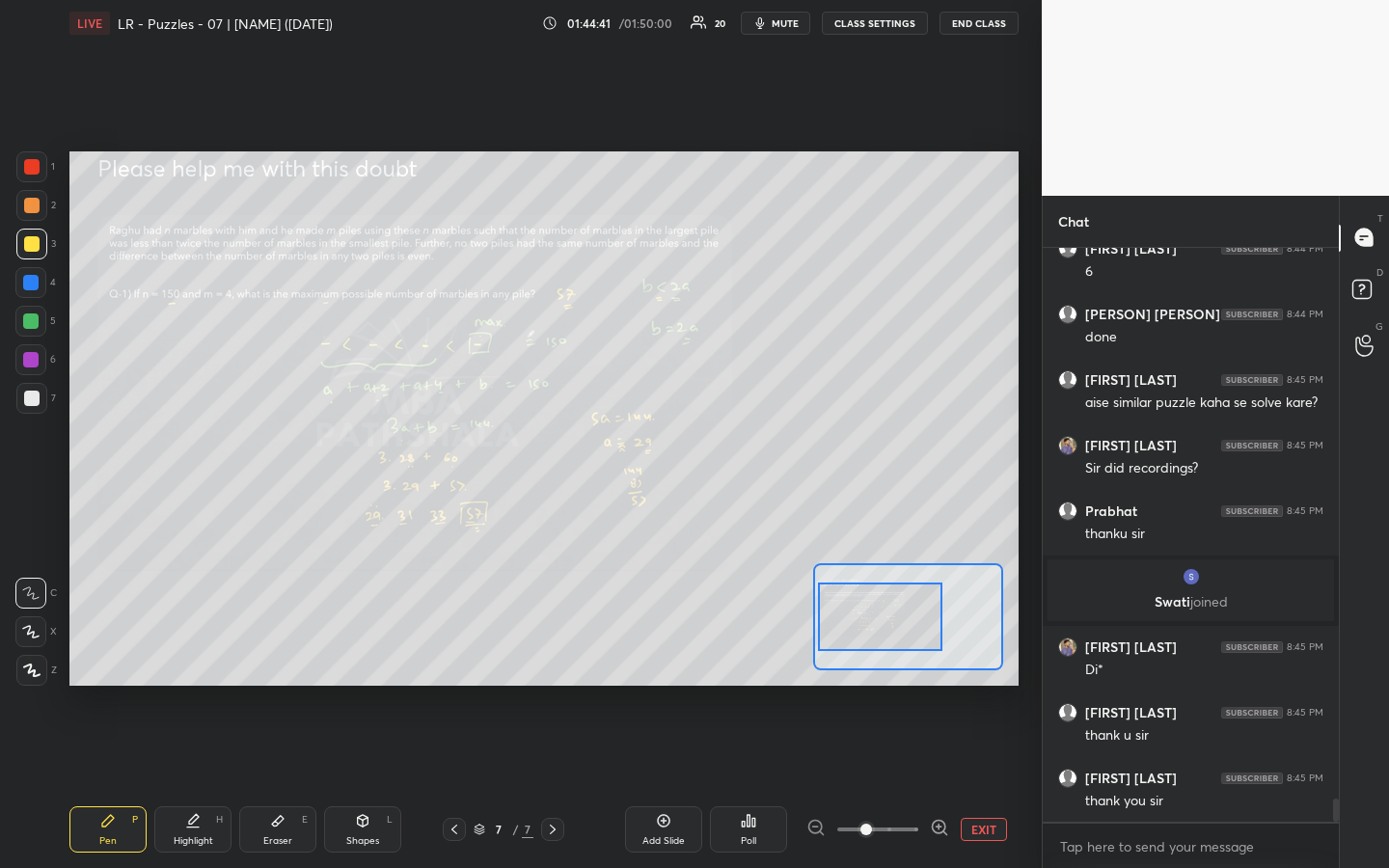 click at bounding box center [32, 205] 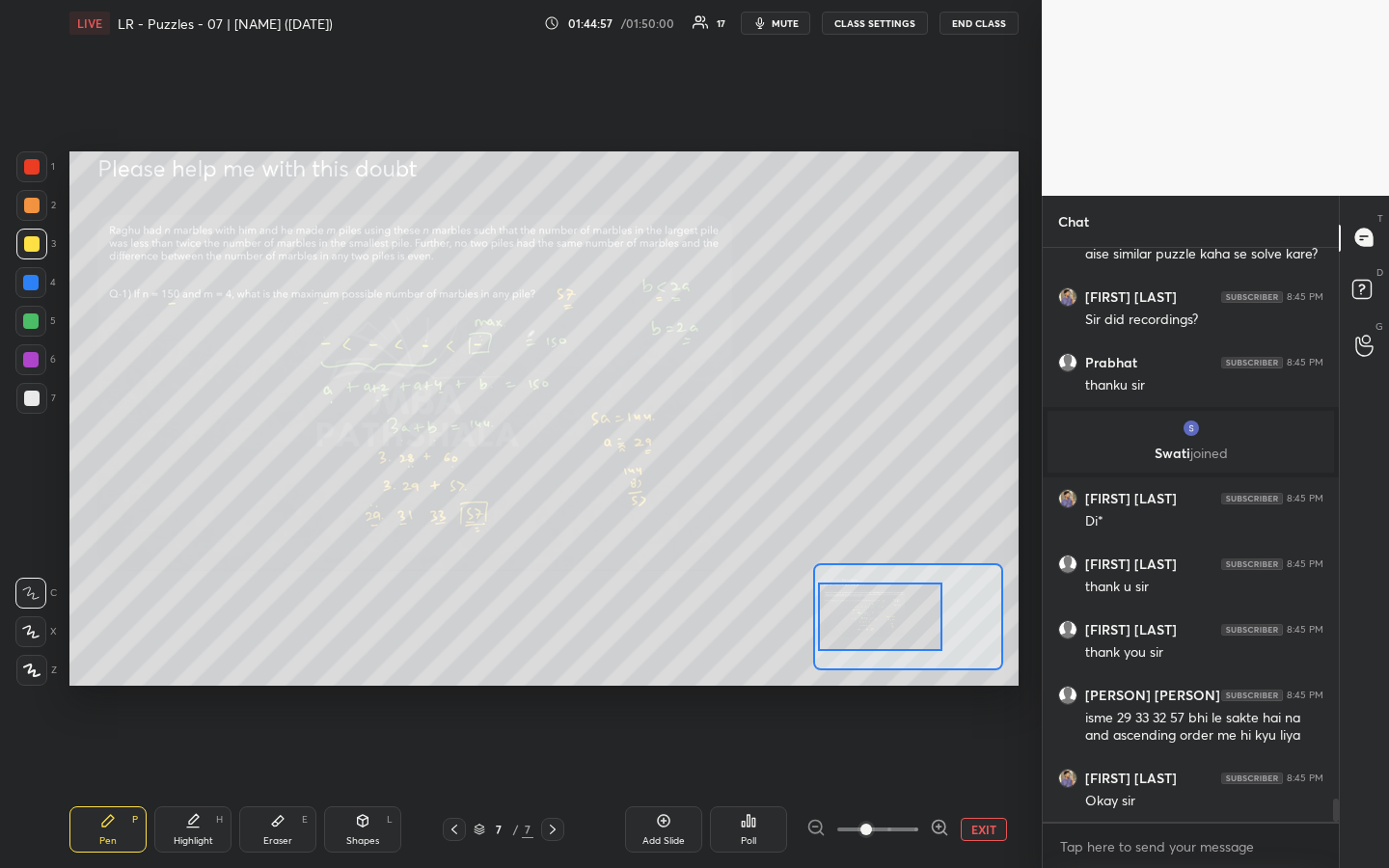 scroll, scrollTop: 13920, scrollLeft: 0, axis: vertical 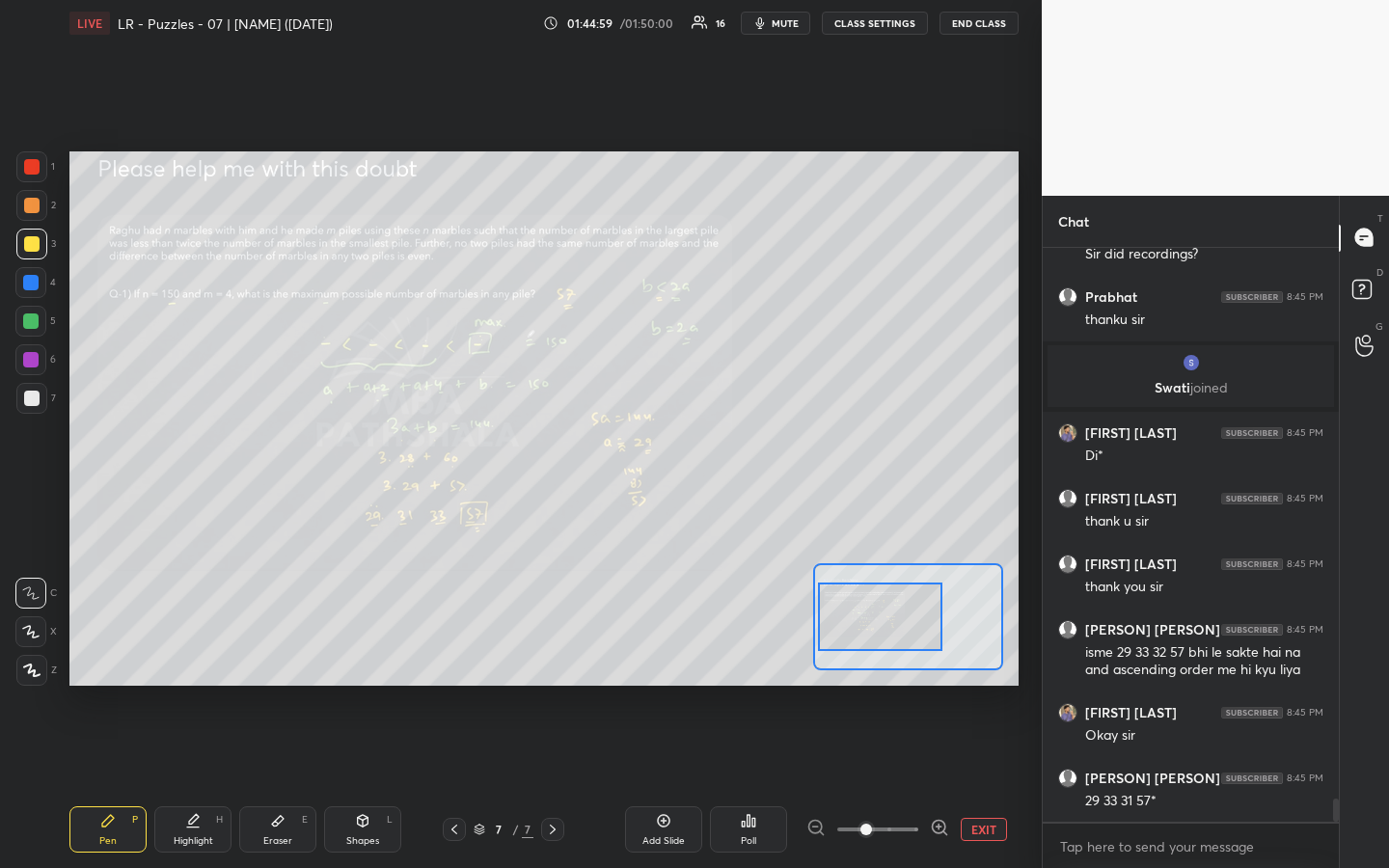 drag, startPoint x: 200, startPoint y: 827, endPoint x: 231, endPoint y: 792, distance: 46.7547 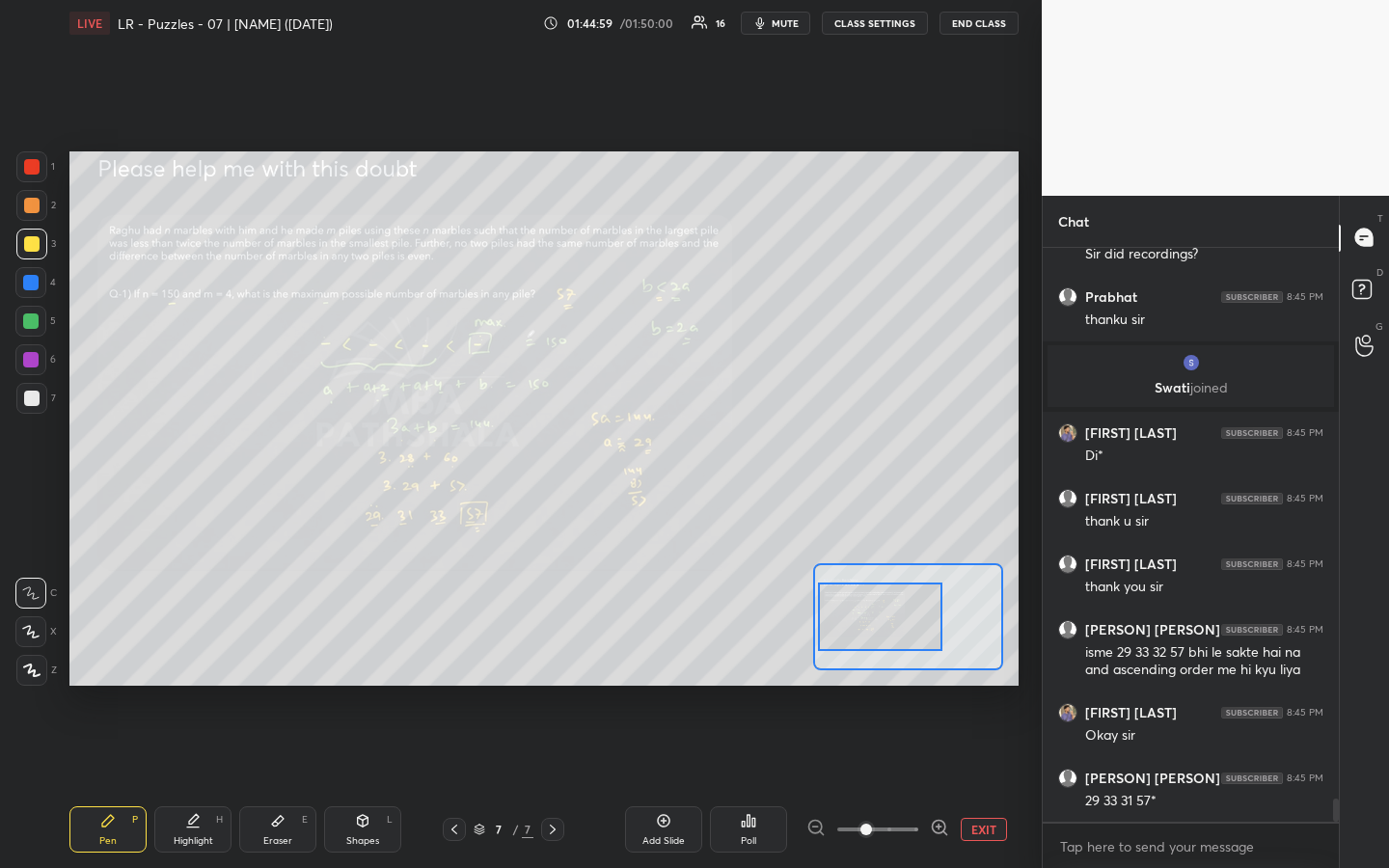 click on "Highlight H" at bounding box center [193, 829] 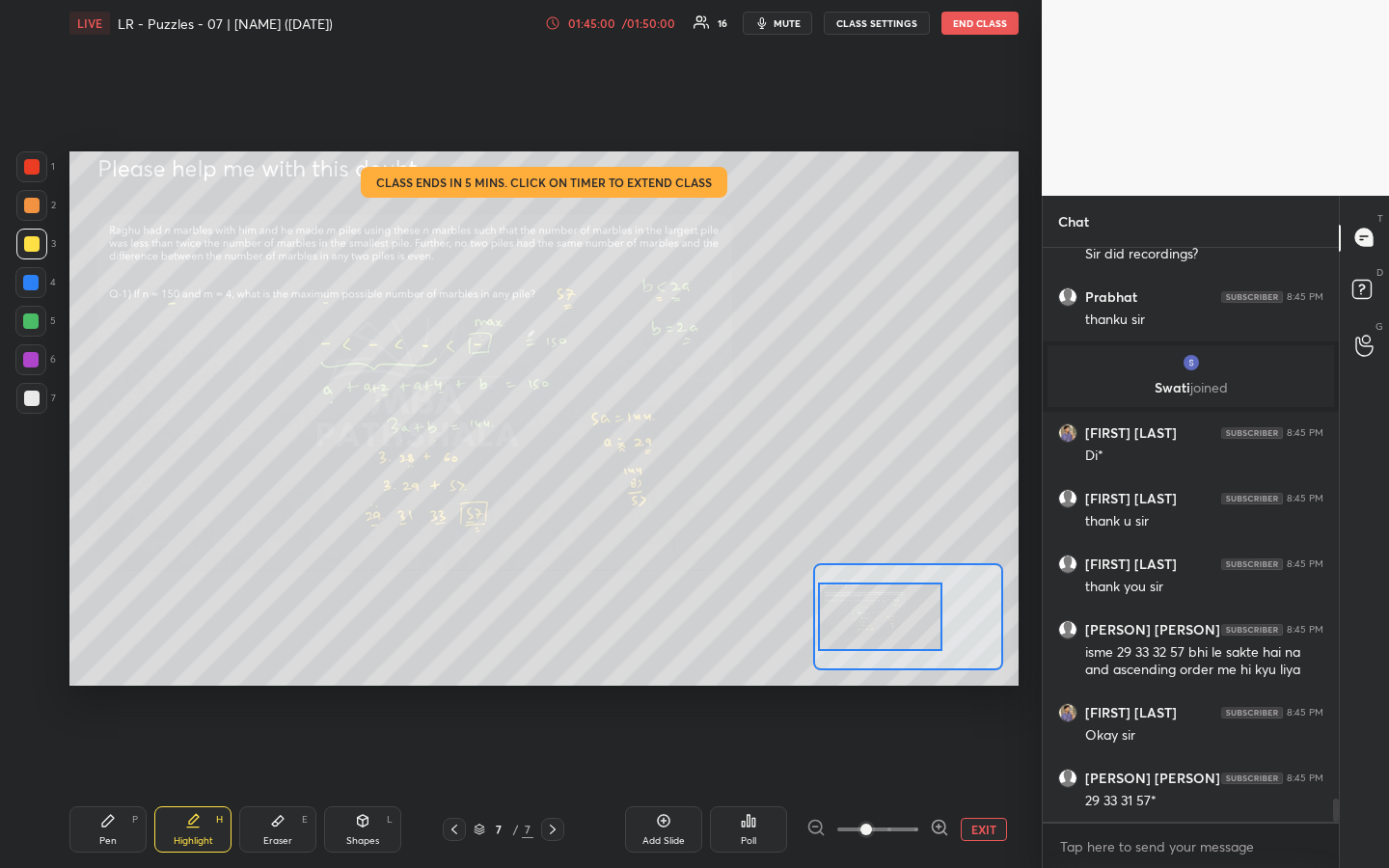scroll, scrollTop: 13985, scrollLeft: 0, axis: vertical 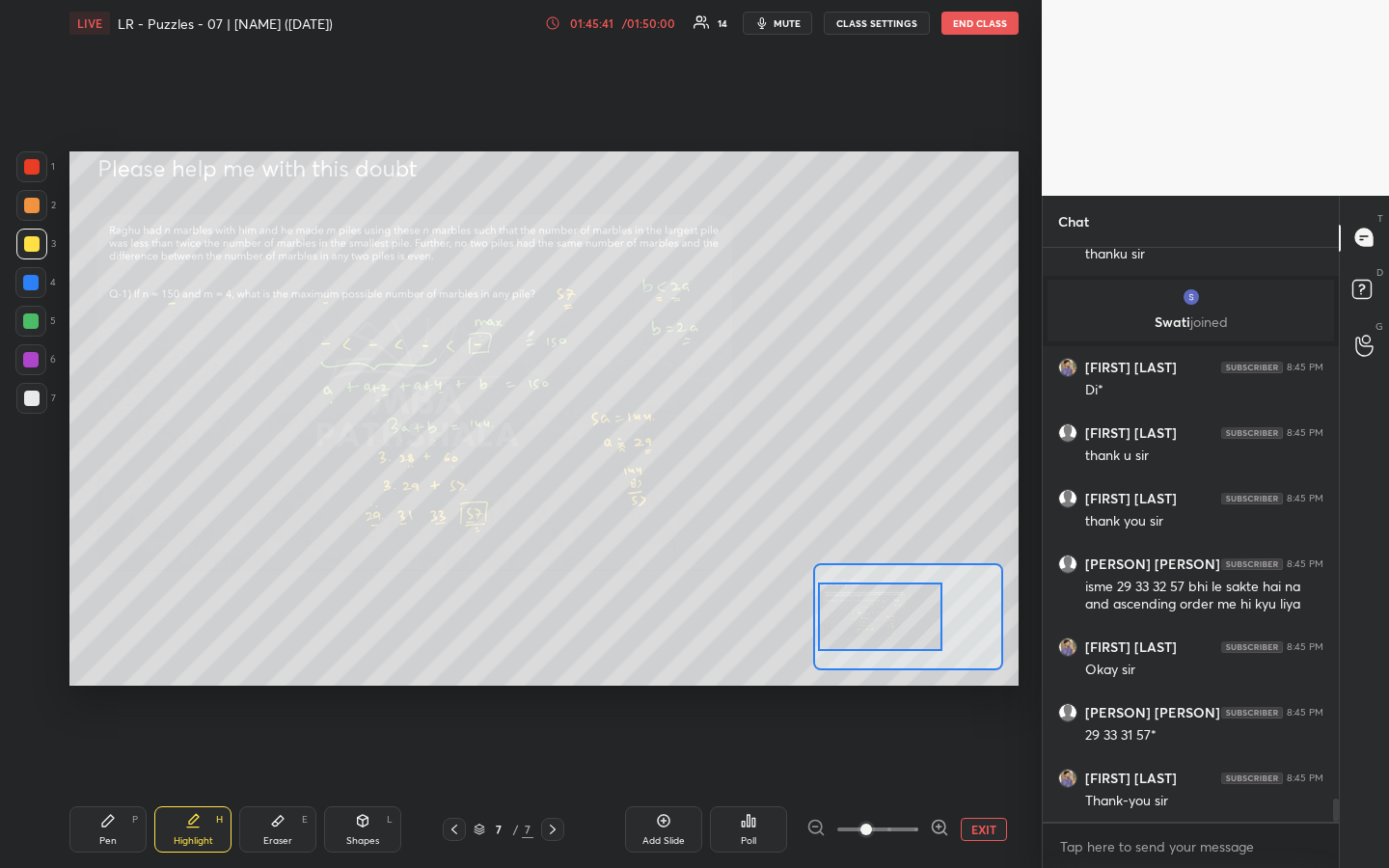 click on "Pen" at bounding box center (108, 841) 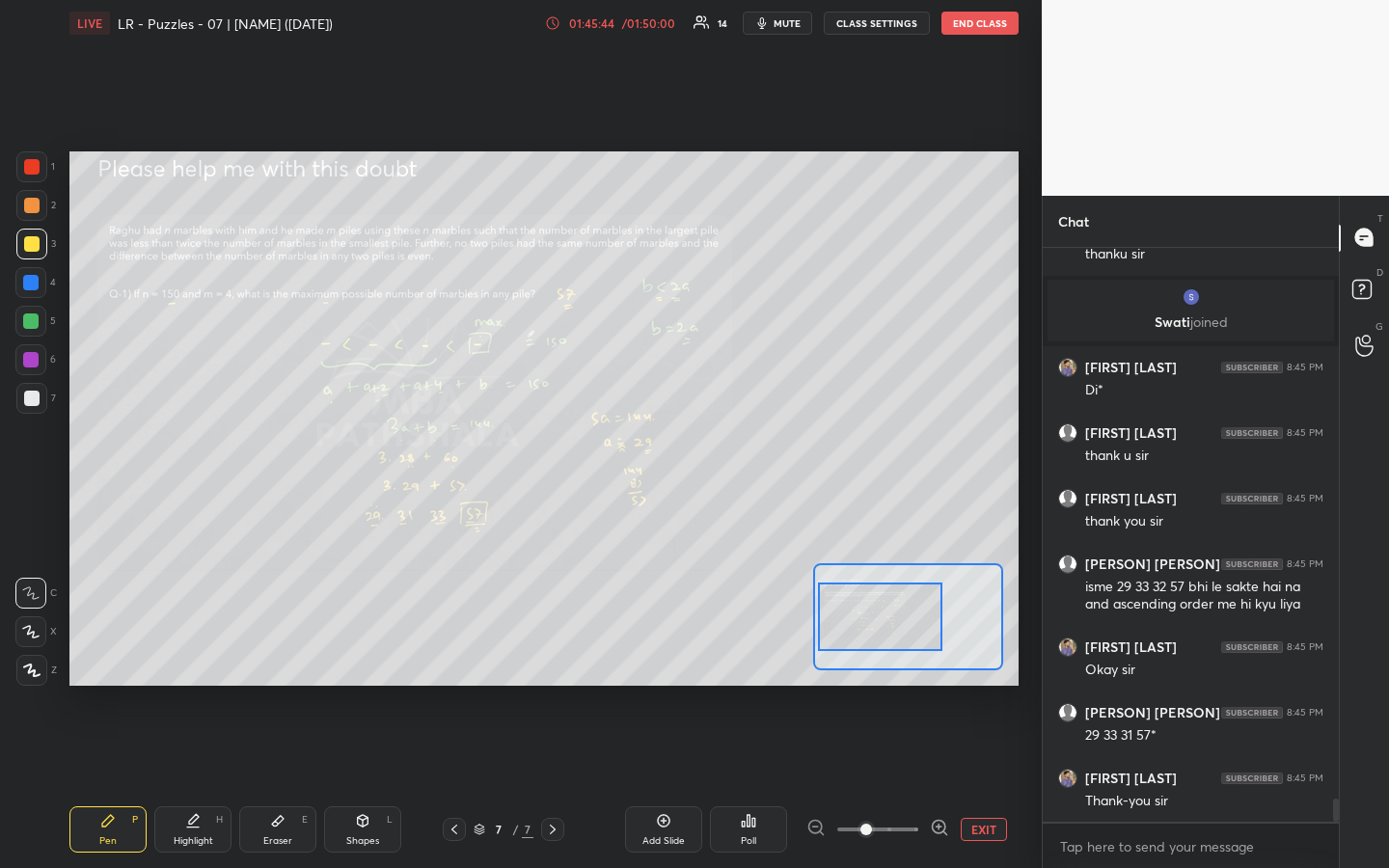 scroll, scrollTop: 14068, scrollLeft: 0, axis: vertical 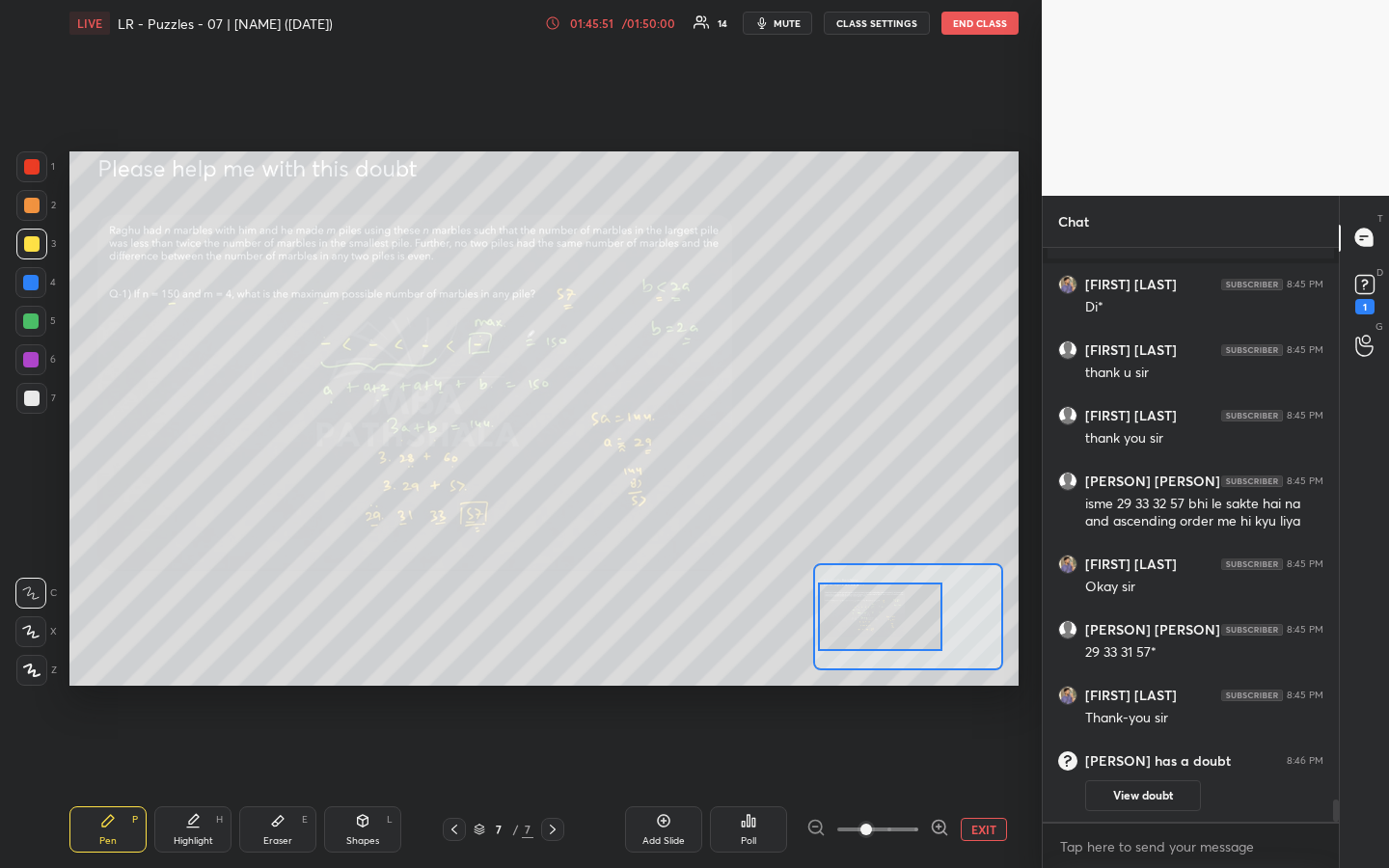 click on "Highlight H" at bounding box center (193, 829) 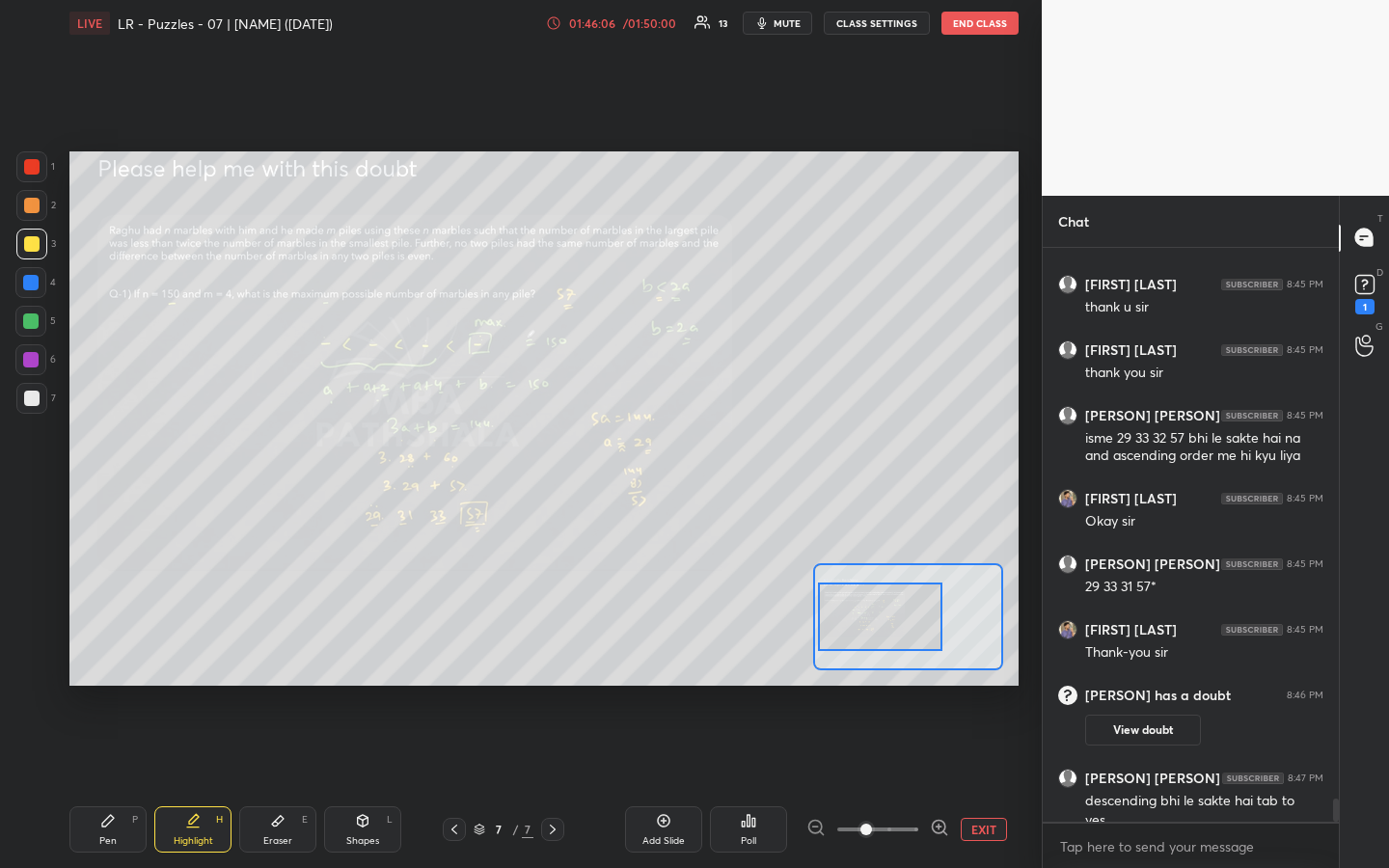scroll, scrollTop: 13659, scrollLeft: 0, axis: vertical 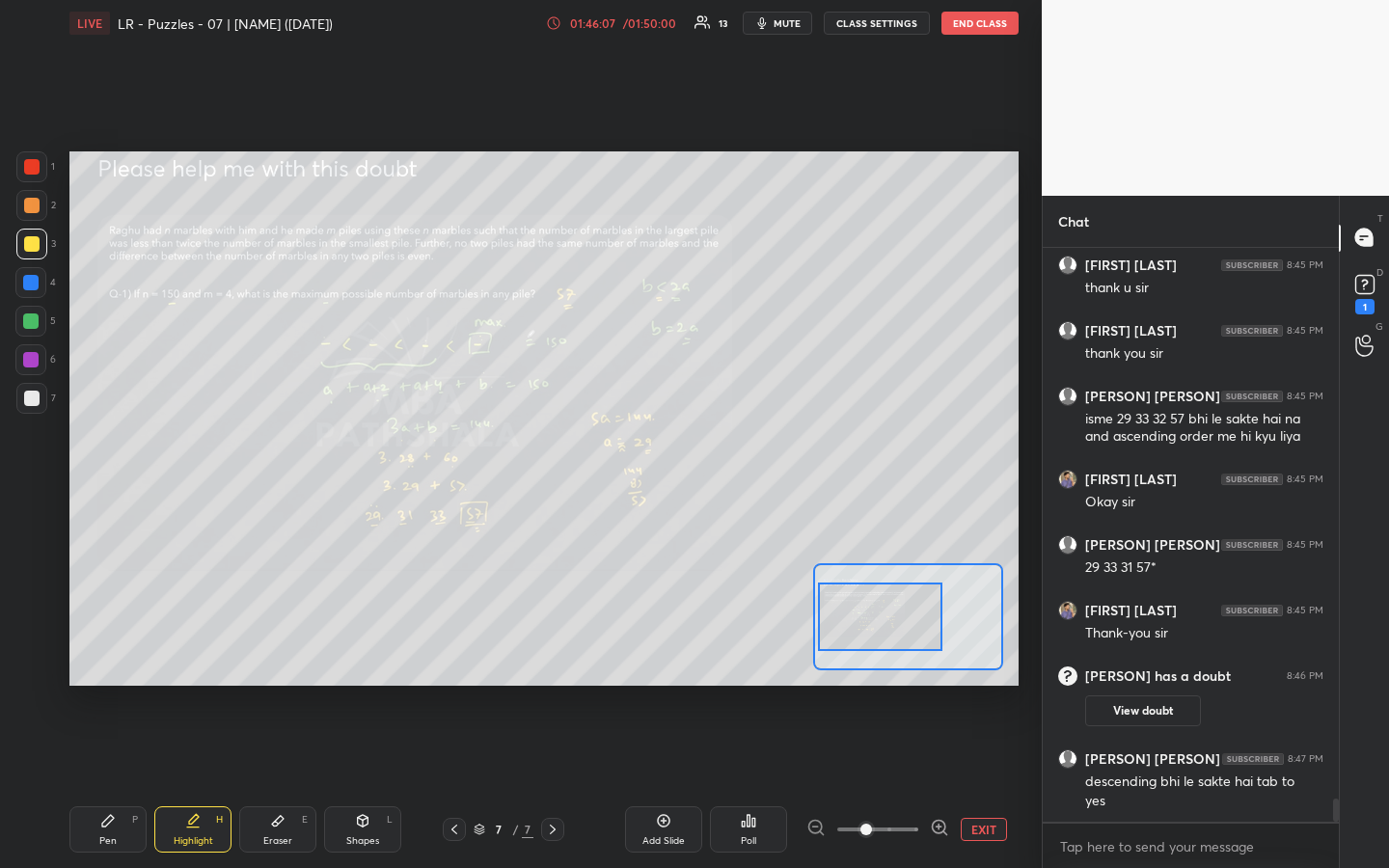 click on "Pen P" at bounding box center [108, 829] 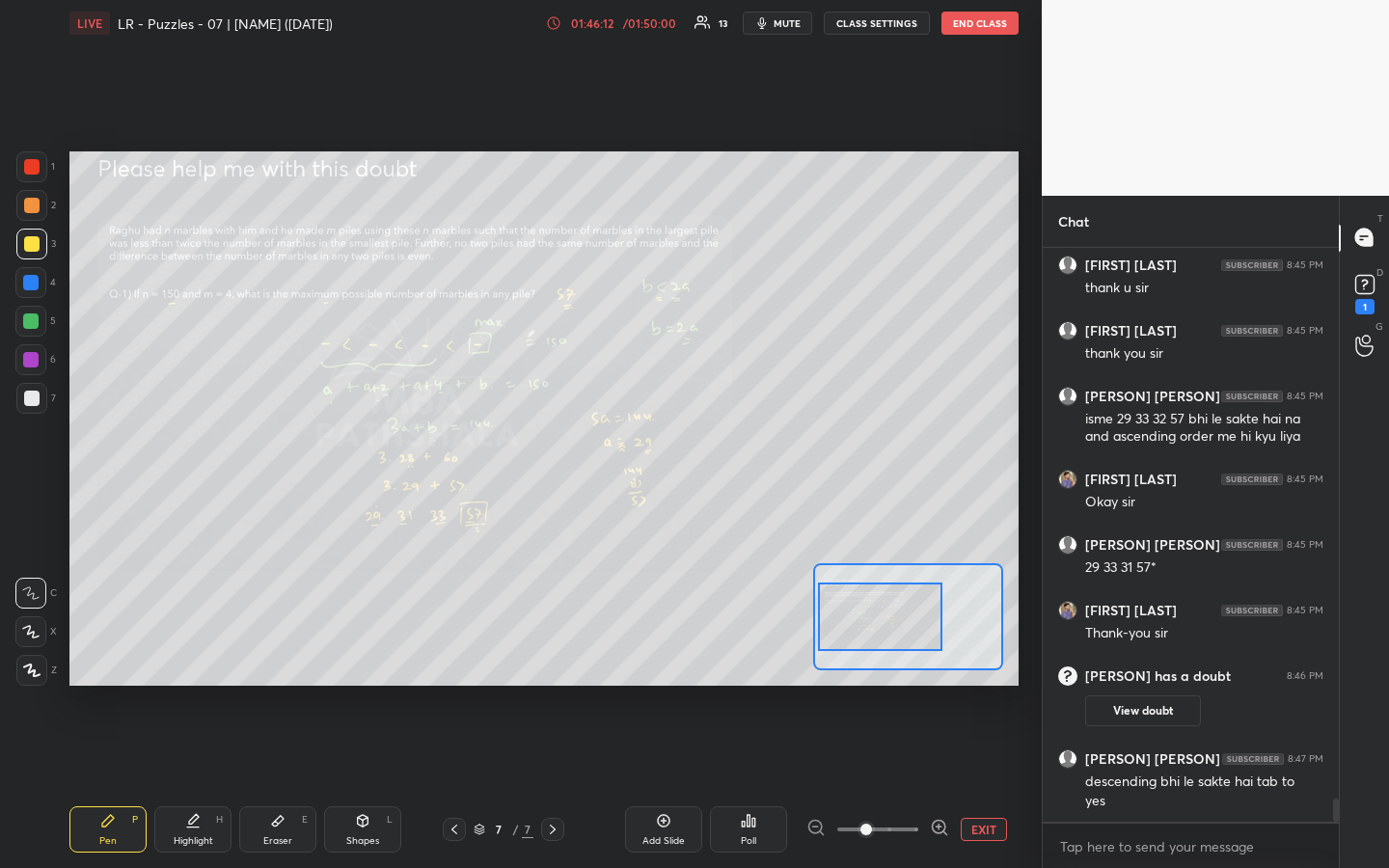 drag, startPoint x: 195, startPoint y: 825, endPoint x: 212, endPoint y: 772, distance: 55.65968 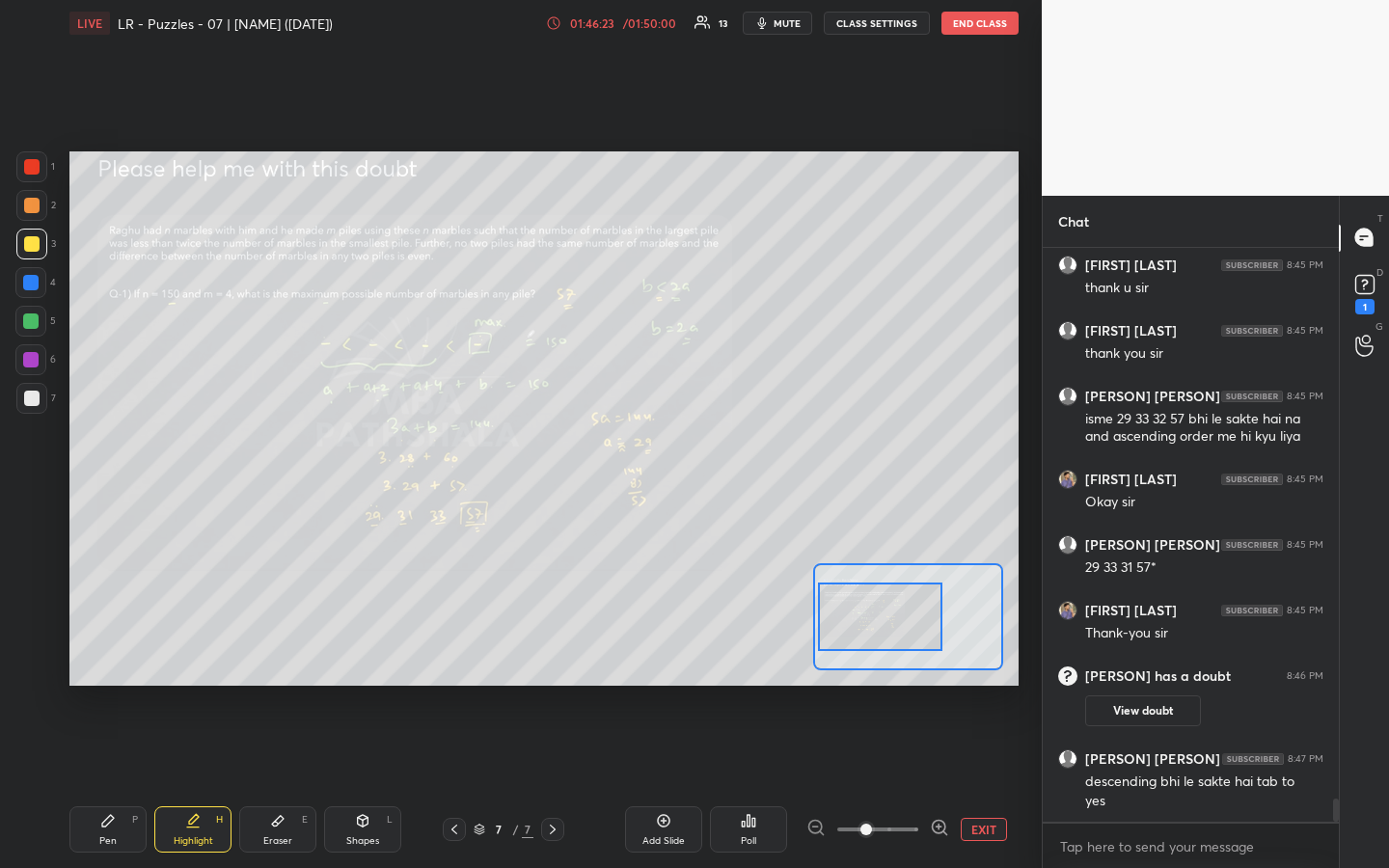 click 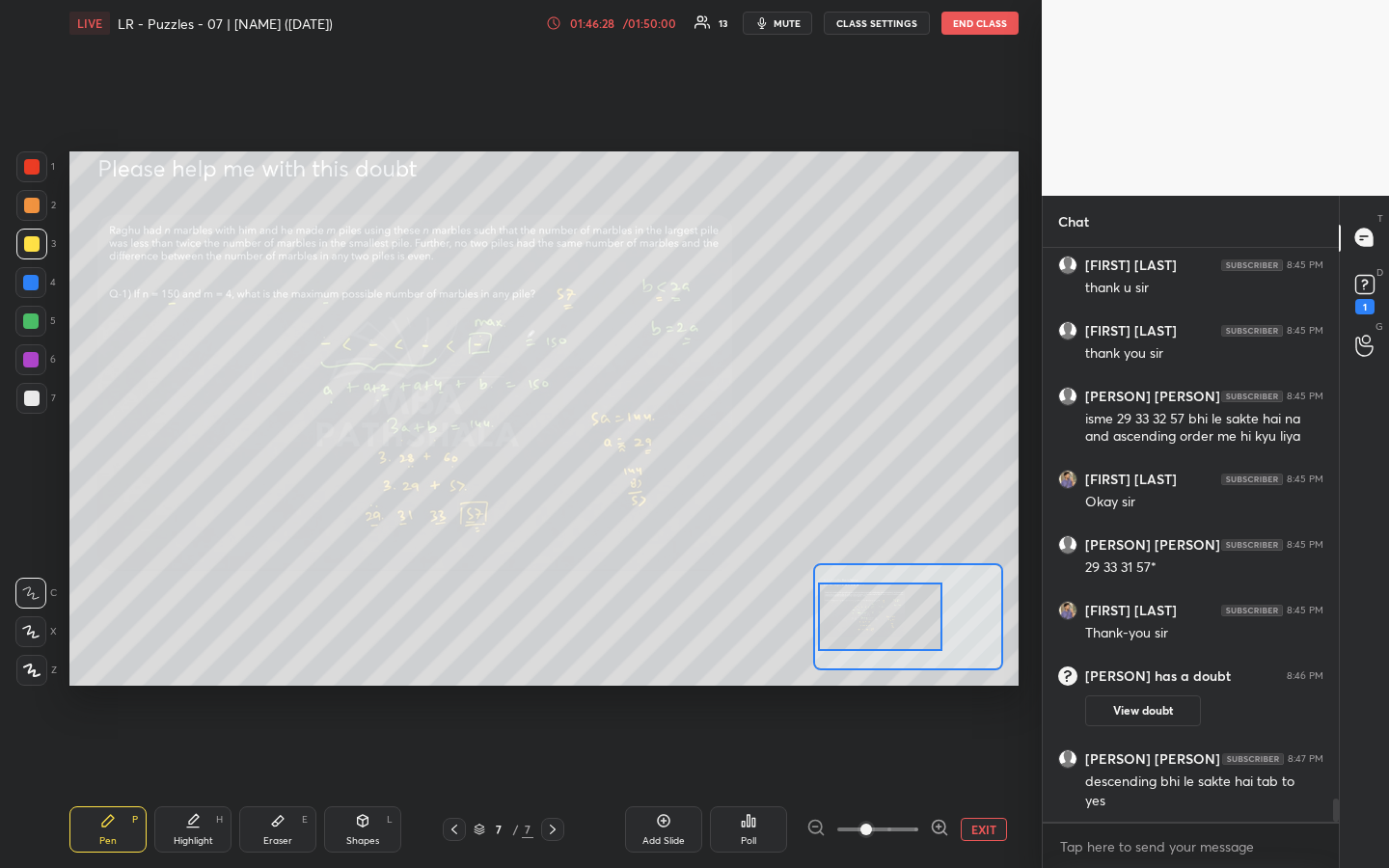 click on "Highlight H" at bounding box center (193, 829) 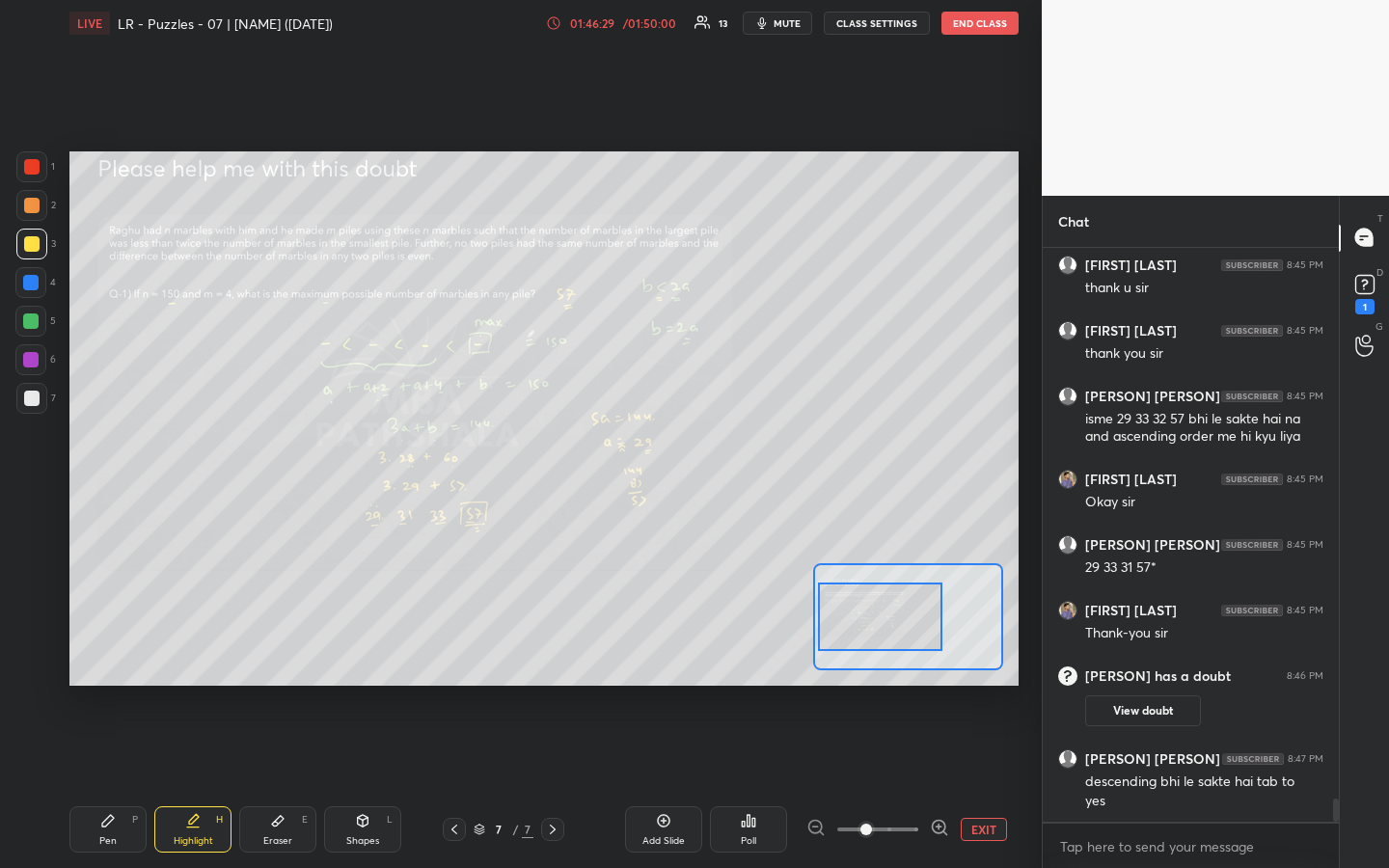 click 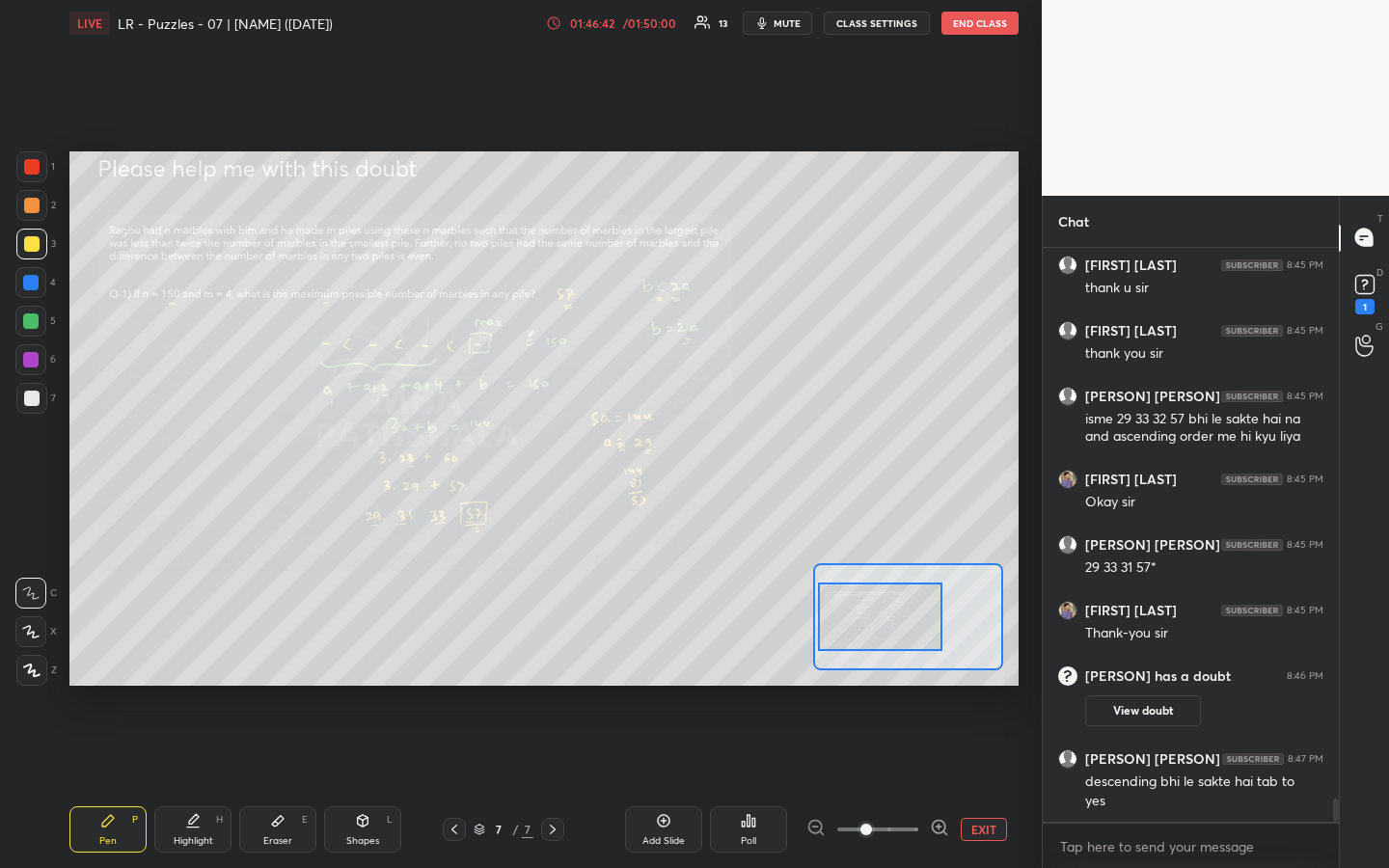 click on "Pen P" at bounding box center [108, 829] 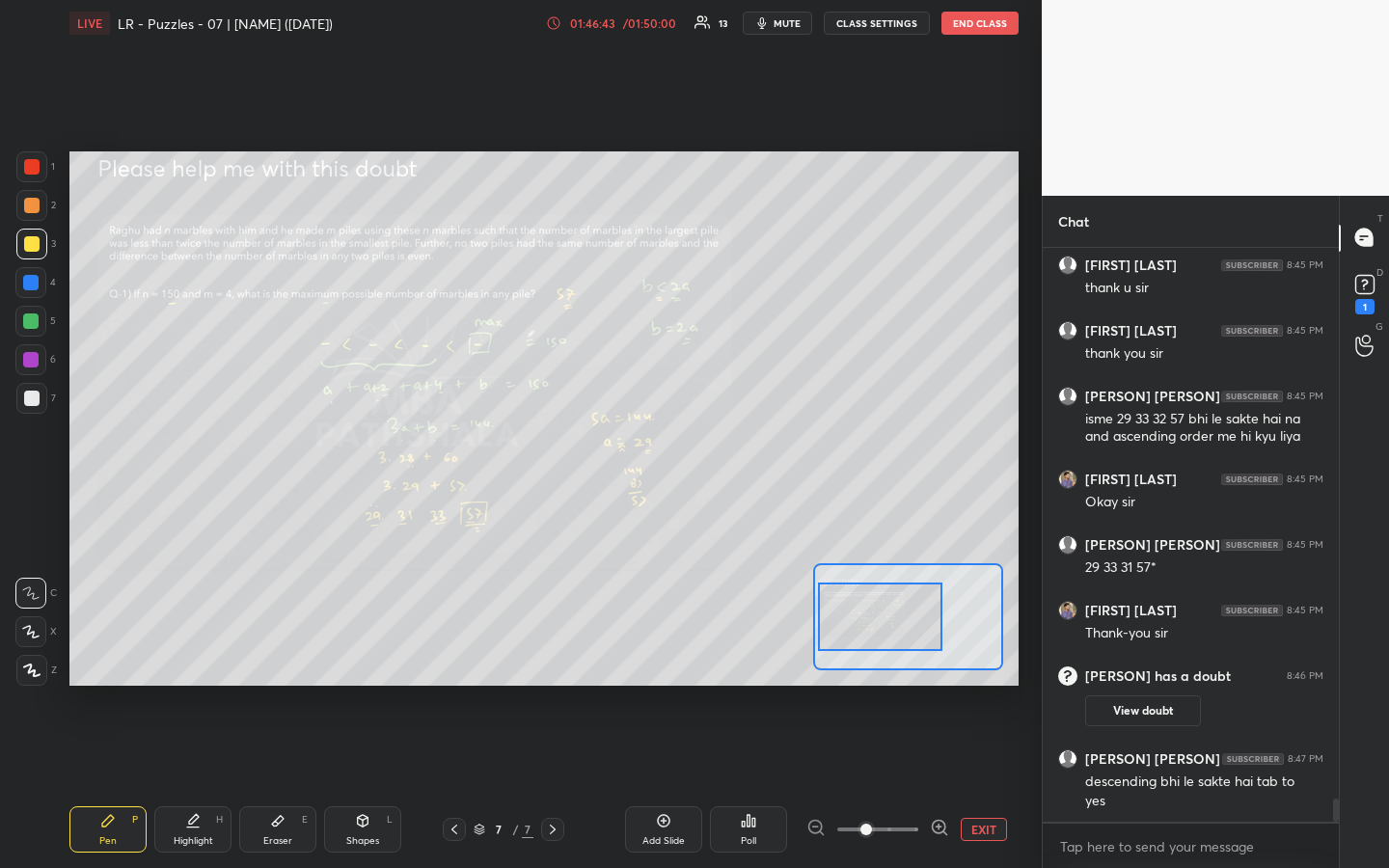 scroll, scrollTop: 13679, scrollLeft: 0, axis: vertical 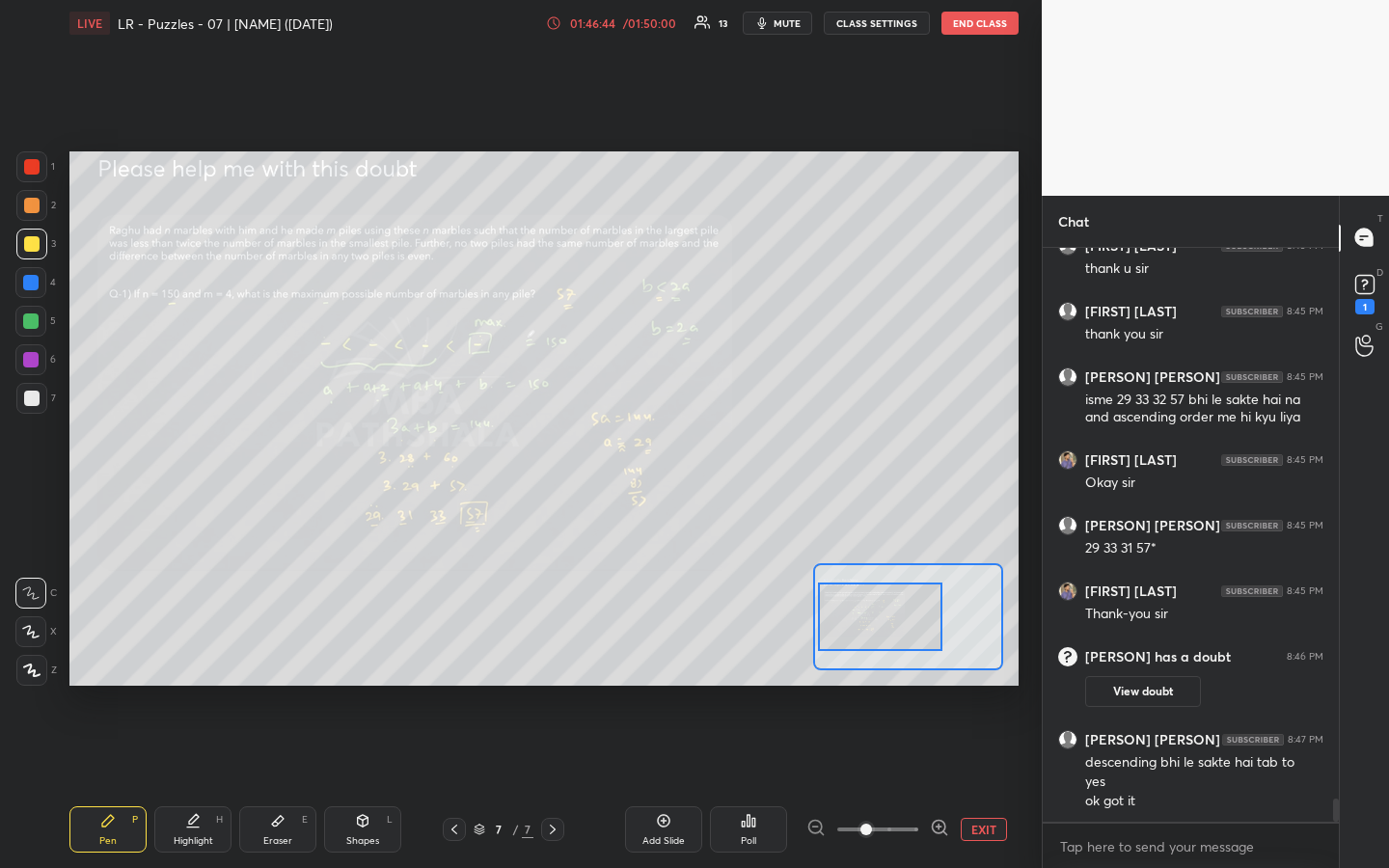 click on "1 2 3 4 5 6 7 R O A L C X Z Erase all   C X Z" at bounding box center (31, 419) 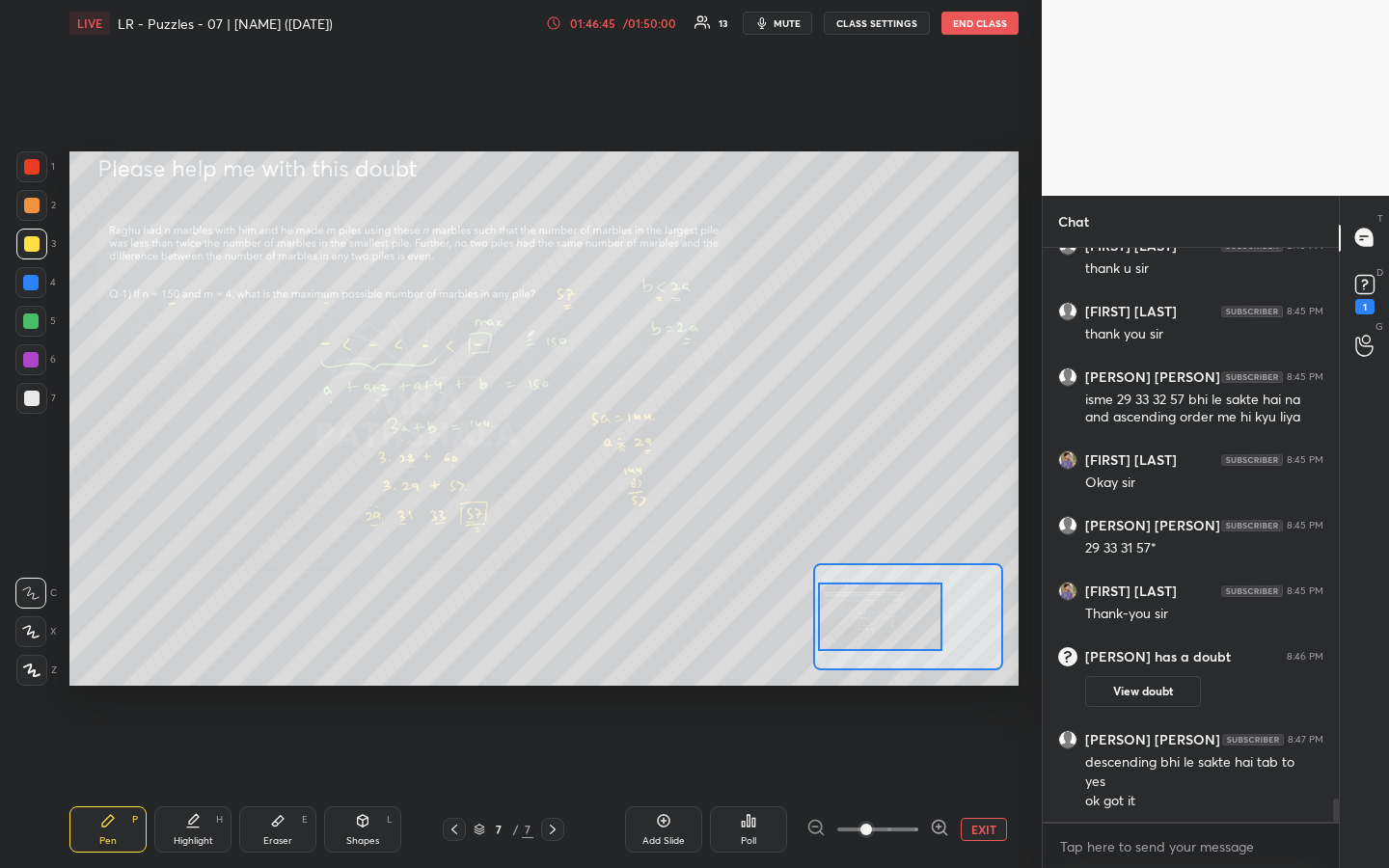 drag, startPoint x: 40, startPoint y: 204, endPoint x: 54, endPoint y: 225, distance: 25.238859 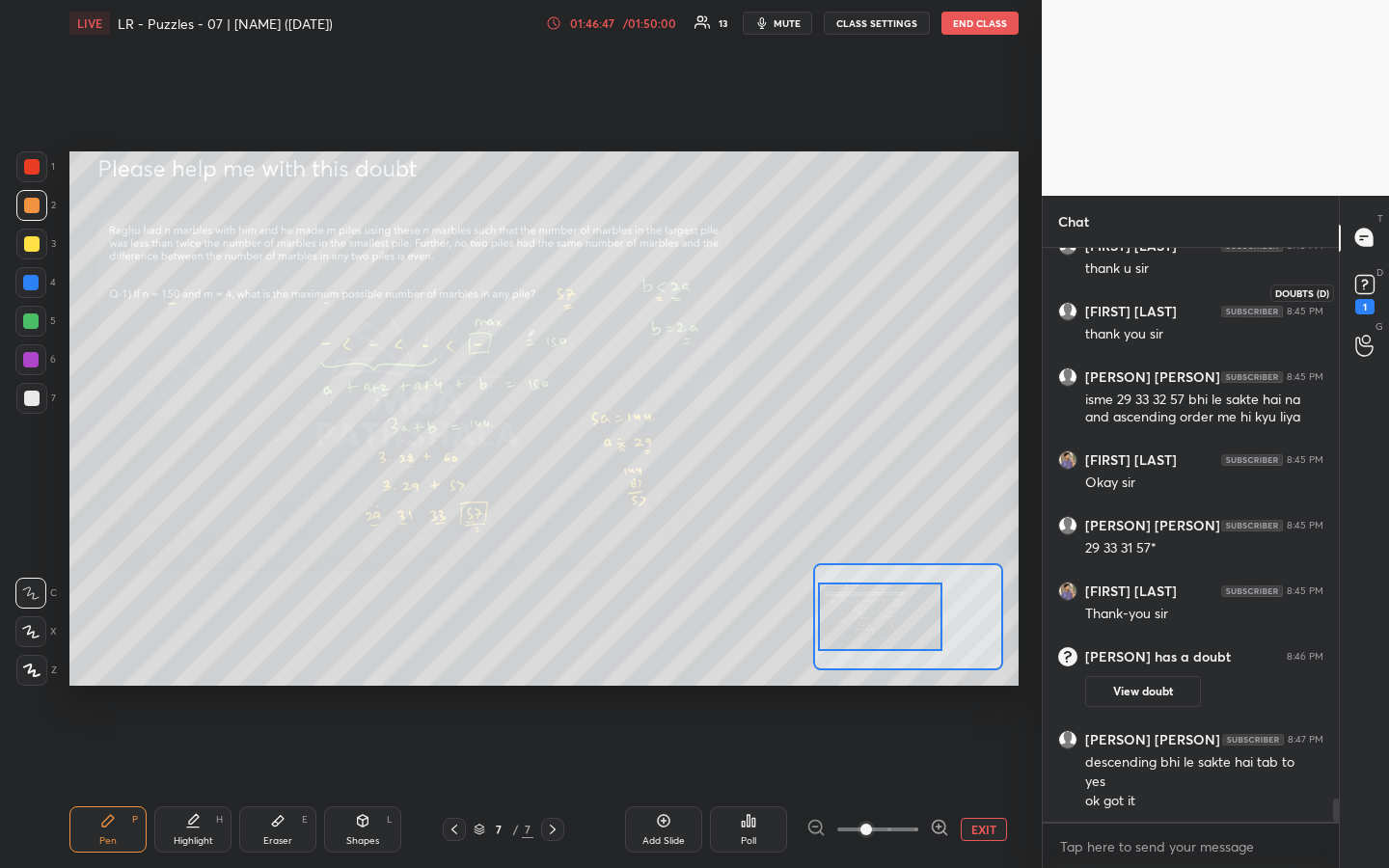 drag, startPoint x: 1366, startPoint y: 280, endPoint x: 1366, endPoint y: 329, distance: 49 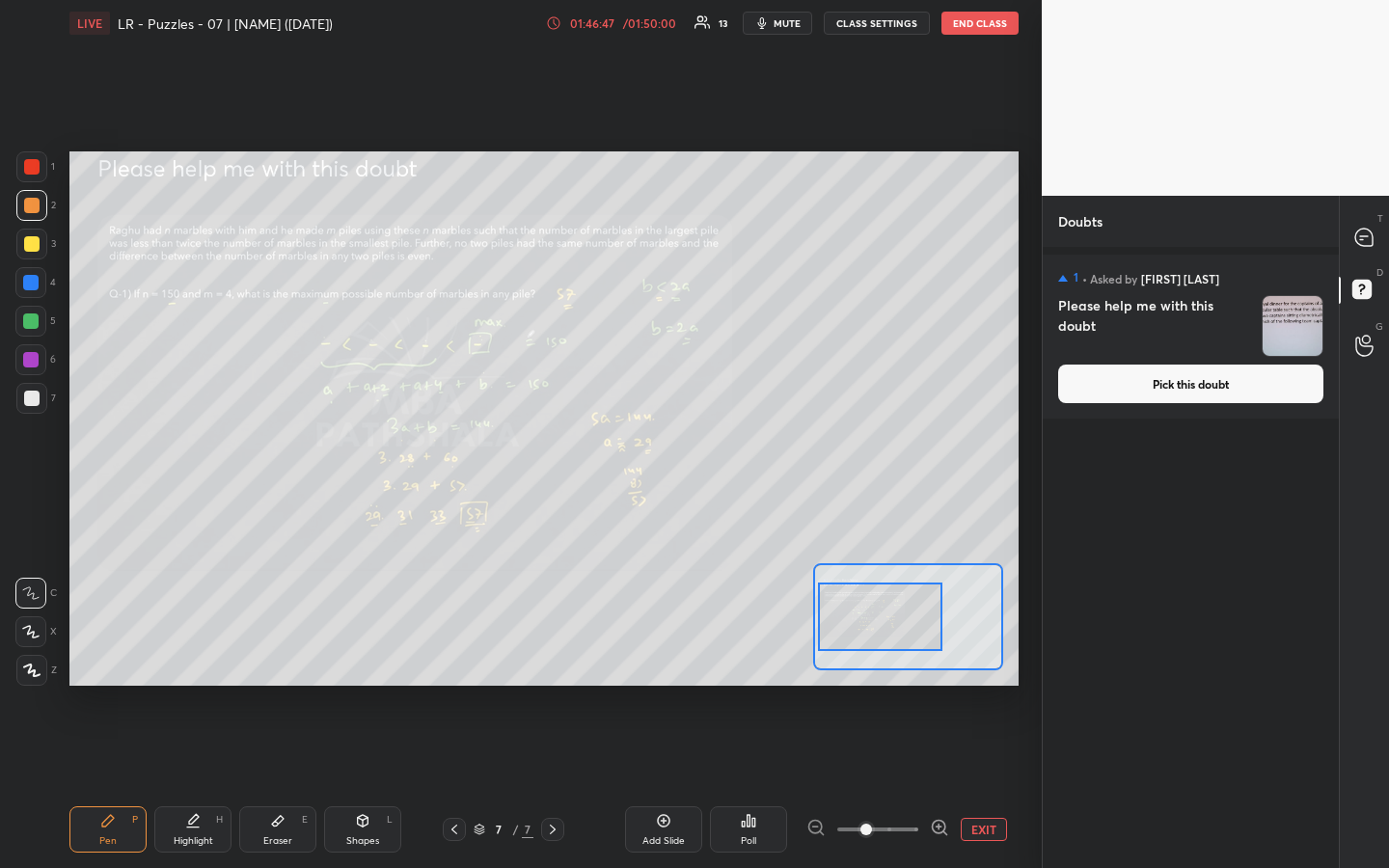 click on "Pick this doubt" at bounding box center [1190, 384] 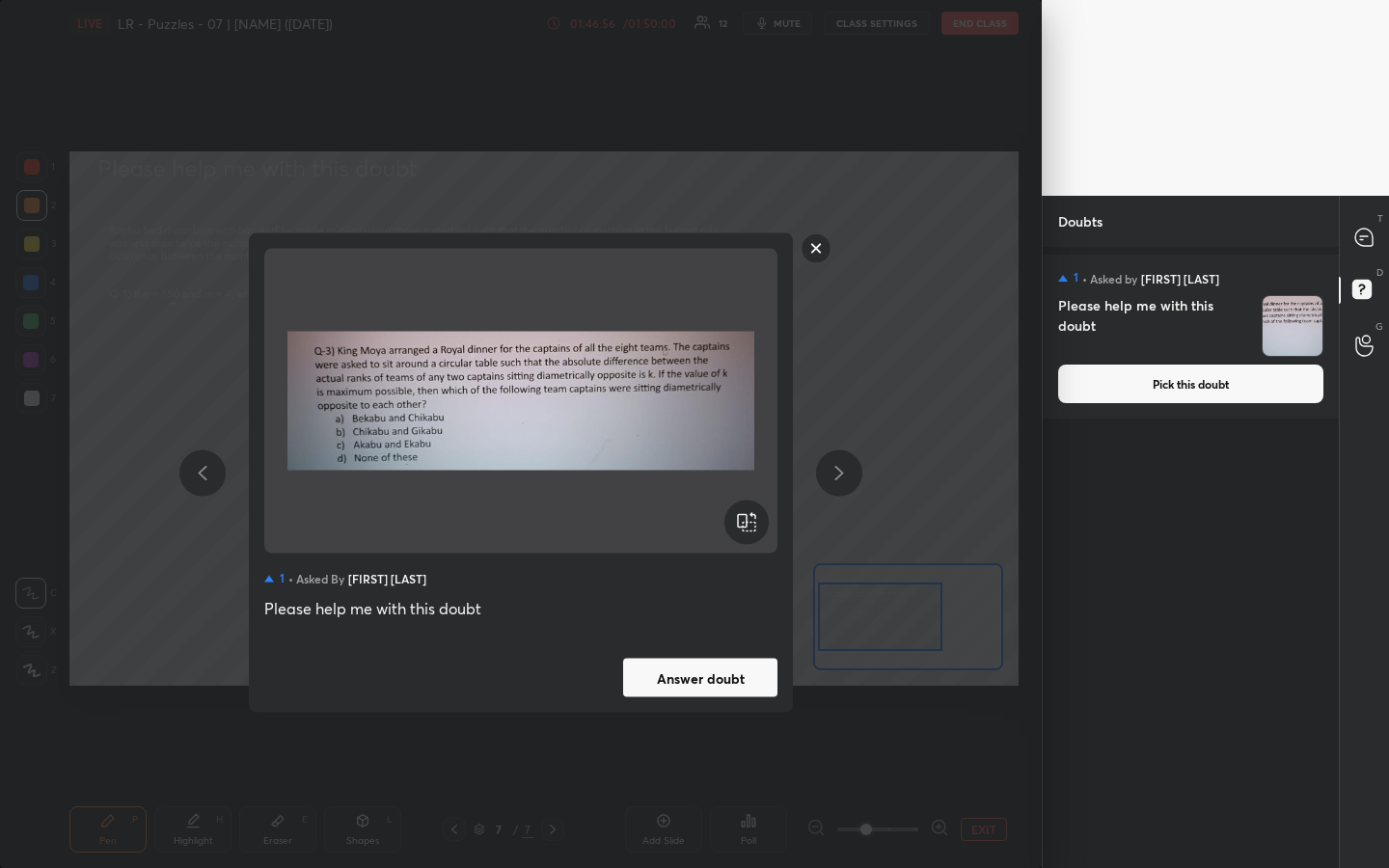 click on "Answer doubt" at bounding box center [700, 678] 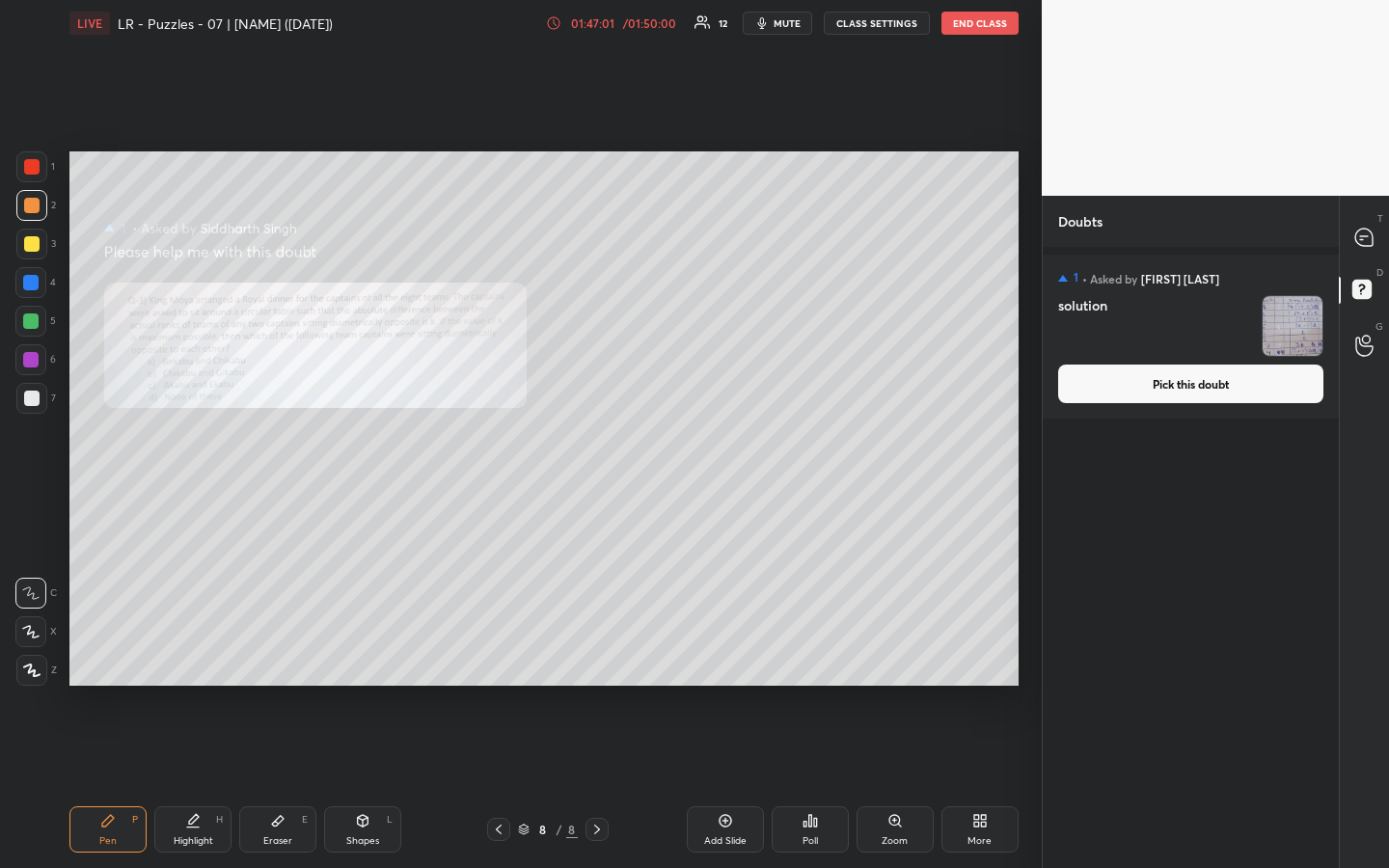 click on "Pick this doubt" at bounding box center [1190, 384] 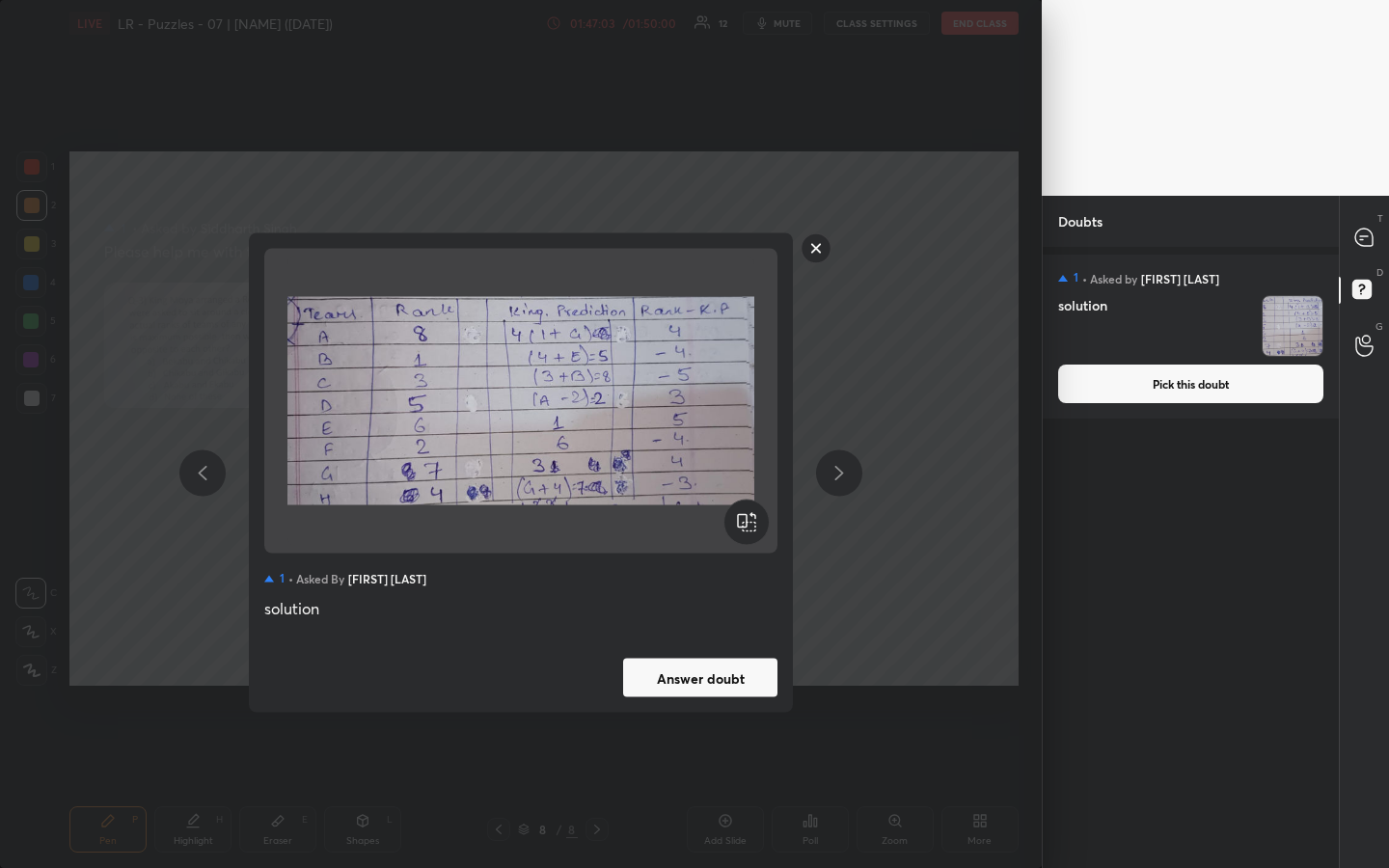 click on "Answer doubt" at bounding box center (700, 678) 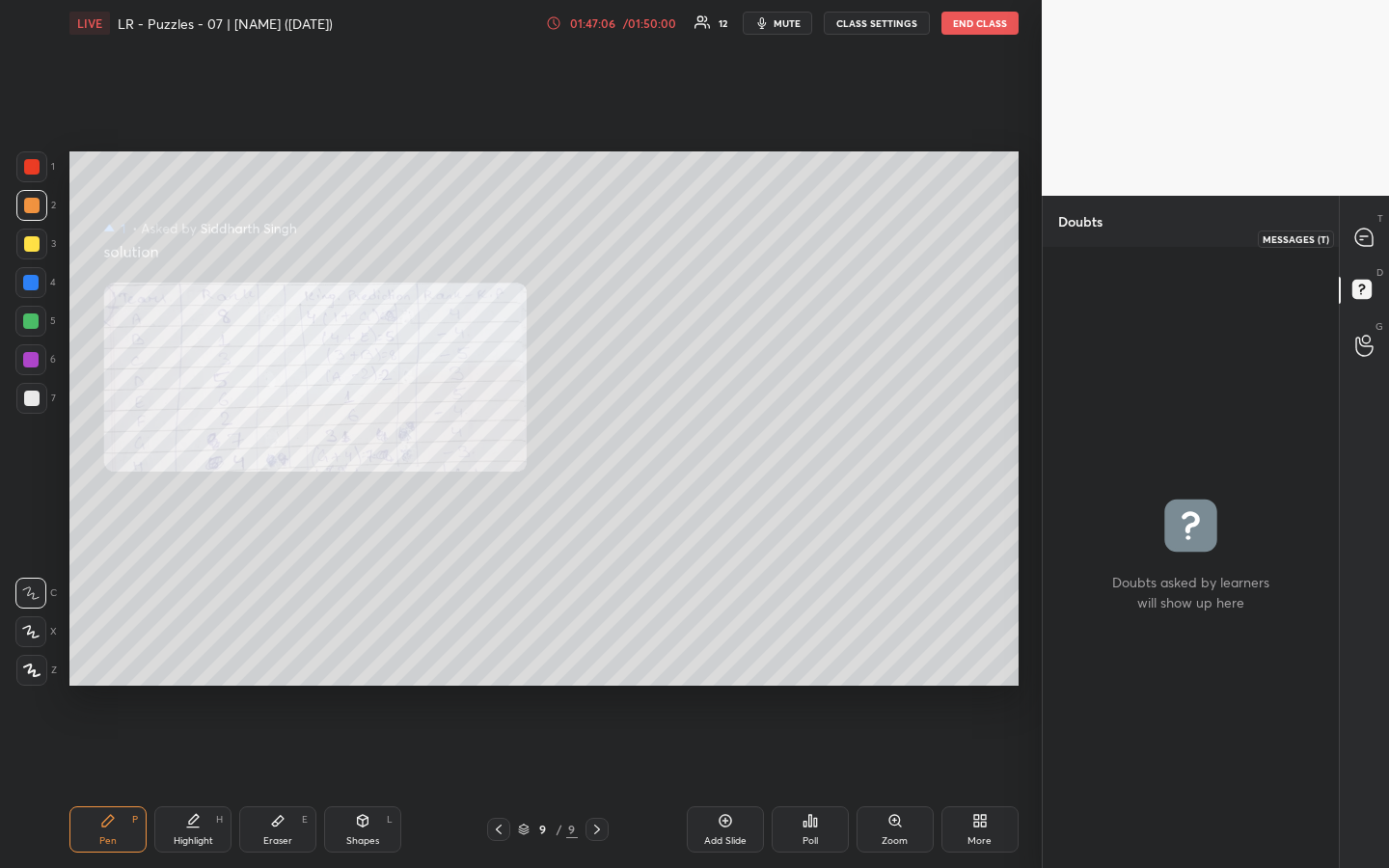 click 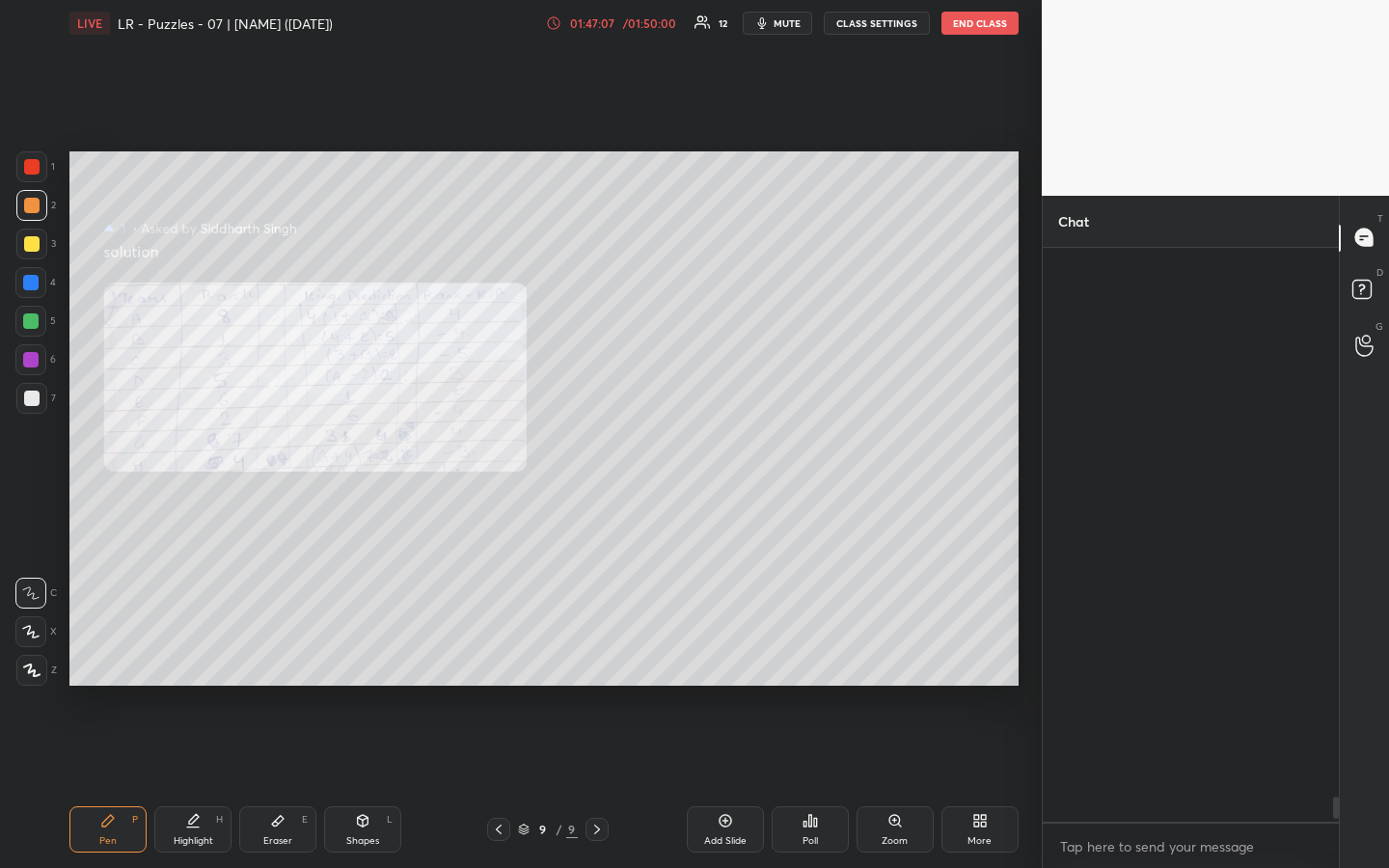 scroll, scrollTop: 13982, scrollLeft: 0, axis: vertical 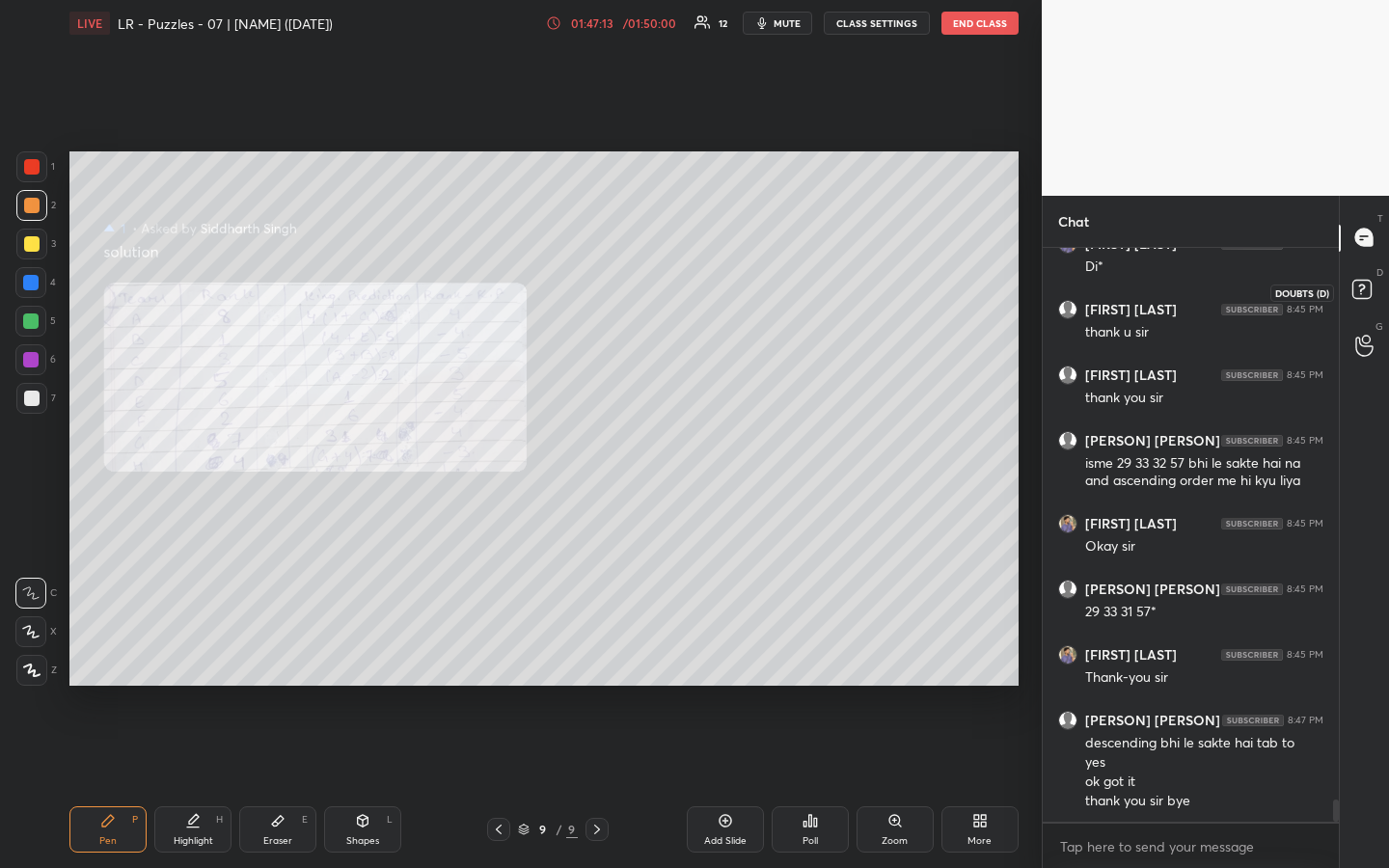 click 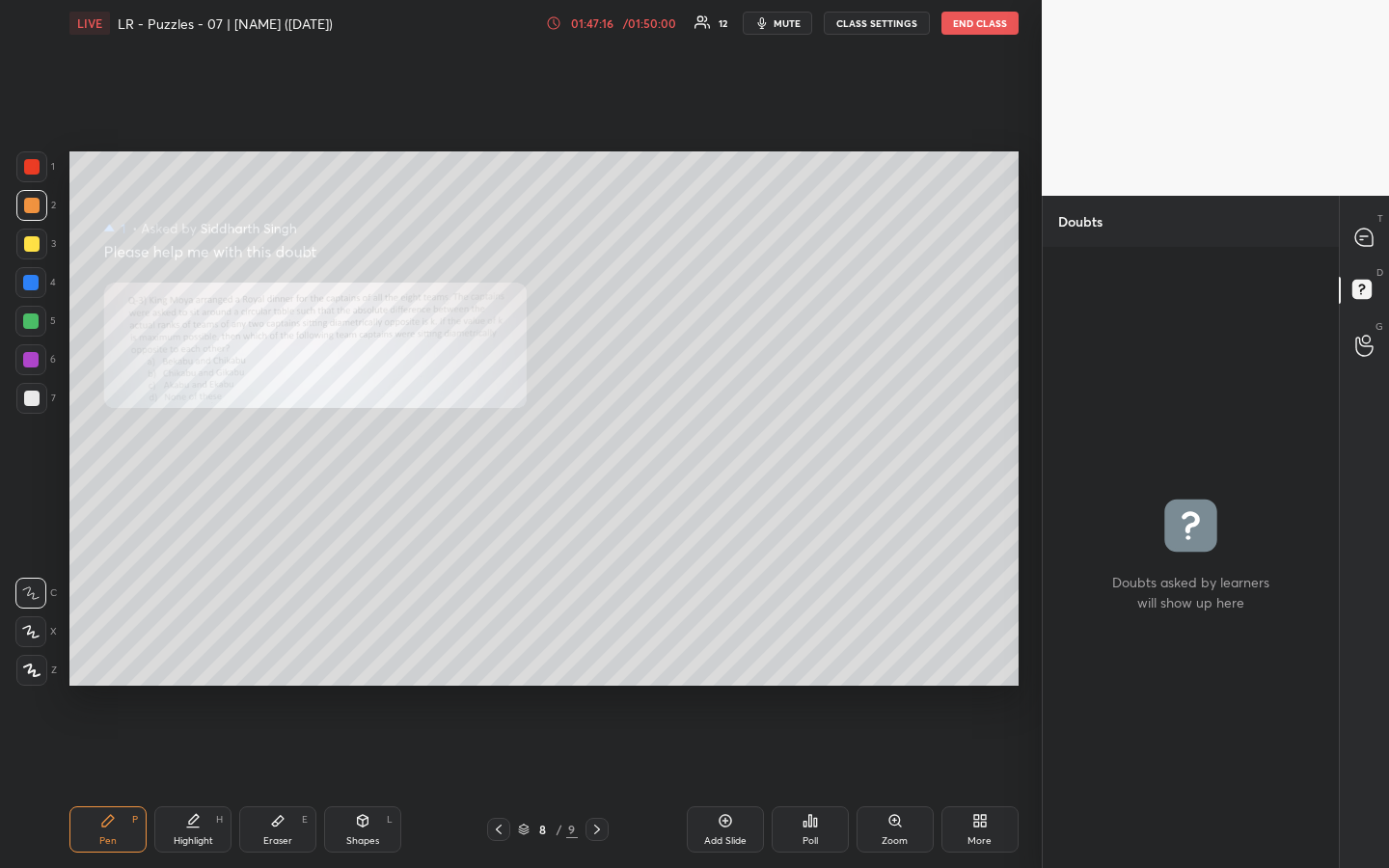click on "Zoom" at bounding box center (894, 841) 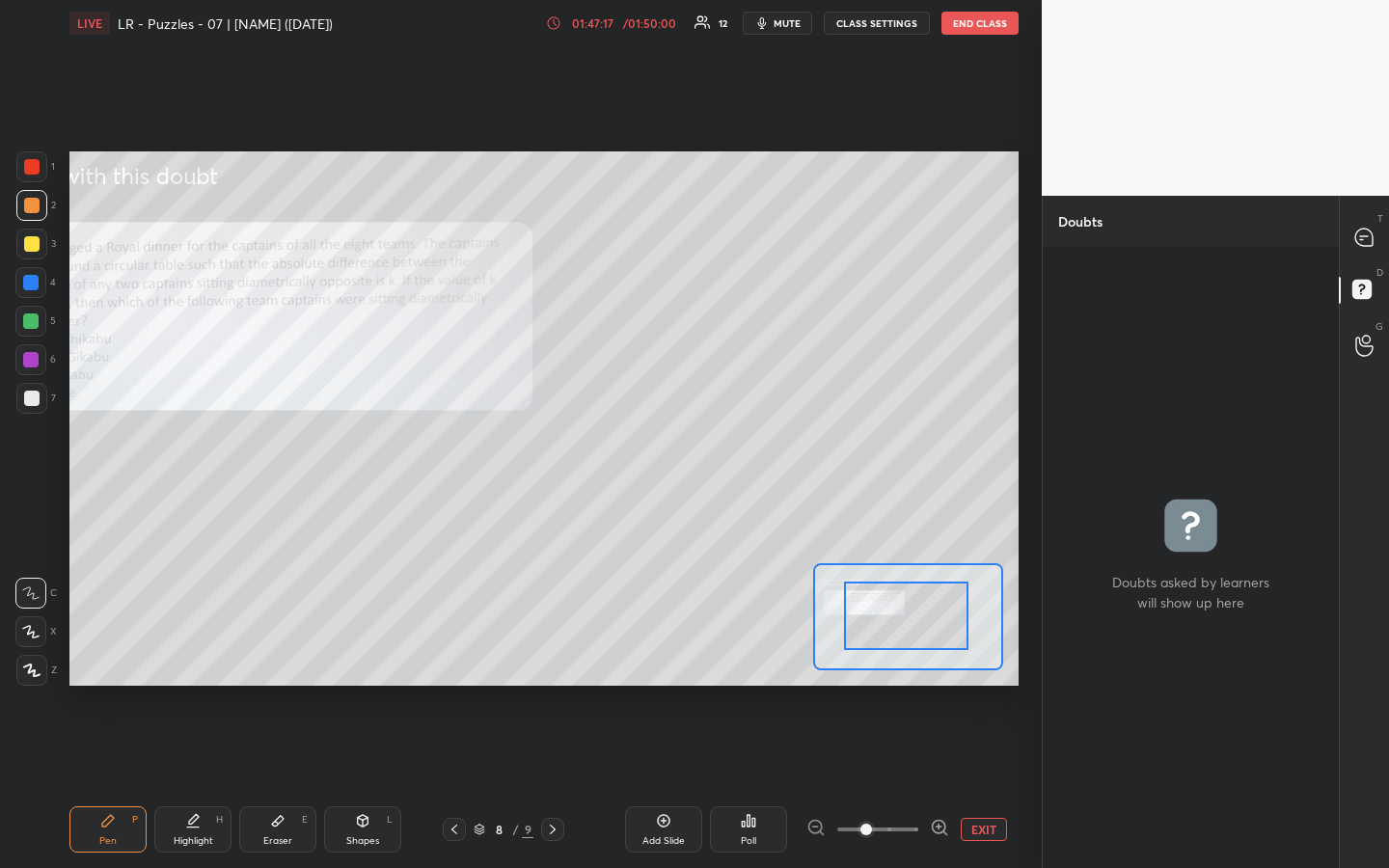 drag, startPoint x: 901, startPoint y: 626, endPoint x: 867, endPoint y: 627, distance: 34.014703 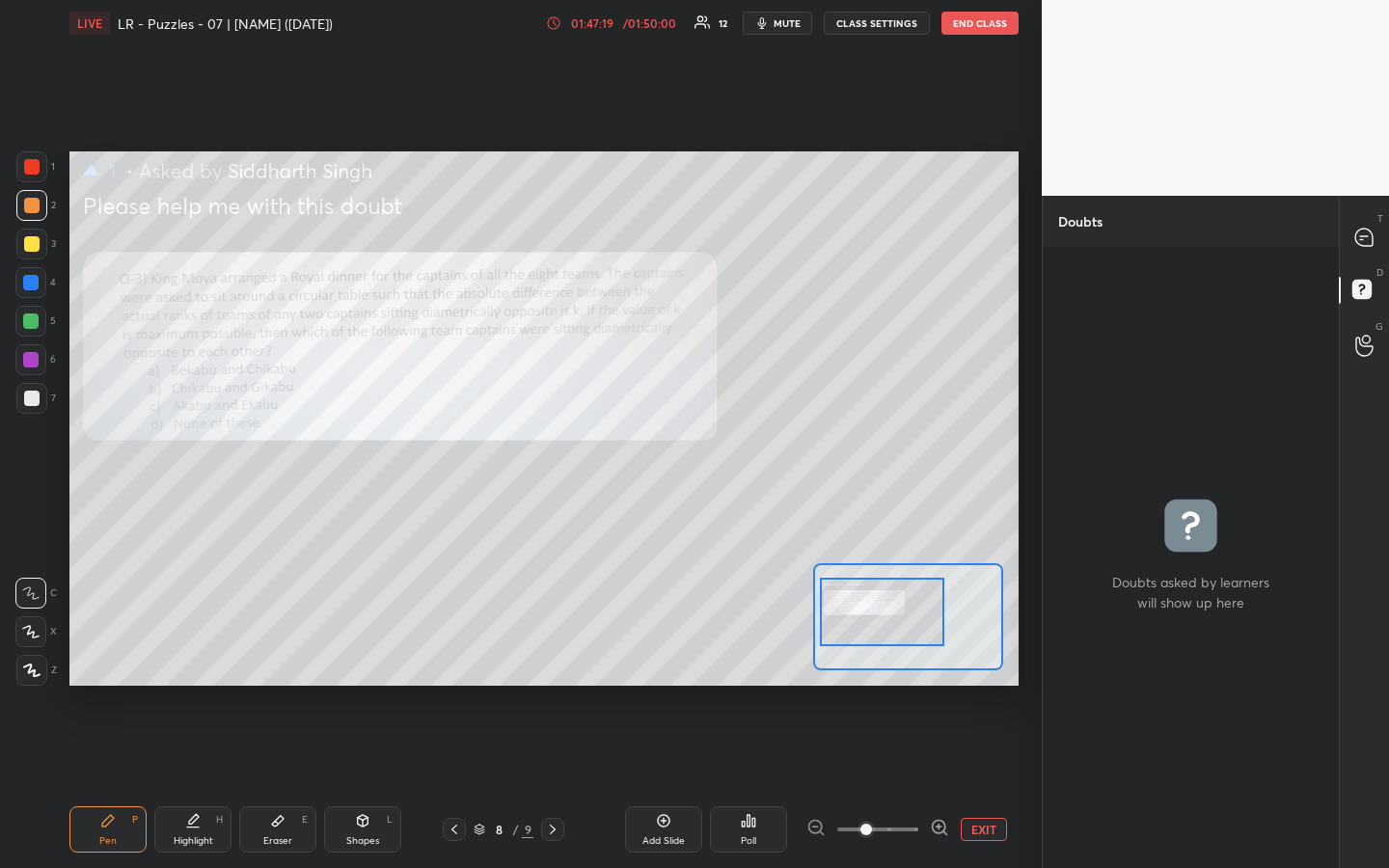 click at bounding box center [882, 611] 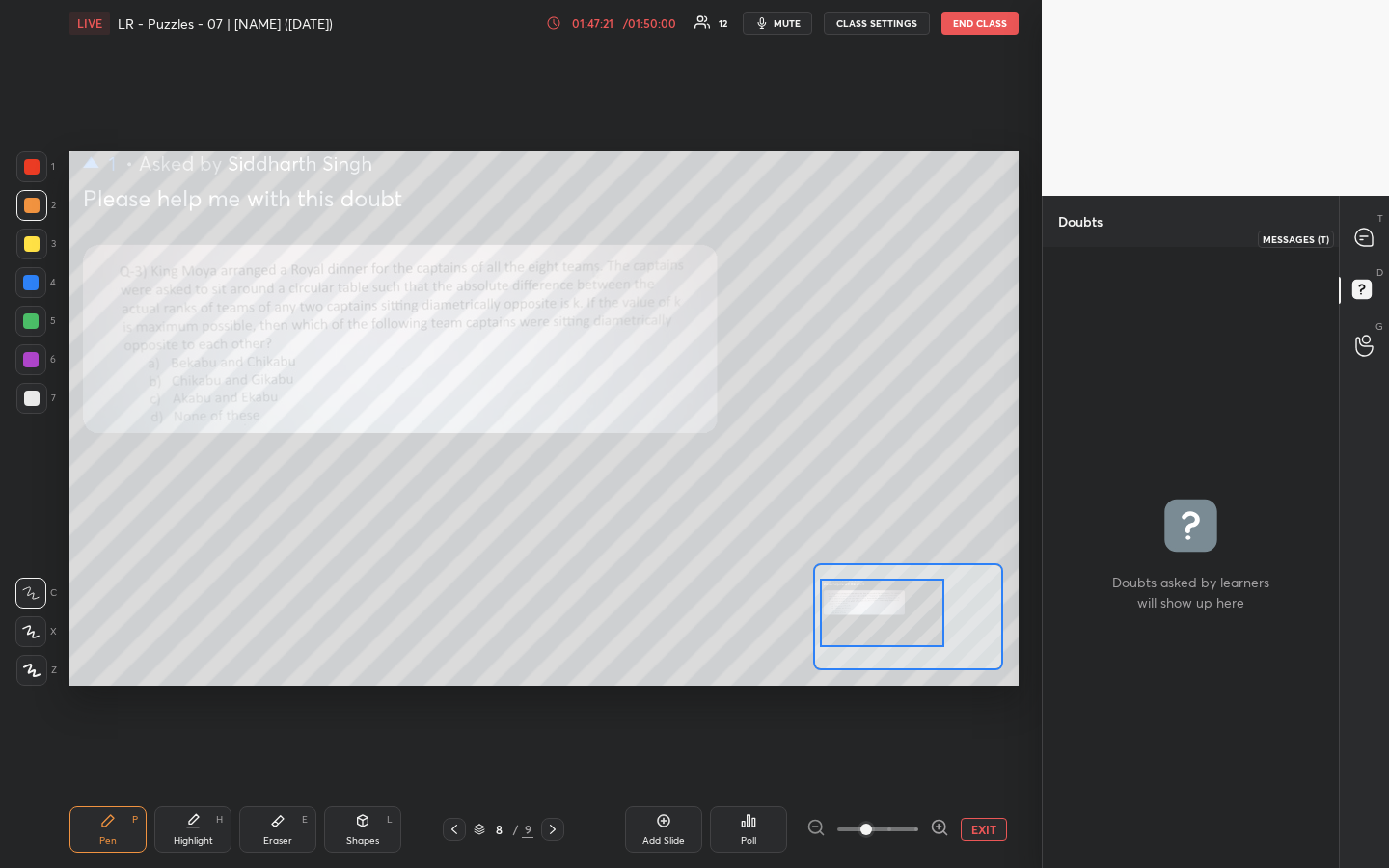 click 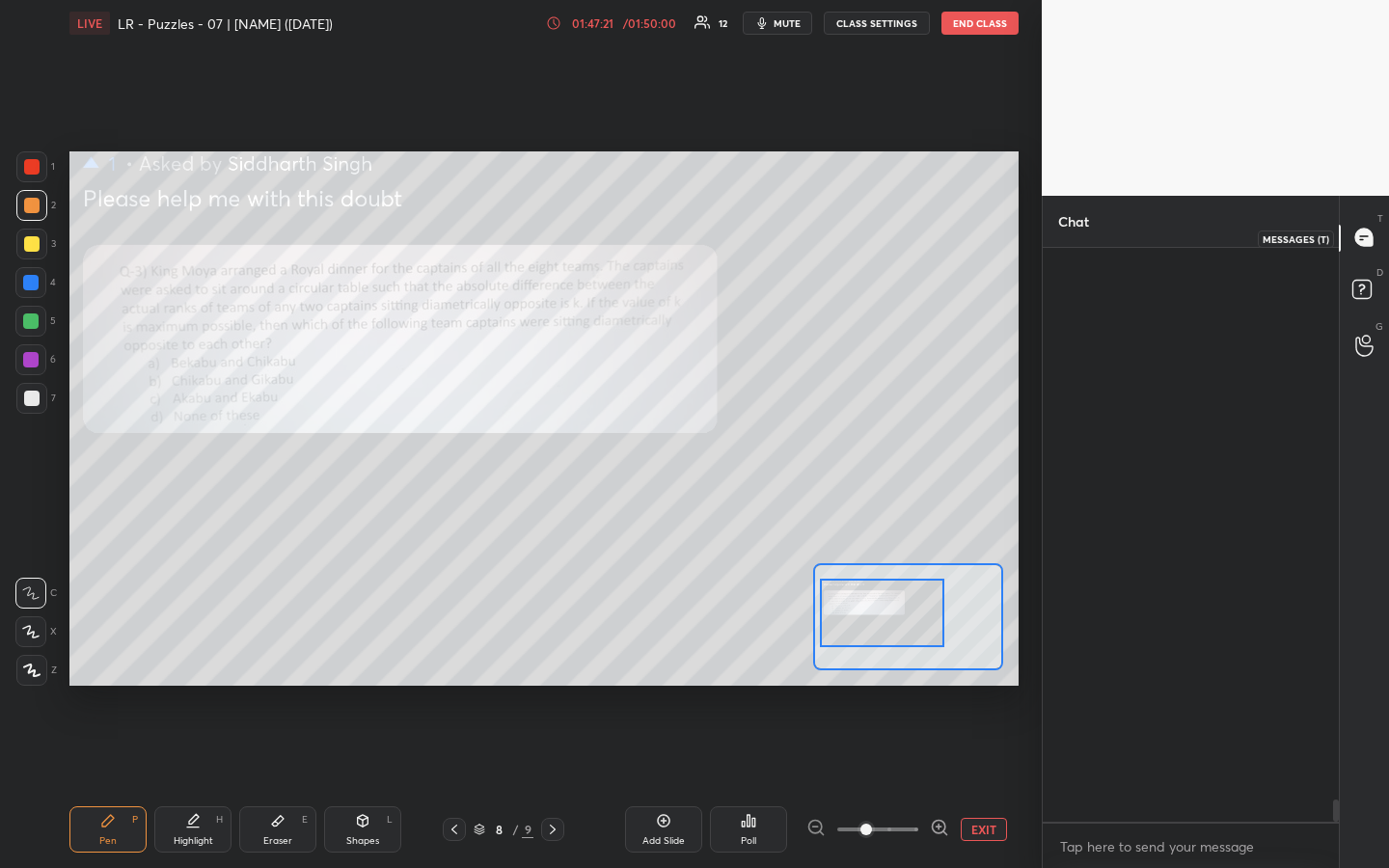 scroll, scrollTop: 14057, scrollLeft: 0, axis: vertical 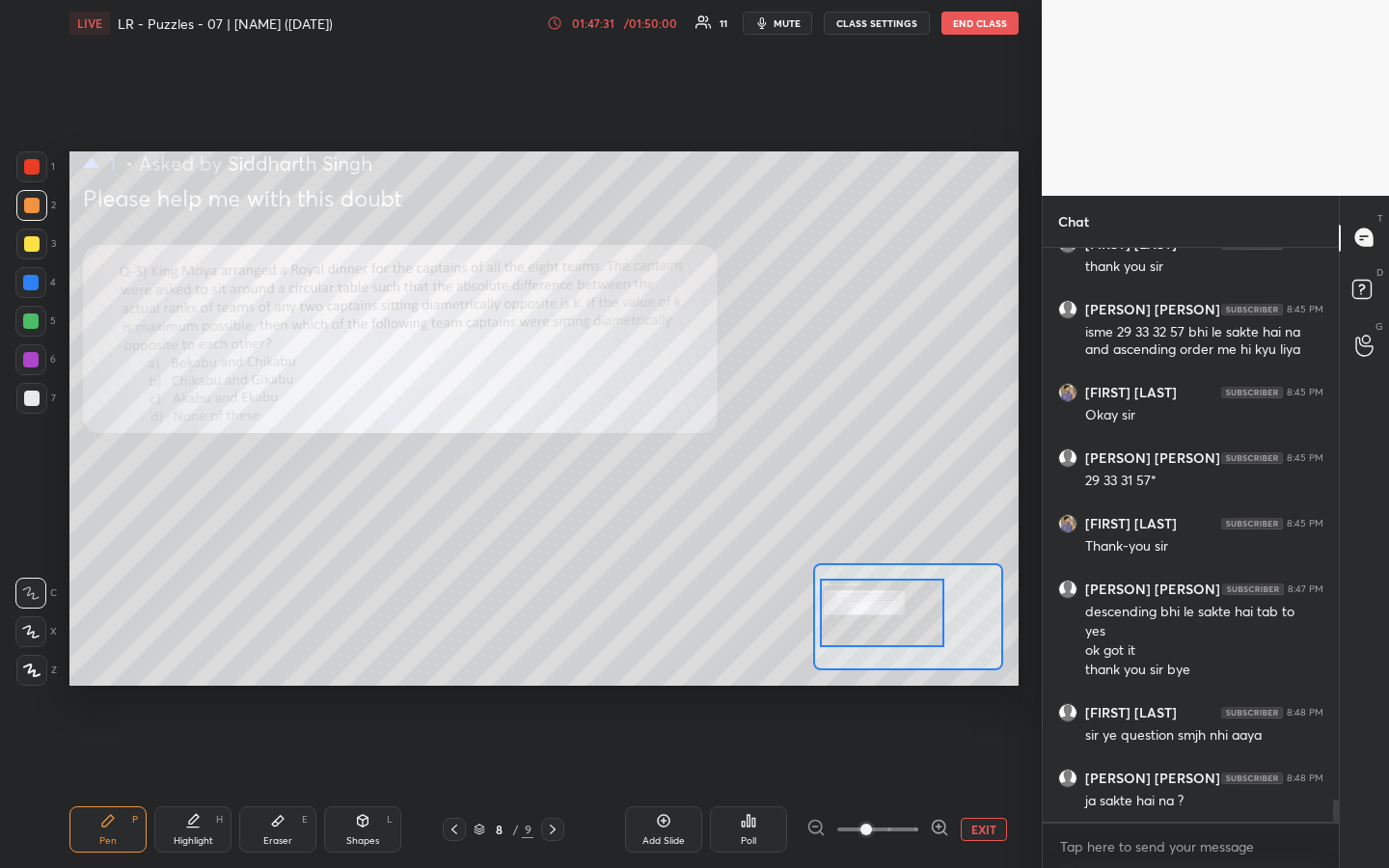 click on "H" at bounding box center (219, 820) 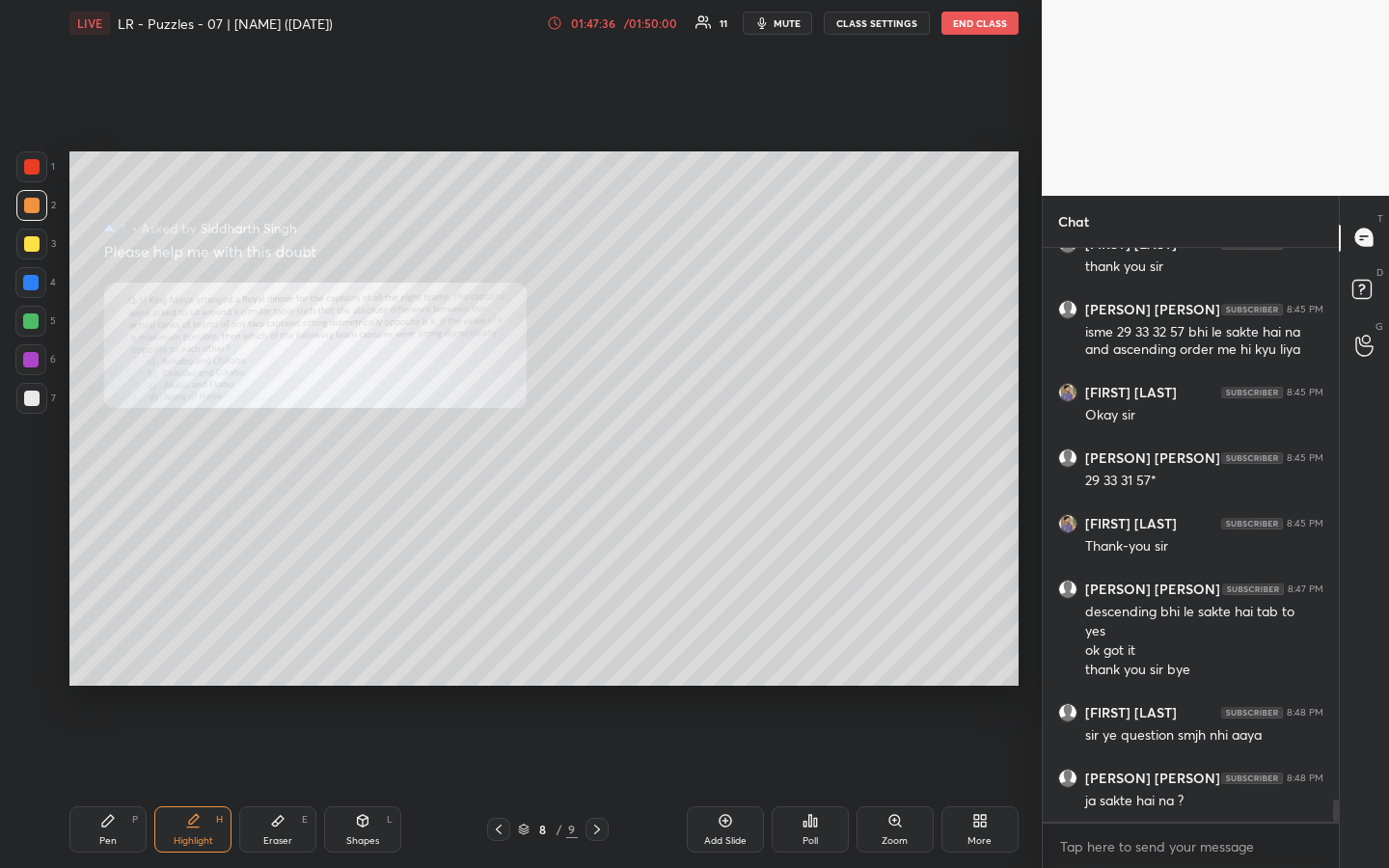 click on "Zoom" at bounding box center (895, 829) 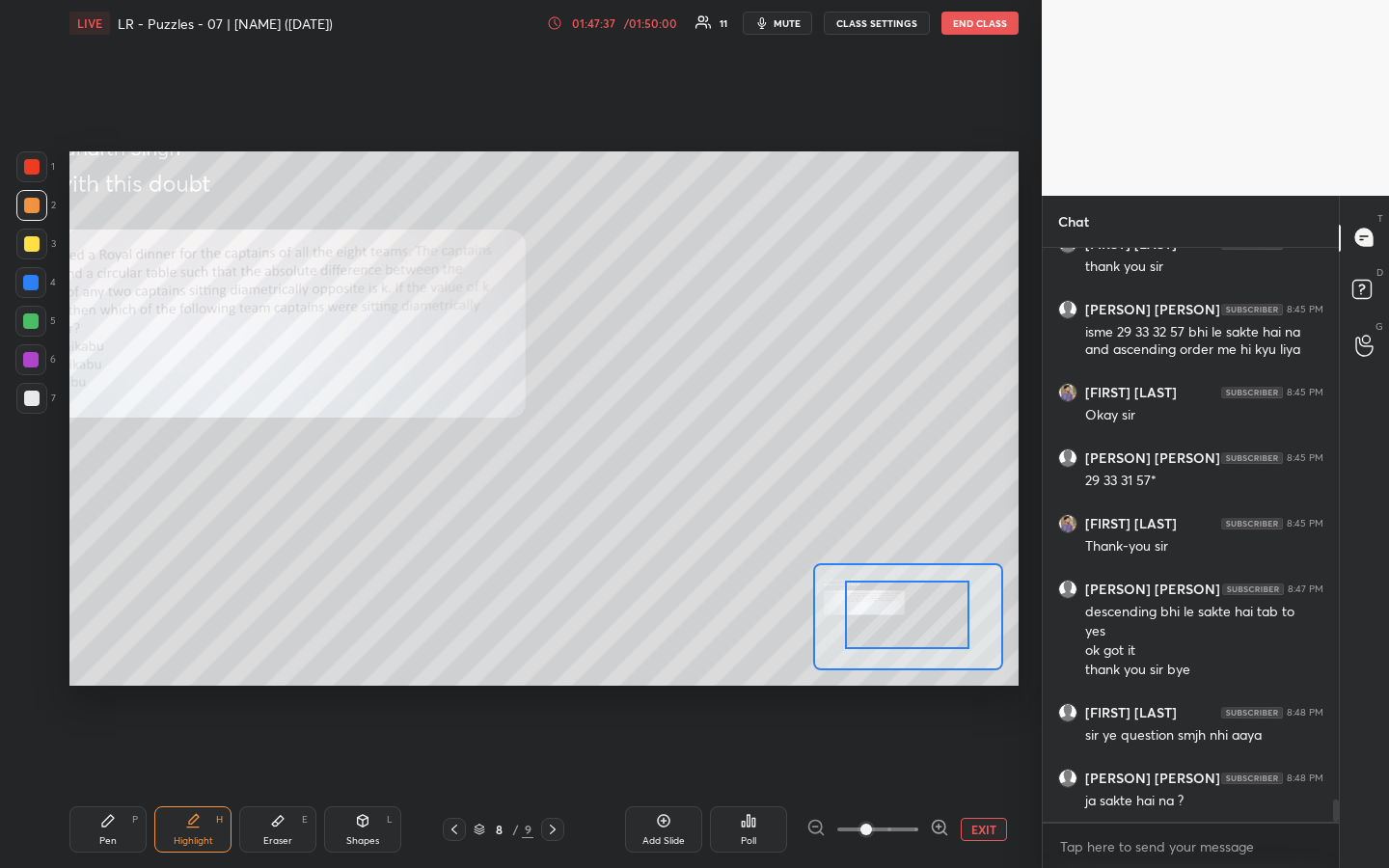drag, startPoint x: 894, startPoint y: 610, endPoint x: 863, endPoint y: 609, distance: 31.01612 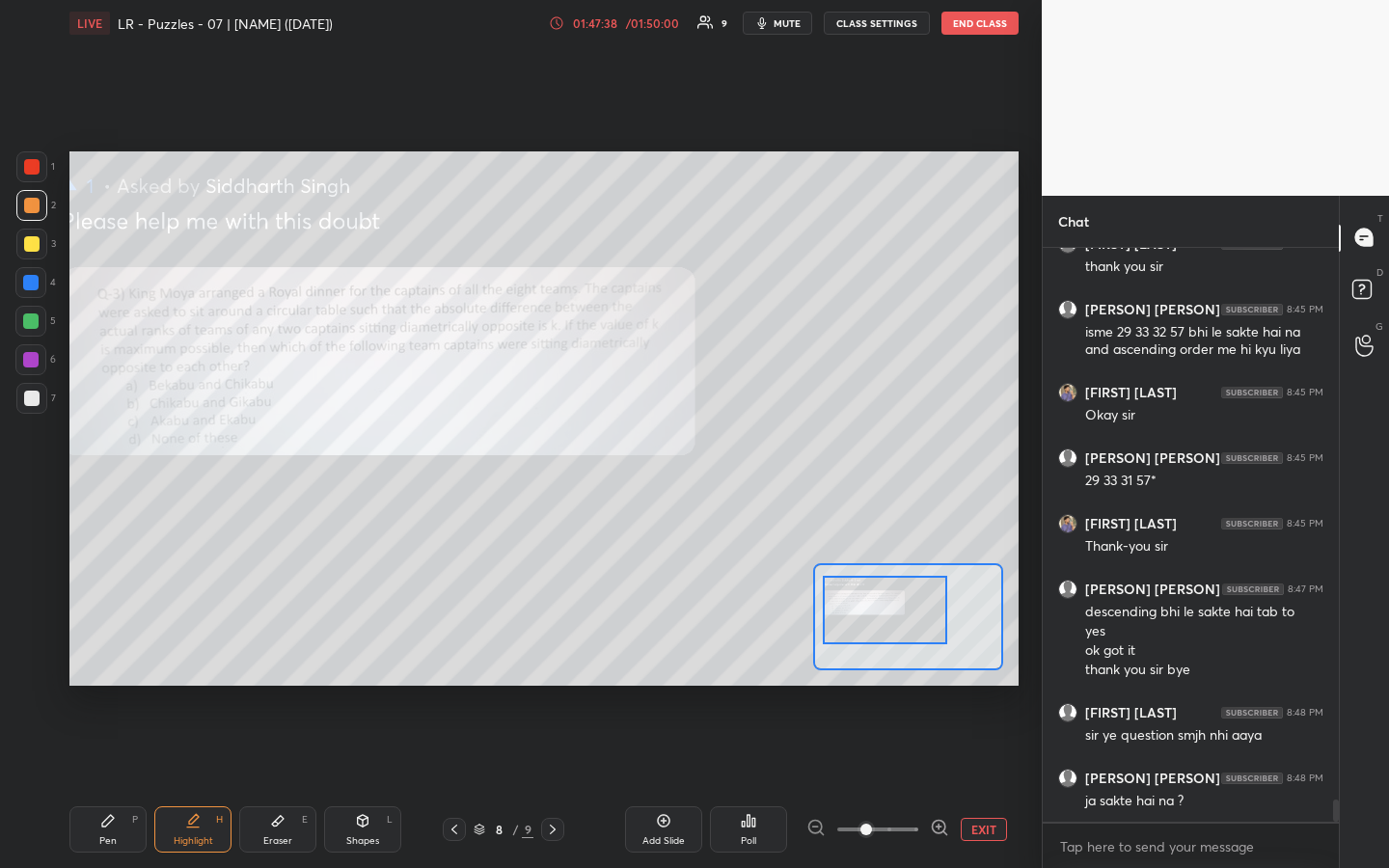 drag, startPoint x: 852, startPoint y: 604, endPoint x: 837, endPoint y: 602, distance: 15.132746 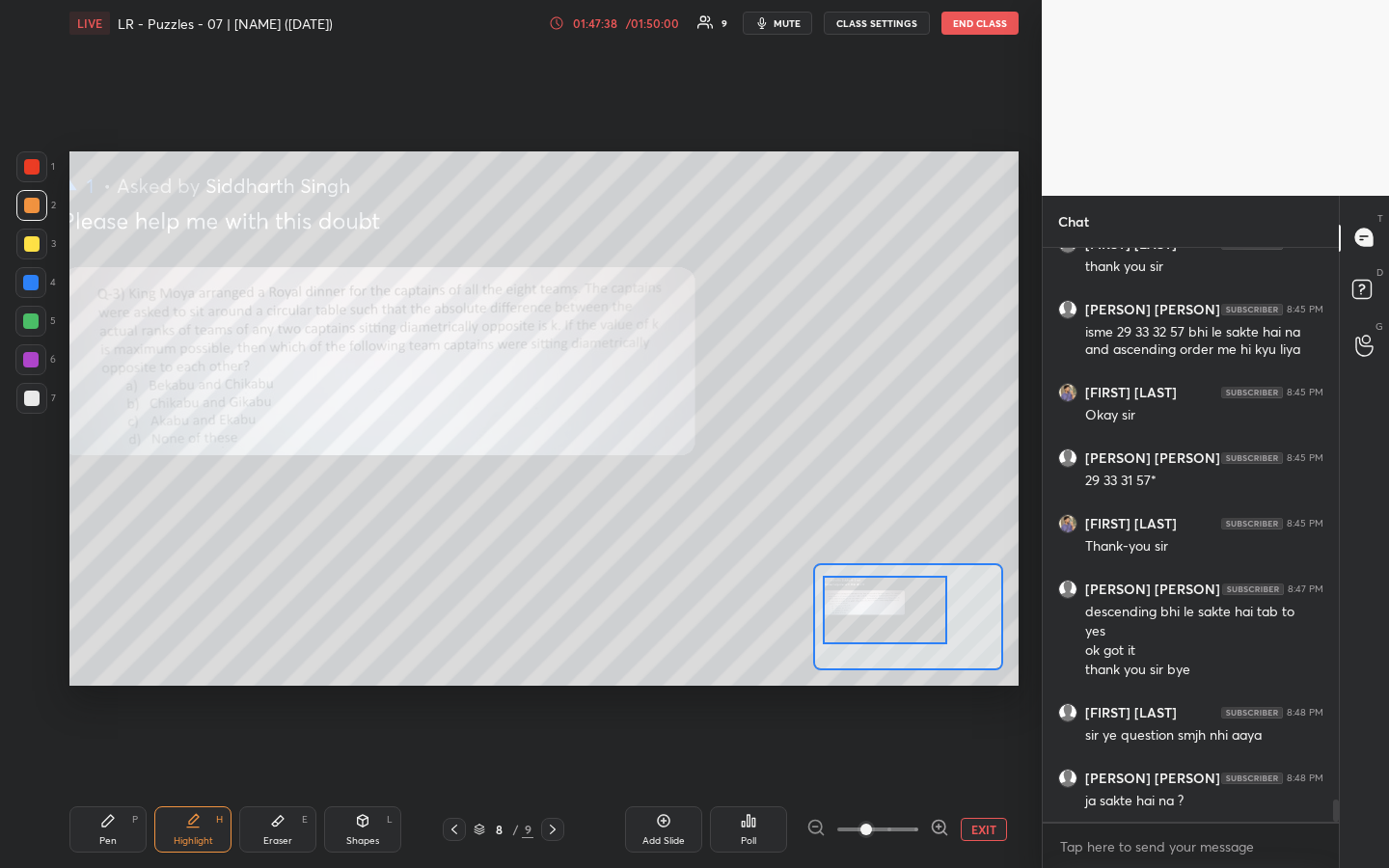 click at bounding box center (885, 610) 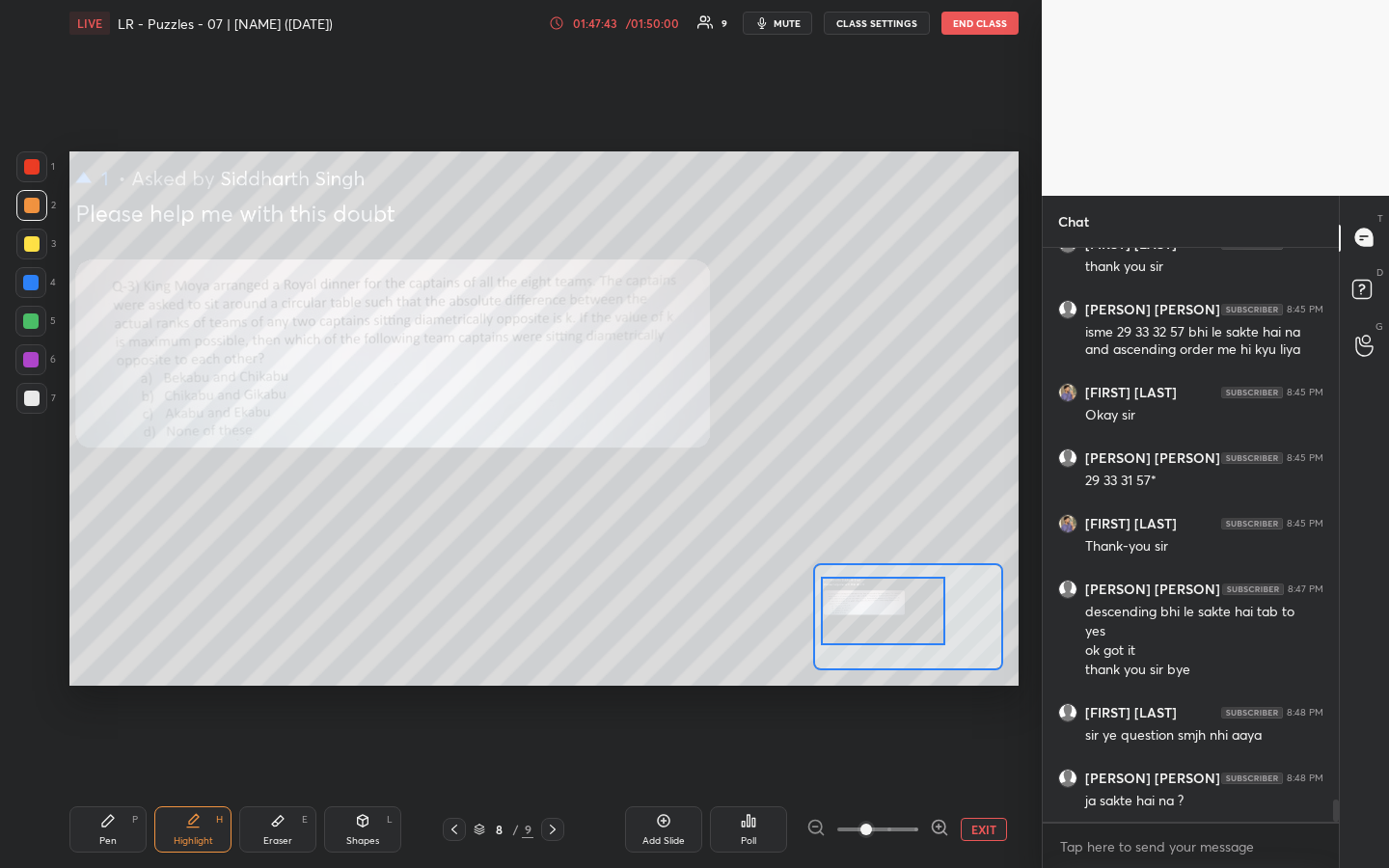 click on "Pen P" at bounding box center [108, 829] 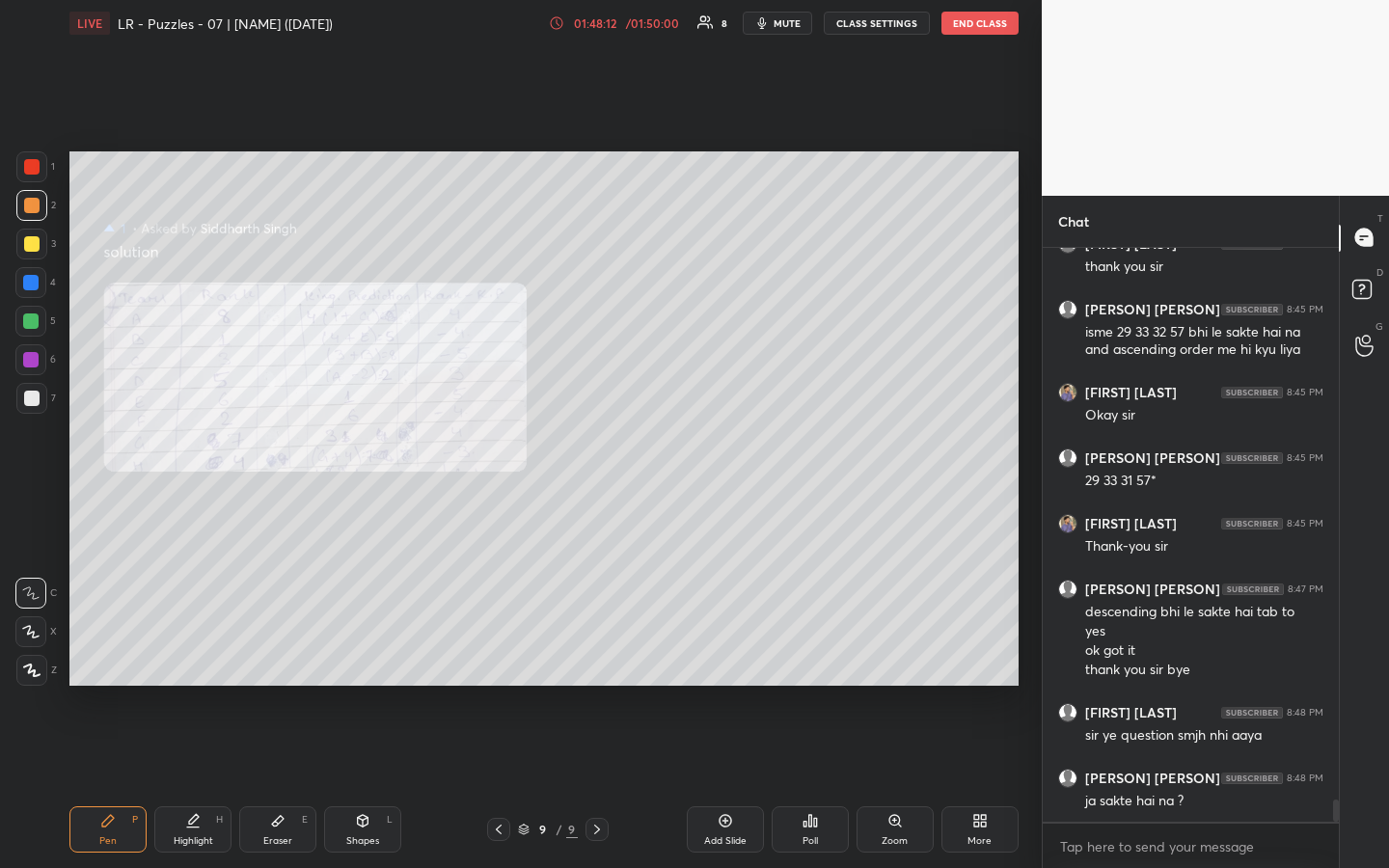 click at bounding box center (32, 167) 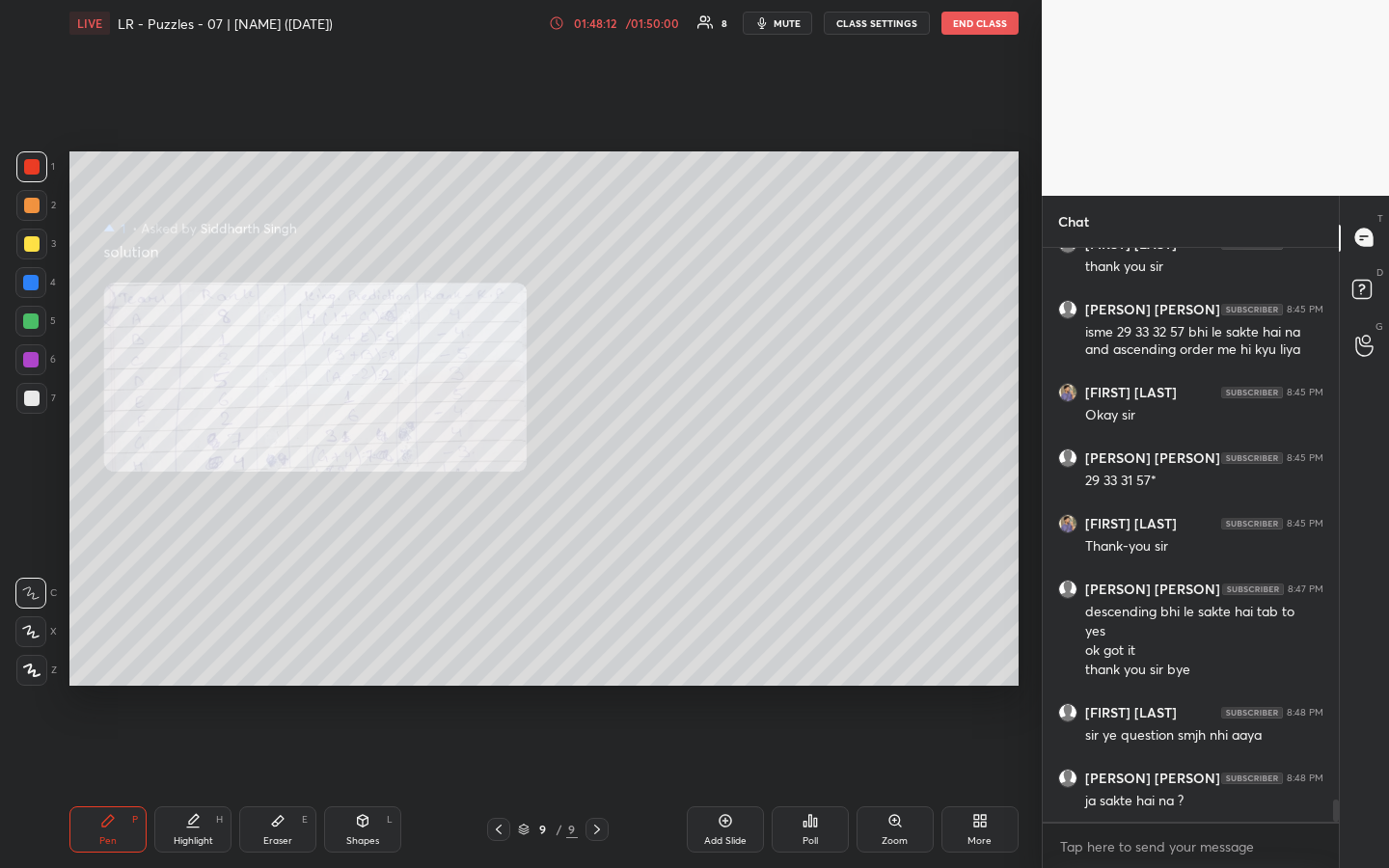 drag, startPoint x: 196, startPoint y: 823, endPoint x: 242, endPoint y: 687, distance: 143.5688 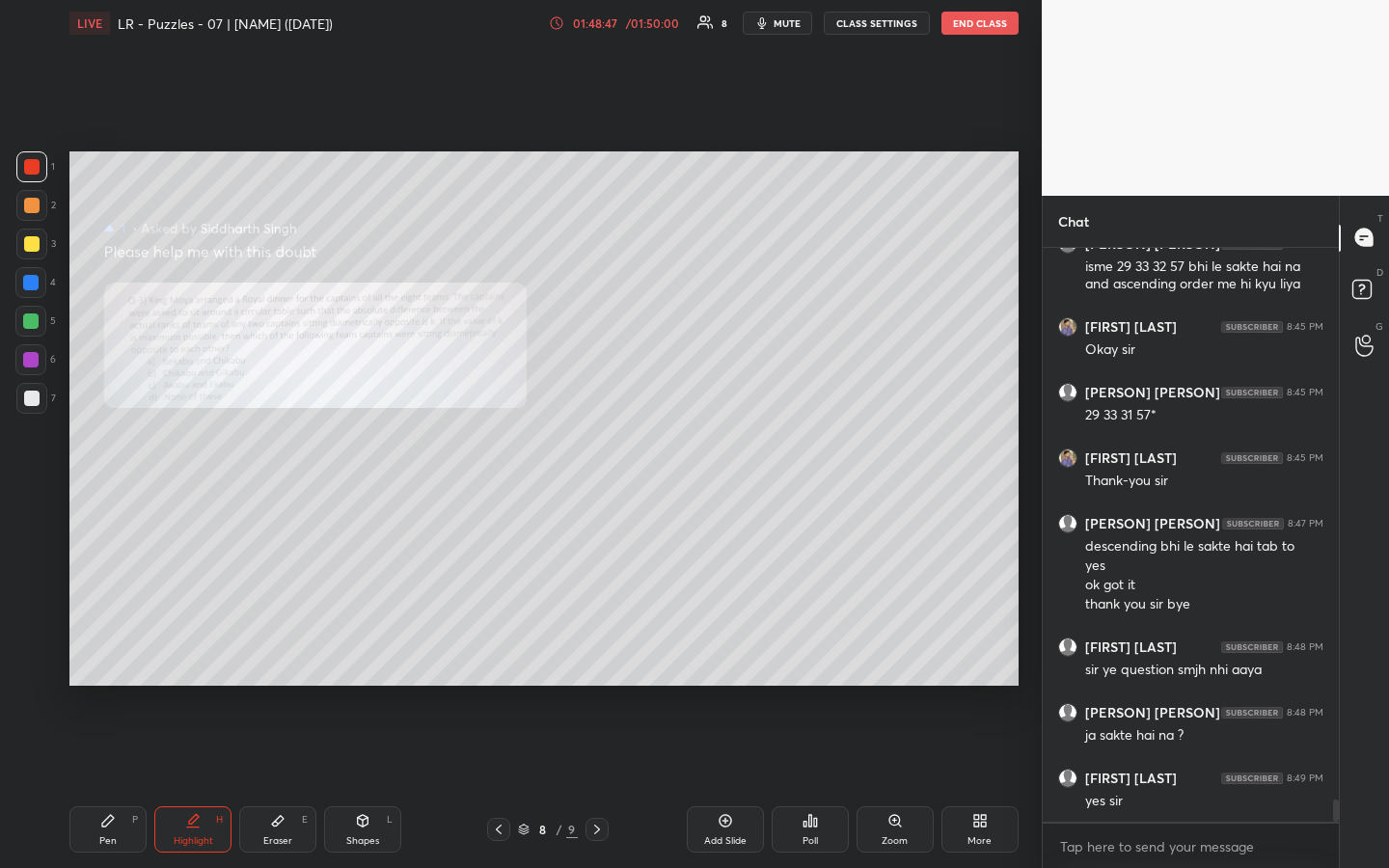 scroll, scrollTop: 14324, scrollLeft: 0, axis: vertical 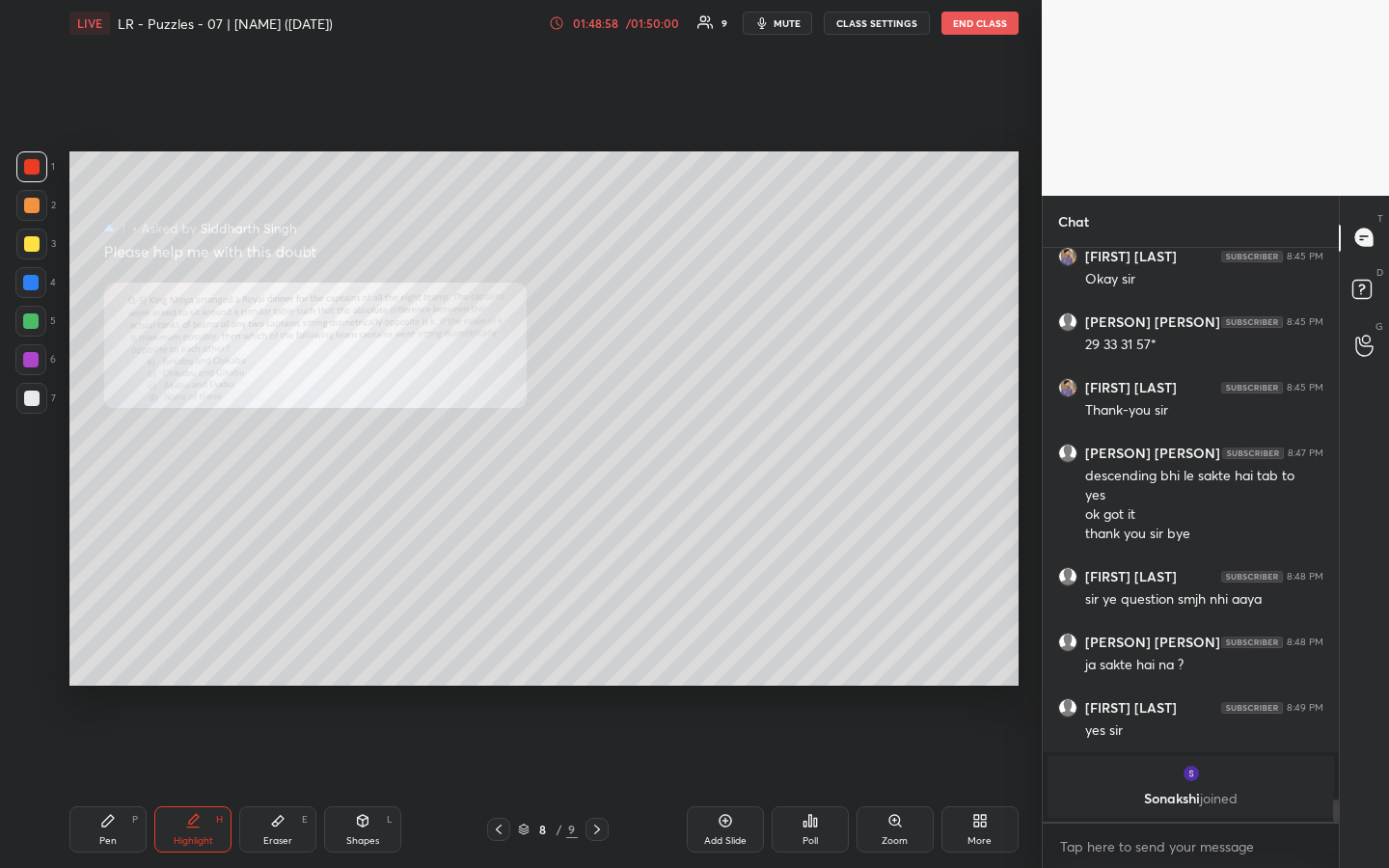 click on "Pen P" at bounding box center [108, 829] 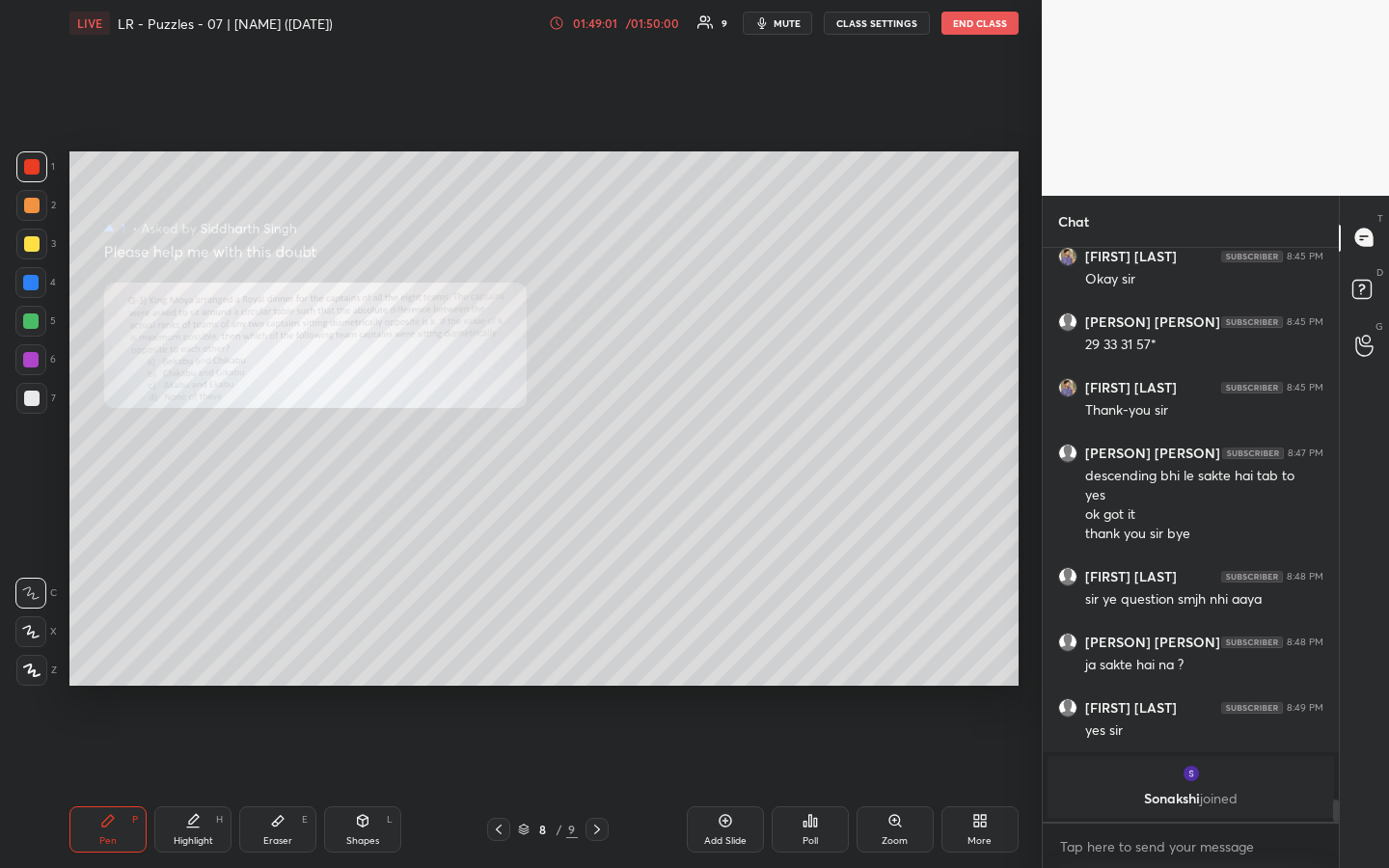 scroll, scrollTop: 13896, scrollLeft: 0, axis: vertical 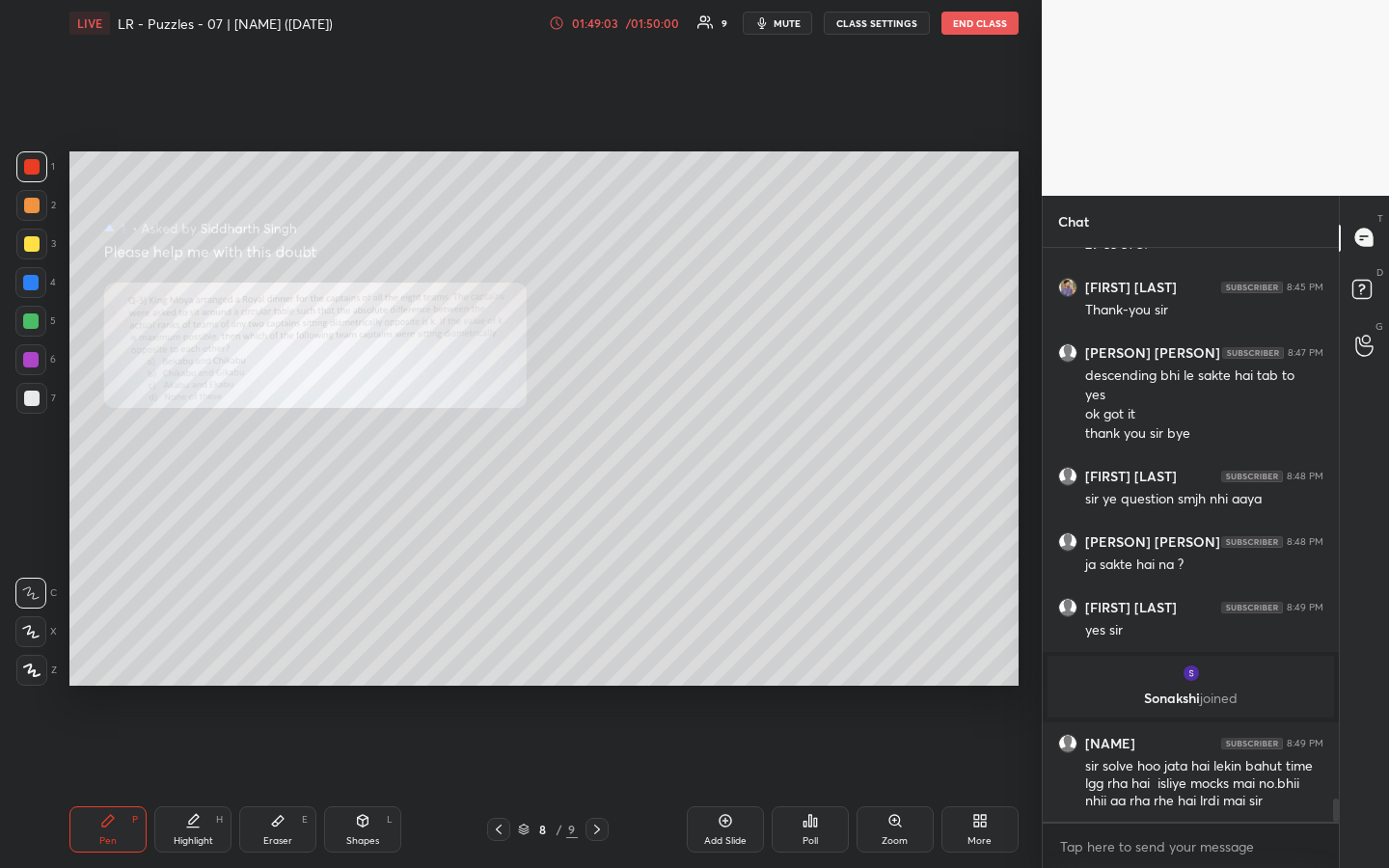 drag, startPoint x: 208, startPoint y: 827, endPoint x: 225, endPoint y: 803, distance: 29.410882 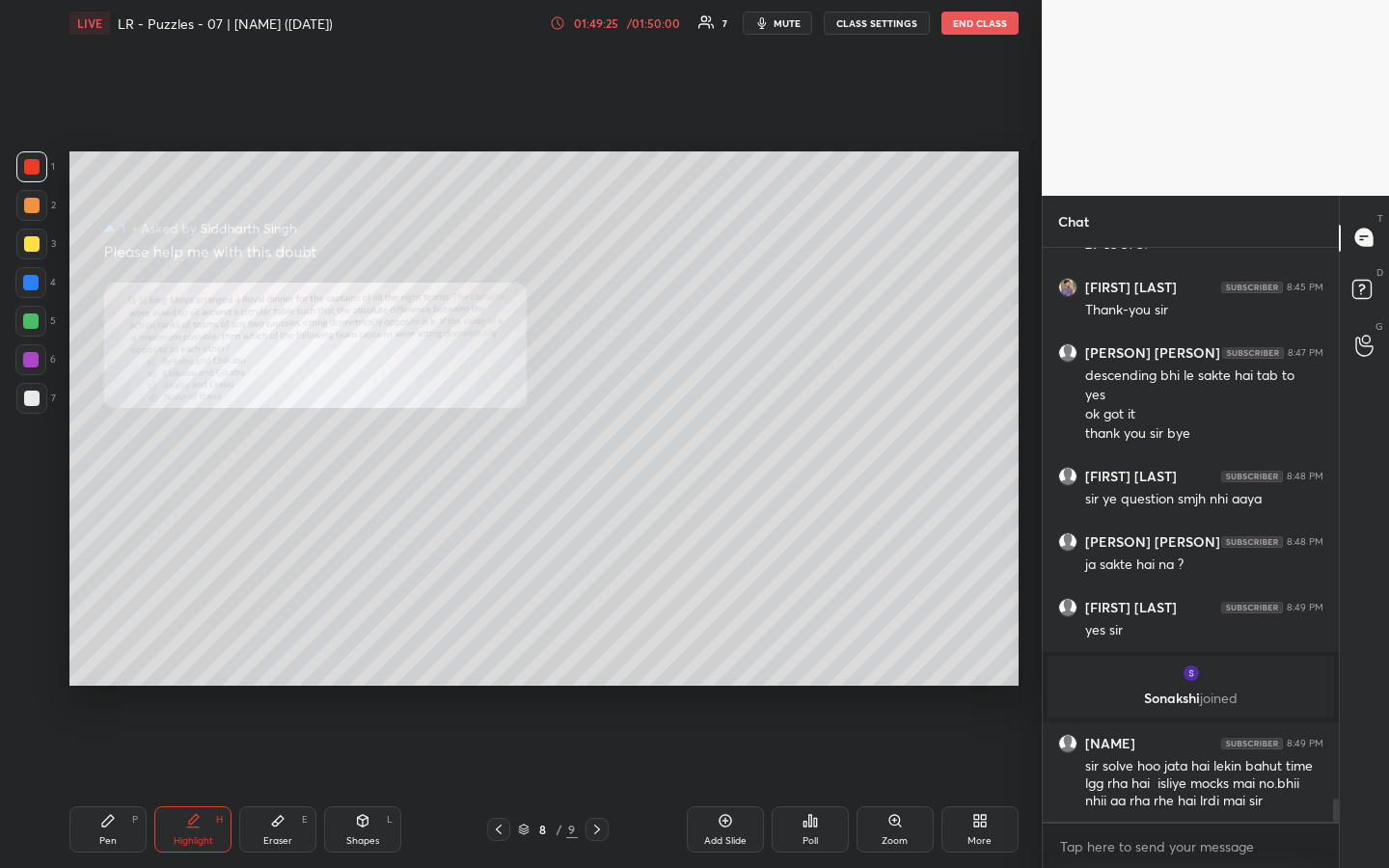 click on "Pen" at bounding box center [108, 841] 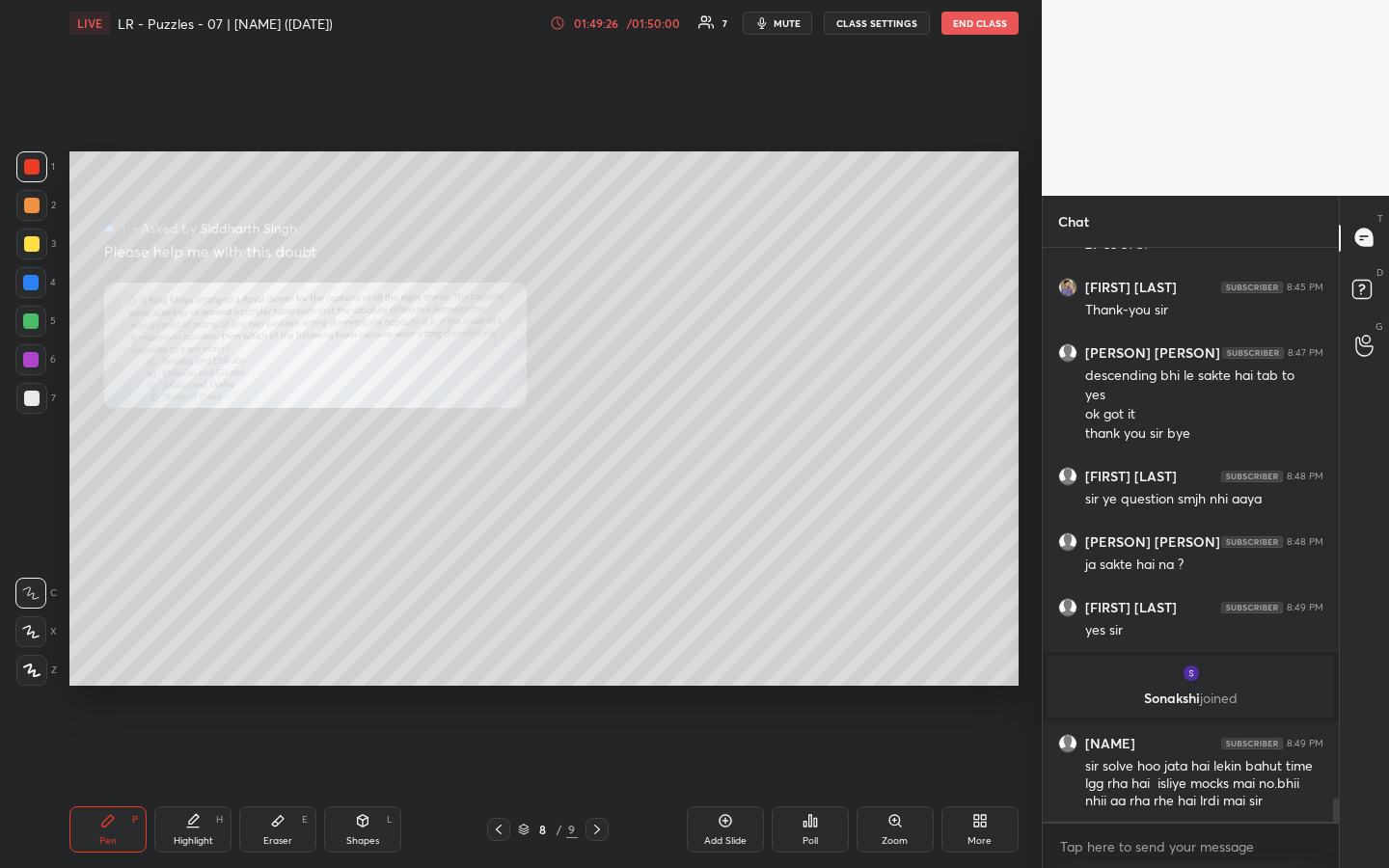 drag, startPoint x: 32, startPoint y: 253, endPoint x: 45, endPoint y: 263, distance: 16.401219 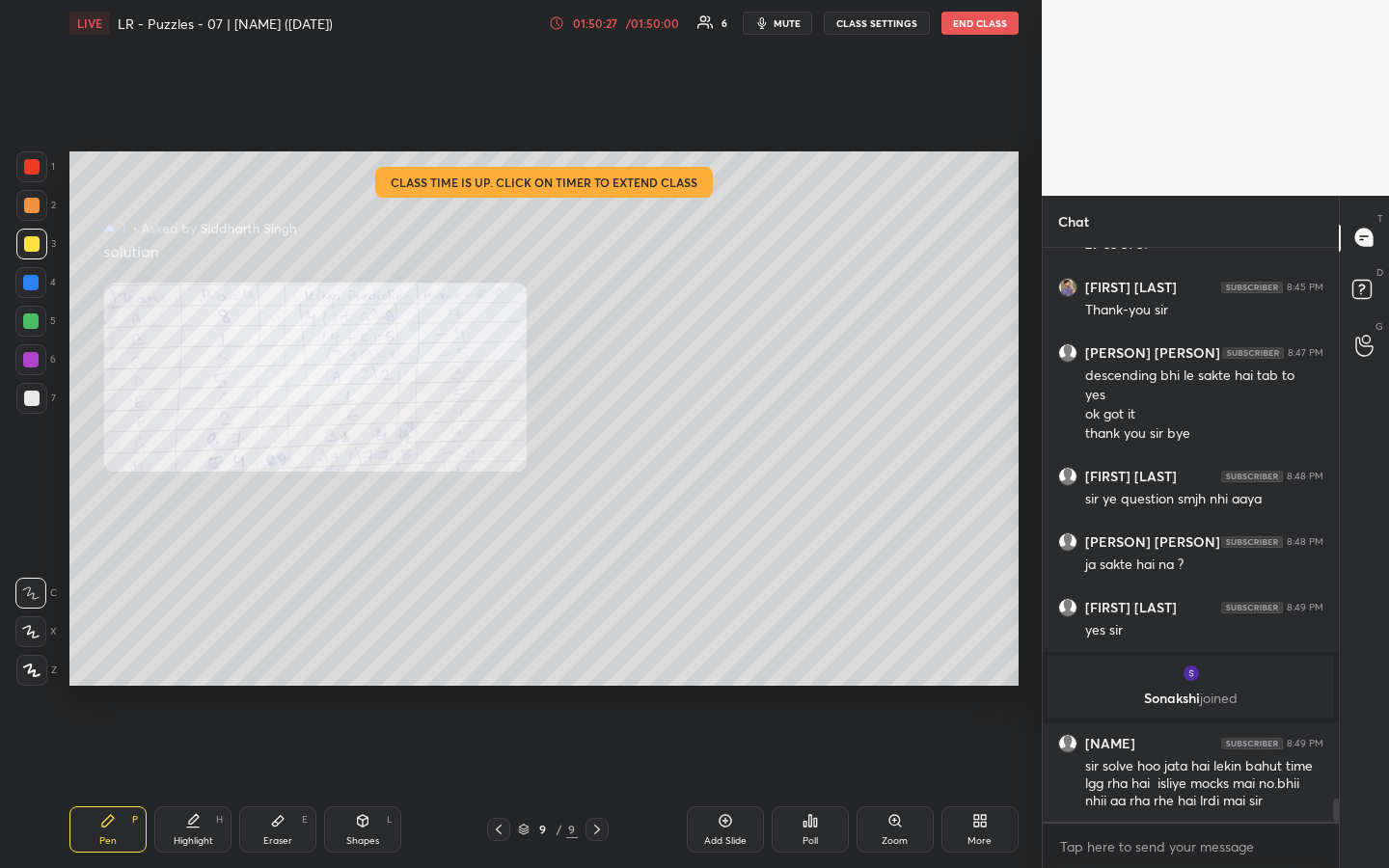 click at bounding box center (32, 167) 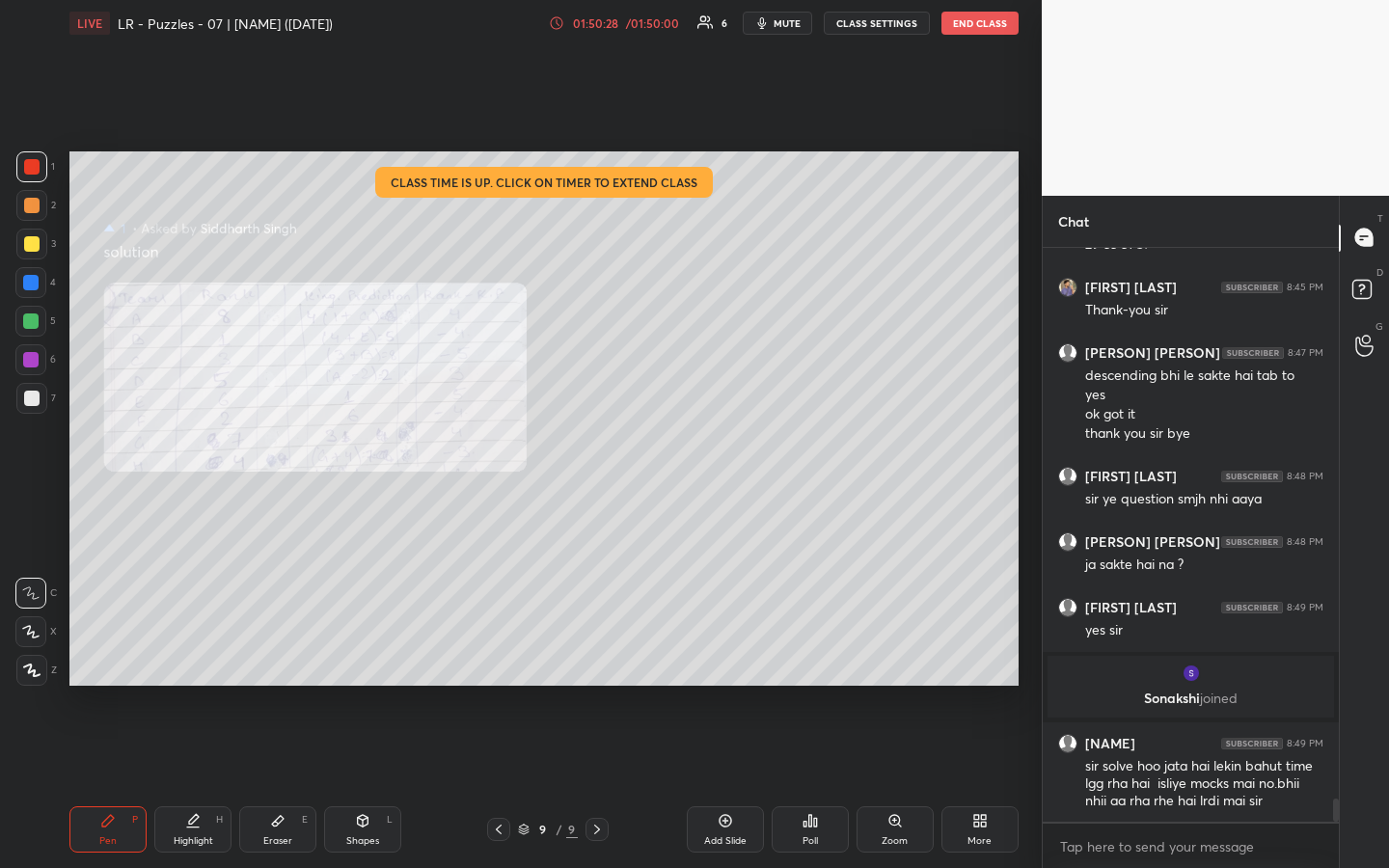 click on "01:50:28" at bounding box center (595, 23) 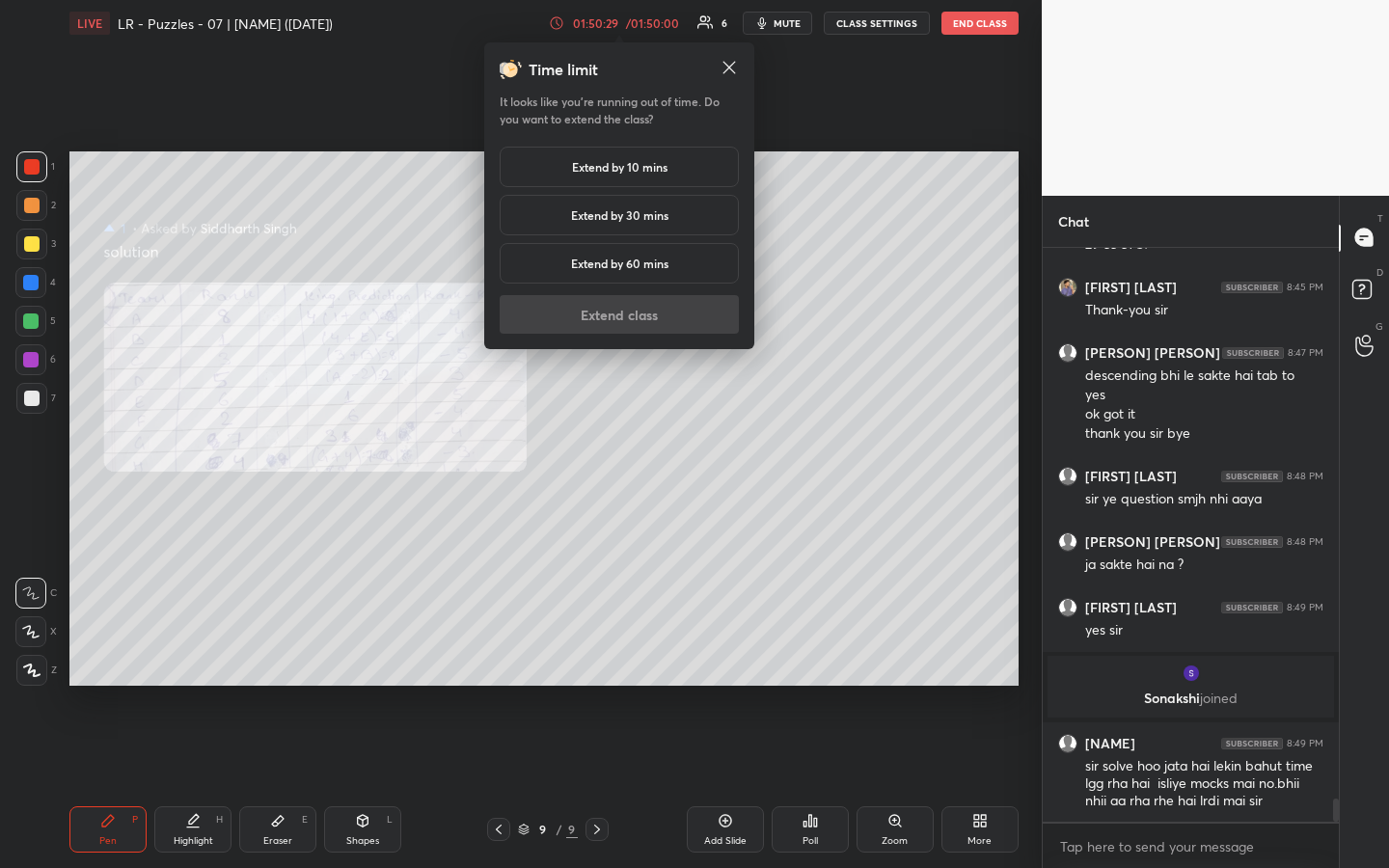 click on "Extend by 10 mins" at bounding box center [619, 167] 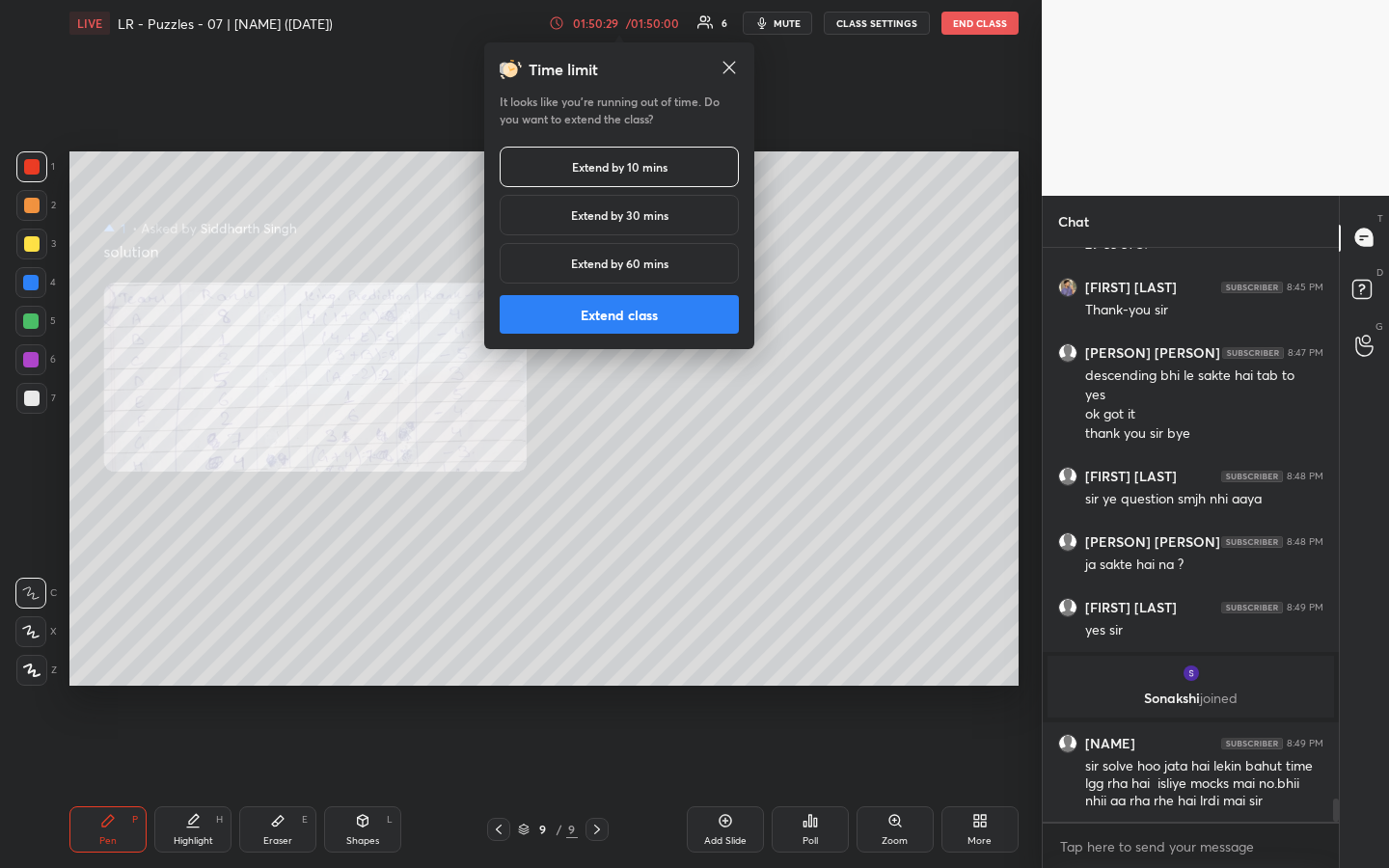 click on "Extend class" at bounding box center [619, 314] 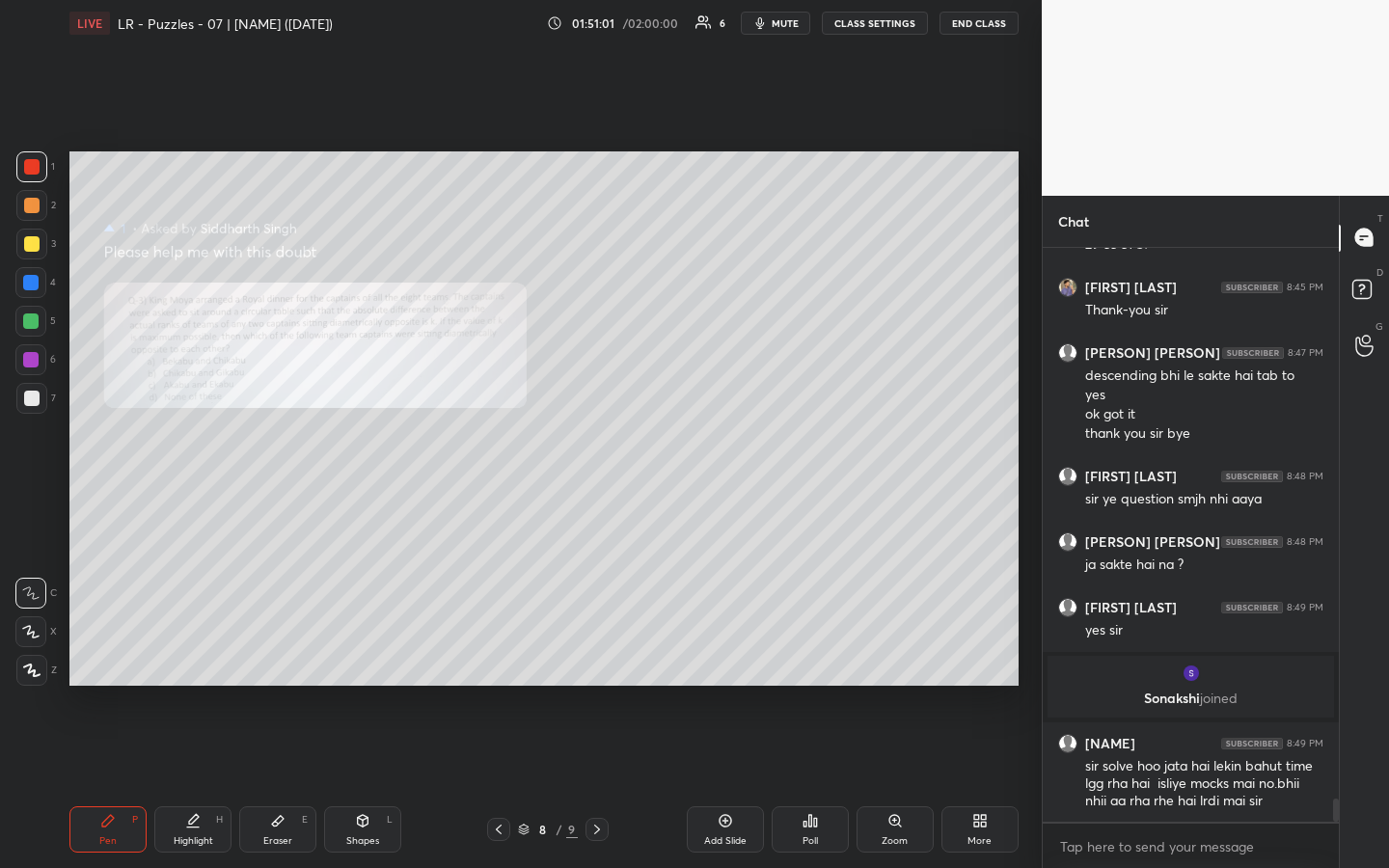 click on "Highlight H" at bounding box center (193, 829) 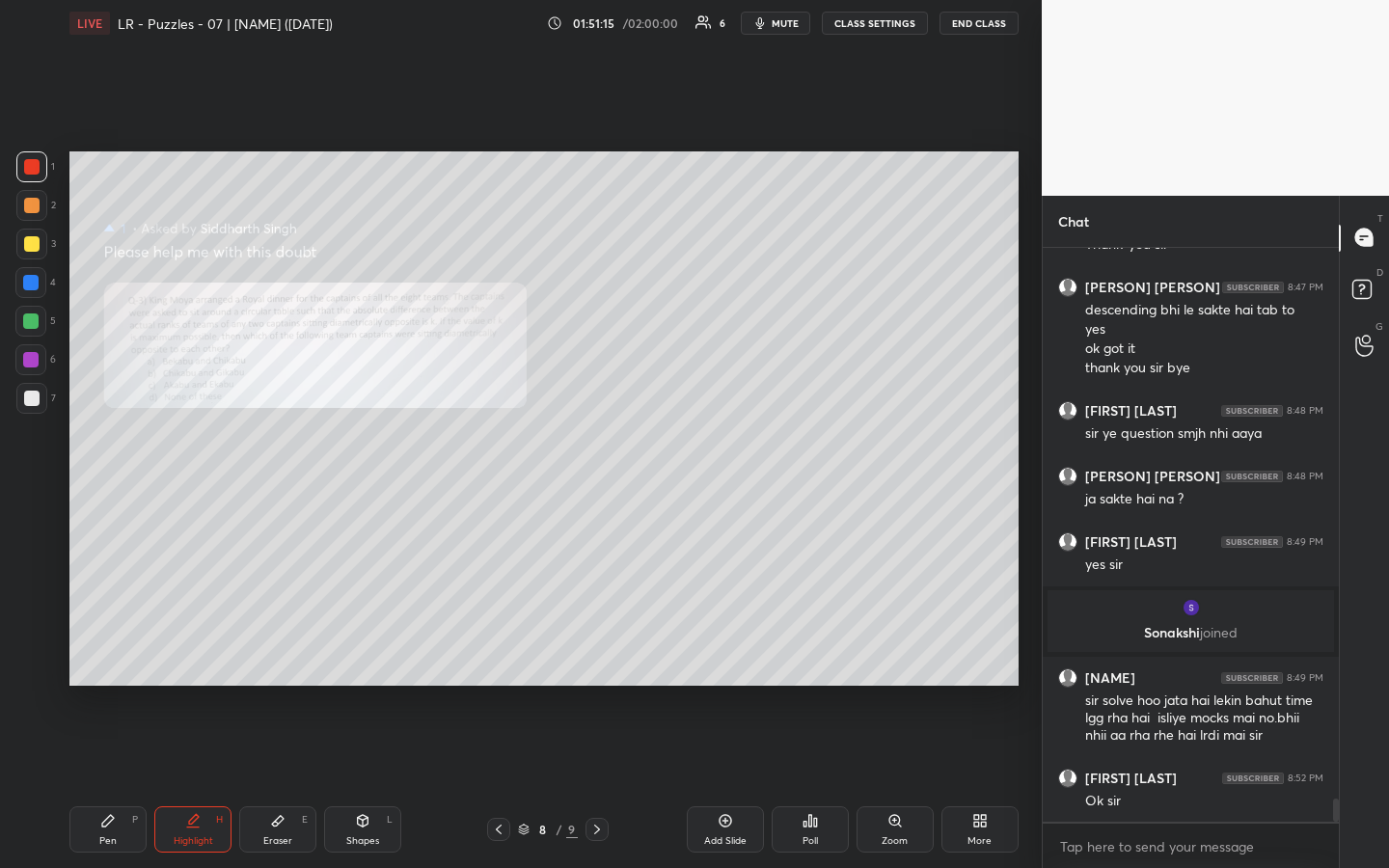 scroll, scrollTop: 13981, scrollLeft: 0, axis: vertical 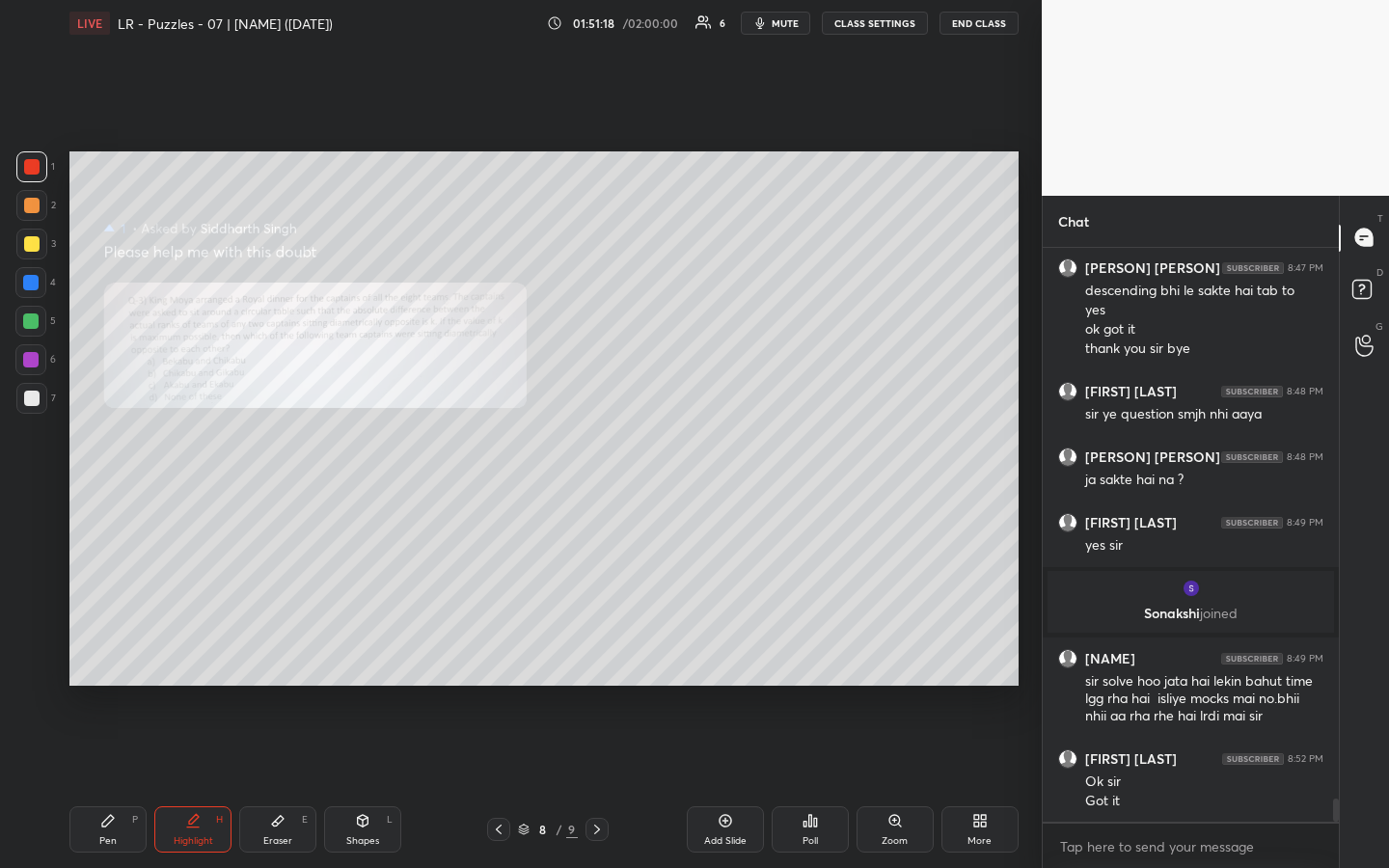 drag, startPoint x: 31, startPoint y: 201, endPoint x: 39, endPoint y: 214, distance: 15.264338 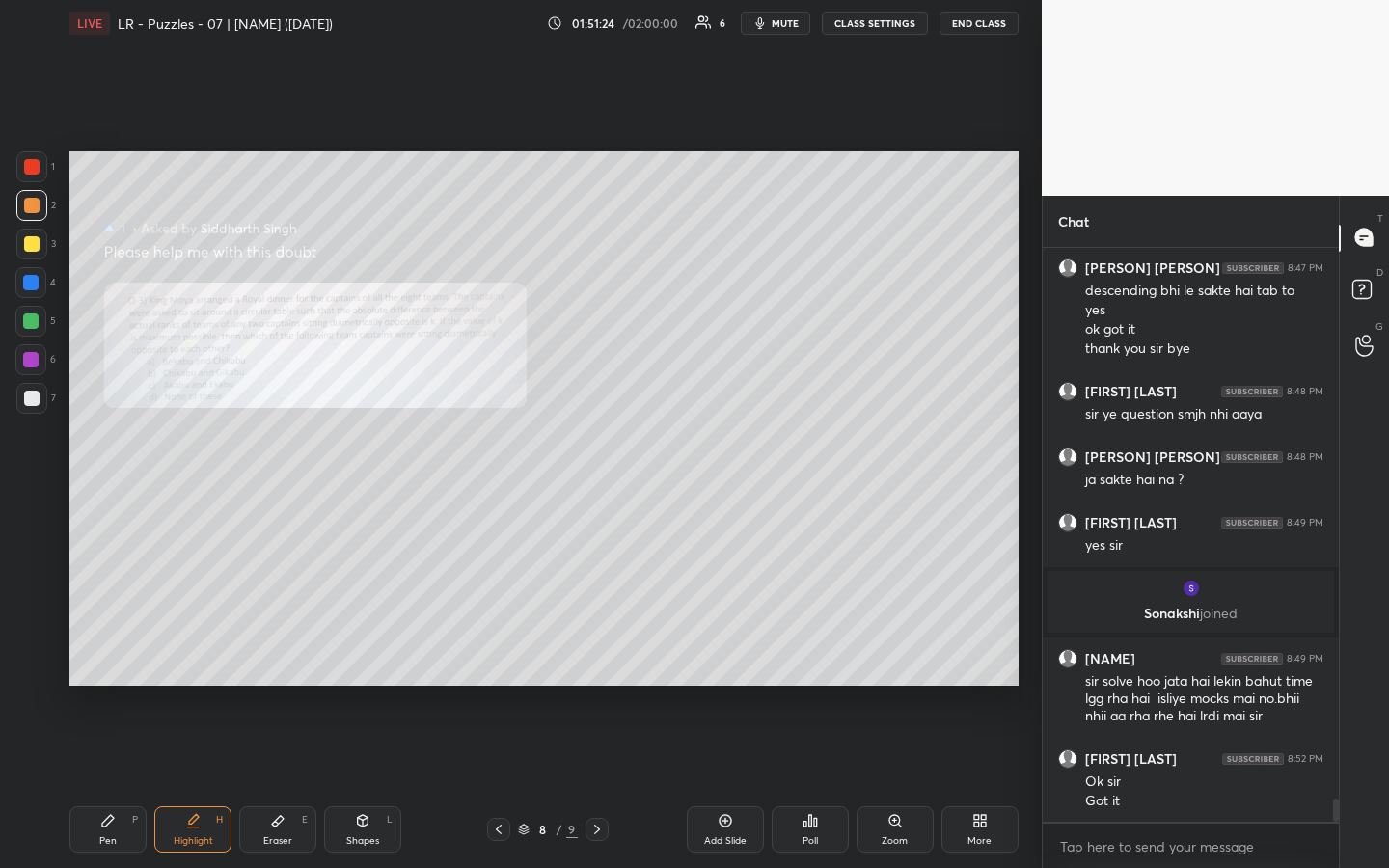 scroll, scrollTop: 14000, scrollLeft: 0, axis: vertical 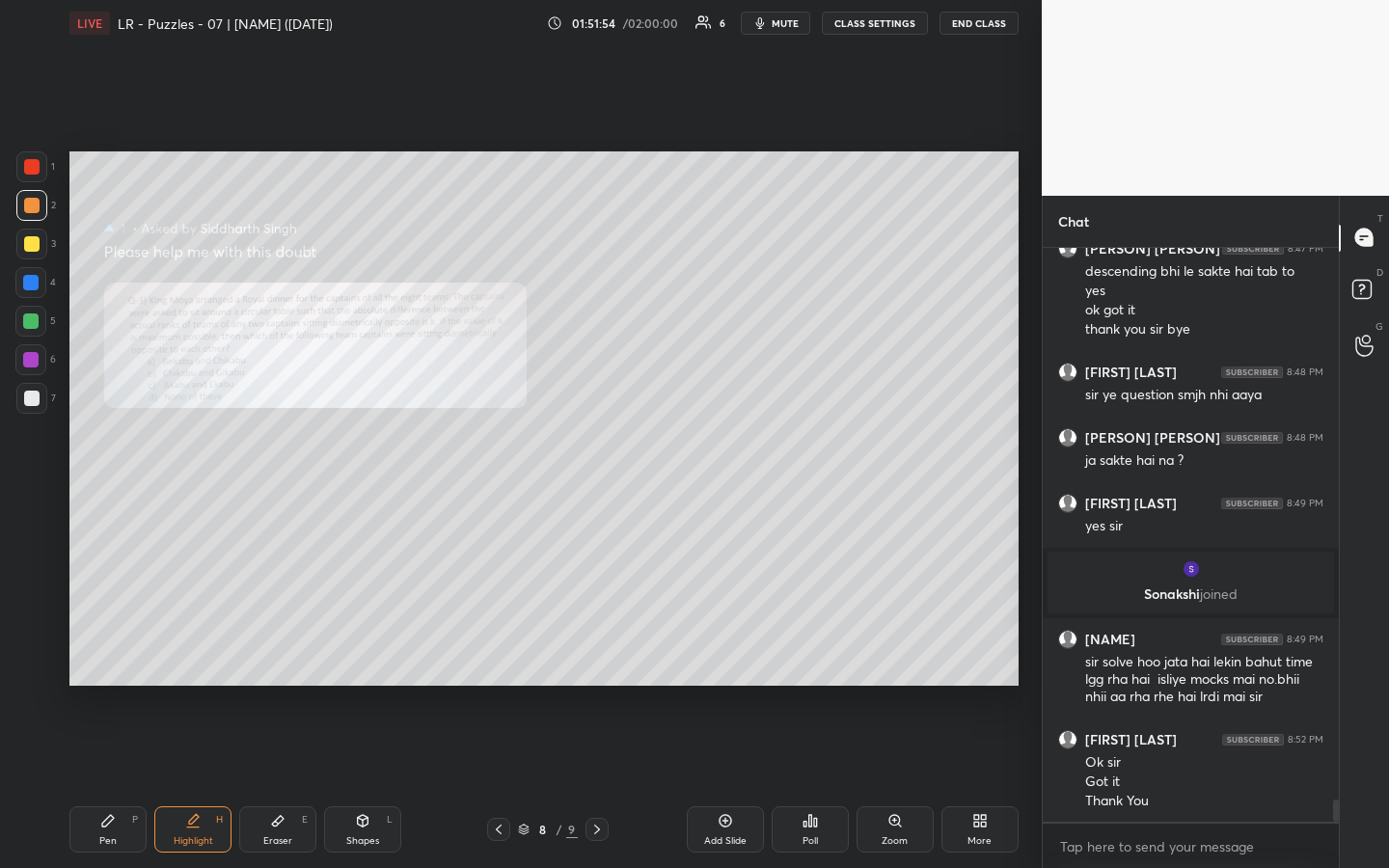 click on "Pen" at bounding box center [108, 841] 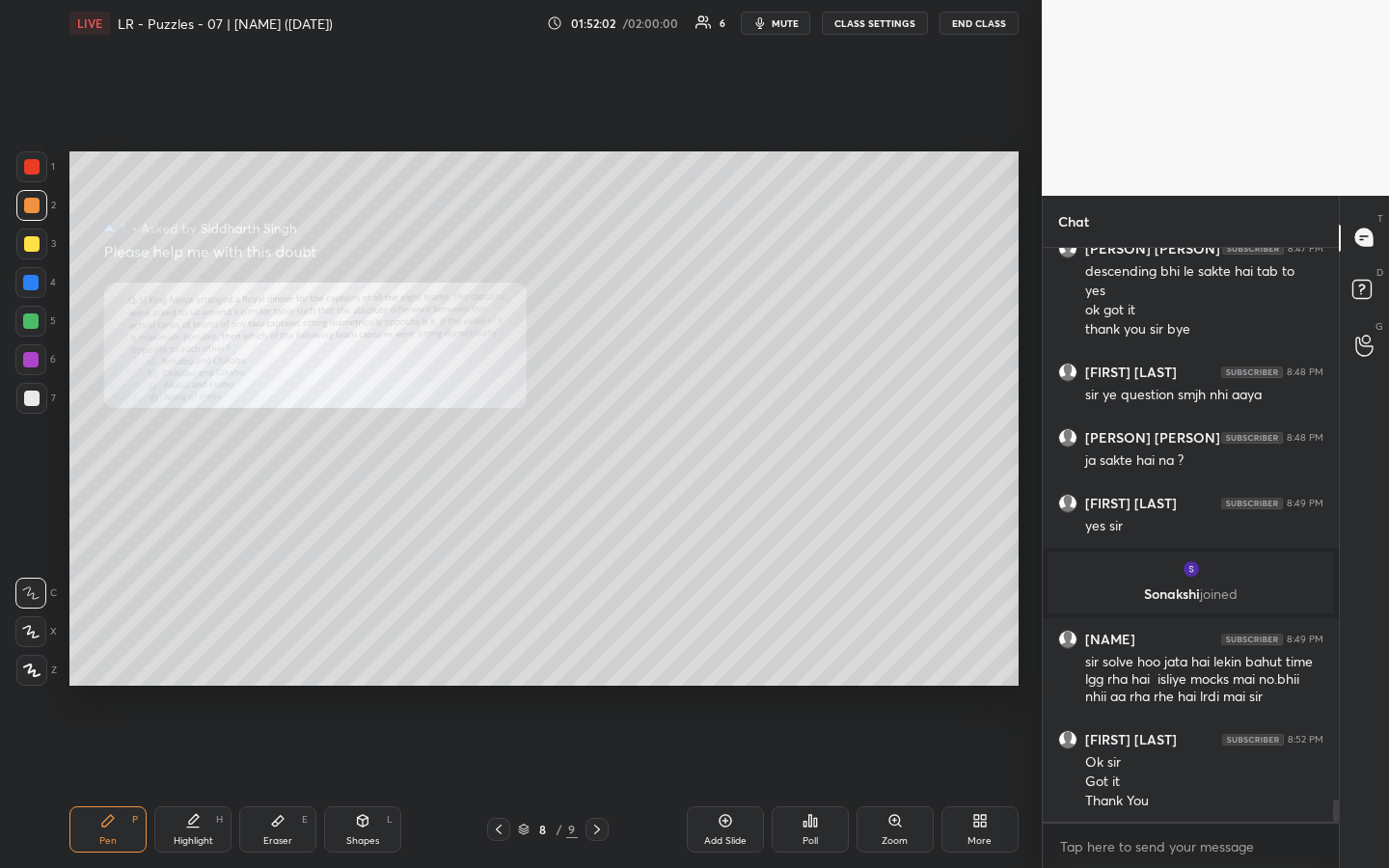 drag, startPoint x: 974, startPoint y: 18, endPoint x: 974, endPoint y: 772, distance: 754 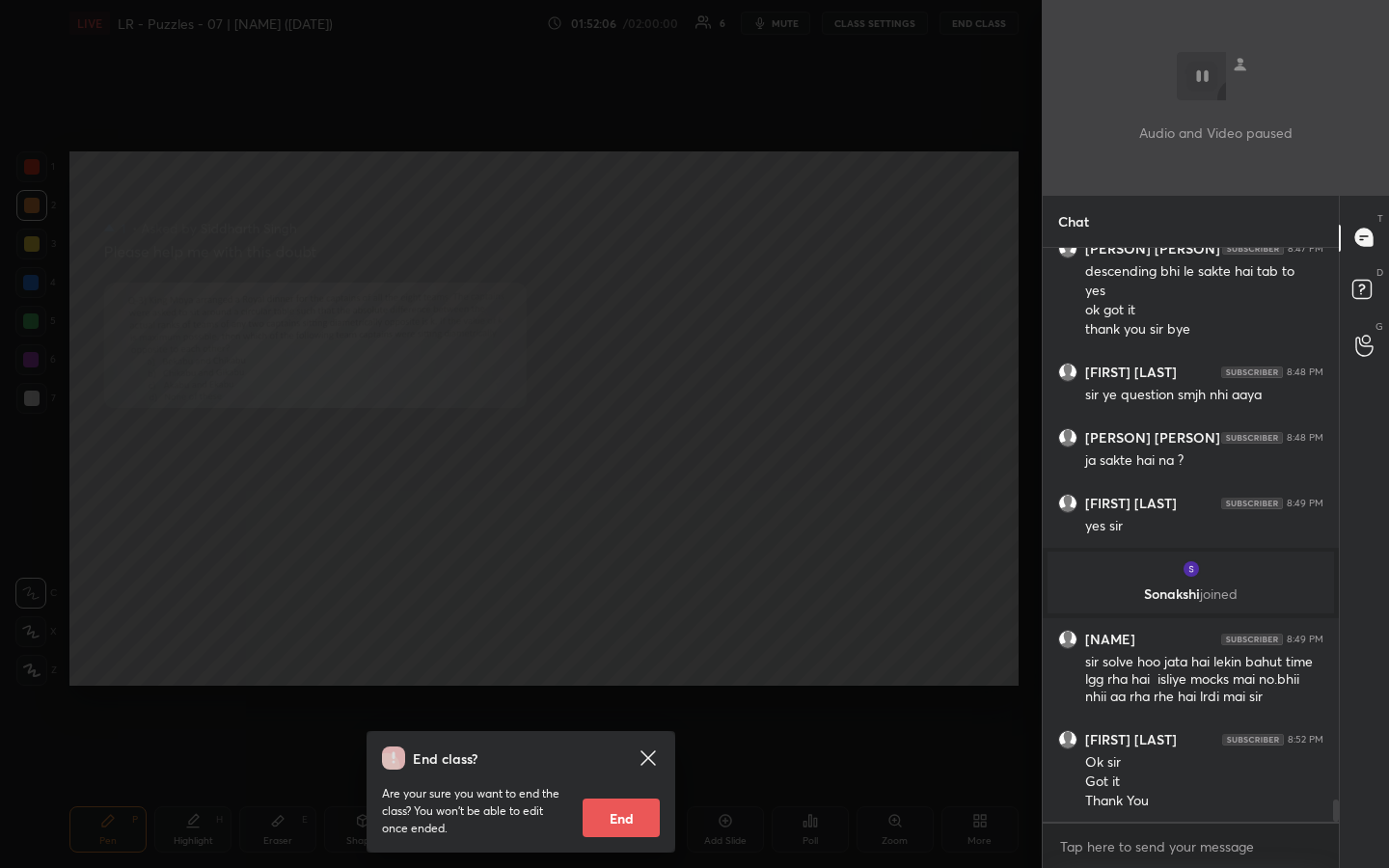 click on "End" at bounding box center [621, 818] 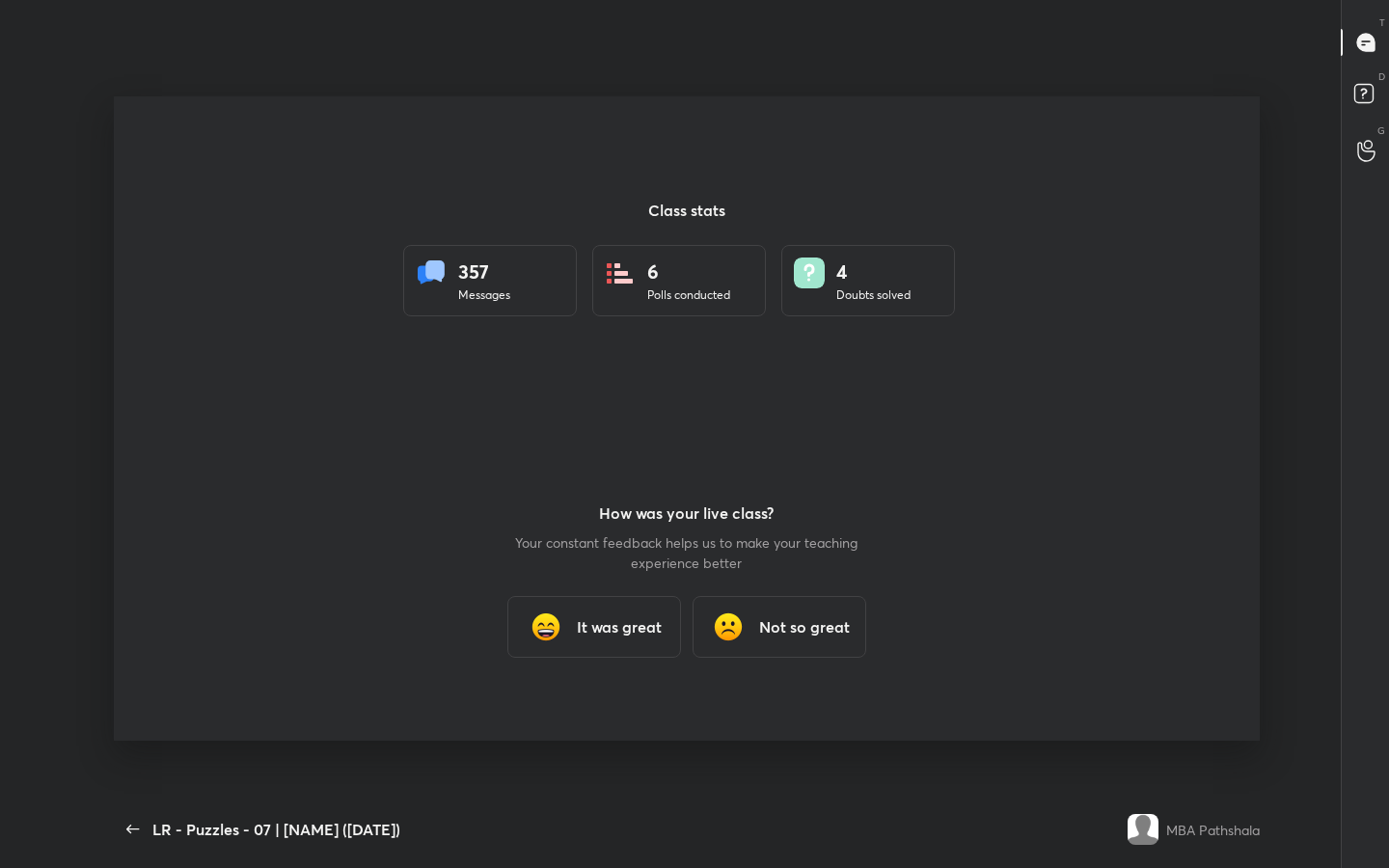 scroll, scrollTop: 95700, scrollLeft: 95122, axis: both 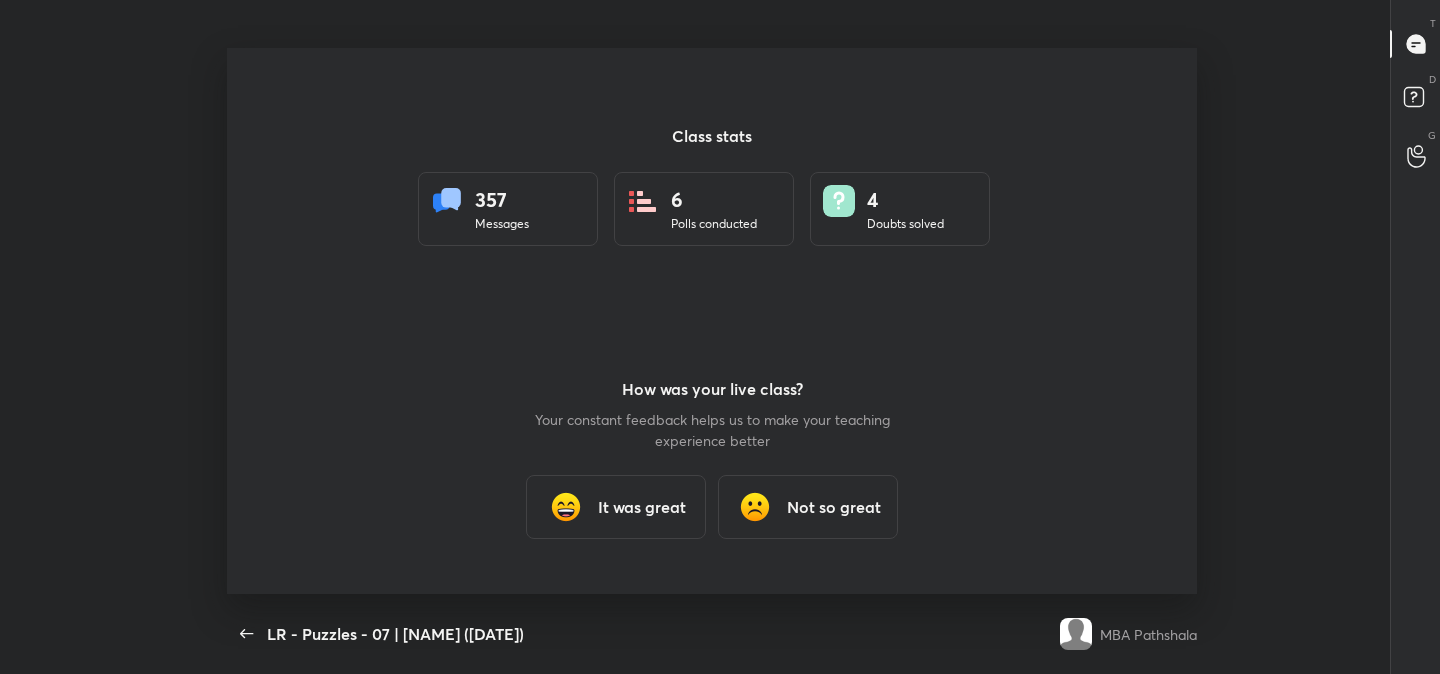 type on "x" 